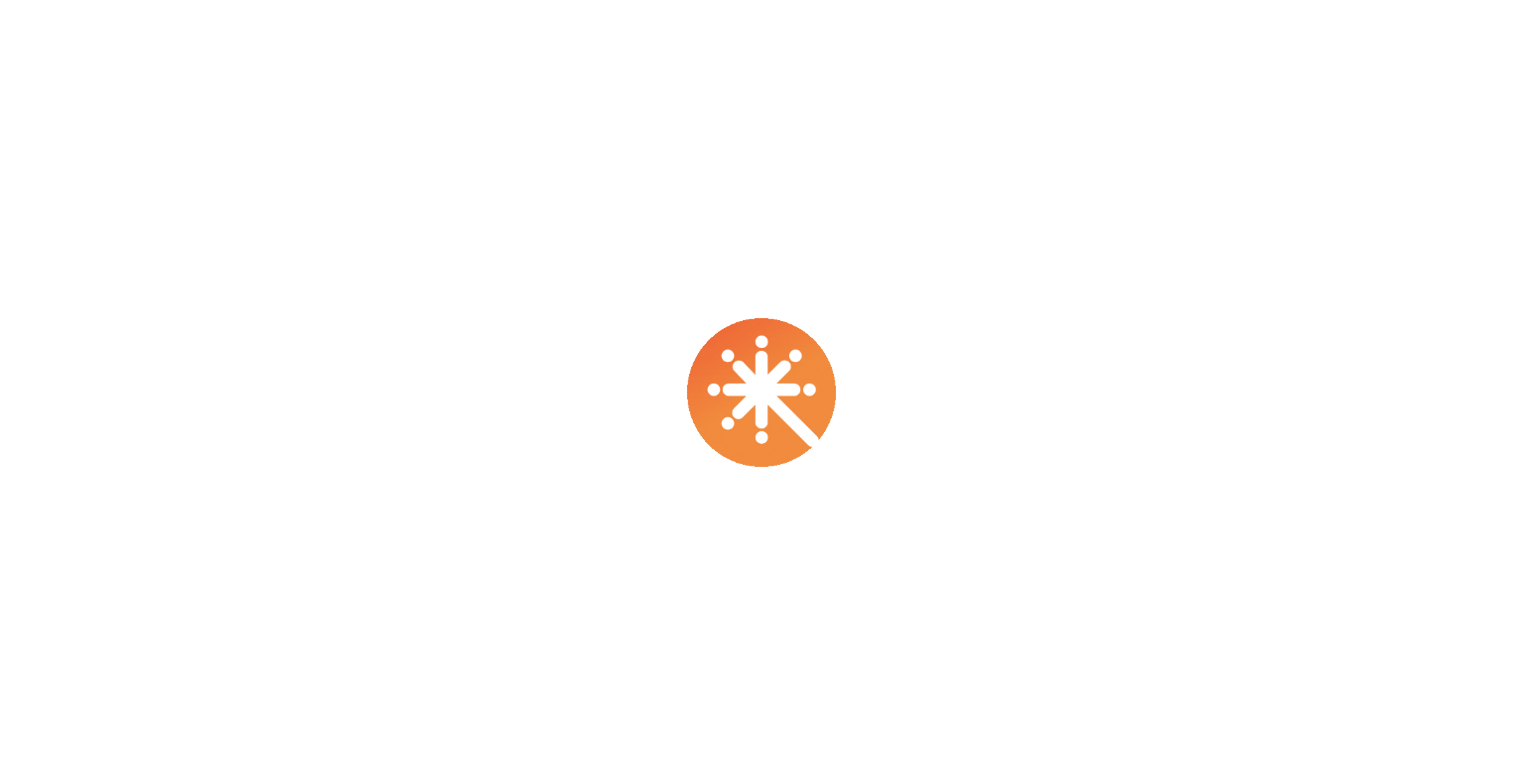 scroll, scrollTop: 0, scrollLeft: 0, axis: both 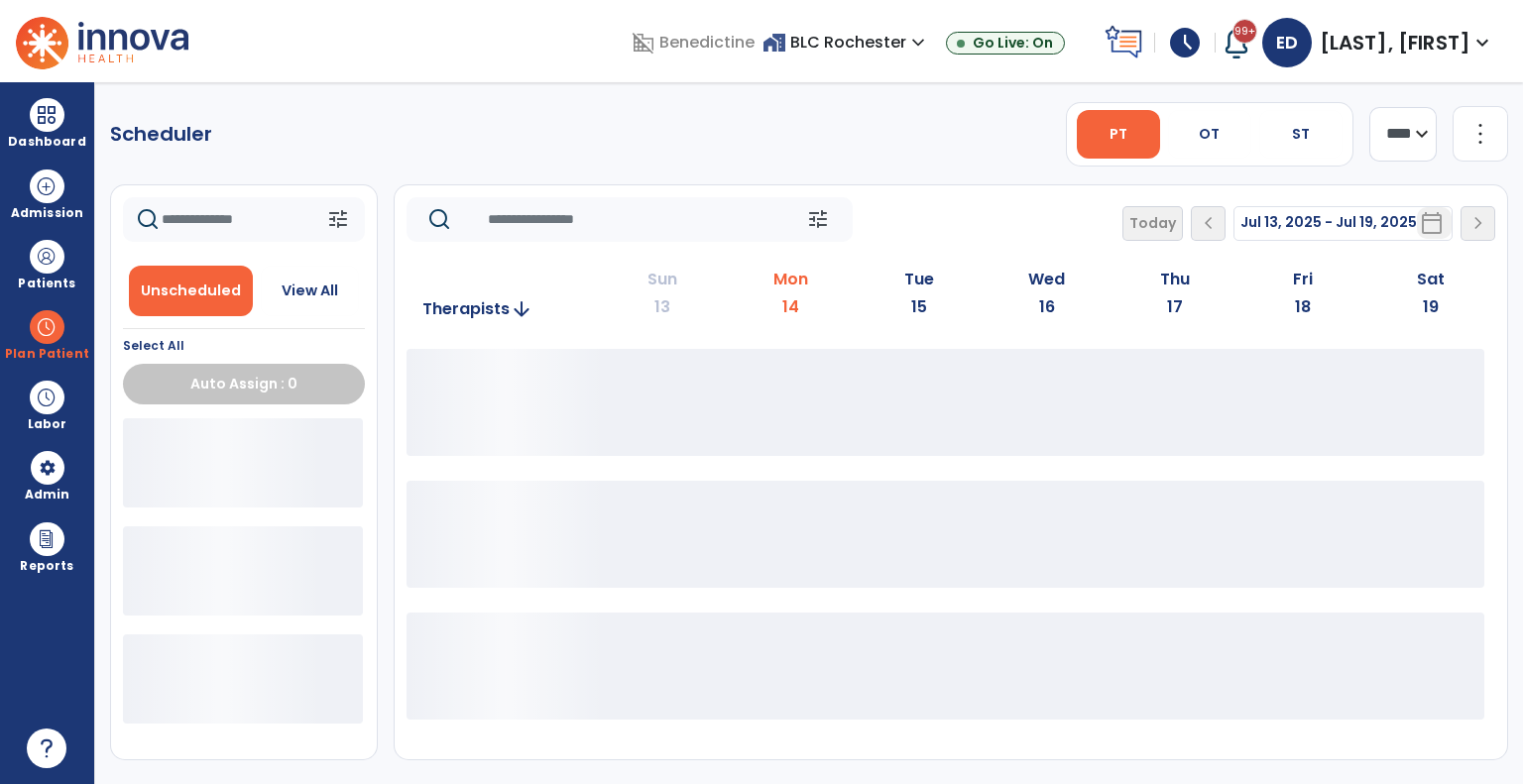 click on "**** ***" 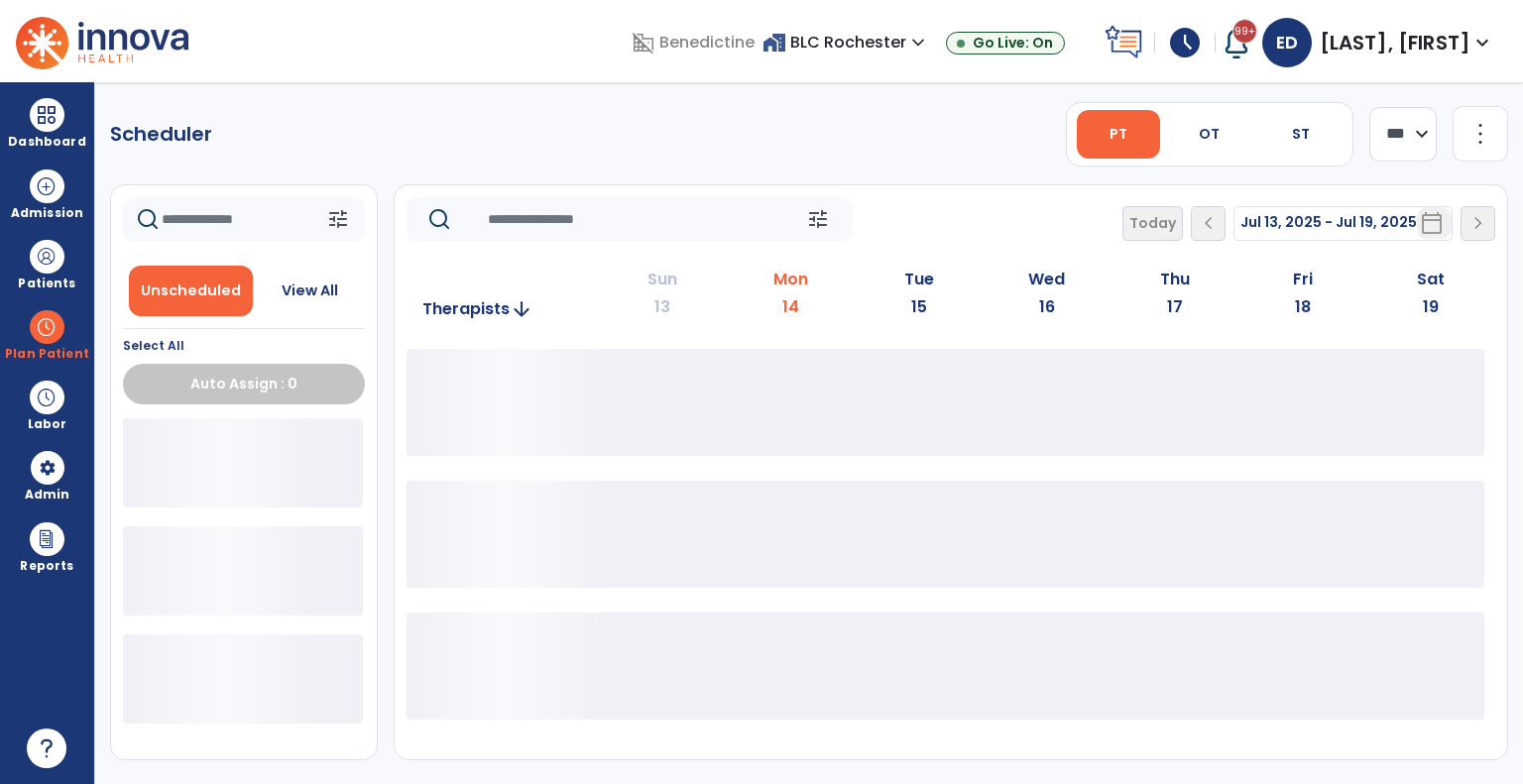 click on "**** ***" 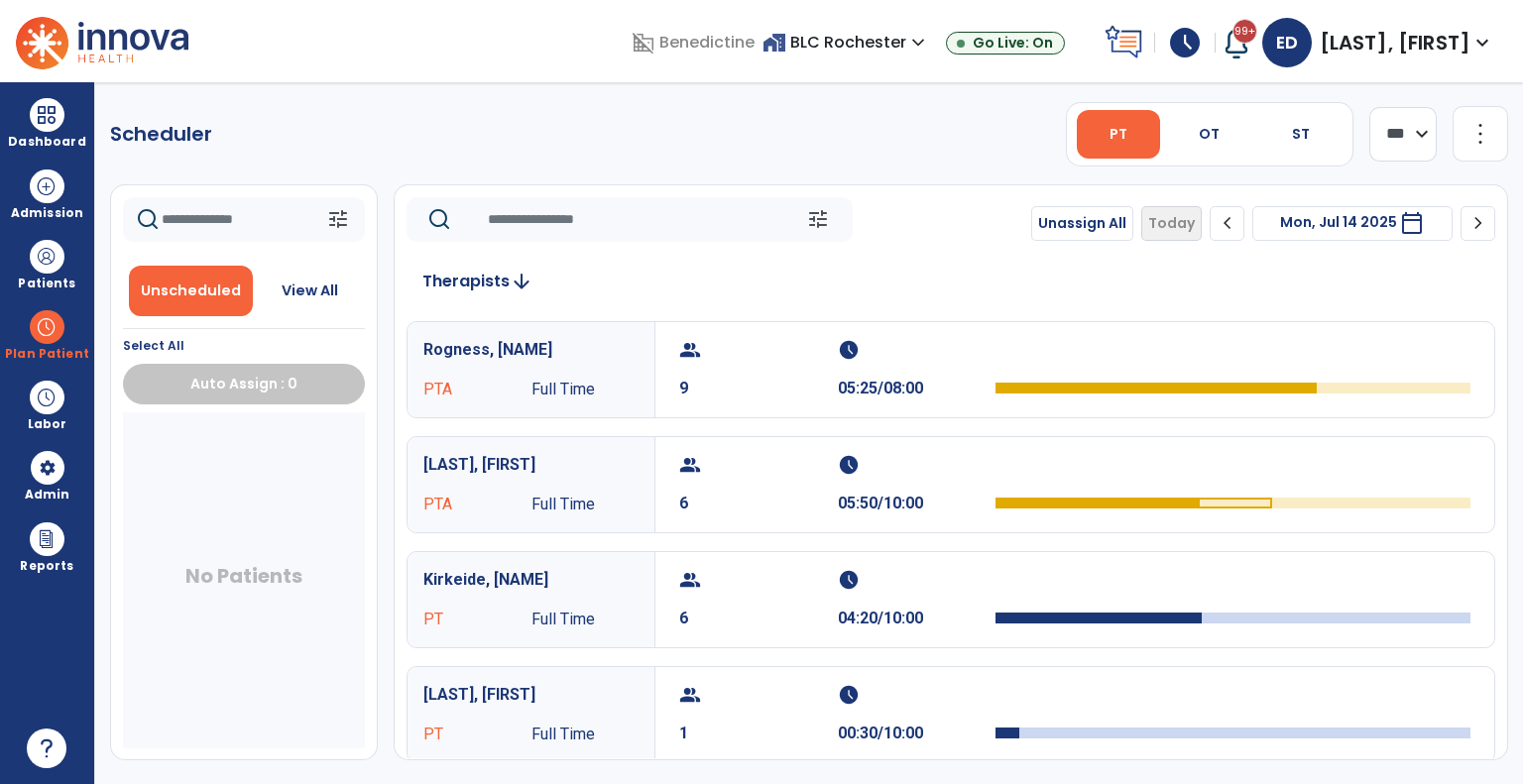 click on "calendar_today" at bounding box center (1412, 223) 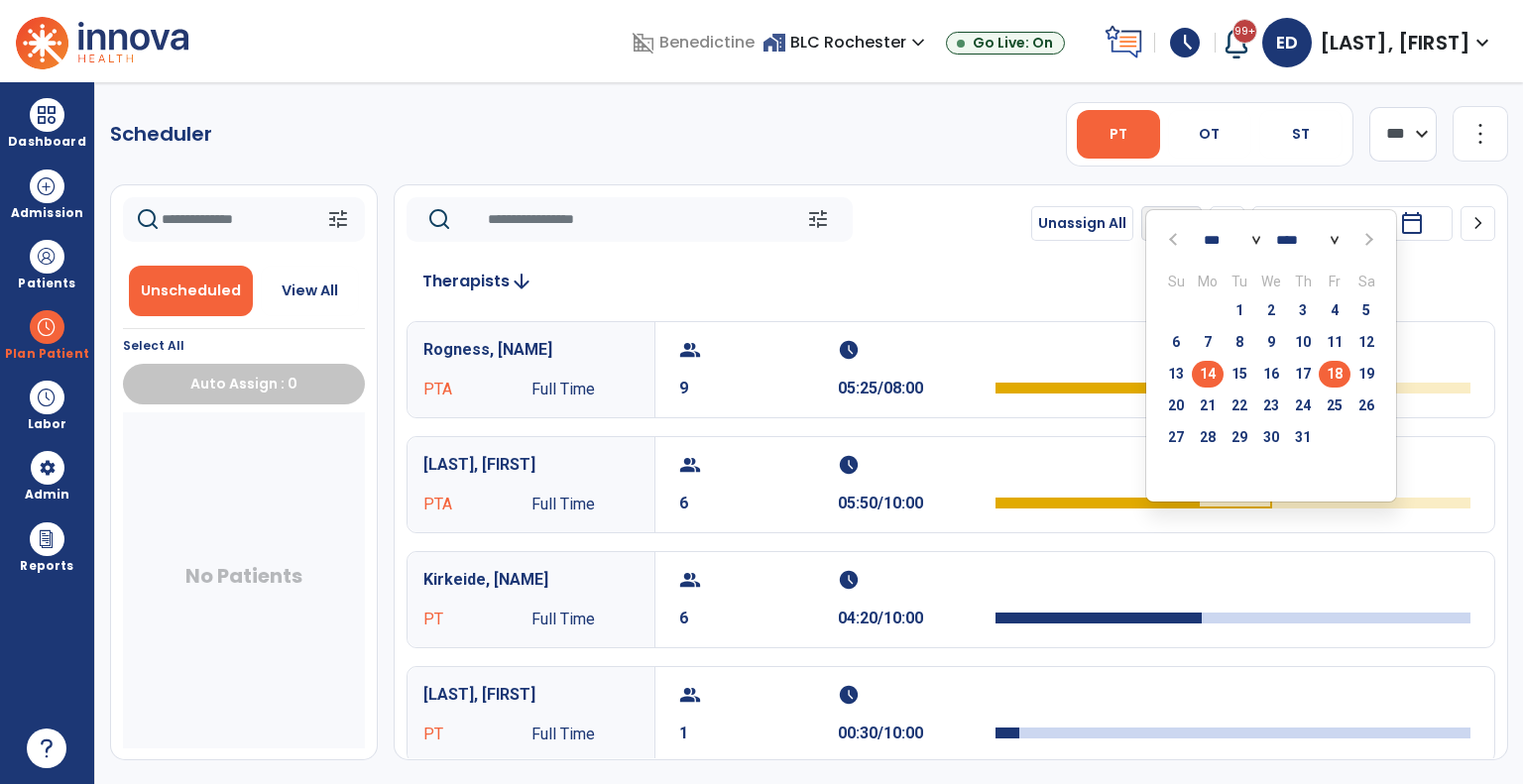 click on "18" at bounding box center [1335, 374] 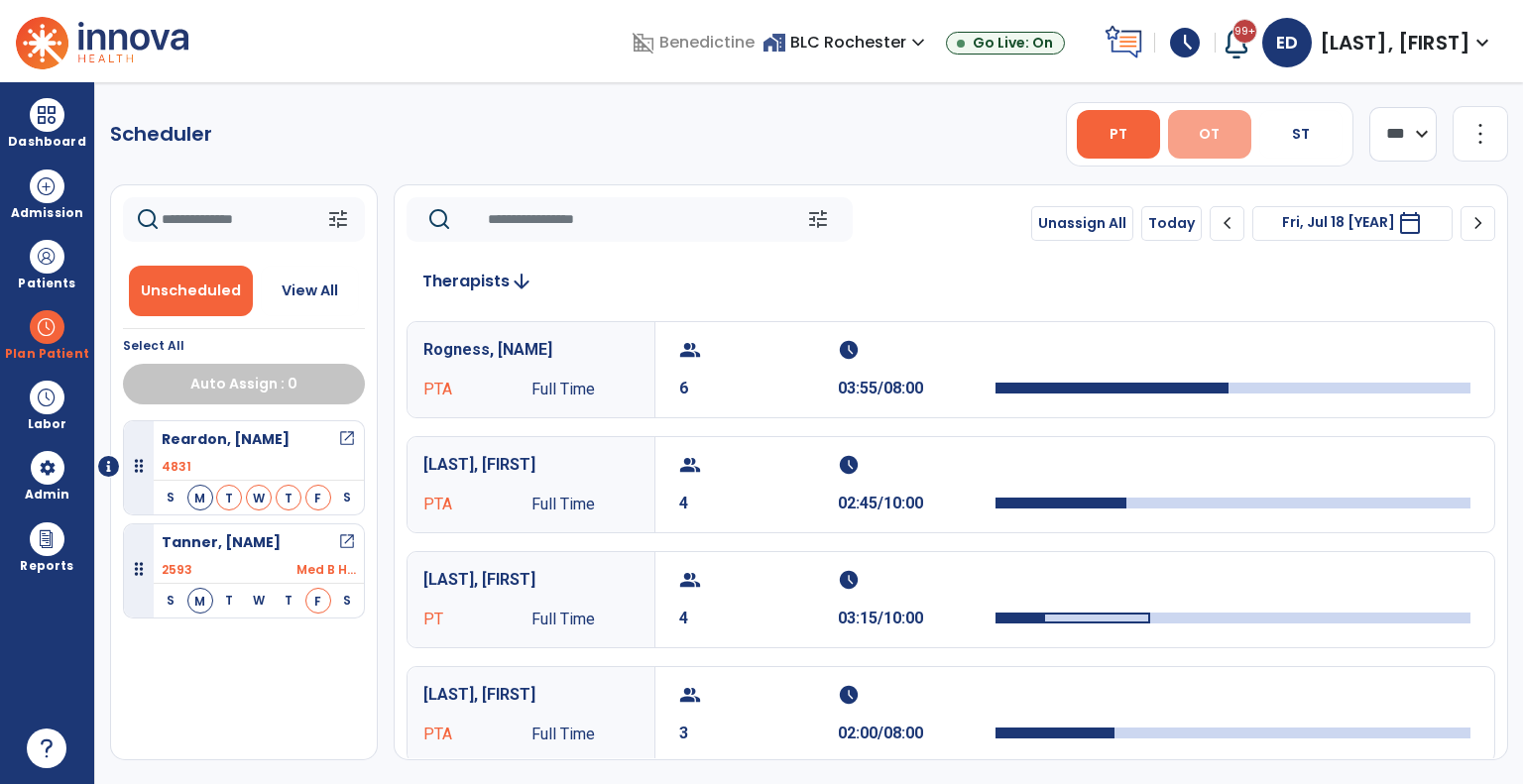 click on "OT" at bounding box center (1210, 134) 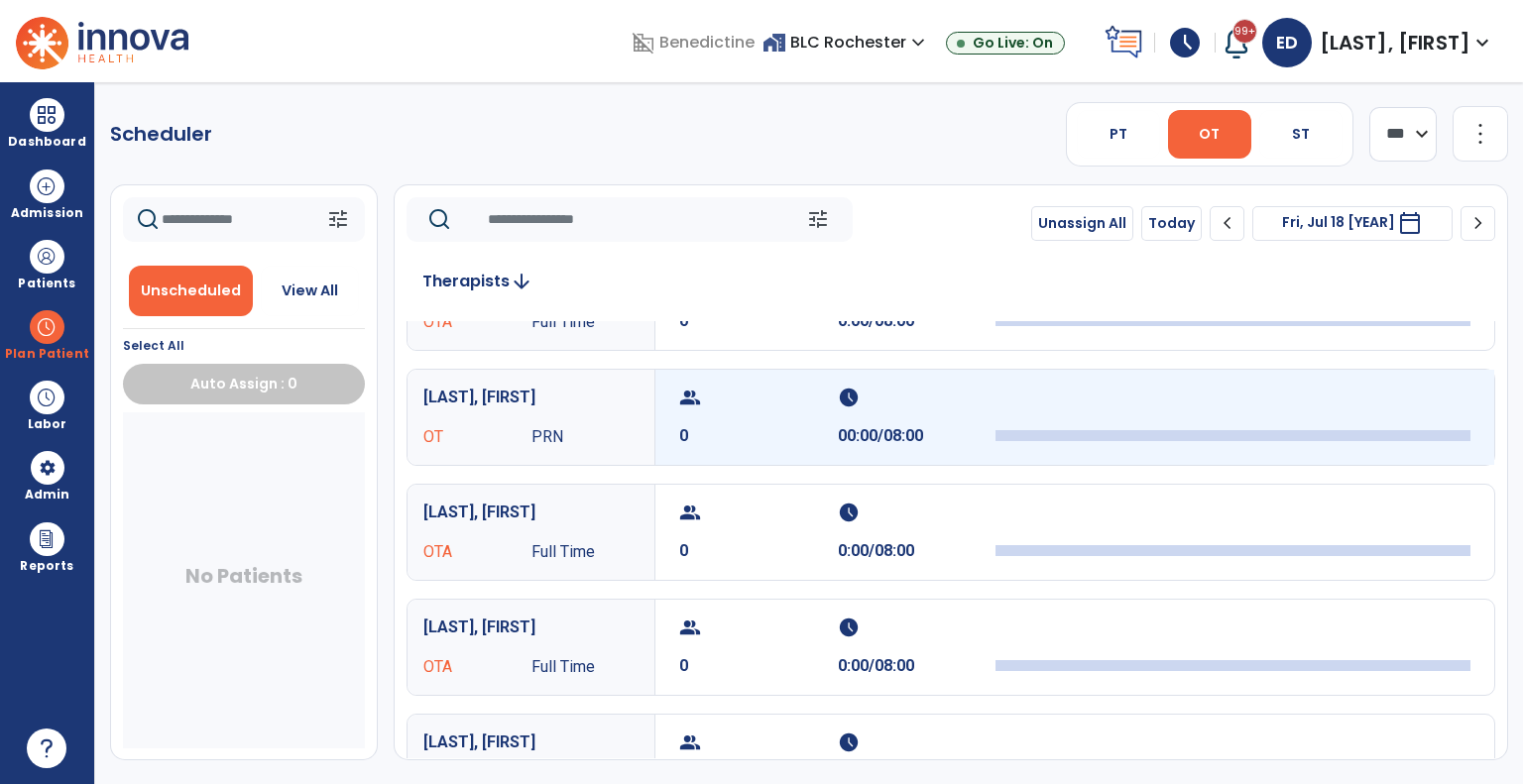 scroll, scrollTop: 0, scrollLeft: 0, axis: both 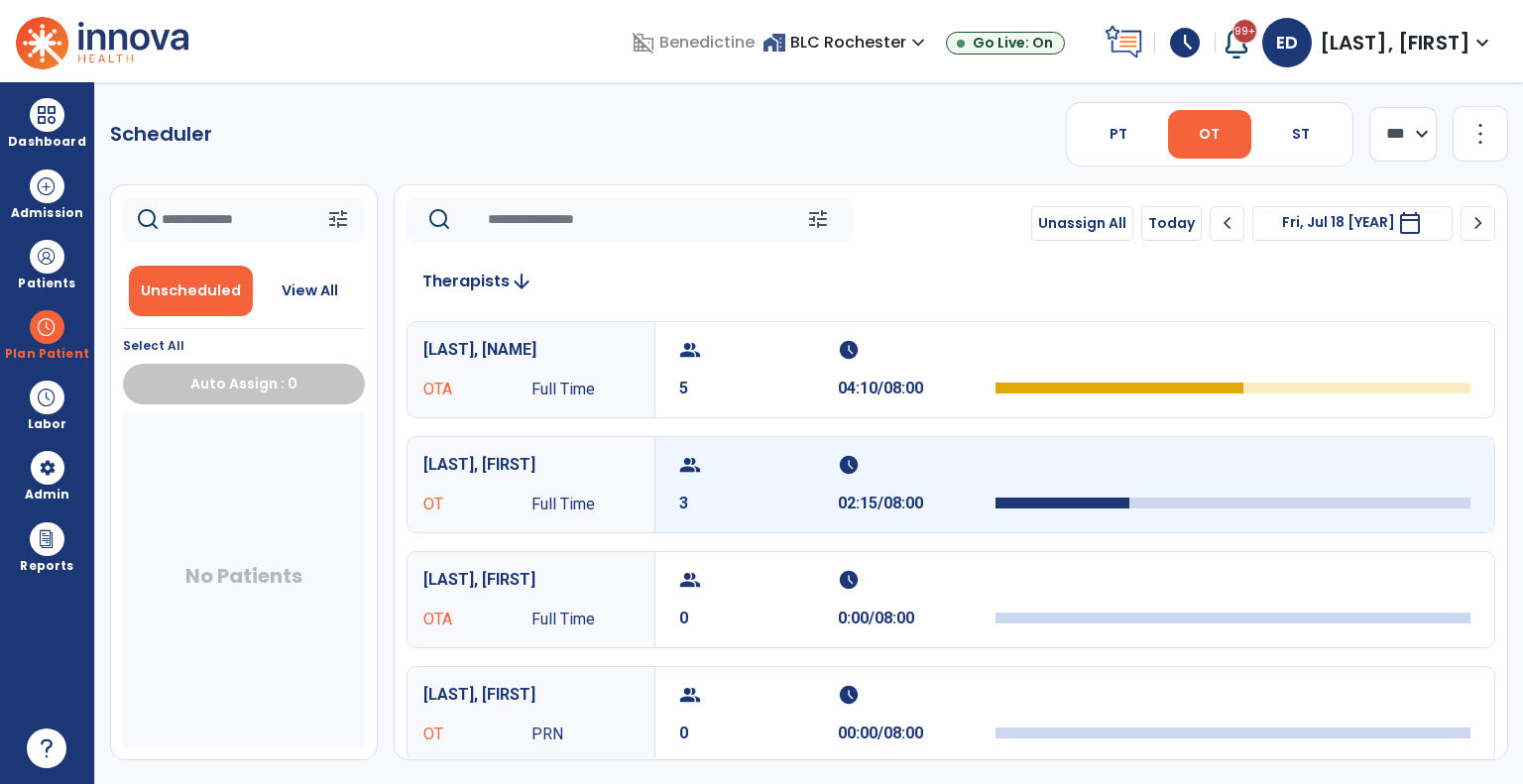 click on "group  3  schedule  02:15/08:00" at bounding box center (1075, 485) 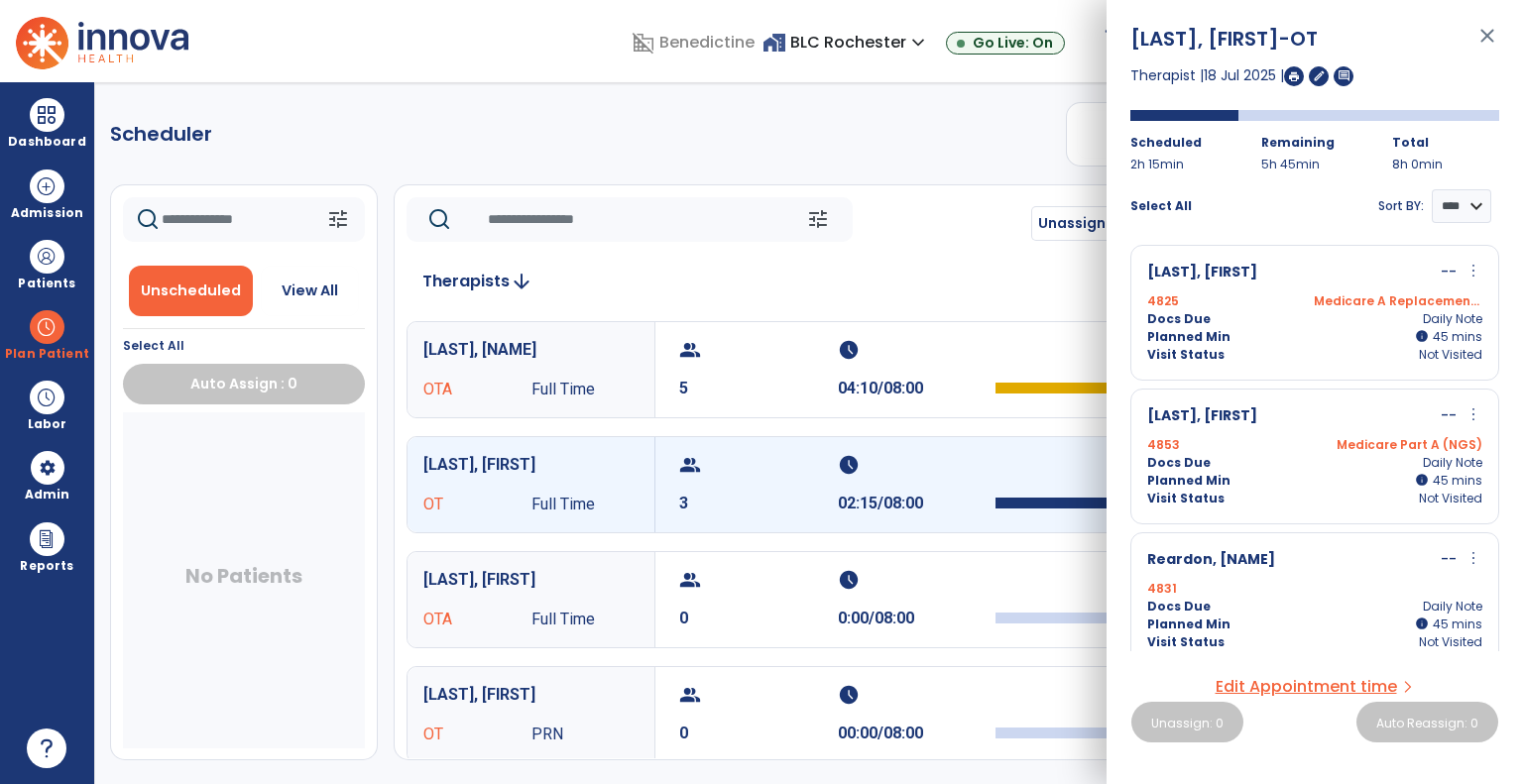 scroll, scrollTop: 0, scrollLeft: 0, axis: both 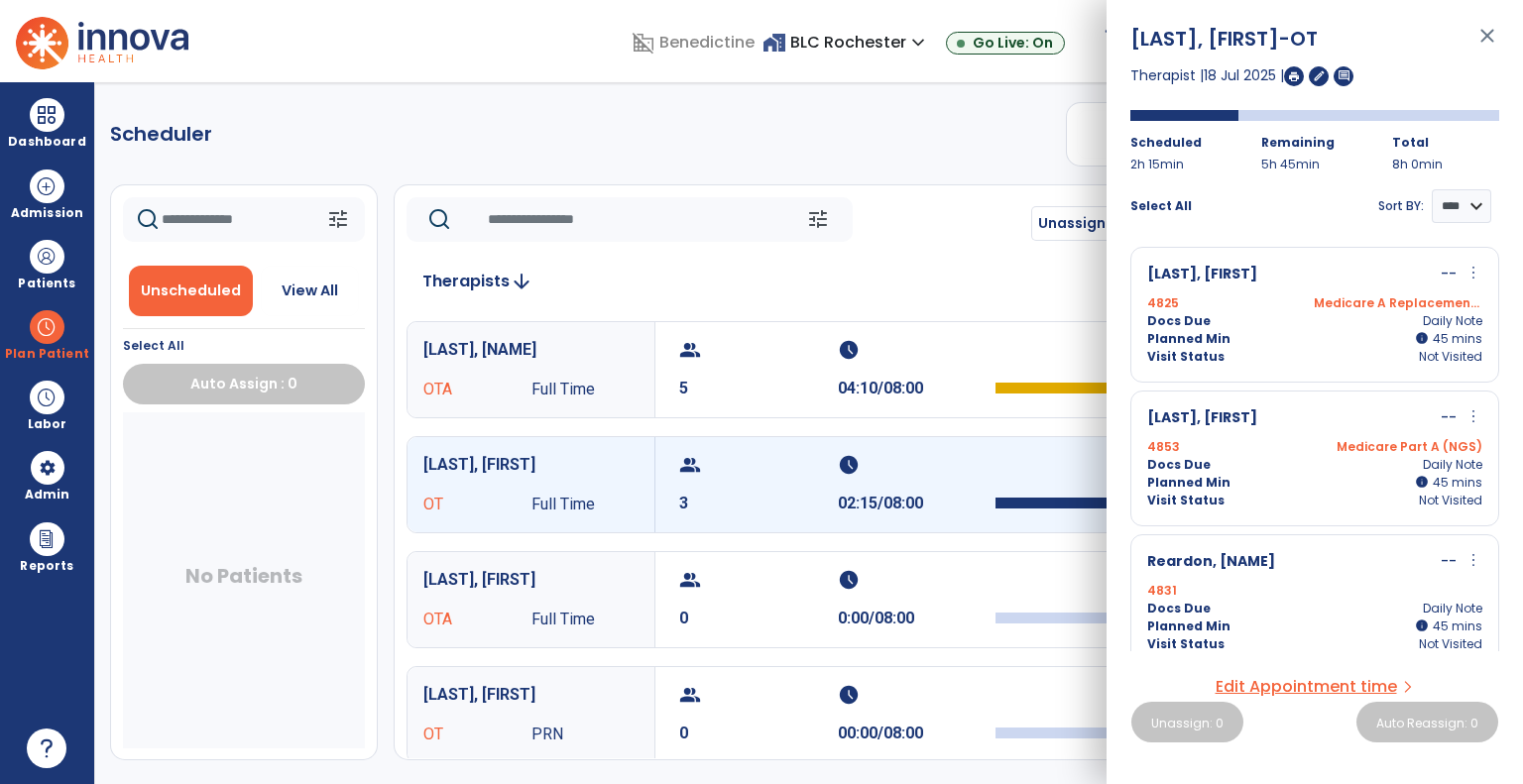 drag, startPoint x: 1487, startPoint y: 33, endPoint x: 1436, endPoint y: 25, distance: 51.623638 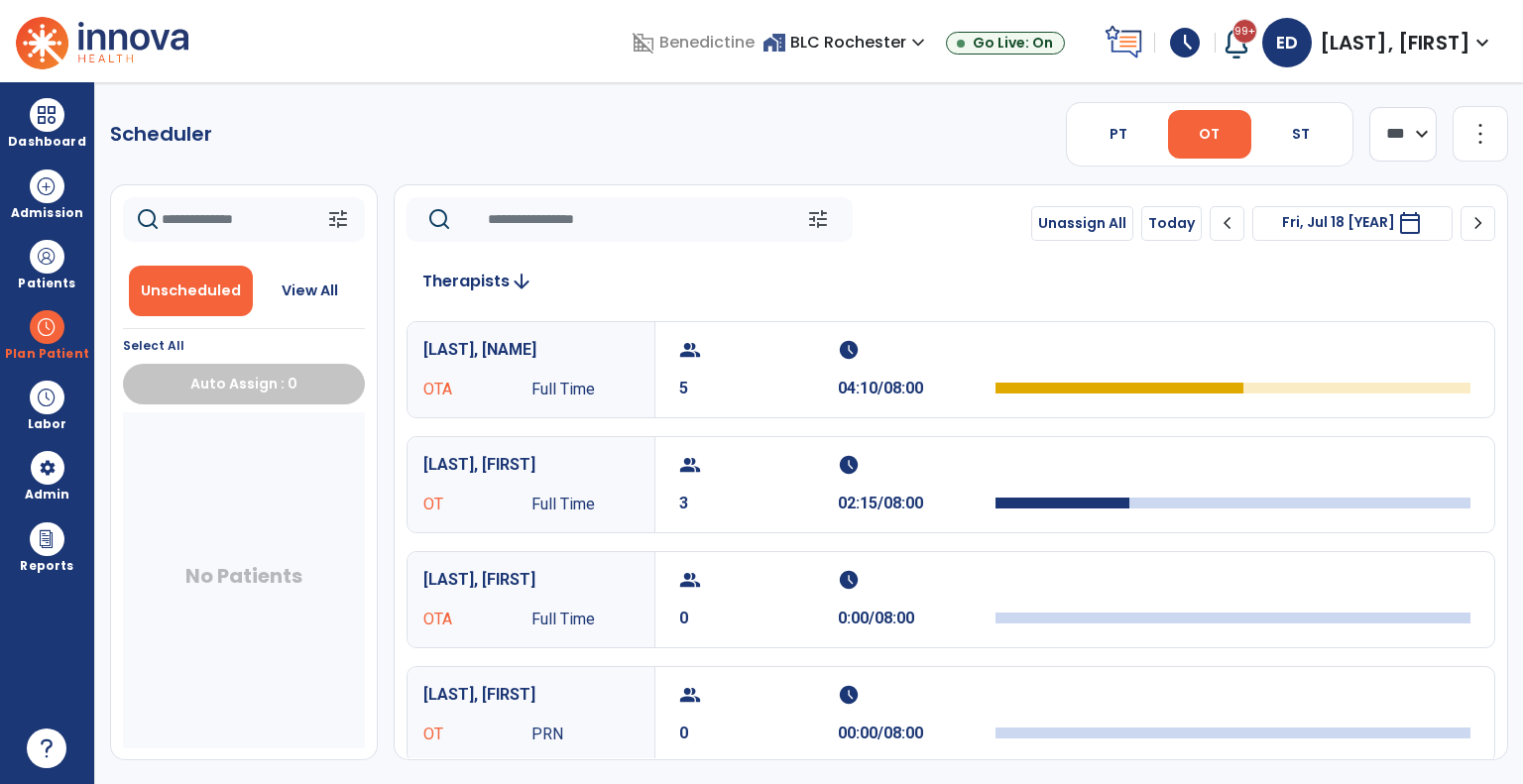 click on "calendar_today" at bounding box center [1410, 223] 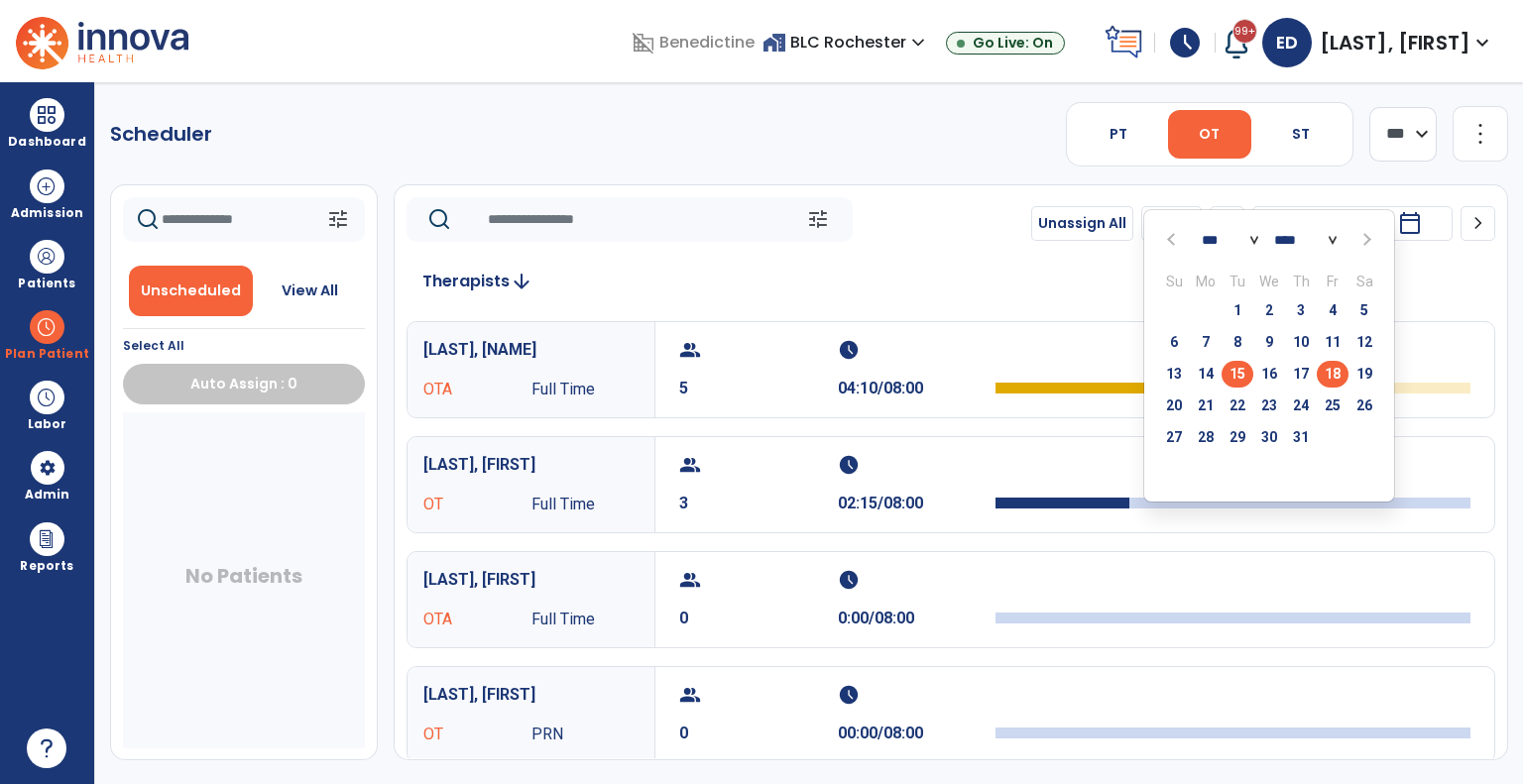 click on "15" at bounding box center (1237, 374) 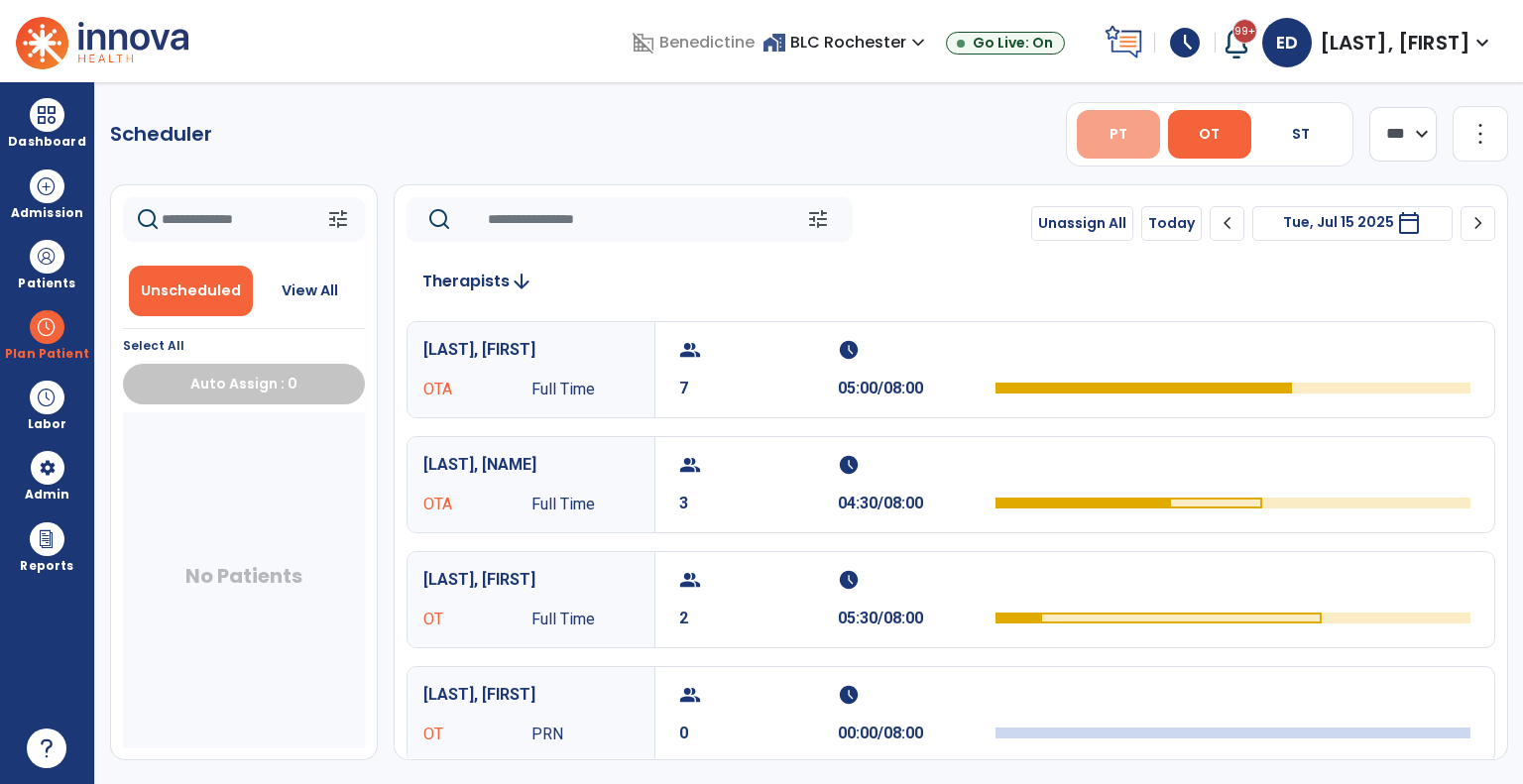 click on "PT" at bounding box center (1118, 134) 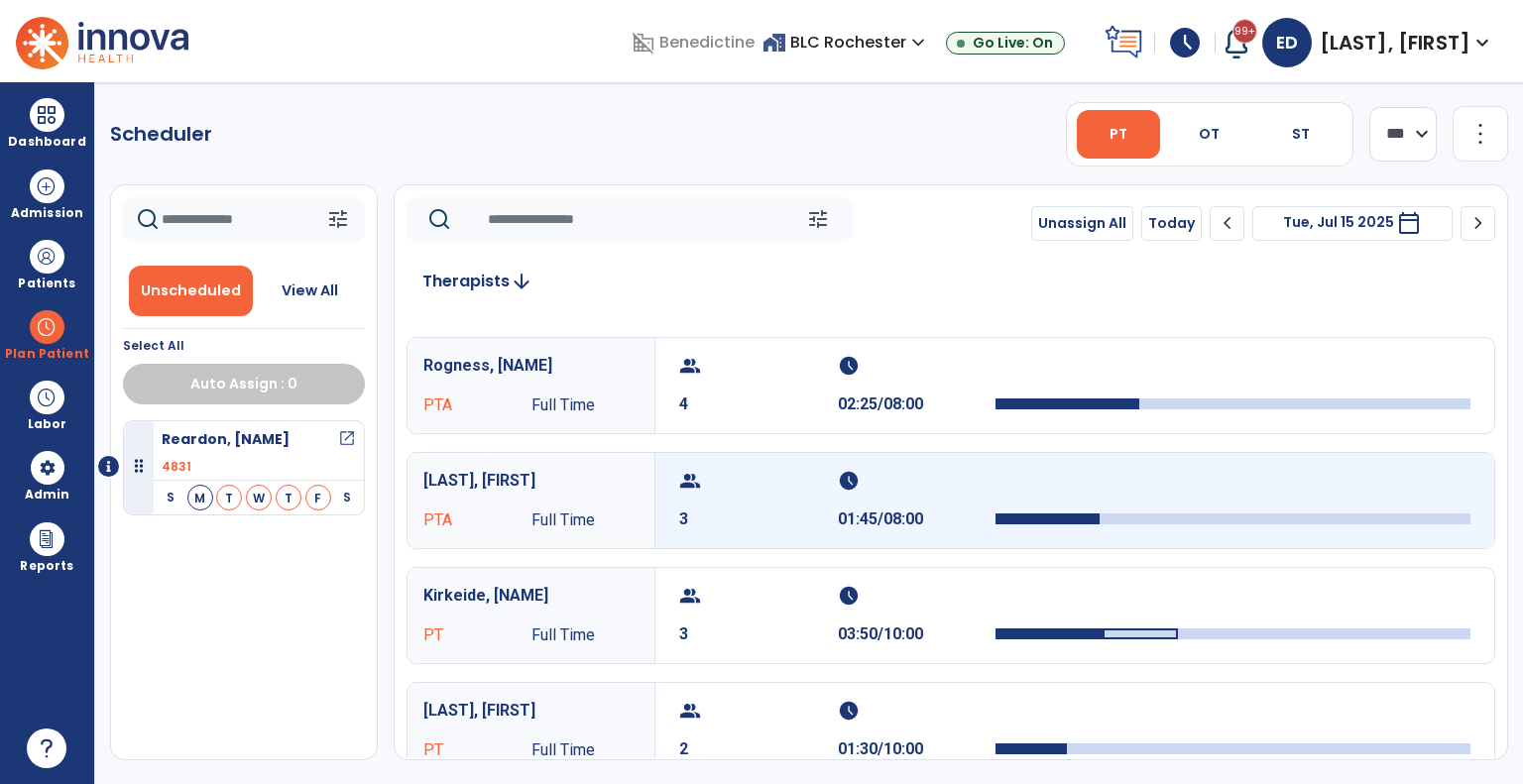 scroll, scrollTop: 198, scrollLeft: 0, axis: vertical 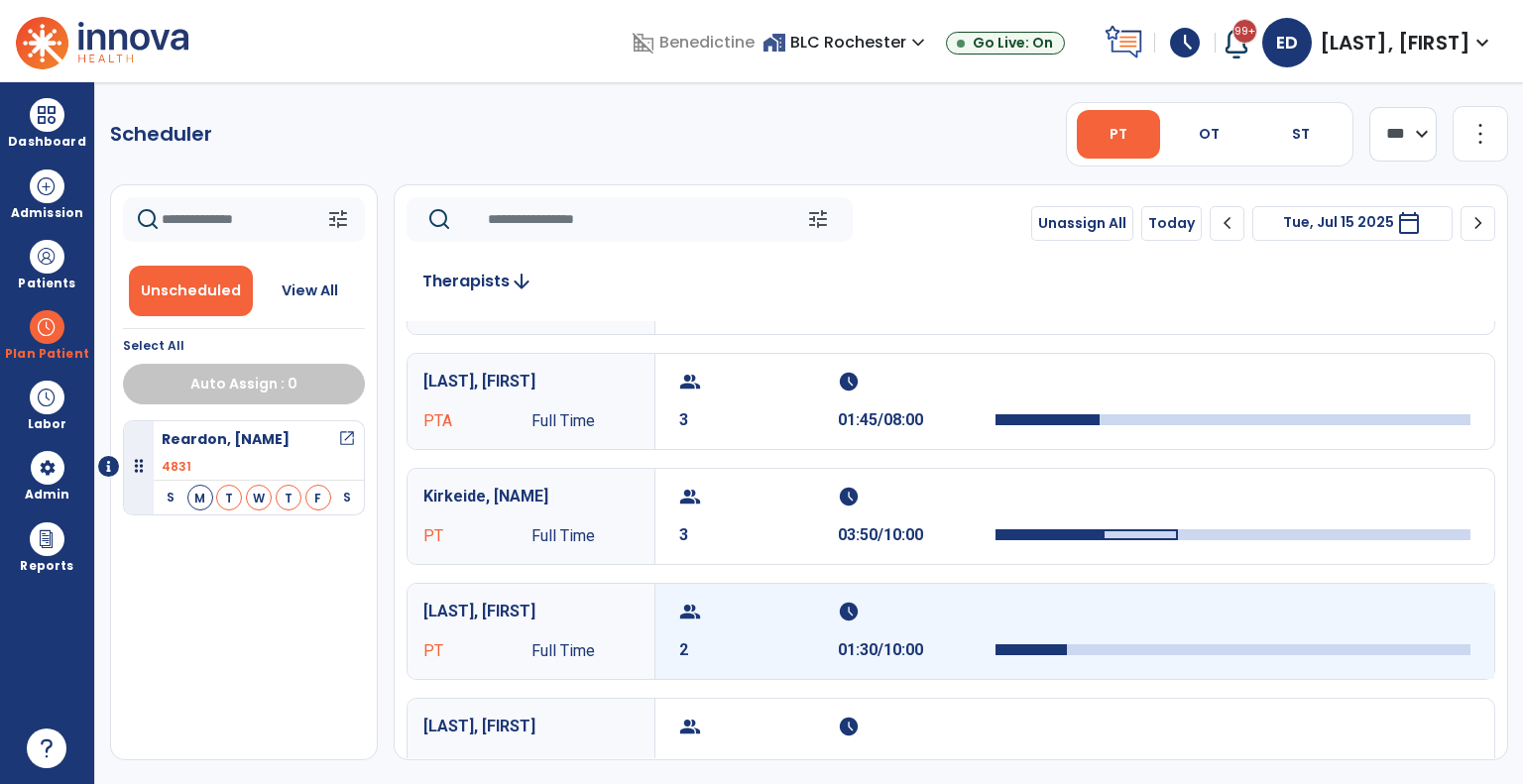 click on "schedule" at bounding box center (914, 612) 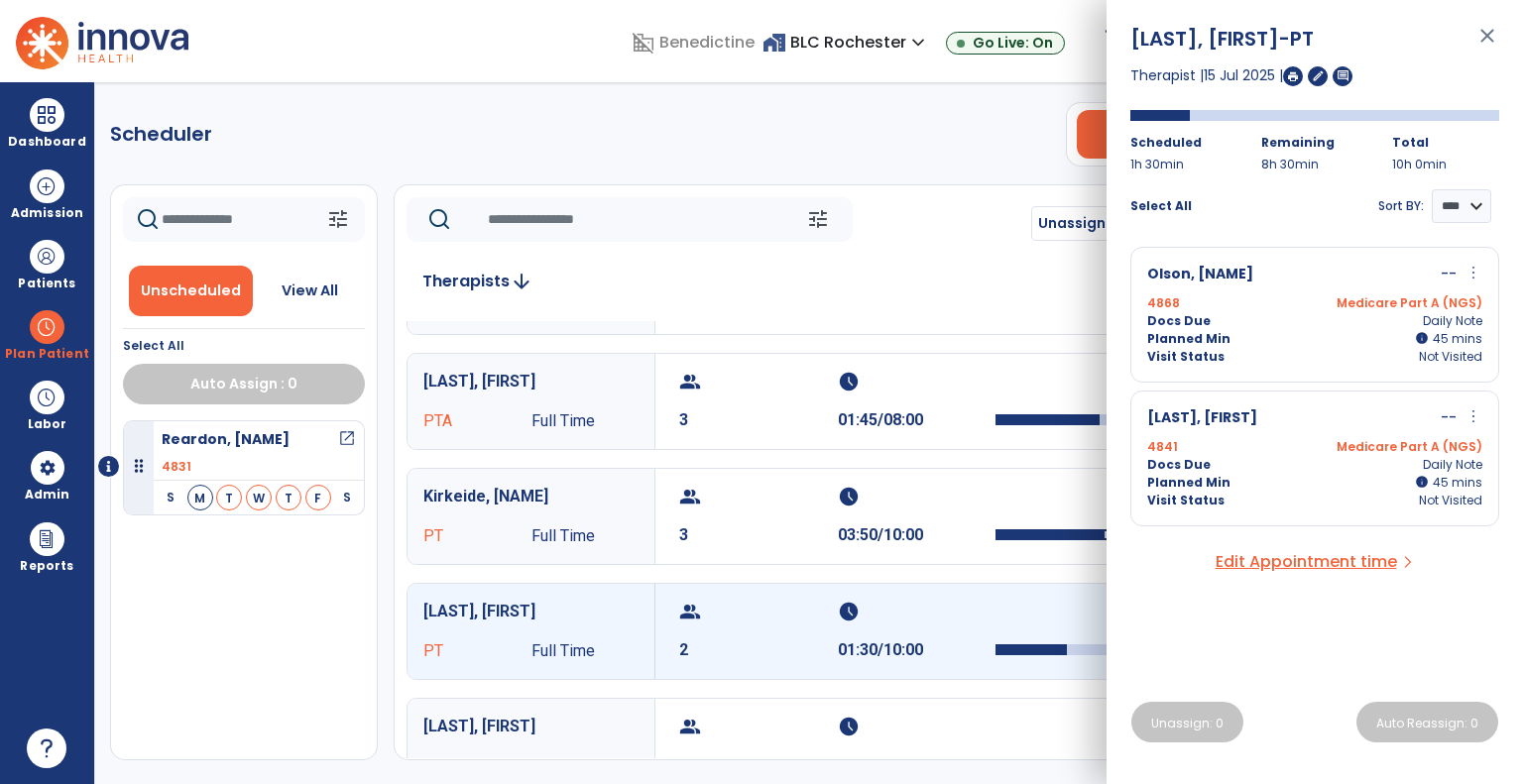 click on "close" at bounding box center [1487, 45] 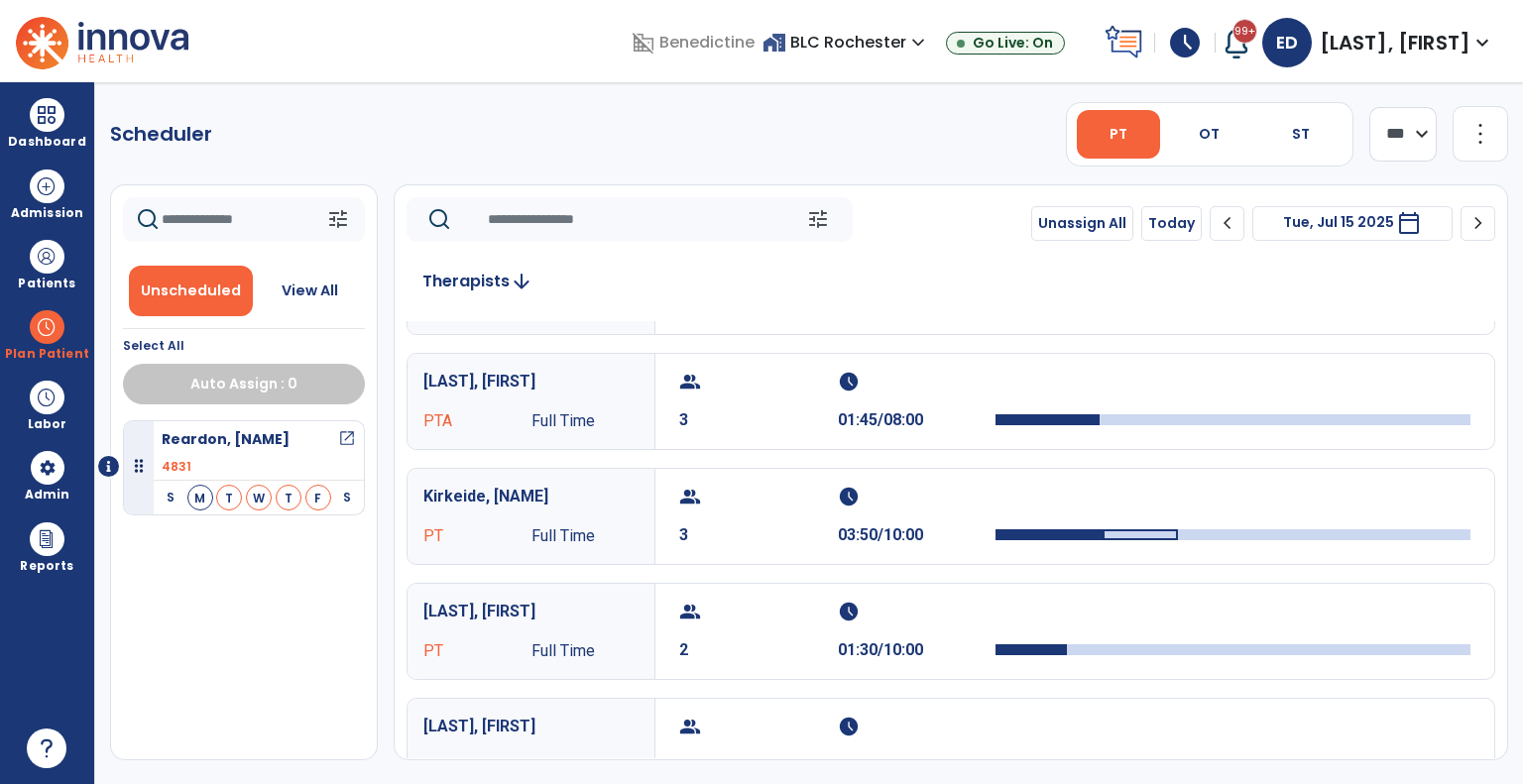 click on "chevron_left" 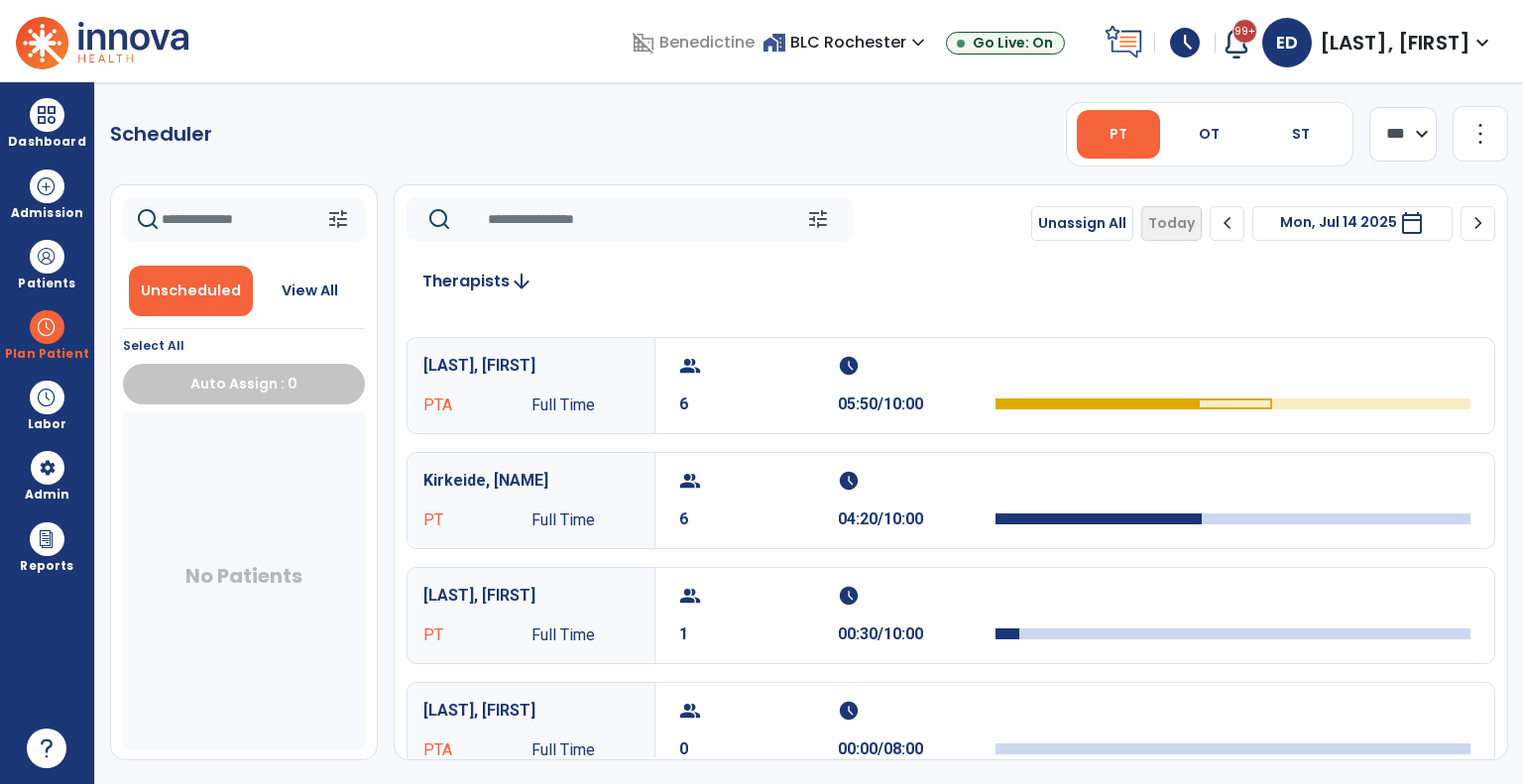 scroll, scrollTop: 0, scrollLeft: 0, axis: both 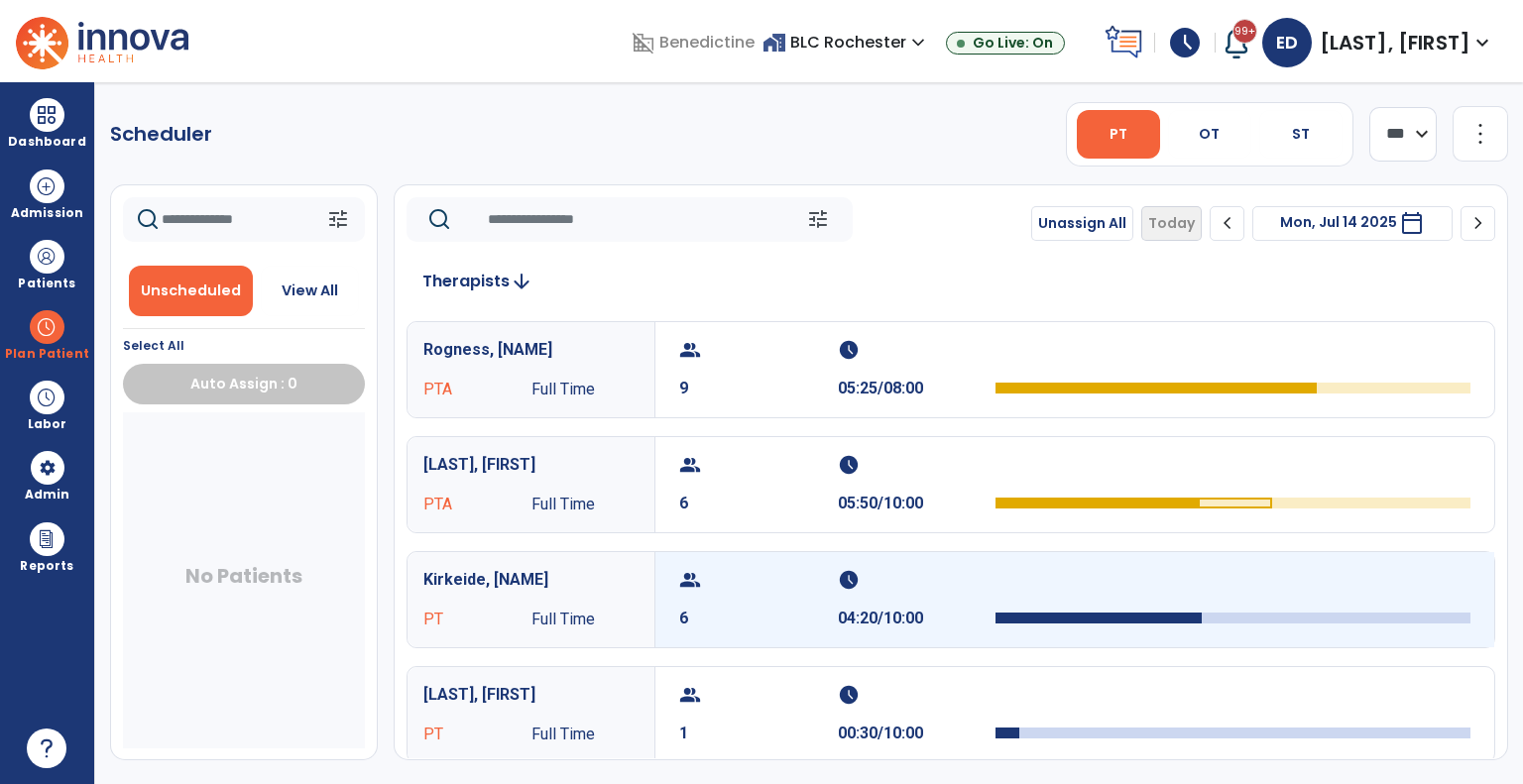 click on "schedule" at bounding box center (914, 580) 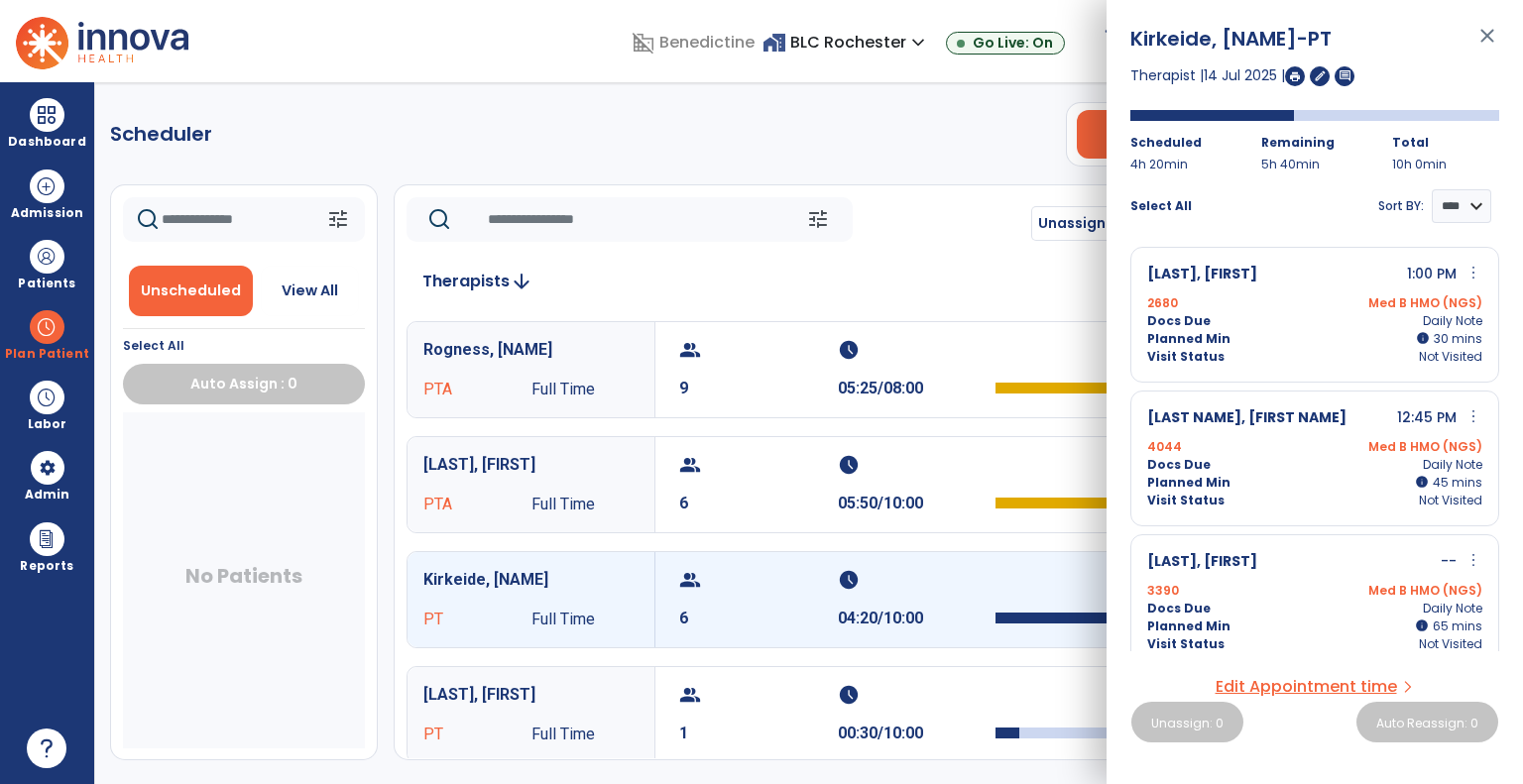 click on "close" at bounding box center [1487, 45] 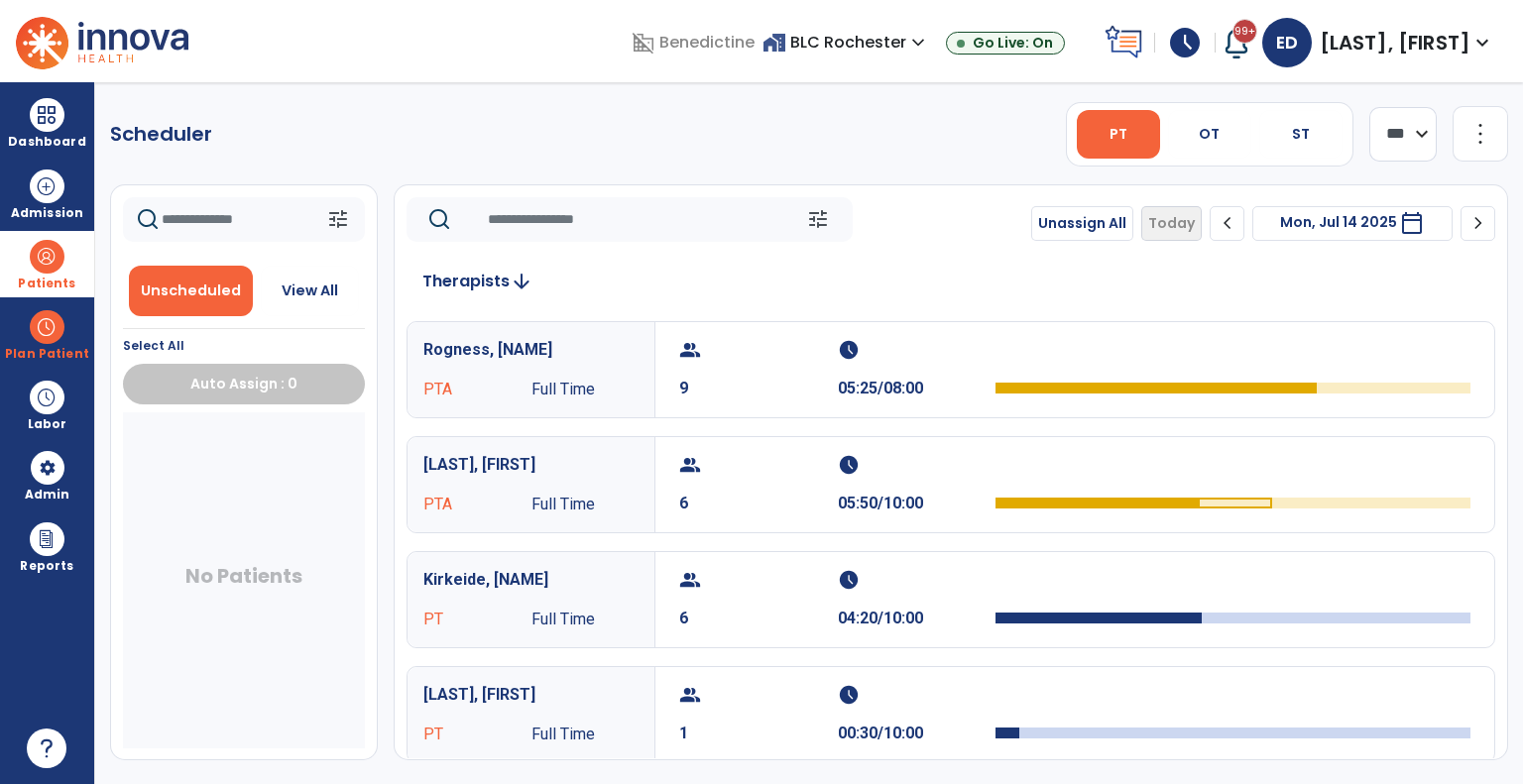 click at bounding box center (47, 257) 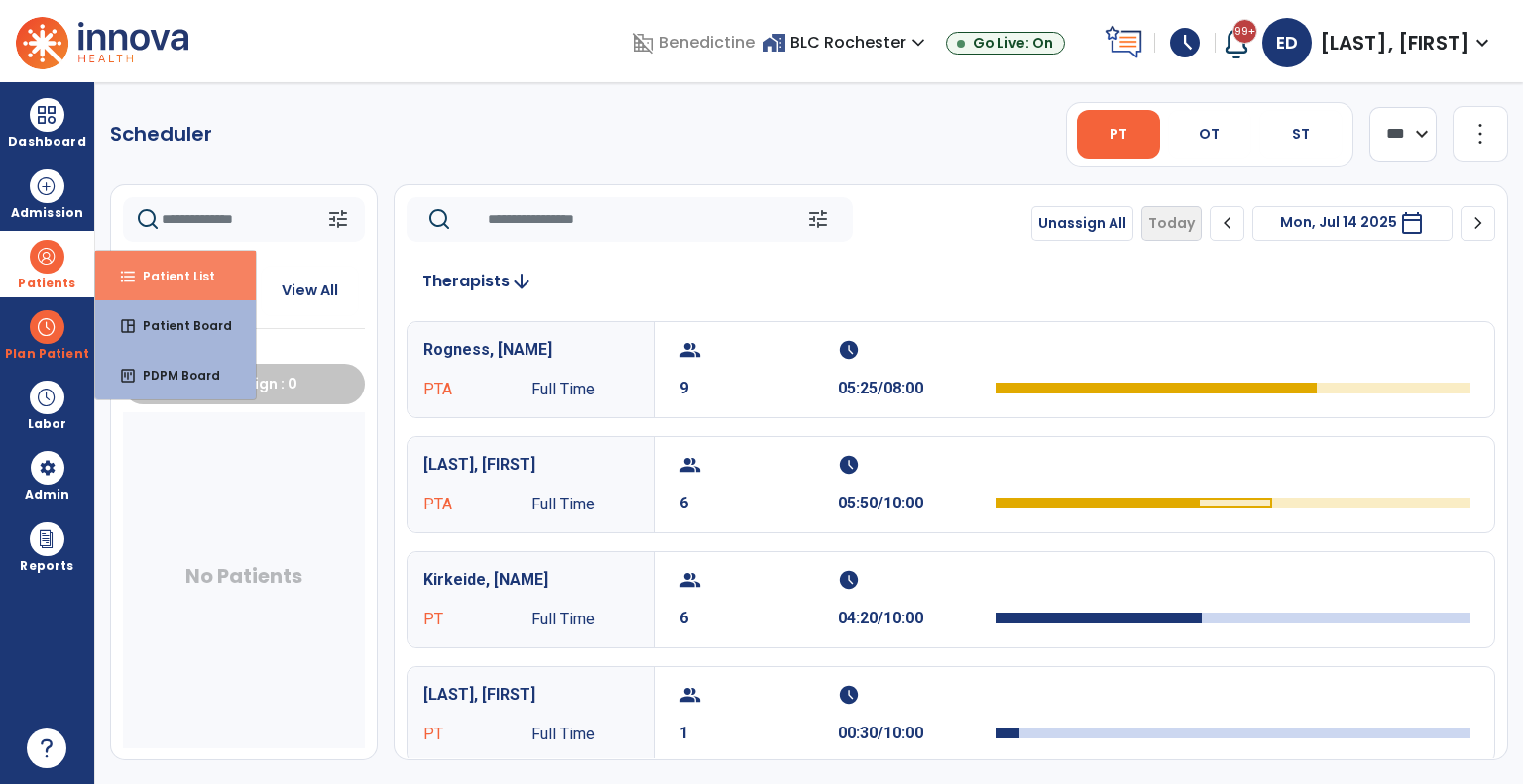 click on "format_list_bulleted  Patient List" at bounding box center (176, 276) 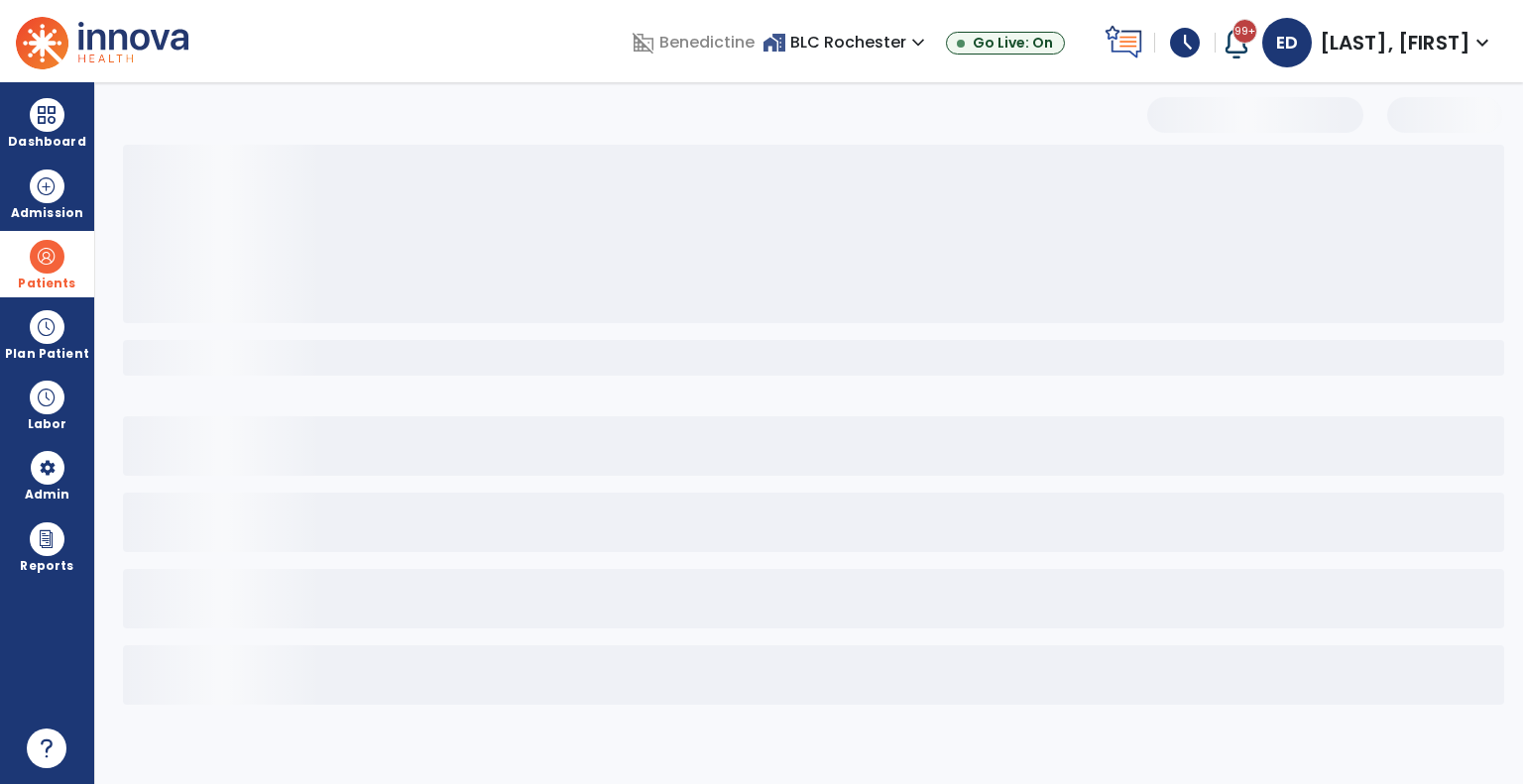 select on "***" 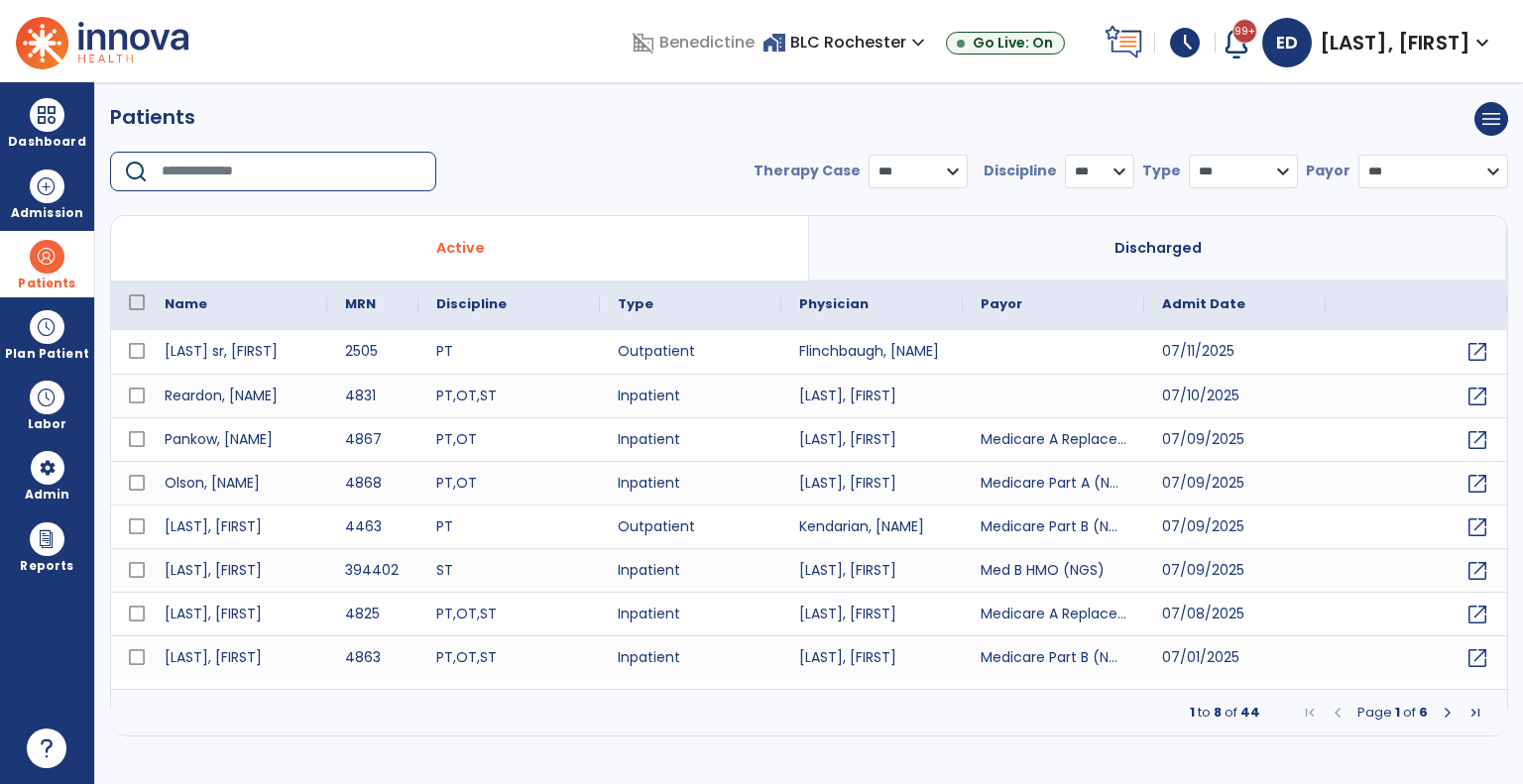 click at bounding box center [292, 171] 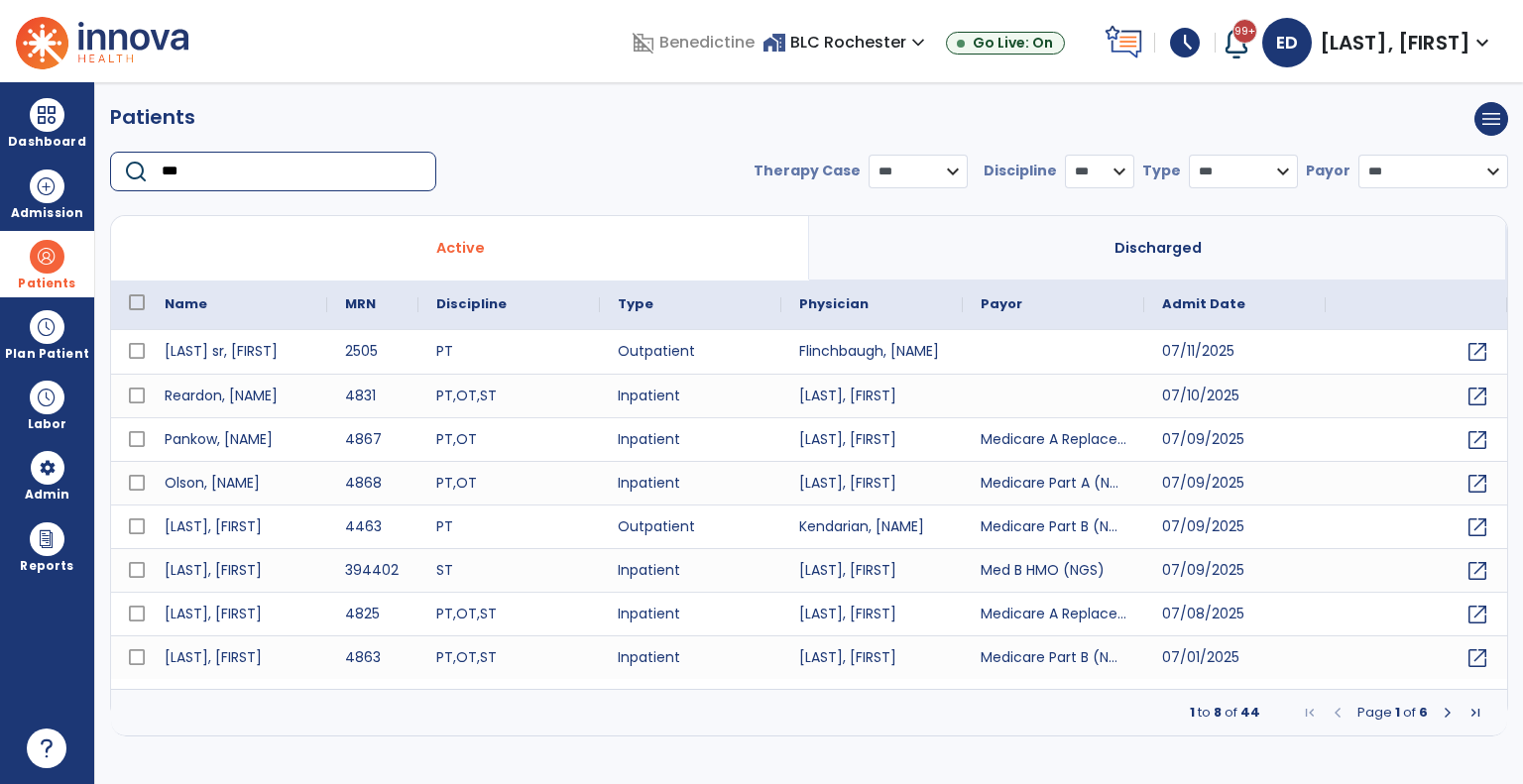 type on "****" 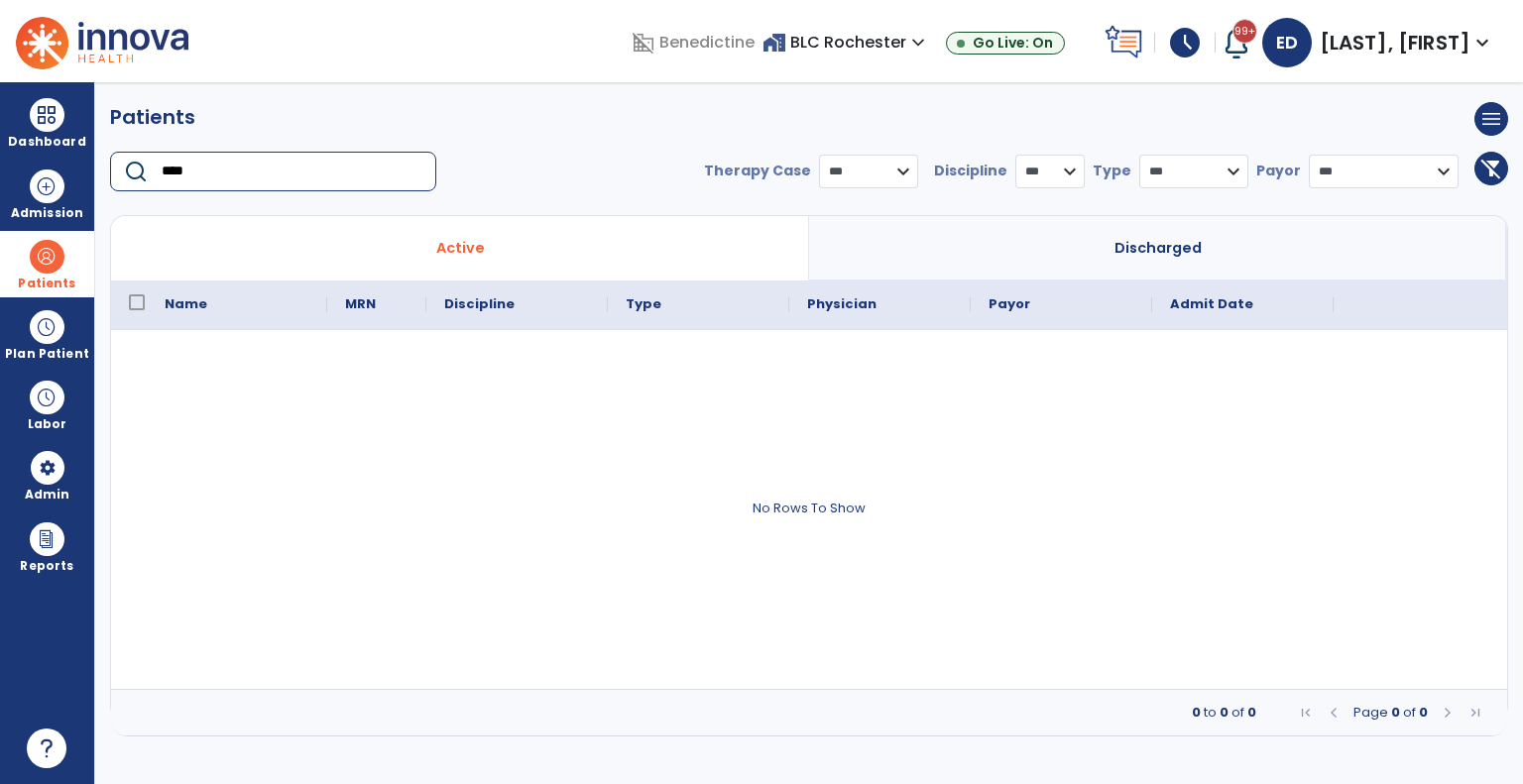 drag, startPoint x: 246, startPoint y: 167, endPoint x: 128, endPoint y: 166, distance: 118.0042 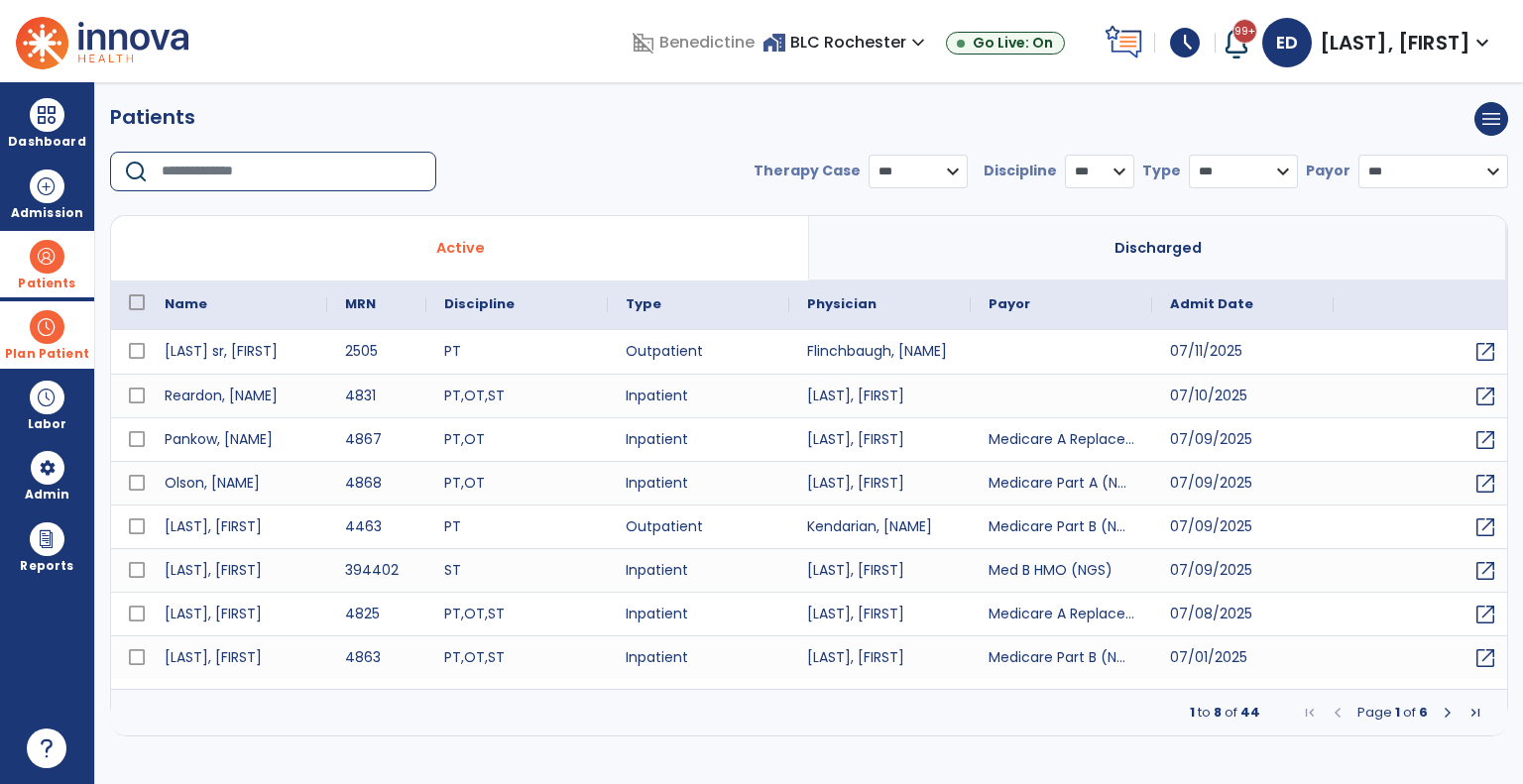 click on "Plan Patient" at bounding box center (47, 283) 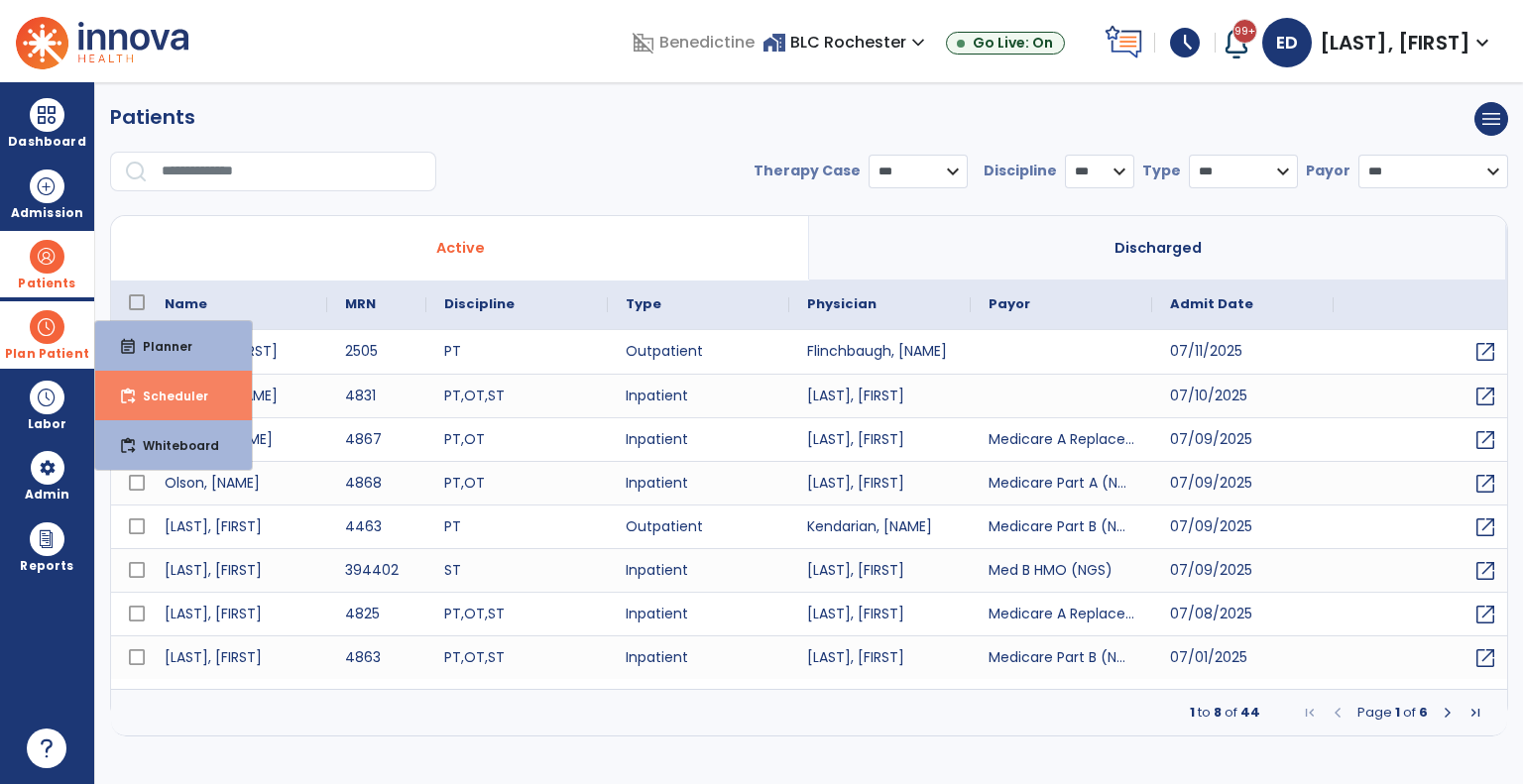 click on "content_paste_go" at bounding box center [128, 396] 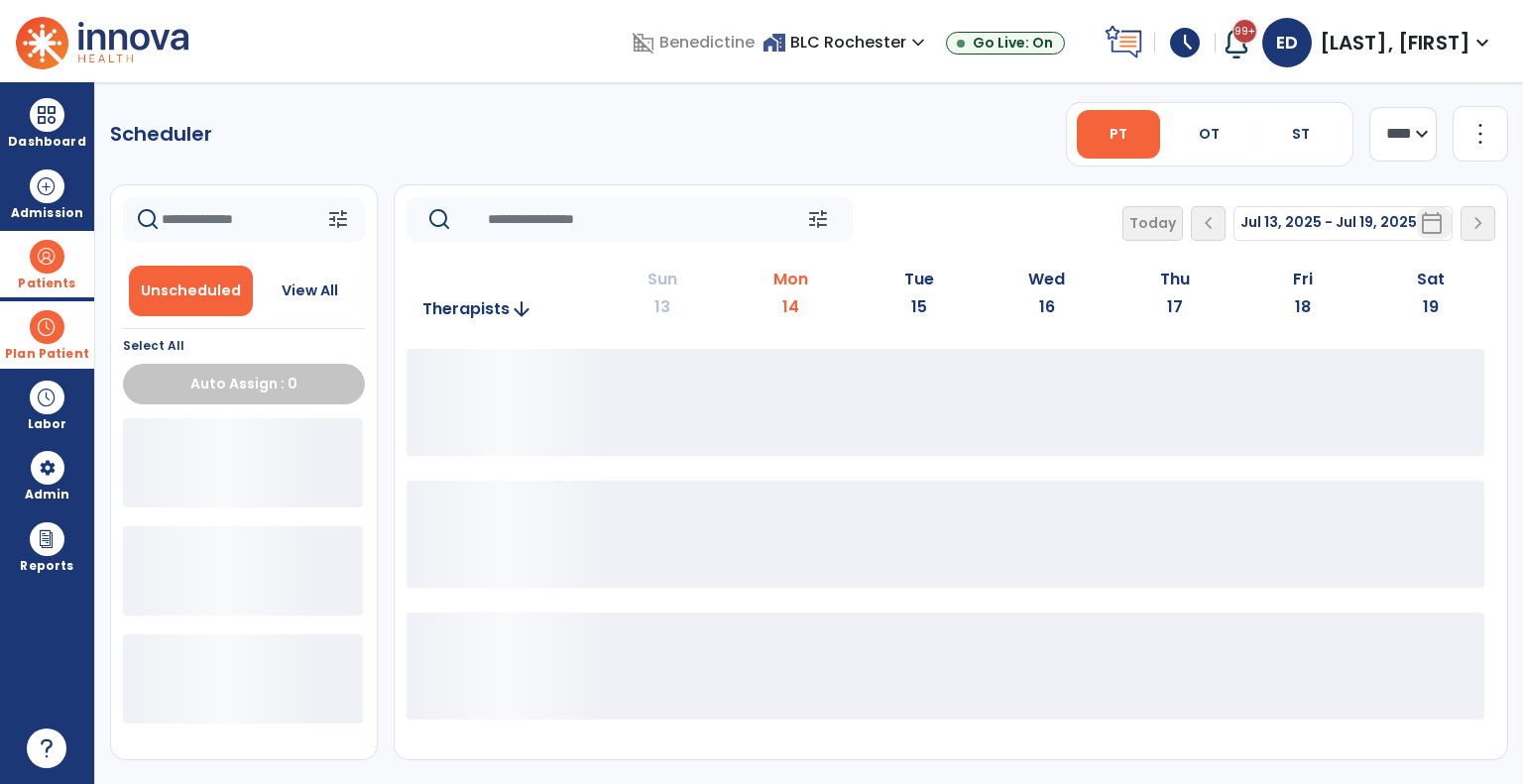 click on "**** ***" 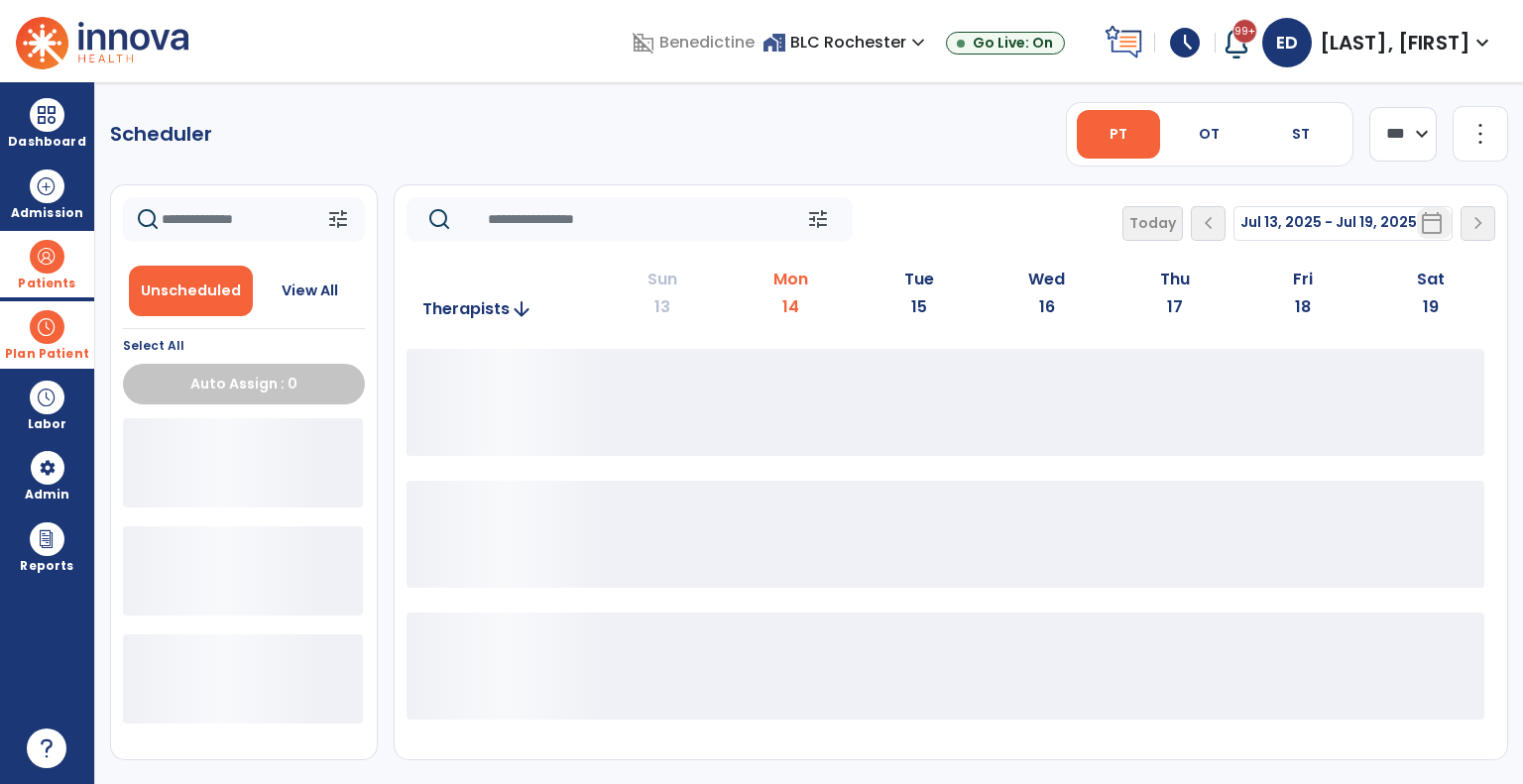 click on "**** ***" 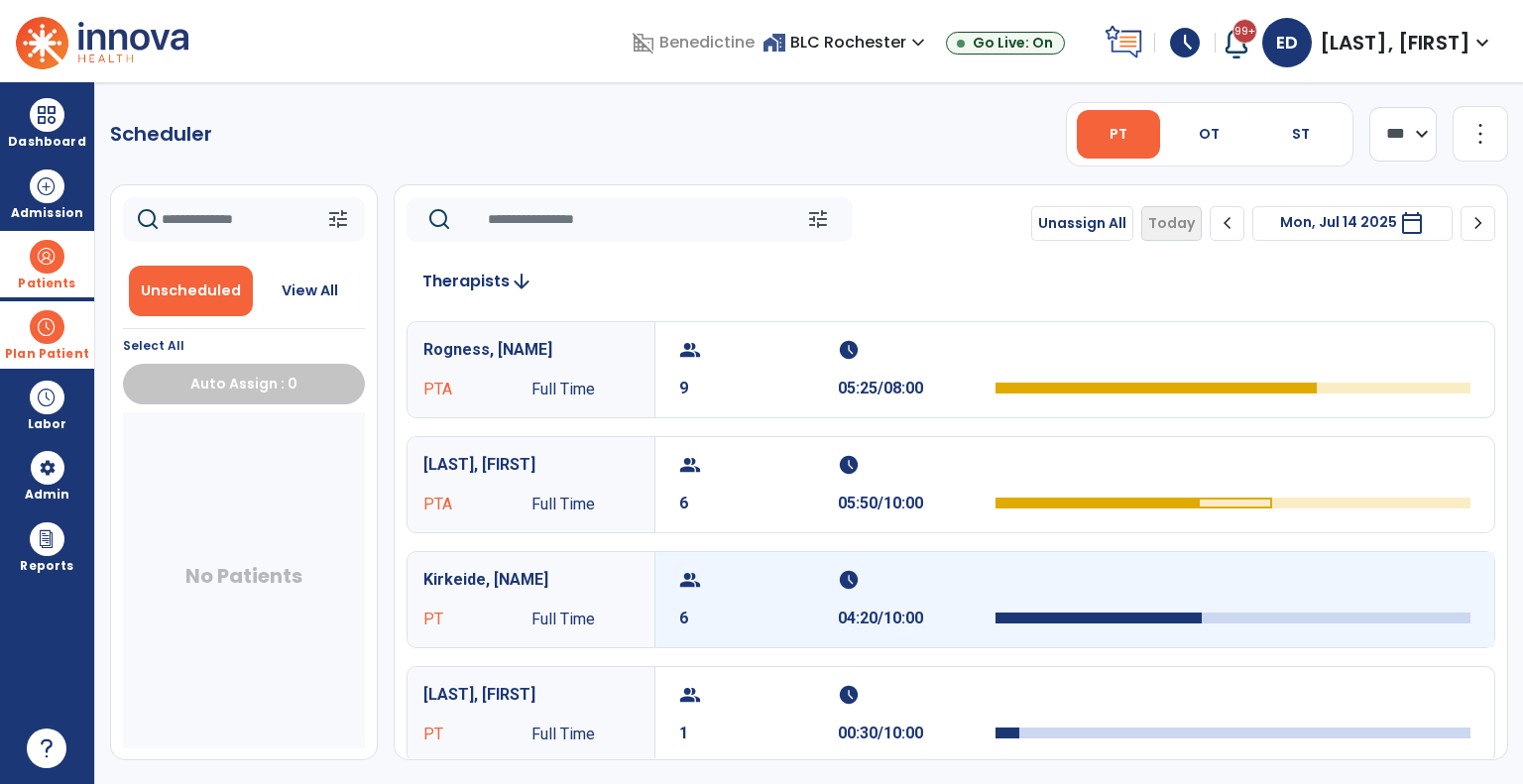 click on "04:20/10:00" at bounding box center (917, 618) 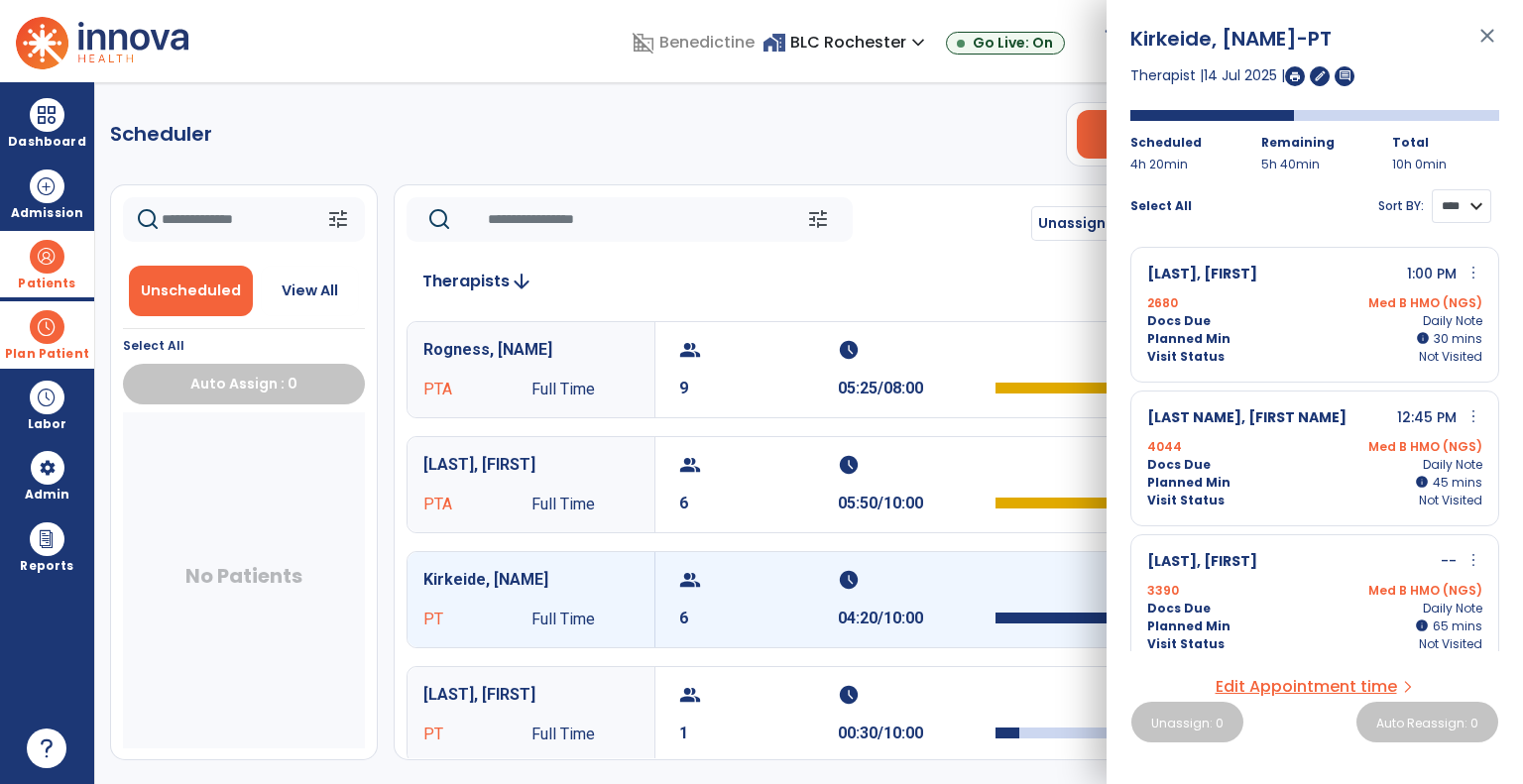 drag, startPoint x: 1477, startPoint y: 200, endPoint x: 1467, endPoint y: 213, distance: 16.40122 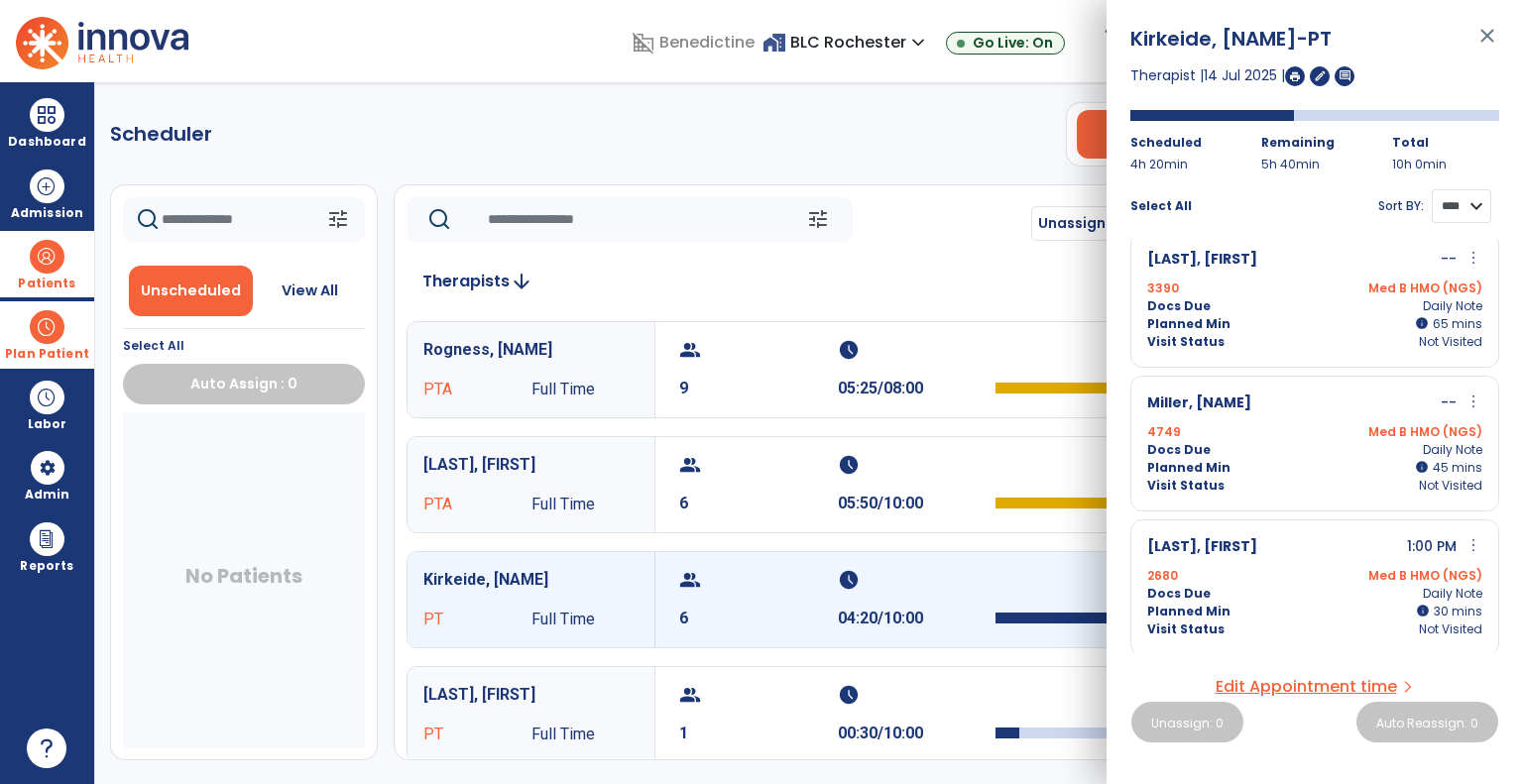 scroll, scrollTop: 0, scrollLeft: 0, axis: both 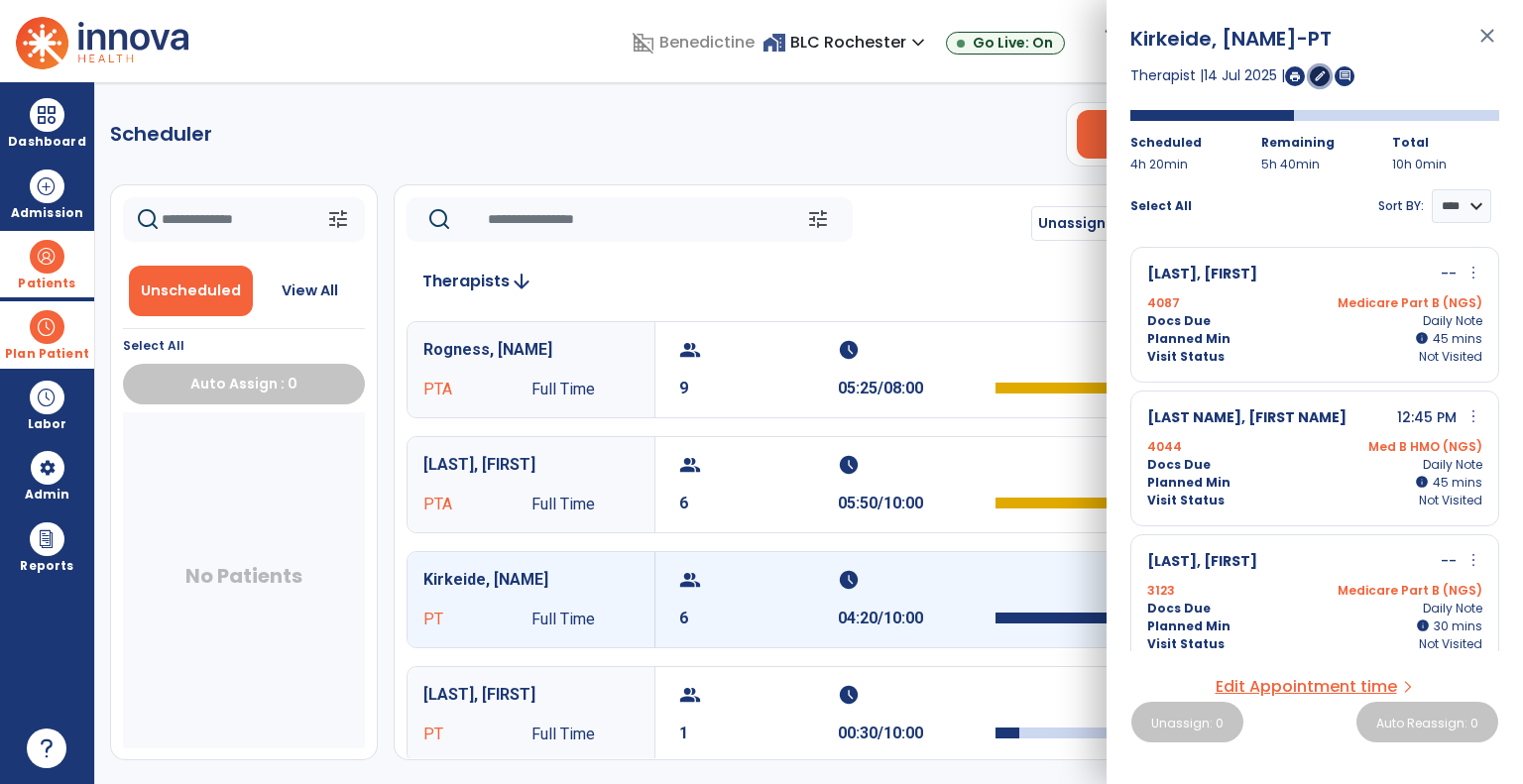 click on "edit" at bounding box center [1320, 75] 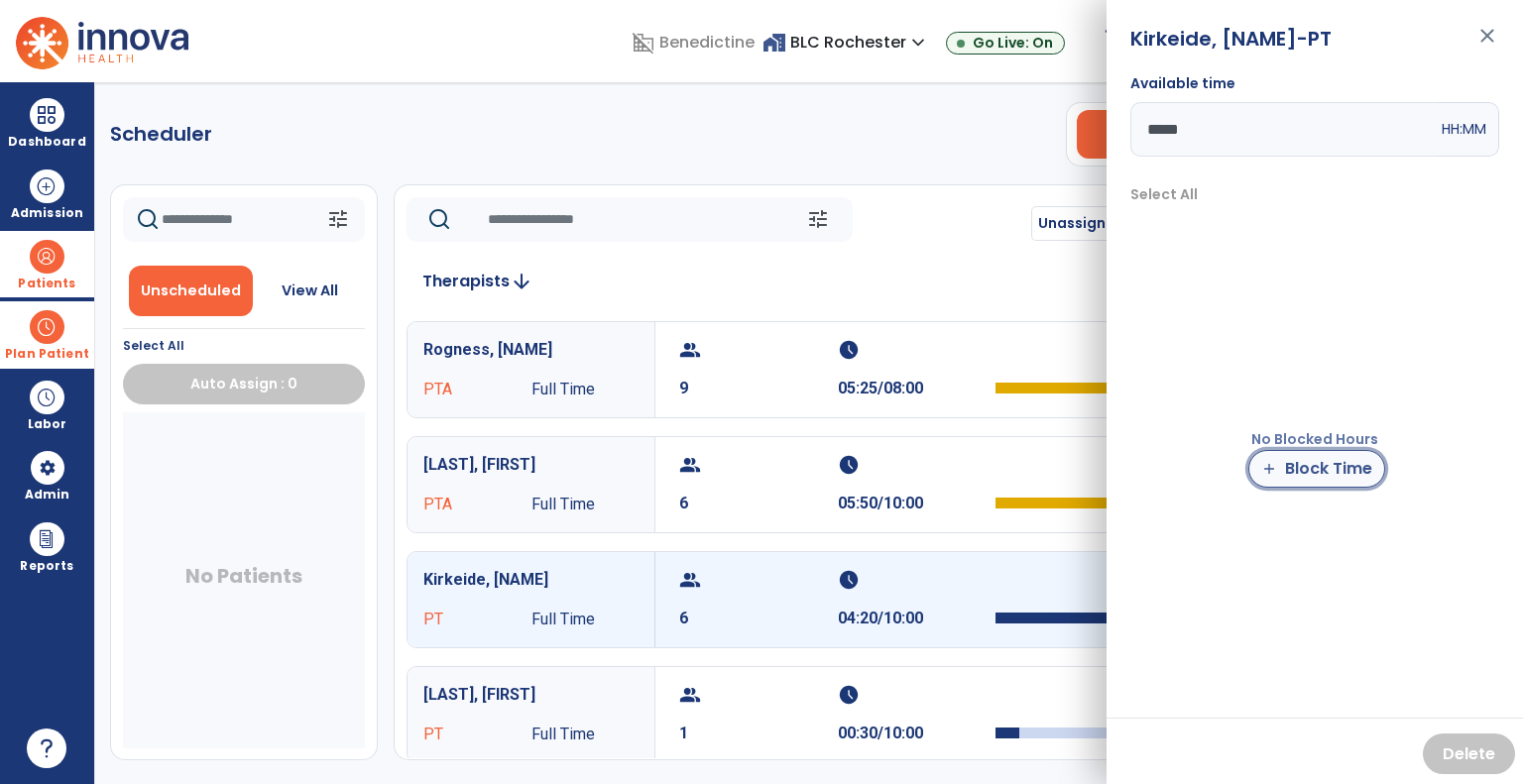 click on "add   Block Time" at bounding box center [1317, 469] 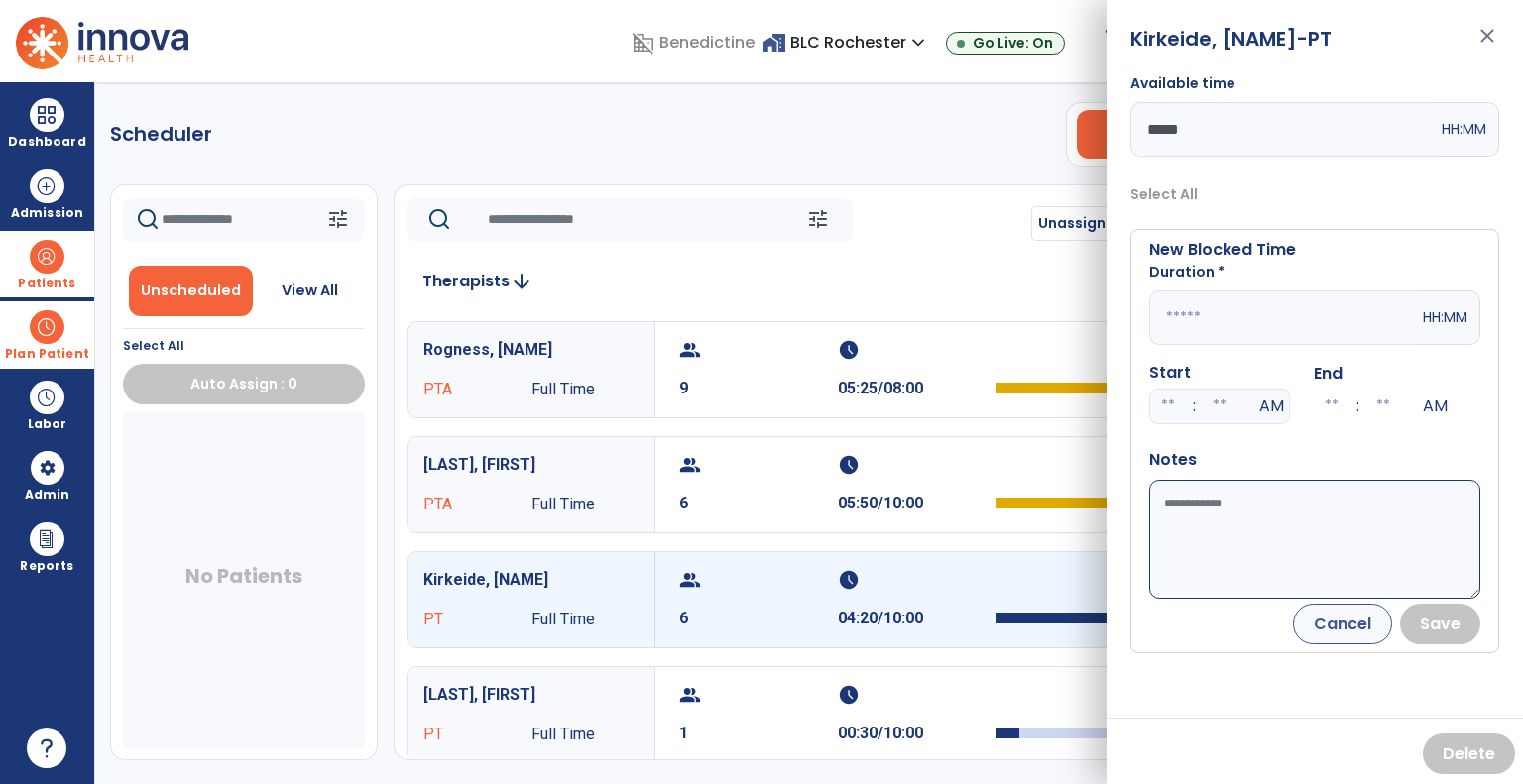 click at bounding box center (1284, 317) 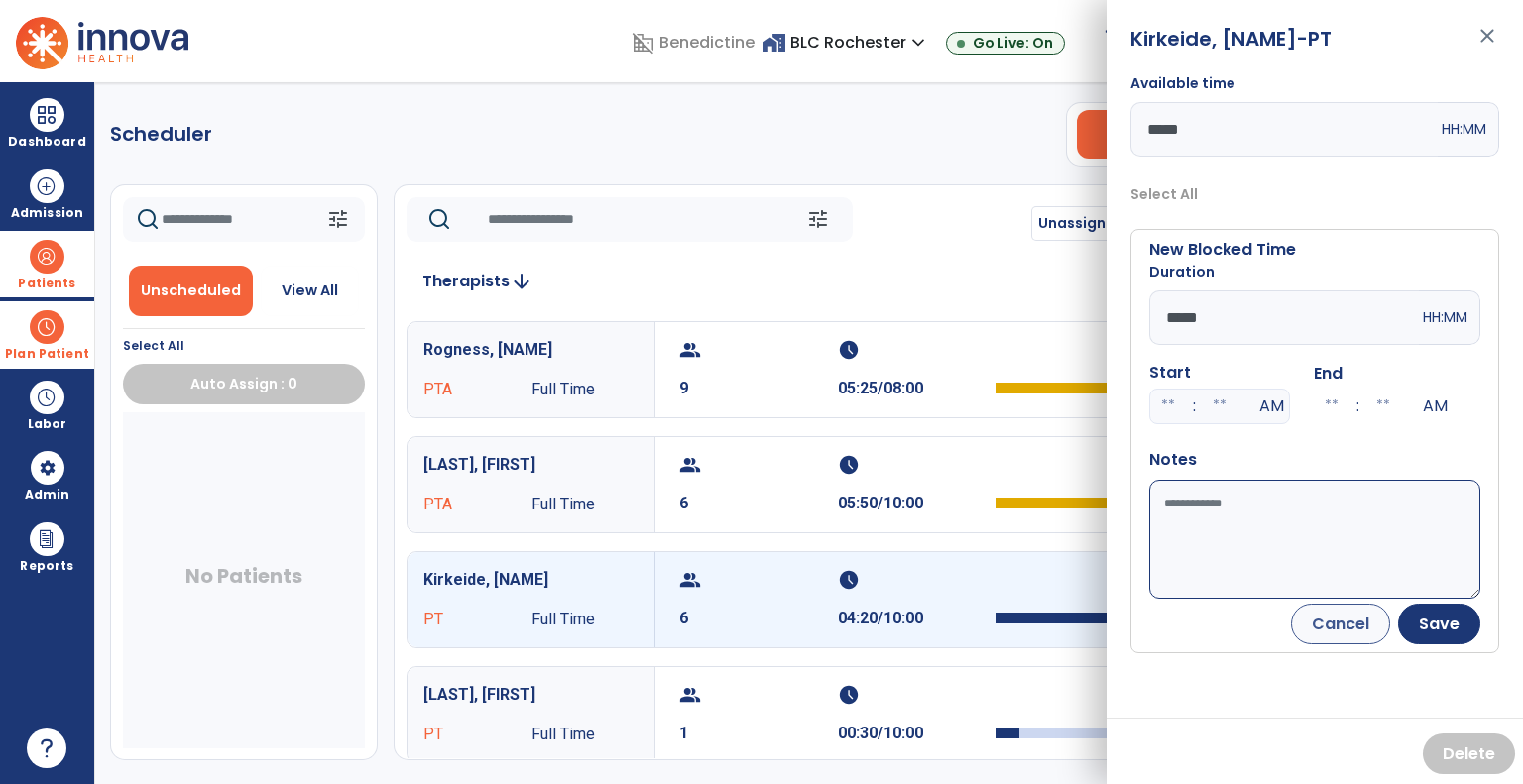 type on "*****" 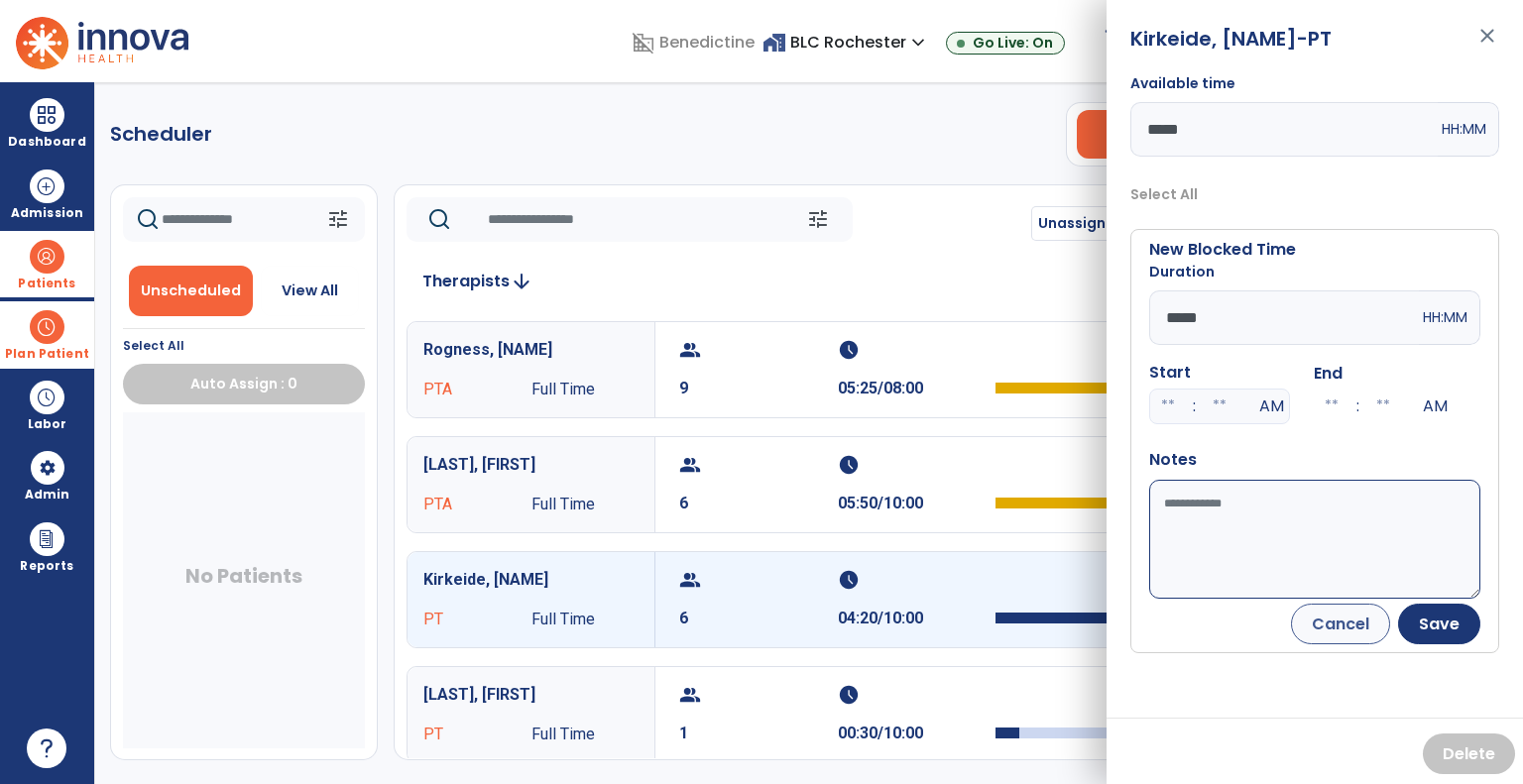 click on "Available time" at bounding box center (1315, 539) 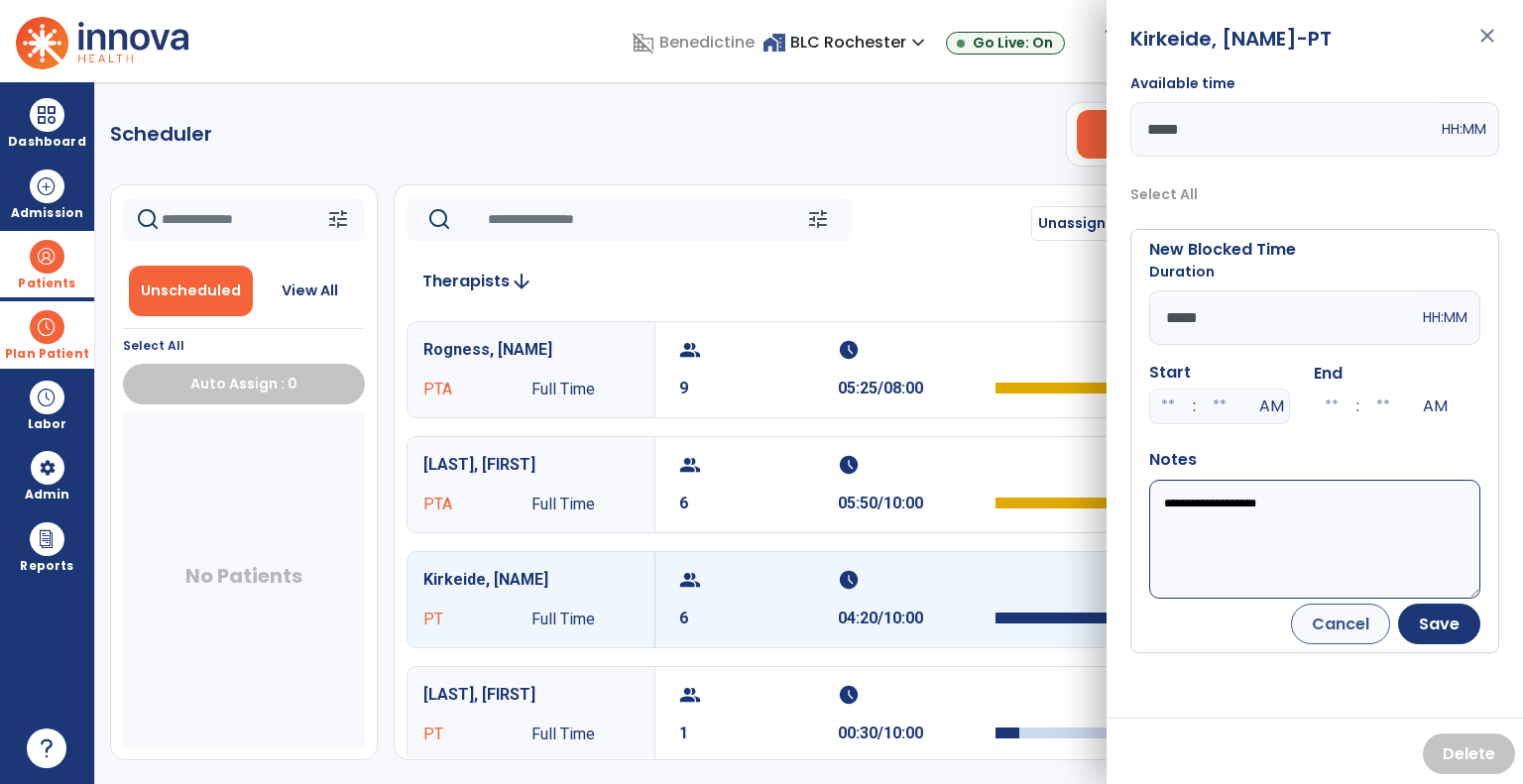 type on "**********" 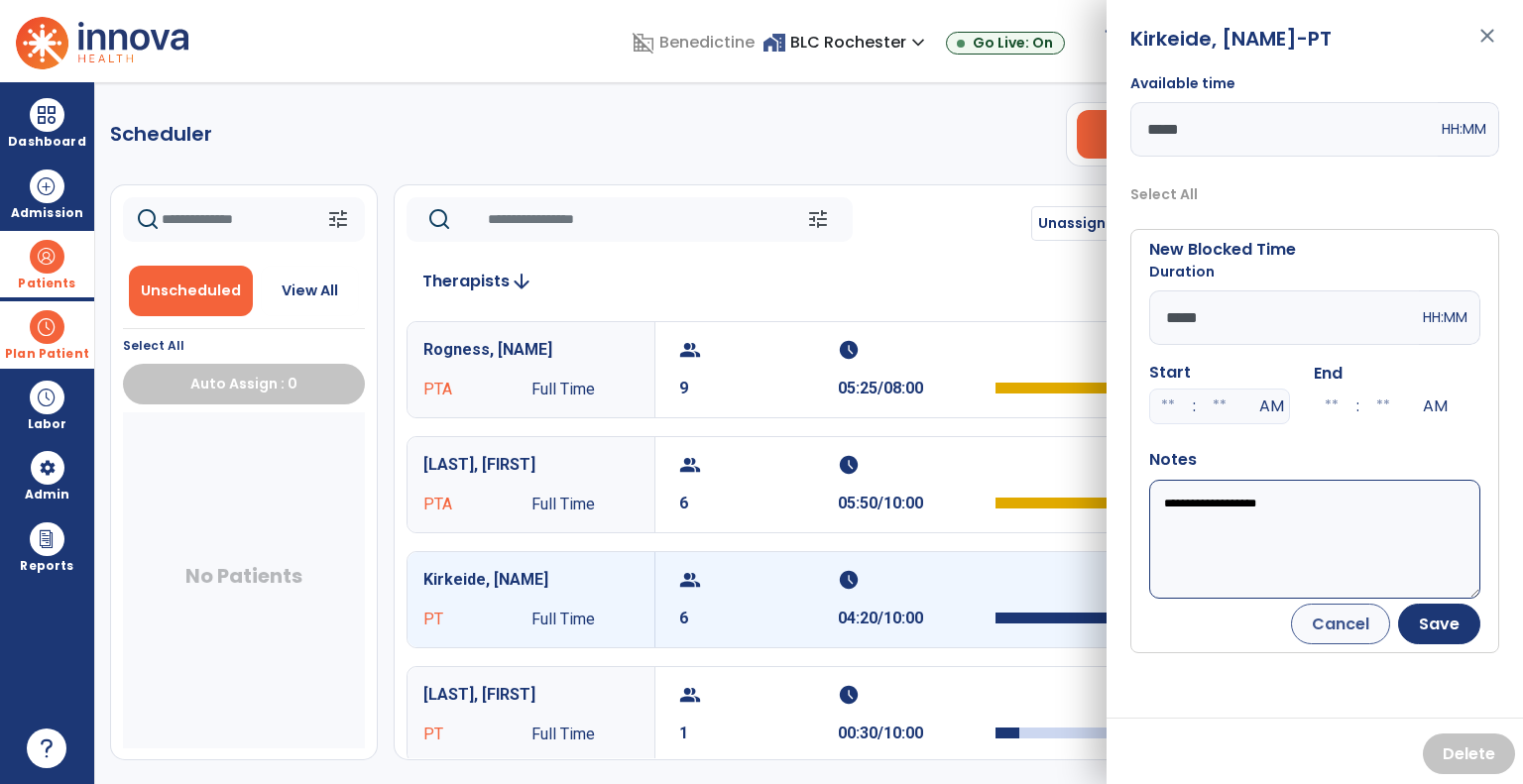 drag, startPoint x: 1245, startPoint y: 316, endPoint x: 1153, endPoint y: 316, distance: 92 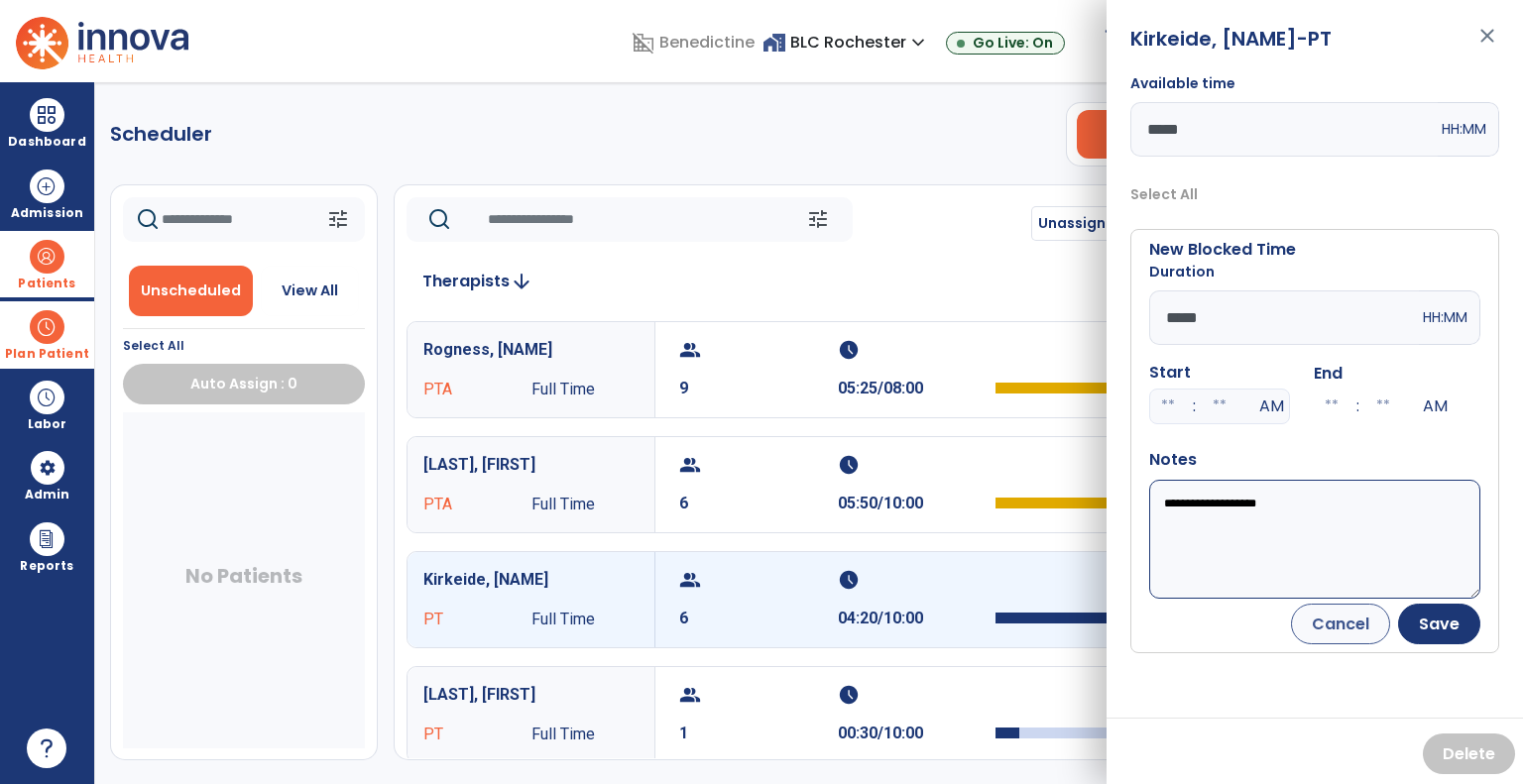 type on "*****" 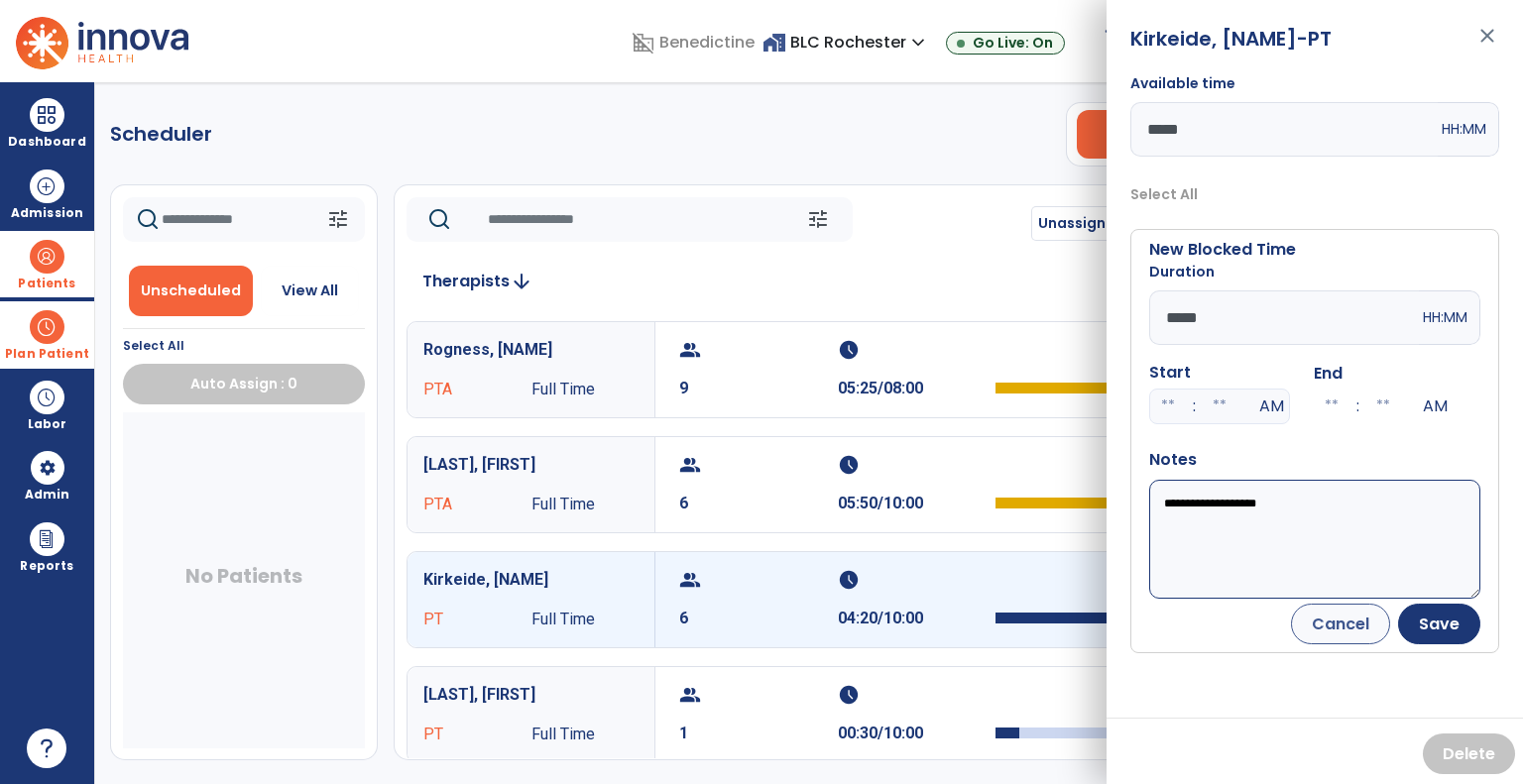click on "**********" at bounding box center [1315, 539] 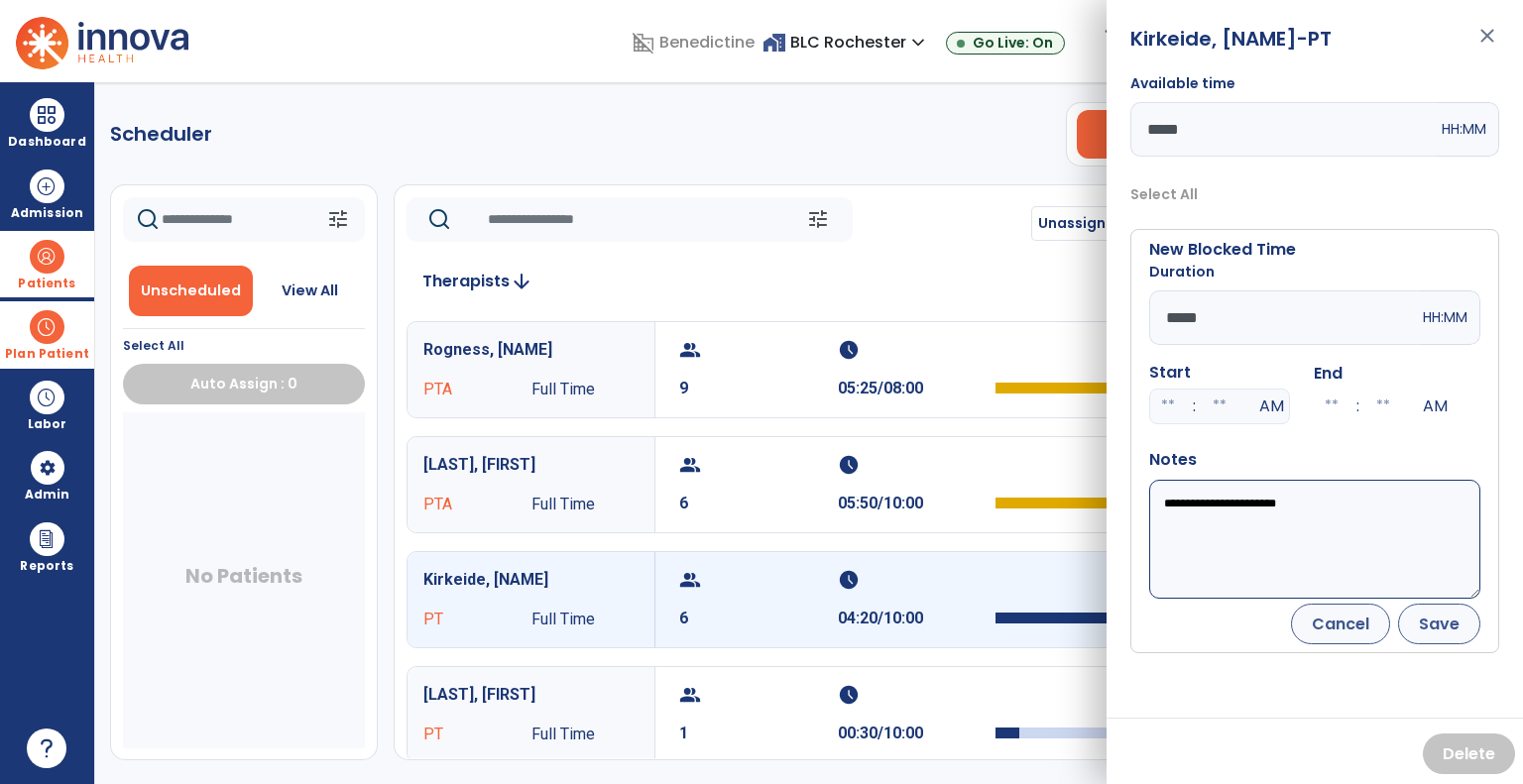 type on "**********" 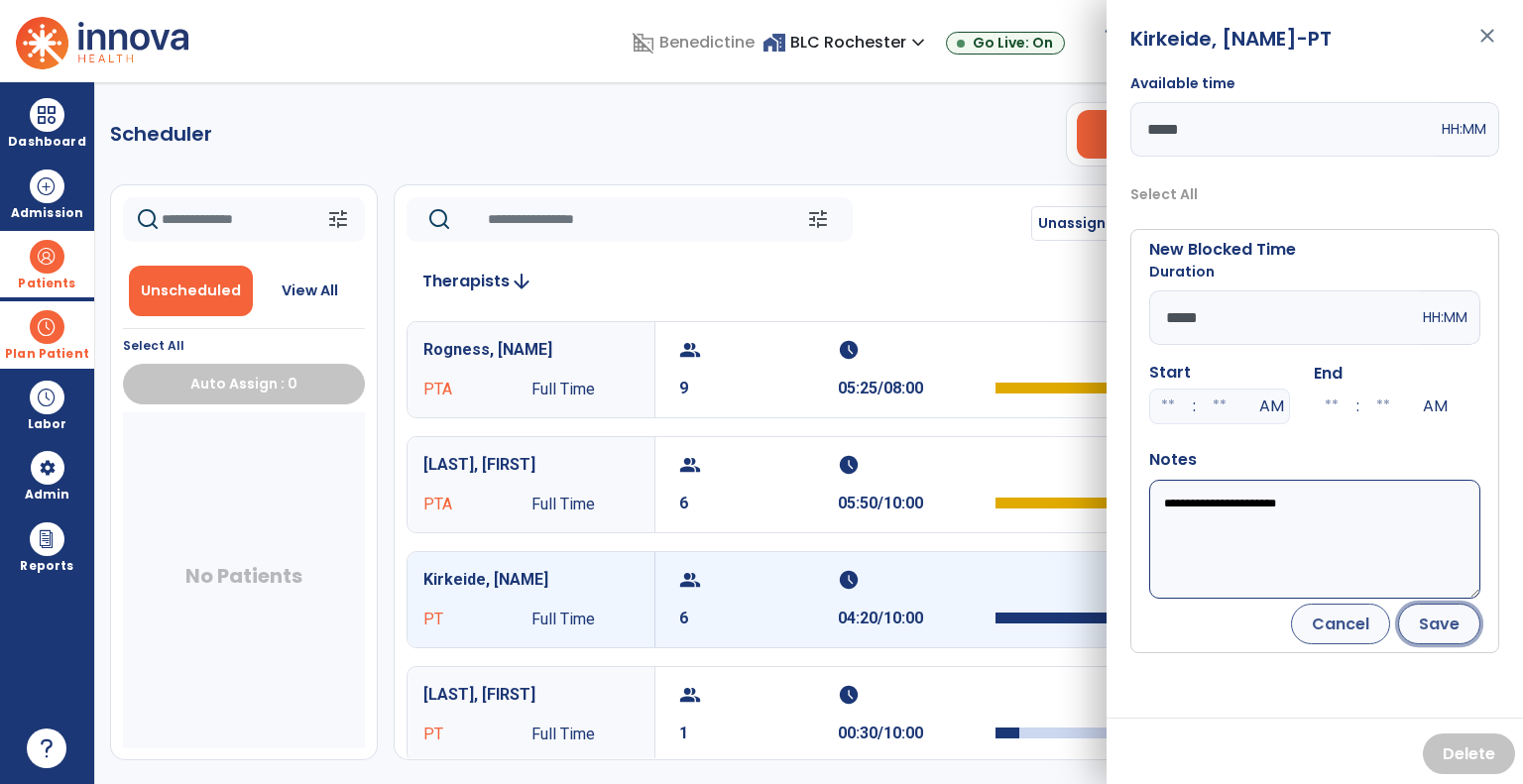 click on "Save" at bounding box center (1439, 623) 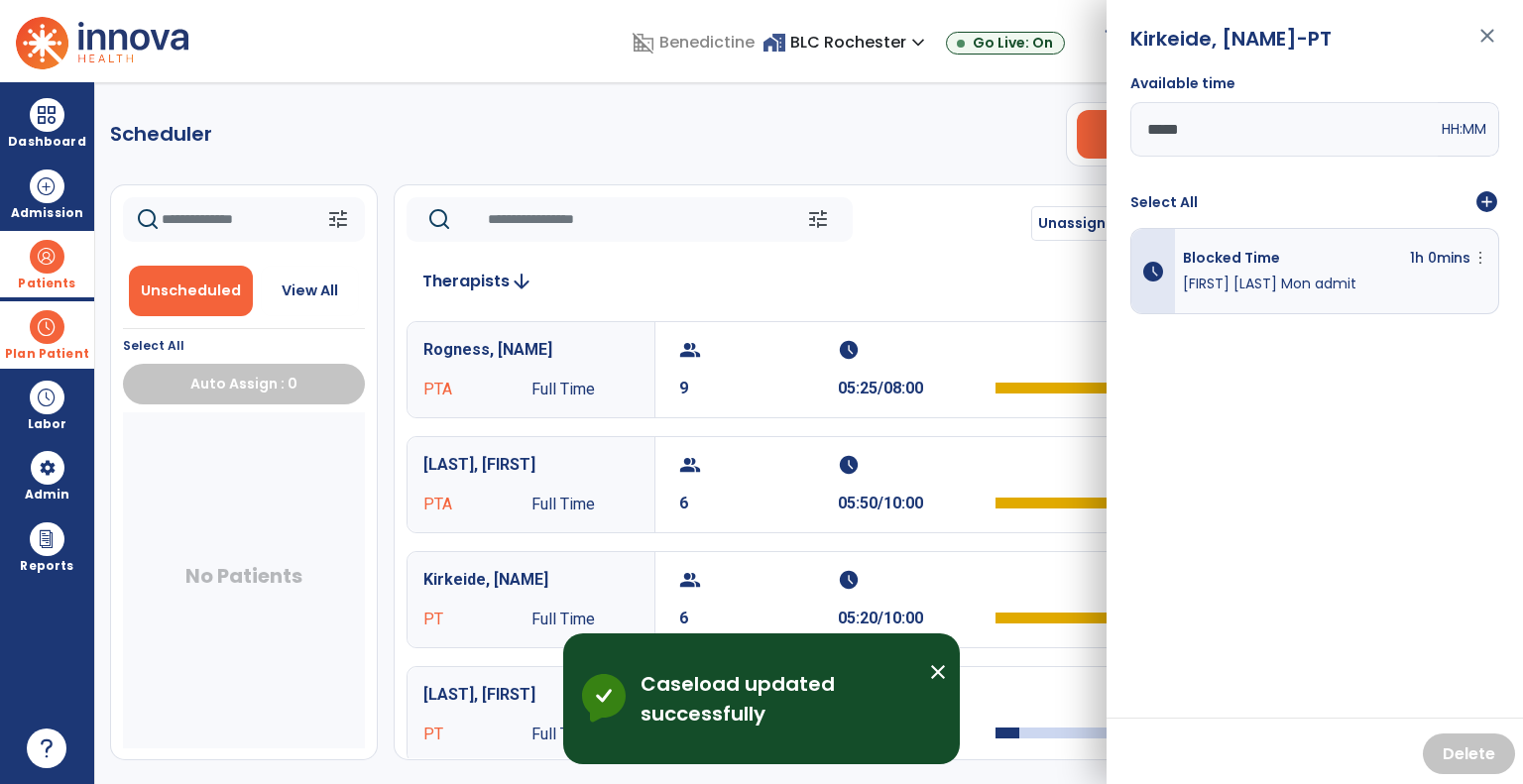 click on "close" at bounding box center [1487, 45] 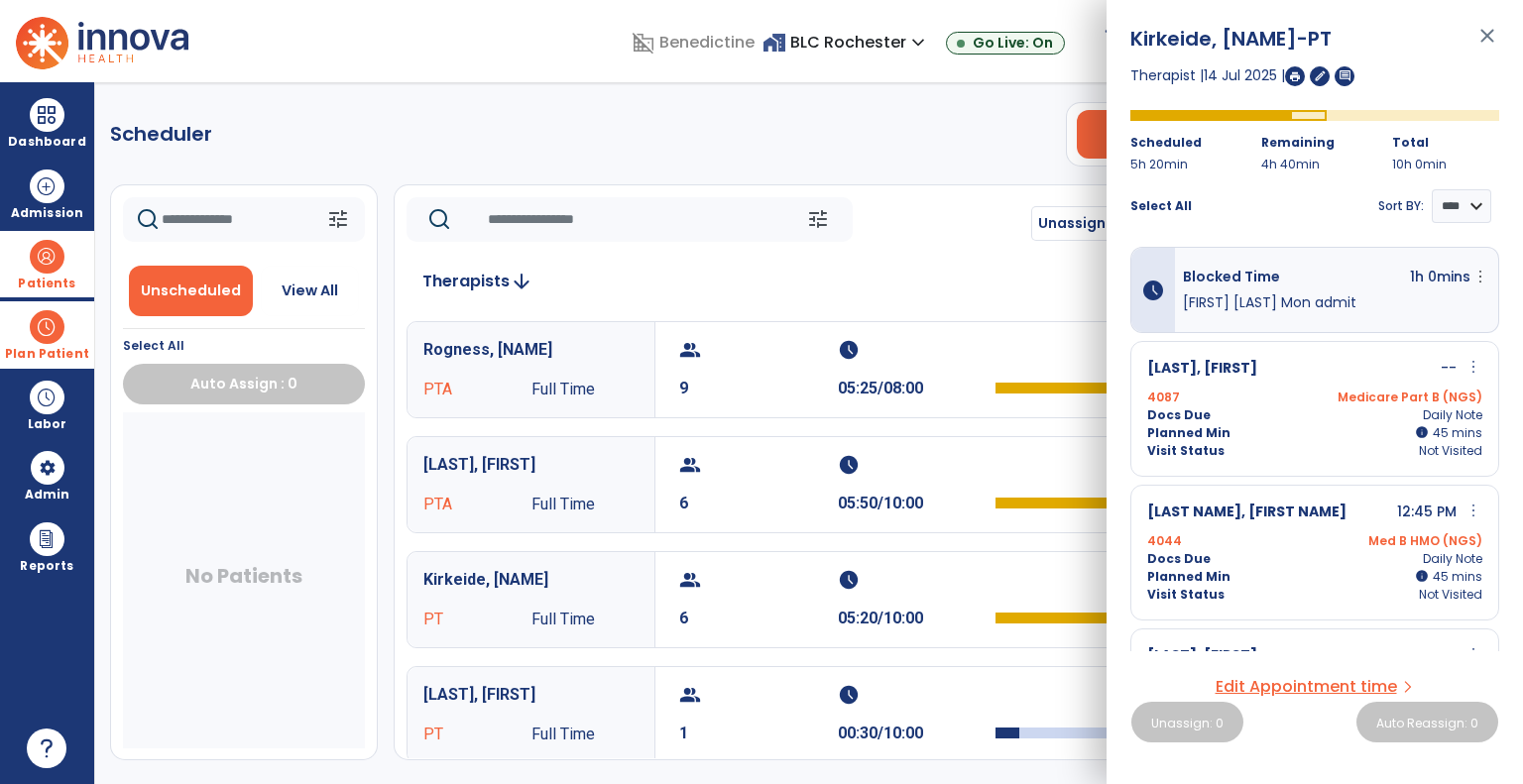 click on "close" at bounding box center (1487, 45) 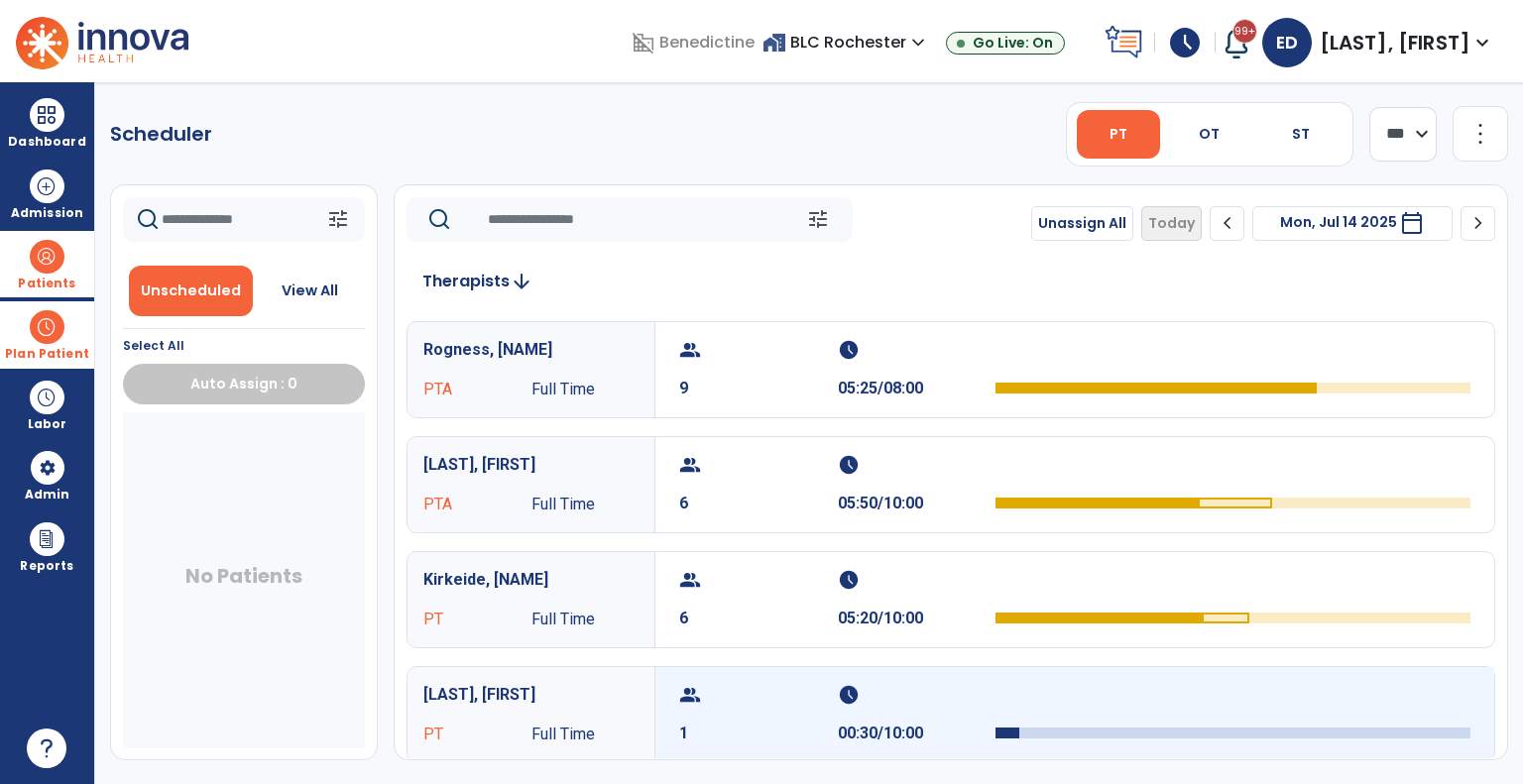 click on "schedule  00:30/10:00" at bounding box center [917, 715] 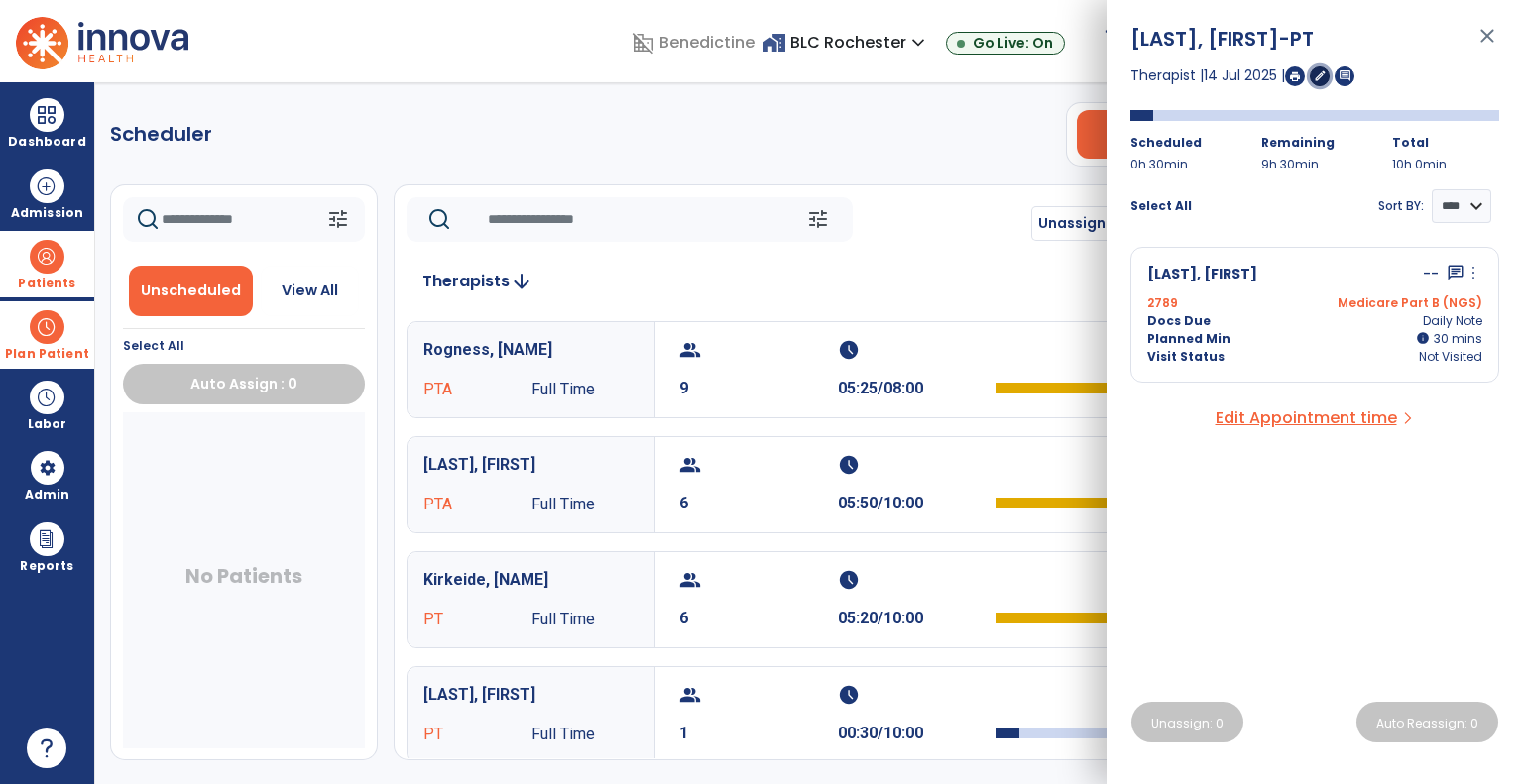 click on "edit" at bounding box center [1320, 75] 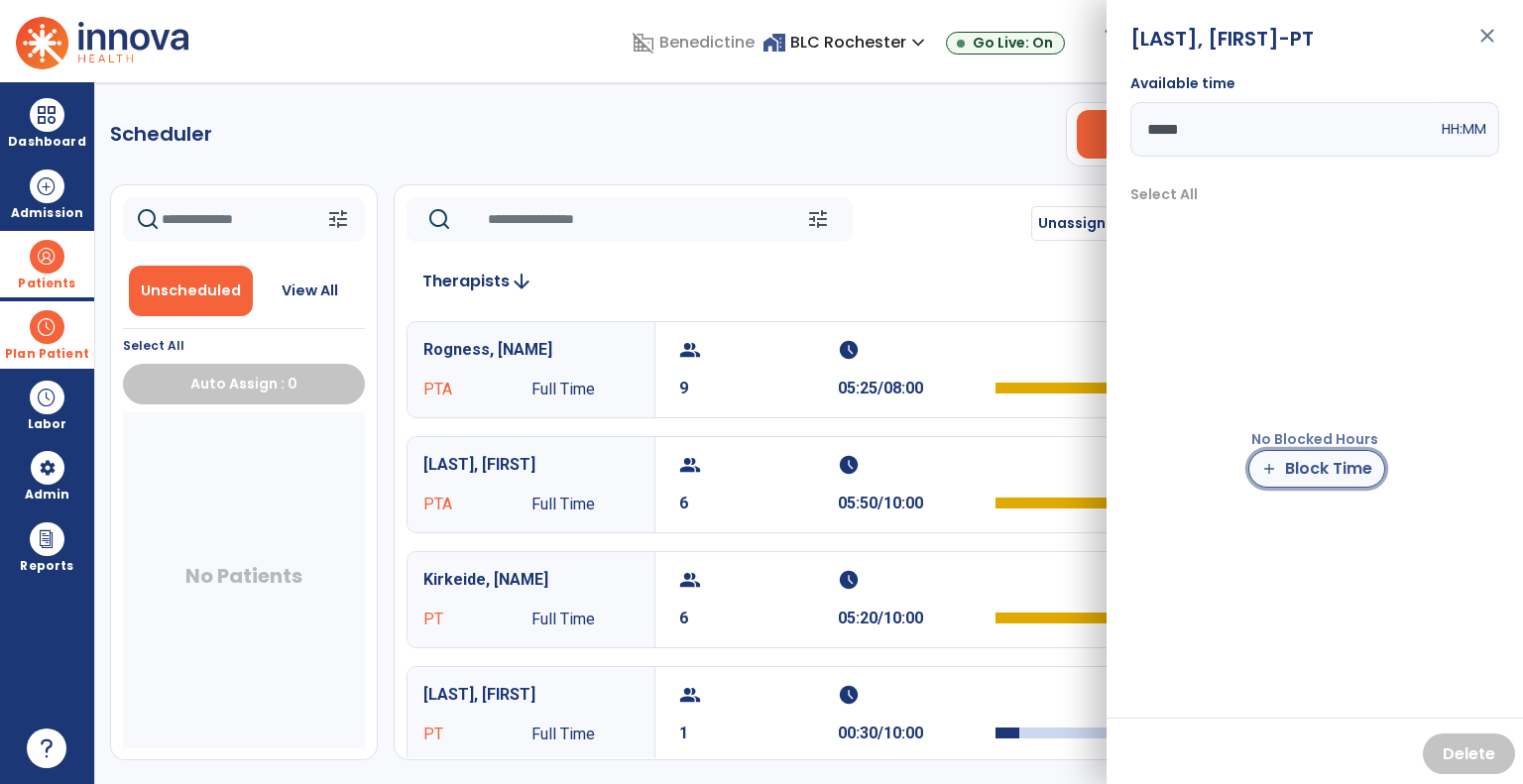 click on "add   Block Time" at bounding box center (1317, 469) 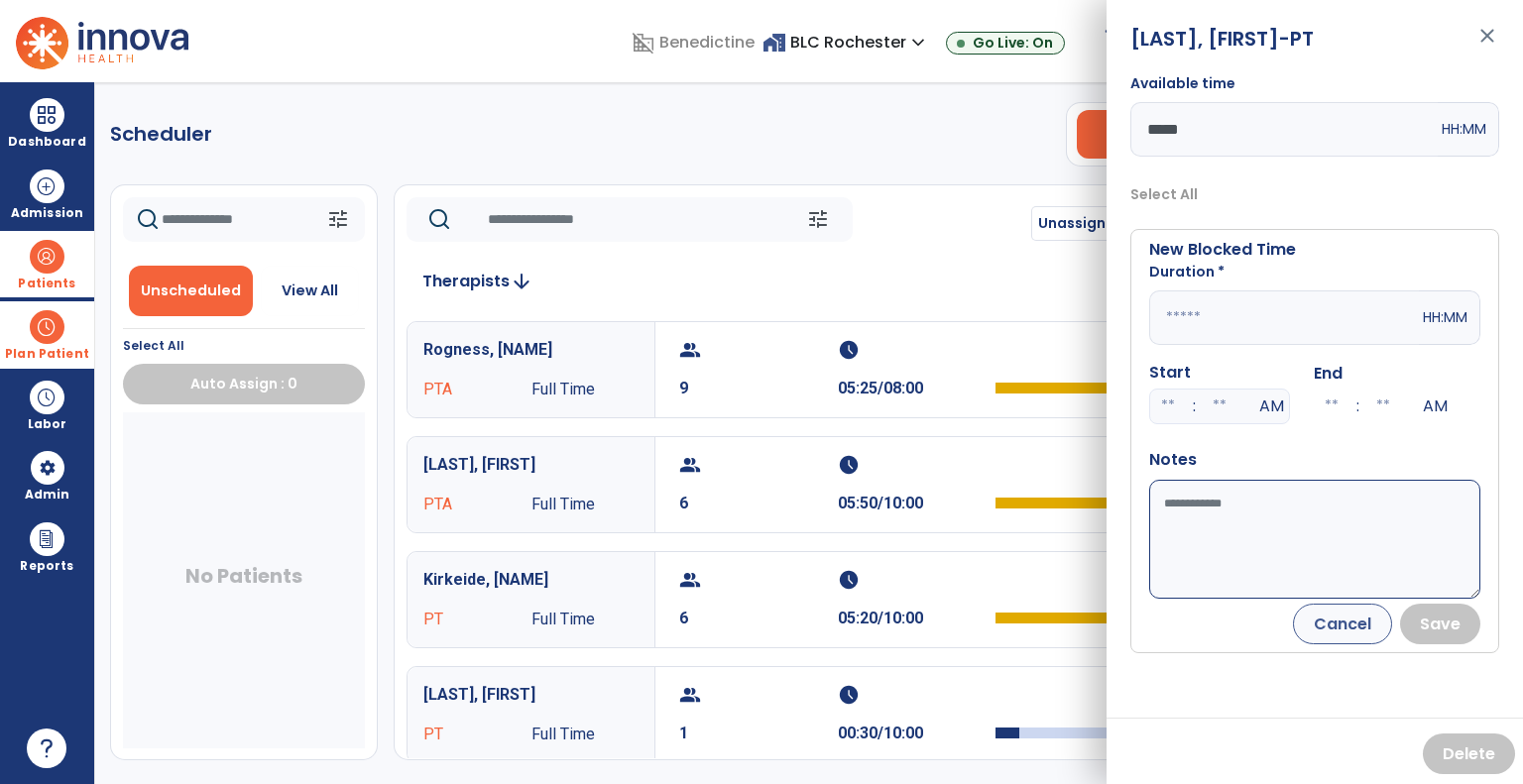 drag, startPoint x: 1200, startPoint y: 273, endPoint x: 1201, endPoint y: 305, distance: 32.01562 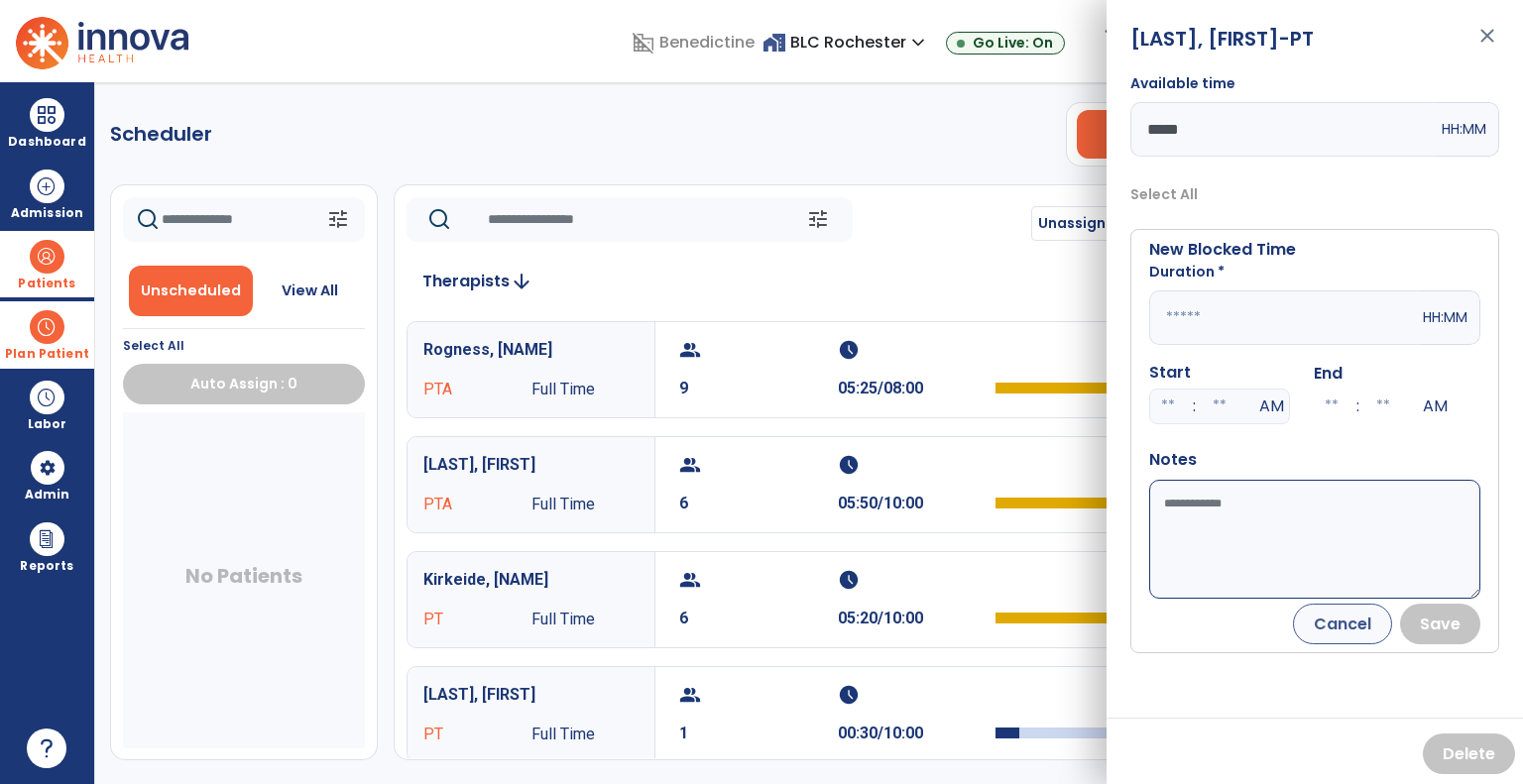click at bounding box center [1284, 317] 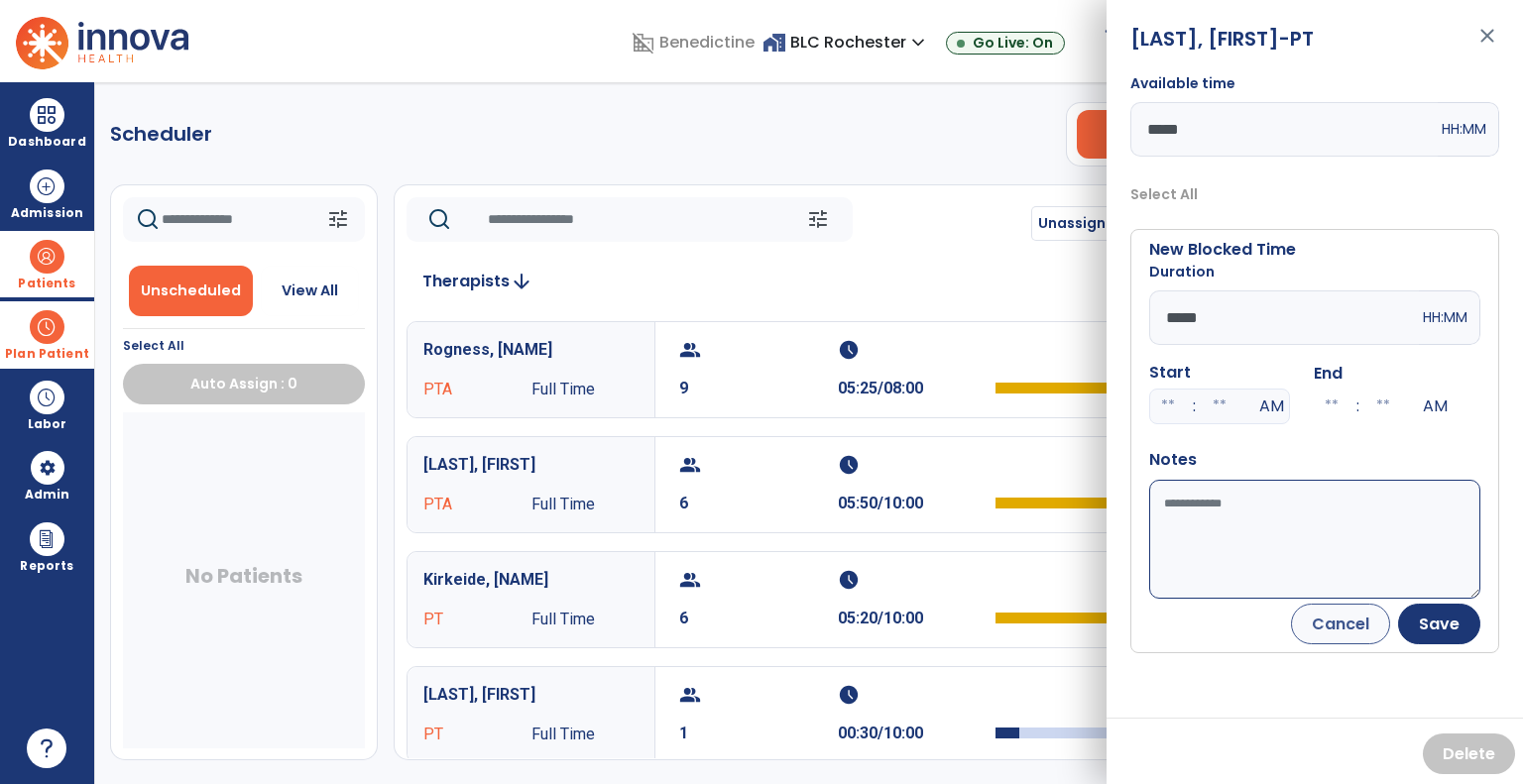 type on "*****" 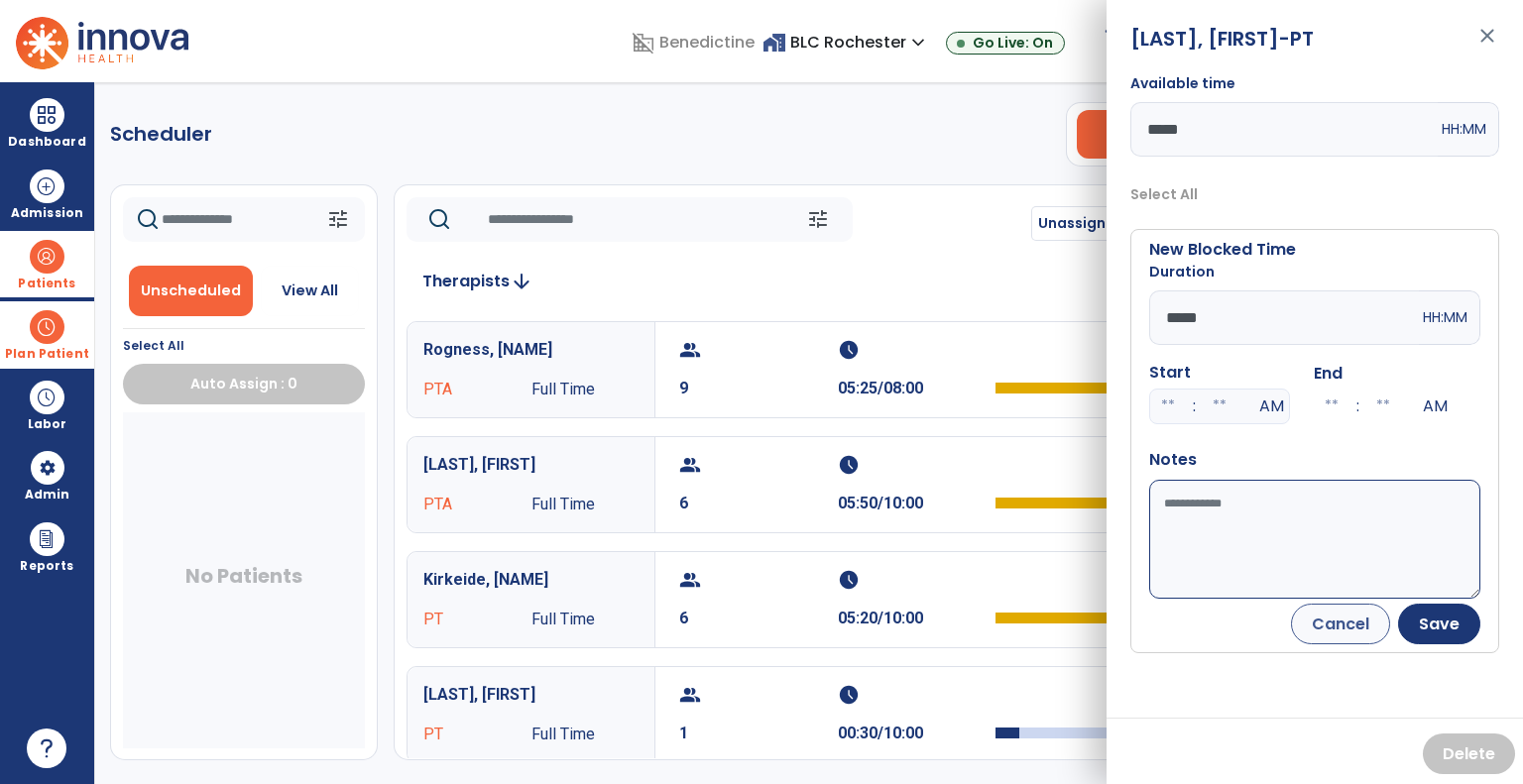 click on "Available time" at bounding box center (1315, 539) 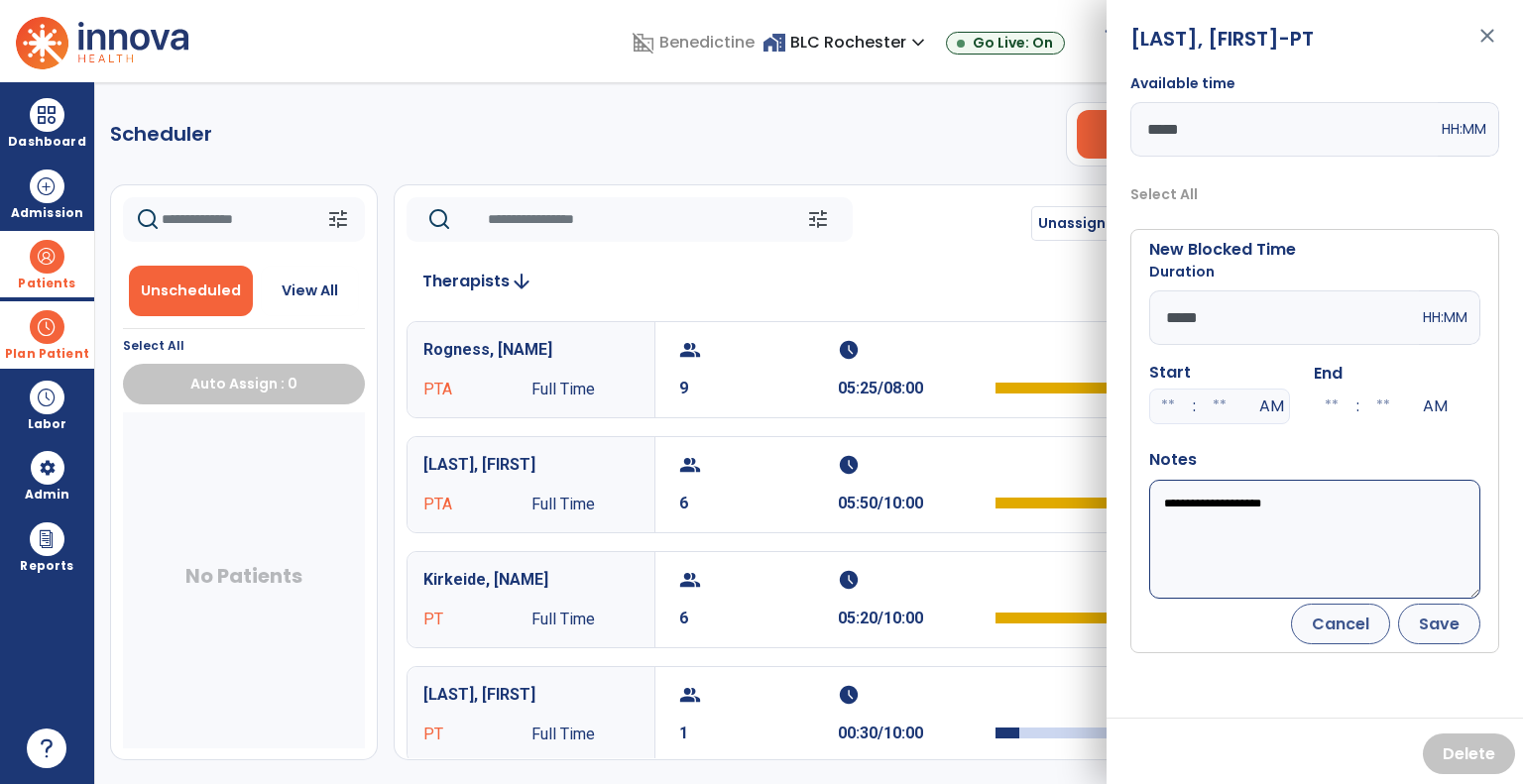 type on "**********" 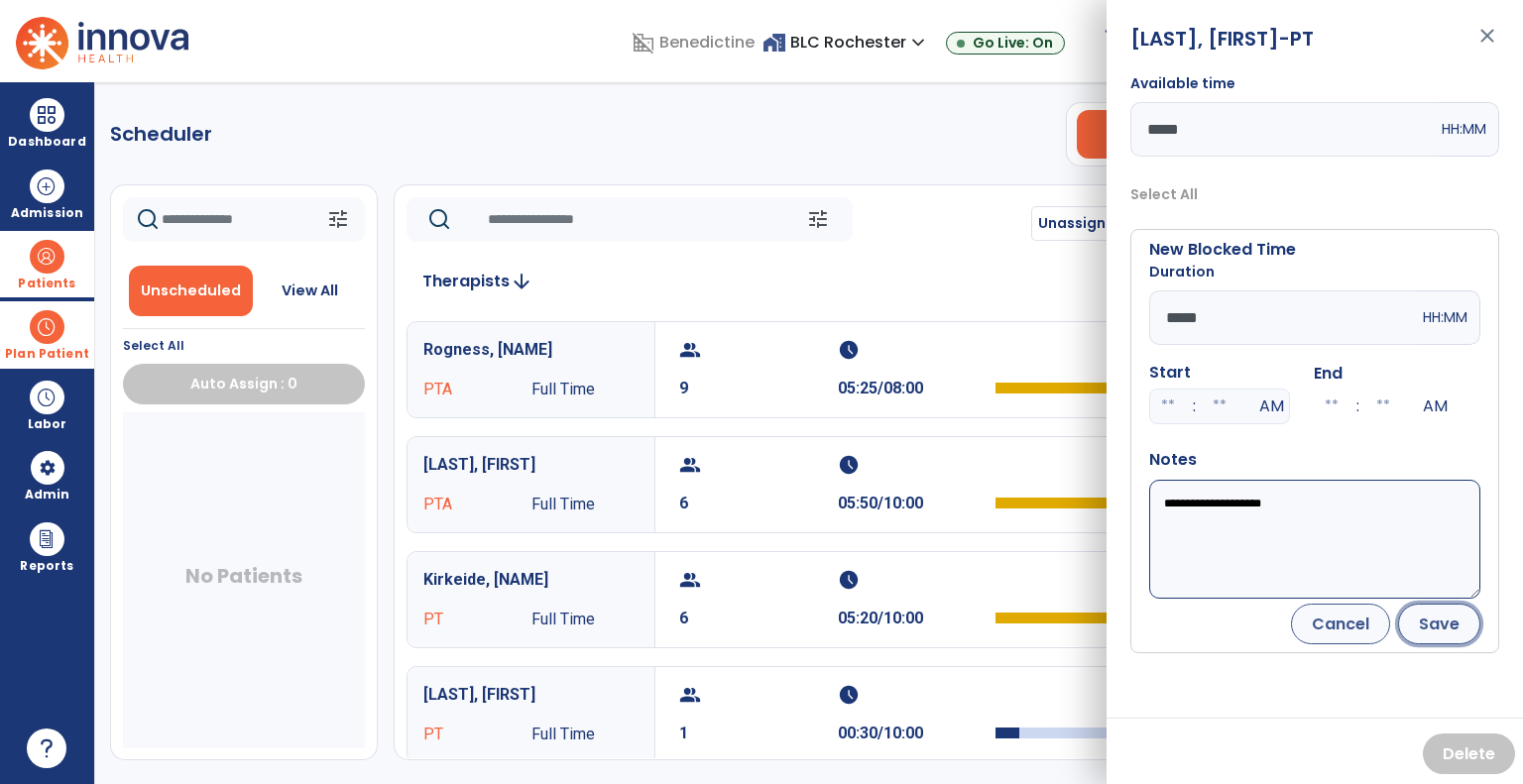 click on "Save" at bounding box center [1439, 623] 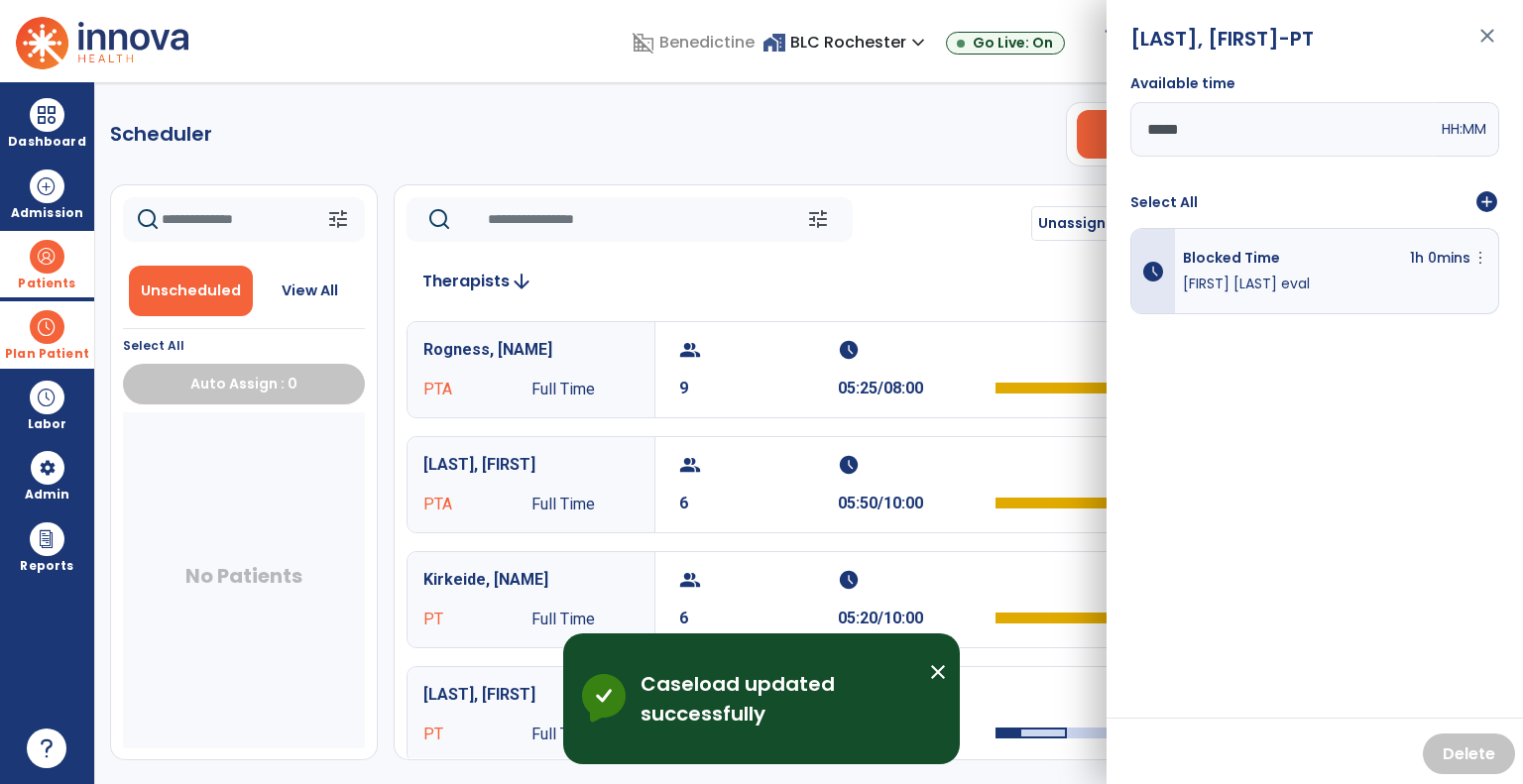 click on "close" at bounding box center (1487, 45) 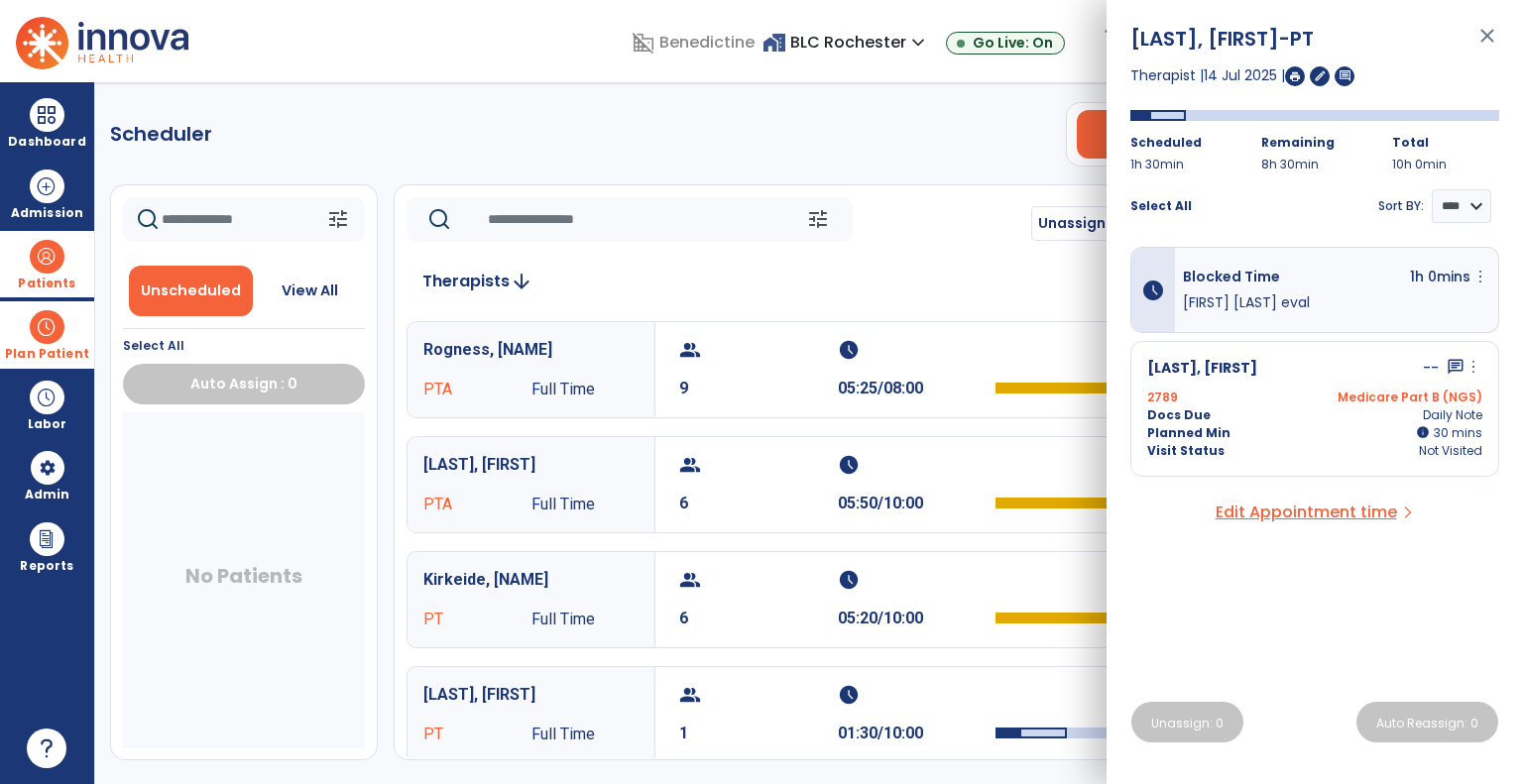 click on "close" at bounding box center (1487, 45) 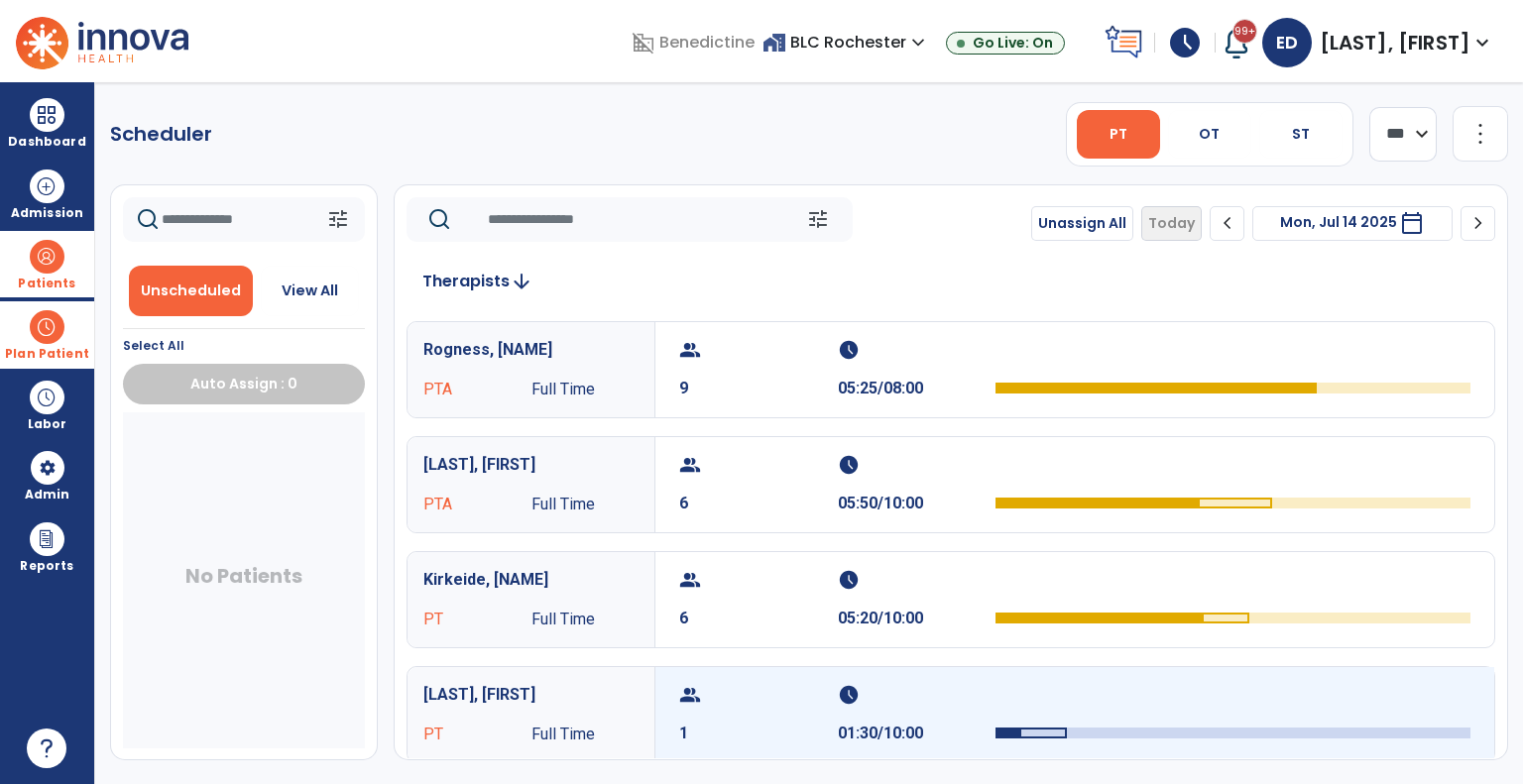 click on "schedule" at bounding box center (914, 695) 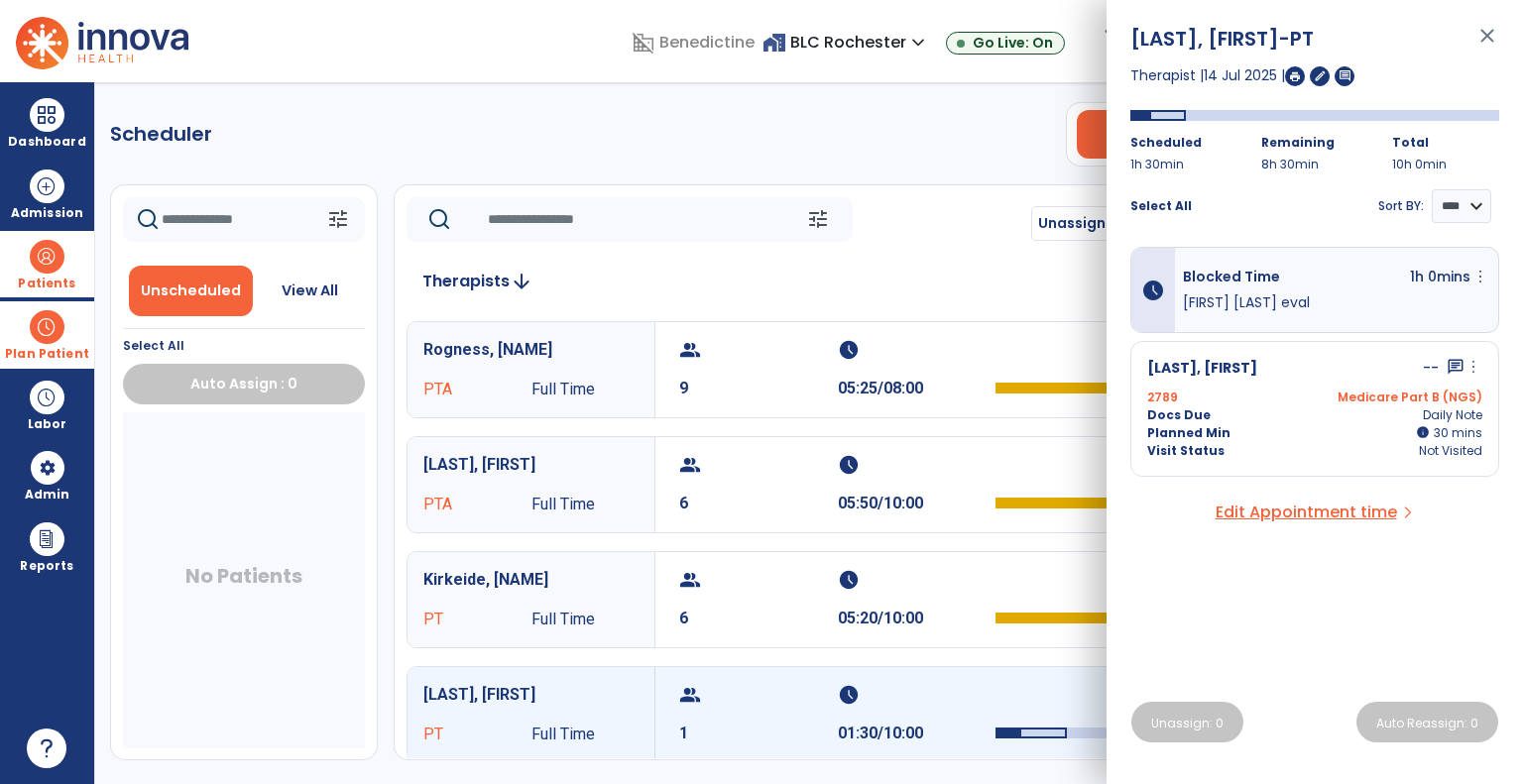 drag, startPoint x: 1483, startPoint y: 41, endPoint x: 1439, endPoint y: 67, distance: 51.107729 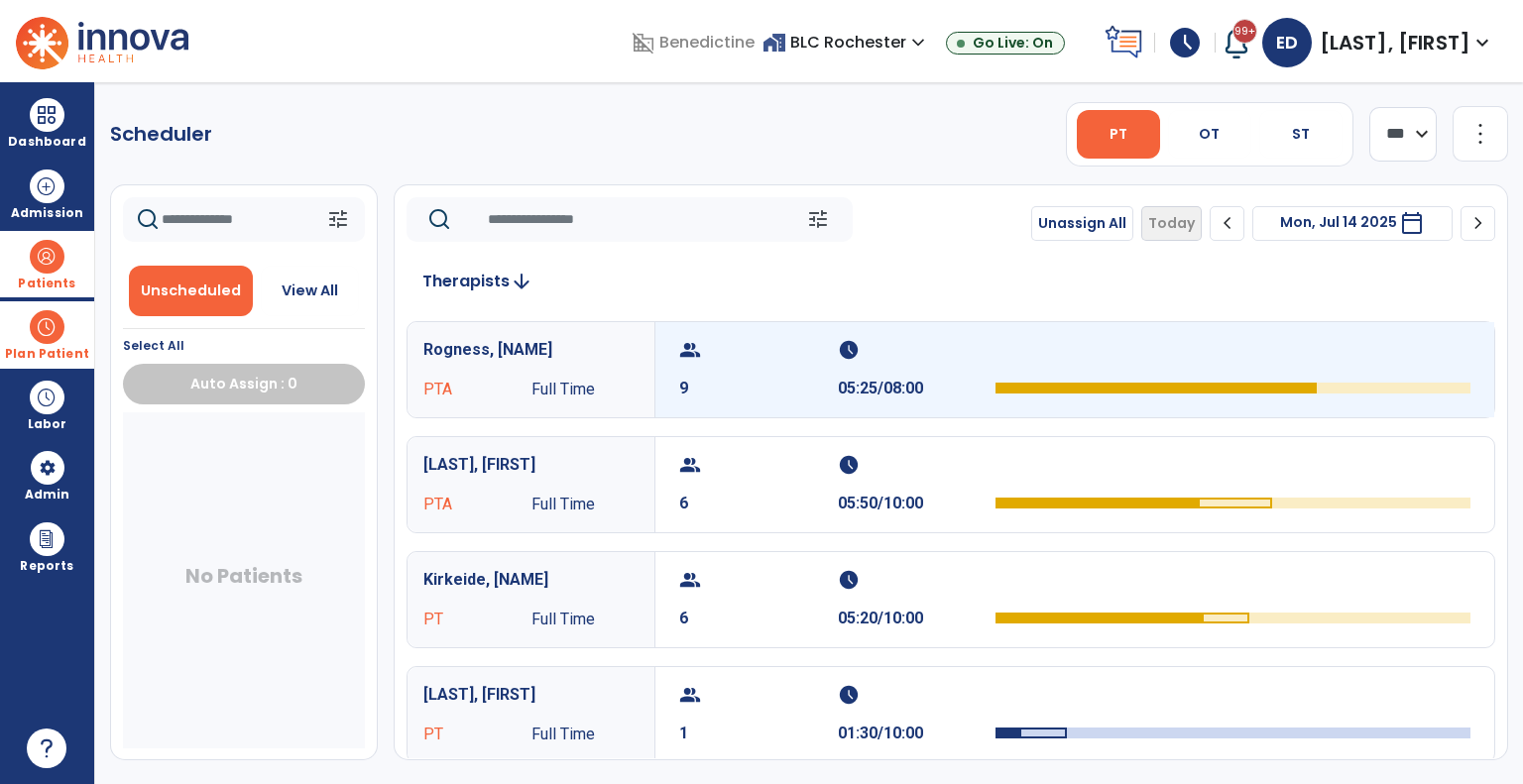click on "05:25/08:00" at bounding box center [917, 389] 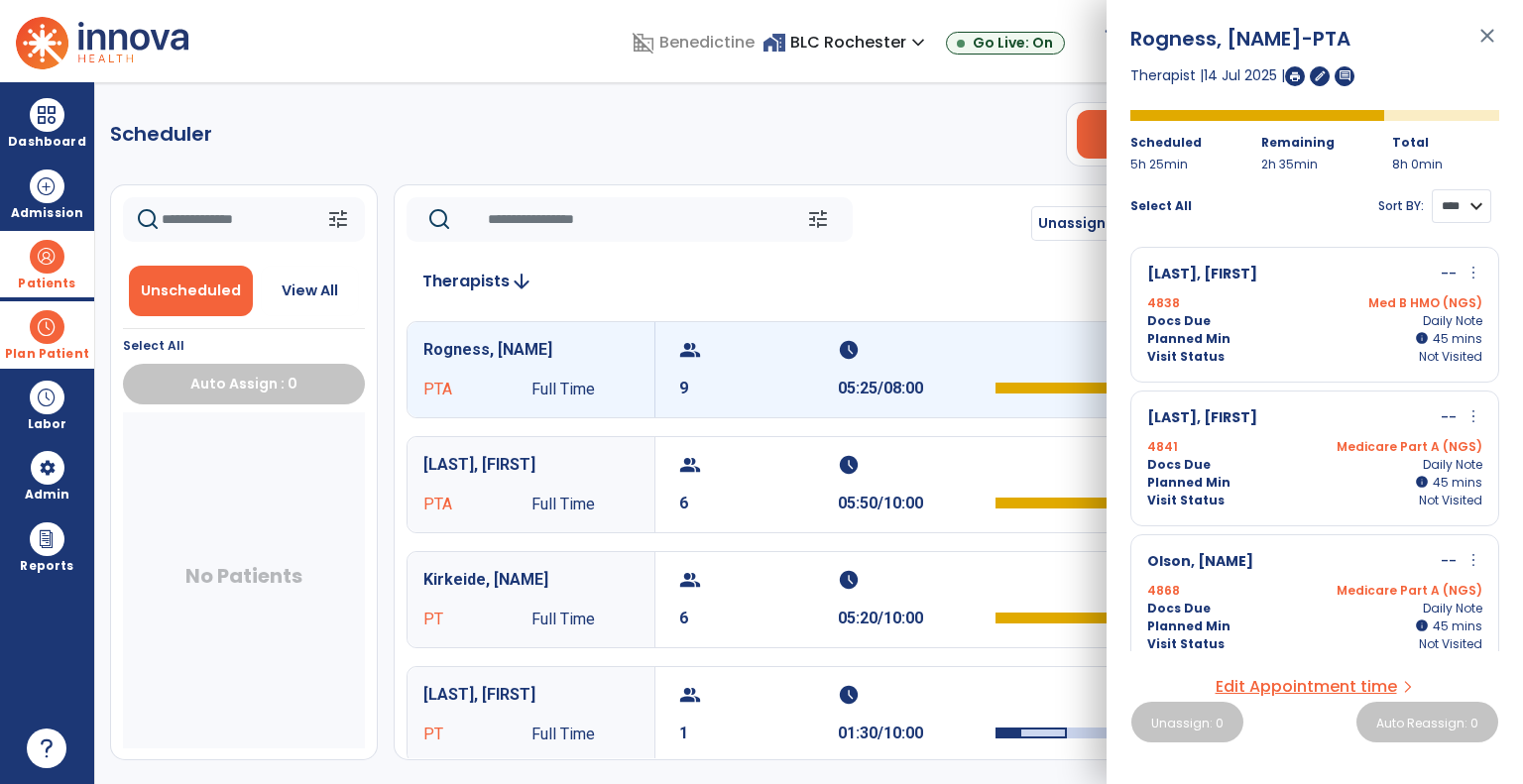 drag, startPoint x: 1435, startPoint y: 208, endPoint x: 1437, endPoint y: 219, distance: 11.18034 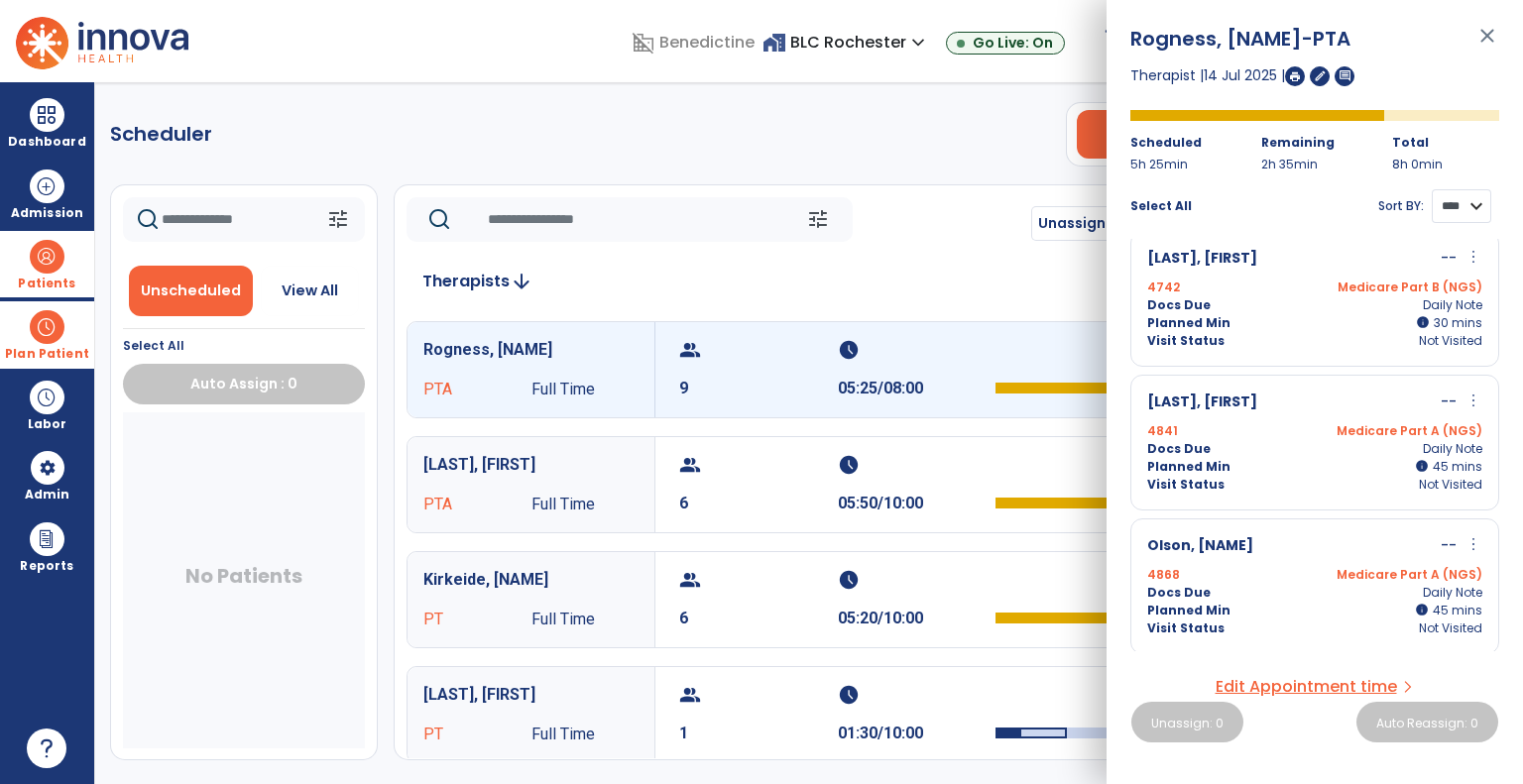 scroll, scrollTop: 677, scrollLeft: 0, axis: vertical 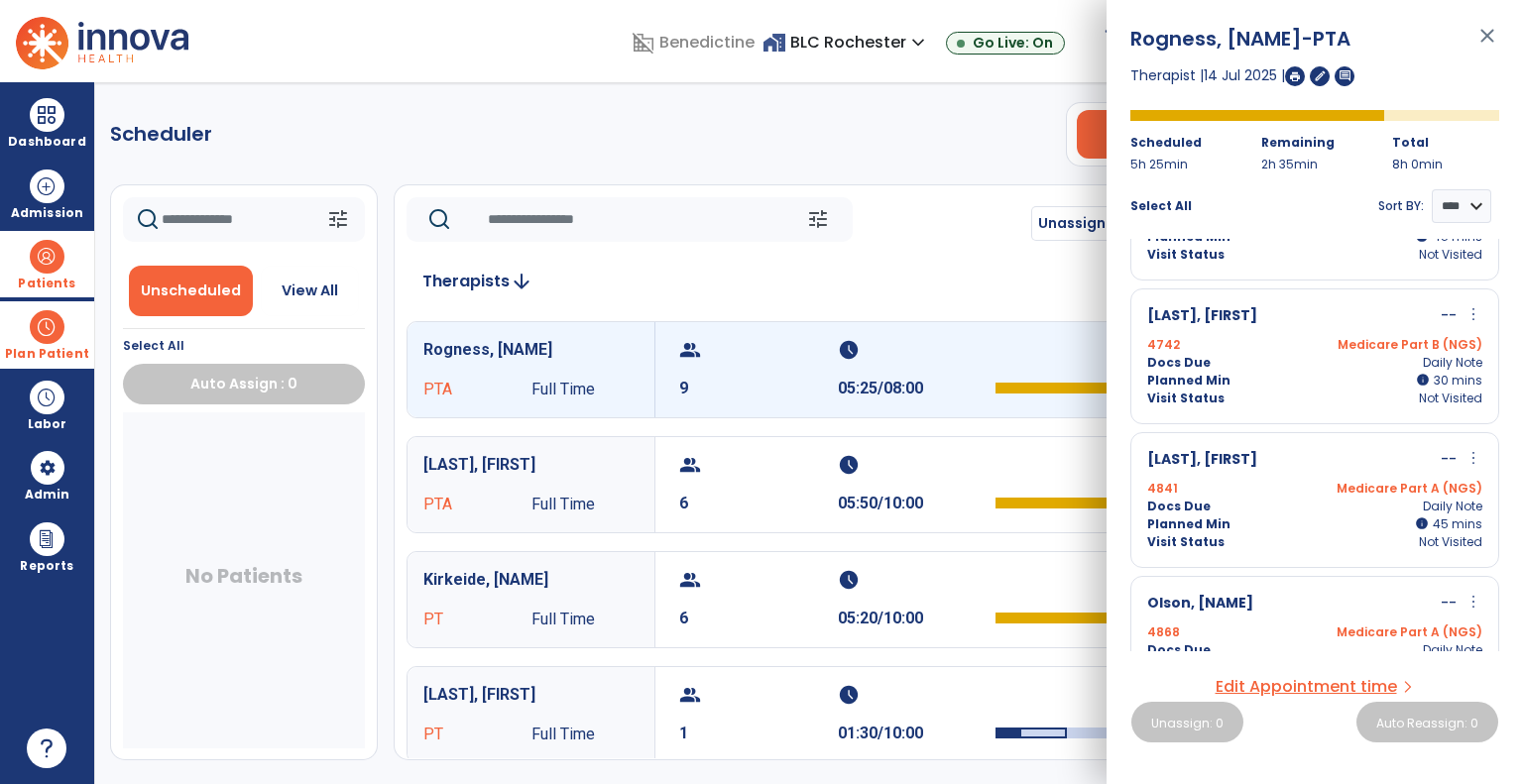click on "close" at bounding box center (1487, 45) 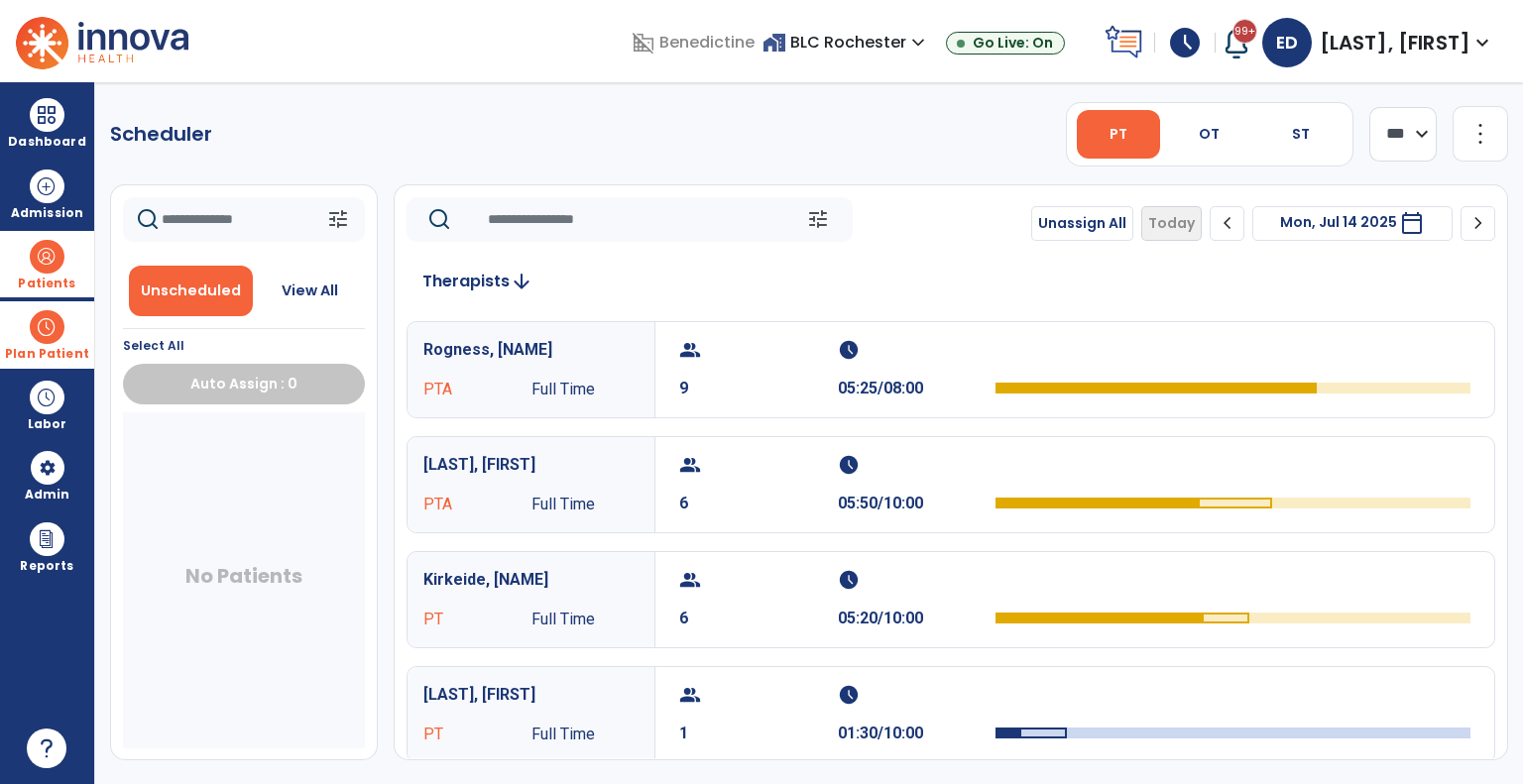 click on "Patients" at bounding box center (47, 264) 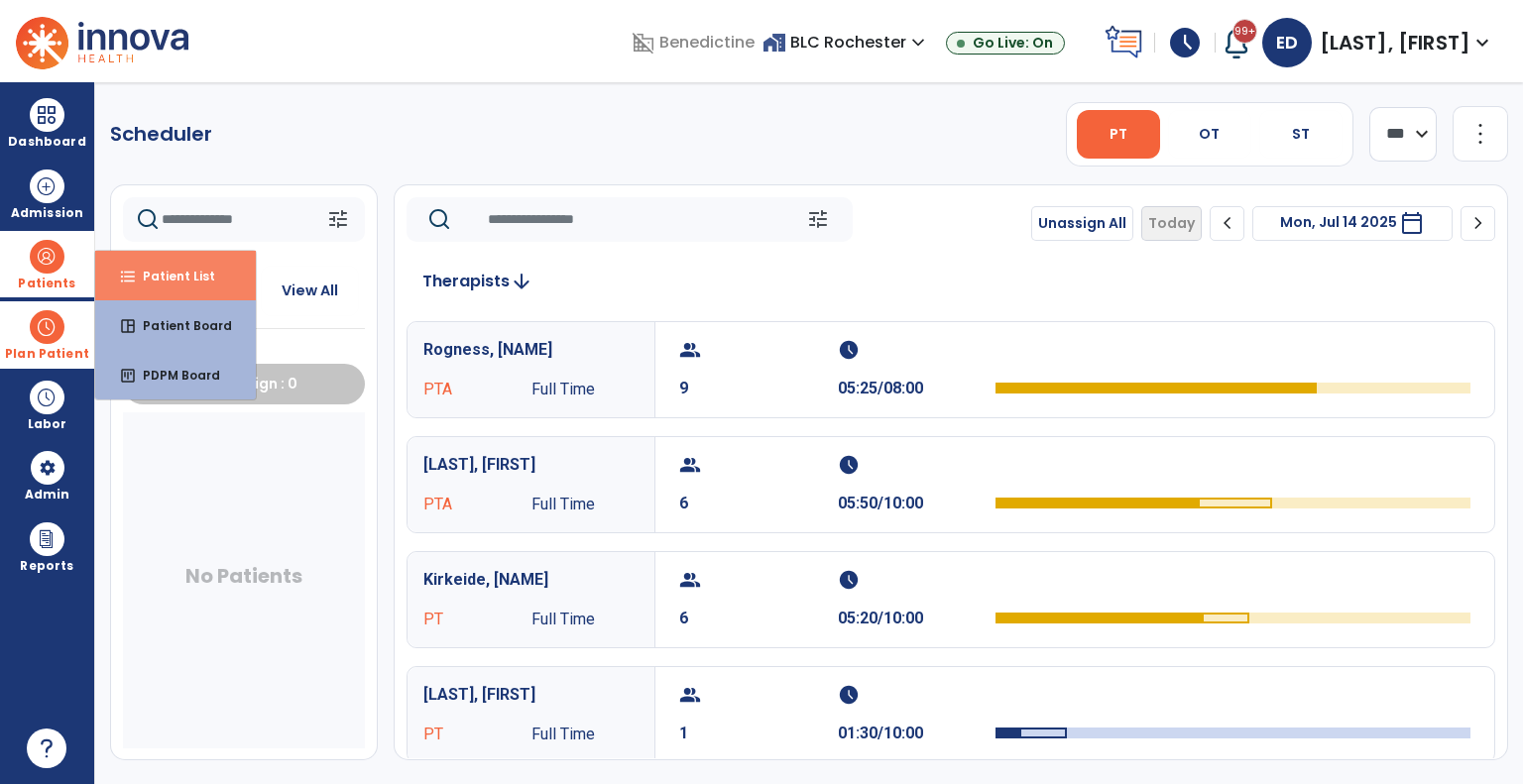 click on "Patient List" at bounding box center (171, 276) 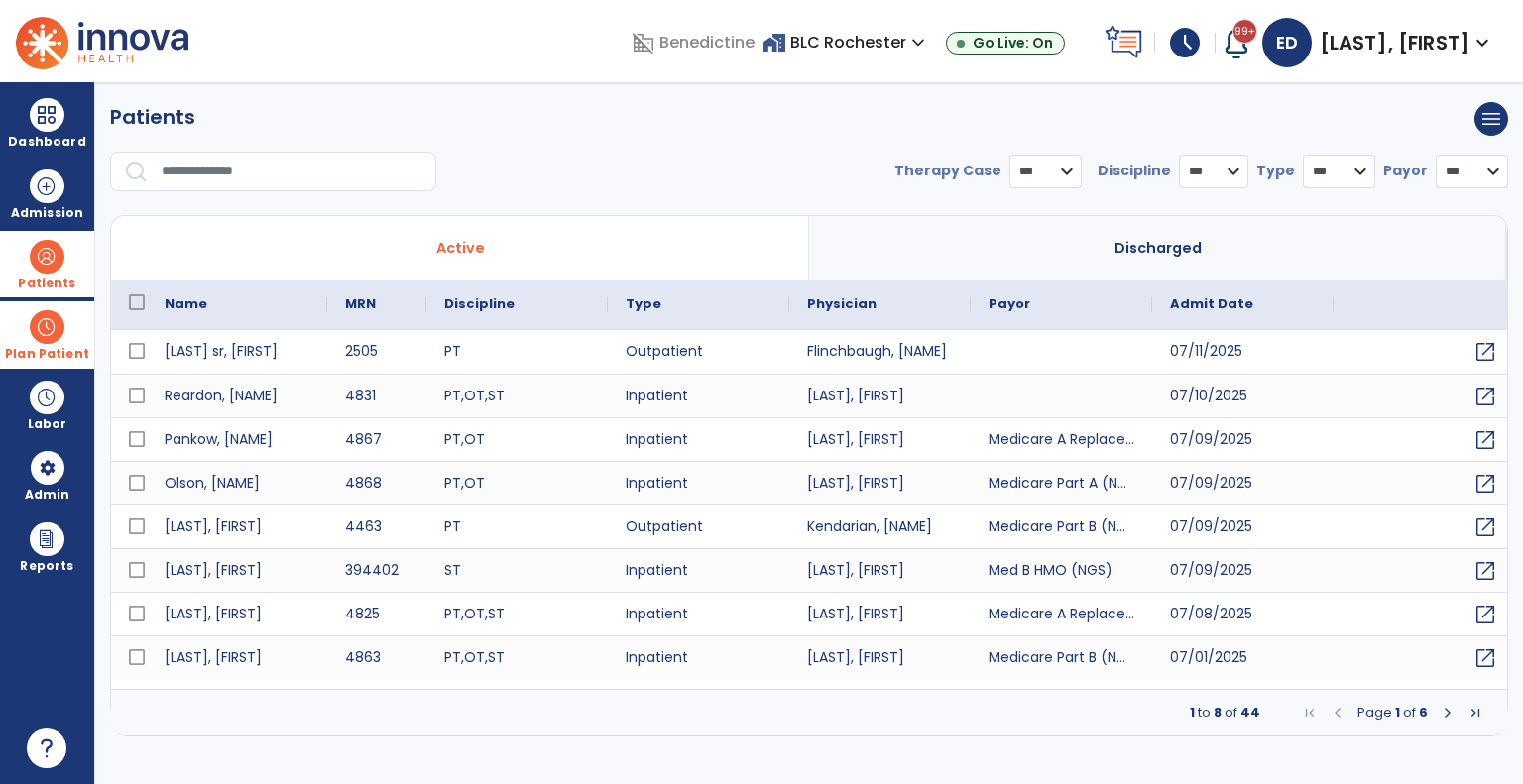select on "***" 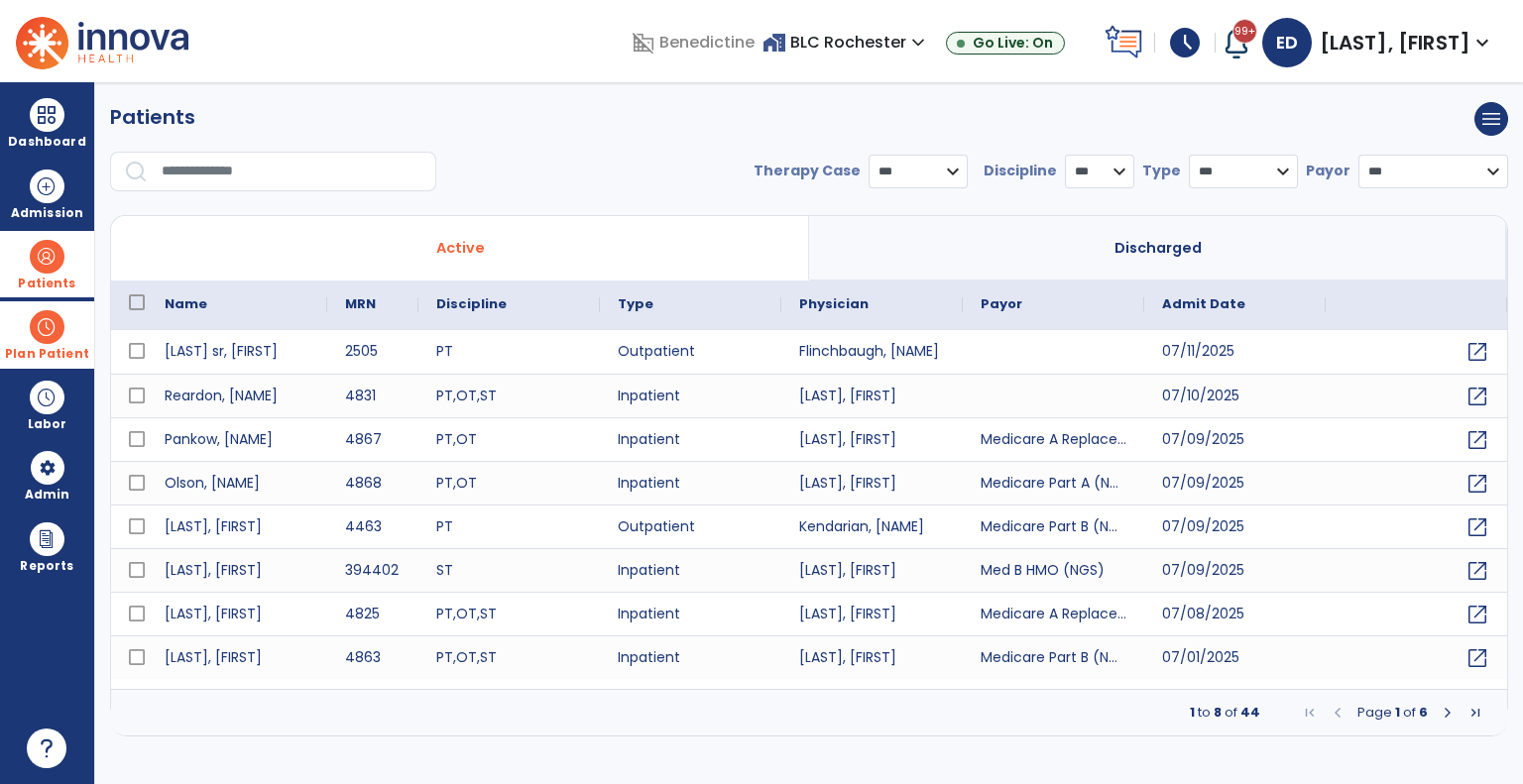 click at bounding box center [292, 171] 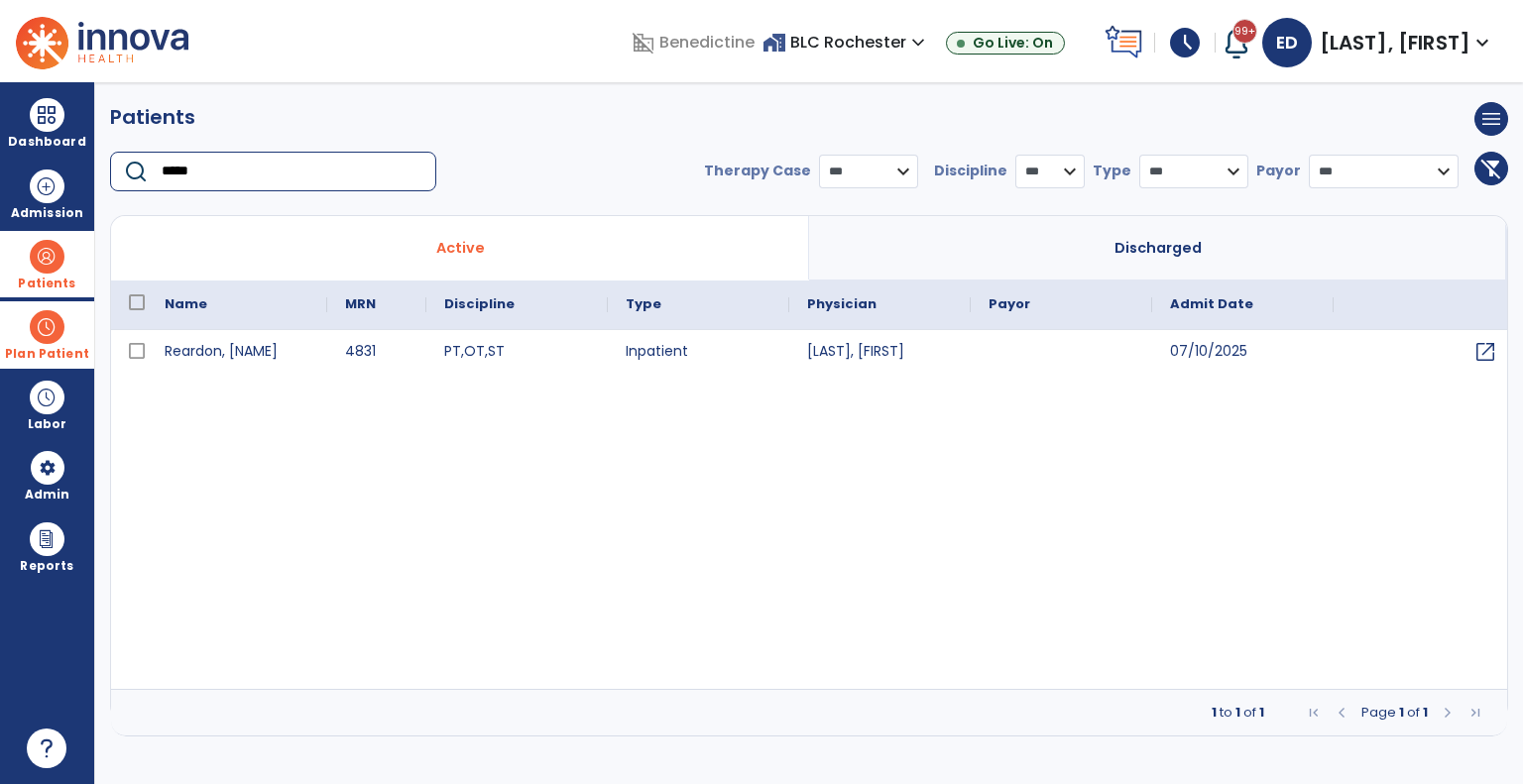 type on "*****" 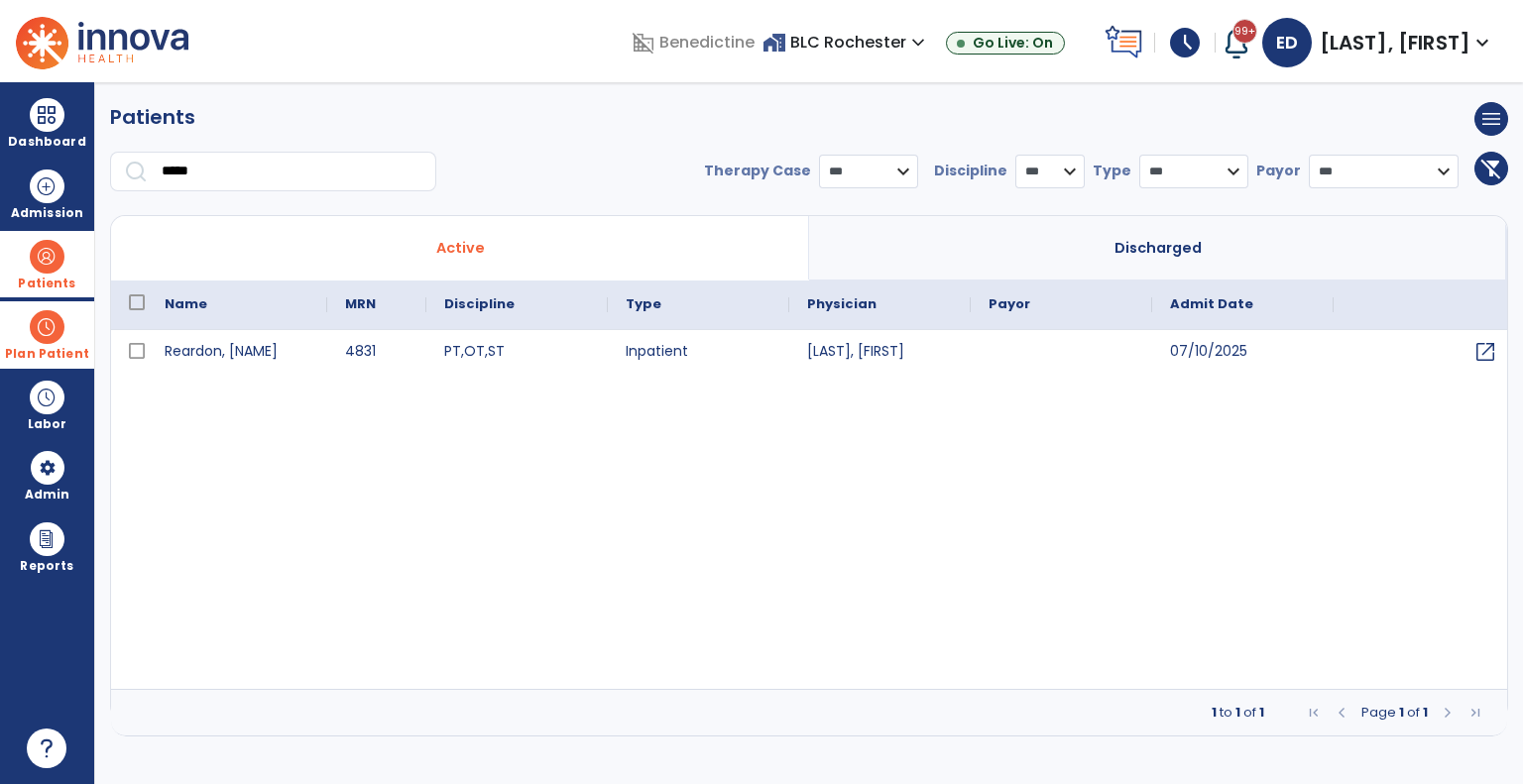 click on "Plan Patient" at bounding box center [47, 264] 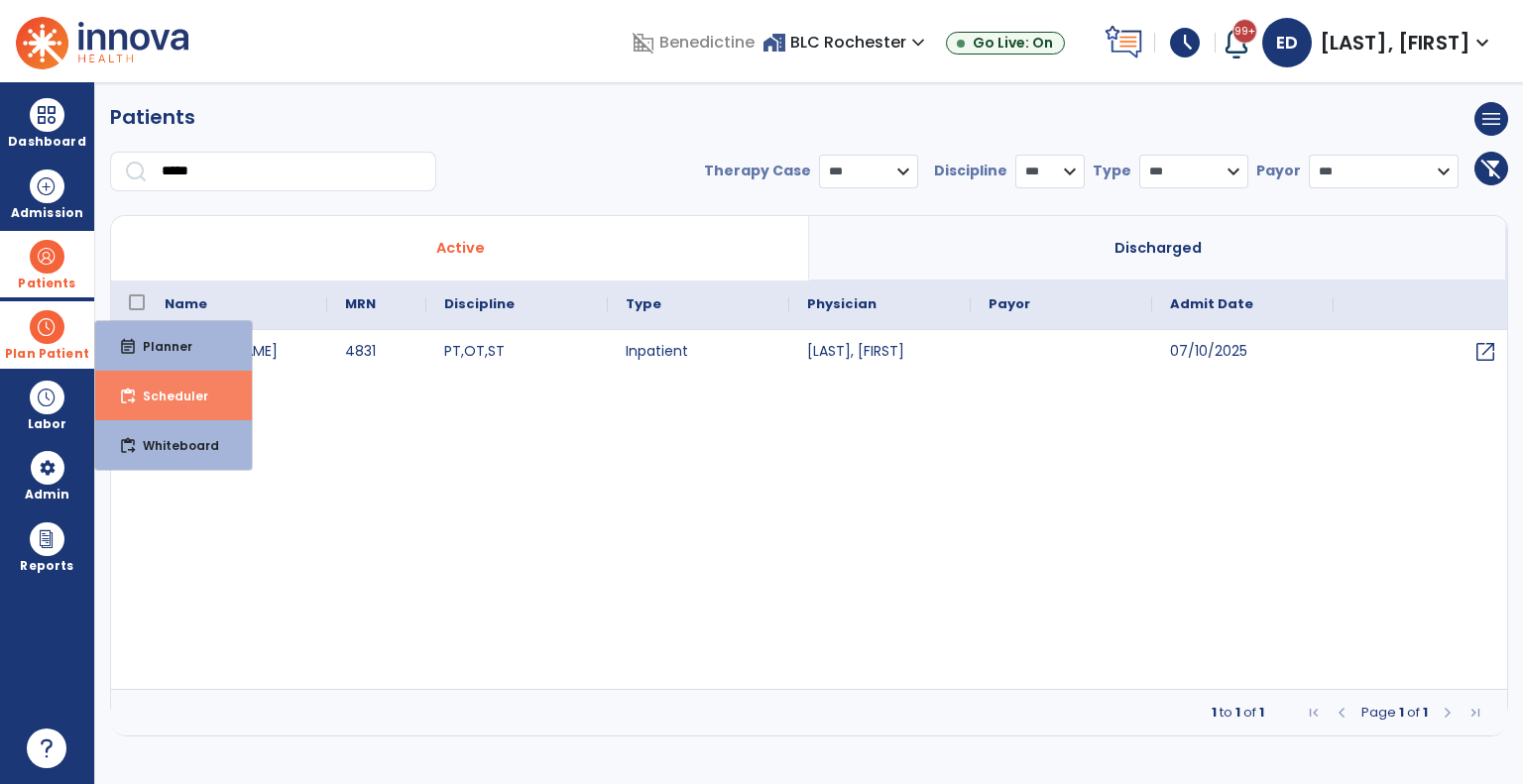 click on "content_paste_go  Scheduler" at bounding box center [174, 395] 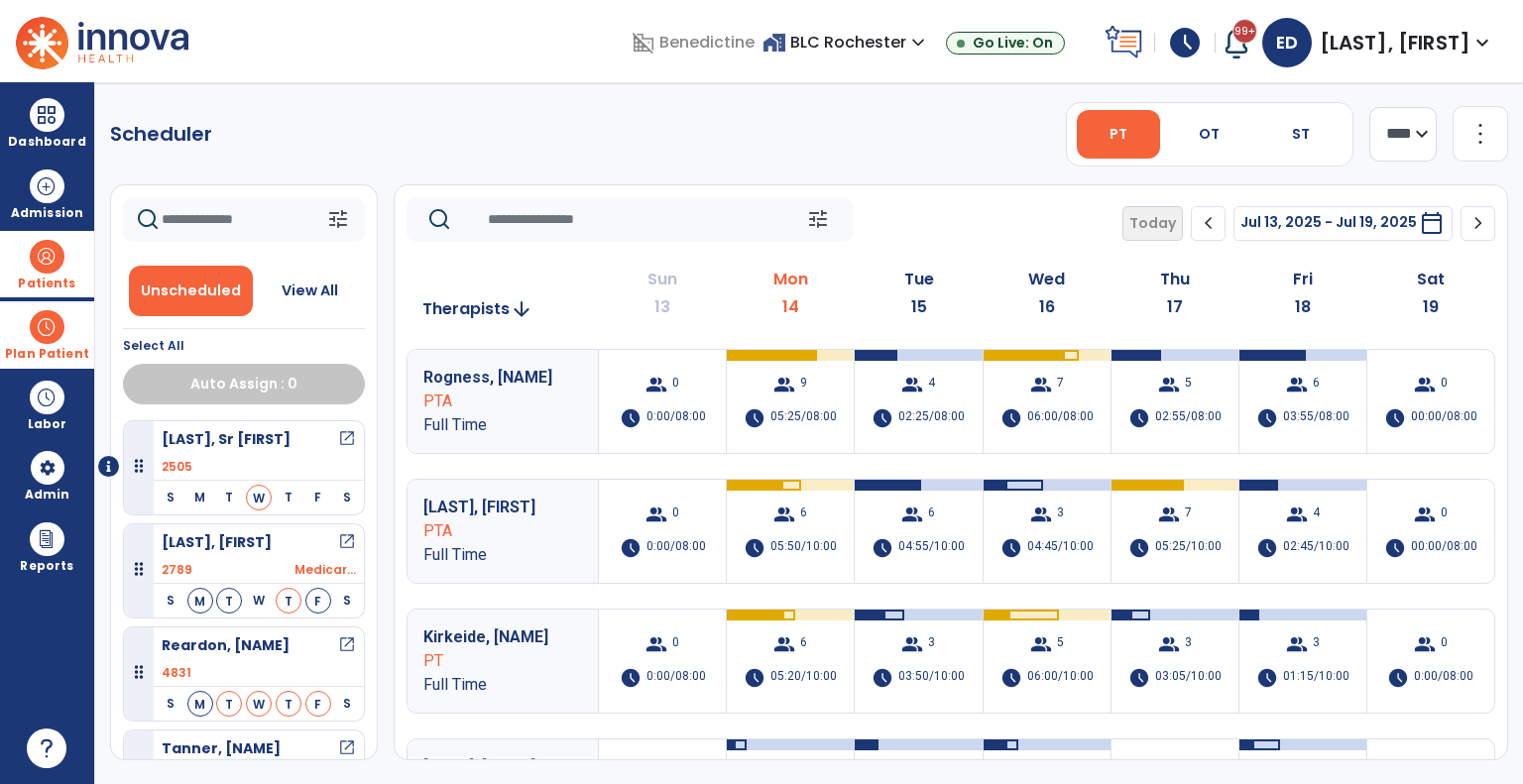 click on "**** ***" 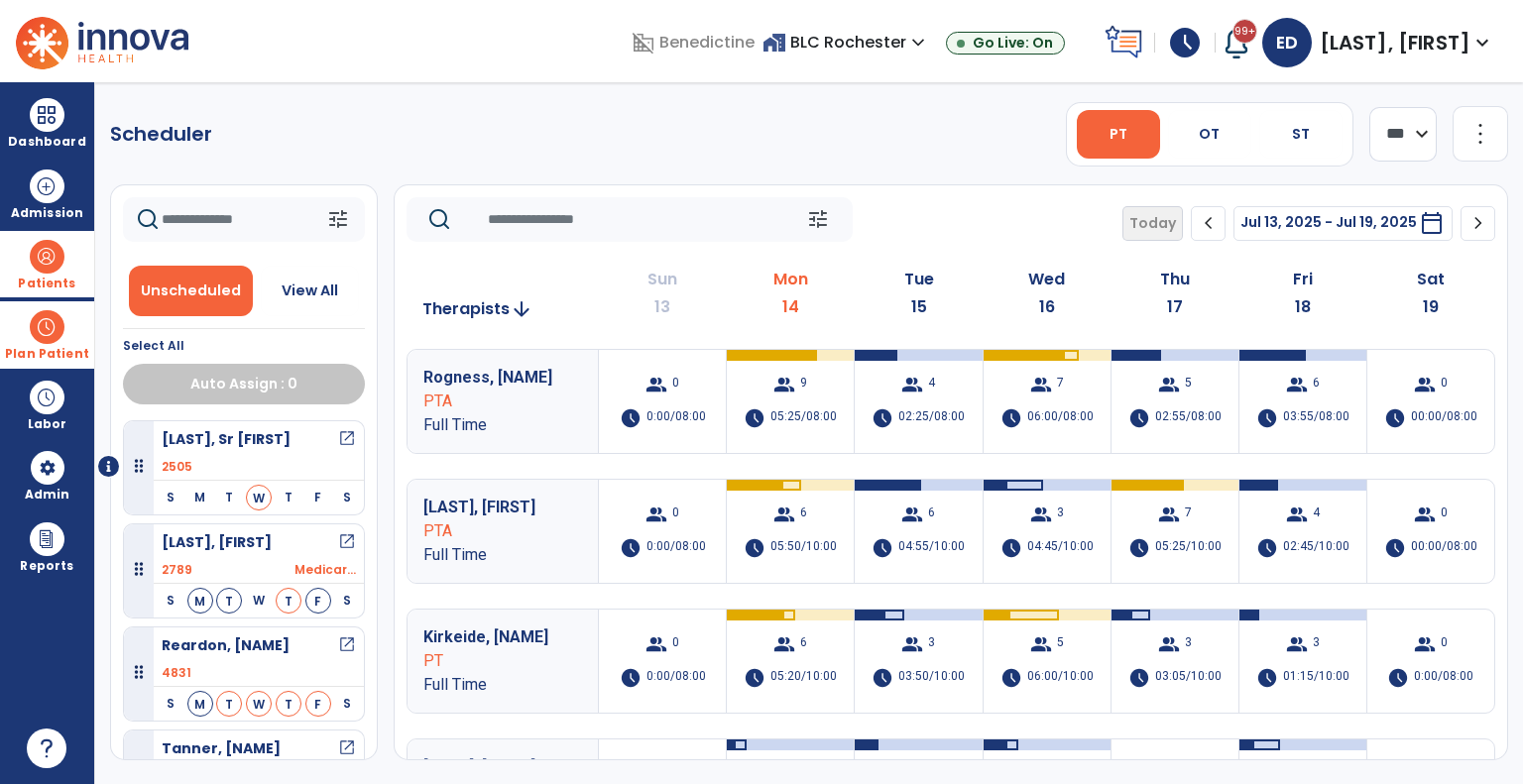 click on "**** ***" 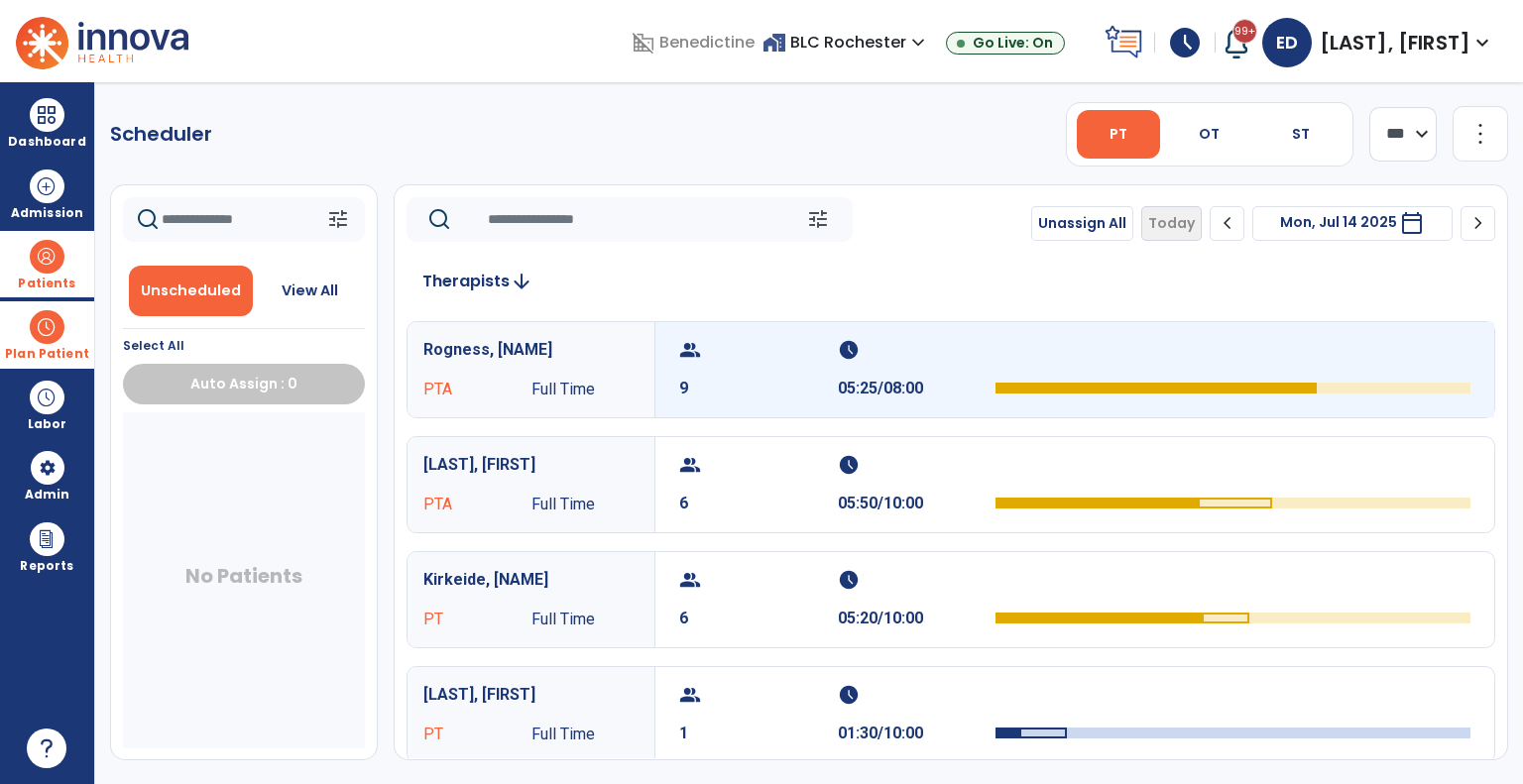 click on "schedule  05:25/08:00" at bounding box center [917, 370] 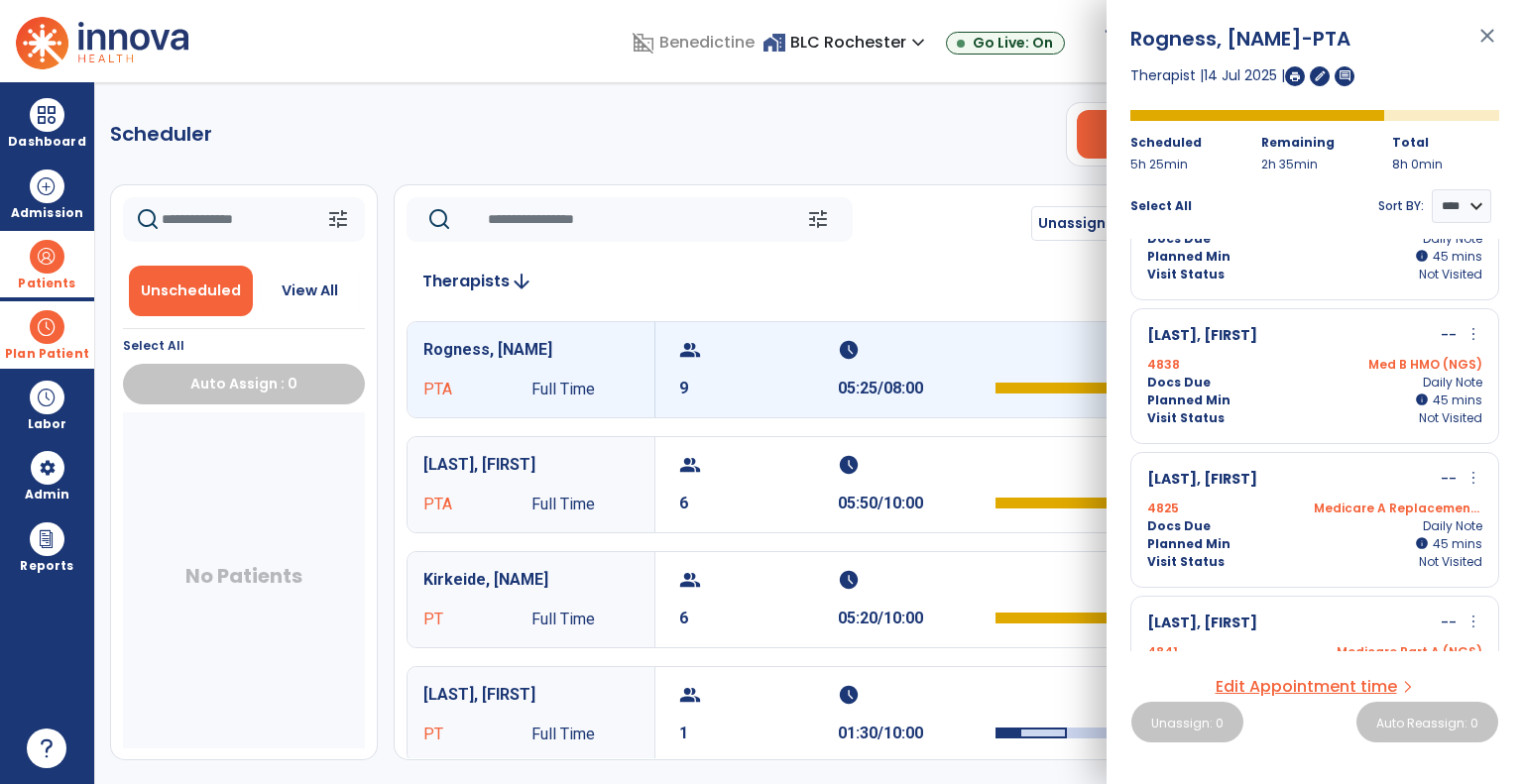 scroll, scrollTop: 0, scrollLeft: 0, axis: both 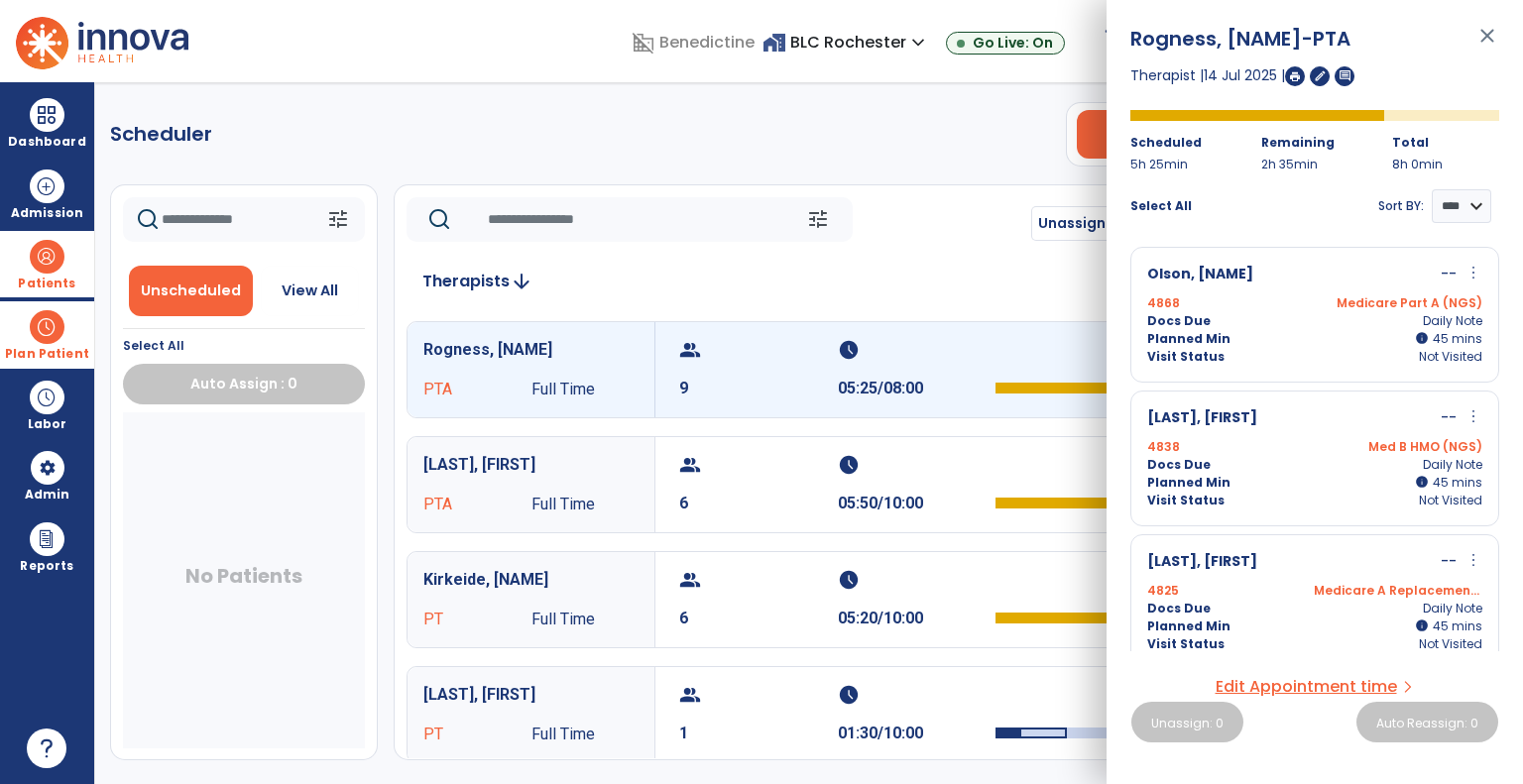 click on "Docs Due Daily Note" at bounding box center [1315, 321] 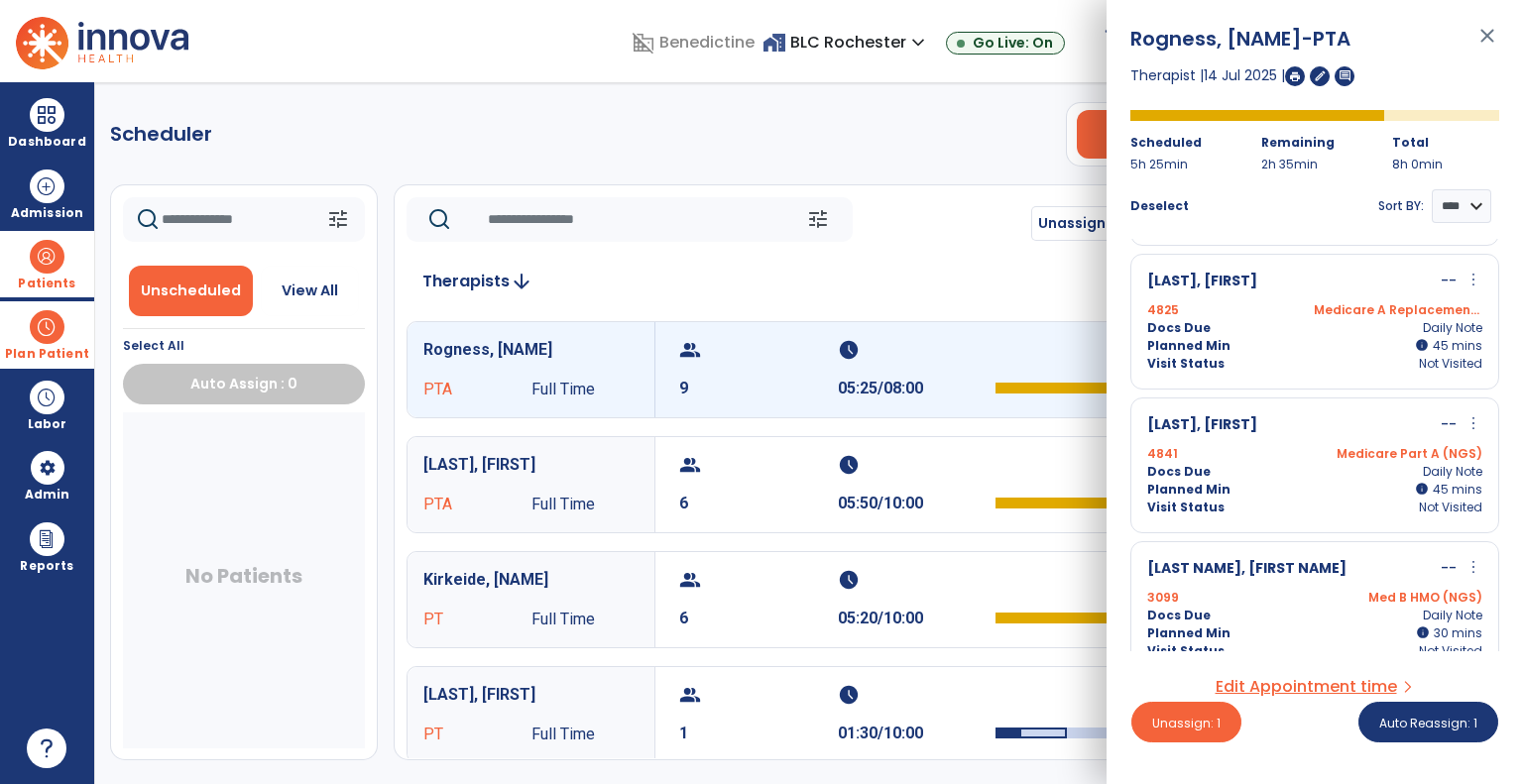 scroll, scrollTop: 297, scrollLeft: 0, axis: vertical 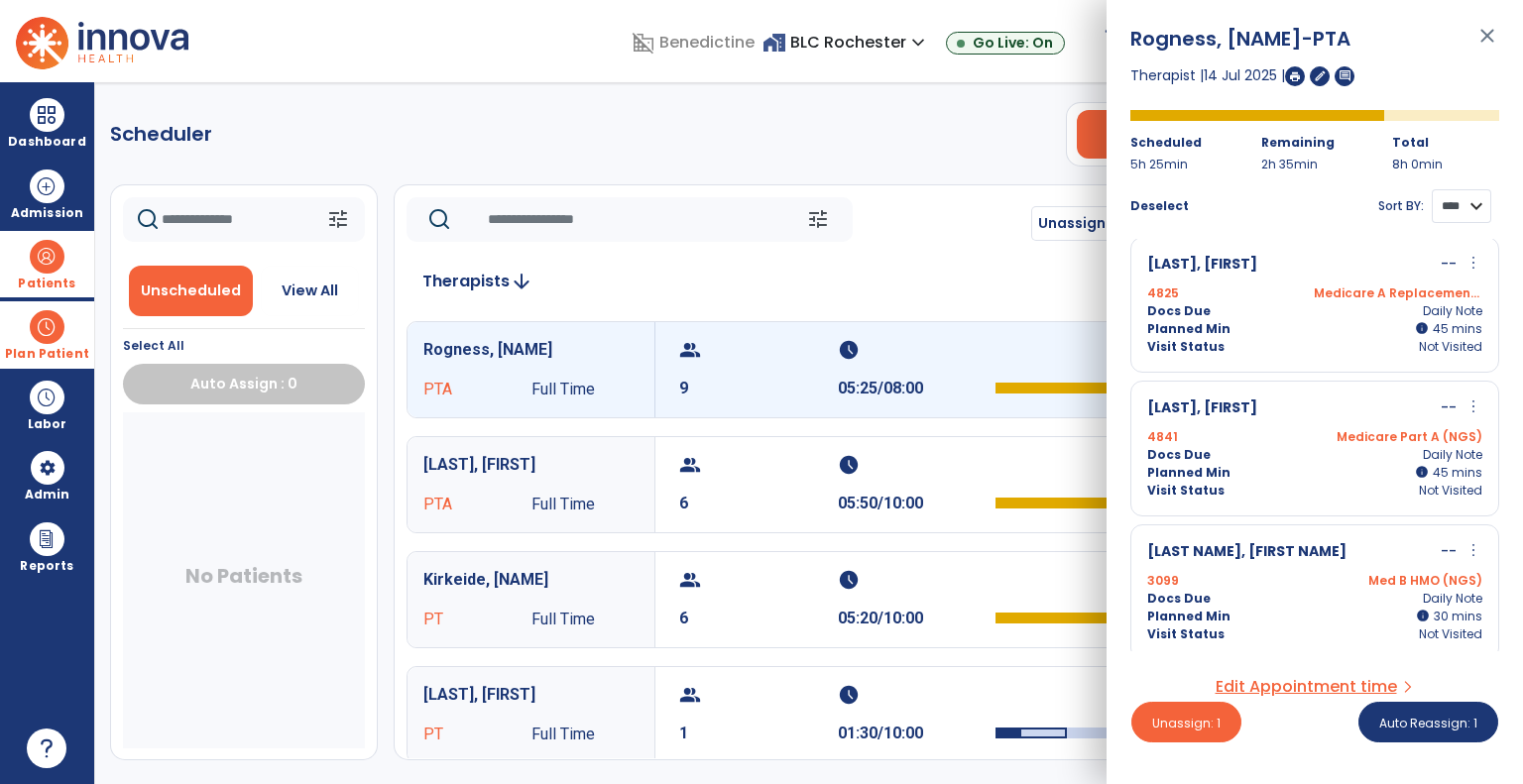 click on "**** ****" at bounding box center [1462, 206] 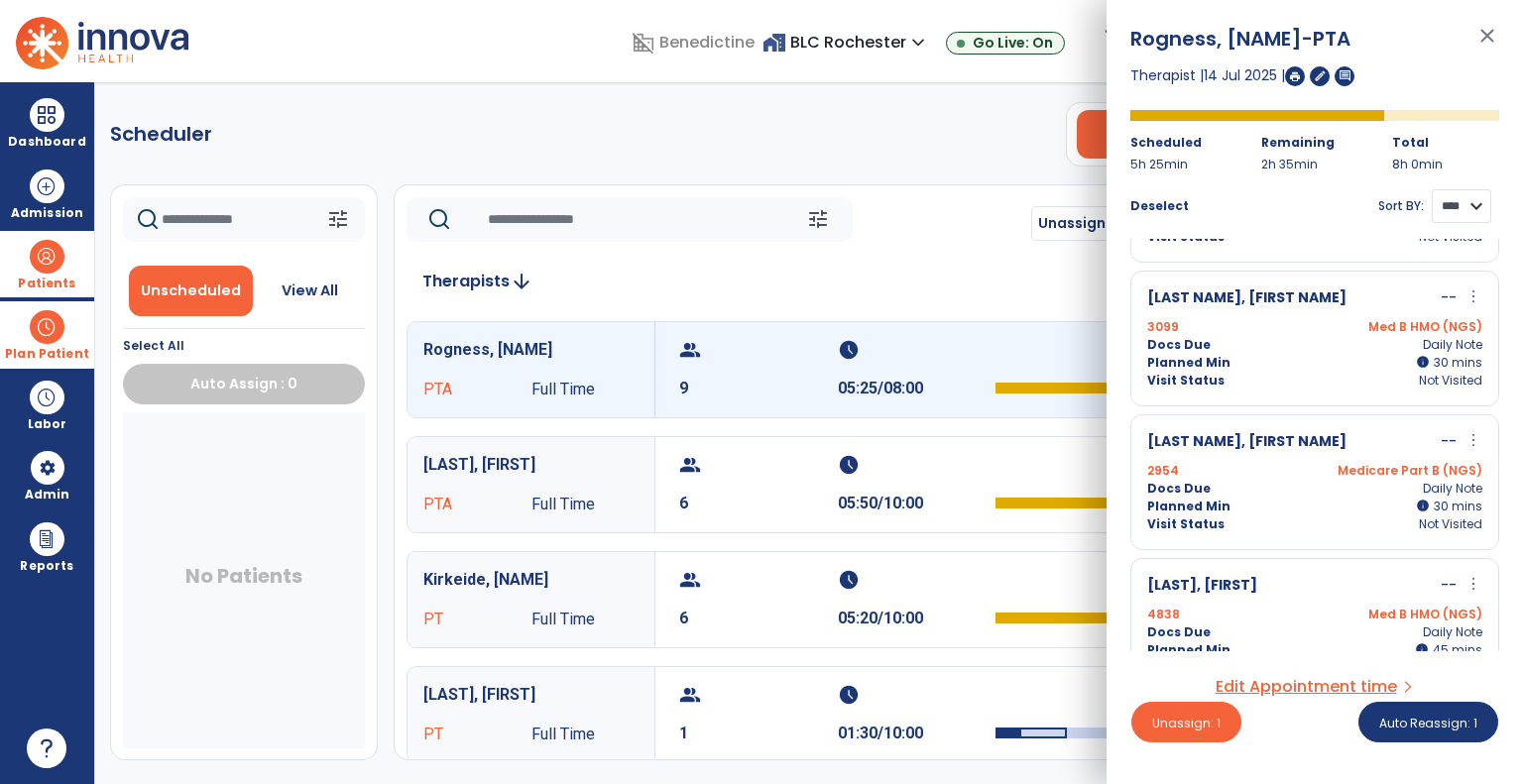 scroll, scrollTop: 0, scrollLeft: 0, axis: both 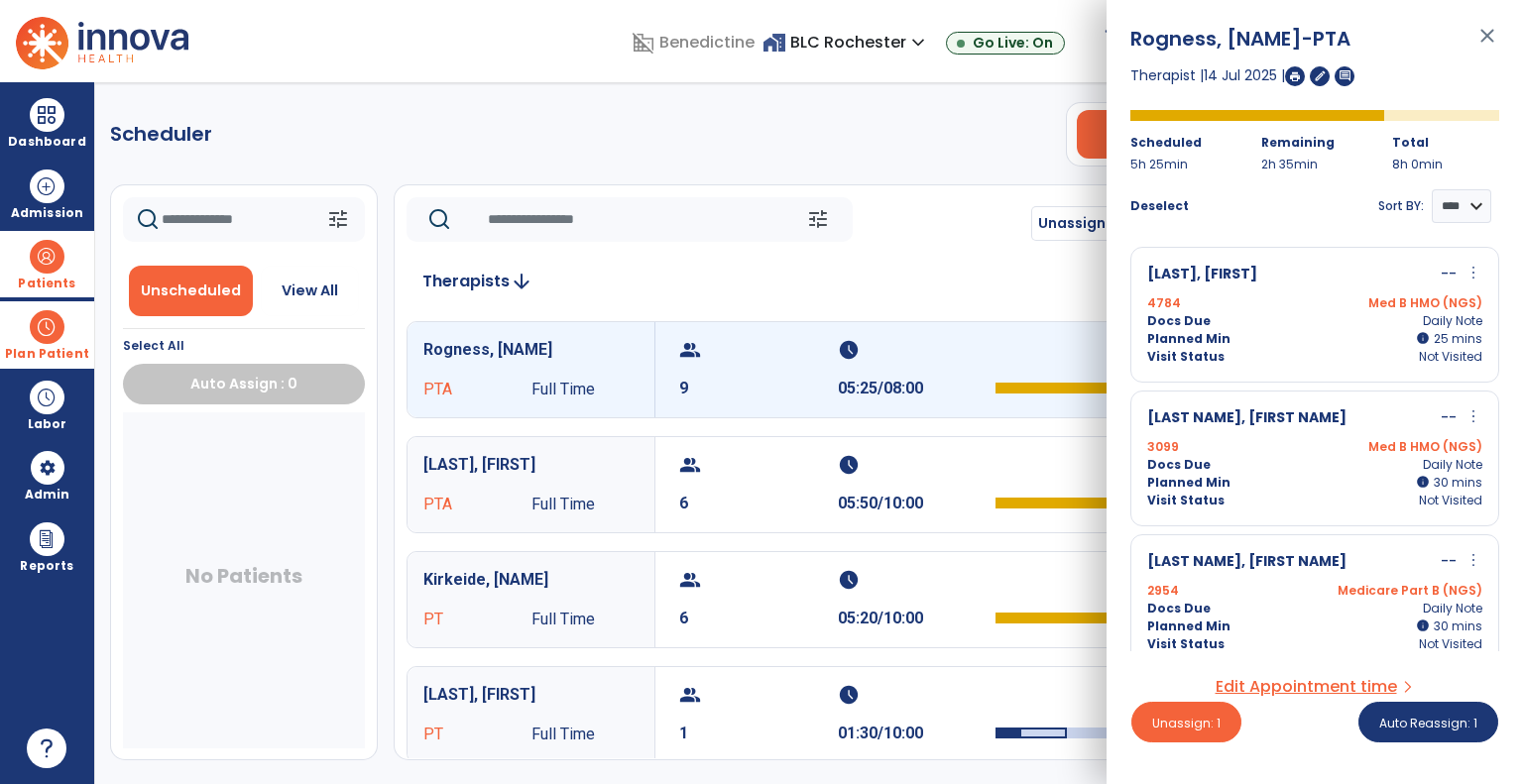 click on "Visit Status  Not Visited" at bounding box center [1315, 357] 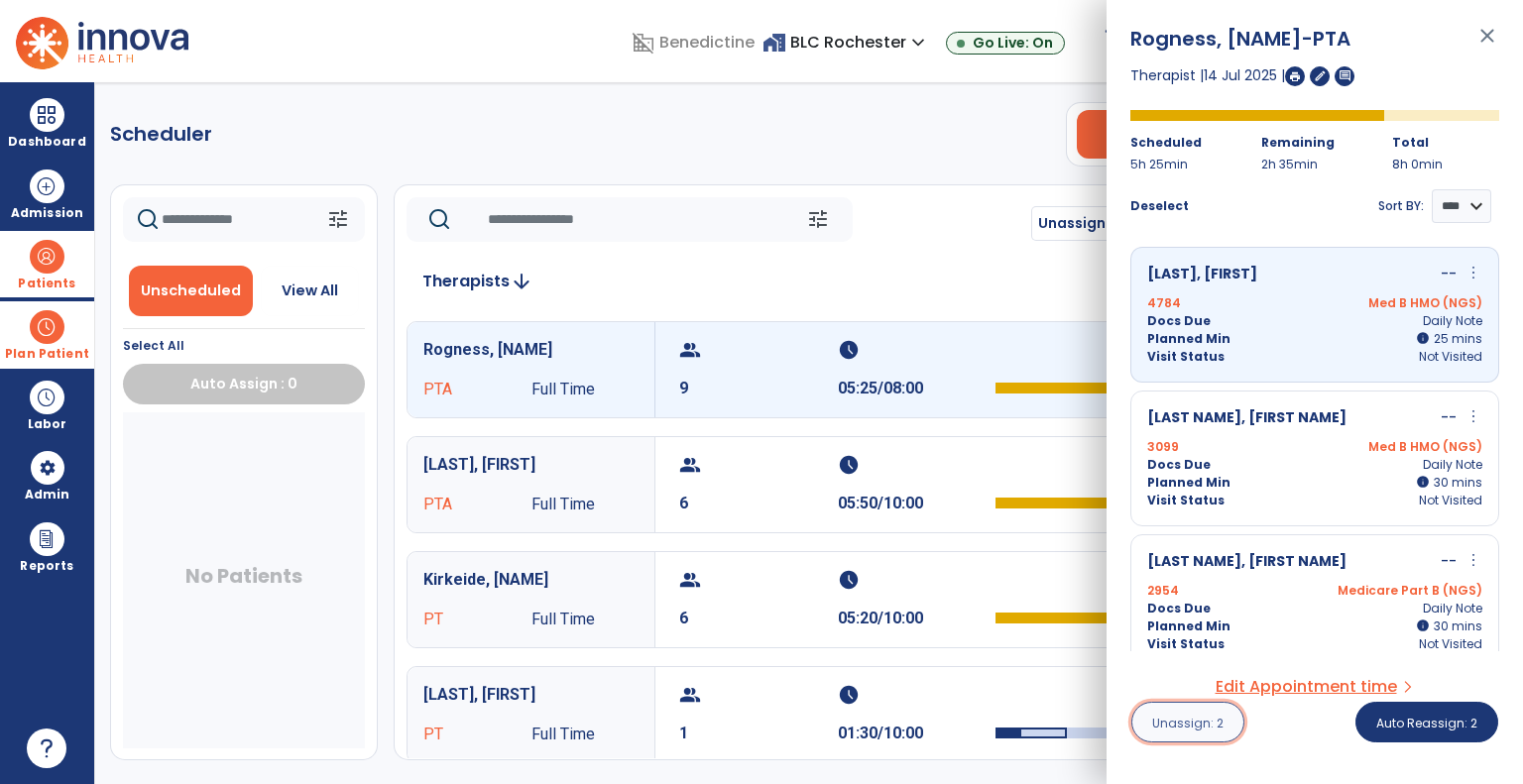 click on "Unassign: 2" at bounding box center (1188, 723) 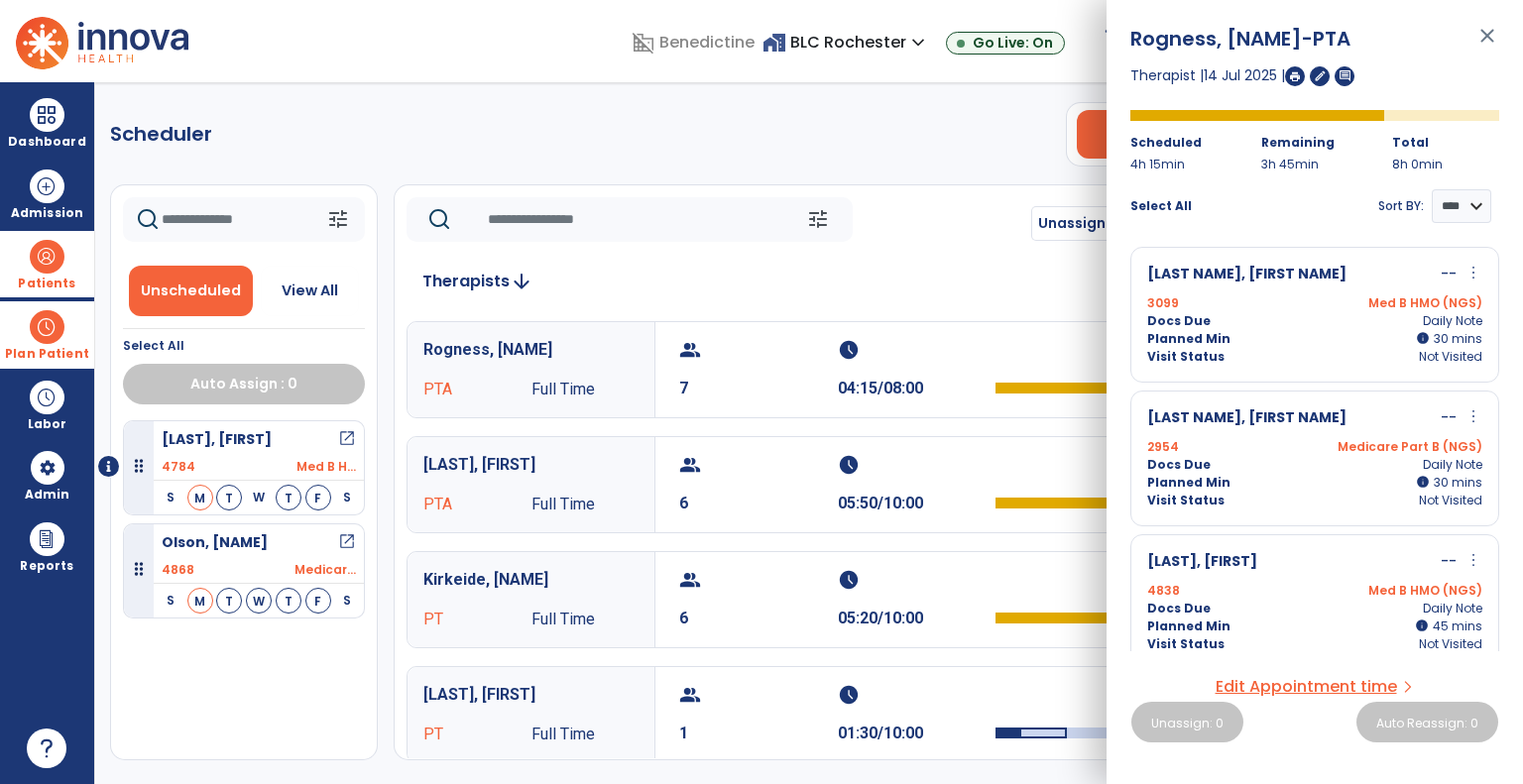 click on "close" at bounding box center [1487, 45] 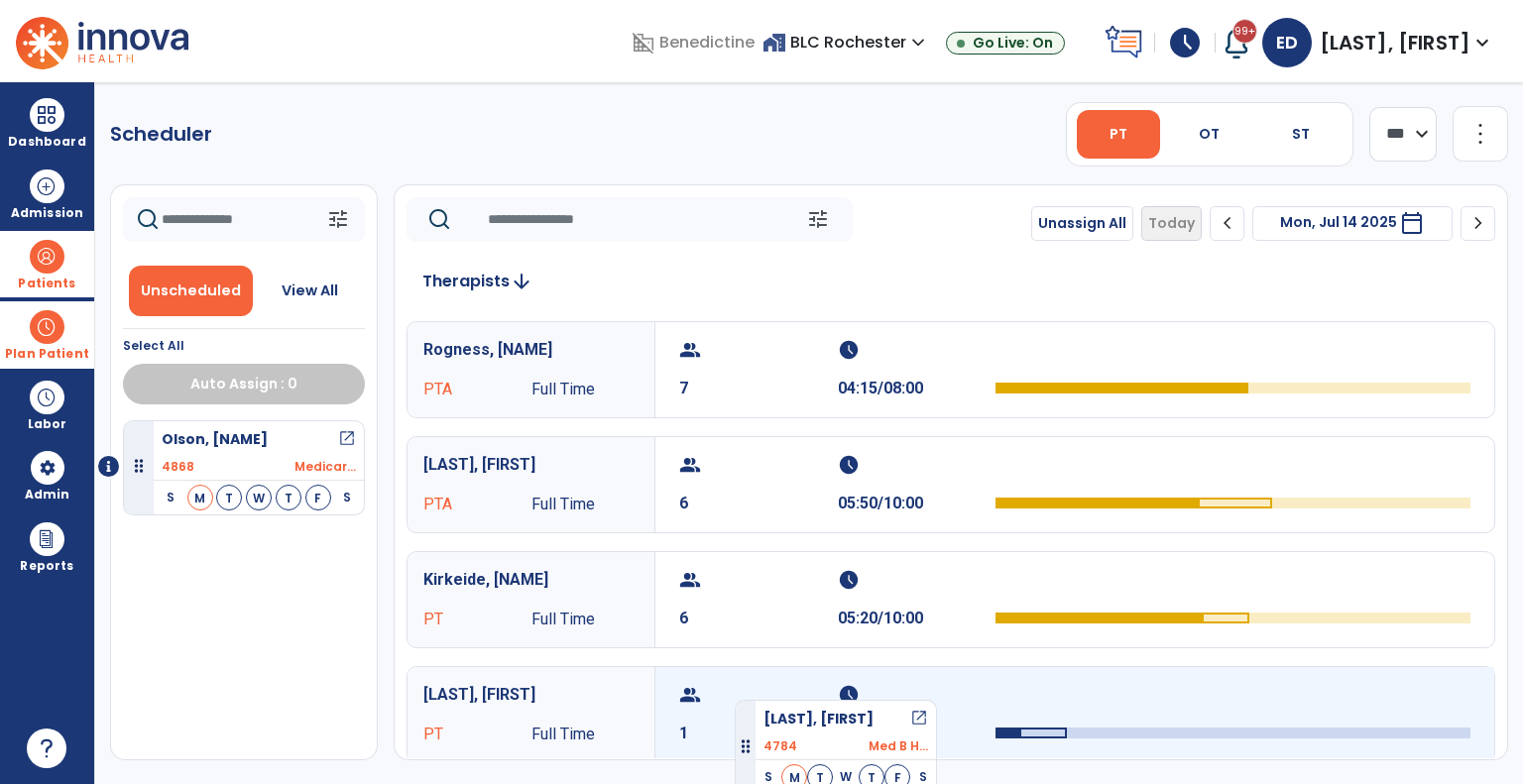 drag, startPoint x: 210, startPoint y: 448, endPoint x: 735, endPoint y: 692, distance: 578.93091 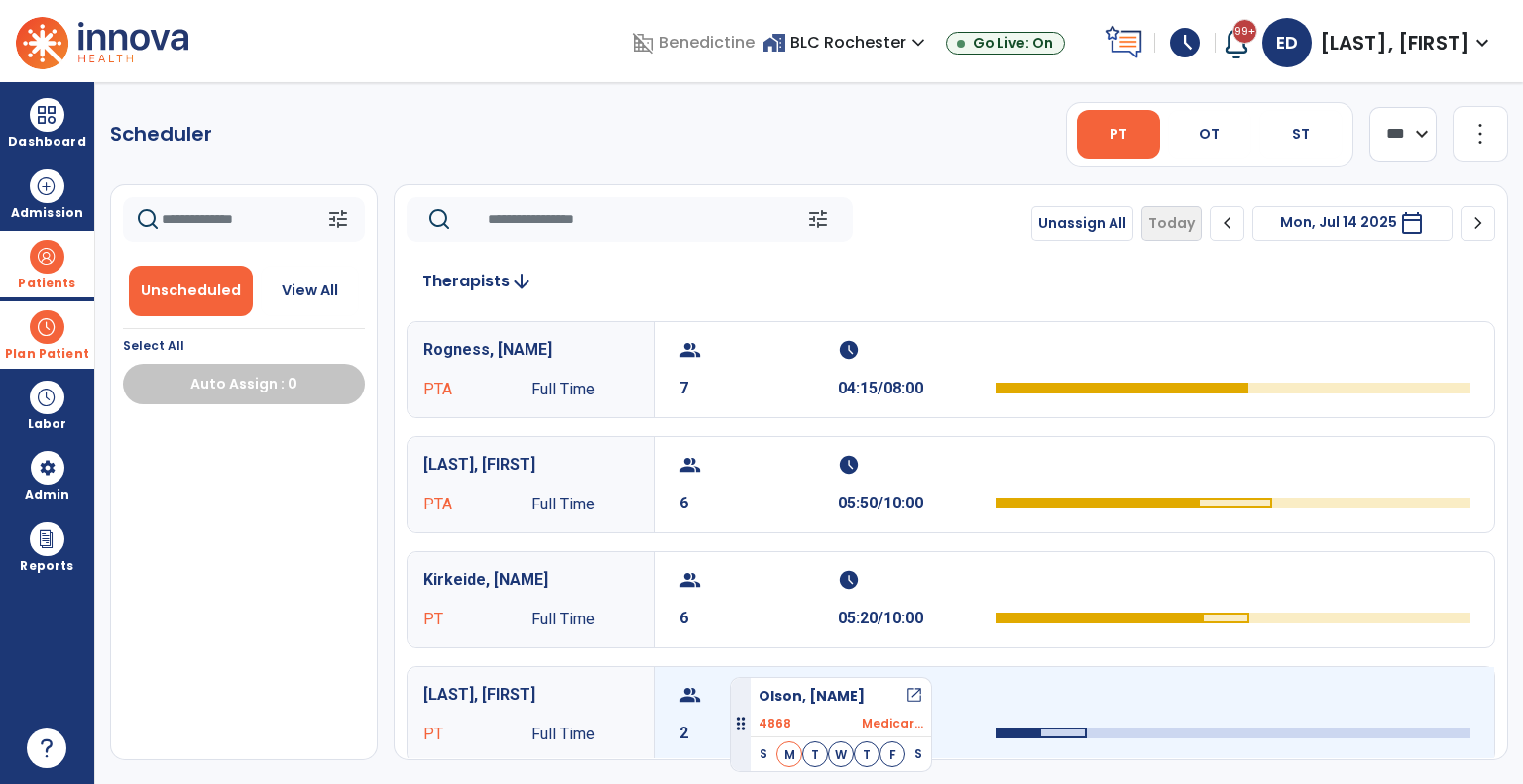 drag, startPoint x: 224, startPoint y: 446, endPoint x: 730, endPoint y: 669, distance: 552.9602 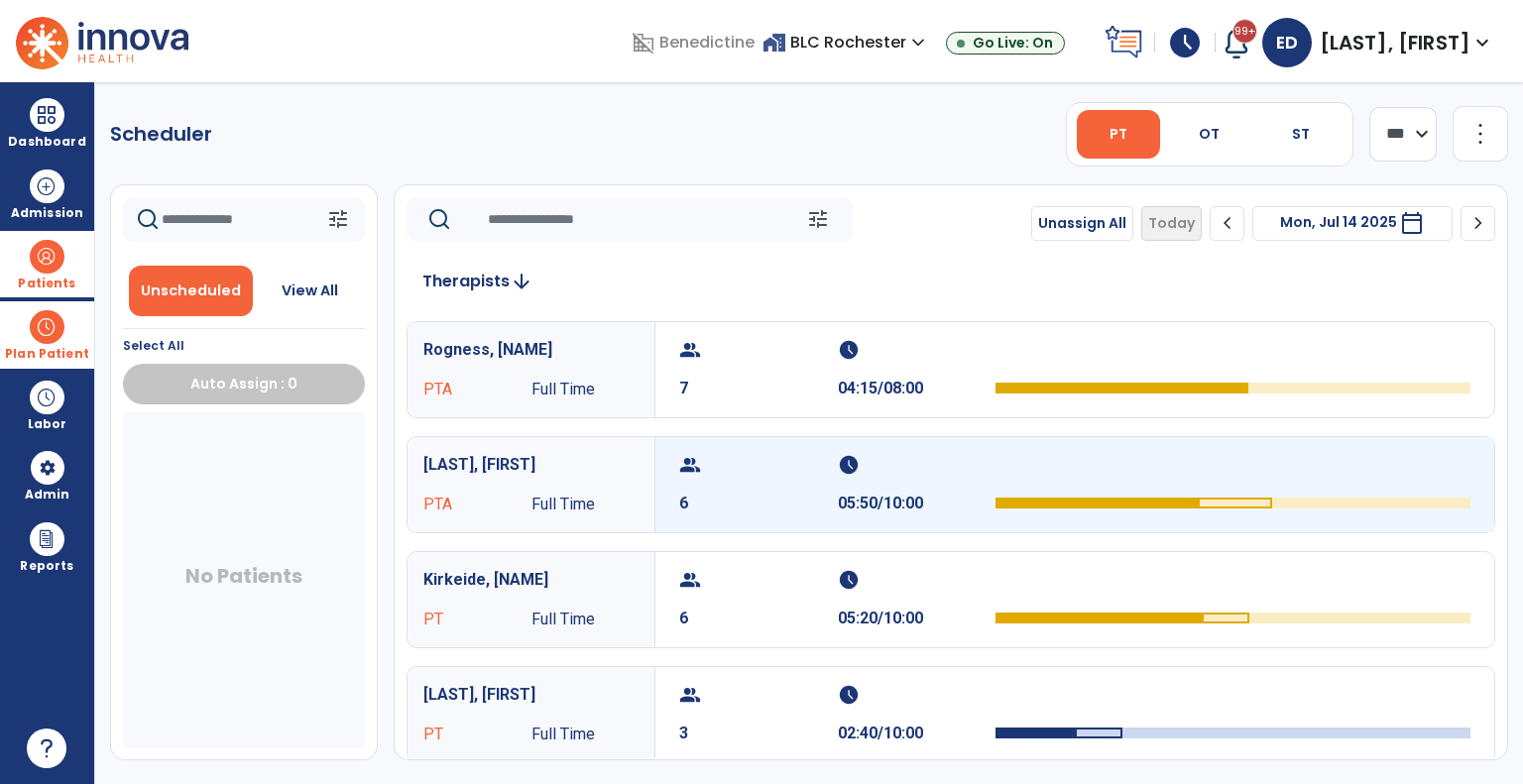 click on "6" at bounding box center [759, 504] 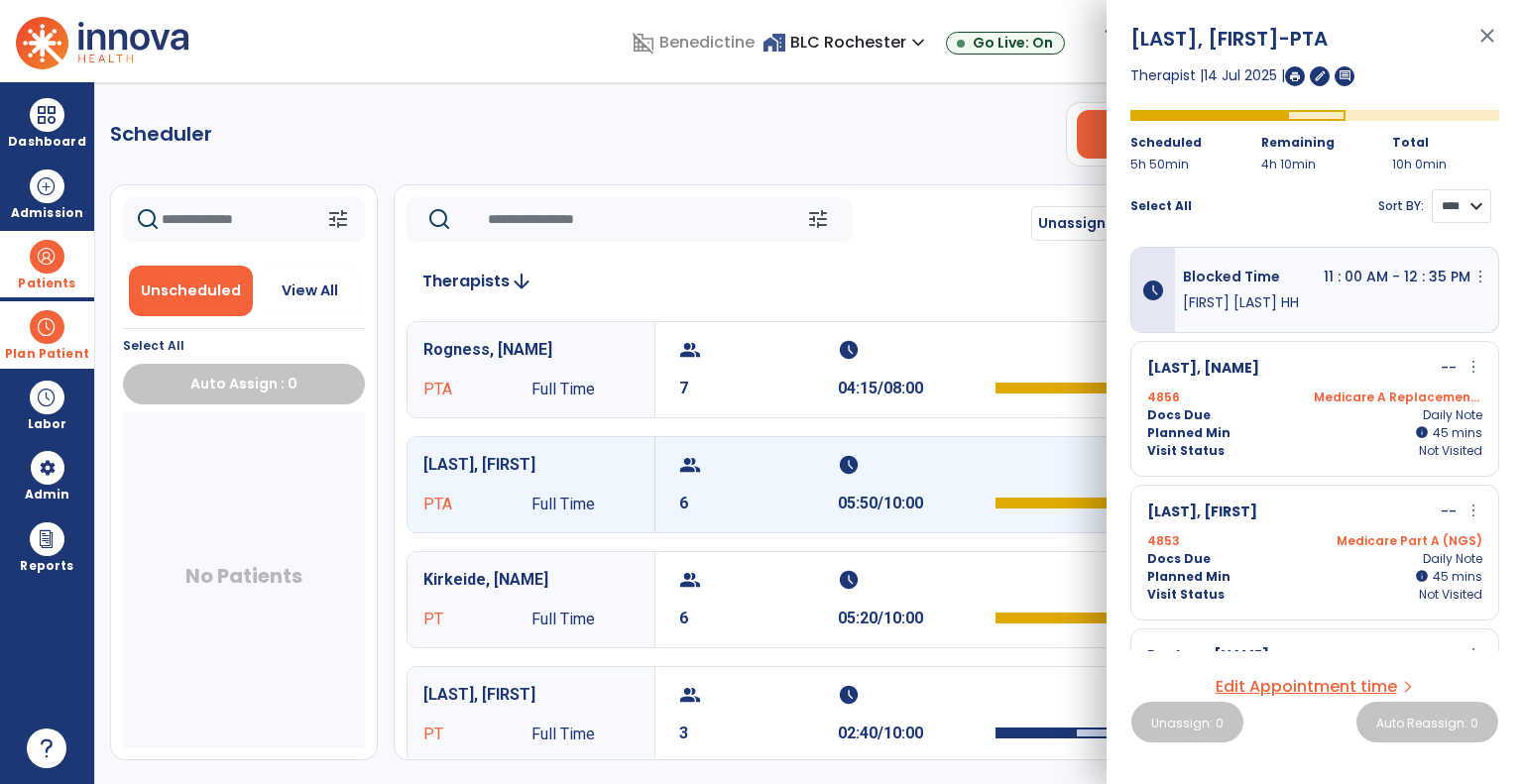 click on "**** ****" at bounding box center (1462, 206) 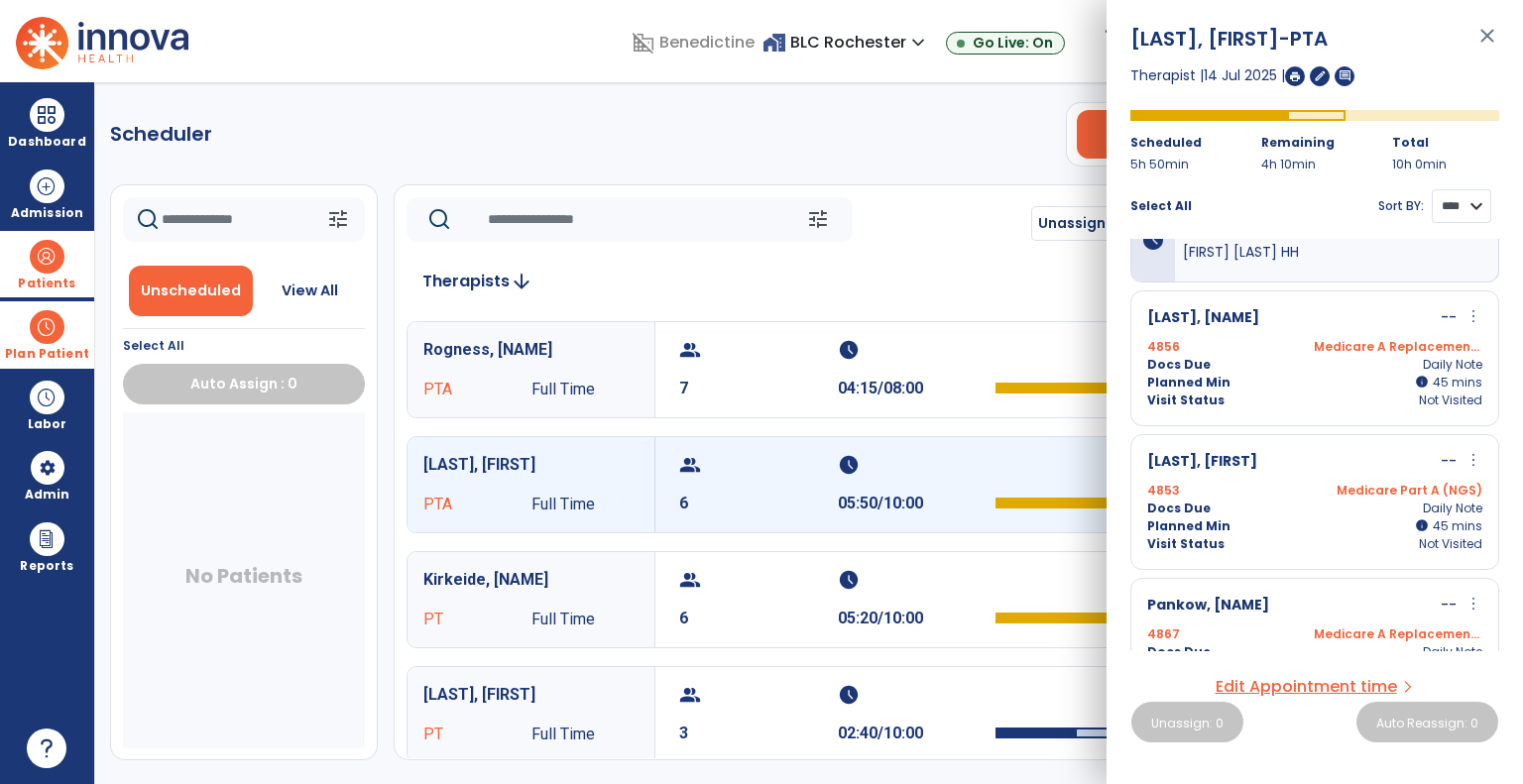 scroll, scrollTop: 99, scrollLeft: 0, axis: vertical 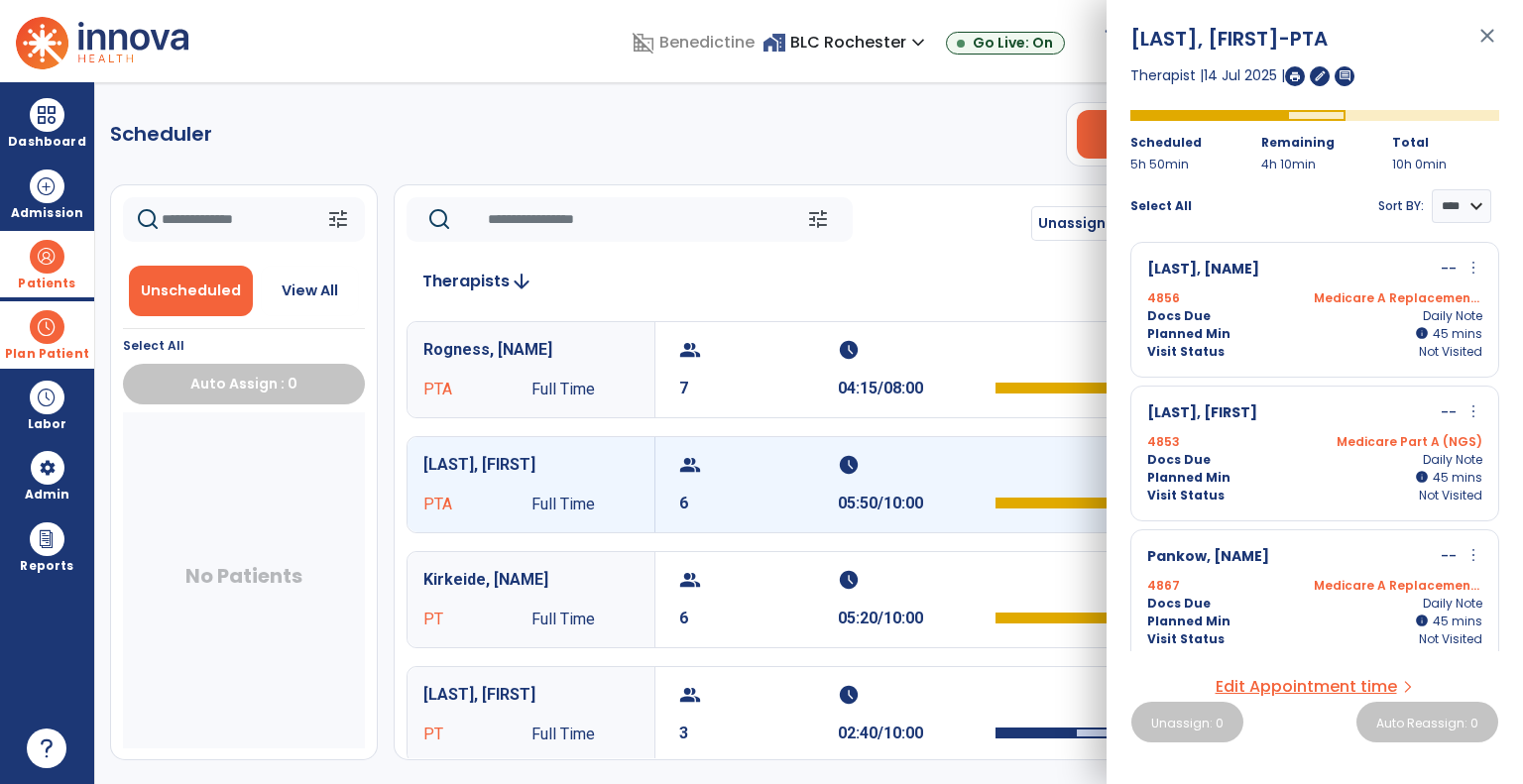 click on "Planned Min  info   45 I 45 mins" at bounding box center (1315, 334) 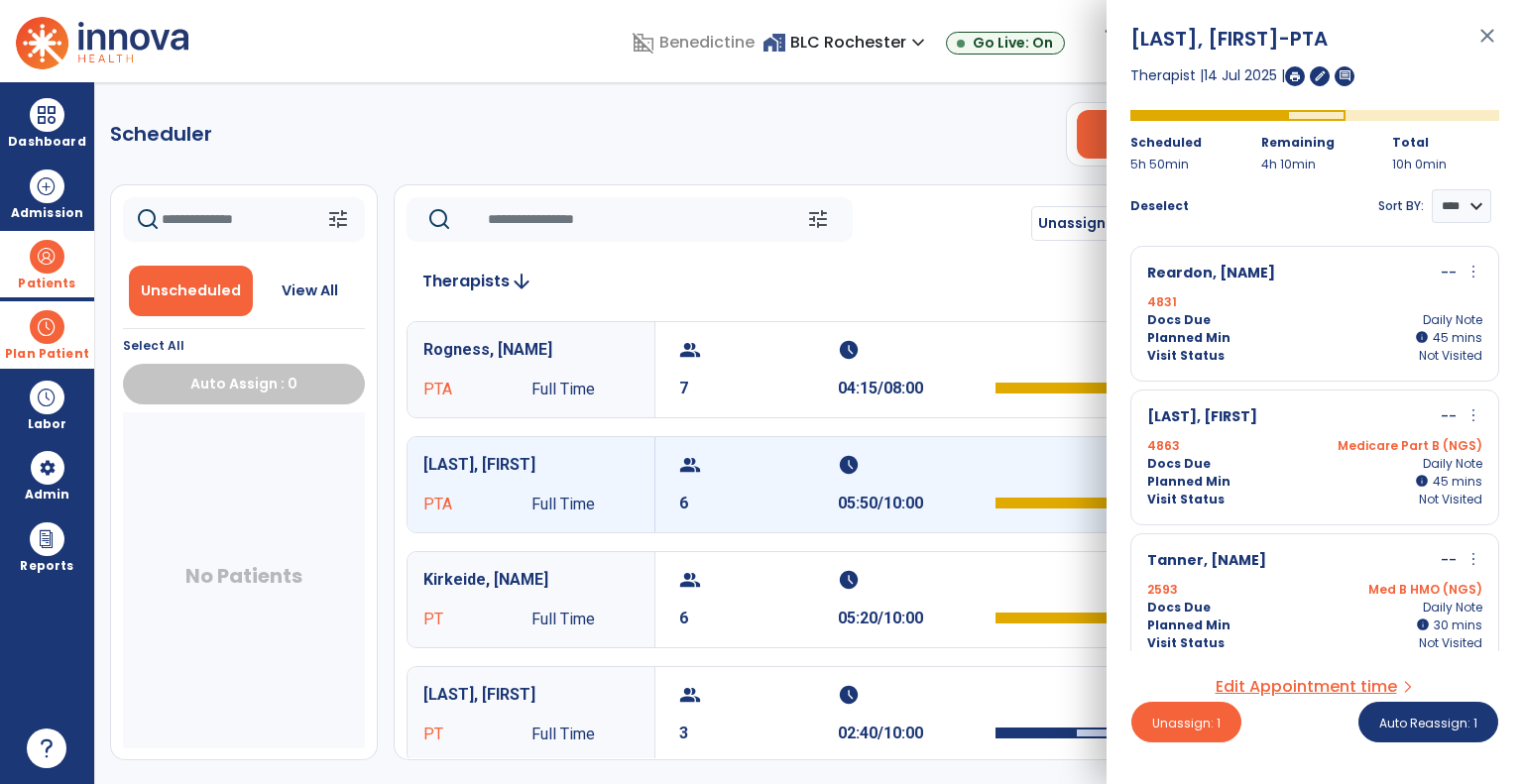 scroll, scrollTop: 539, scrollLeft: 0, axis: vertical 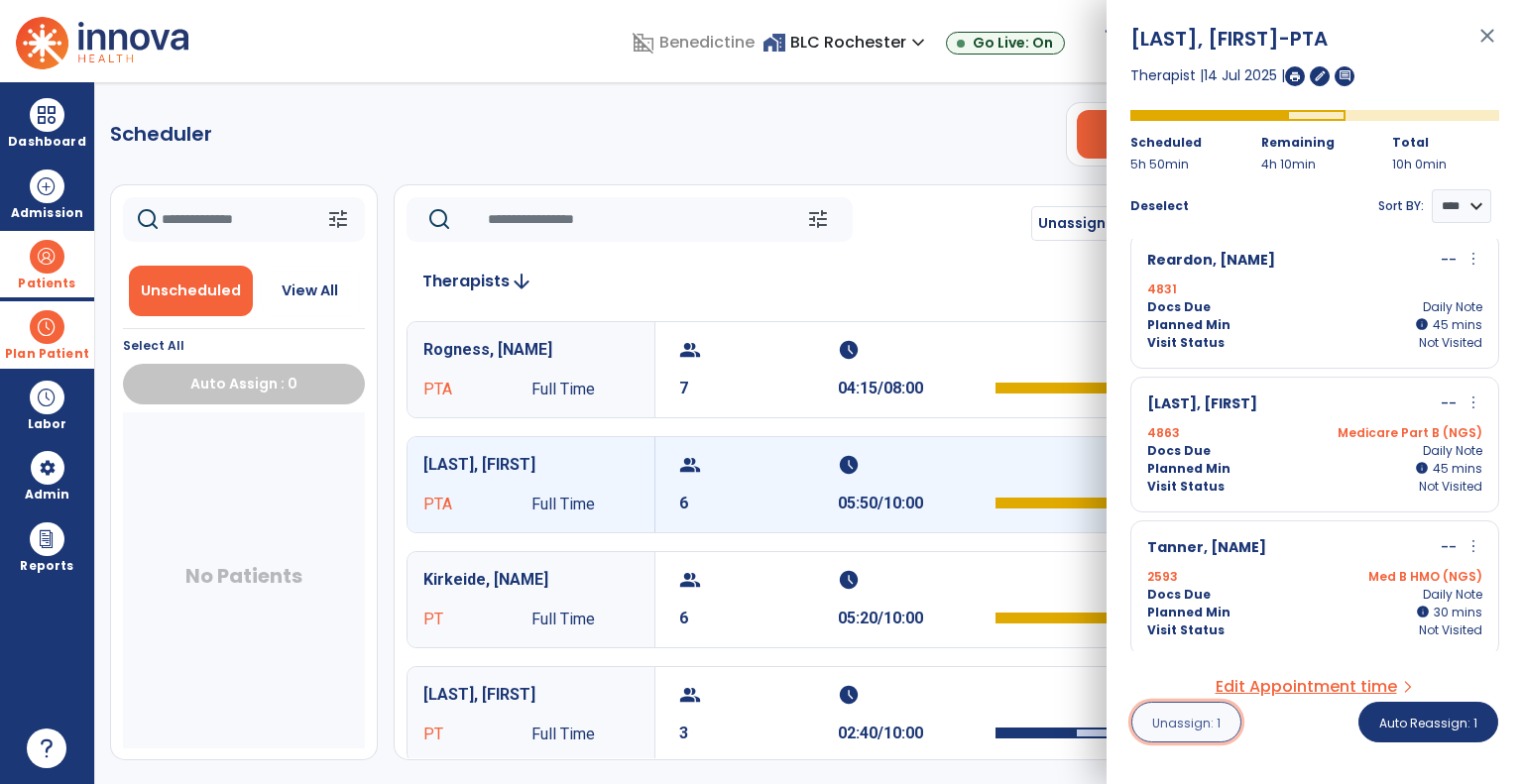 click on "Unassign: 1" at bounding box center [1186, 723] 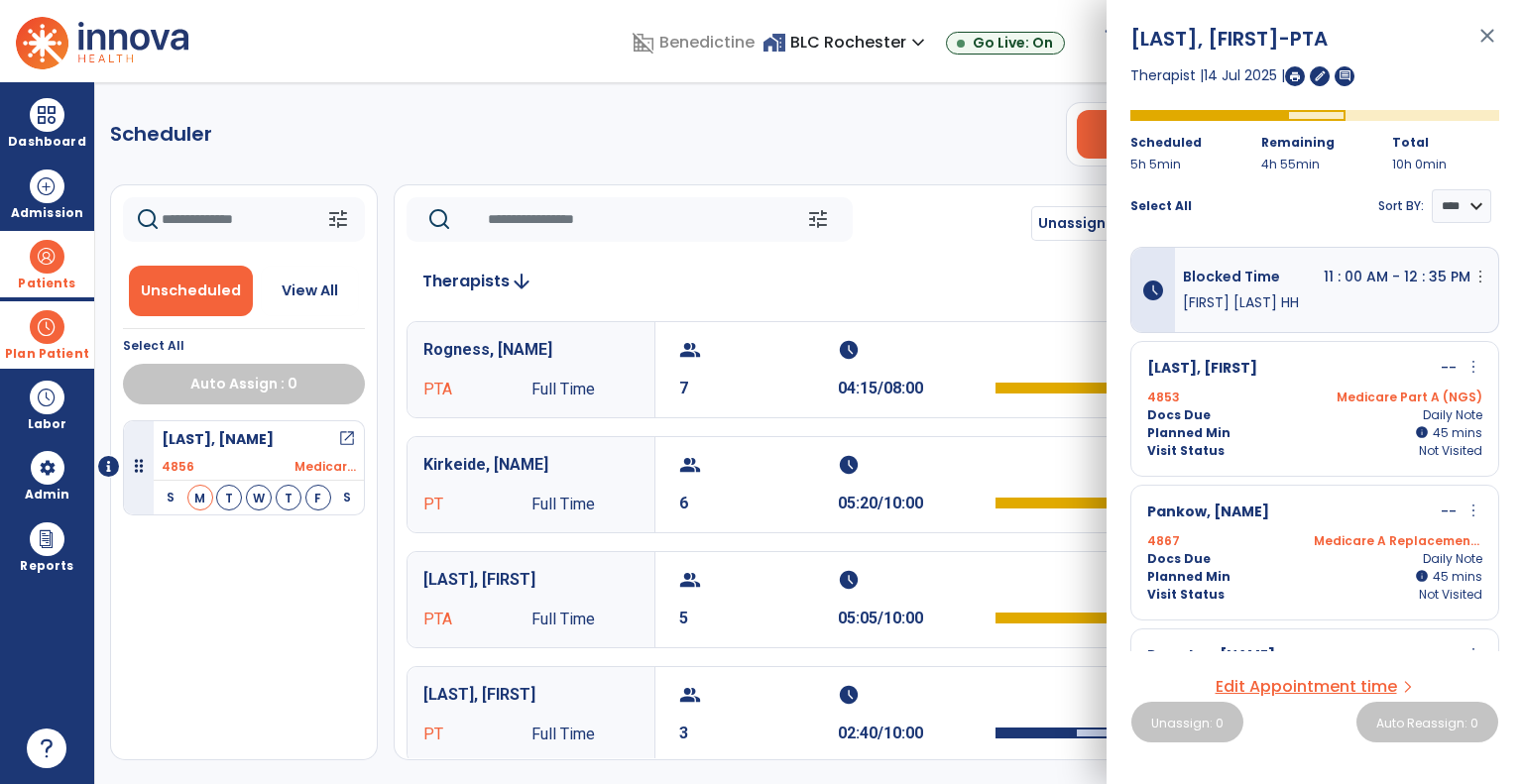 click on "close" at bounding box center (1487, 45) 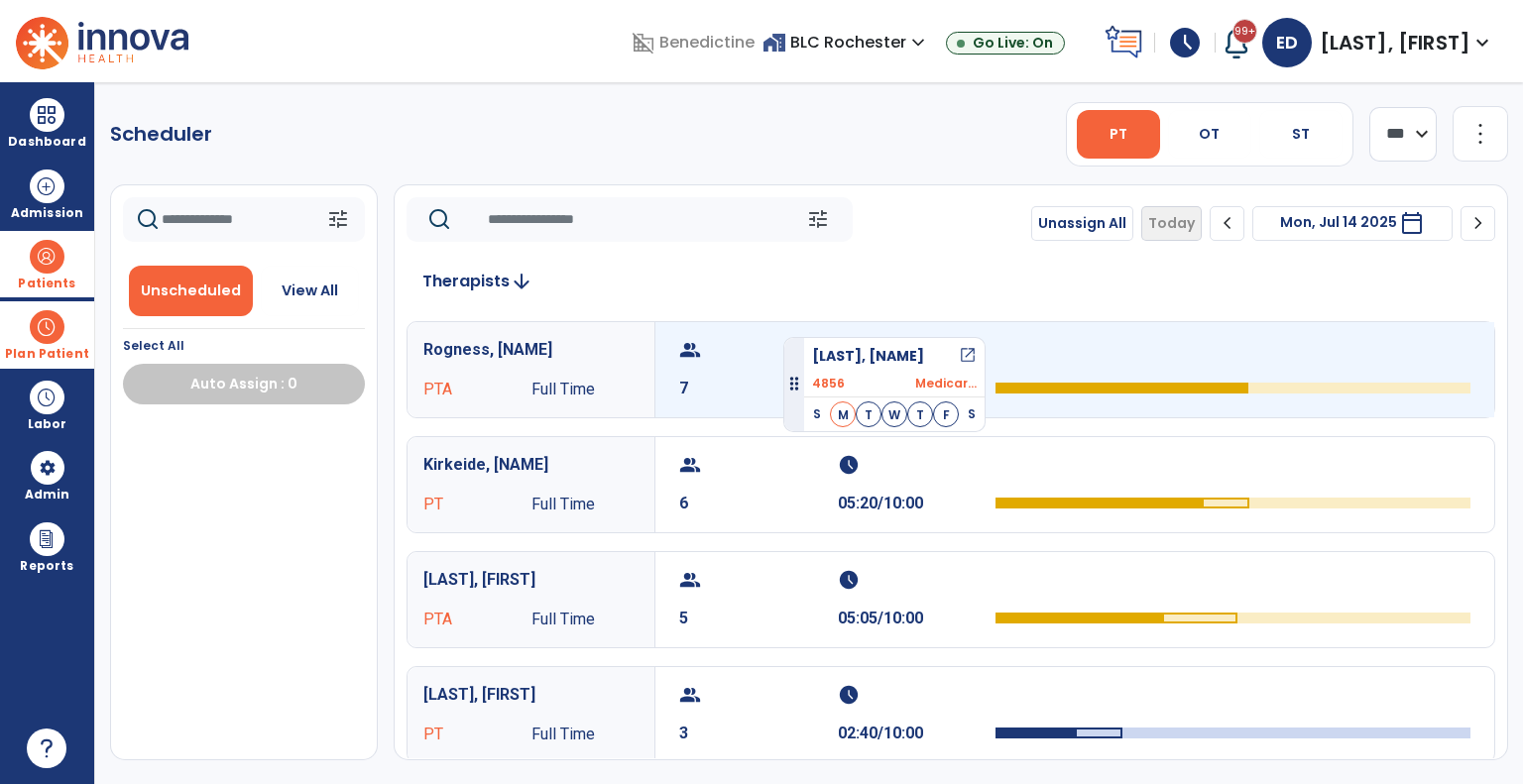 drag, startPoint x: 222, startPoint y: 466, endPoint x: 783, endPoint y: 329, distance: 577.48593 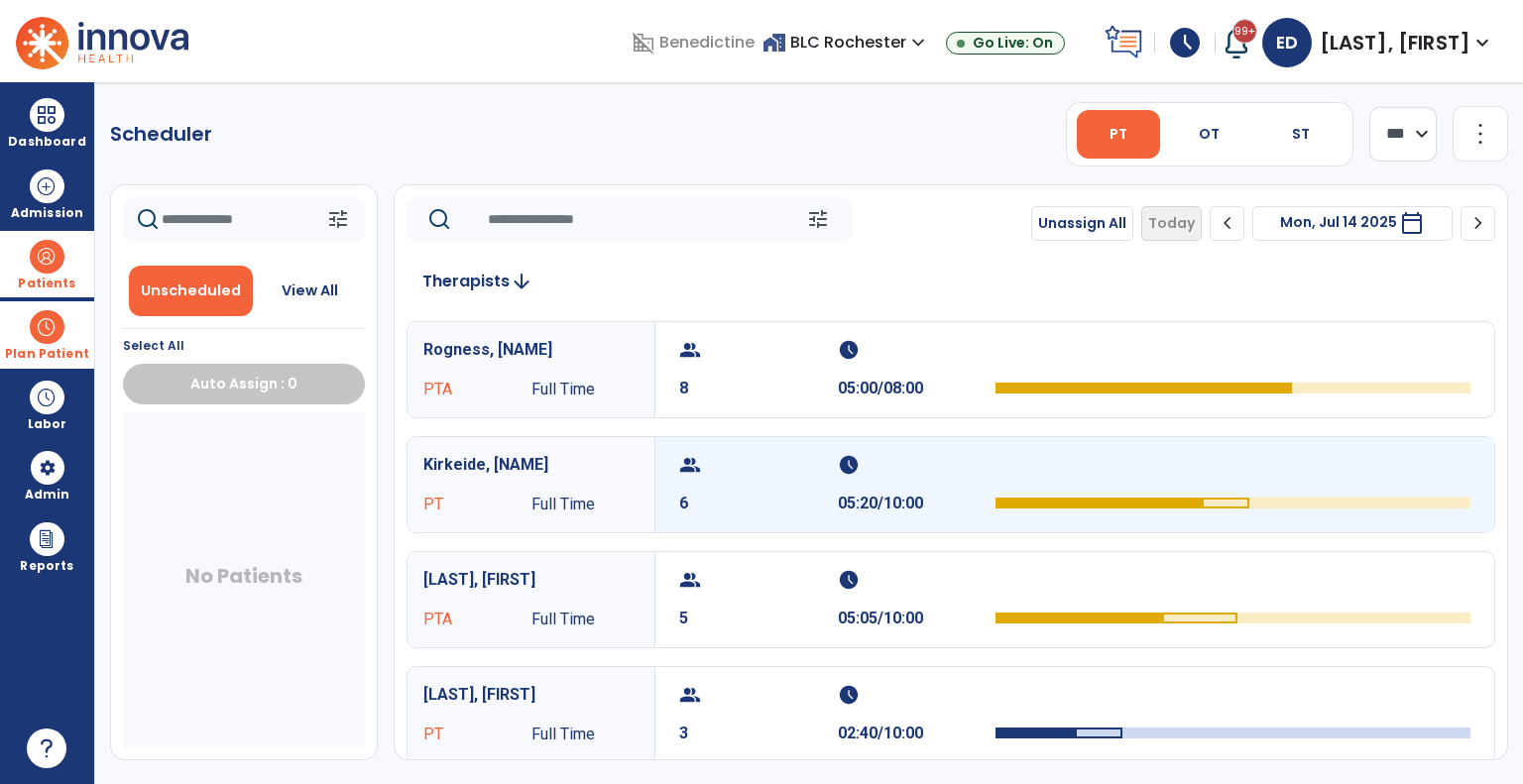 click on "group" at bounding box center [756, 465] 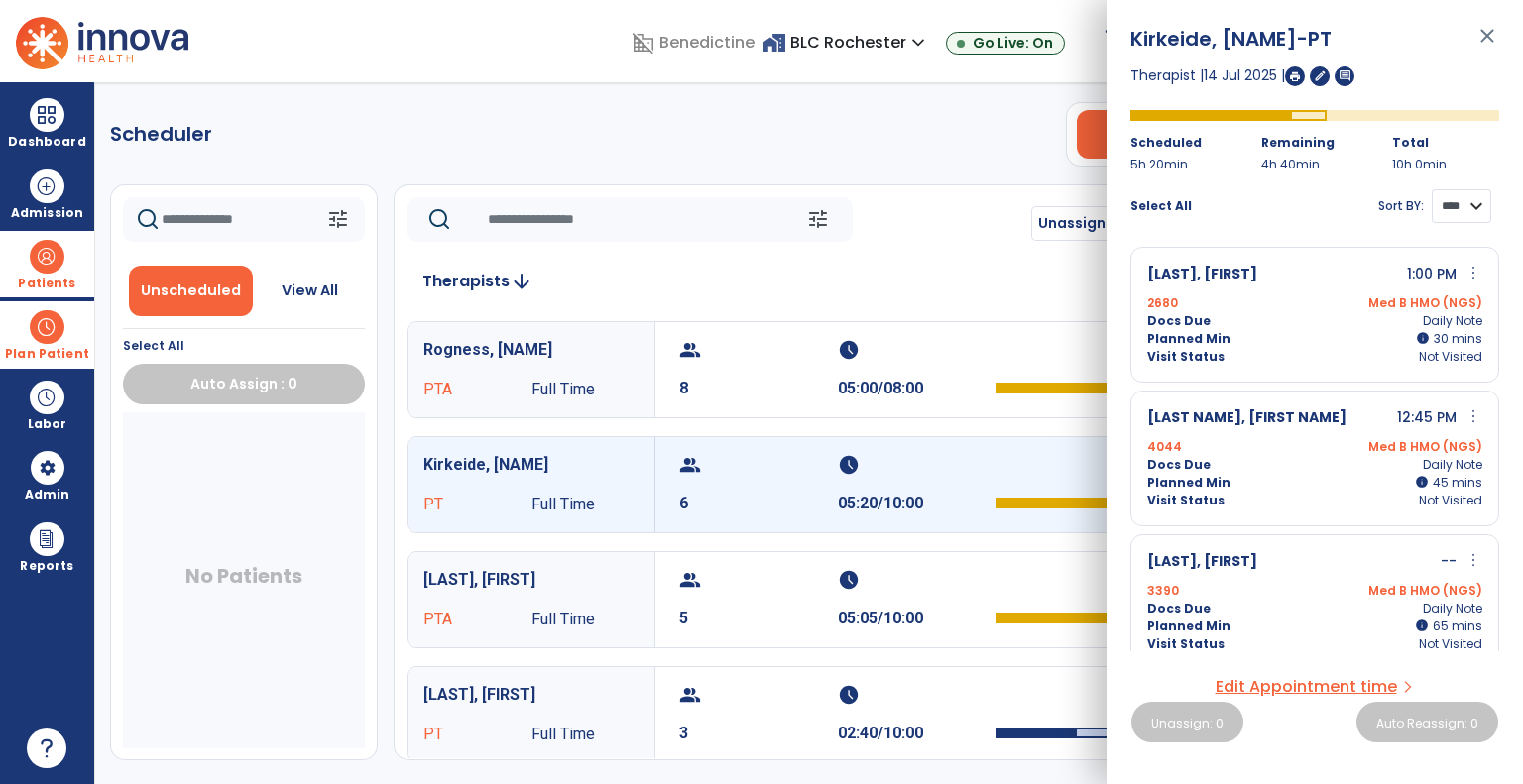 drag, startPoint x: 1448, startPoint y: 196, endPoint x: 1447, endPoint y: 221, distance: 25.019992 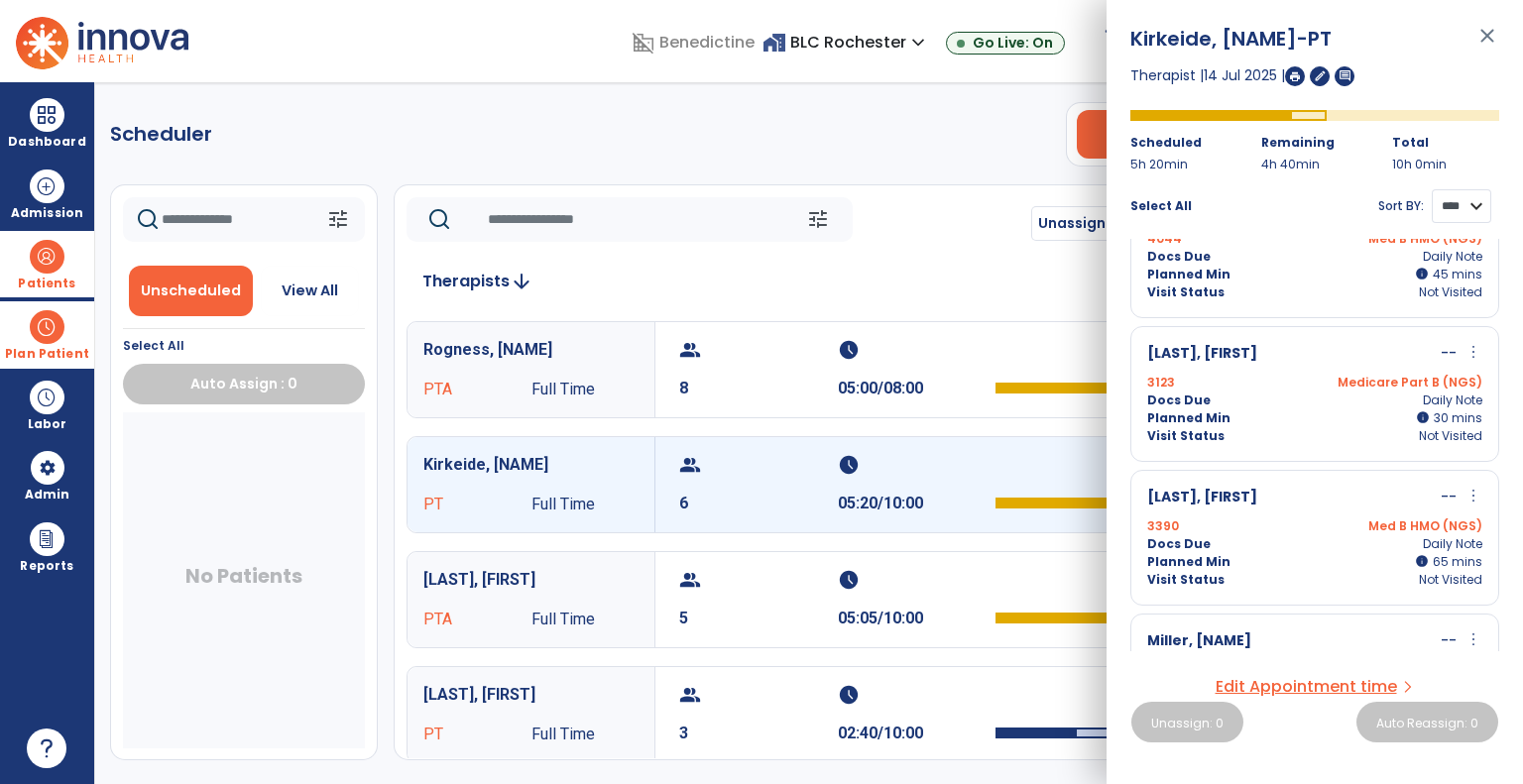scroll, scrollTop: 539, scrollLeft: 0, axis: vertical 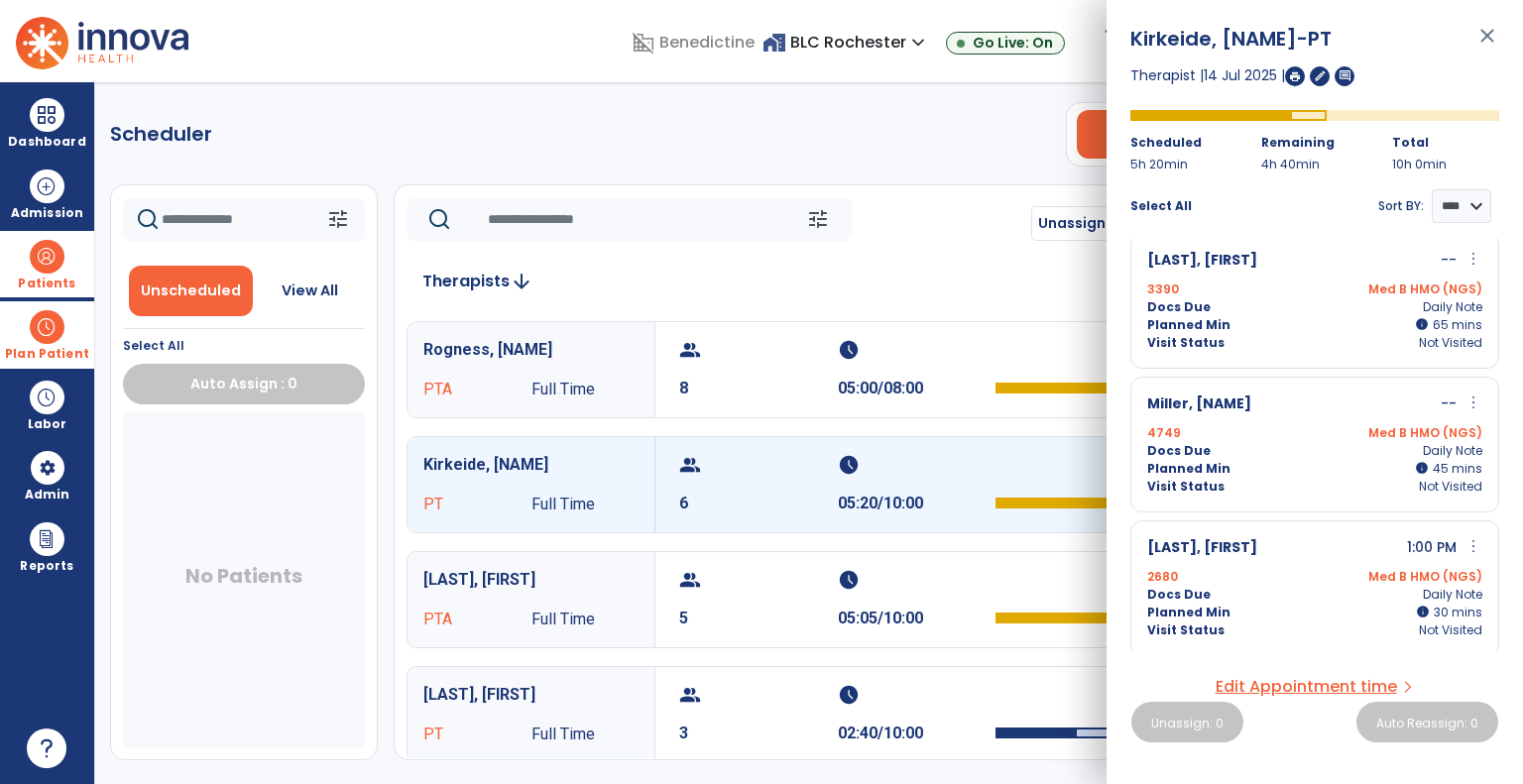 click on "Planned Min  info   30 I 30 mins" at bounding box center (1315, 613) 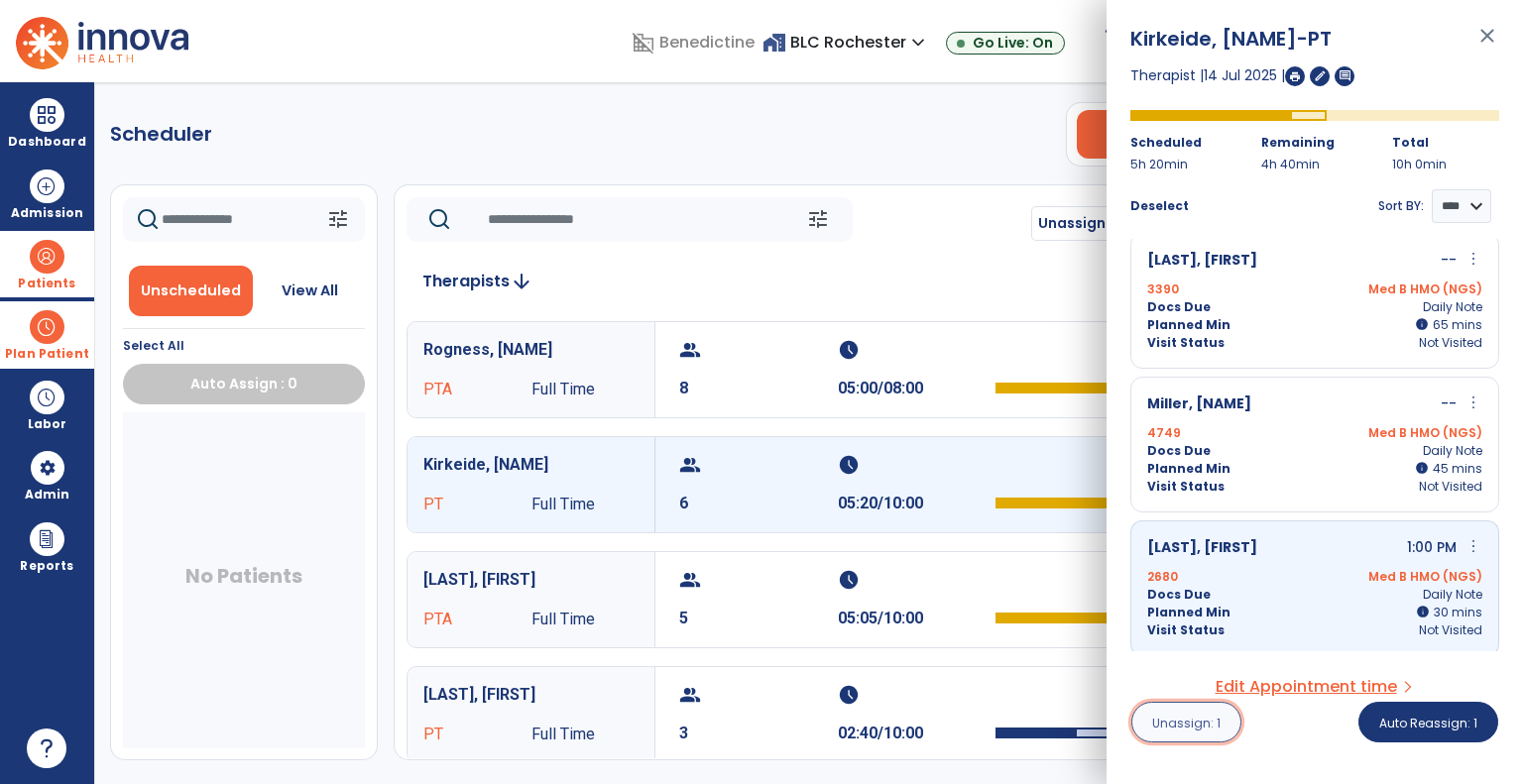 click on "Unassign: 1" at bounding box center [1186, 722] 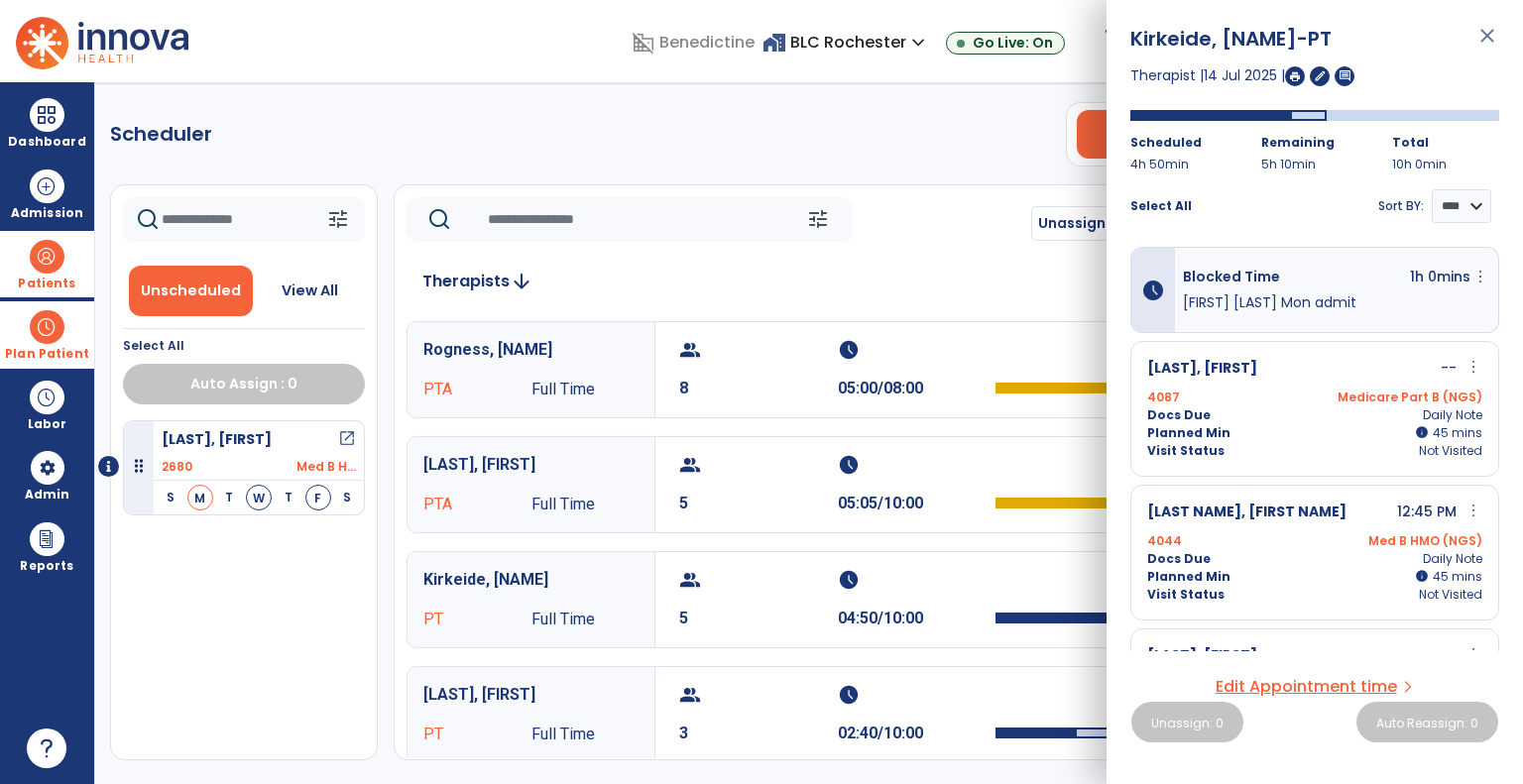 click on "close" at bounding box center (1487, 45) 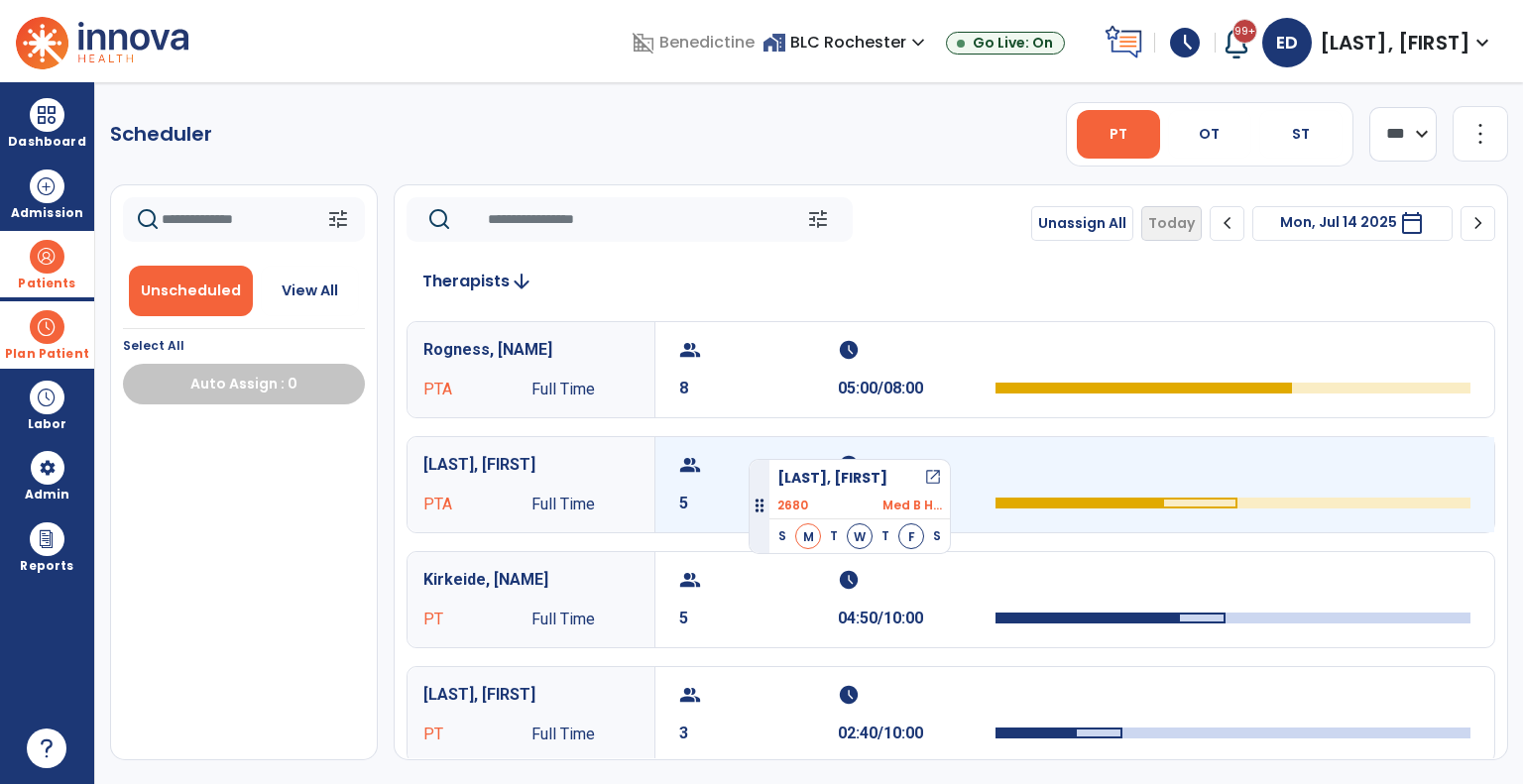 drag, startPoint x: 254, startPoint y: 463, endPoint x: 749, endPoint y: 451, distance: 495.14543 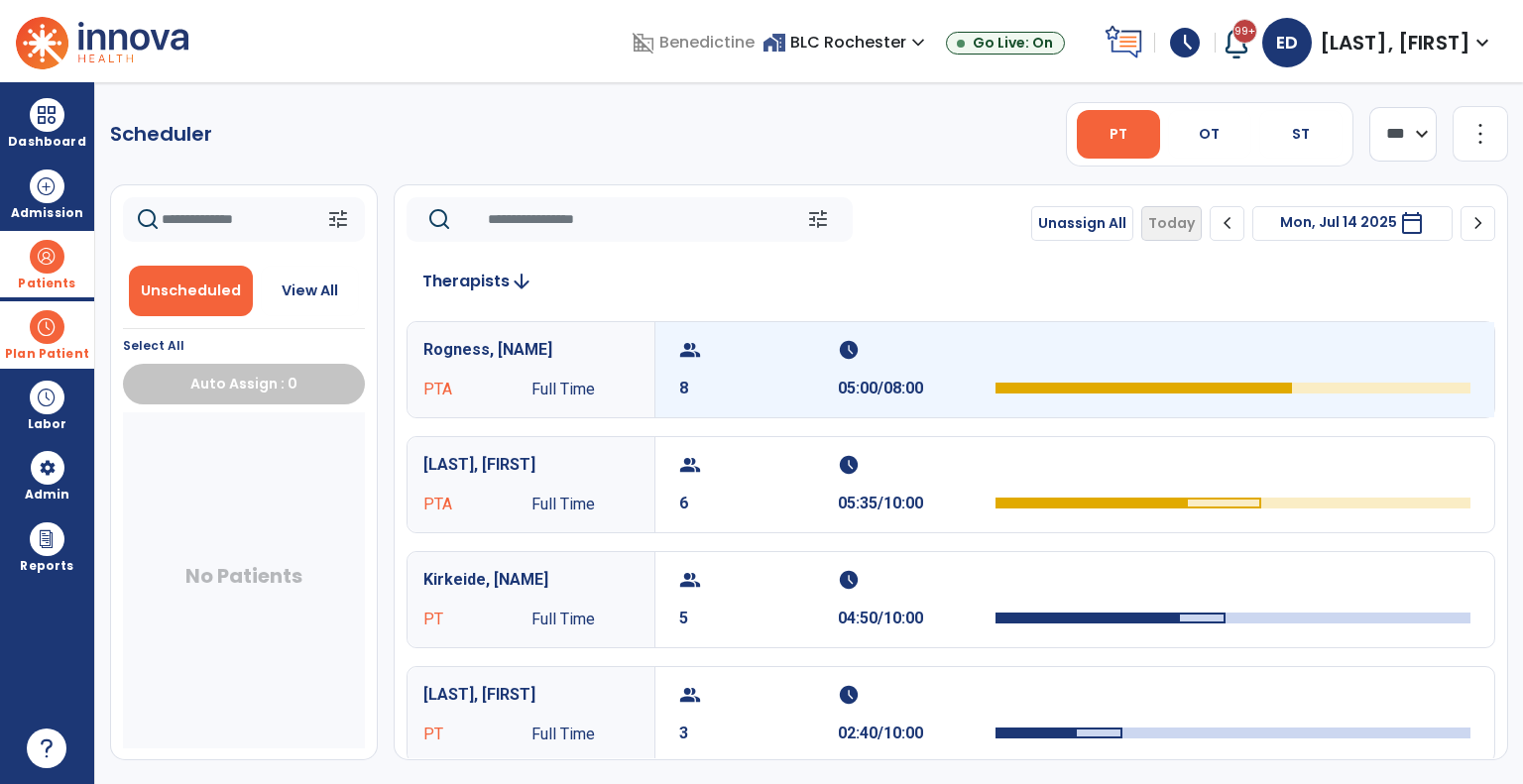 click on "8" at bounding box center [759, 389] 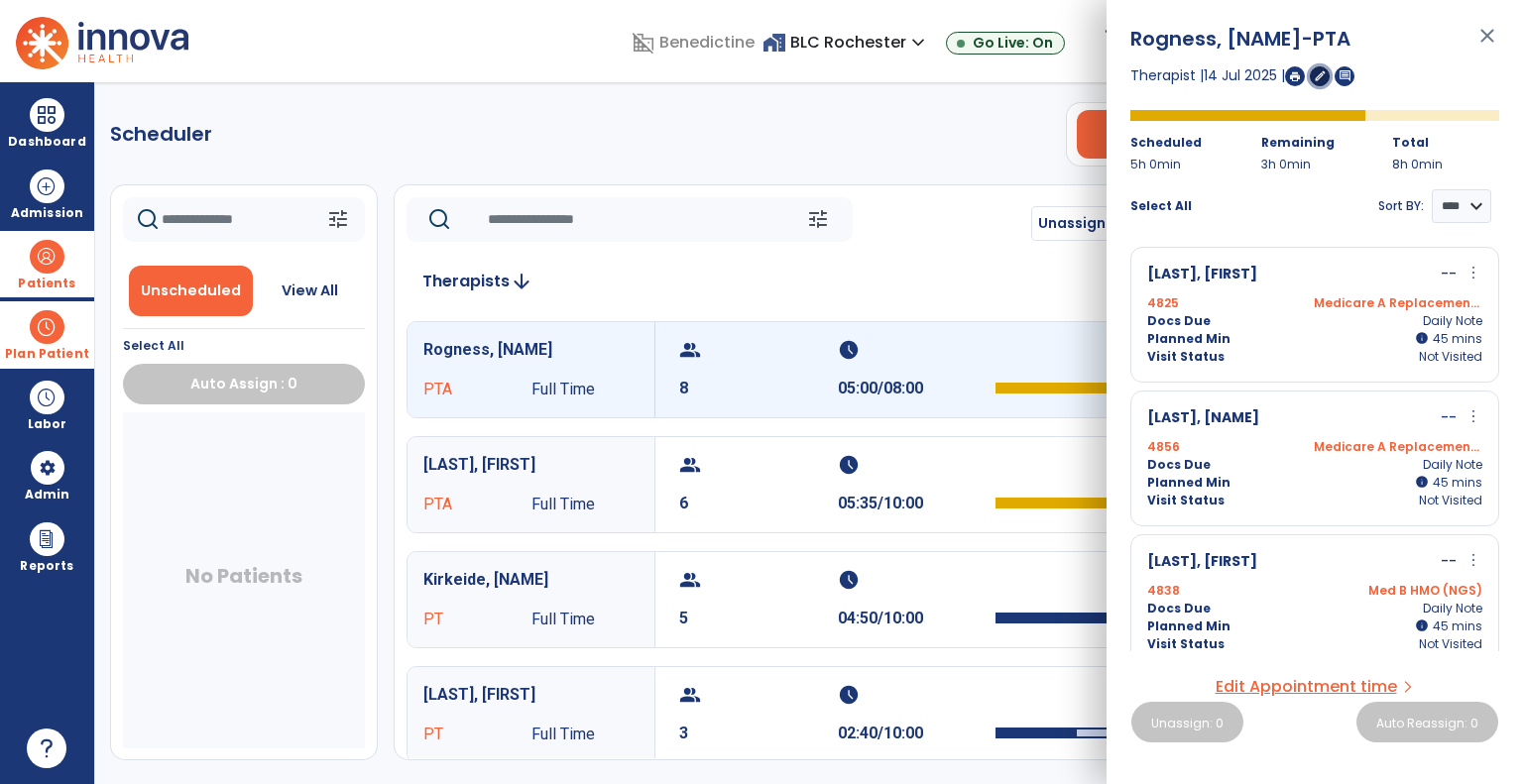 click on "edit" at bounding box center [1320, 75] 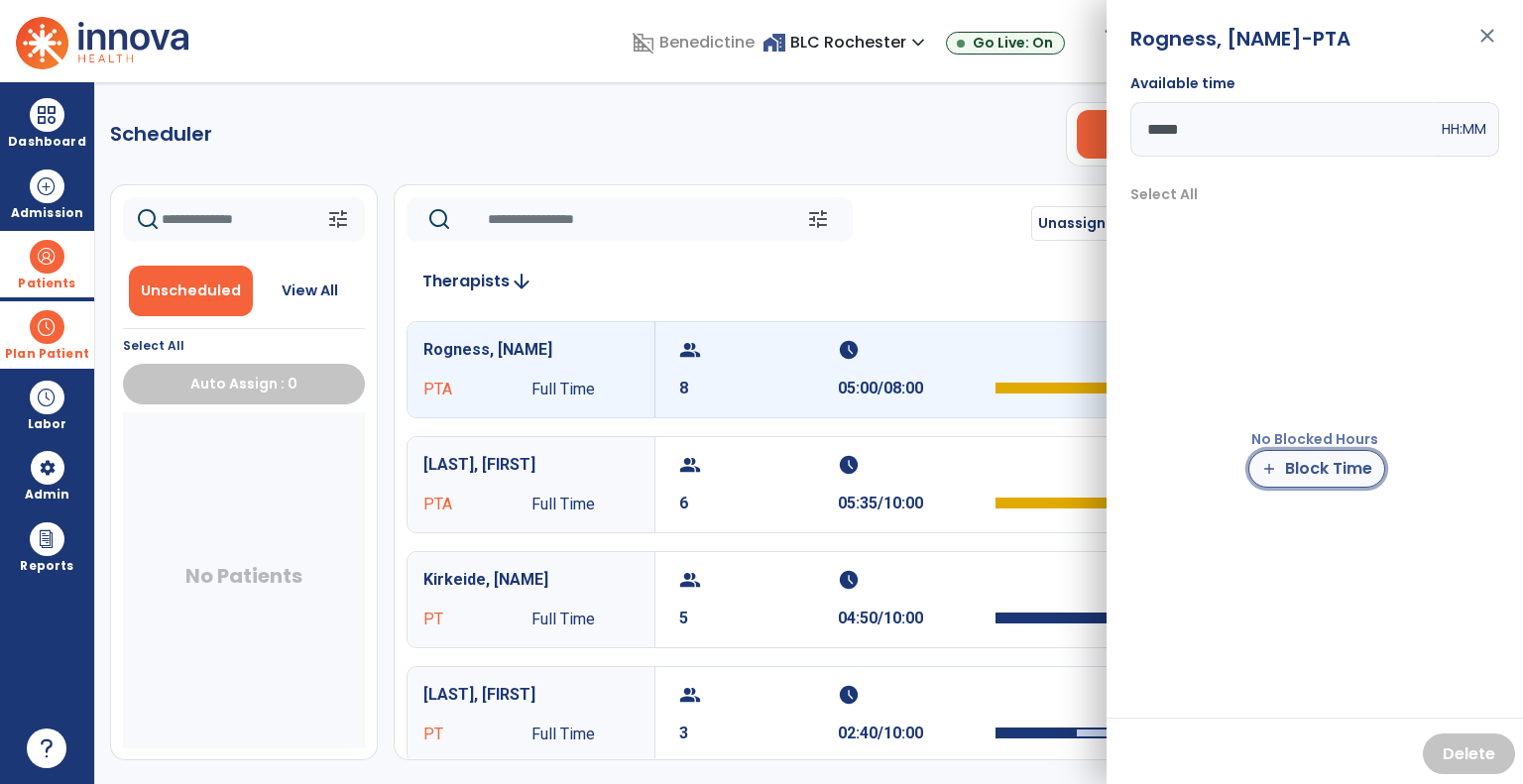 click on "add   Block Time" at bounding box center (1317, 469) 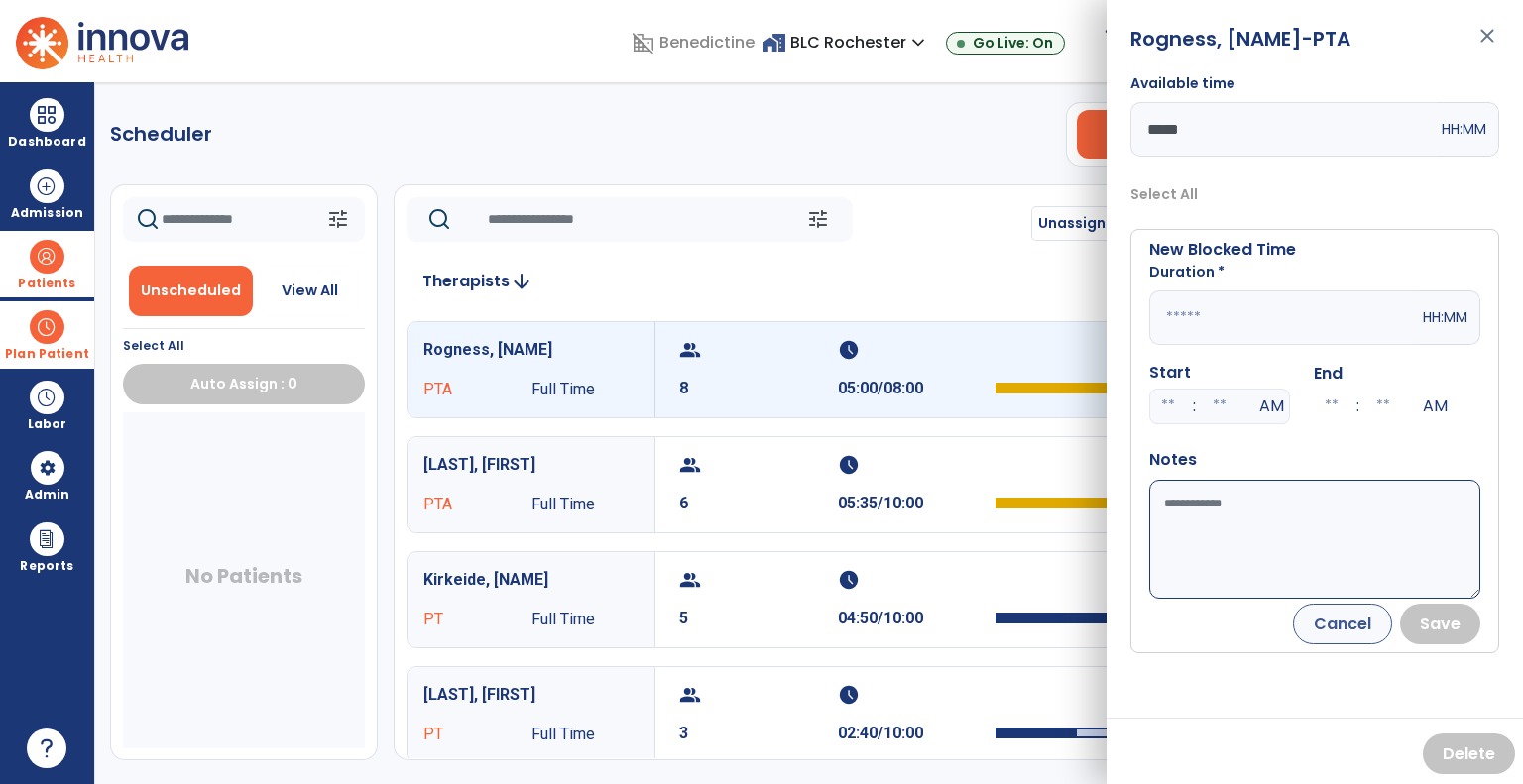 click at bounding box center [1284, 317] 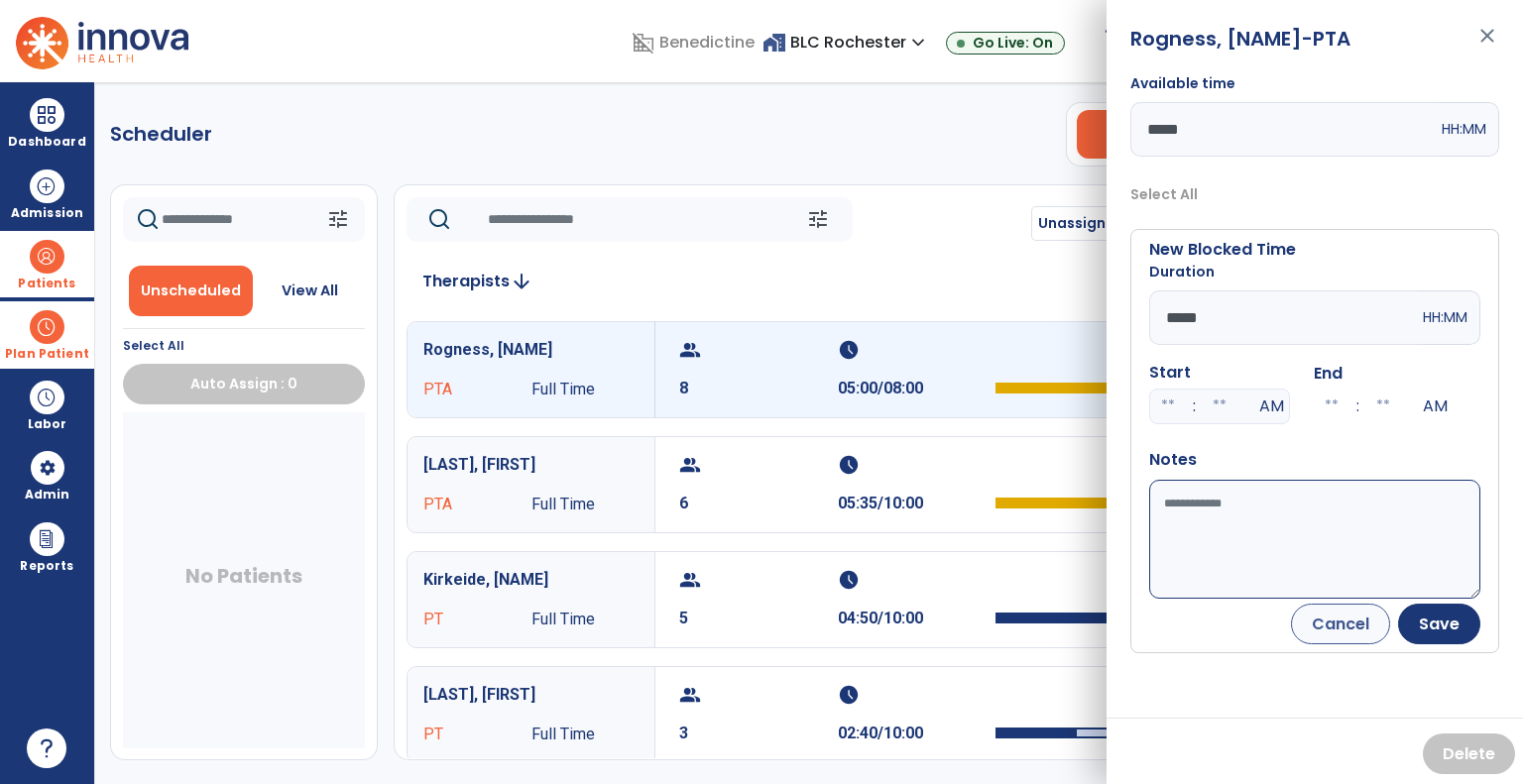 type on "*****" 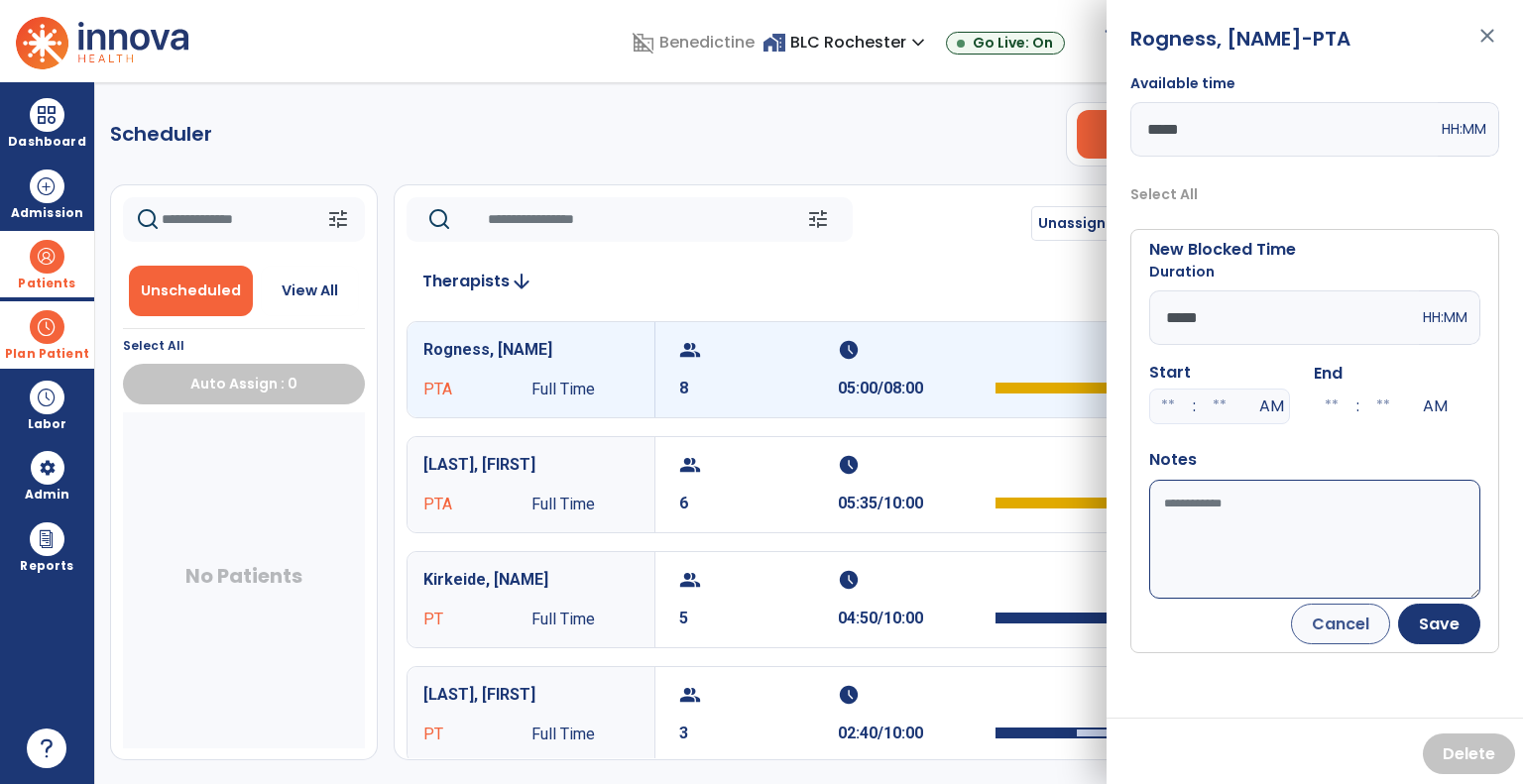 click on "Available time" at bounding box center [1315, 539] 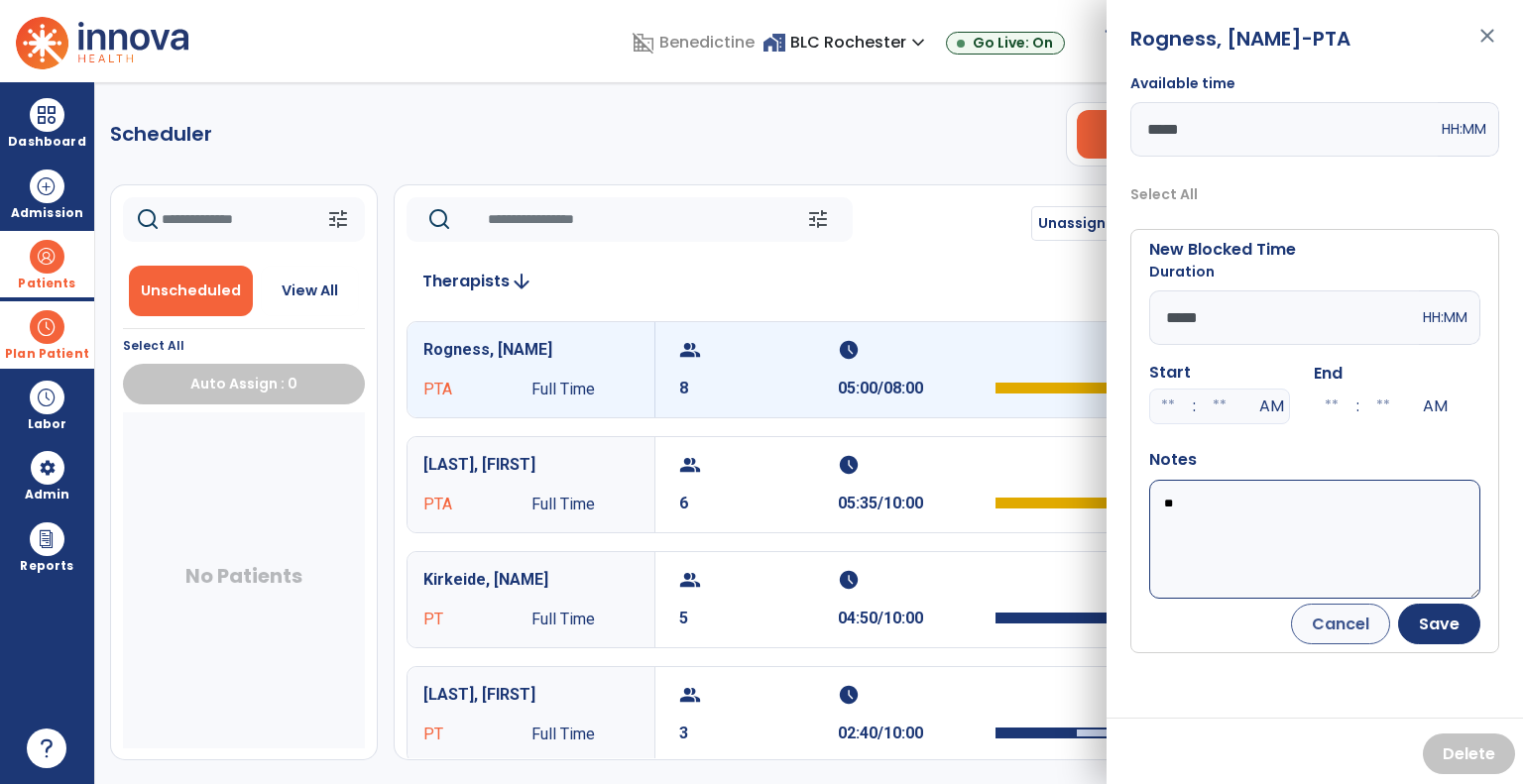 type on "*" 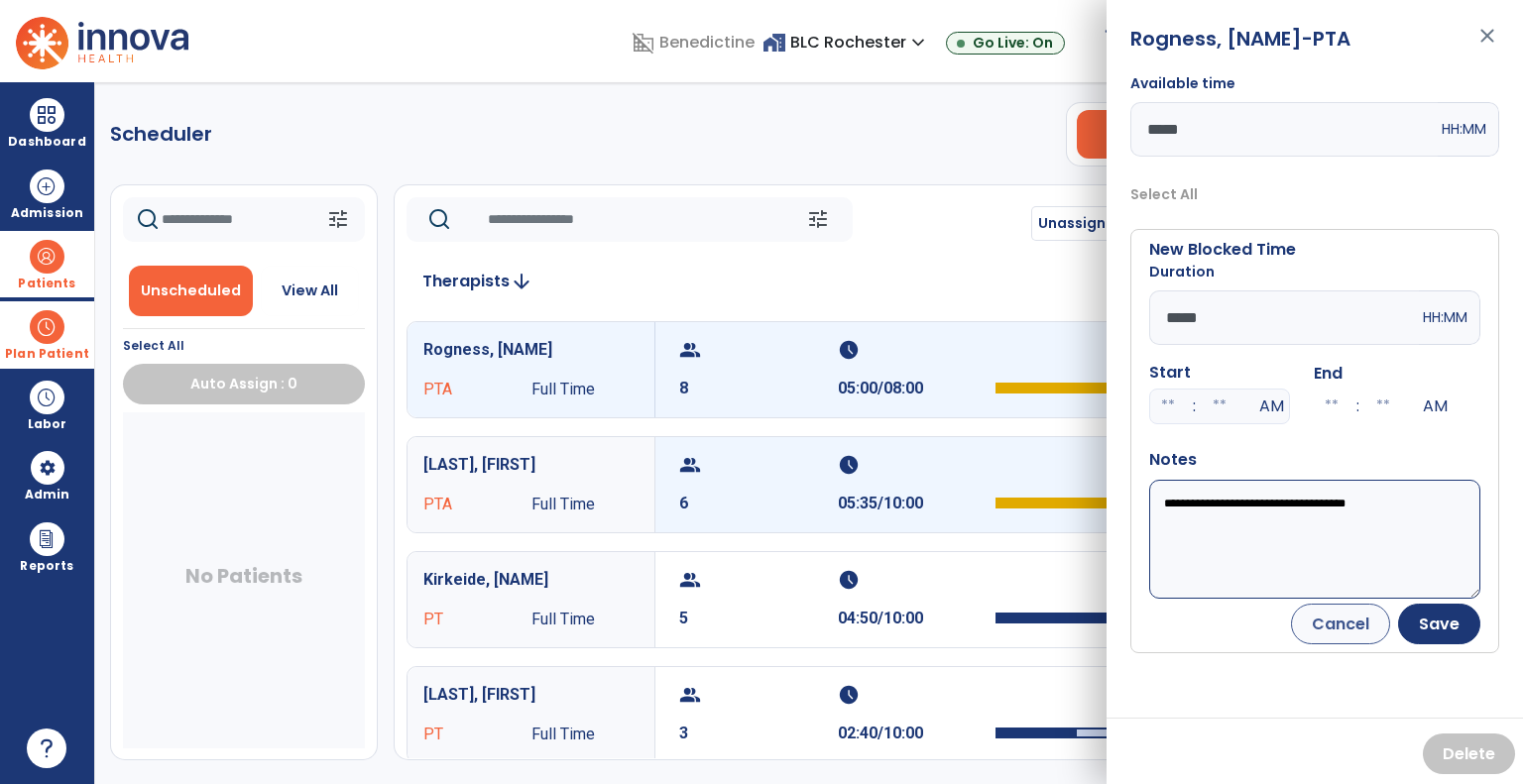drag, startPoint x: 1432, startPoint y: 506, endPoint x: 1050, endPoint y: 506, distance: 382 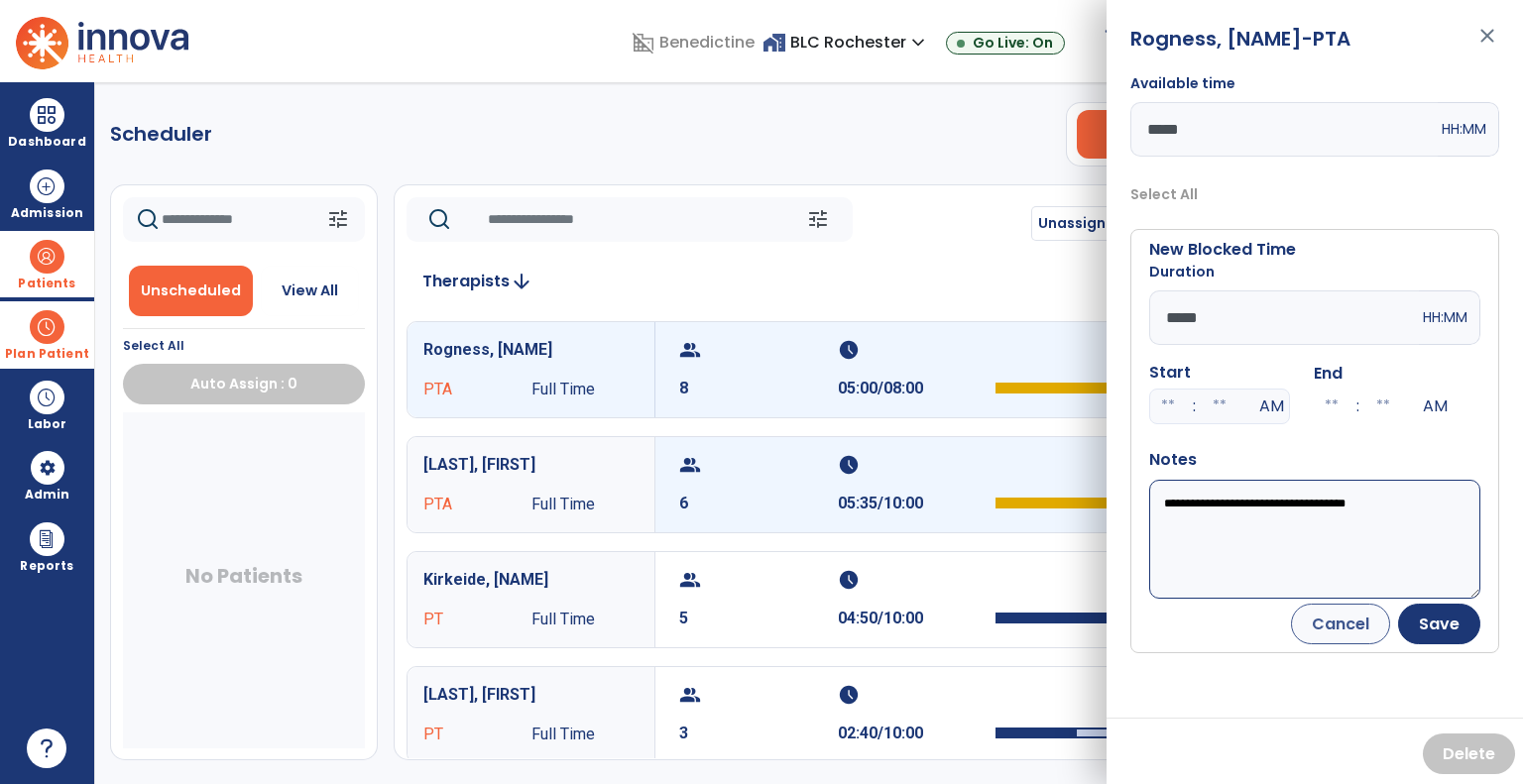 click on "domain_disabled   Benedictine    home_work   BLC Rochester   expand_more   BLC Owatonna   BLC Red Wing   BLC Rochester   BLC St. Peter  Show All Go Live: On schedule My Time:   Monday, Jul 14    **** arrow_right  Start   Open your timecard  arrow_right 99+ Notifications Mark as read Census Alert - A03 Today at 6:12 AM | BLC Rochester Census Alert - A03 Yesterday at 6:47 PM | BLC St. Peter Census Alert - A21 Yesterday at 5:47 PM | BLC Winona Census Alert - A02 Yesterday at 4:02 PM | BLC St. Peter Census Alert - A08 Yesterday at 4:02 PM | BLC St. Peter See all Notifications  ED   Duckett, [NAME]   expand_more   home   Home   person   Profile   manage_accounts   Admin   help   Help   logout   Log out  Dashboard  dashboard  Therapist Dashboard  view_quilt  Operations Dashboard Admission Patients  format_list_bulleted  Patient List  space_dashboard  Patient Board  insert_chart  PDPM Board Plan Patient  event_note  Planner  content_paste_go  Scheduler  content_paste_go  Whiteboard Labor Timecards  PT" at bounding box center (762, 392) 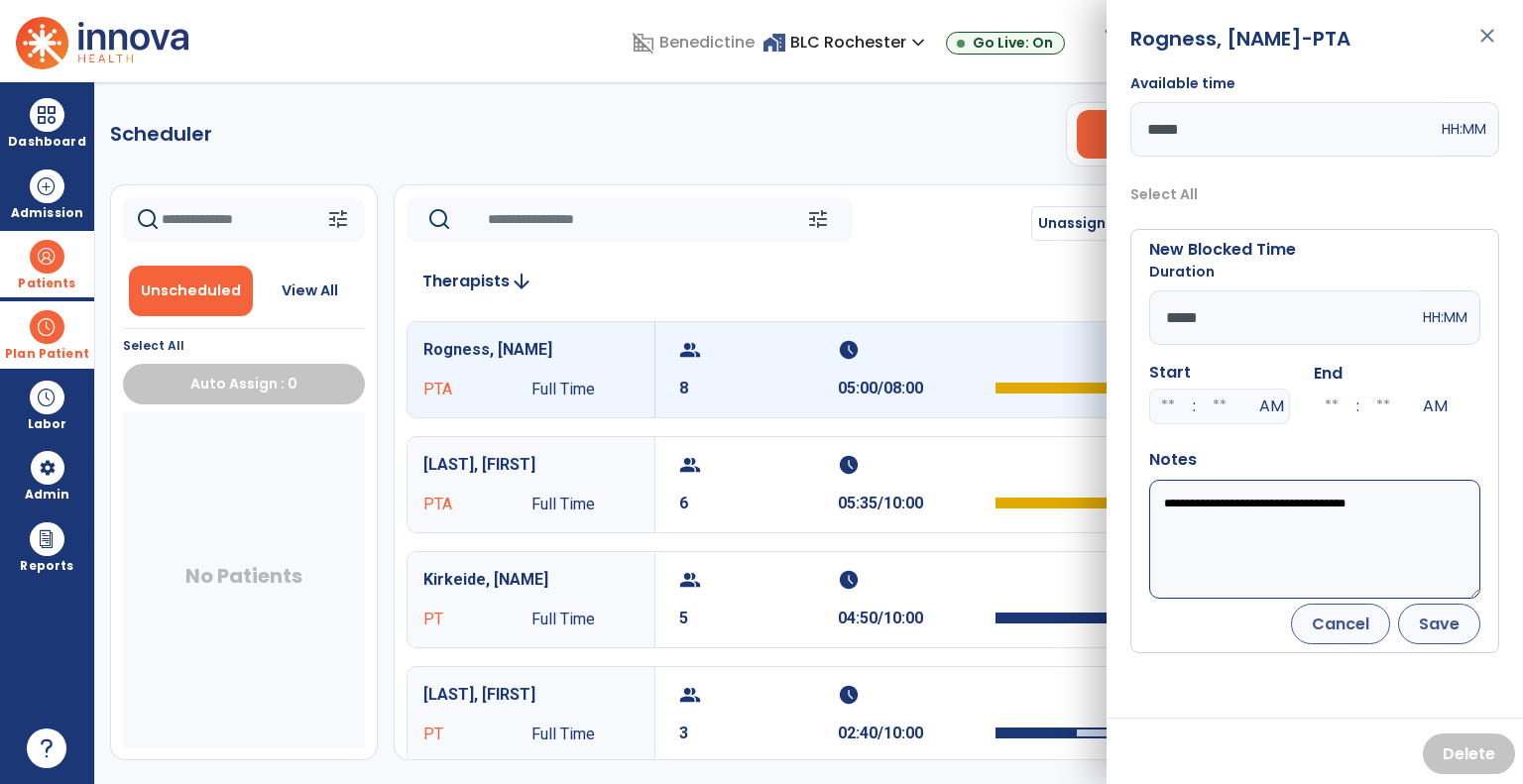 type on "**********" 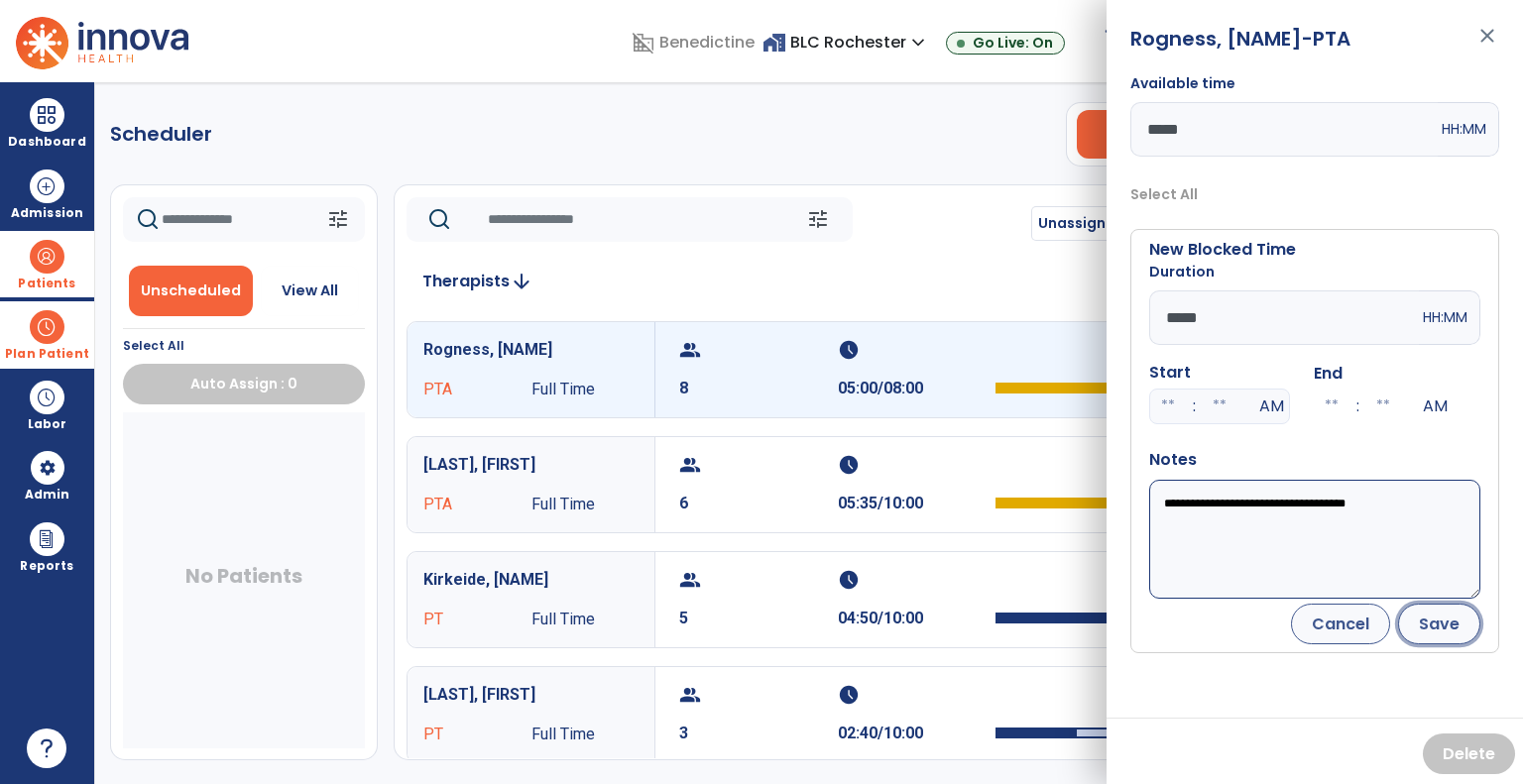 click on "Save" at bounding box center [1439, 623] 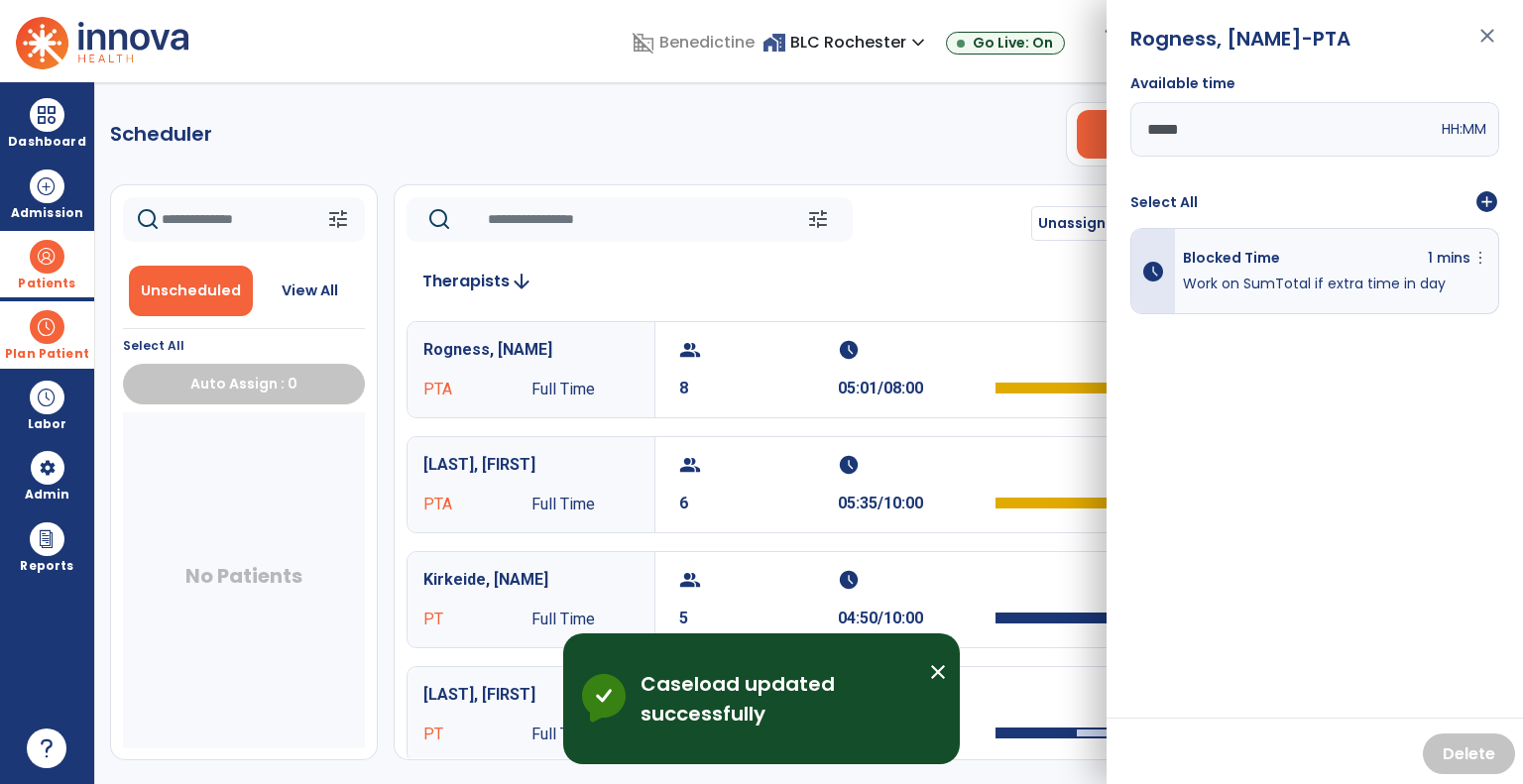 click on "close" at bounding box center [1487, 45] 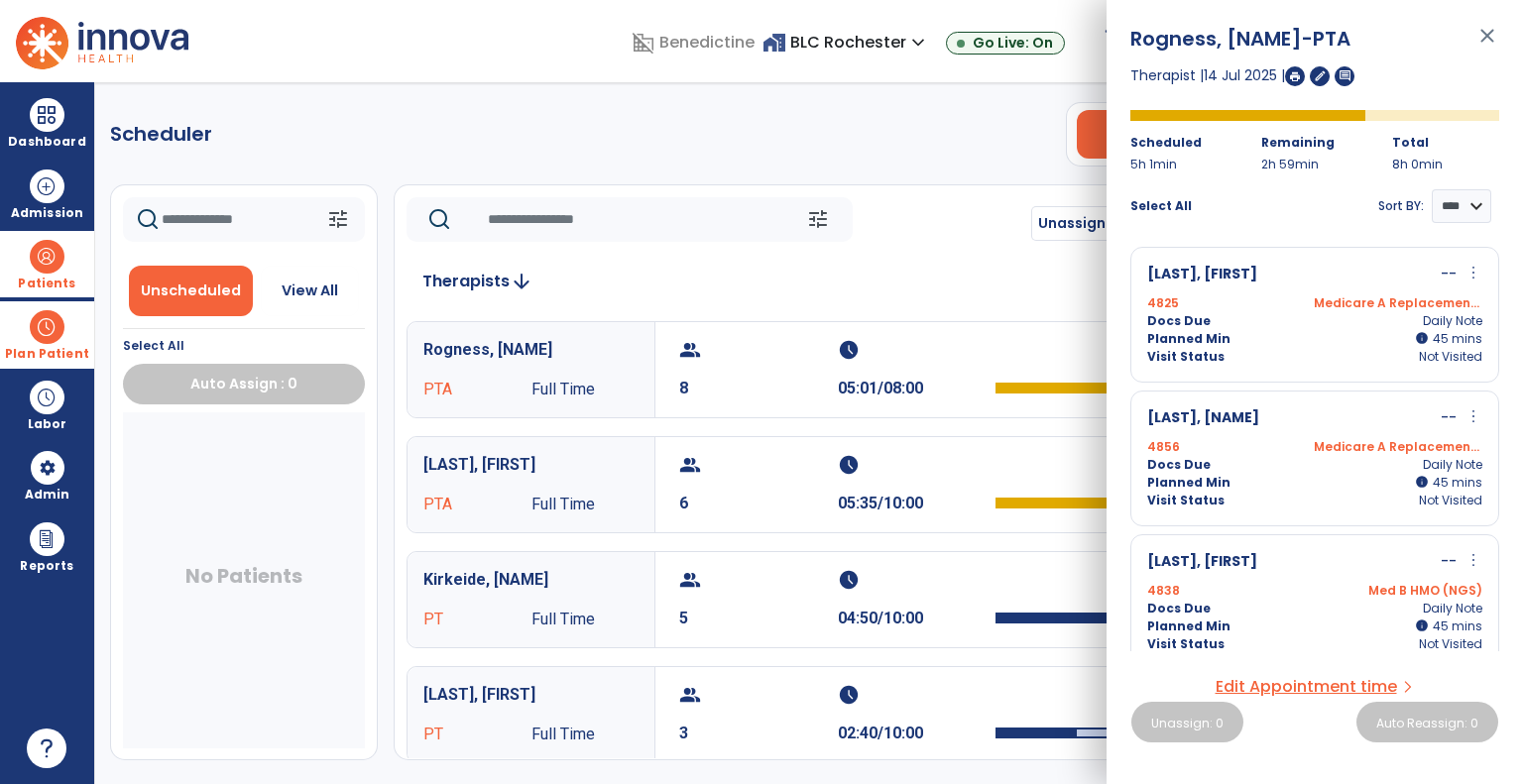 click on "close" at bounding box center (1487, 45) 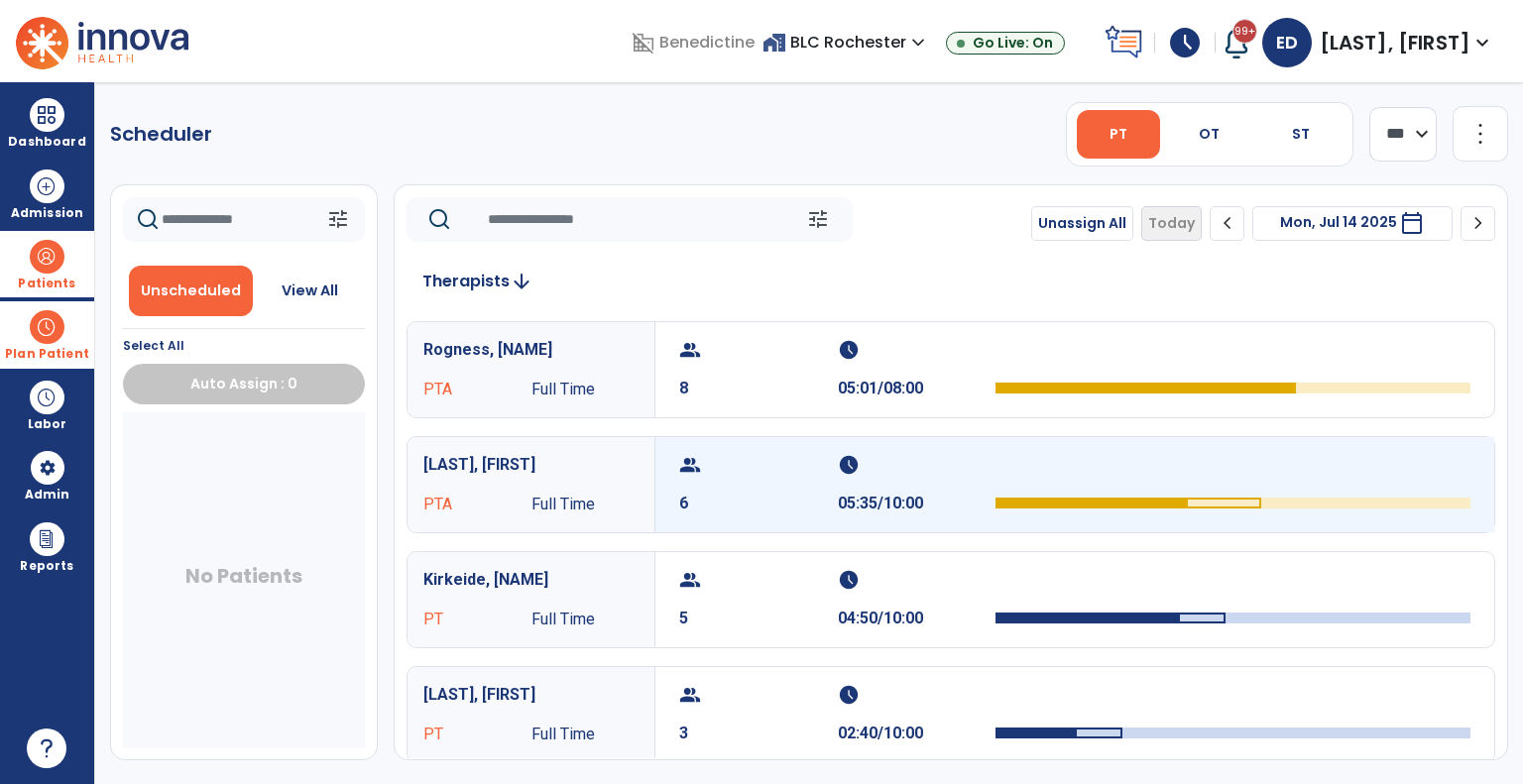 click on "schedule [TIME]/[TIME]" at bounding box center [917, 485] 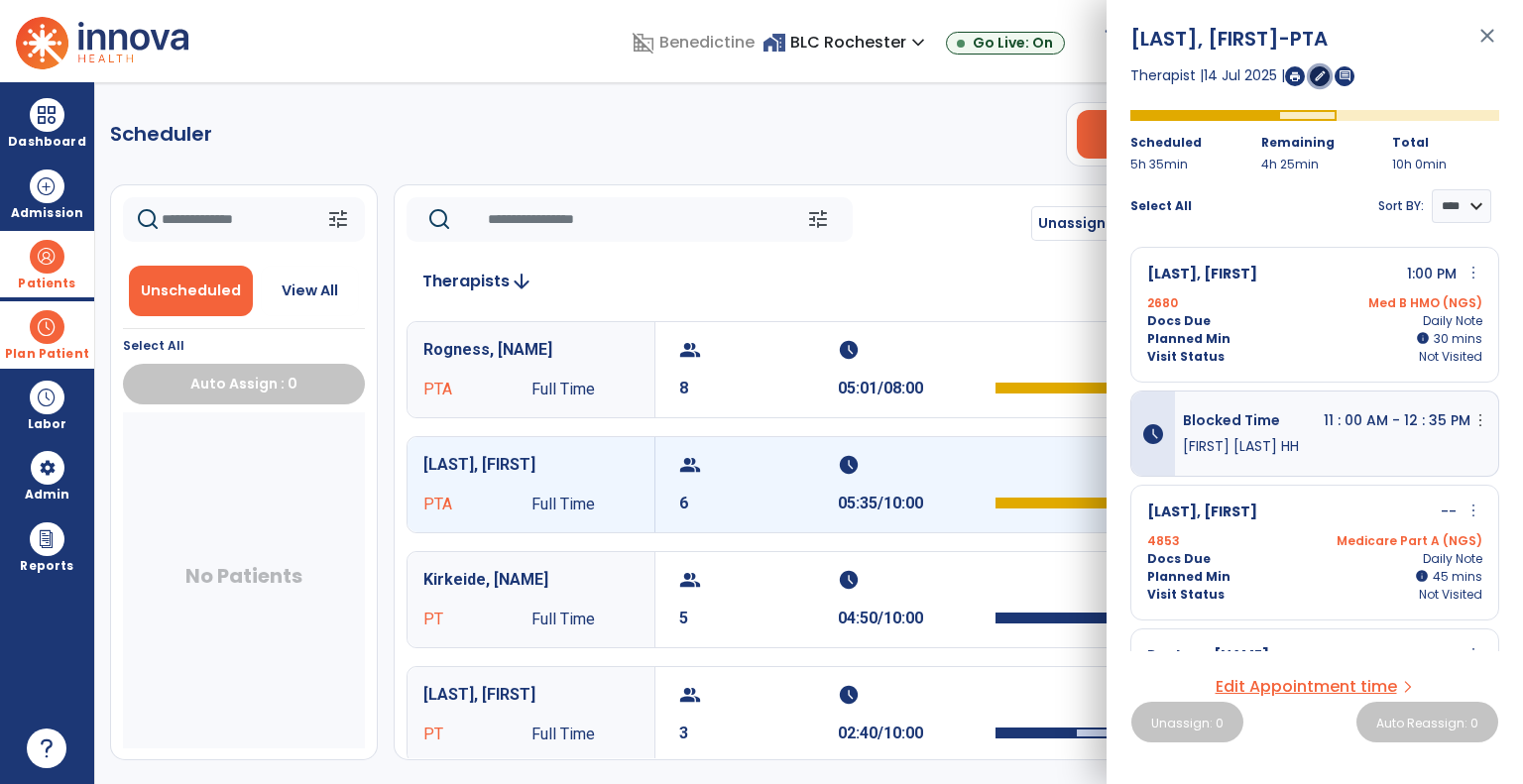 click on "edit" at bounding box center [1320, 75] 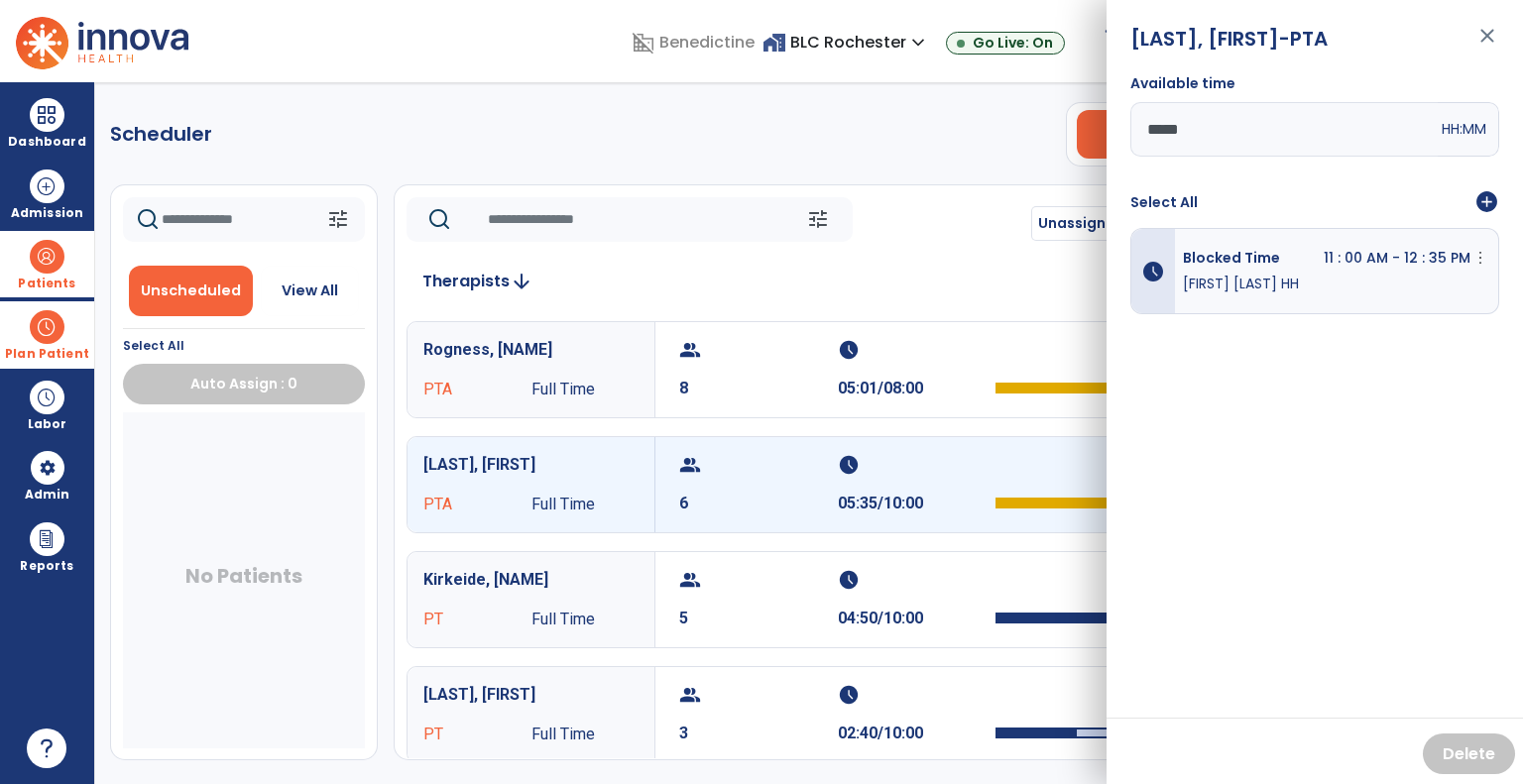 click on "add_circle" at bounding box center [1486, 202] 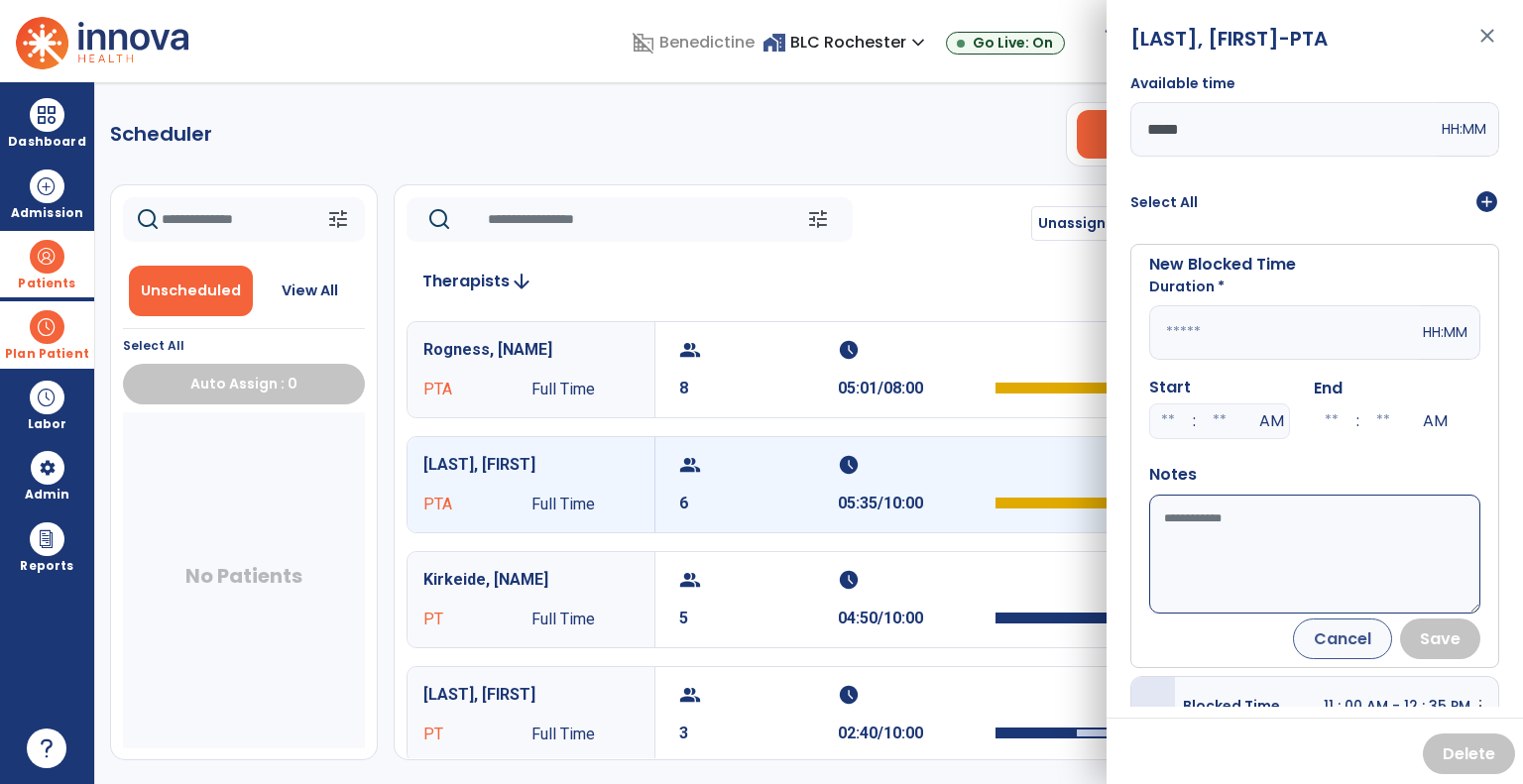 click at bounding box center [1284, 332] 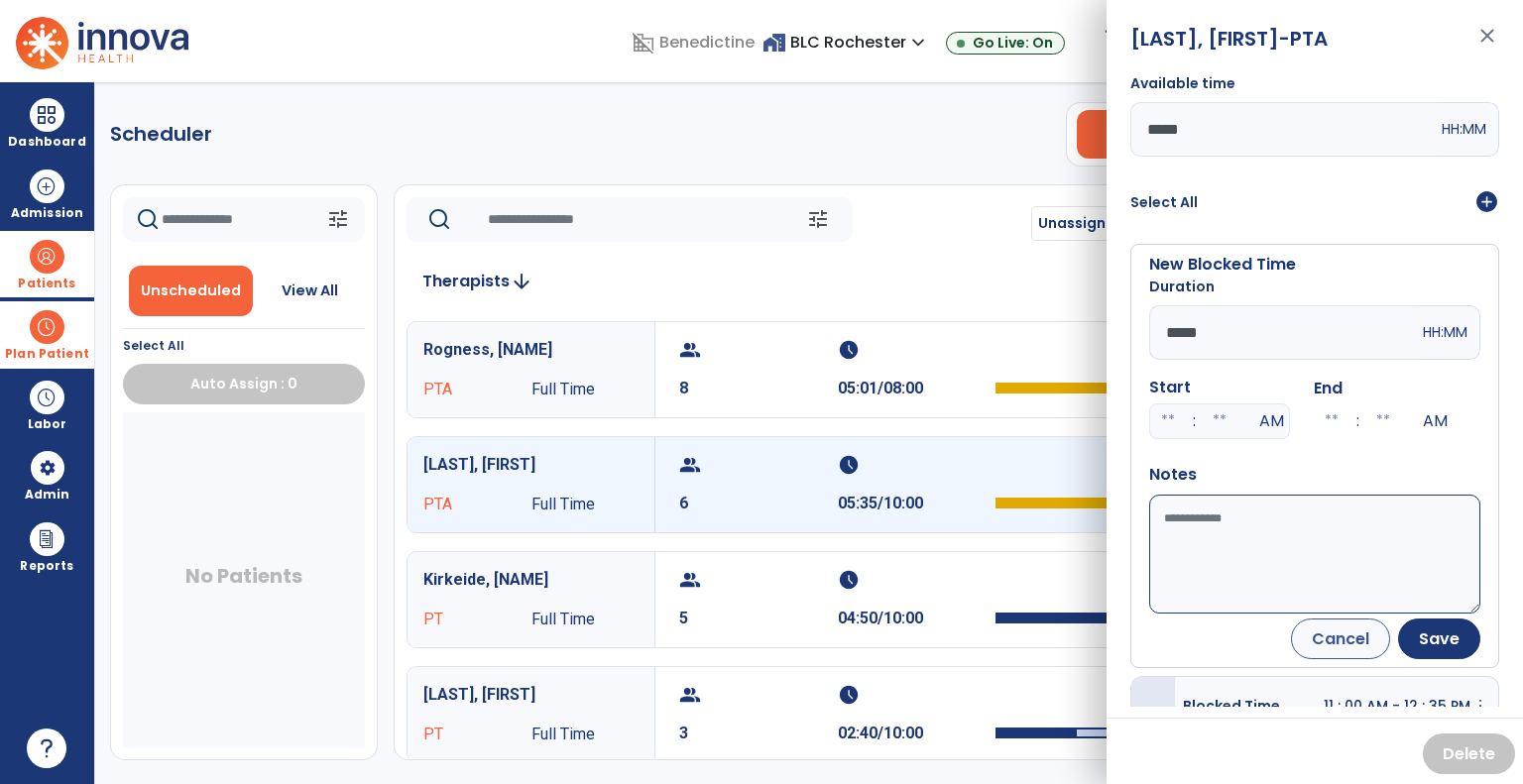 type on "*****" 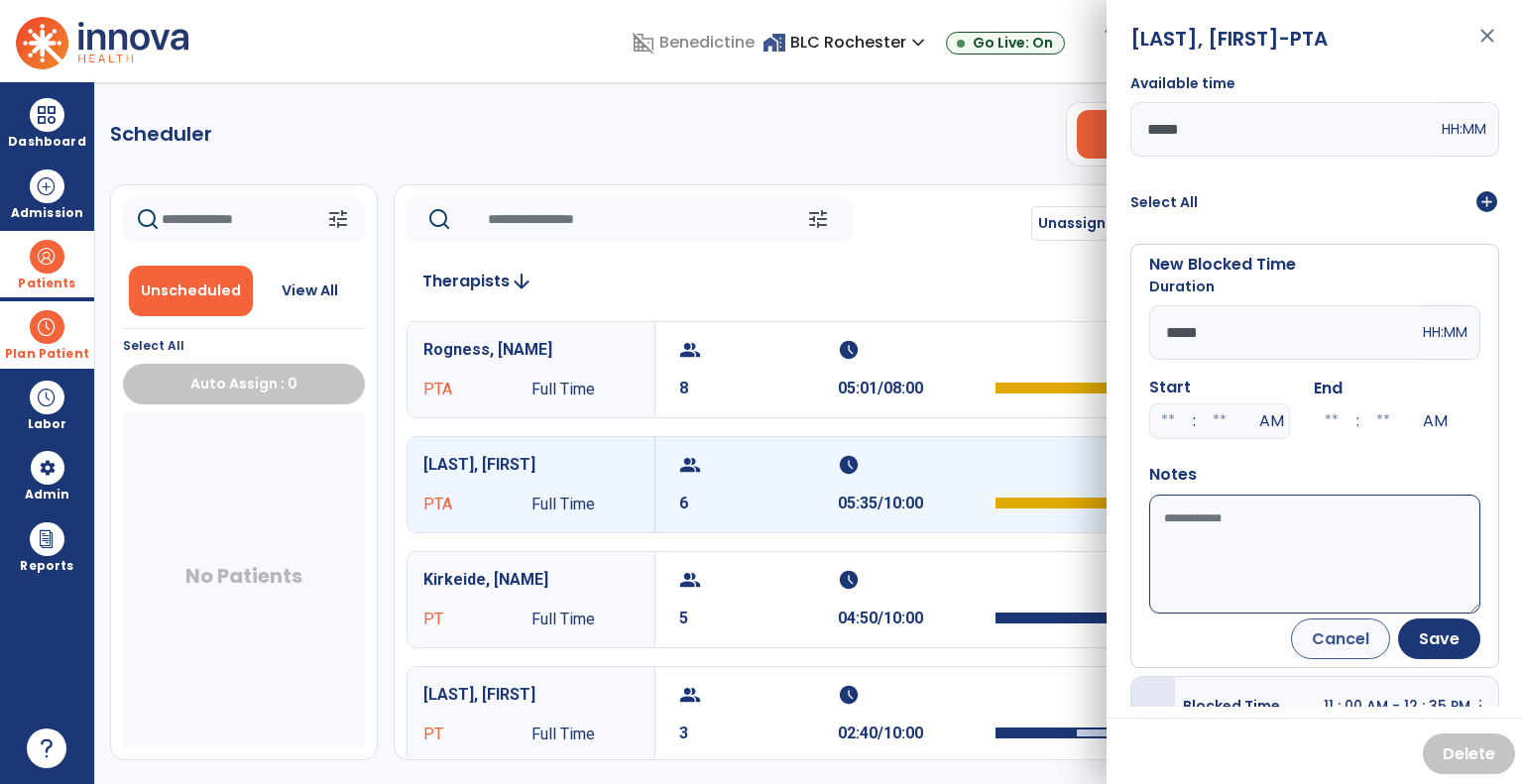 click on "Available time" at bounding box center (1315, 554) 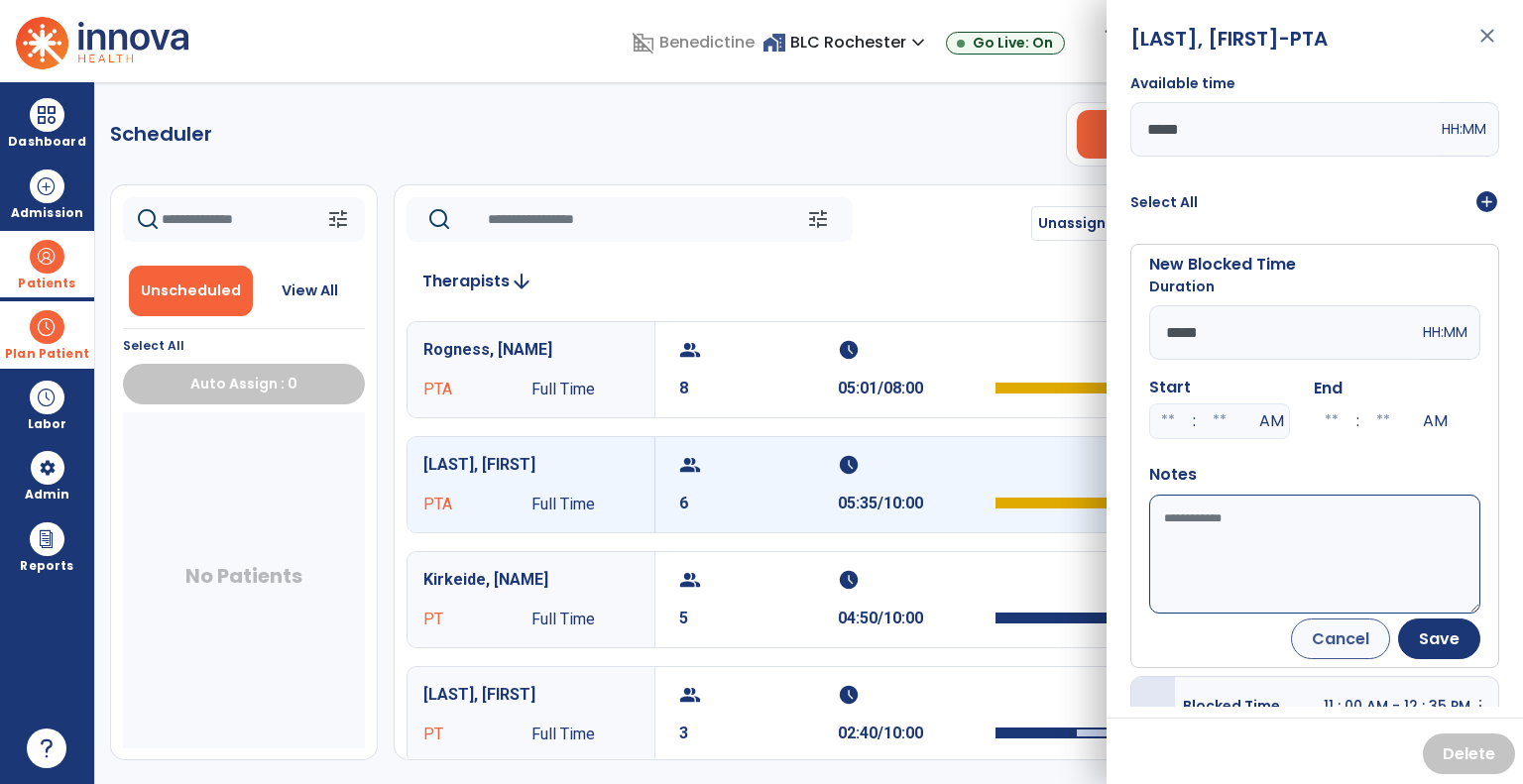 paste on "**********" 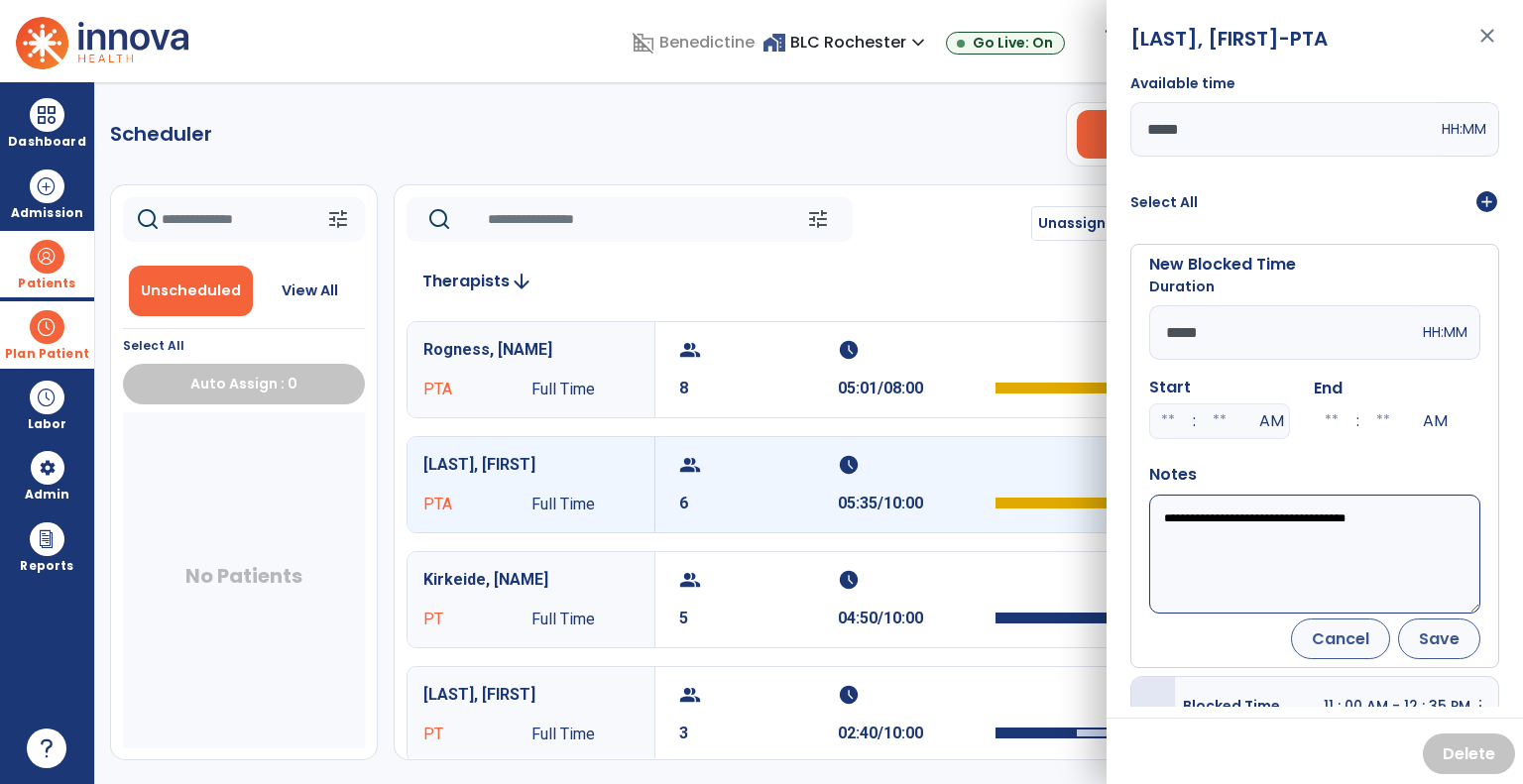 type on "**********" 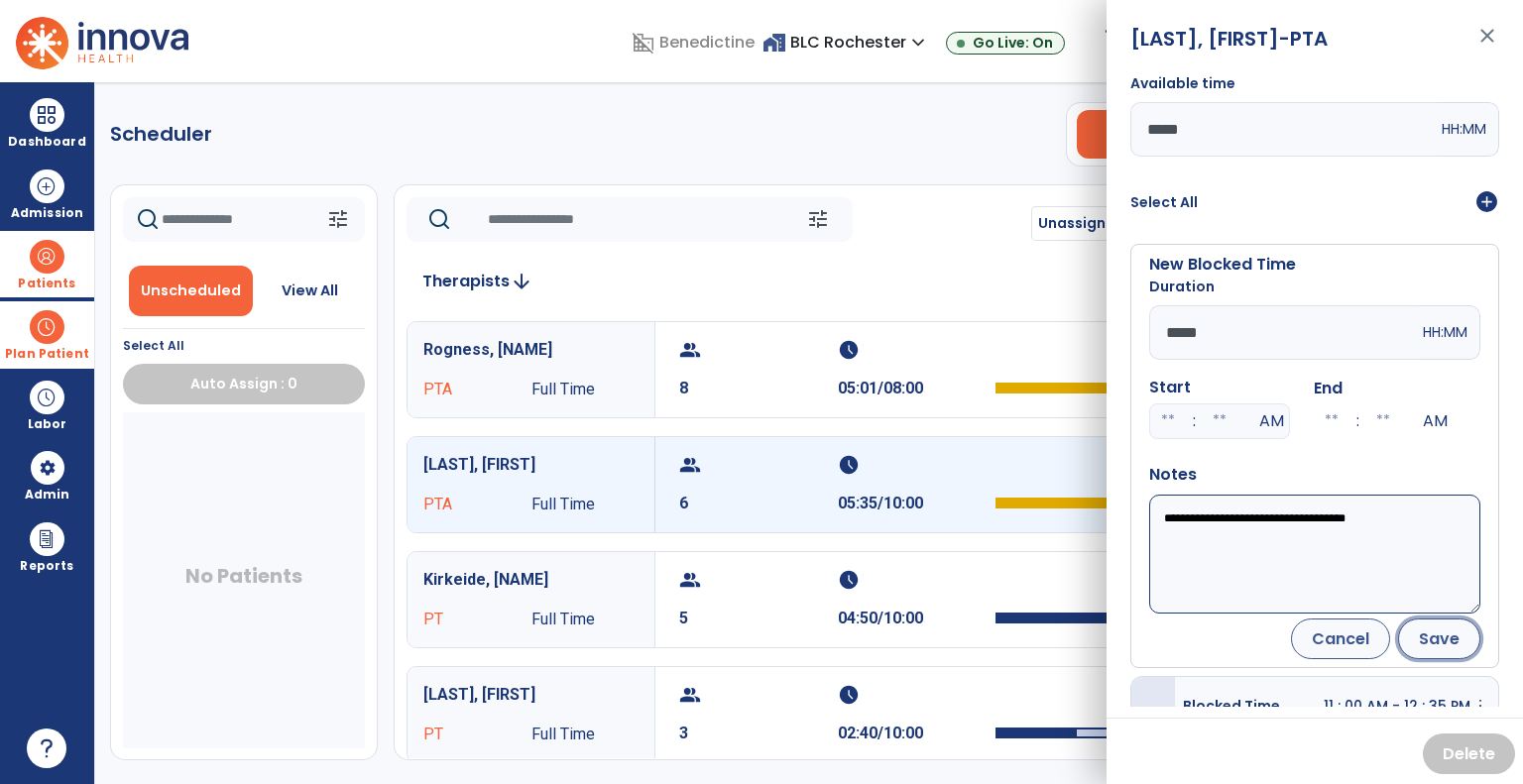 click on "Save" at bounding box center (1439, 638) 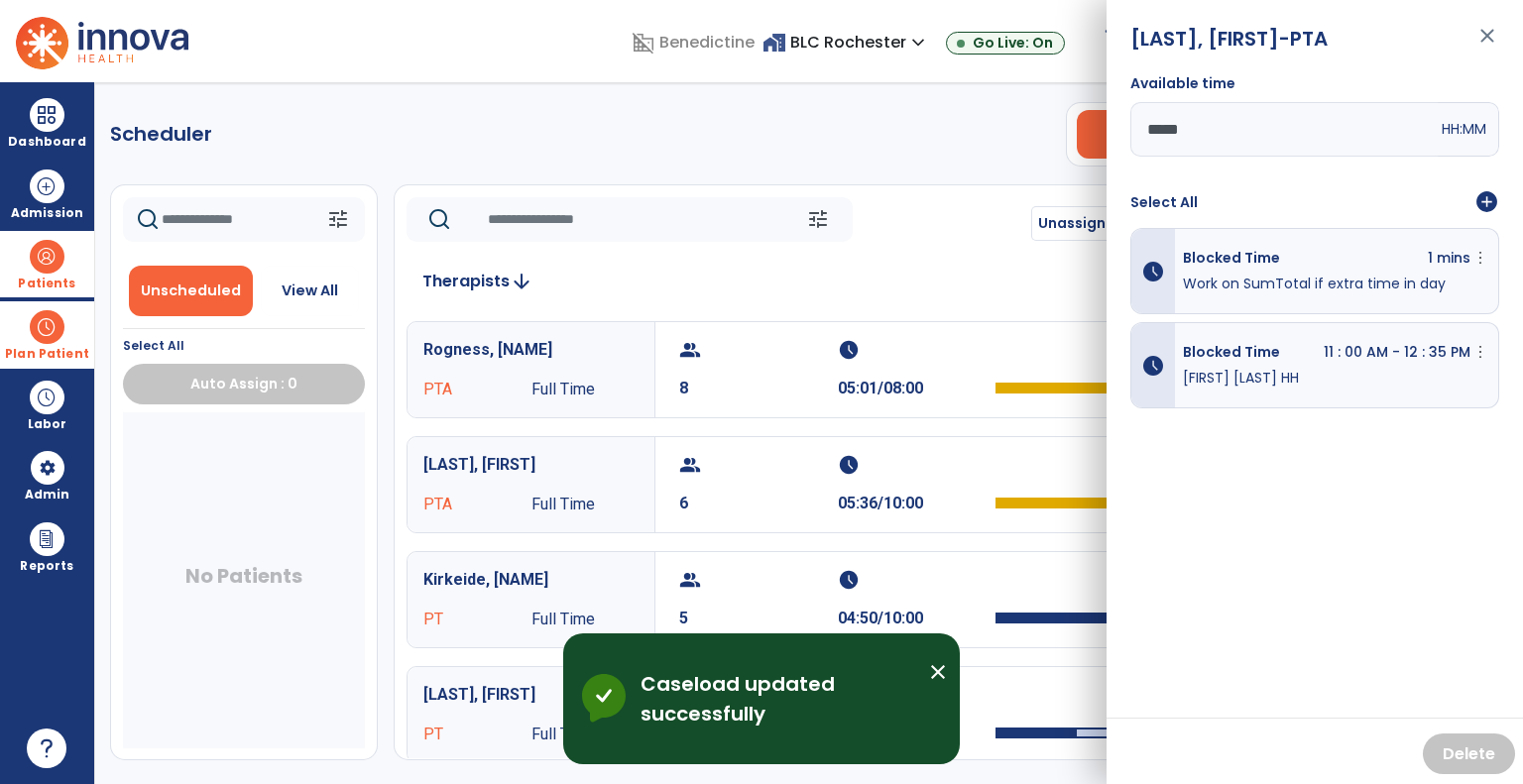 click on "close" at bounding box center (1487, 45) 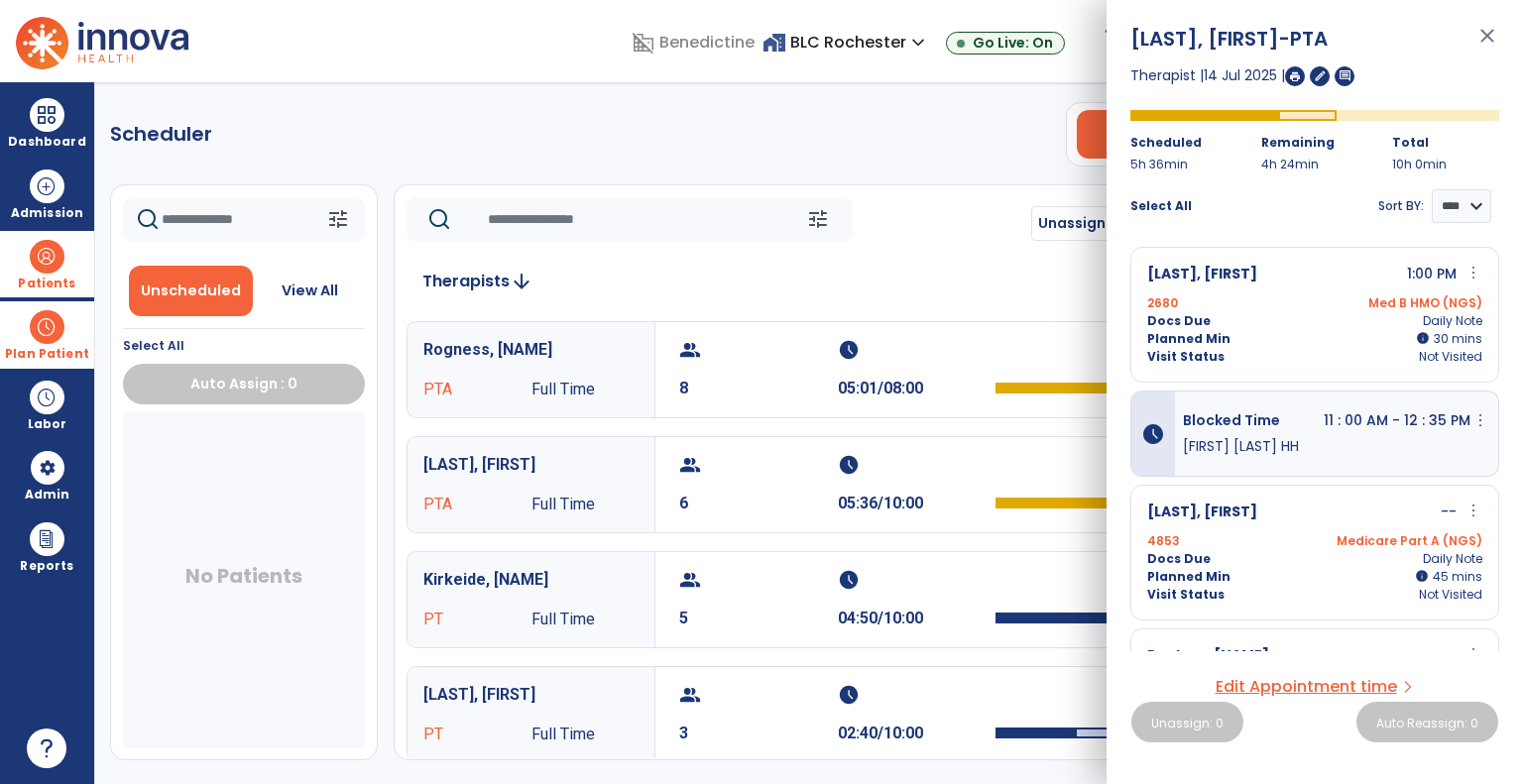 click on "close" at bounding box center (1487, 45) 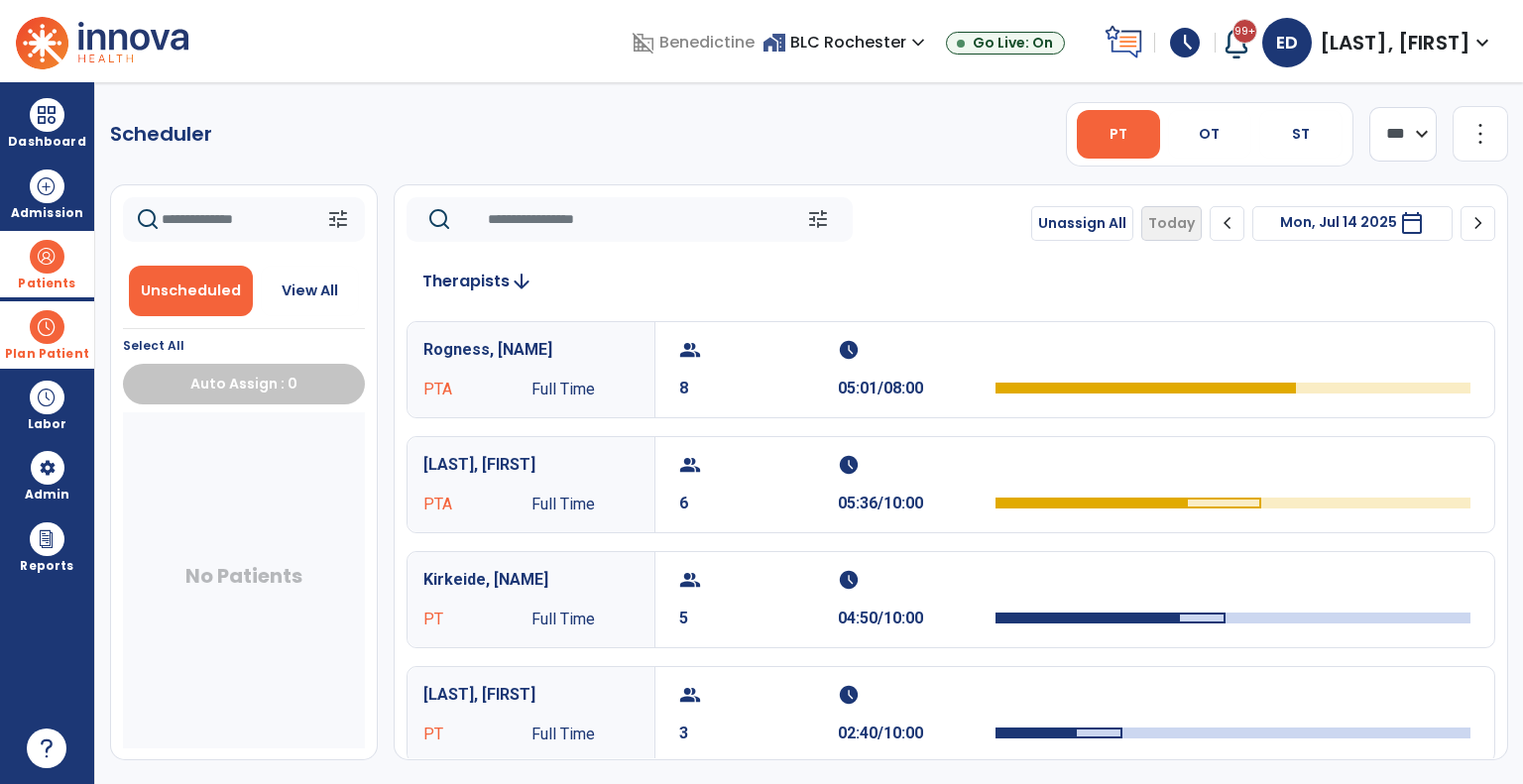 click on "more_vert" 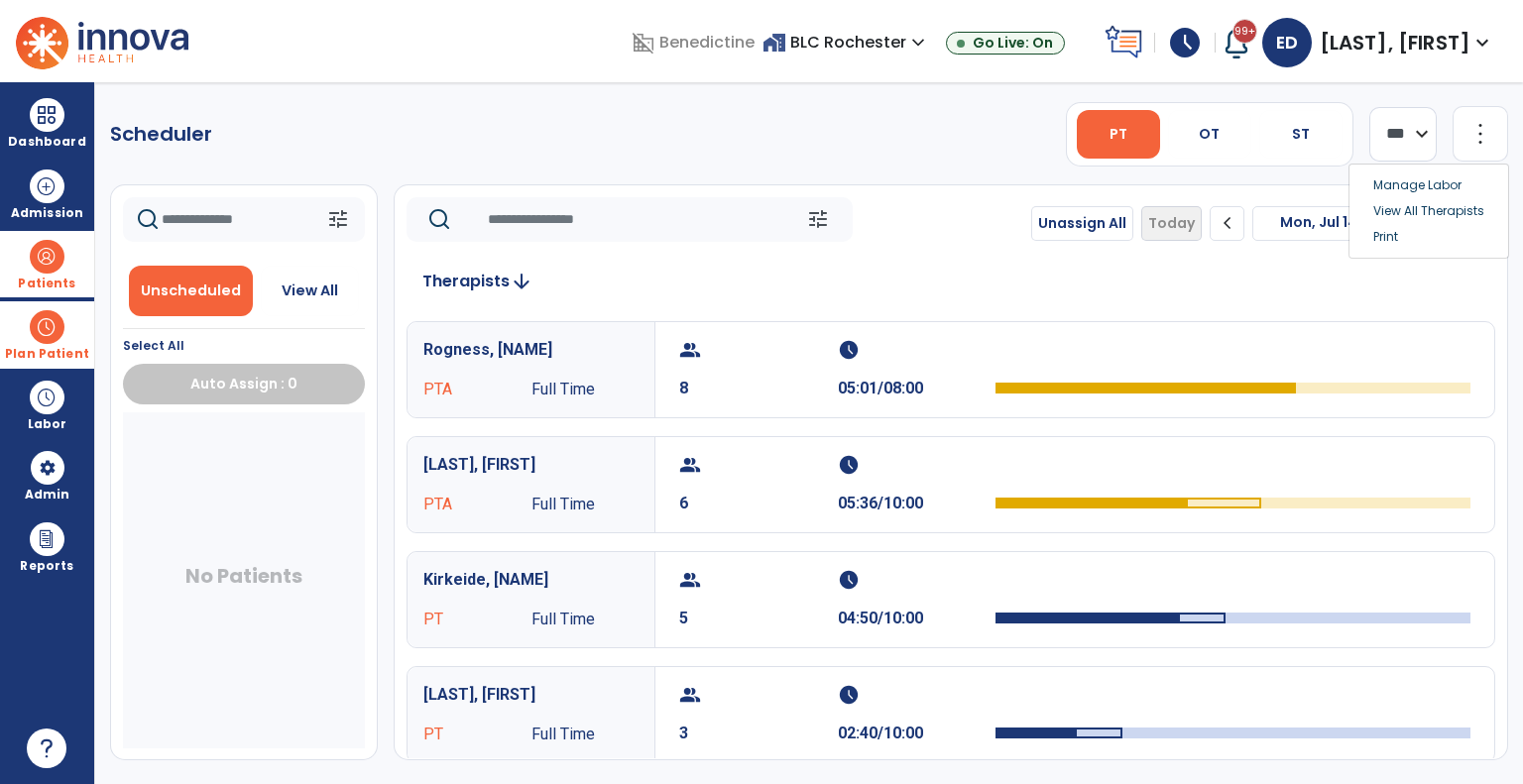 click on "Manage Labor   View All Therapists   Print" at bounding box center [1429, 211] 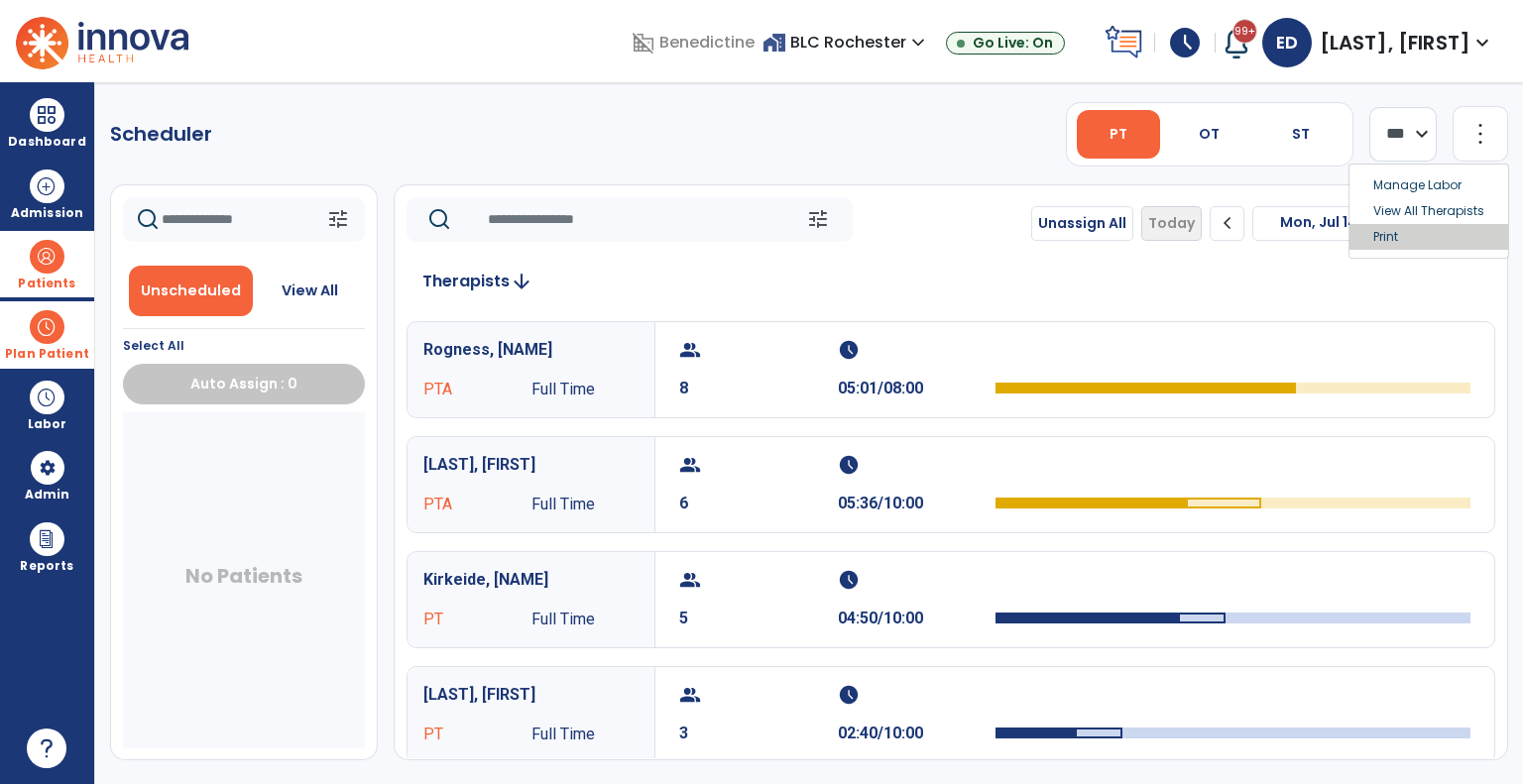 click on "Print" at bounding box center [1429, 237] 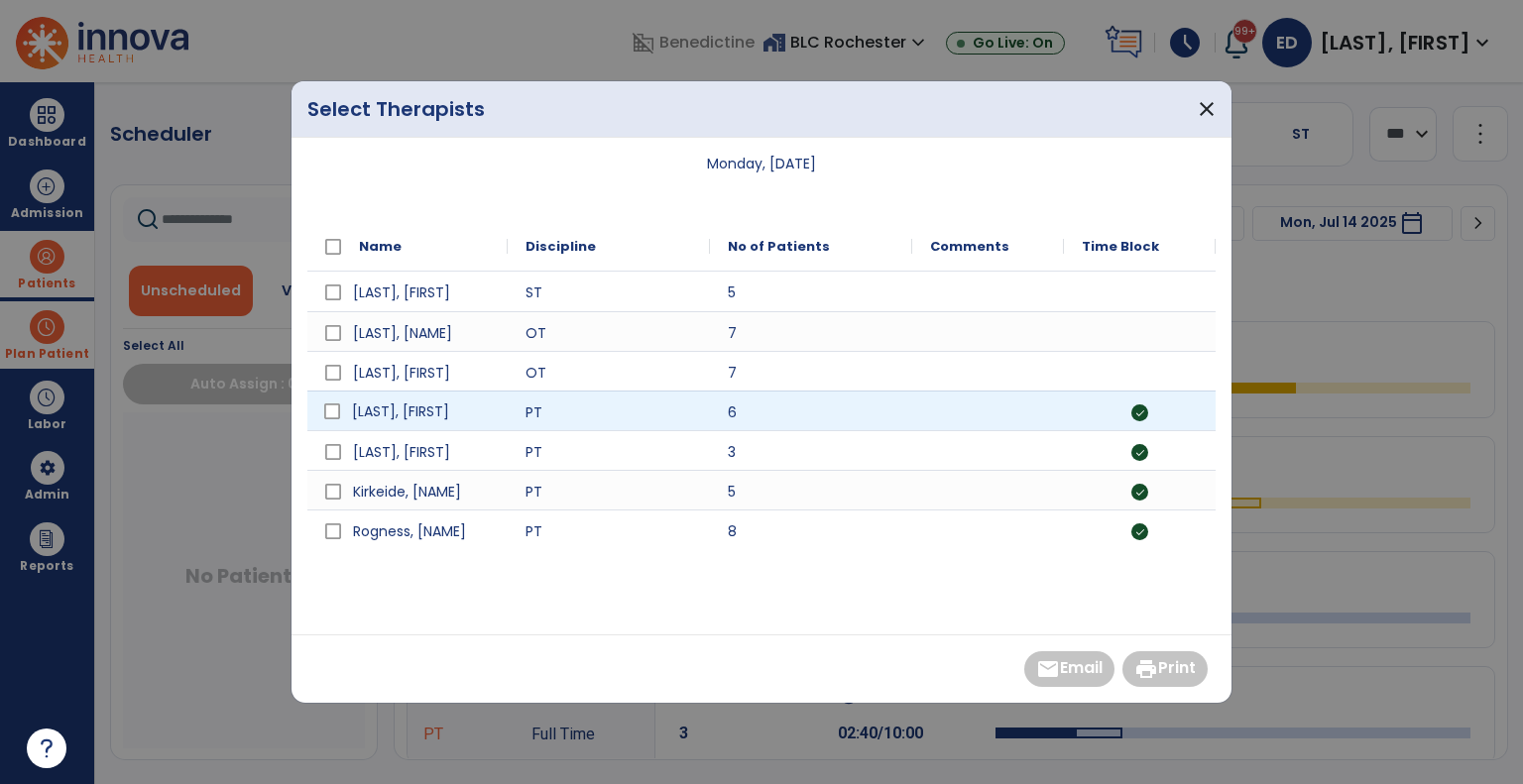 click on "[LAST], [FIRST]" at bounding box center (408, 410) 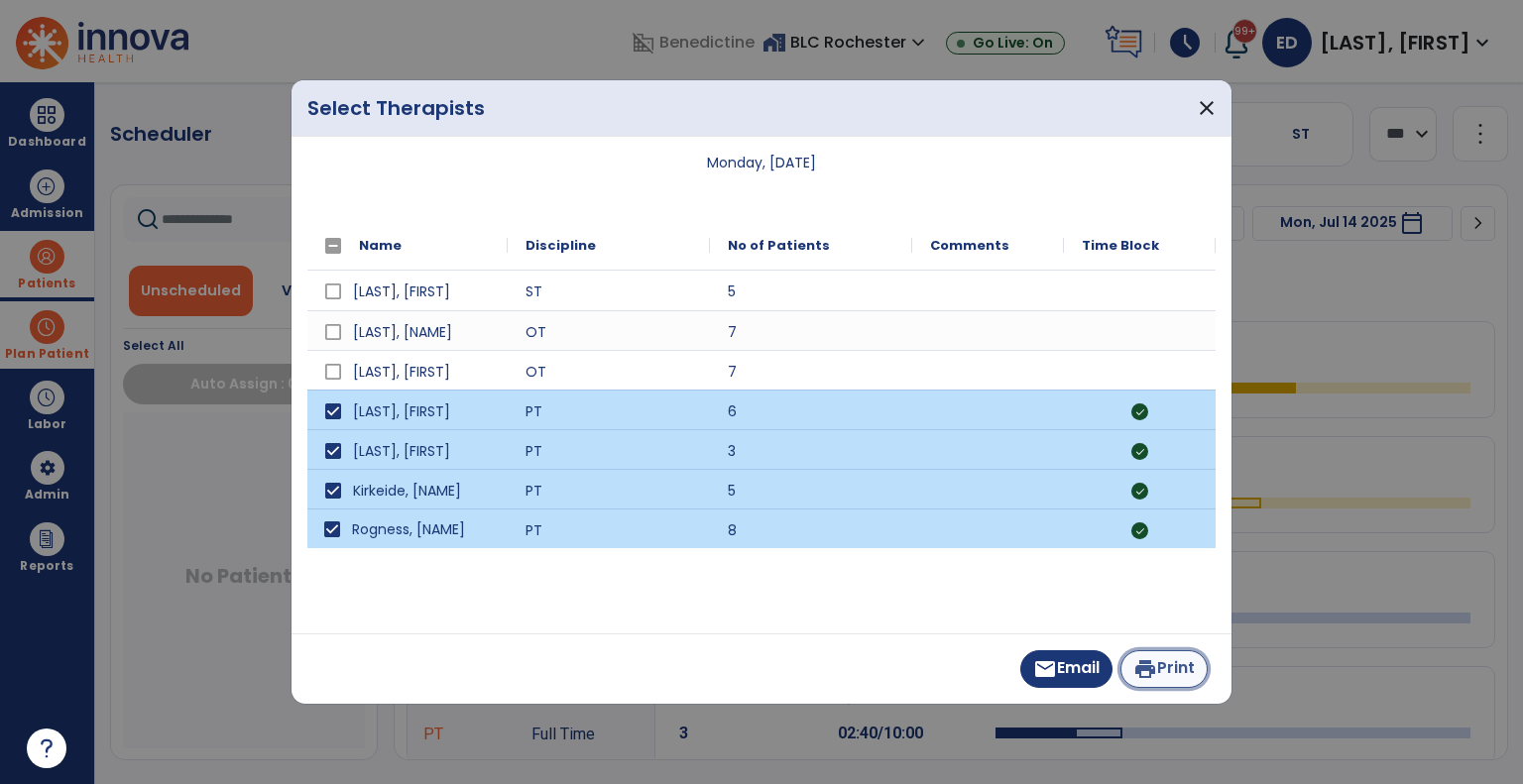 click on "print  Print" at bounding box center [1164, 669] 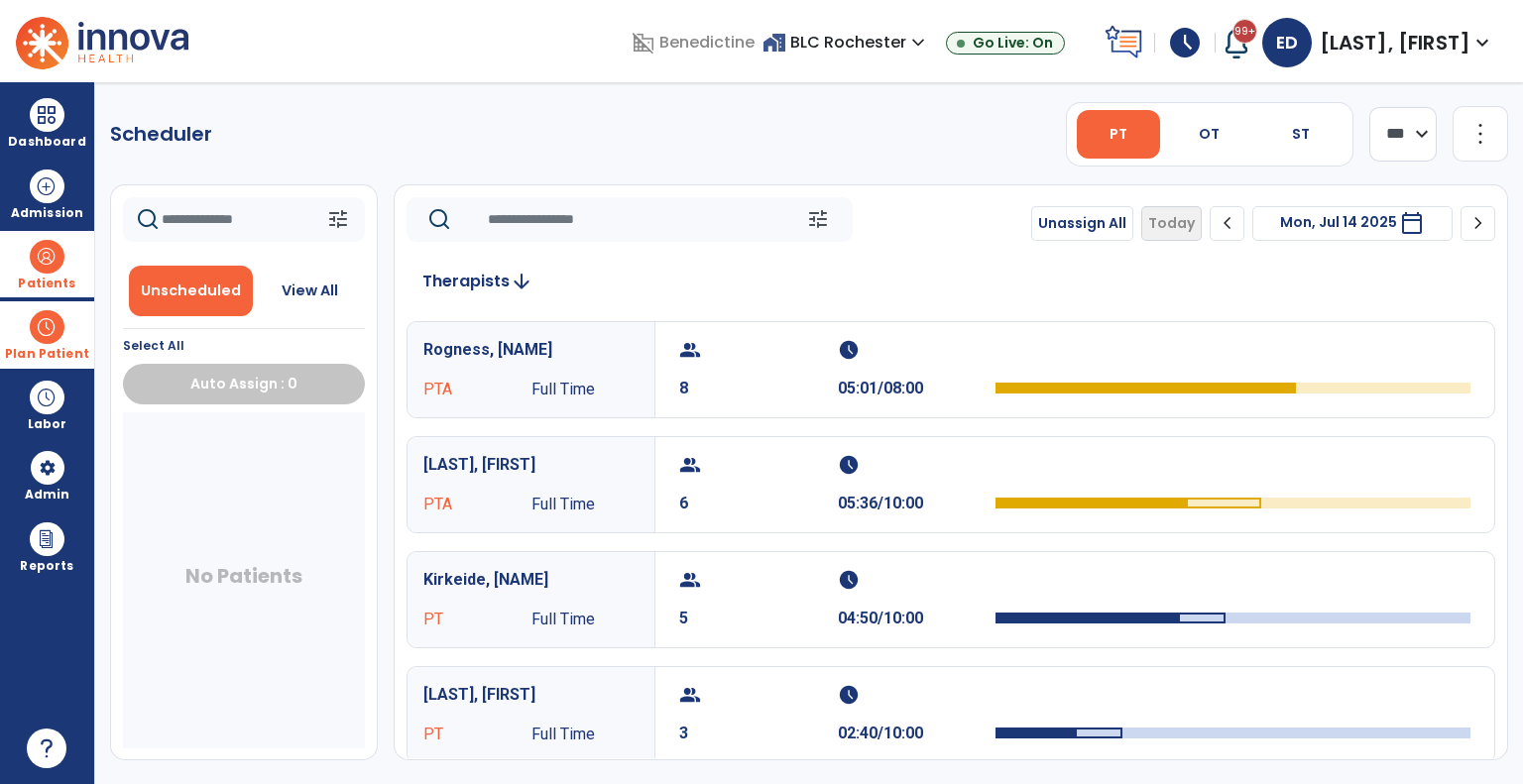 click at bounding box center (47, 257) 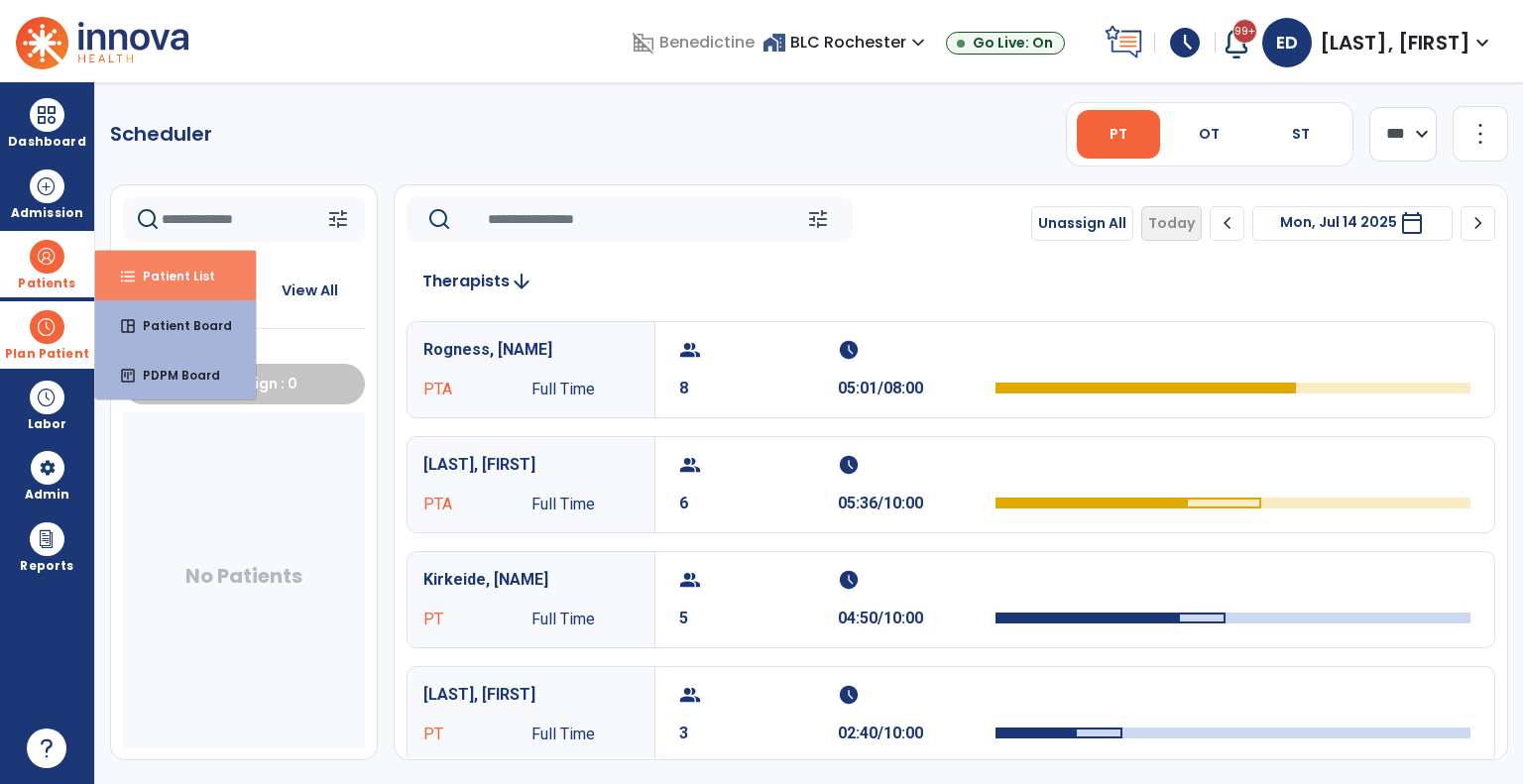 click on "format_list_bulleted  Patient List" at bounding box center (176, 276) 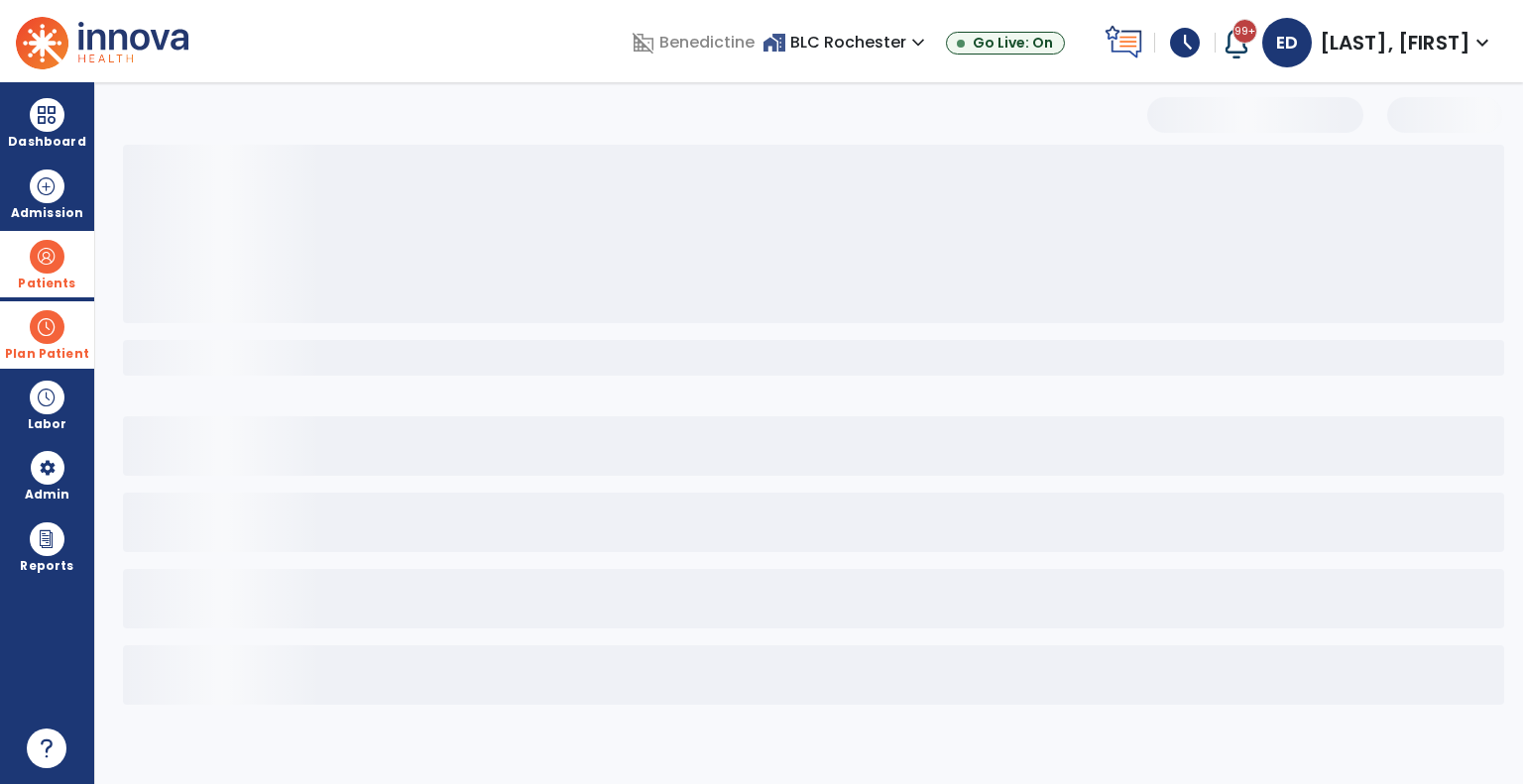 select on "***" 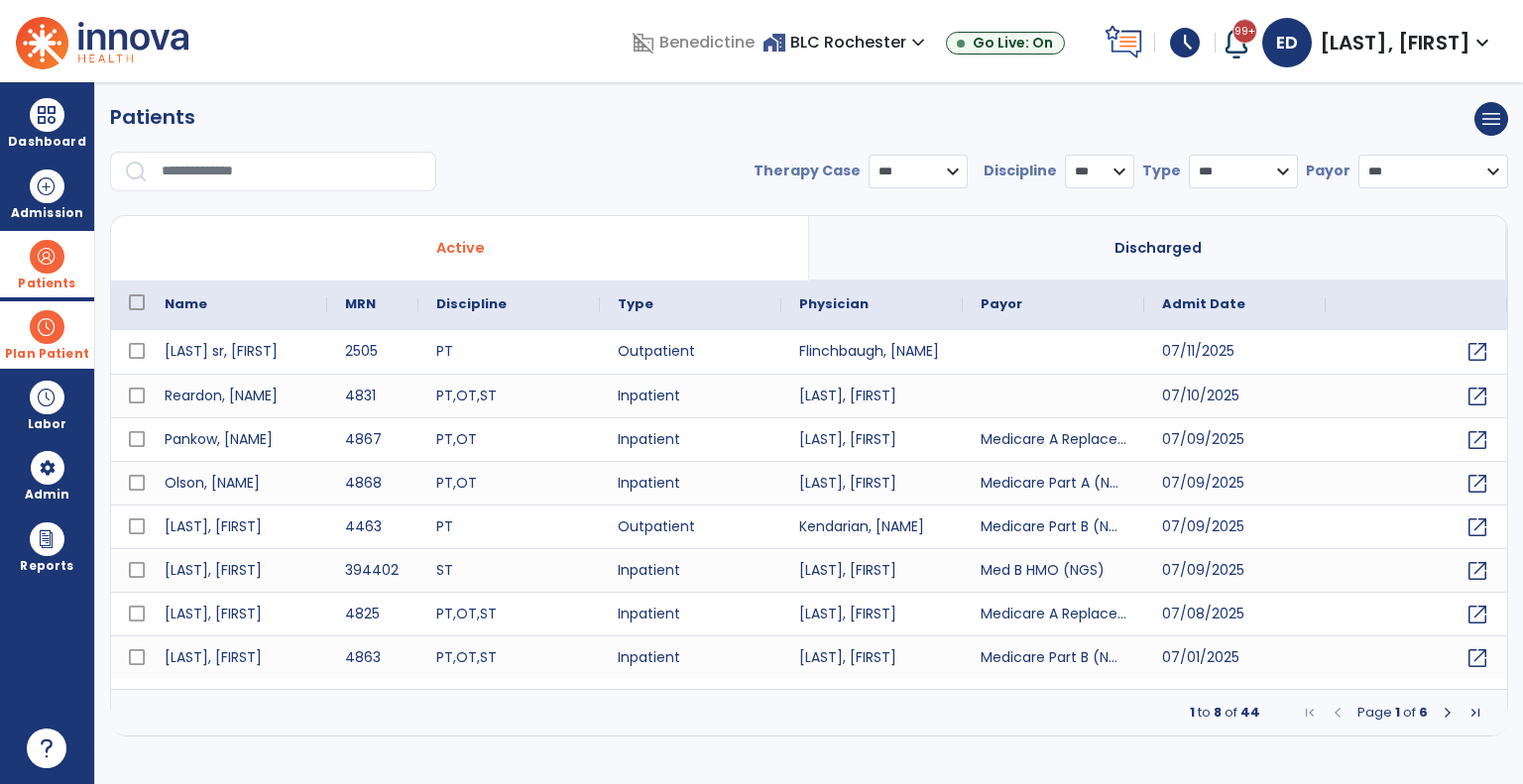 click at bounding box center [292, 171] 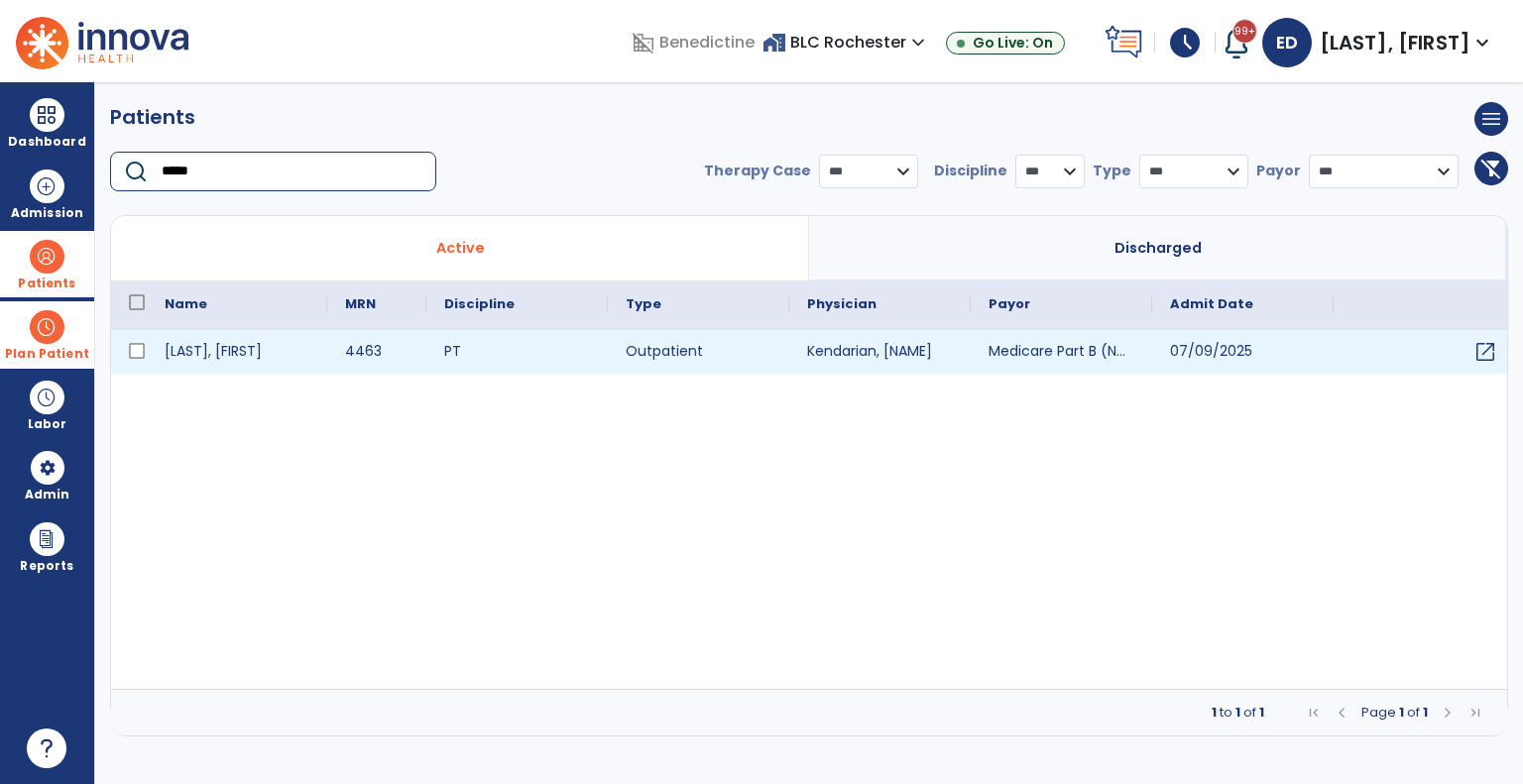 type on "*****" 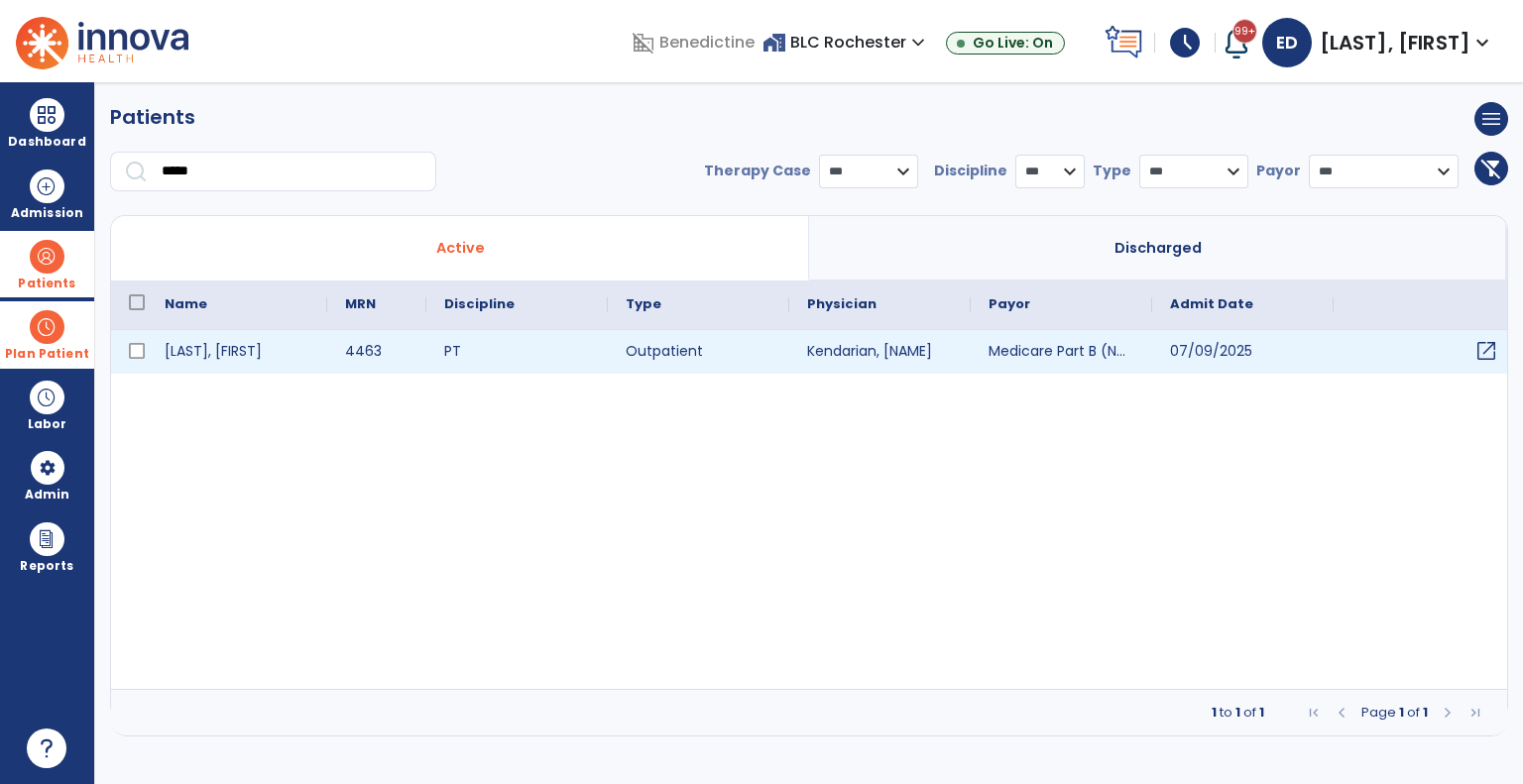click on "open_in_new" at bounding box center (1486, 351) 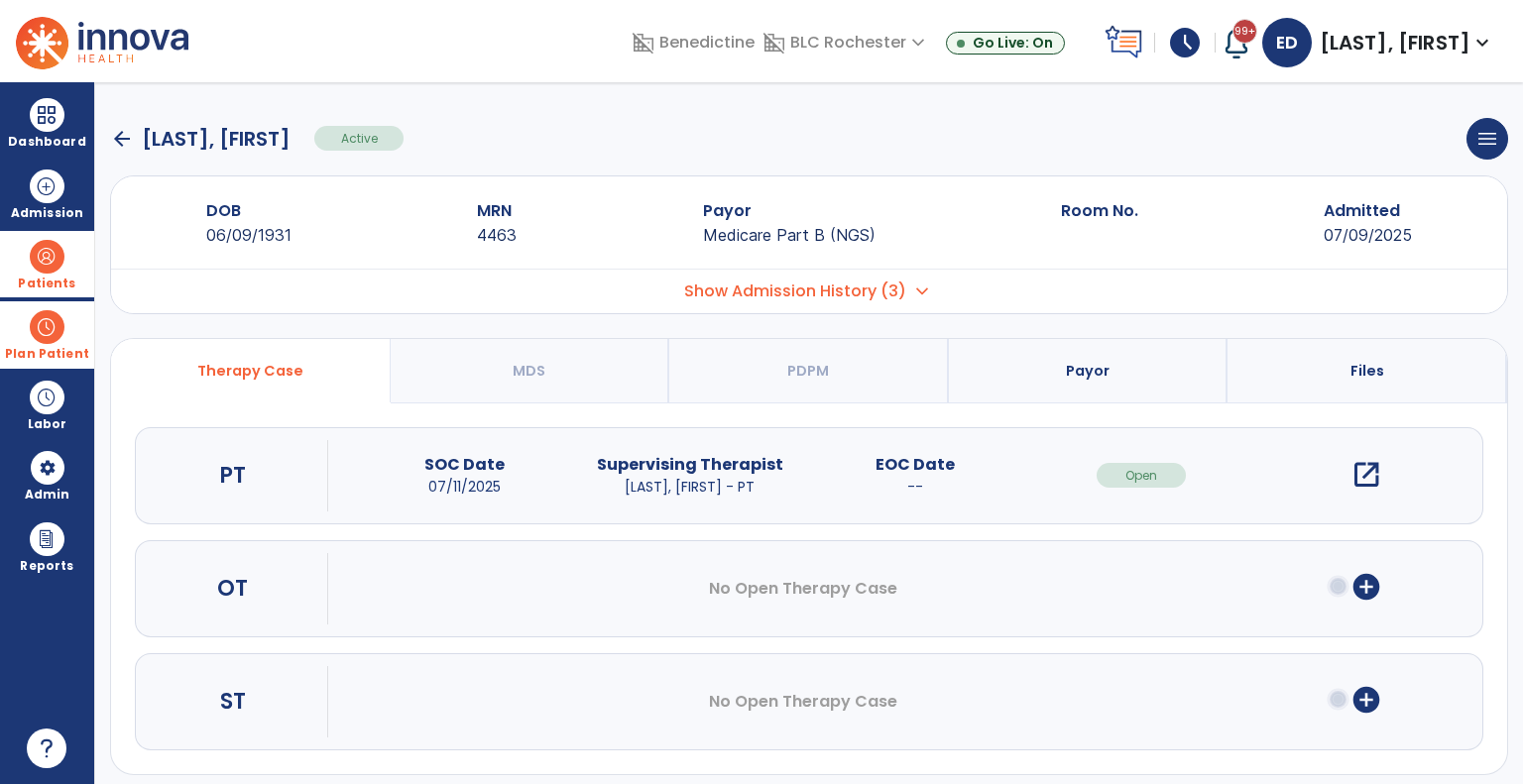 click on "open_in_new" at bounding box center [1366, 475] 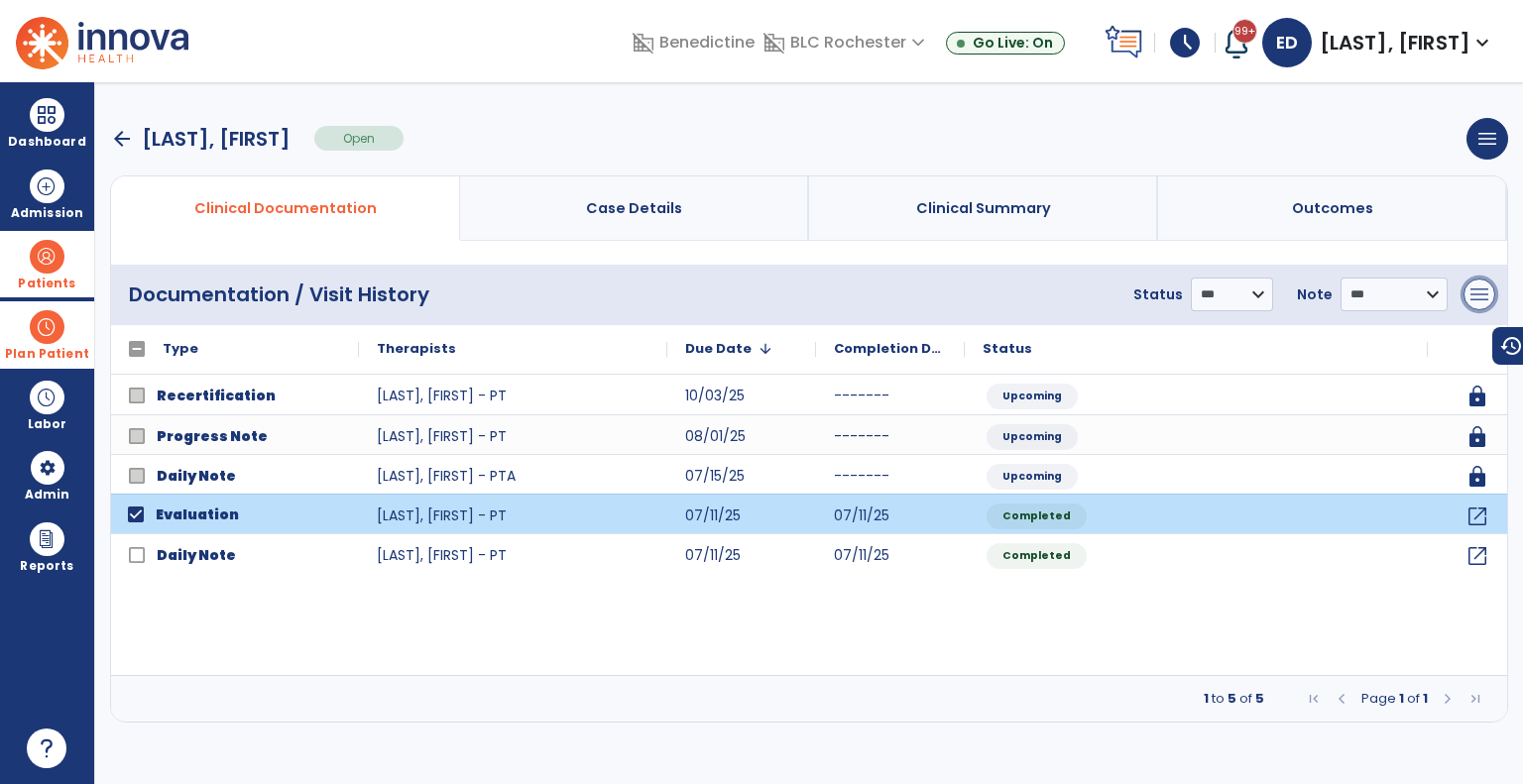 click on "menu" at bounding box center [1479, 294] 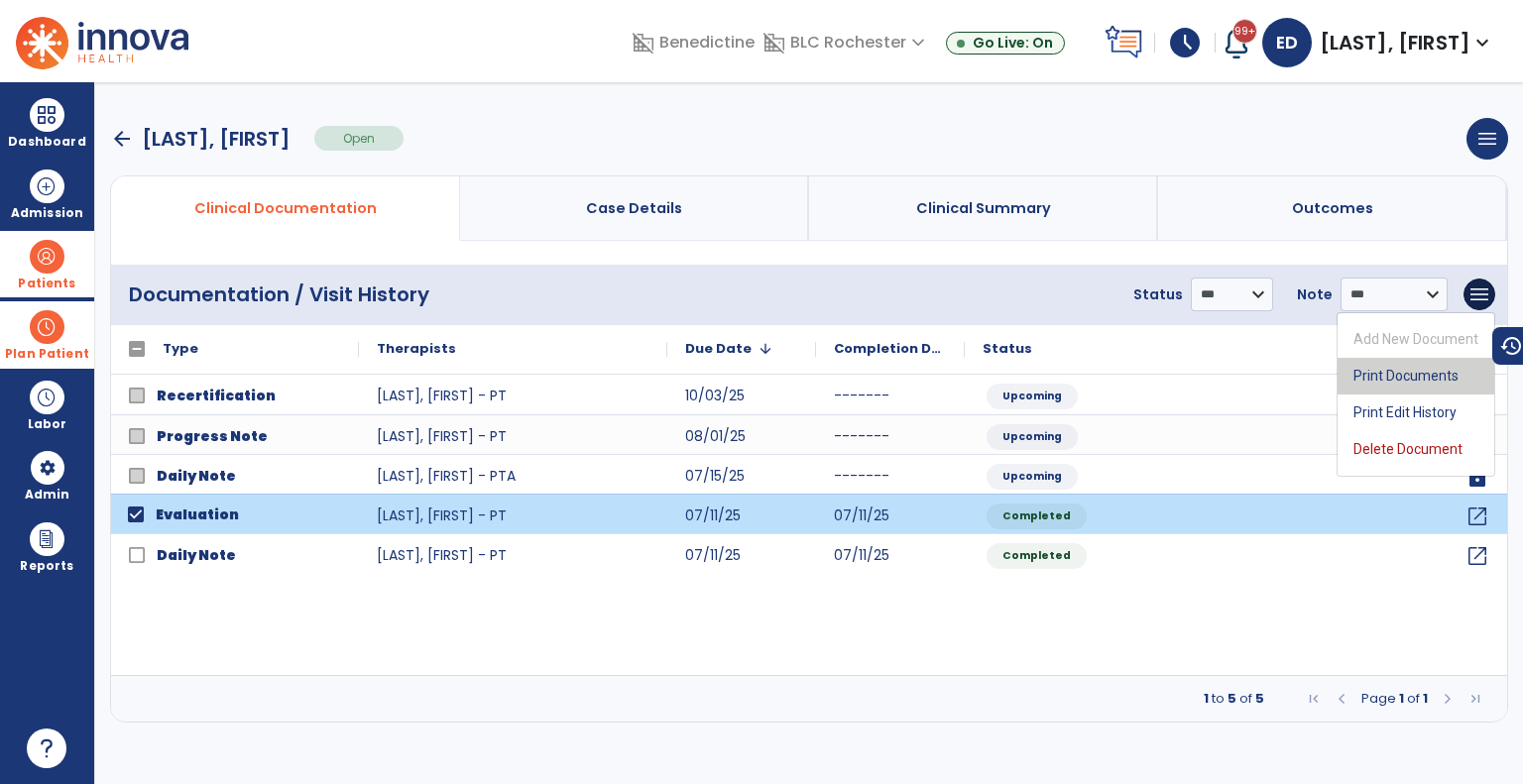 click on "Print Documents" at bounding box center (1416, 376) 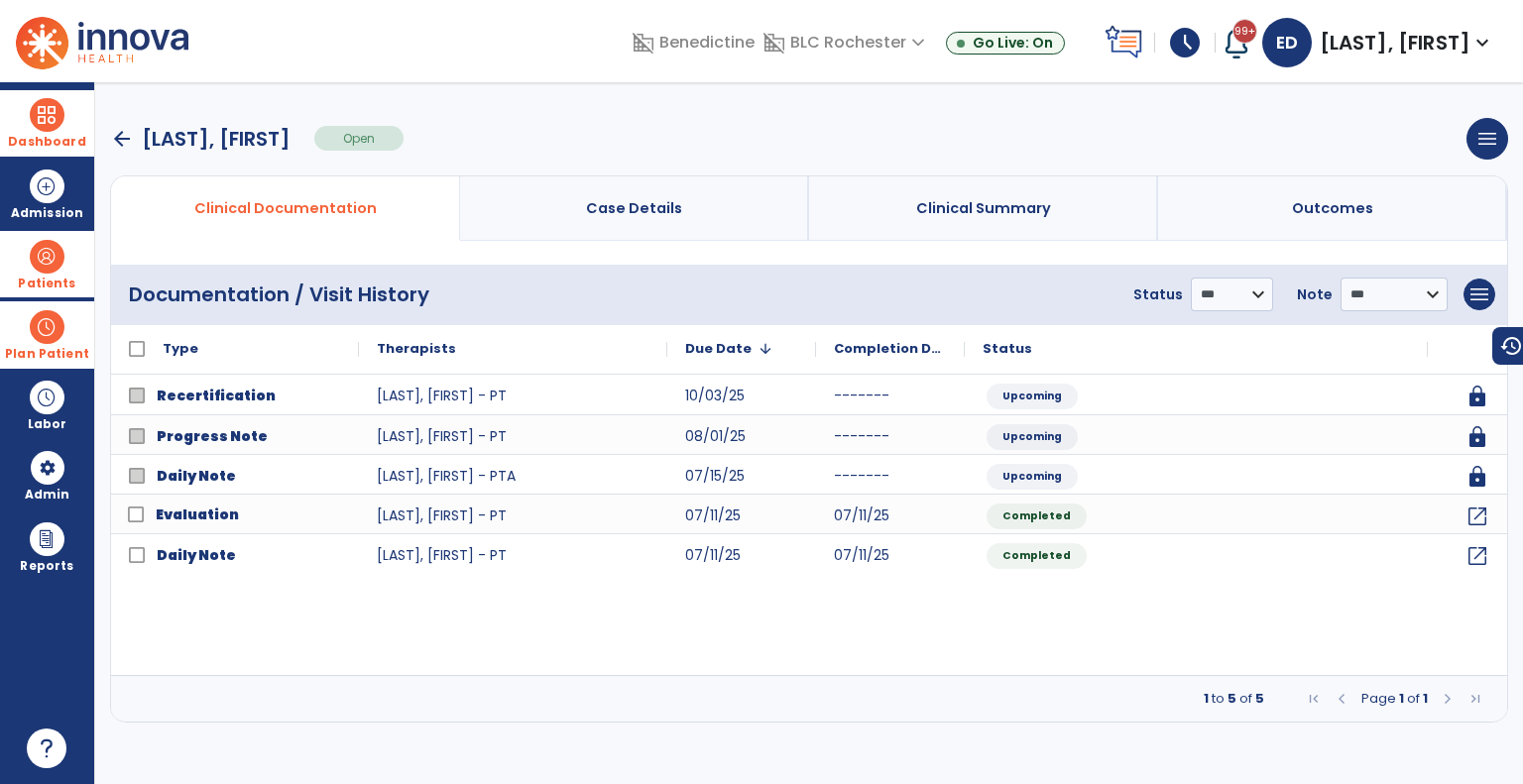 click at bounding box center (47, 115) 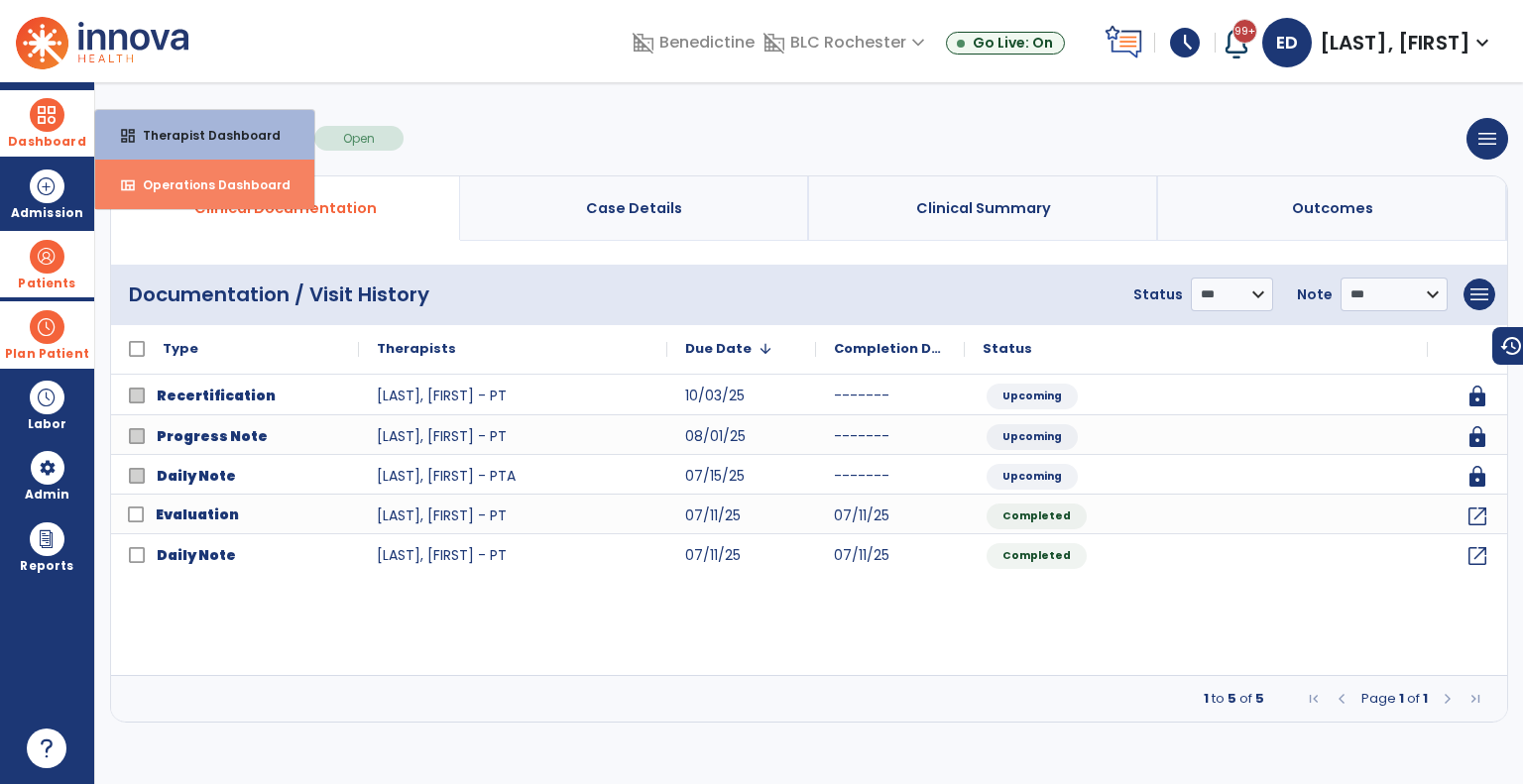 click on "view_quilt  Operations Dashboard" at bounding box center [204, 184] 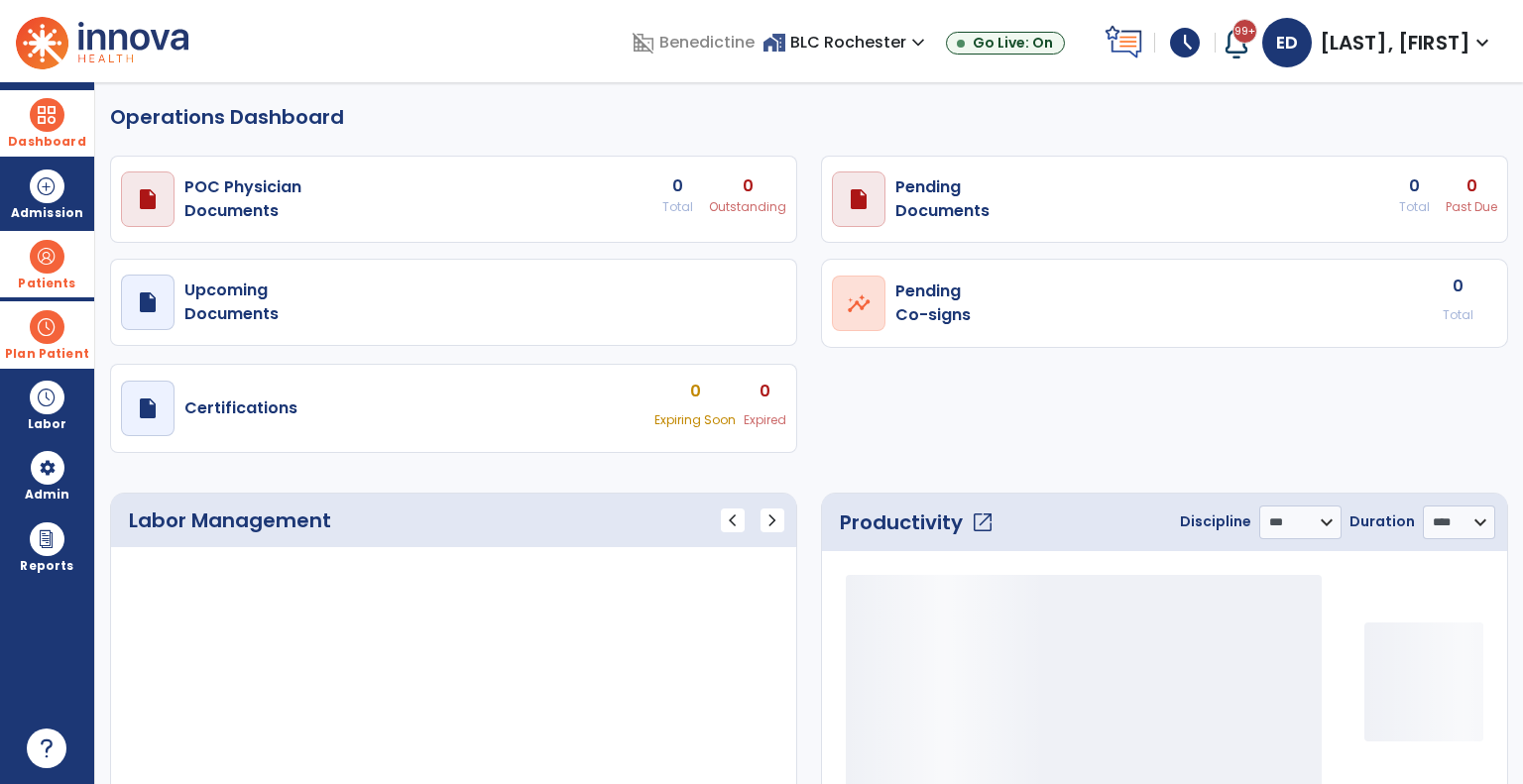 select on "***" 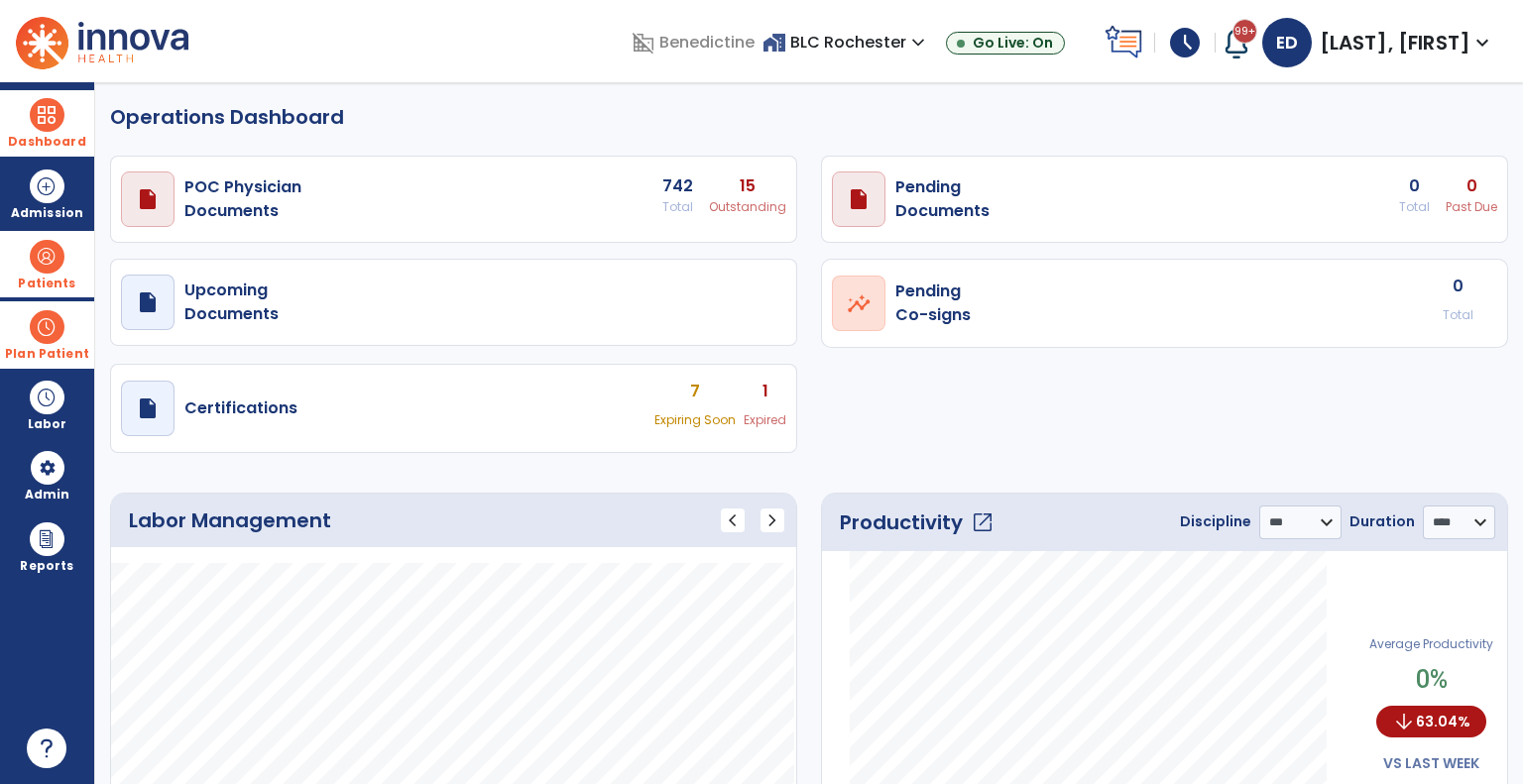 click on "Outstanding" at bounding box center [748, 207] 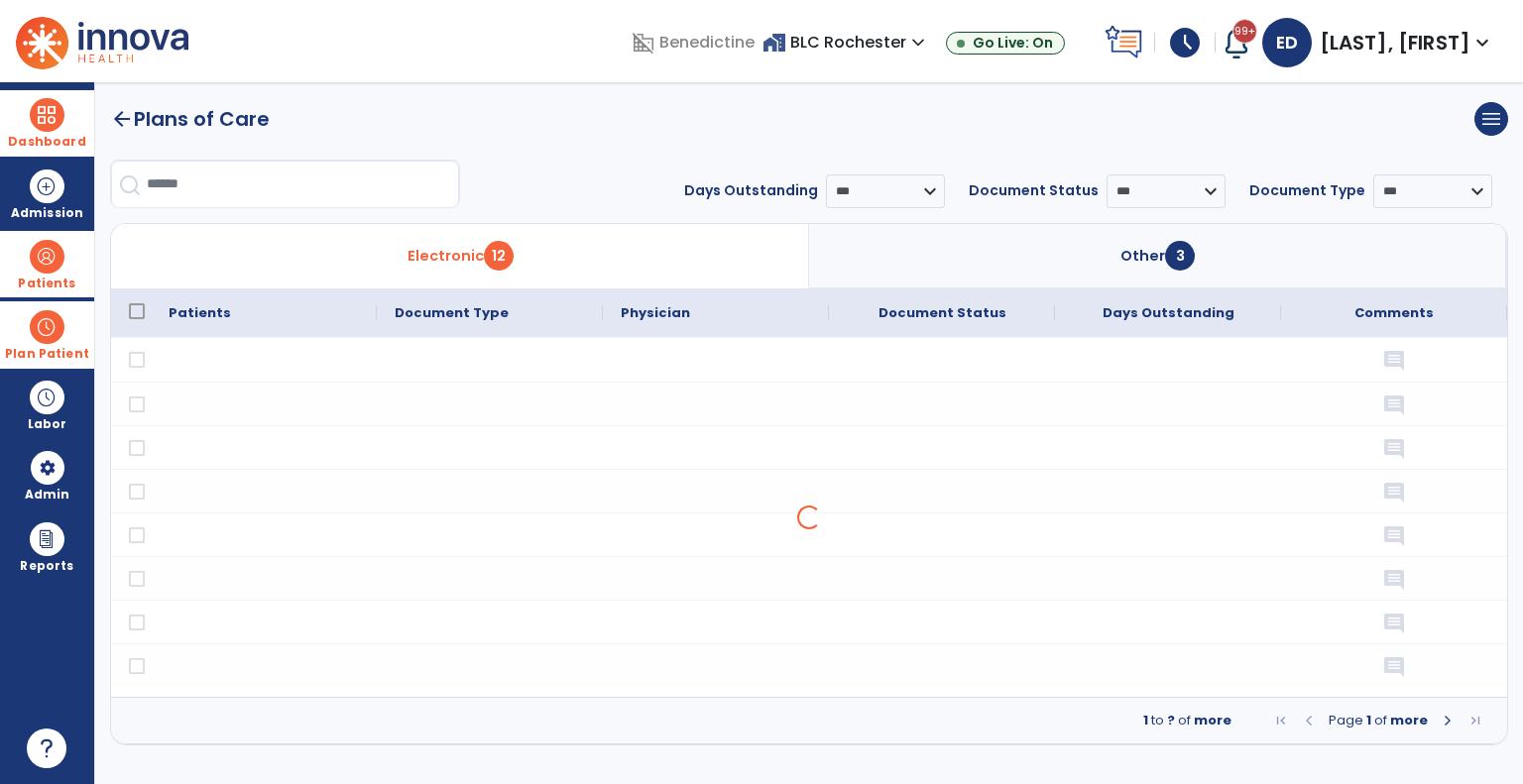 click on "Other  3" at bounding box center (1158, 256) 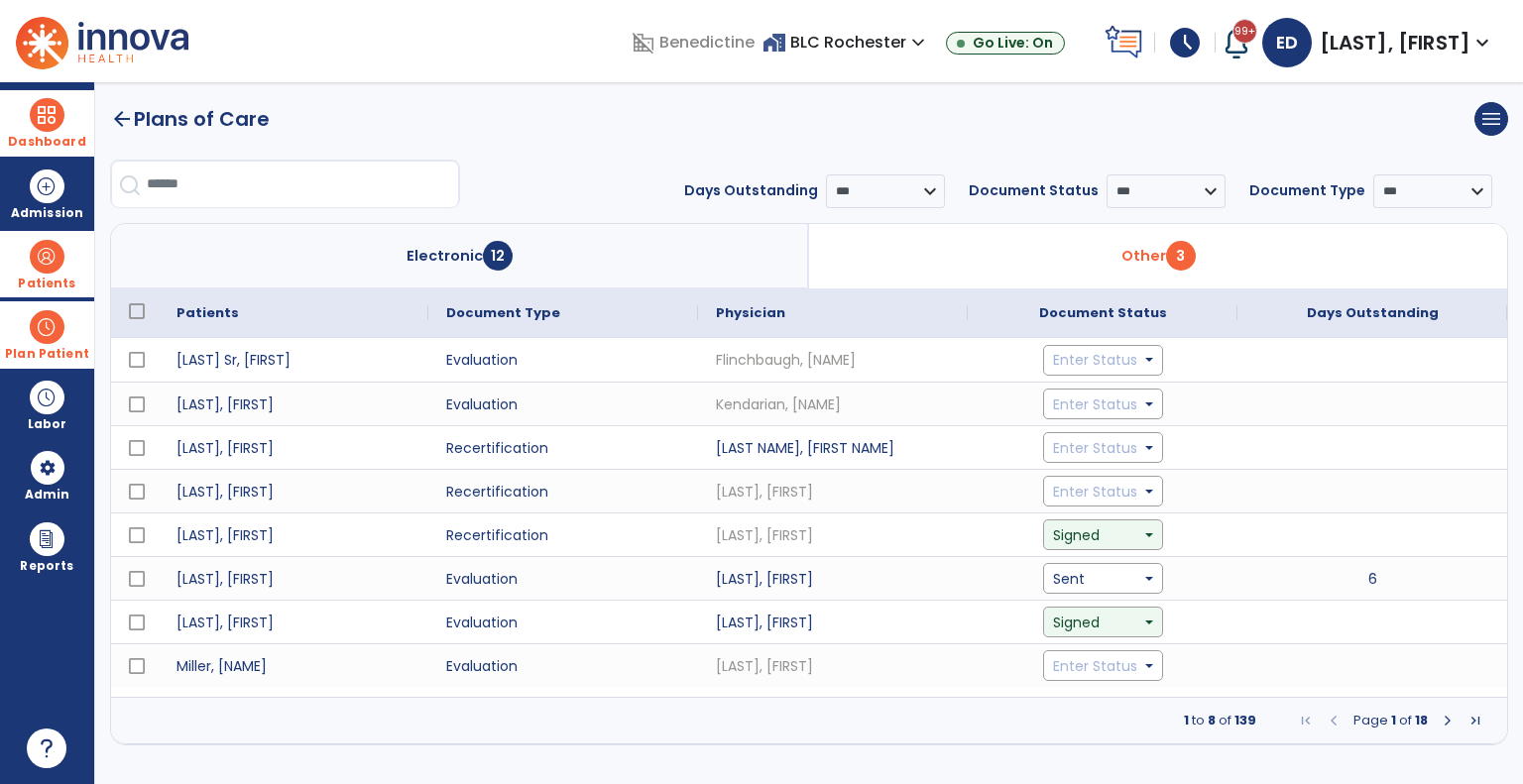 click at bounding box center [302, 184] 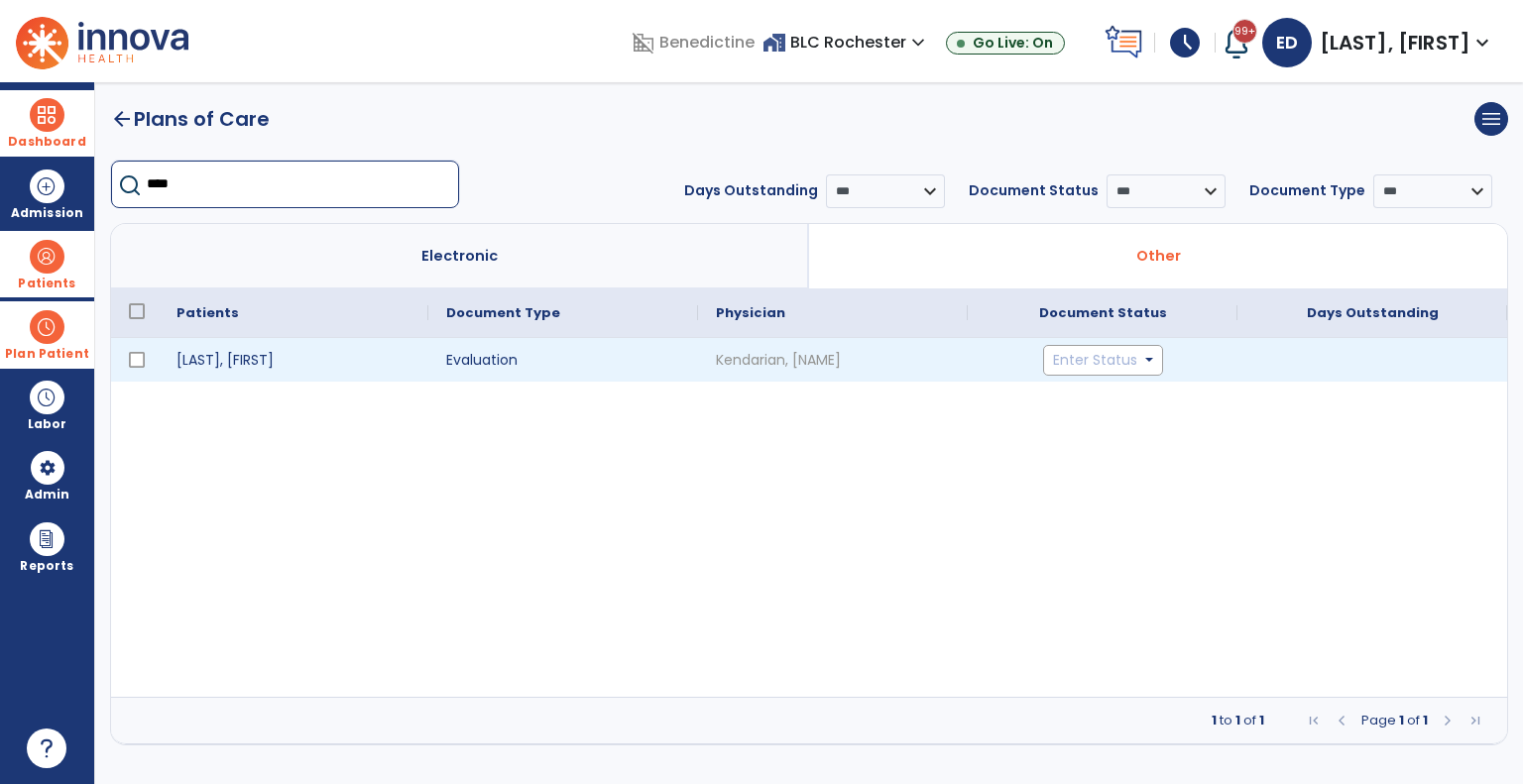 type on "****" 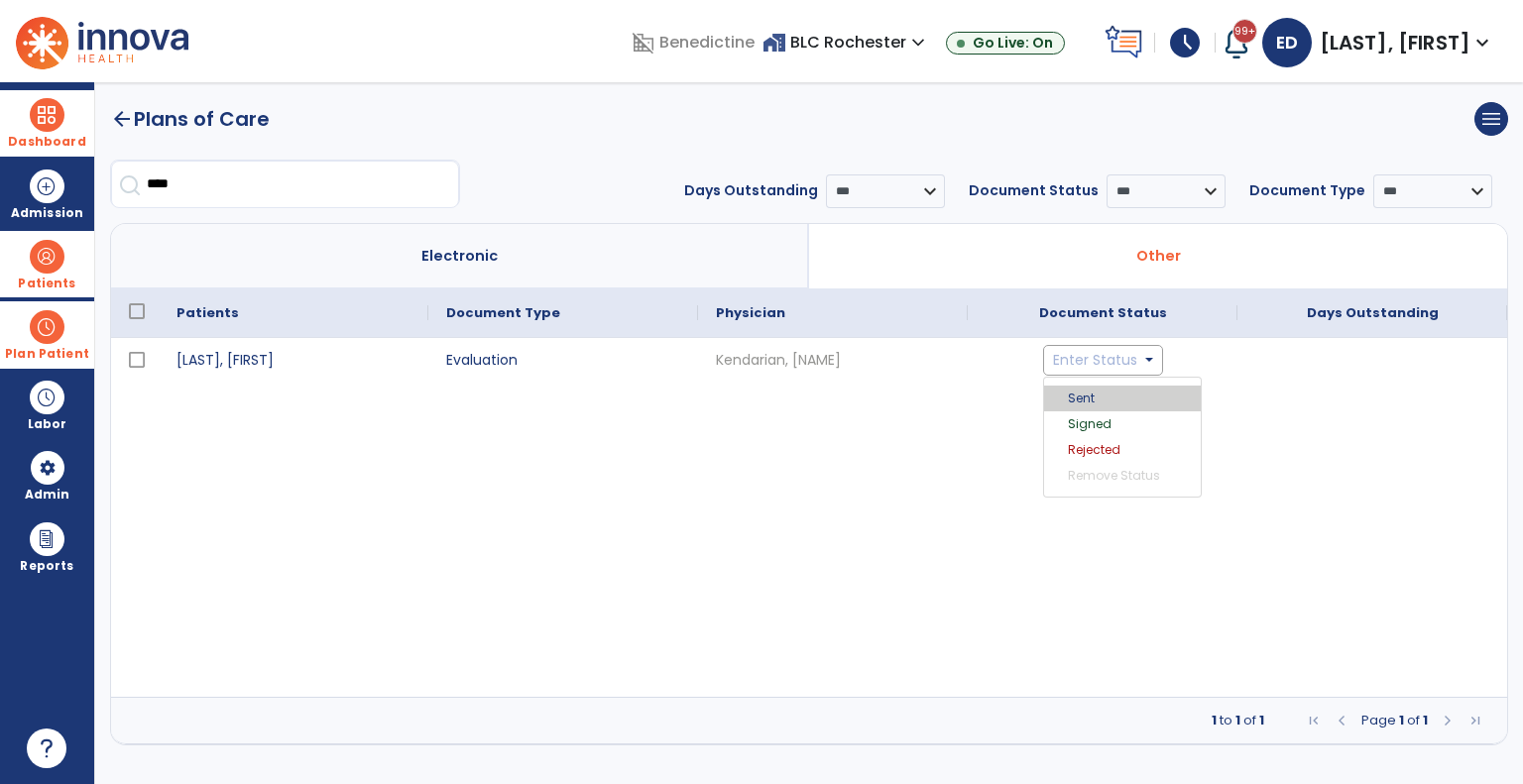 click on "Sent" at bounding box center [1122, 398] 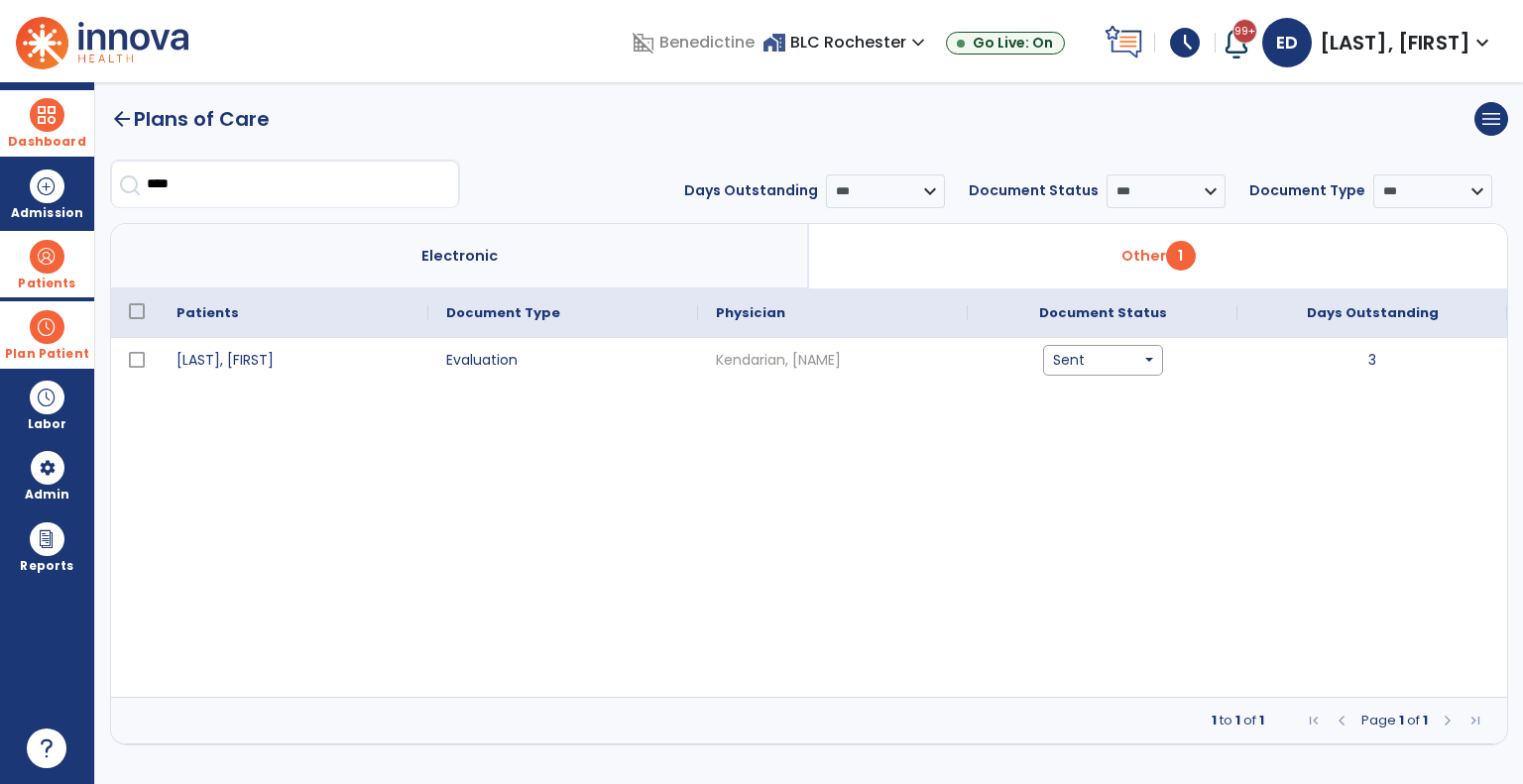 click on "Patients" at bounding box center [47, 283] 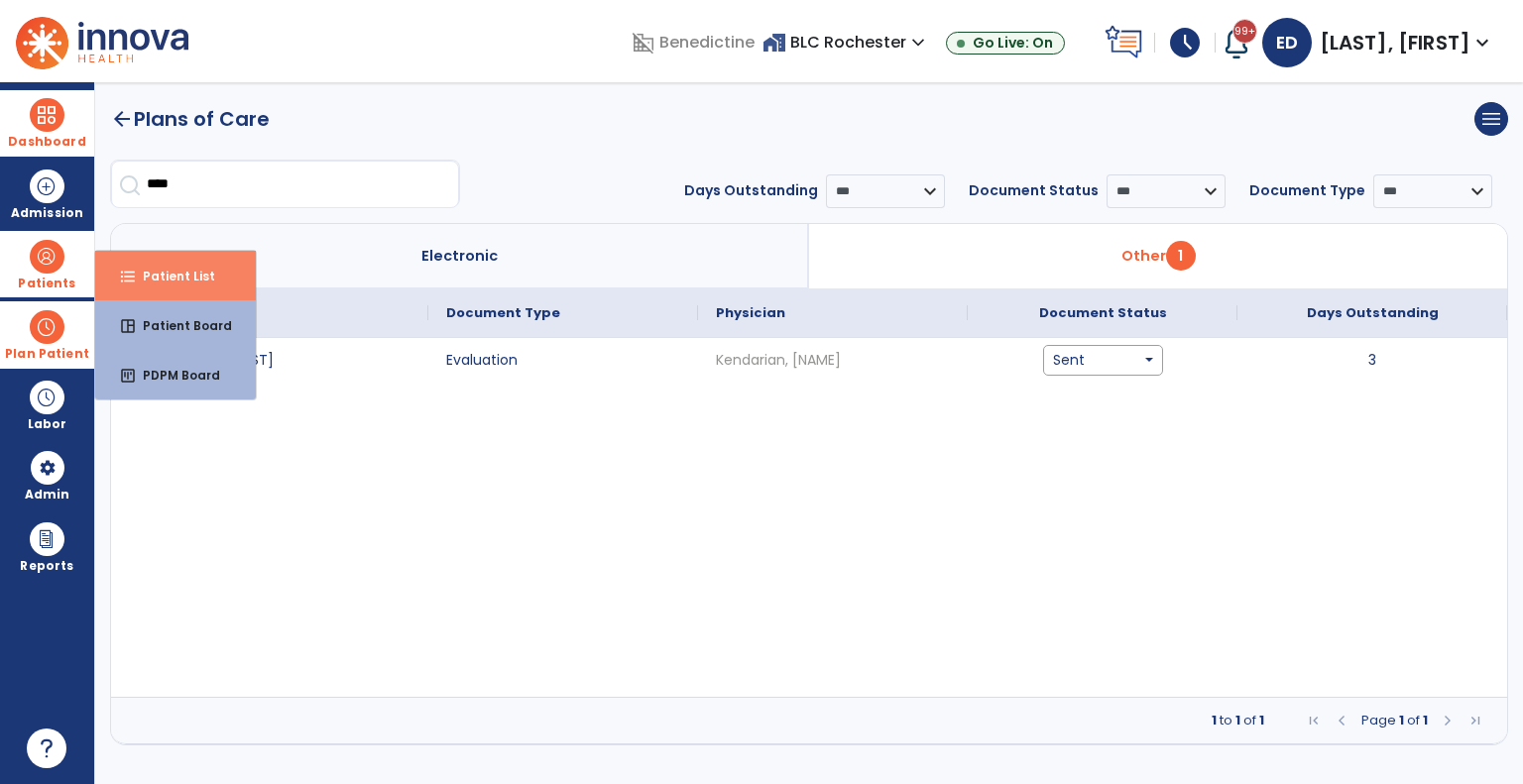 click on "format_list_bulleted  Patient List" at bounding box center [176, 276] 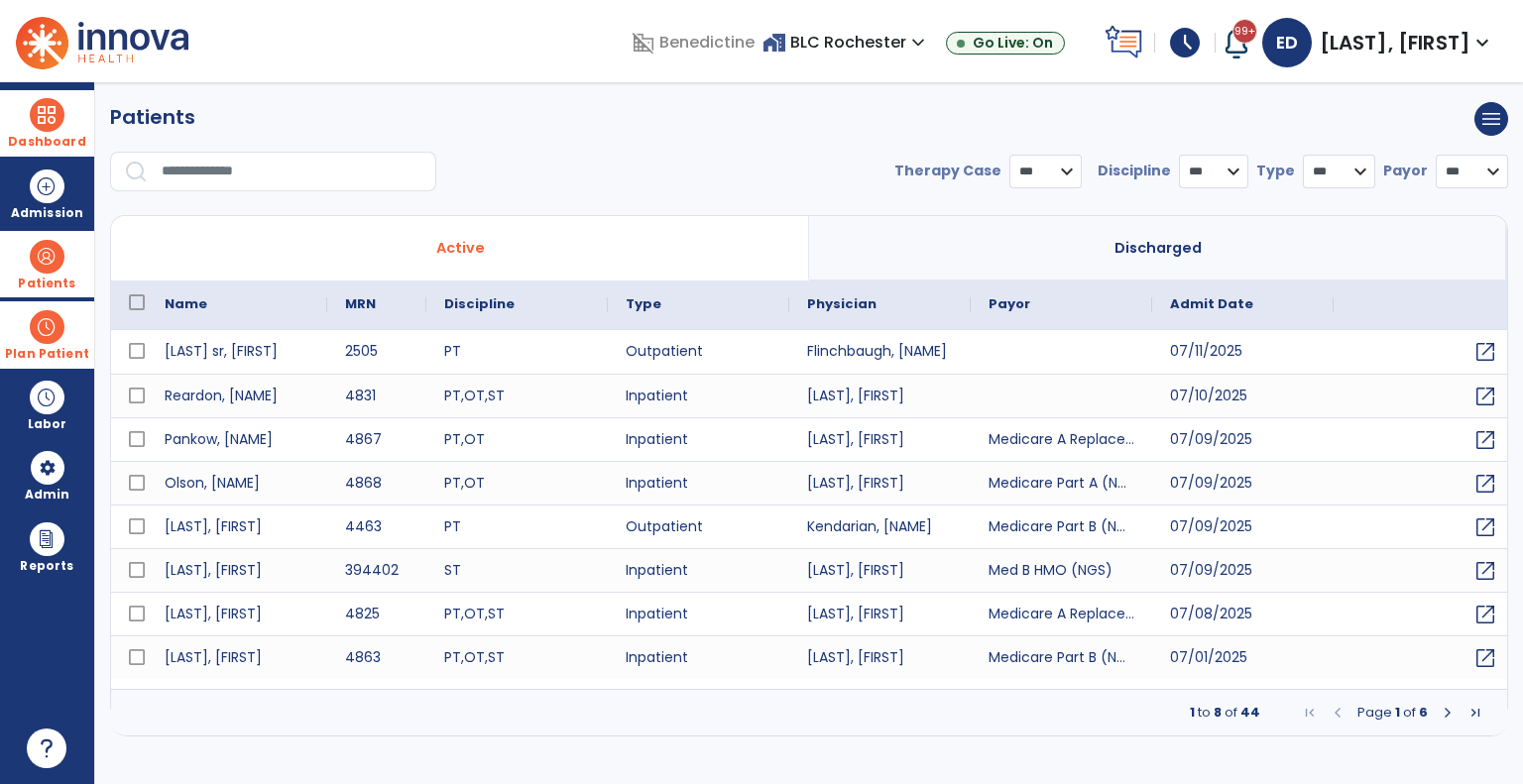 select on "***" 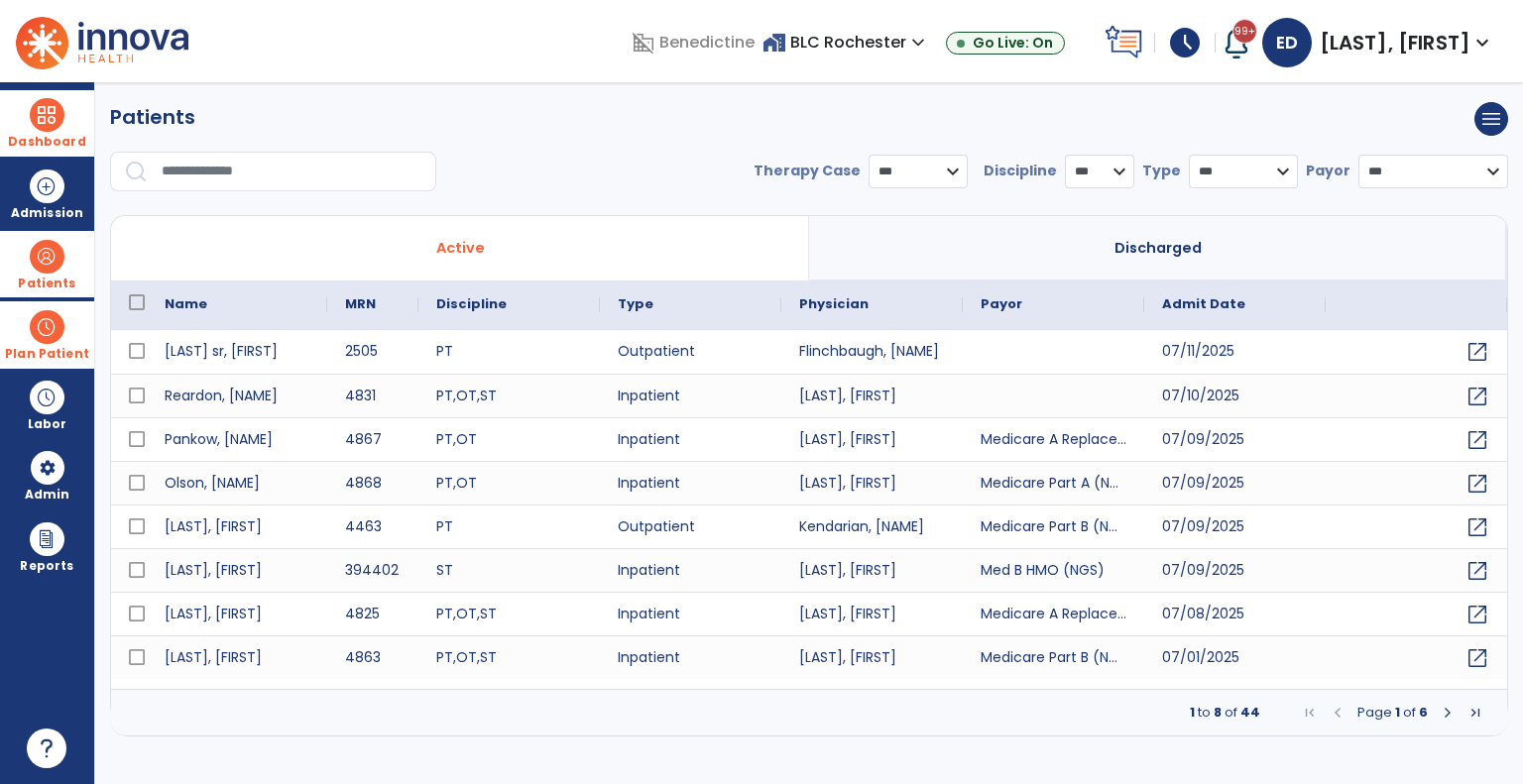 click at bounding box center [292, 171] 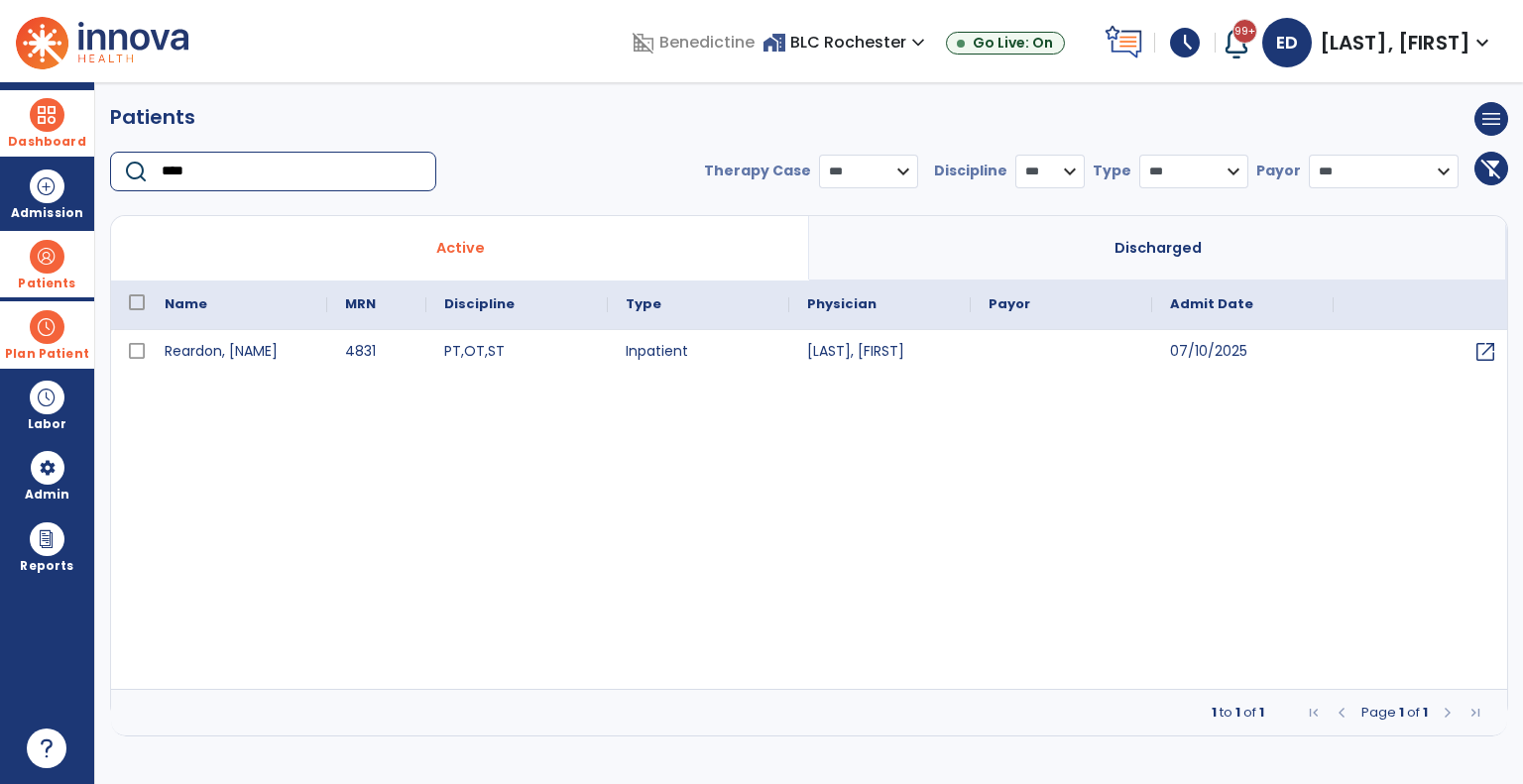 type on "****" 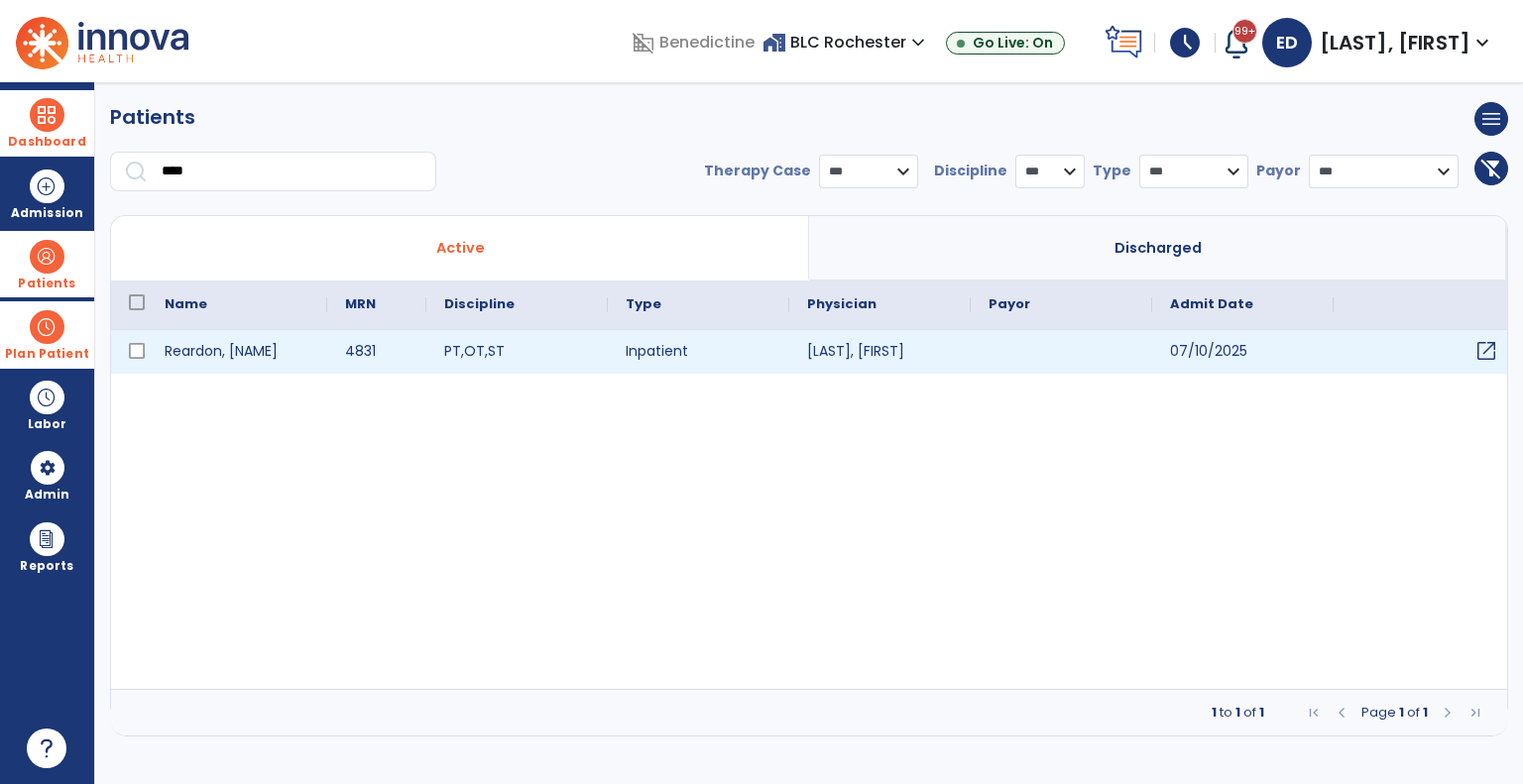 click on "open_in_new" at bounding box center [1486, 351] 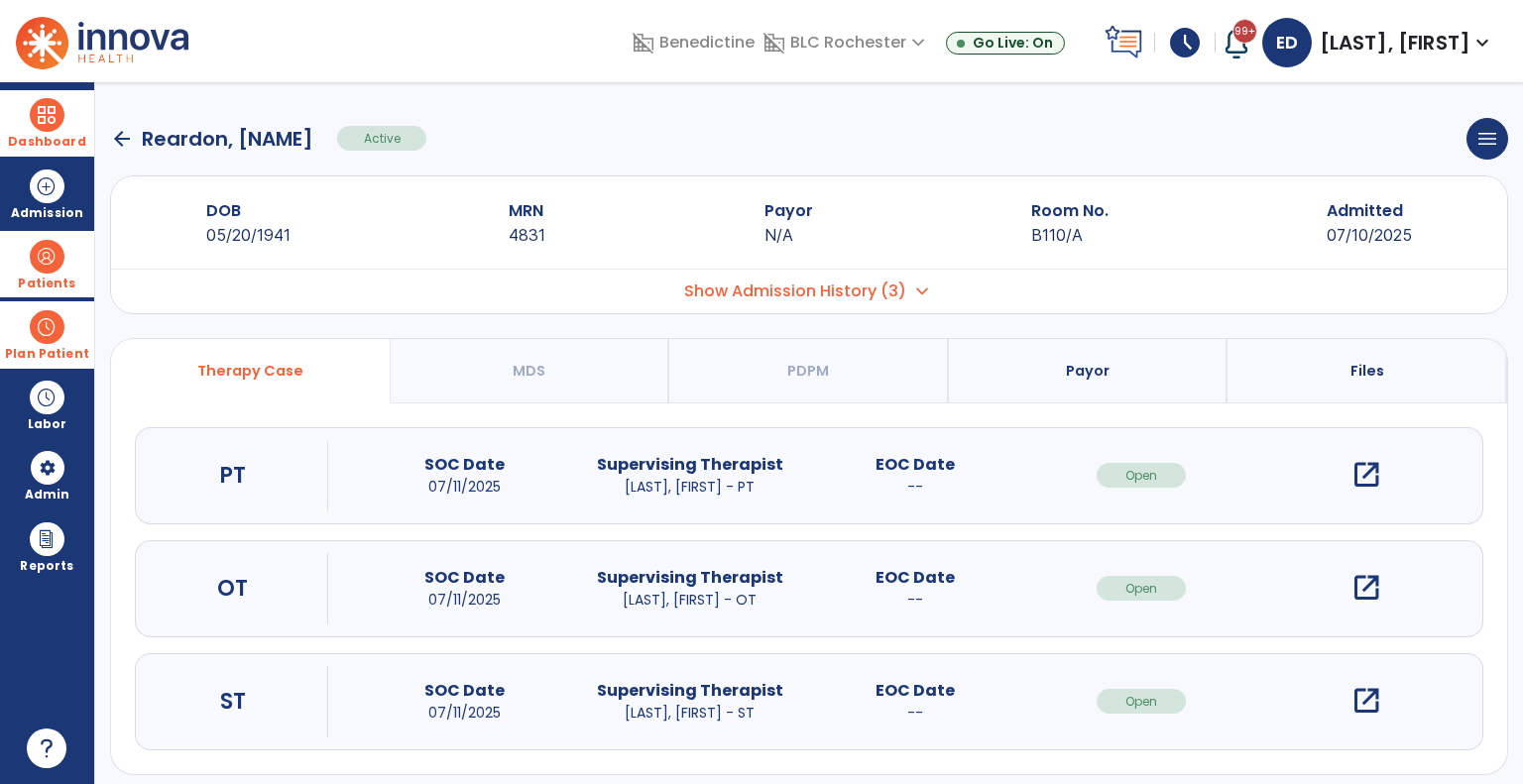 click on "Payor" at bounding box center [1089, 371] 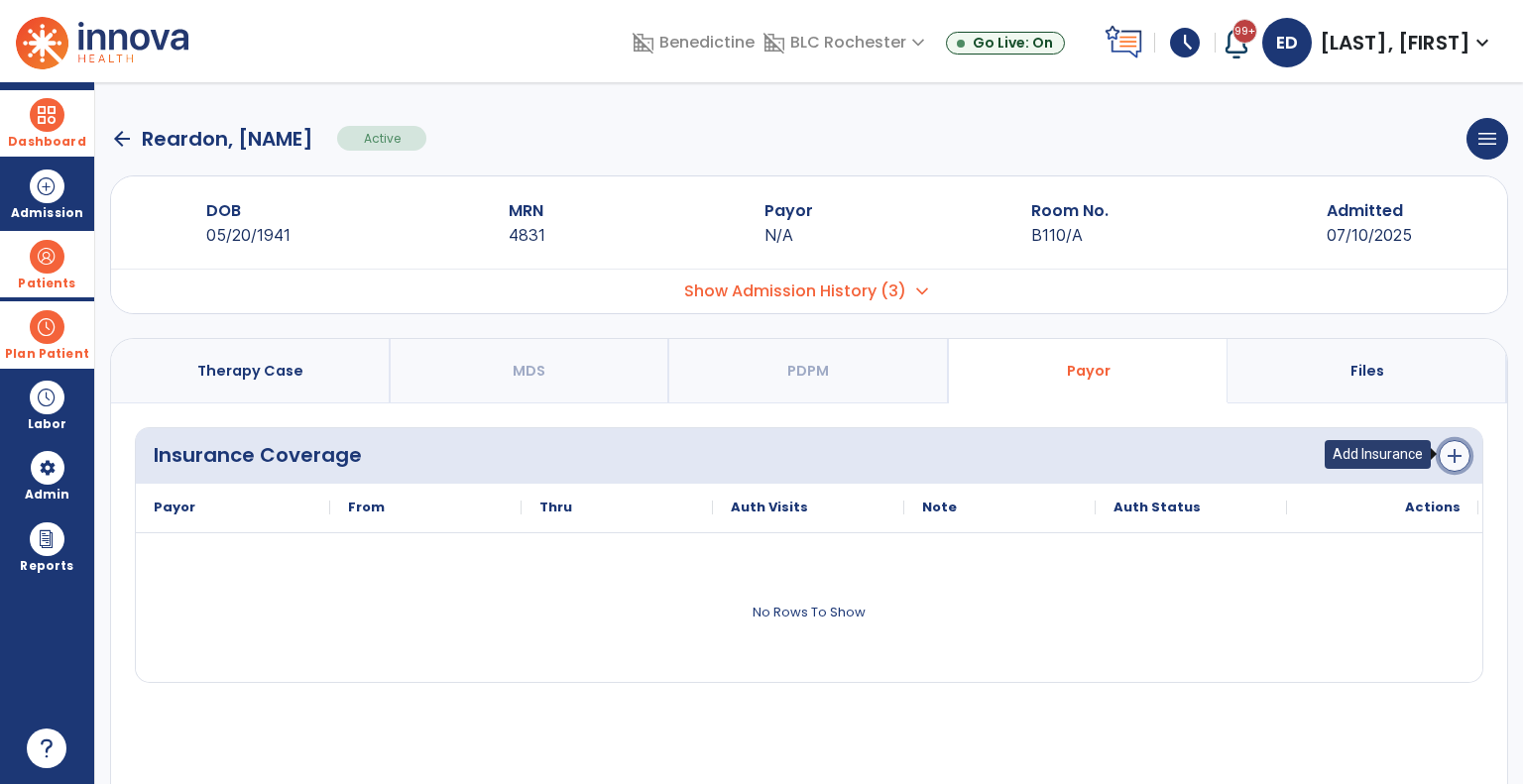 click on "add" 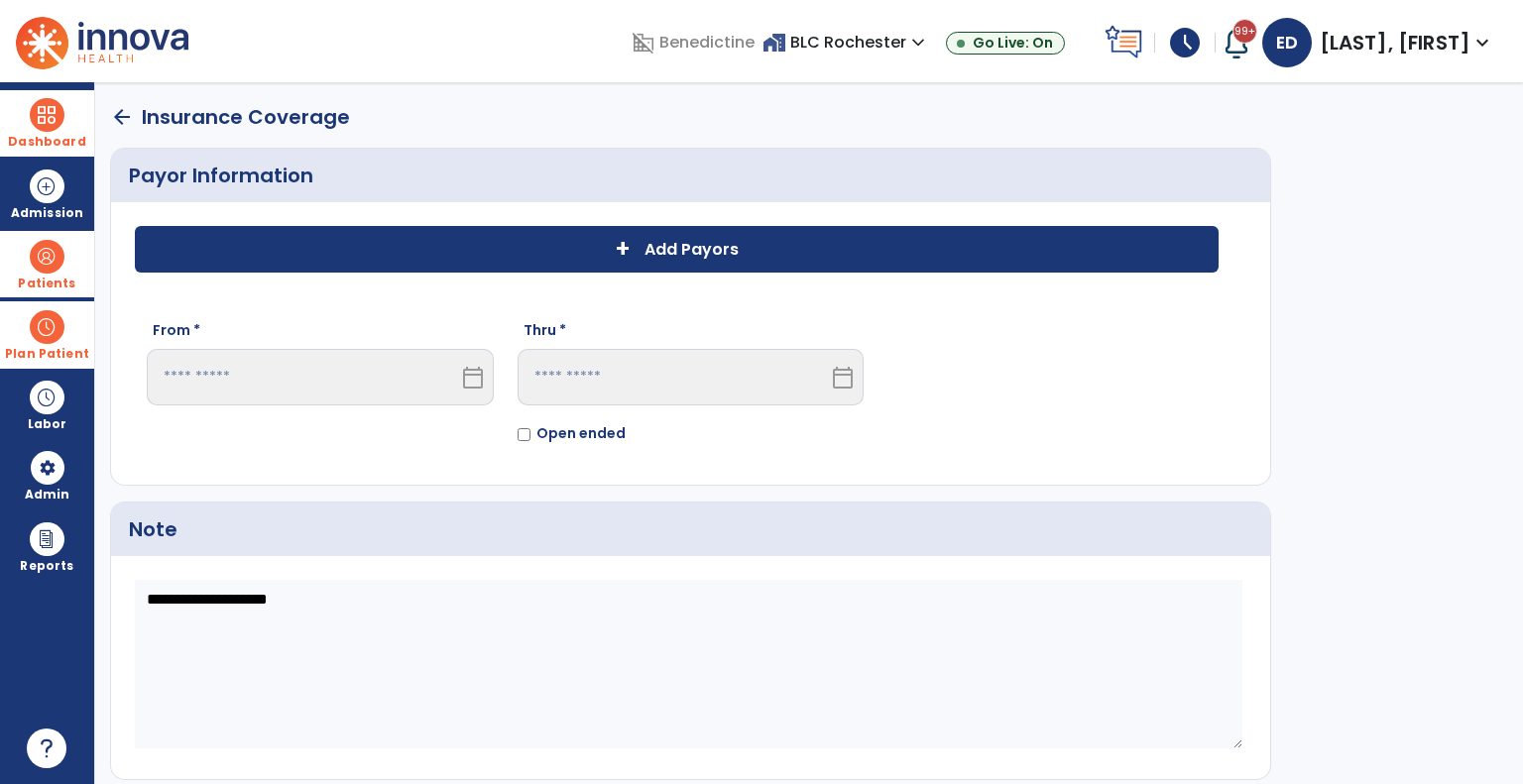 click on "+ Add Payors" 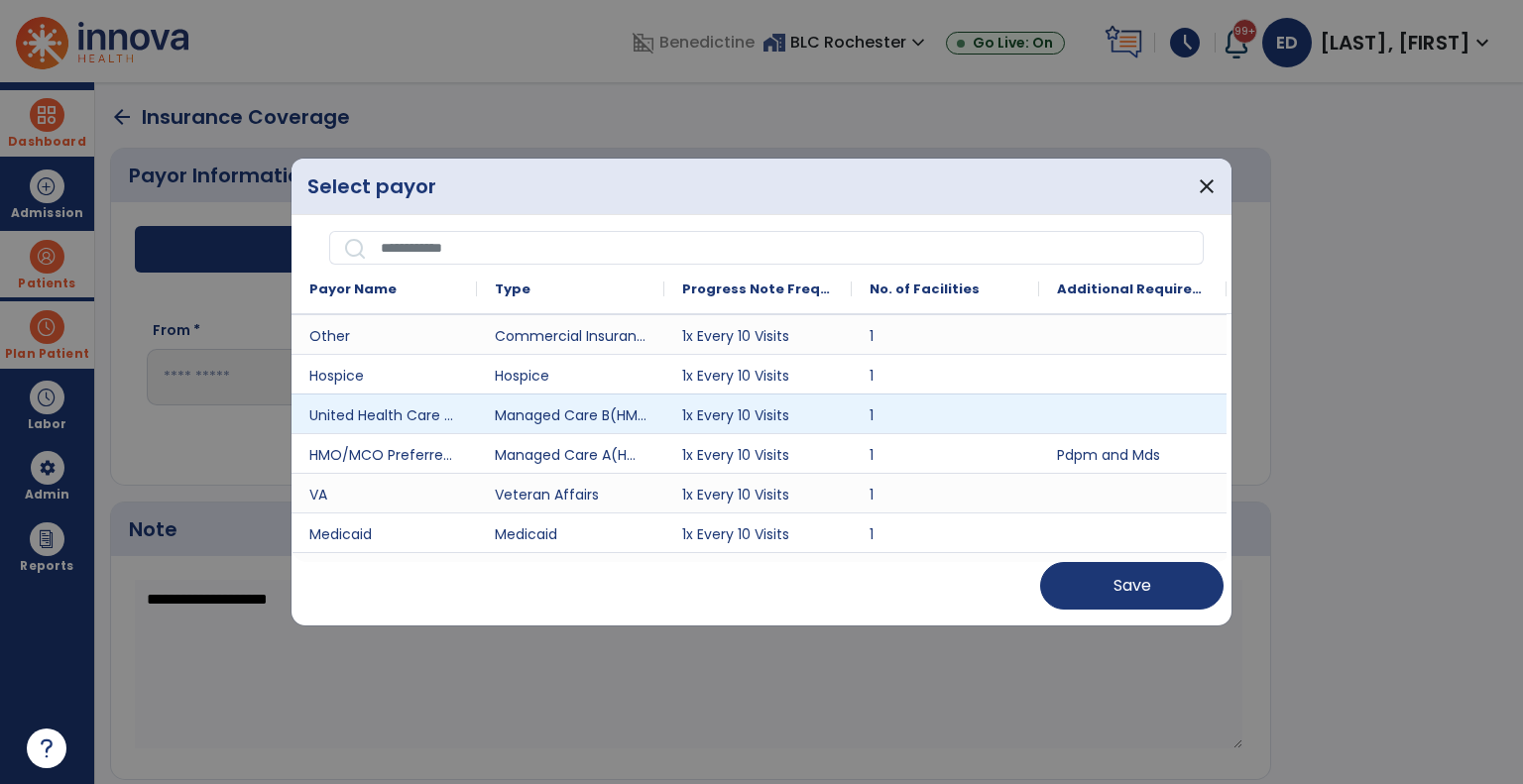 scroll, scrollTop: 297, scrollLeft: 0, axis: vertical 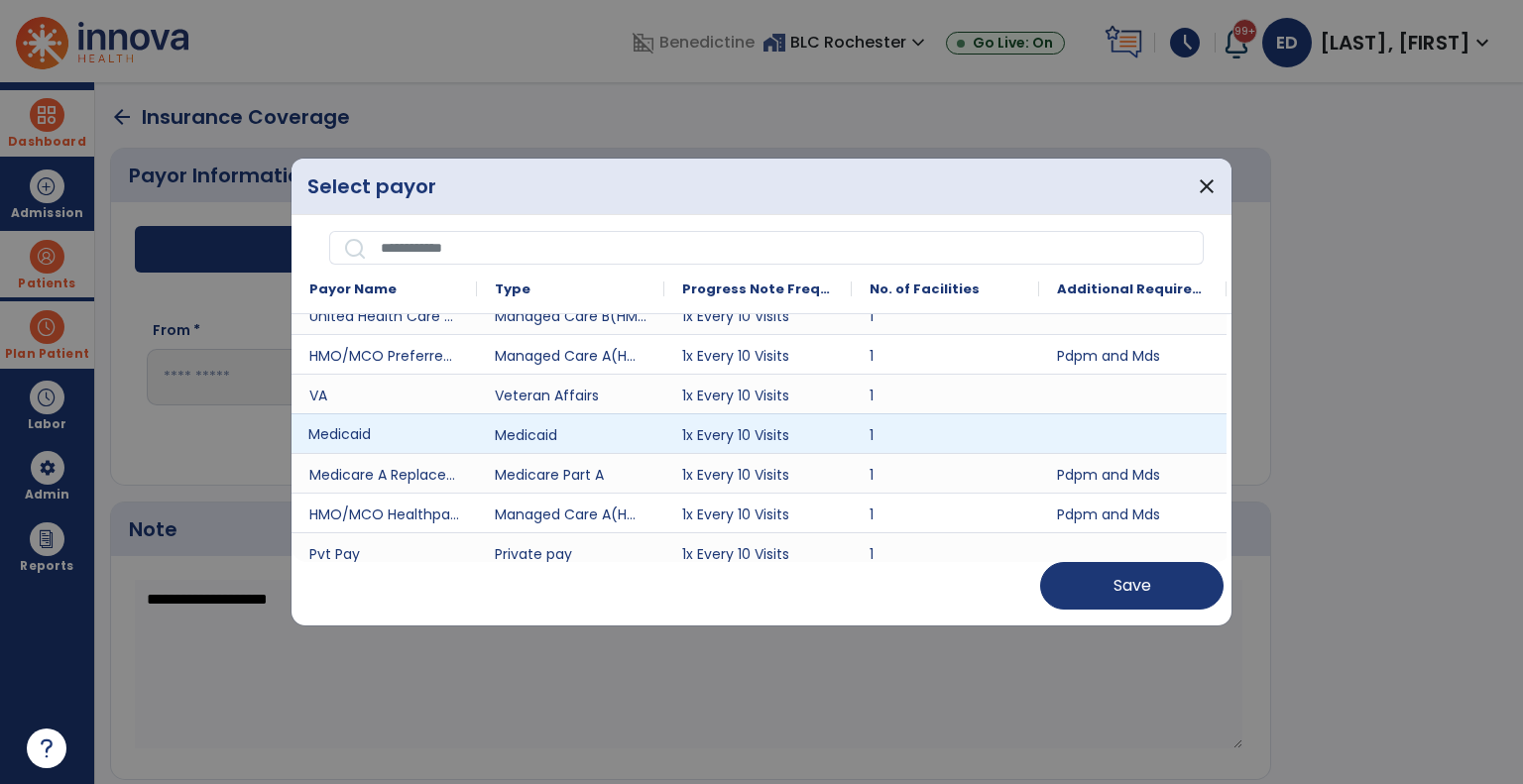 click on "Medicaid" at bounding box center (384, 433) 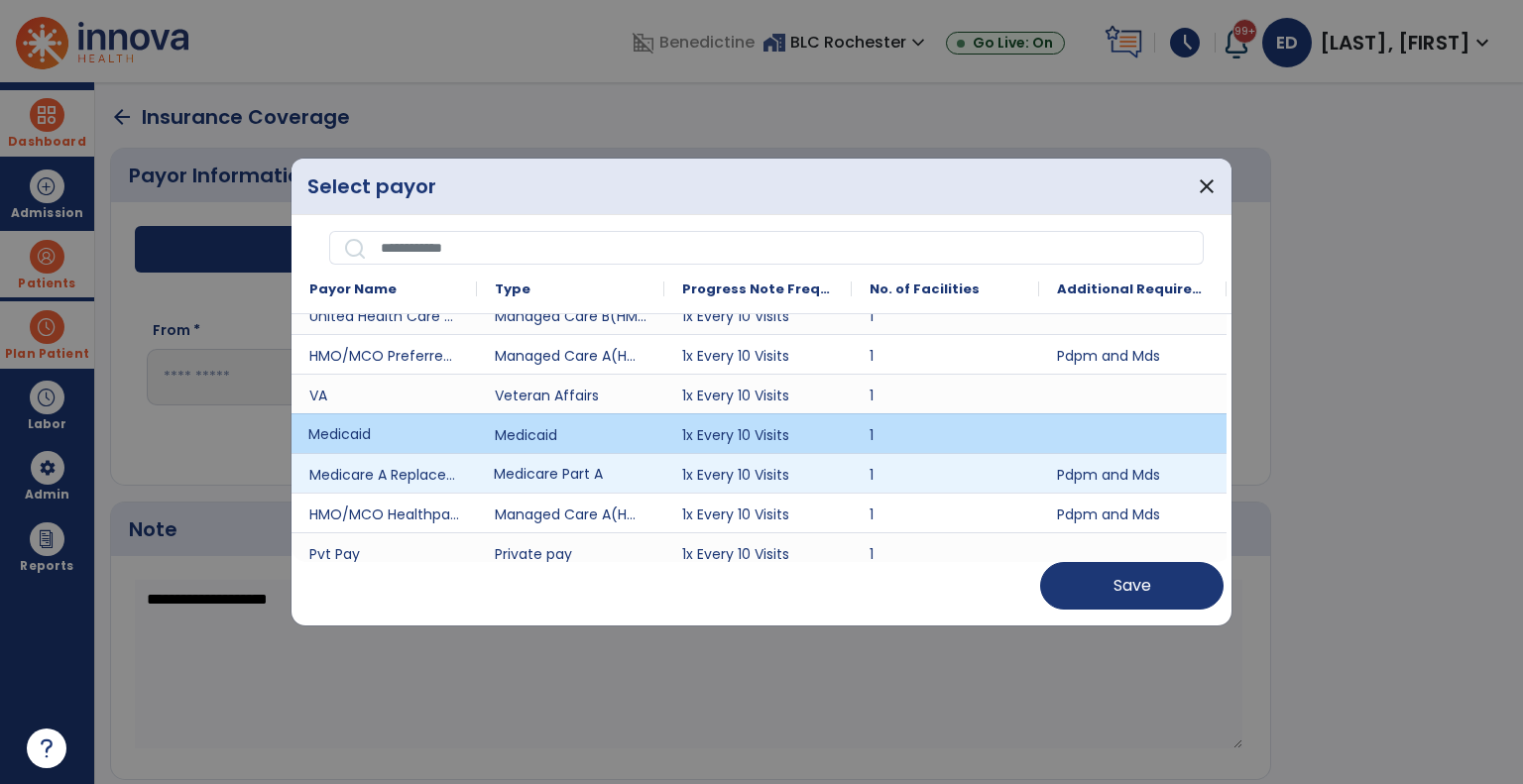 click on "Medicare Part A" at bounding box center (570, 473) 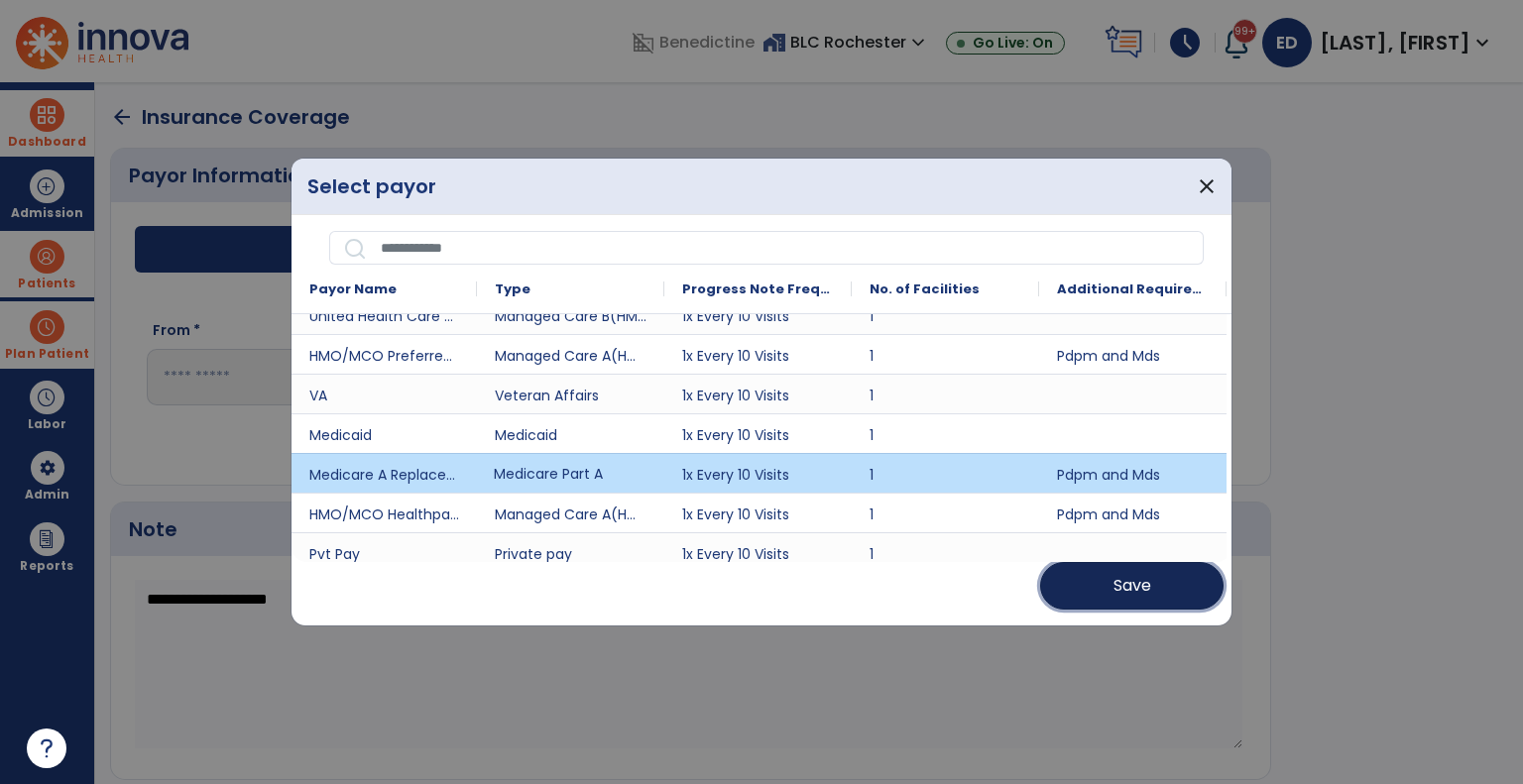 click on "Save" at bounding box center [1131, 586] 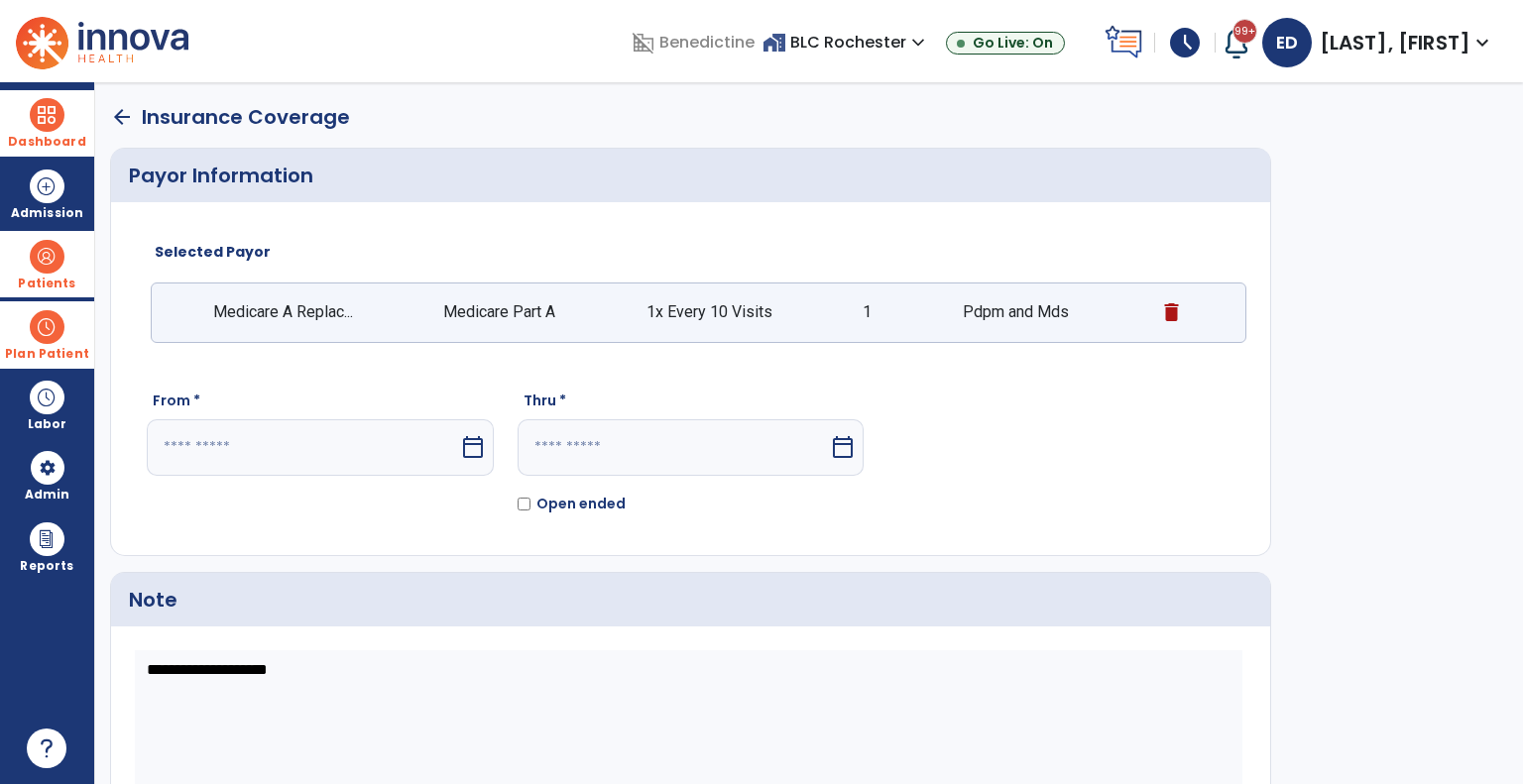 click at bounding box center [302, 447] 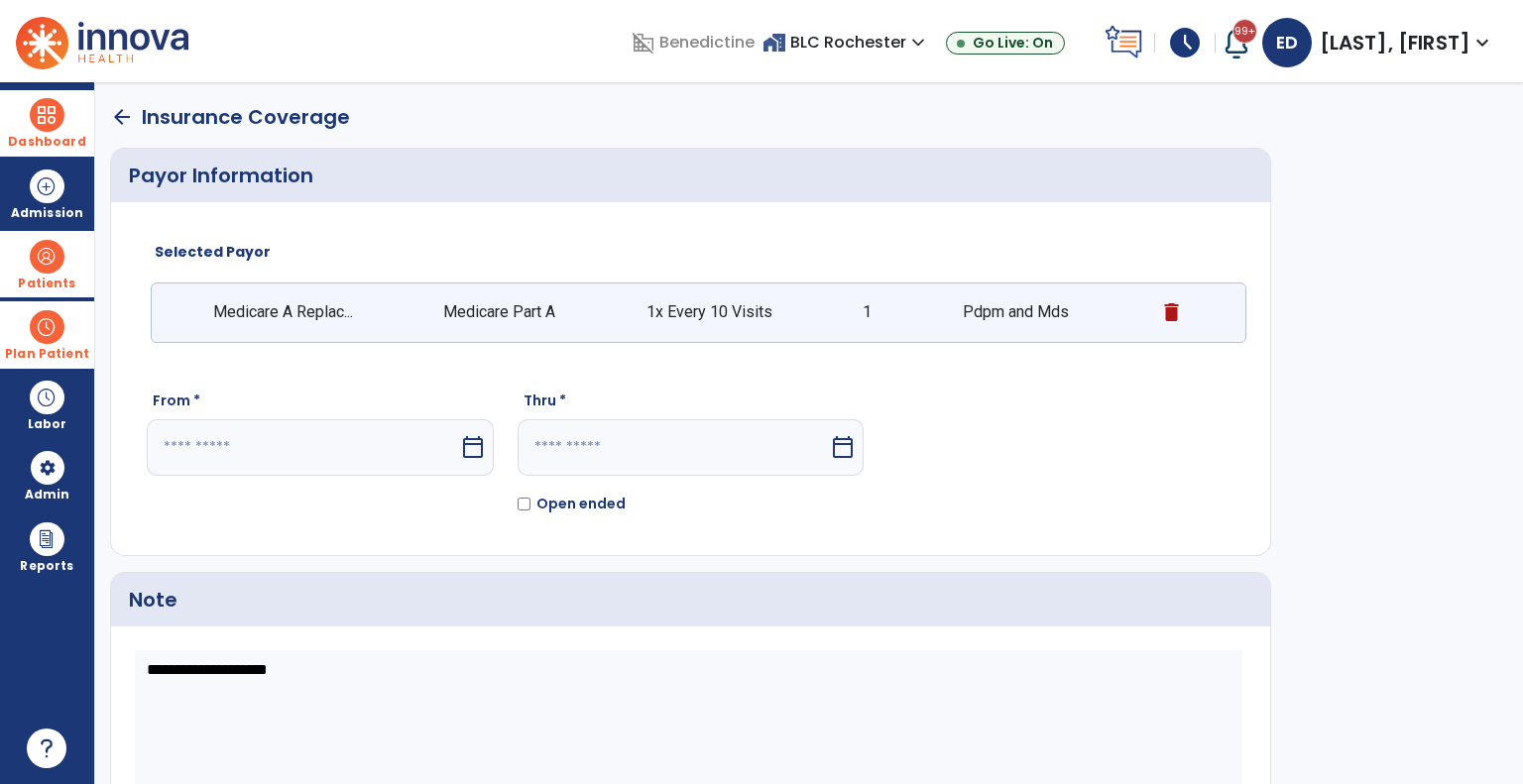select on "*" 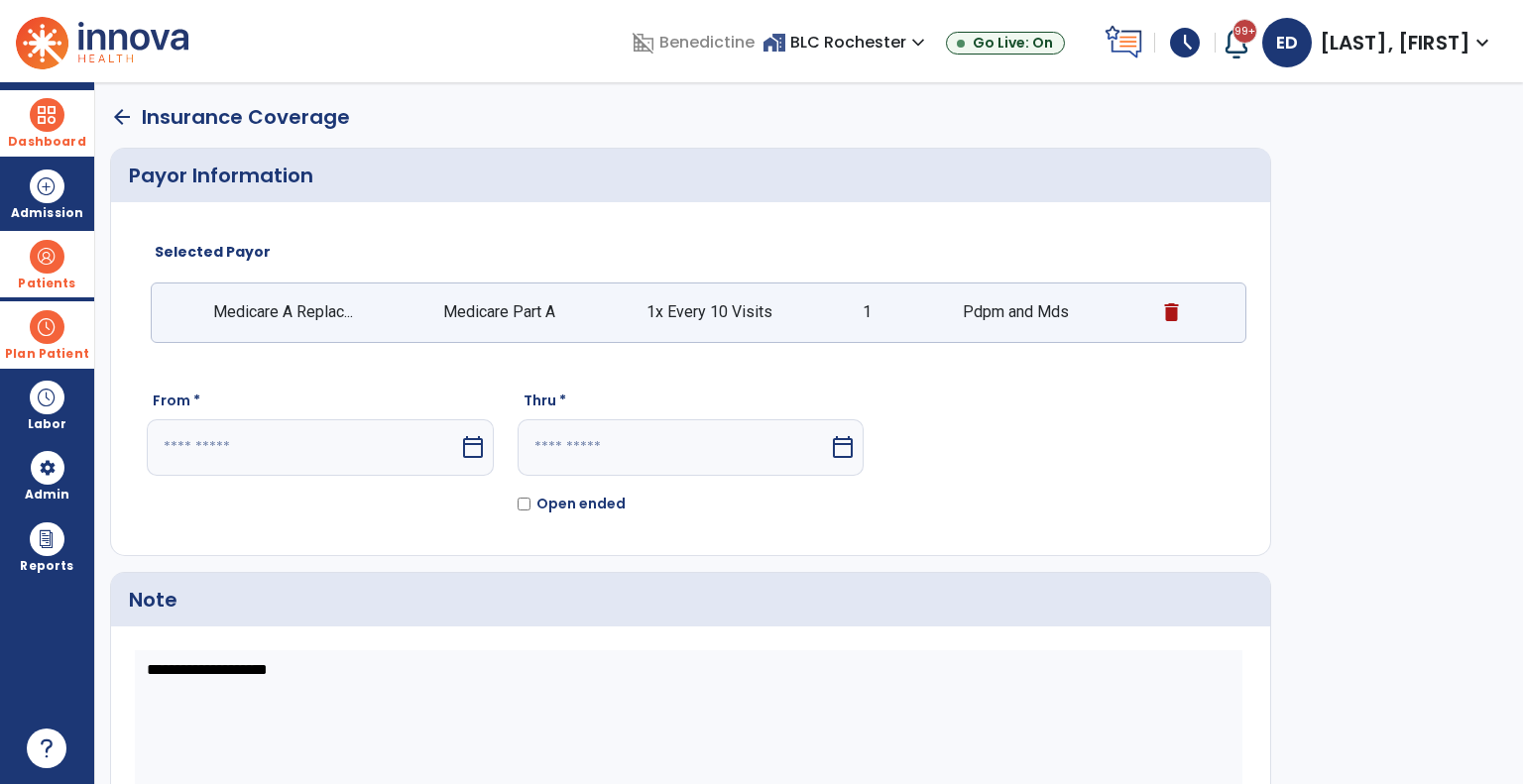 select on "****" 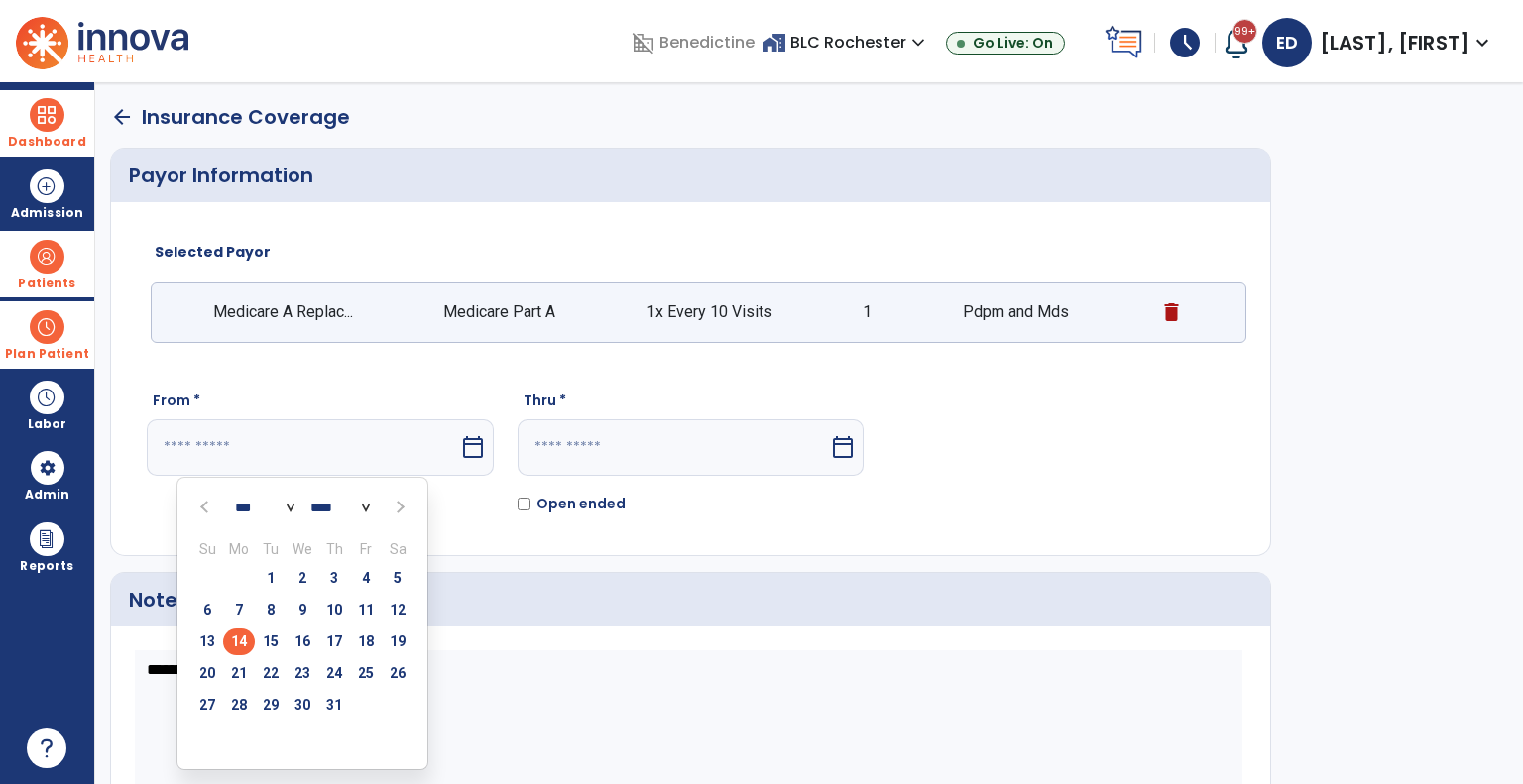 drag, startPoint x: 339, startPoint y: 616, endPoint x: 435, endPoint y: 565, distance: 108.70603 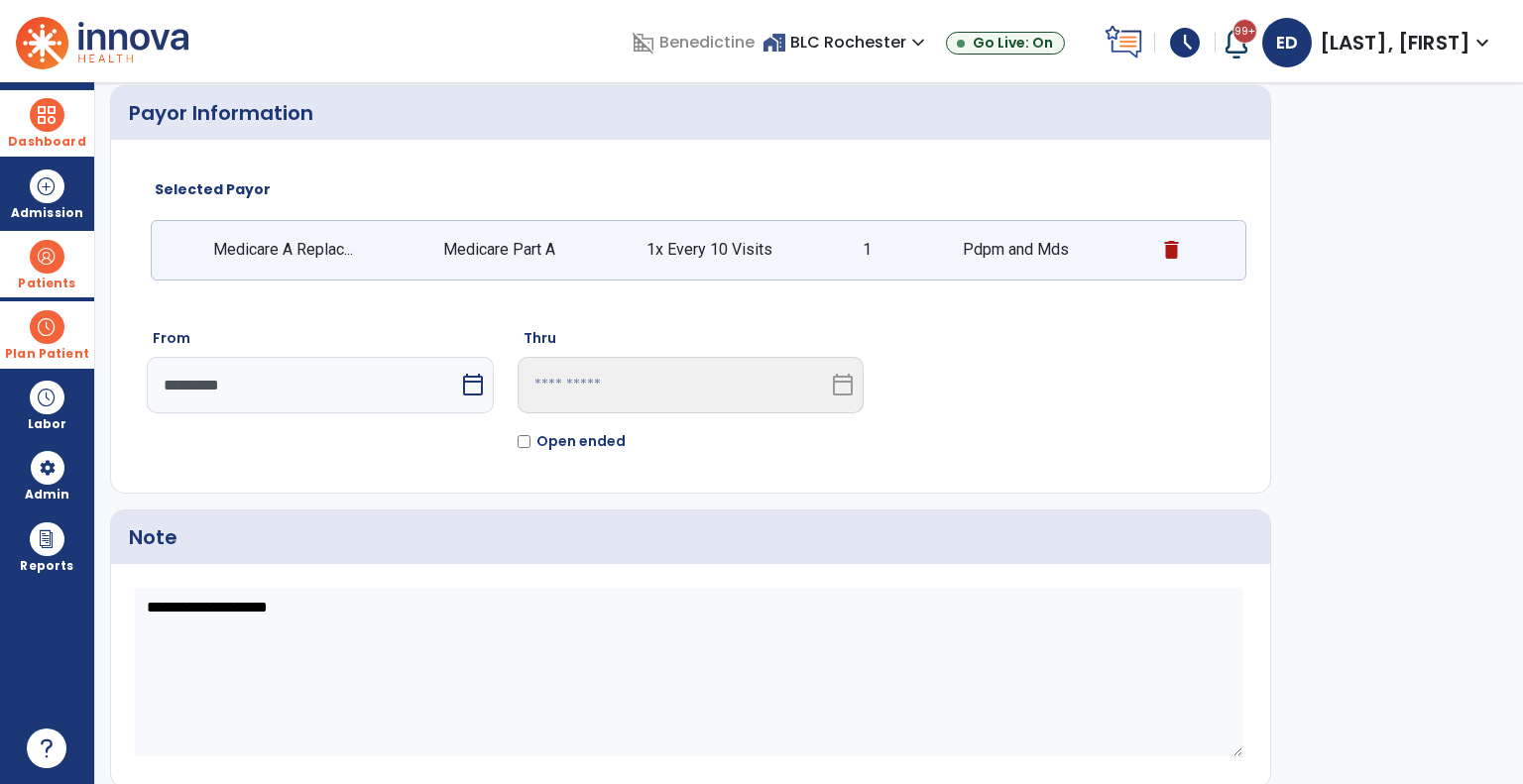 scroll, scrollTop: 118, scrollLeft: 0, axis: vertical 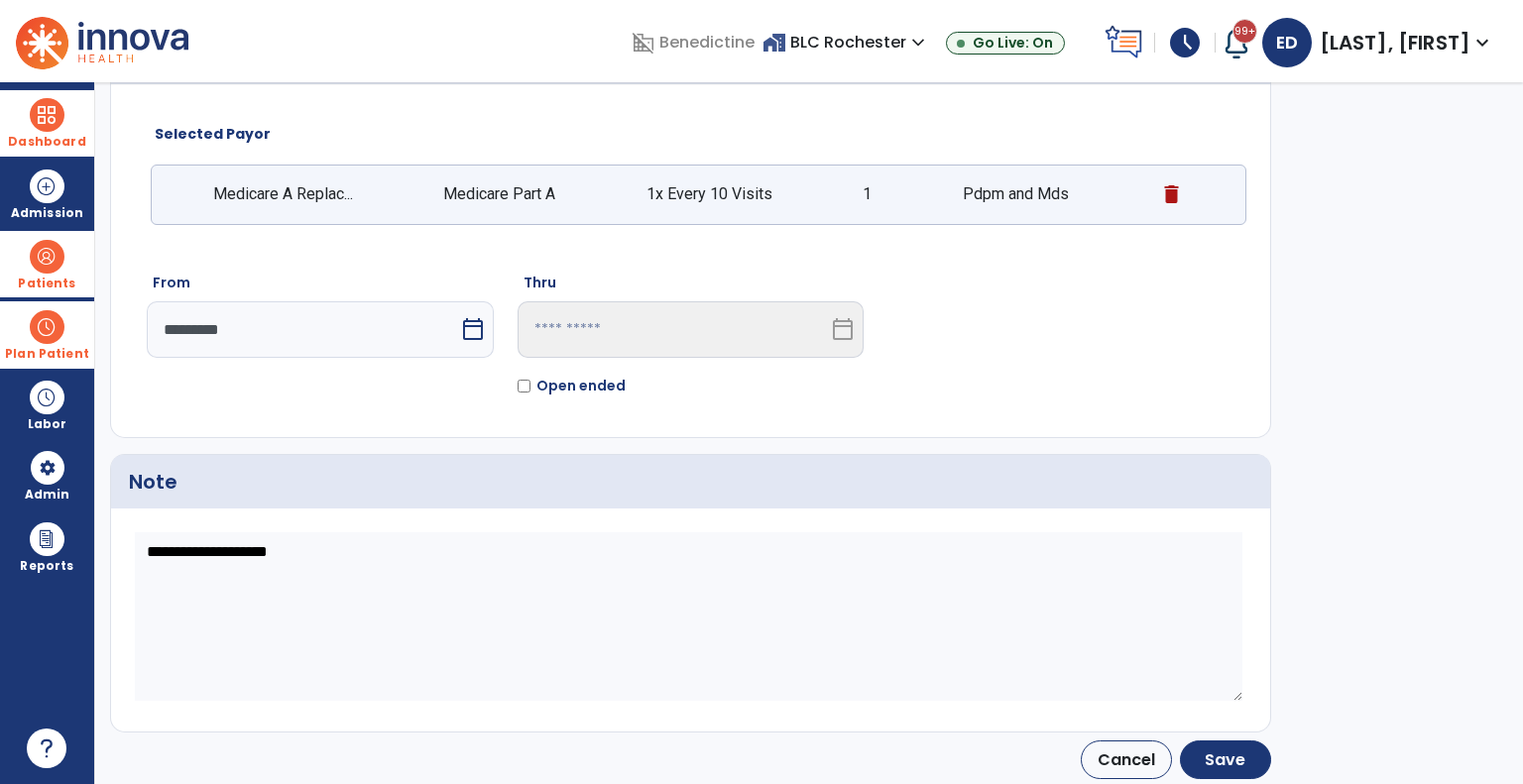click on "arrow_back Insurance Coverage Payor Information Selected Payor Medicare A Replac... Medicare Part A 1x Every 10 Visits 1 Pdpm and Mds From ********* calendar_today Thru calendar_today Open ended Note Cancel Save" 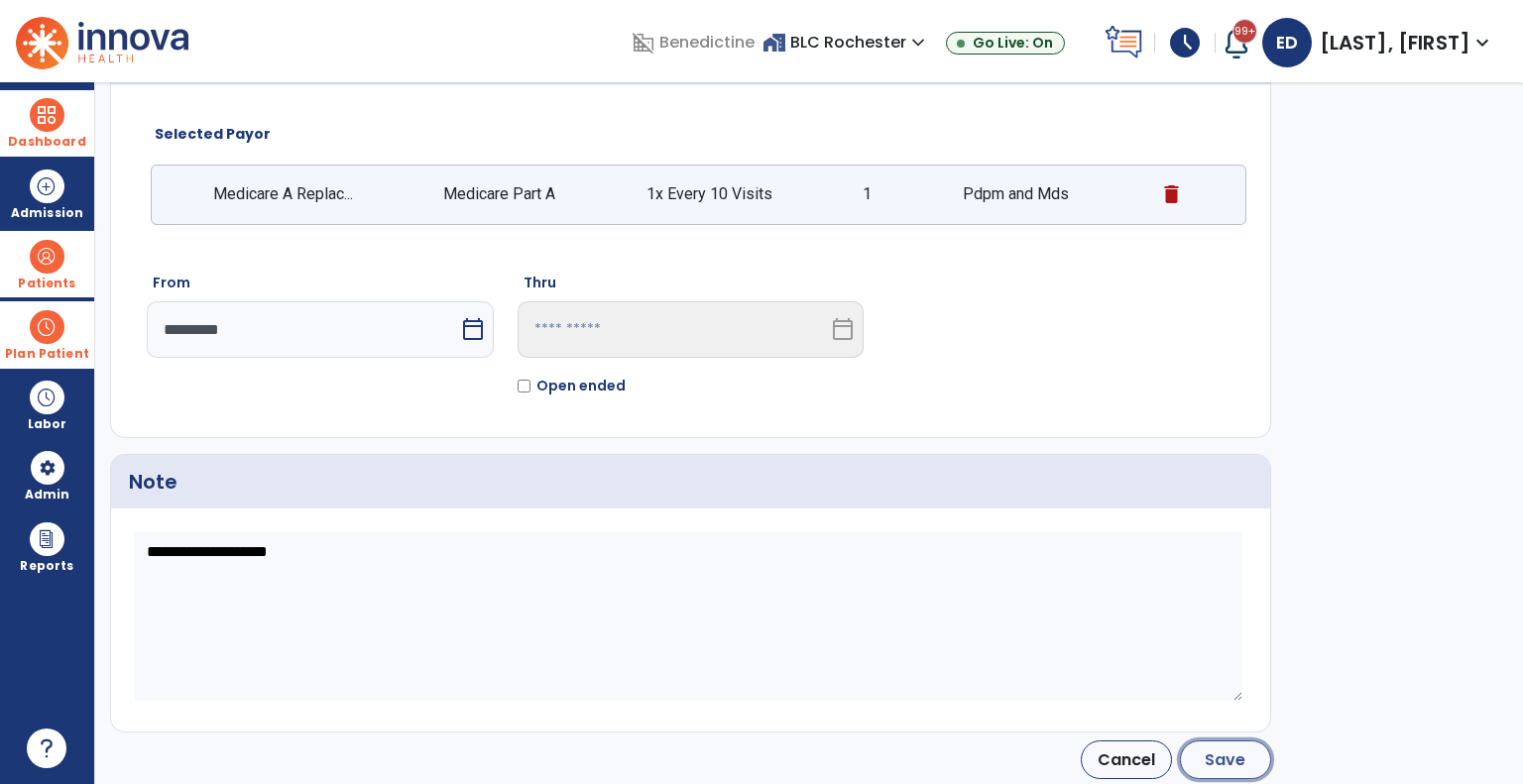 click on "Save" 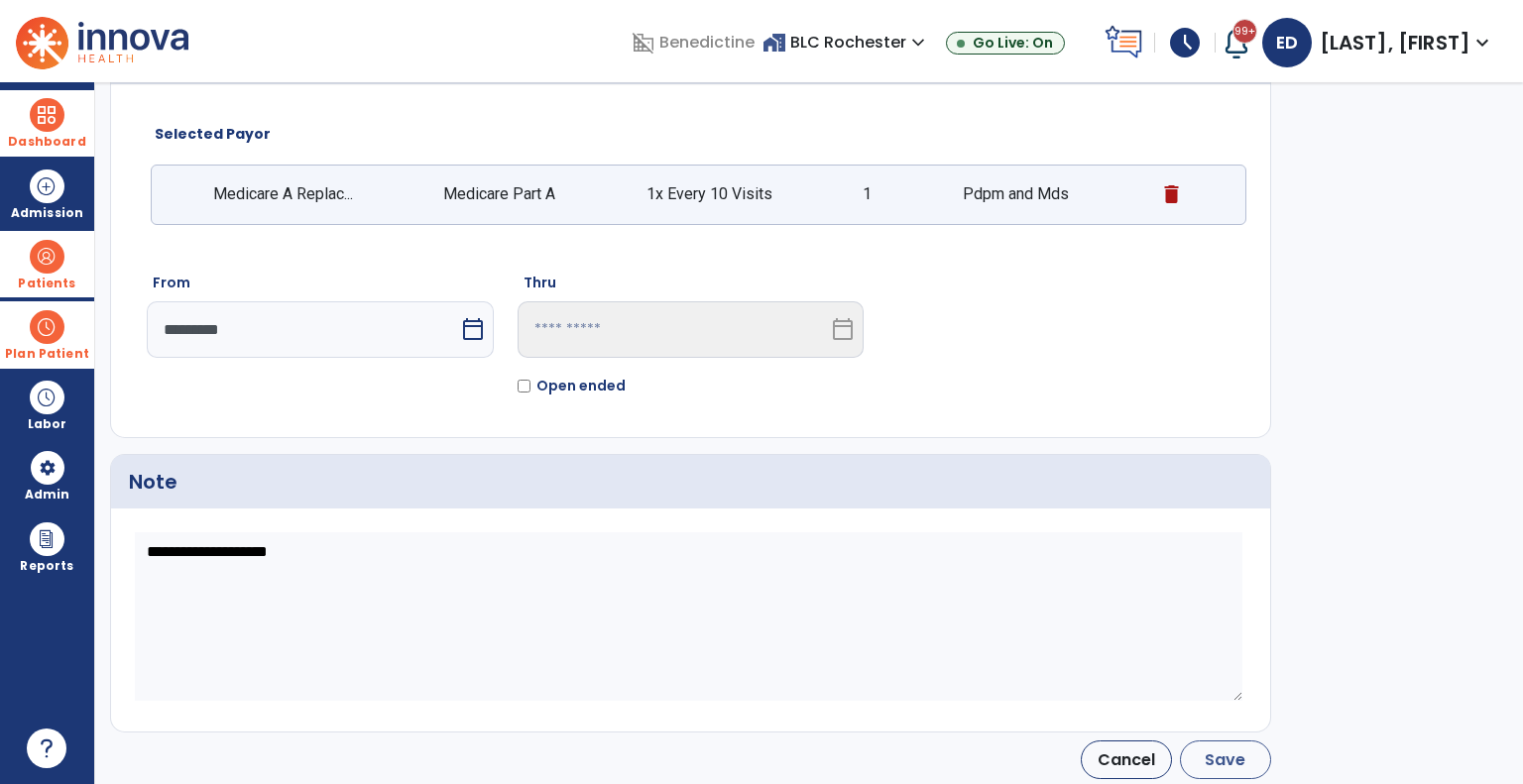 type on "*********" 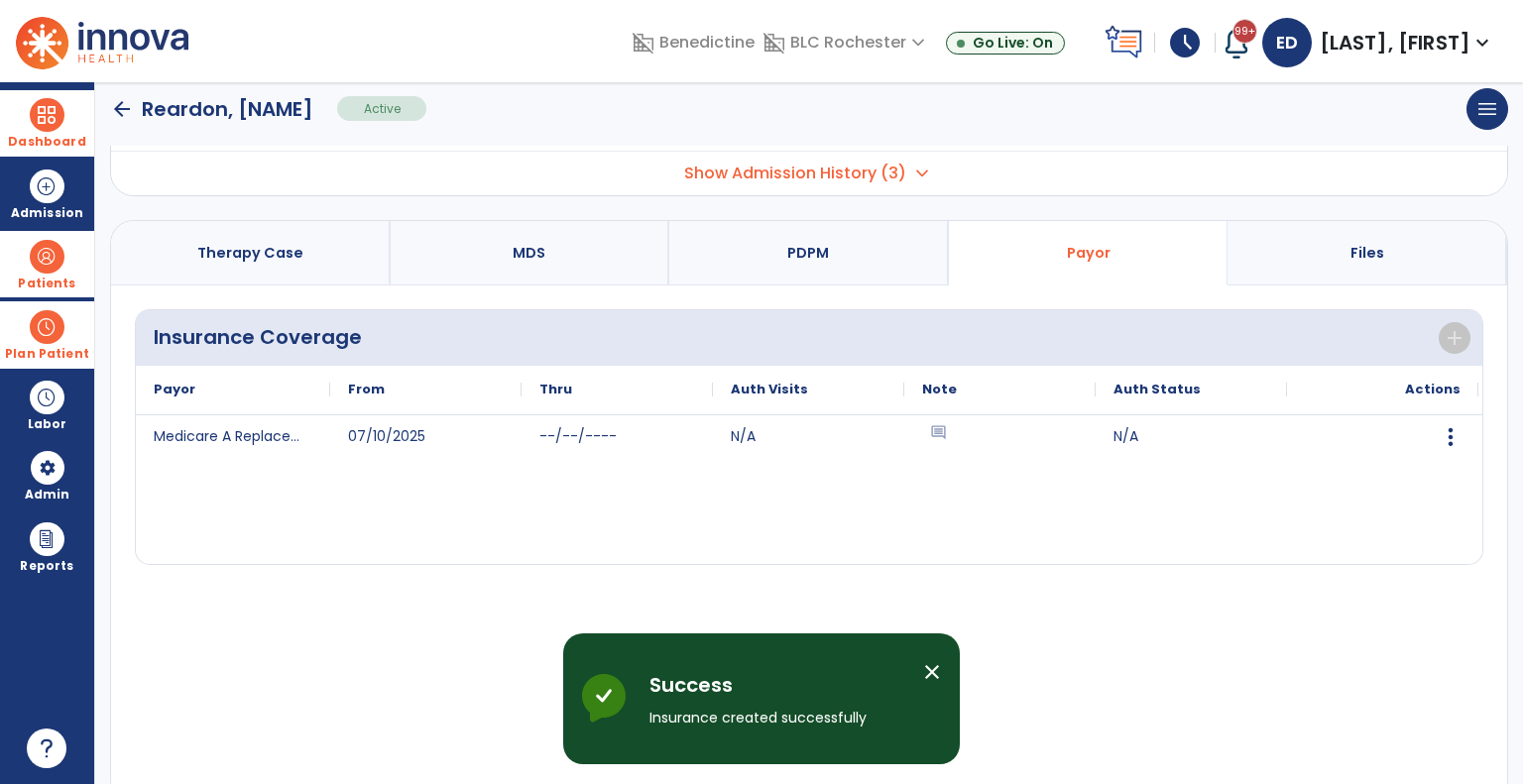 click on "Therapy Case" at bounding box center (250, 253) 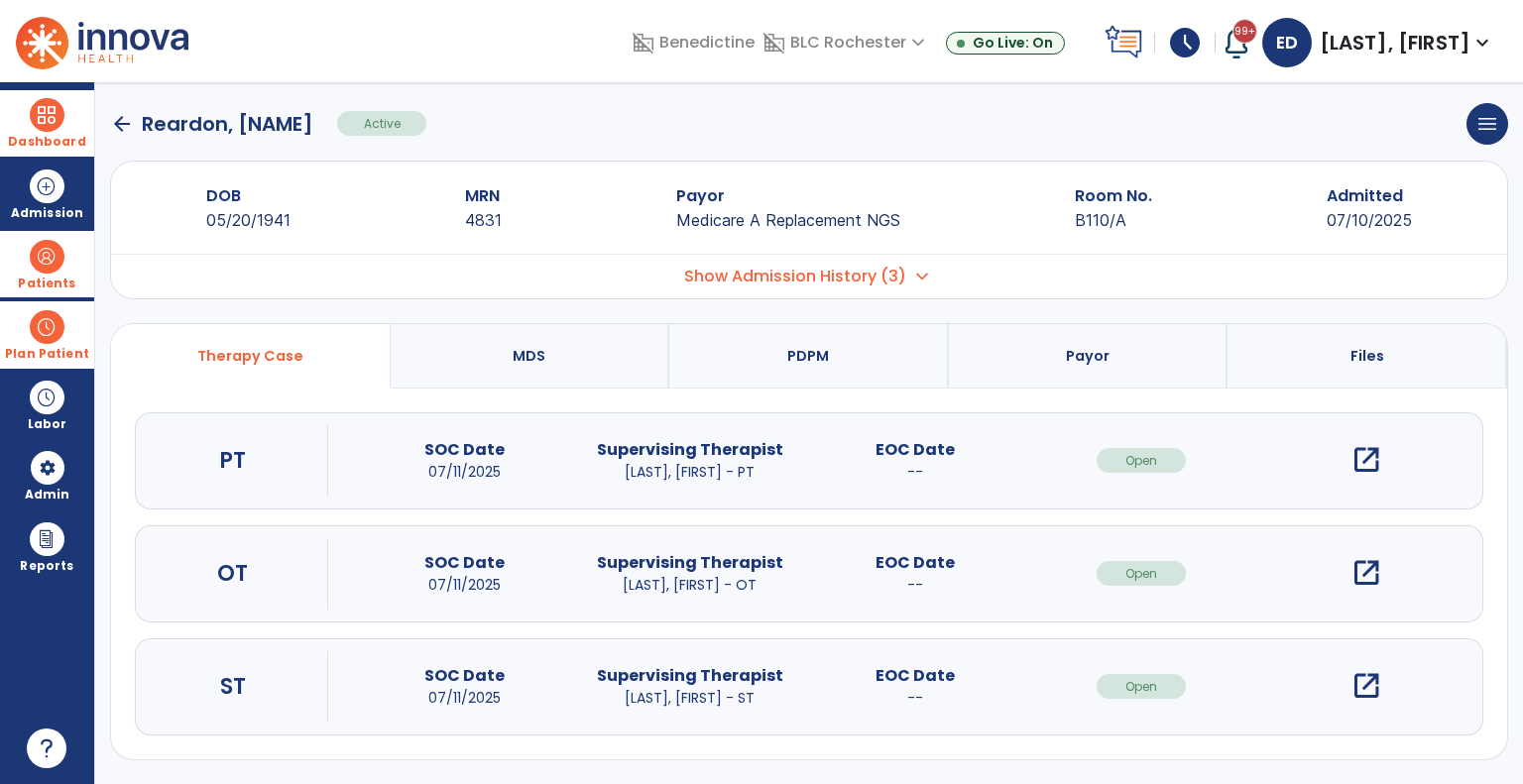 scroll, scrollTop: 11, scrollLeft: 0, axis: vertical 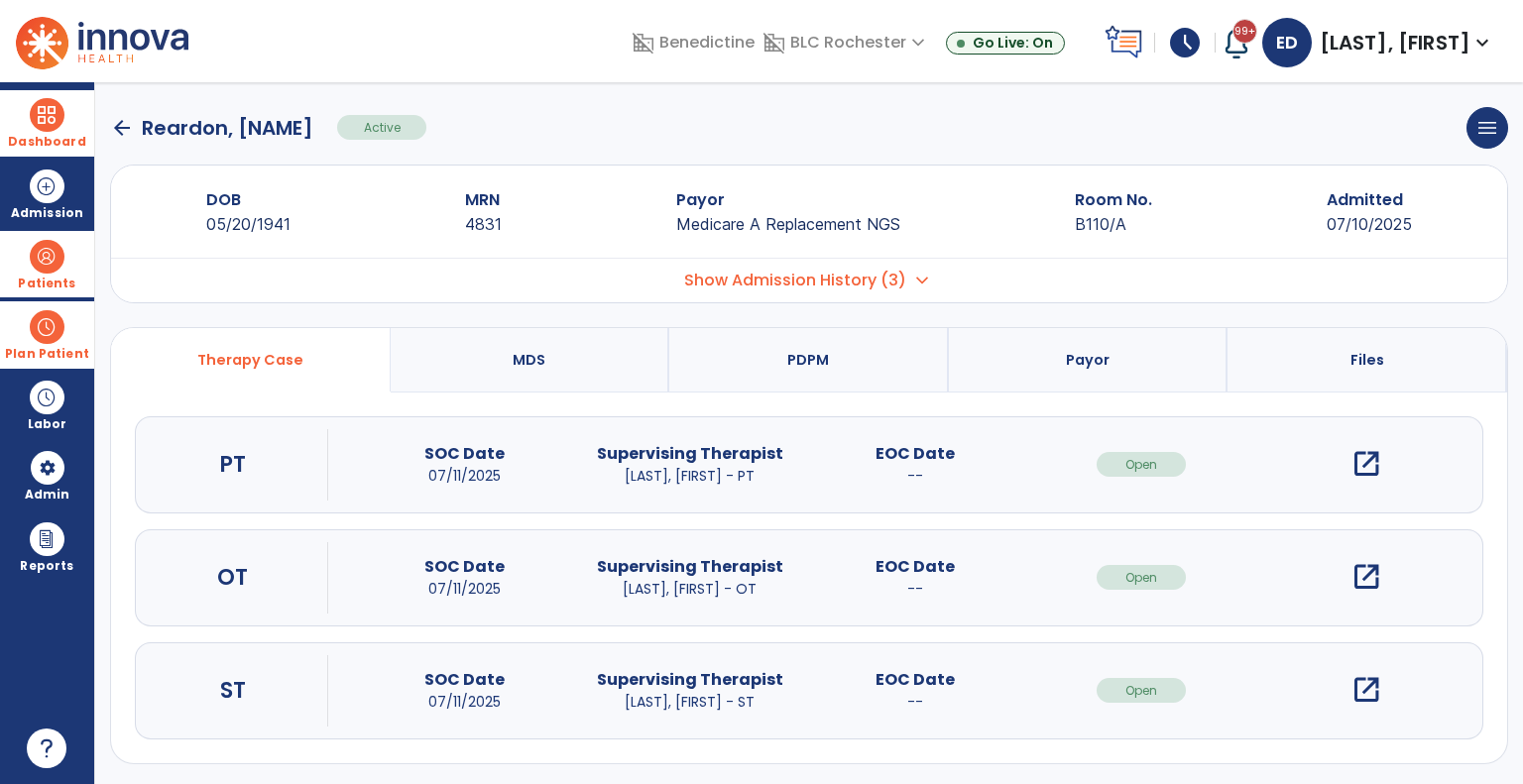 click on "open_in_new" at bounding box center [1366, 464] 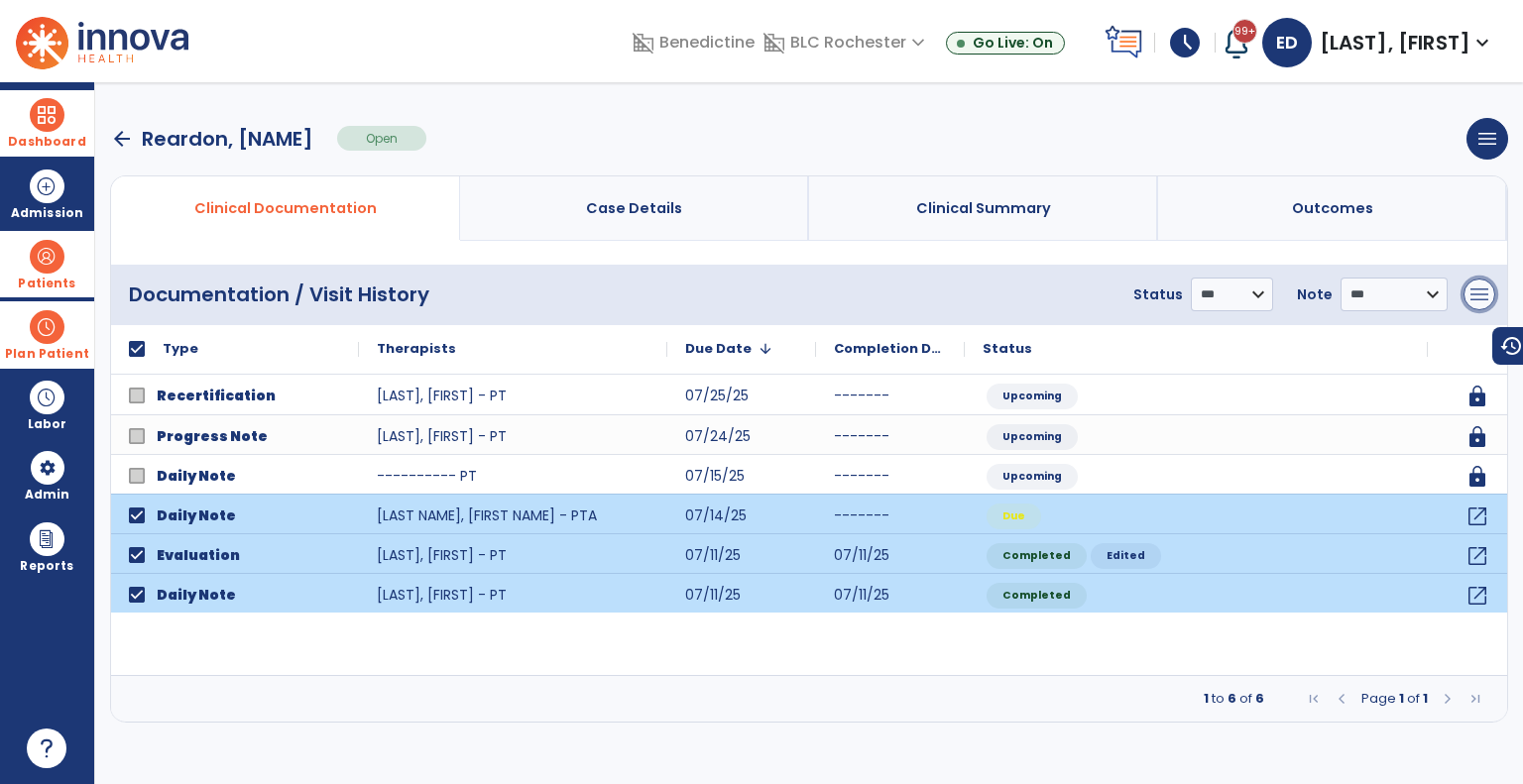 click on "menu" at bounding box center (1479, 294) 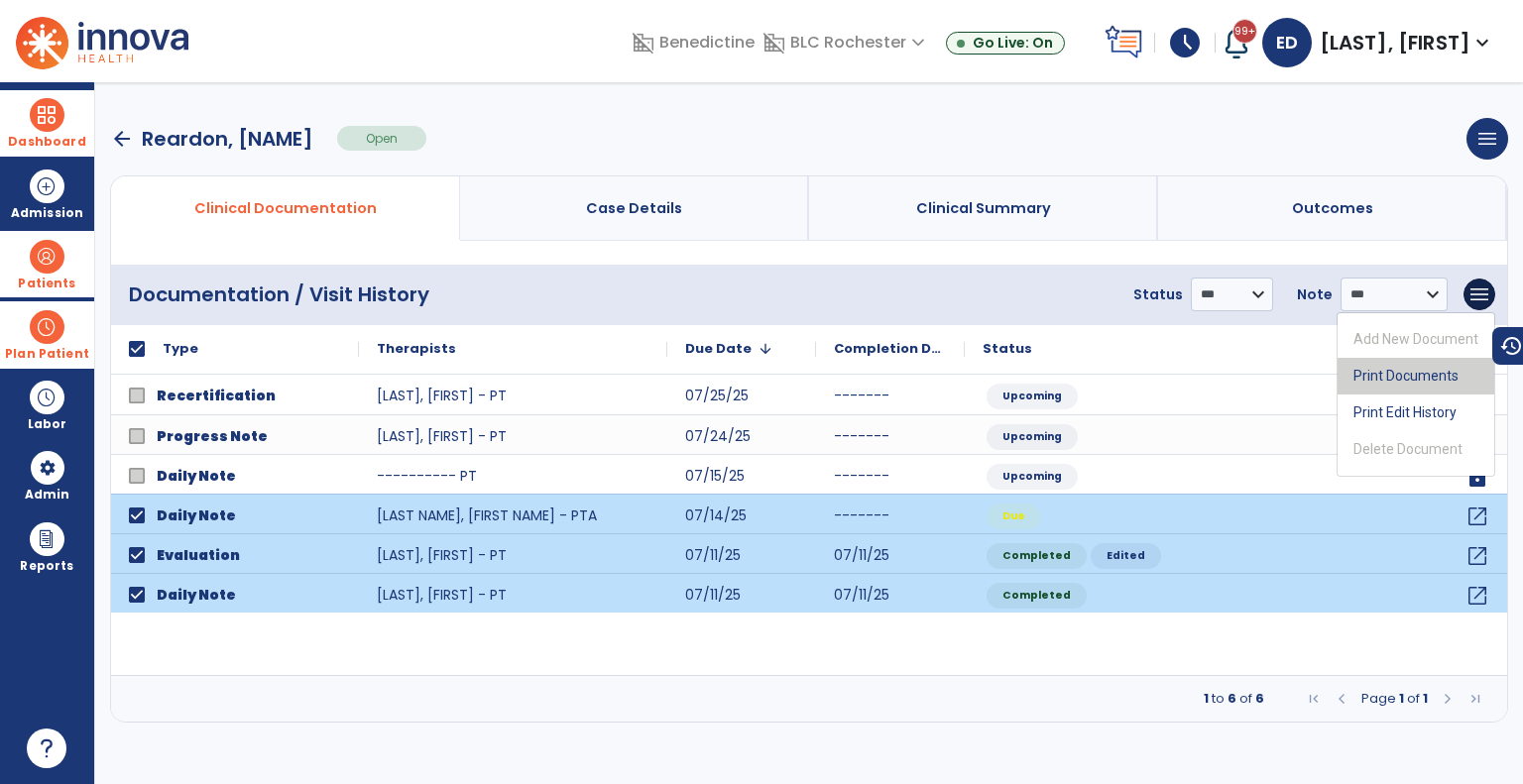 click on "Print Documents" at bounding box center (1416, 376) 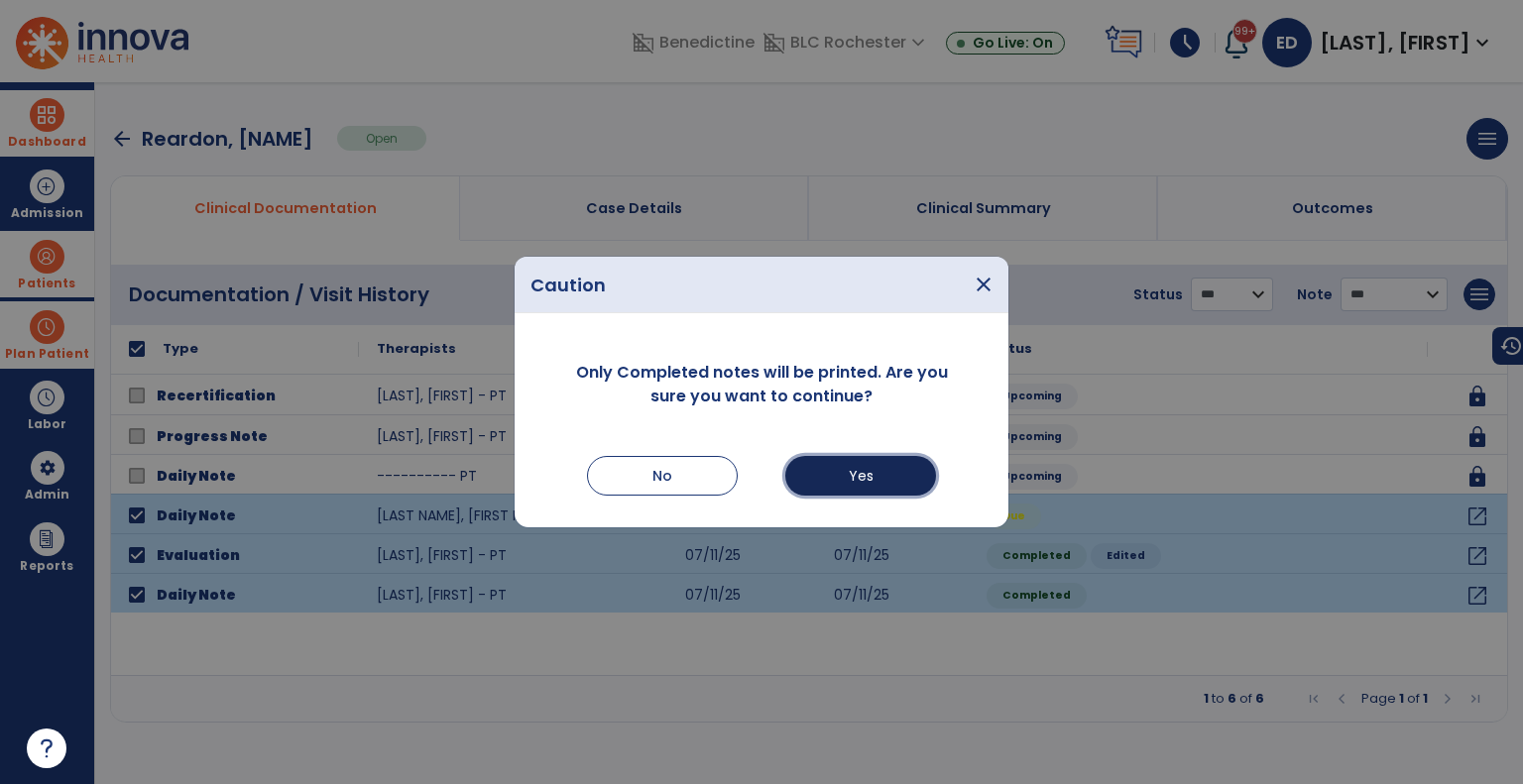 click on "Yes" at bounding box center (861, 476) 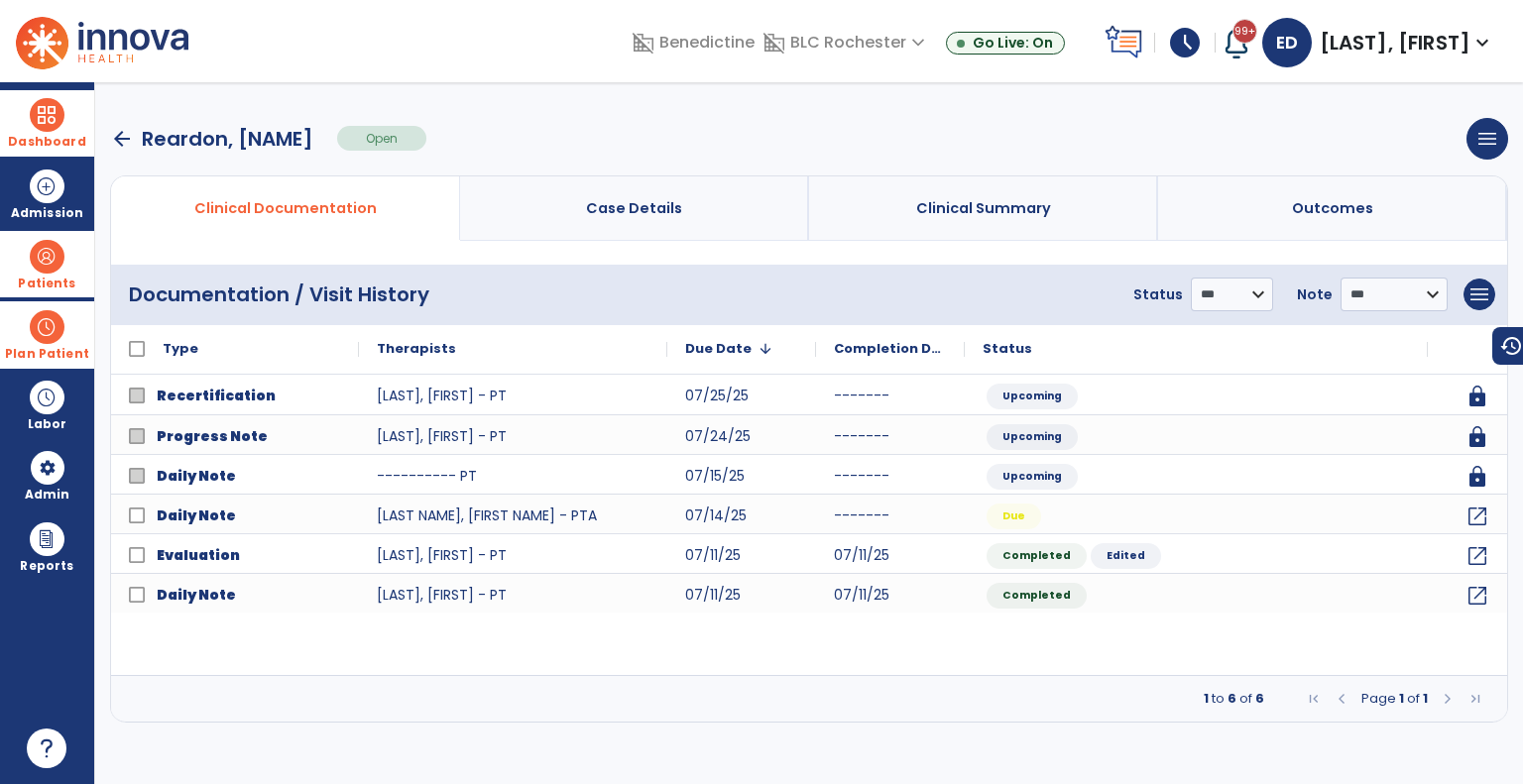 click on "arrow_back" at bounding box center (122, 139) 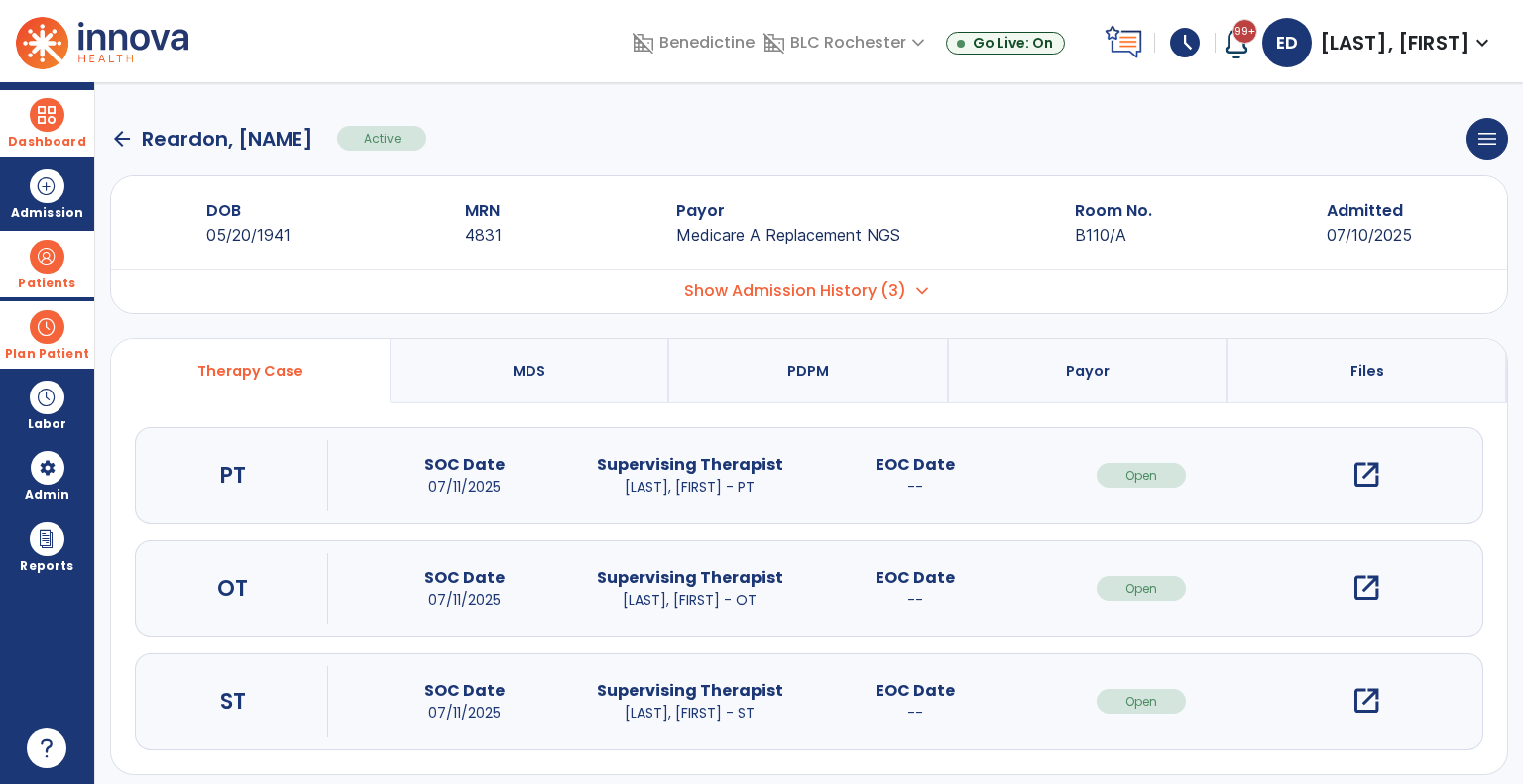 click on "open_in_new" at bounding box center [1366, 588] 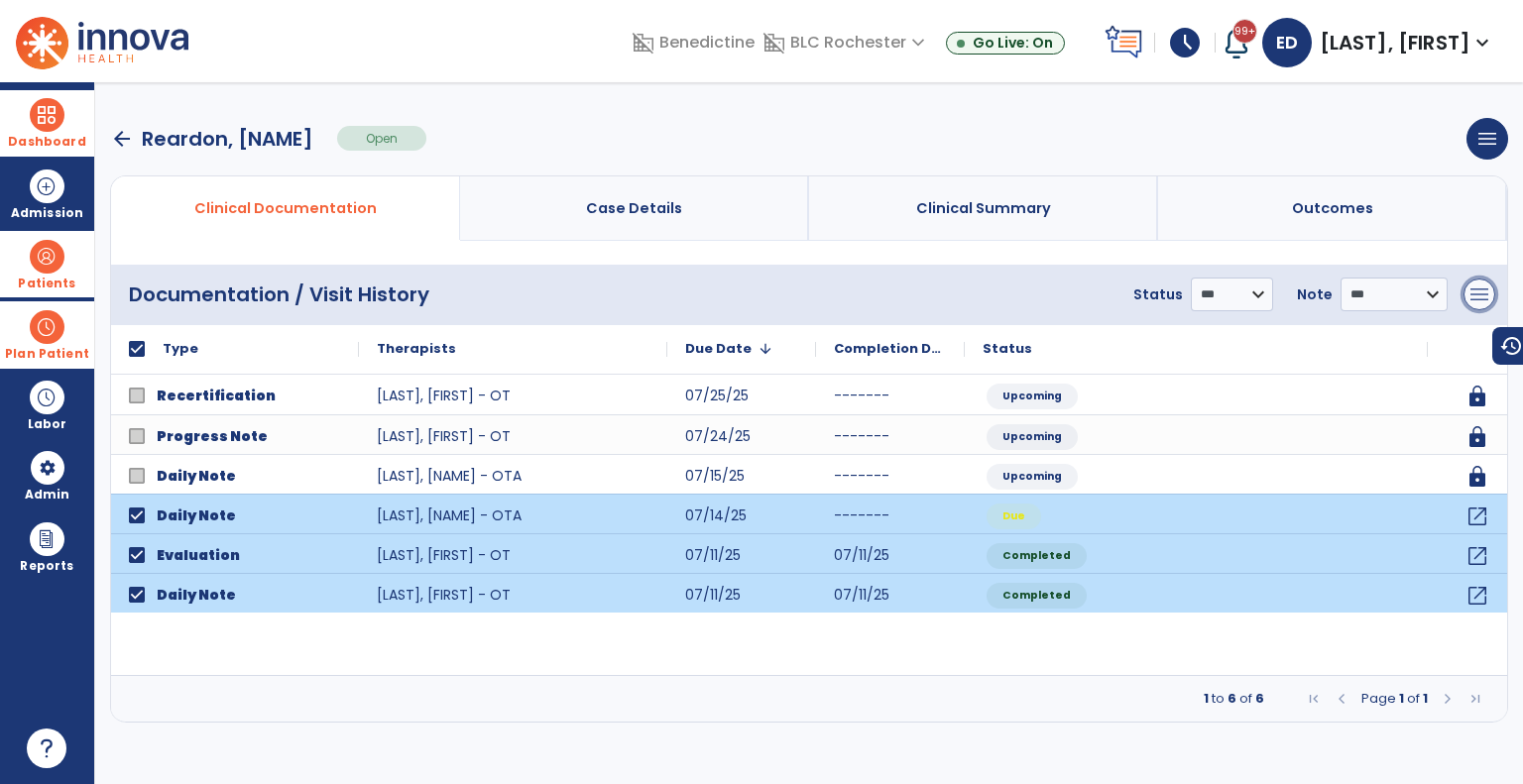click on "menu" at bounding box center (1479, 294) 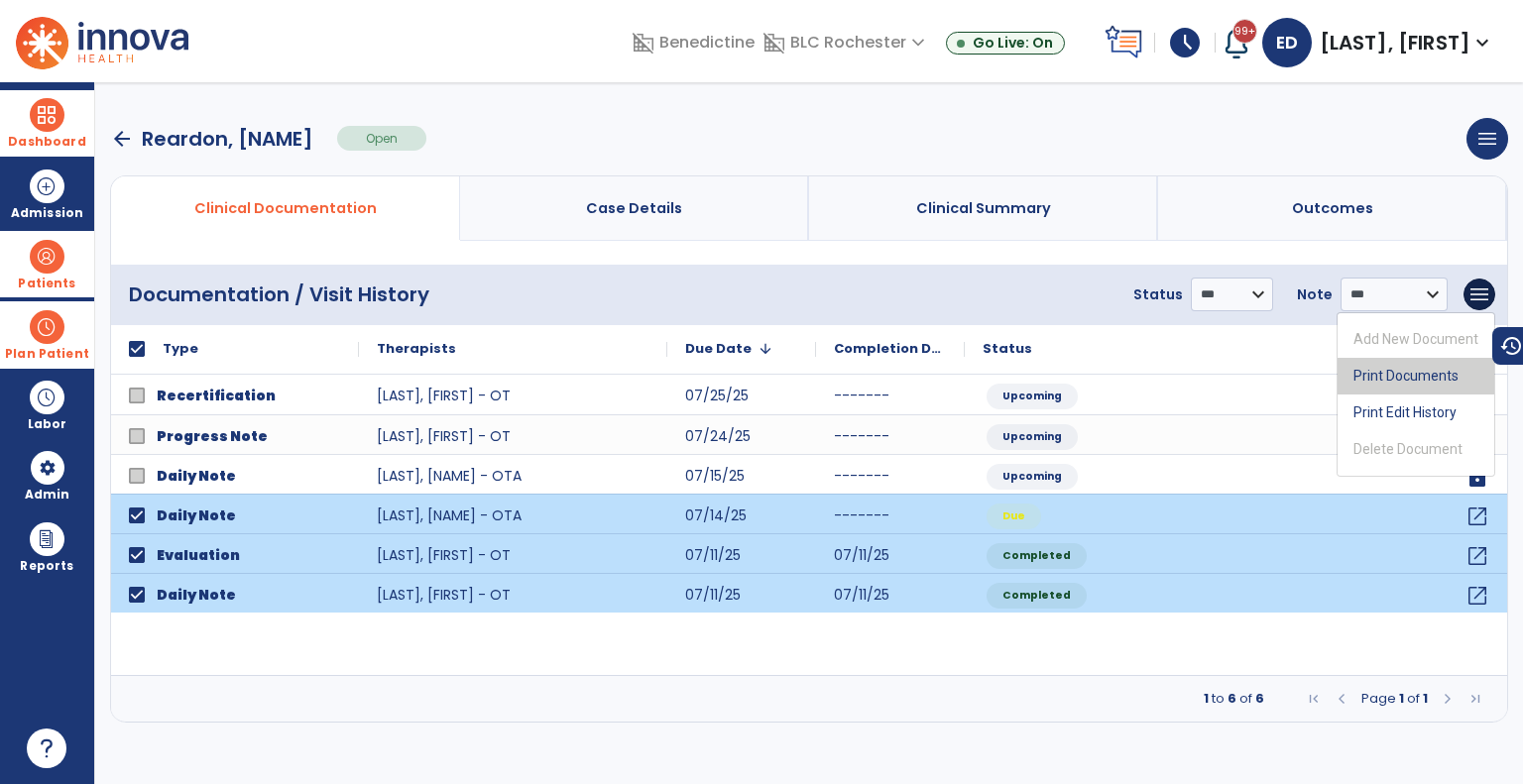 click on "Print Documents" at bounding box center [1416, 376] 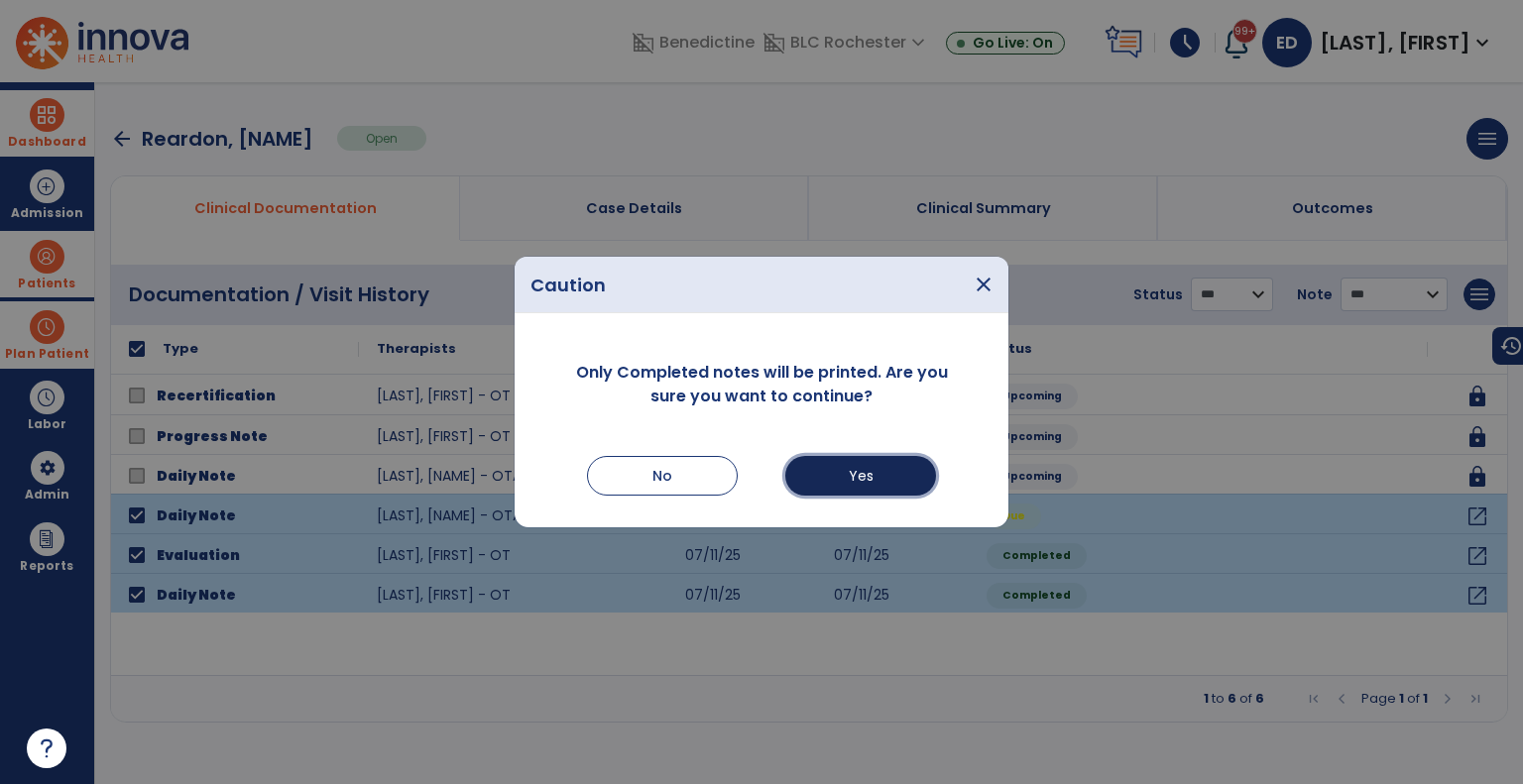 click on "Yes" at bounding box center (861, 476) 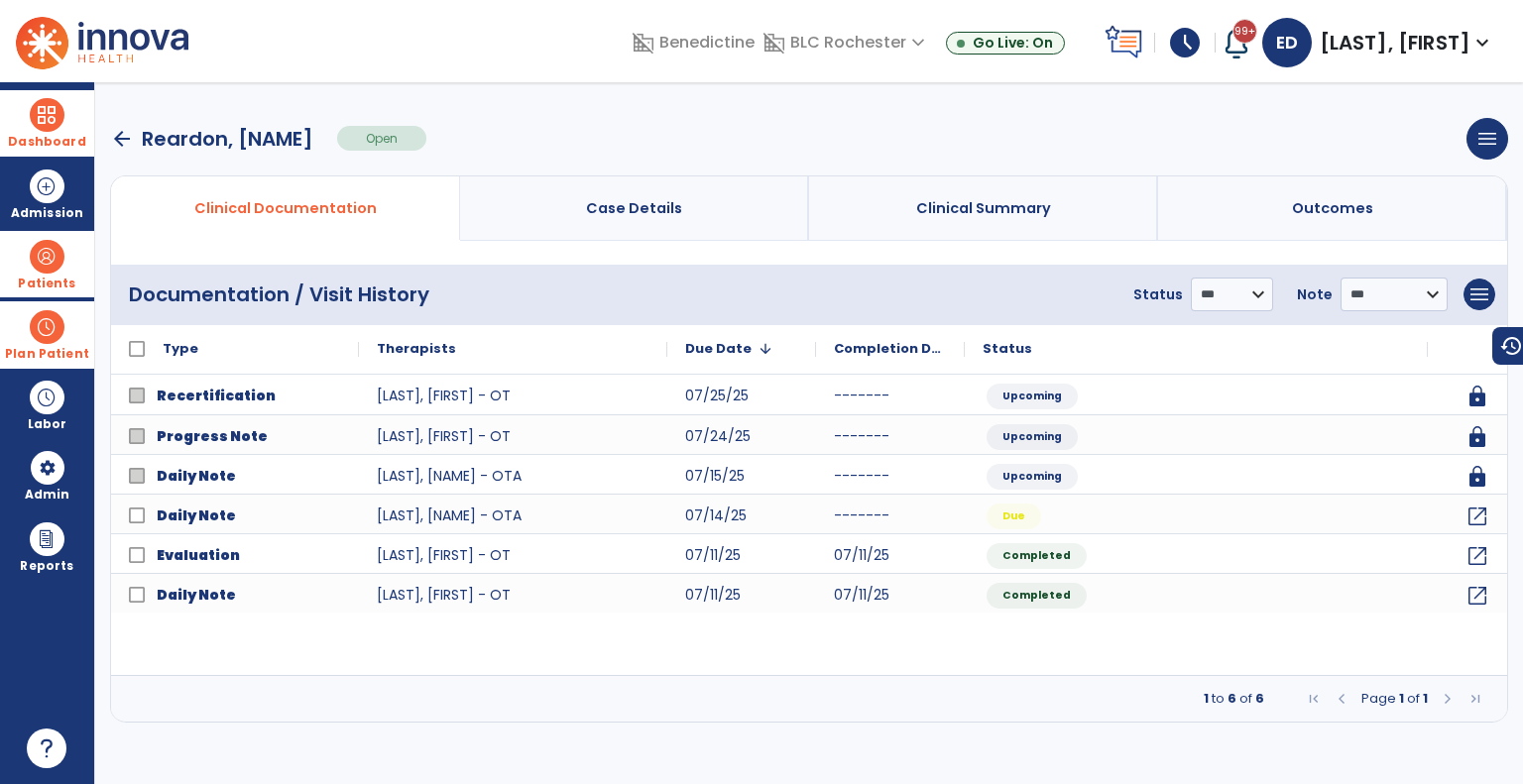 click on "arrow_back" at bounding box center [122, 139] 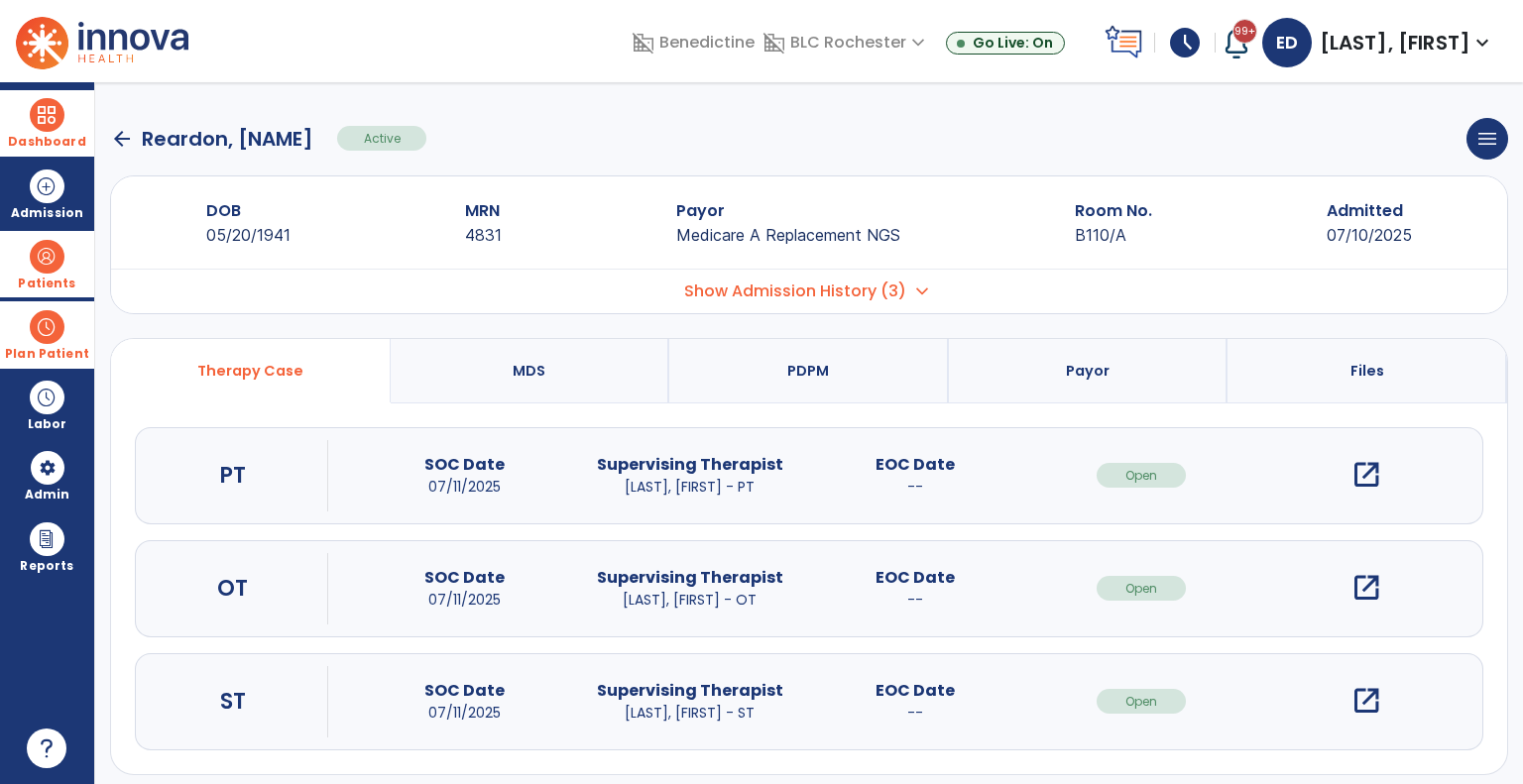 click on "open_in_new" at bounding box center [1366, 701] 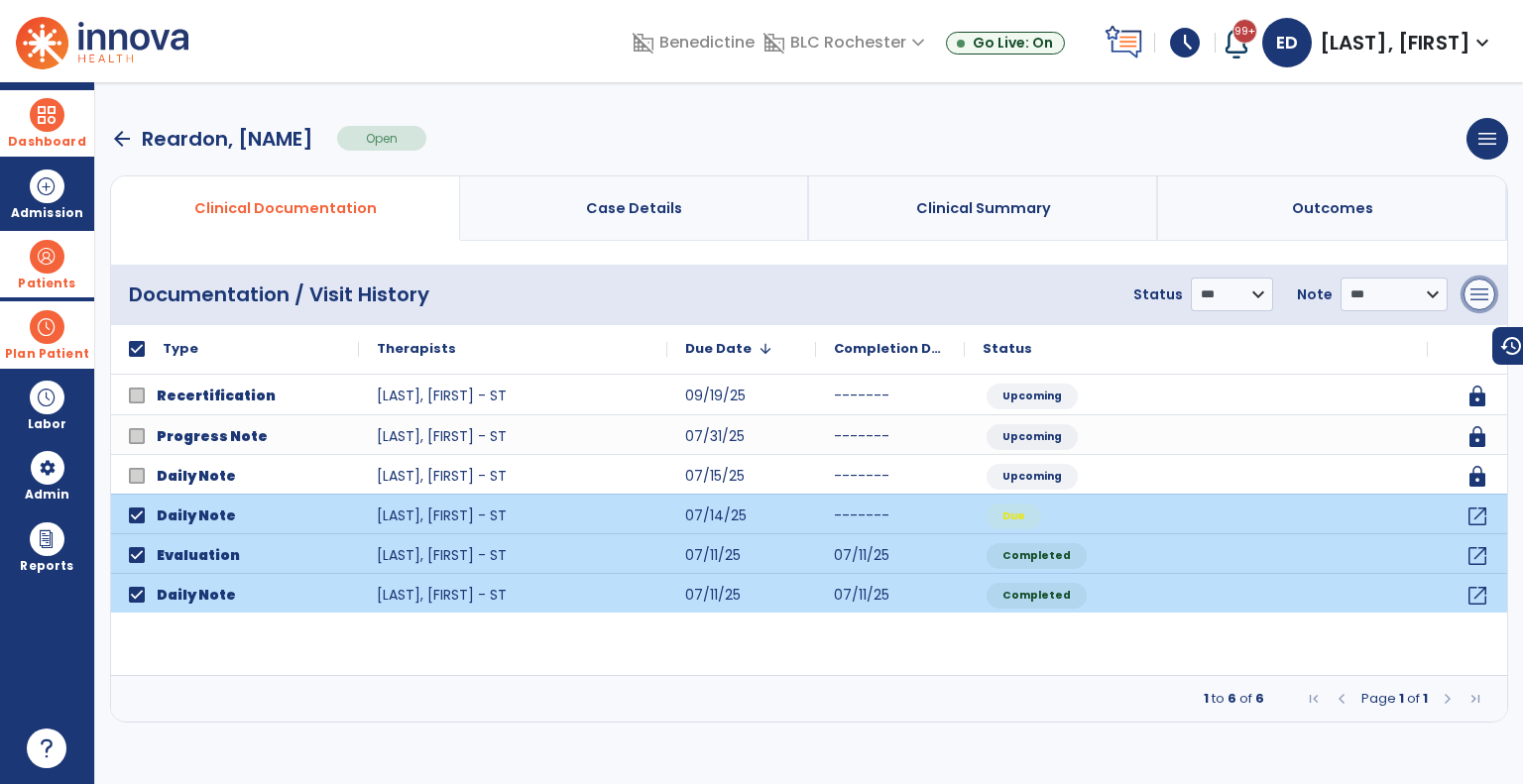 click on "menu" at bounding box center (1479, 294) 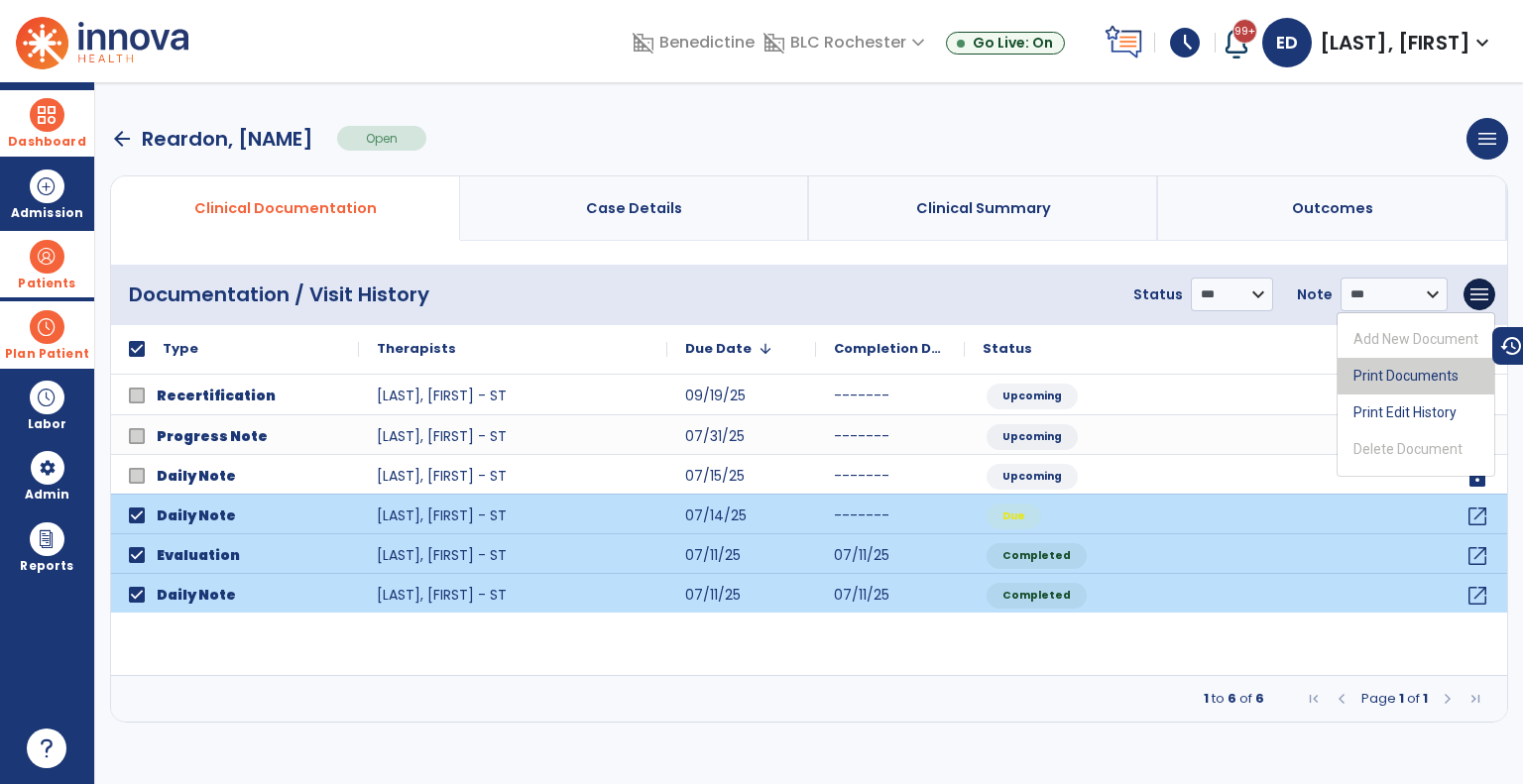 click on "Print Documents" at bounding box center (1416, 376) 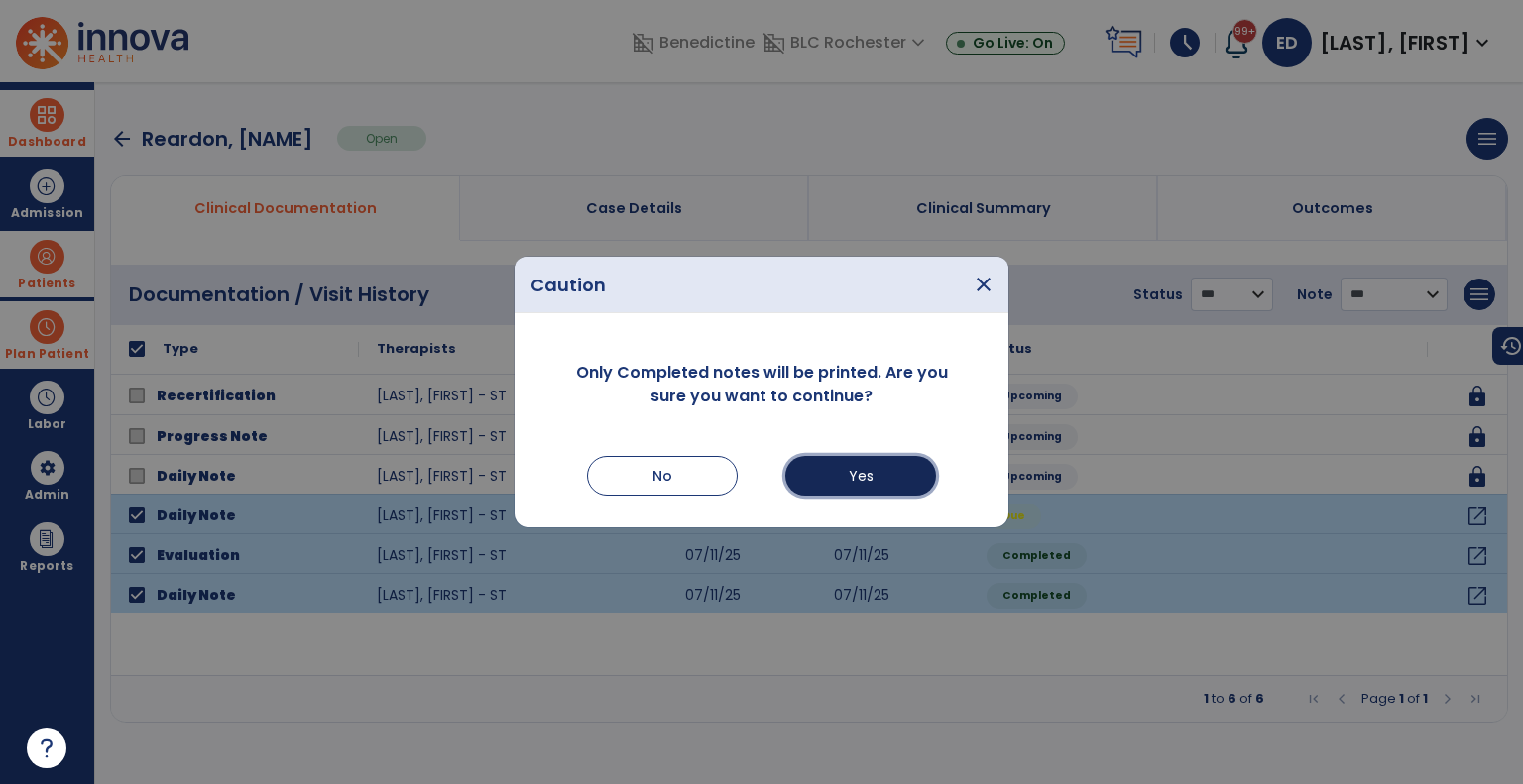 click on "Yes" at bounding box center [861, 476] 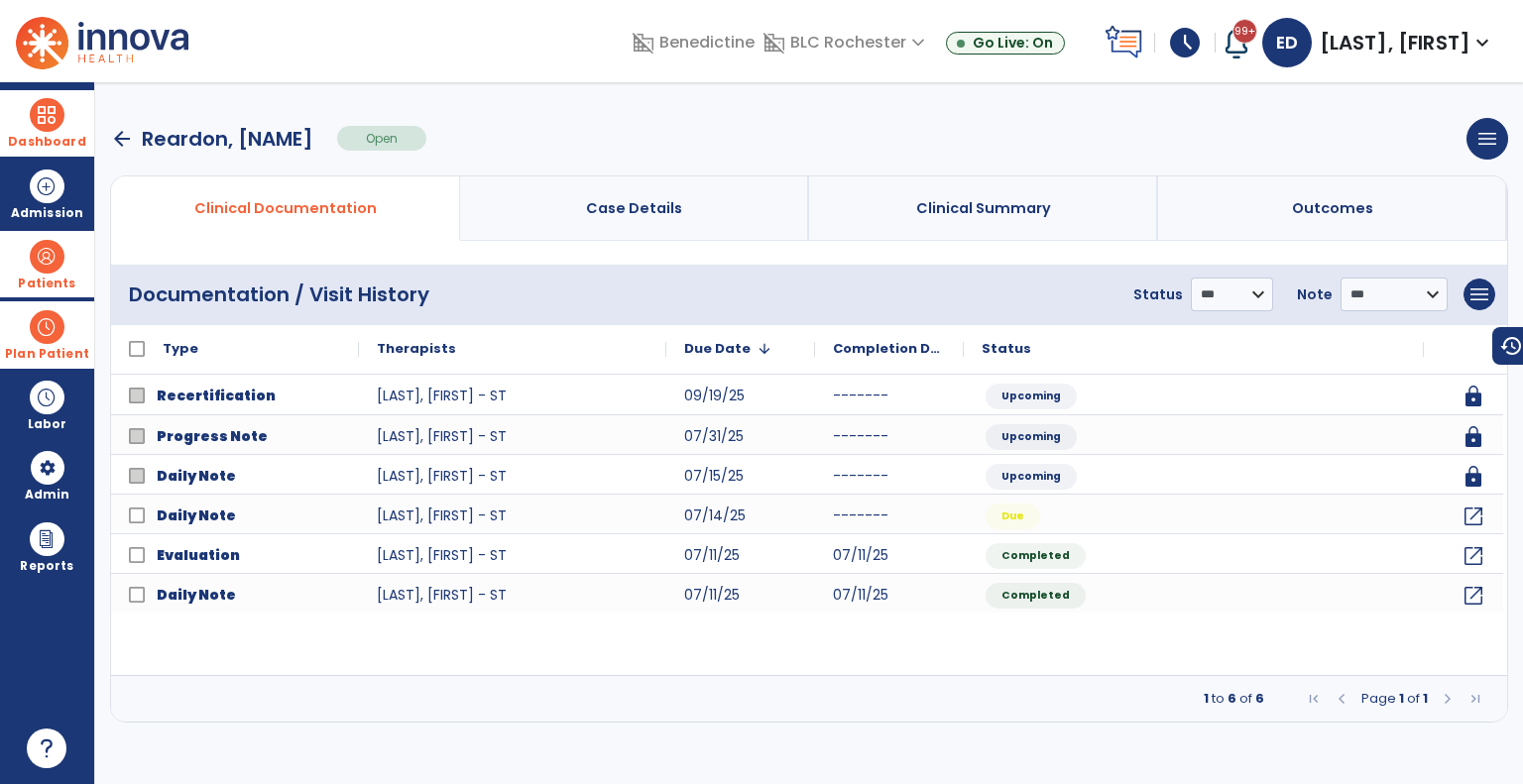 click on "Plan Patient  event_note  Planner  content_paste_go  Scheduler  content_paste_go  Whiteboard" at bounding box center [47, 334] 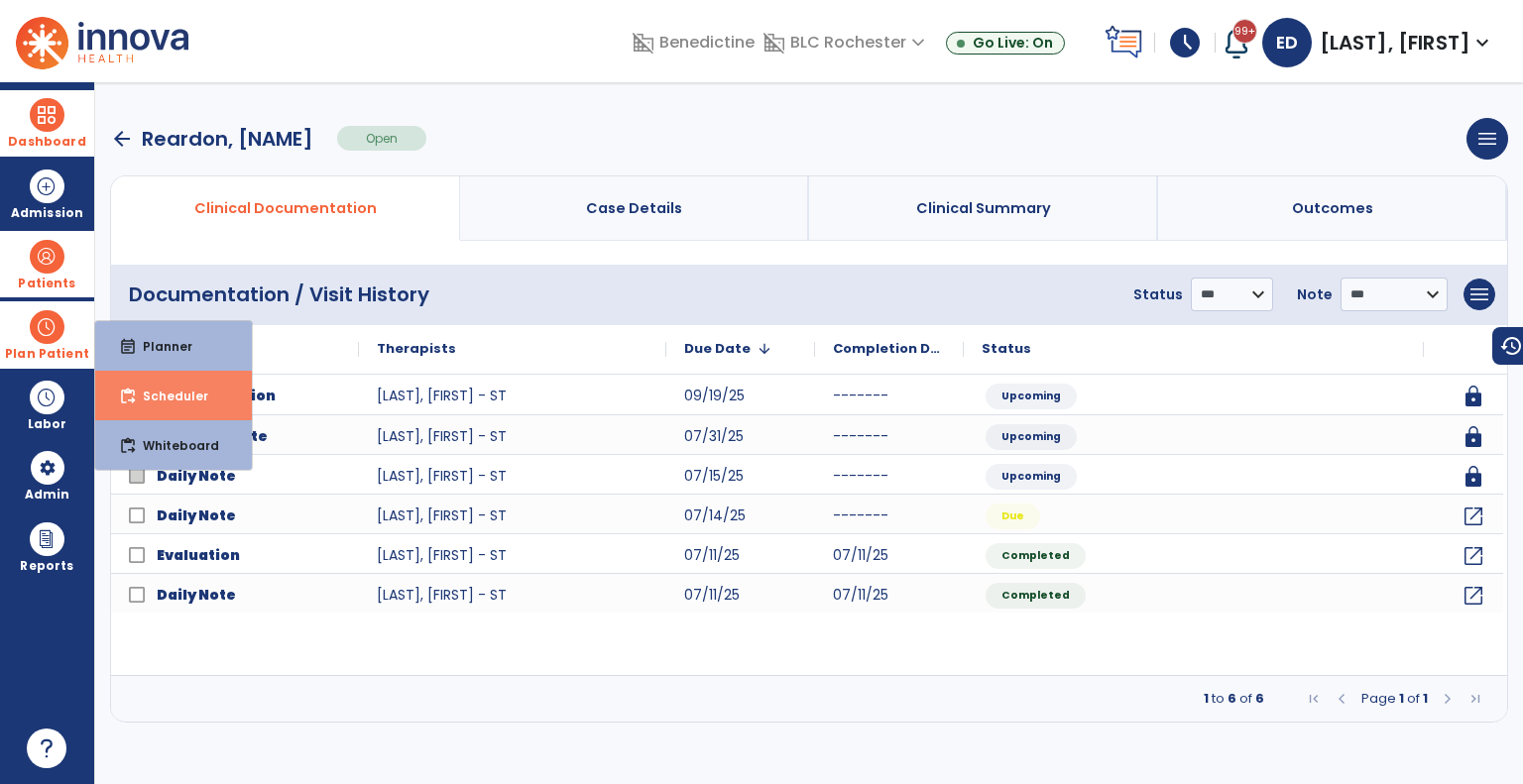 click on "Scheduler" at bounding box center [168, 395] 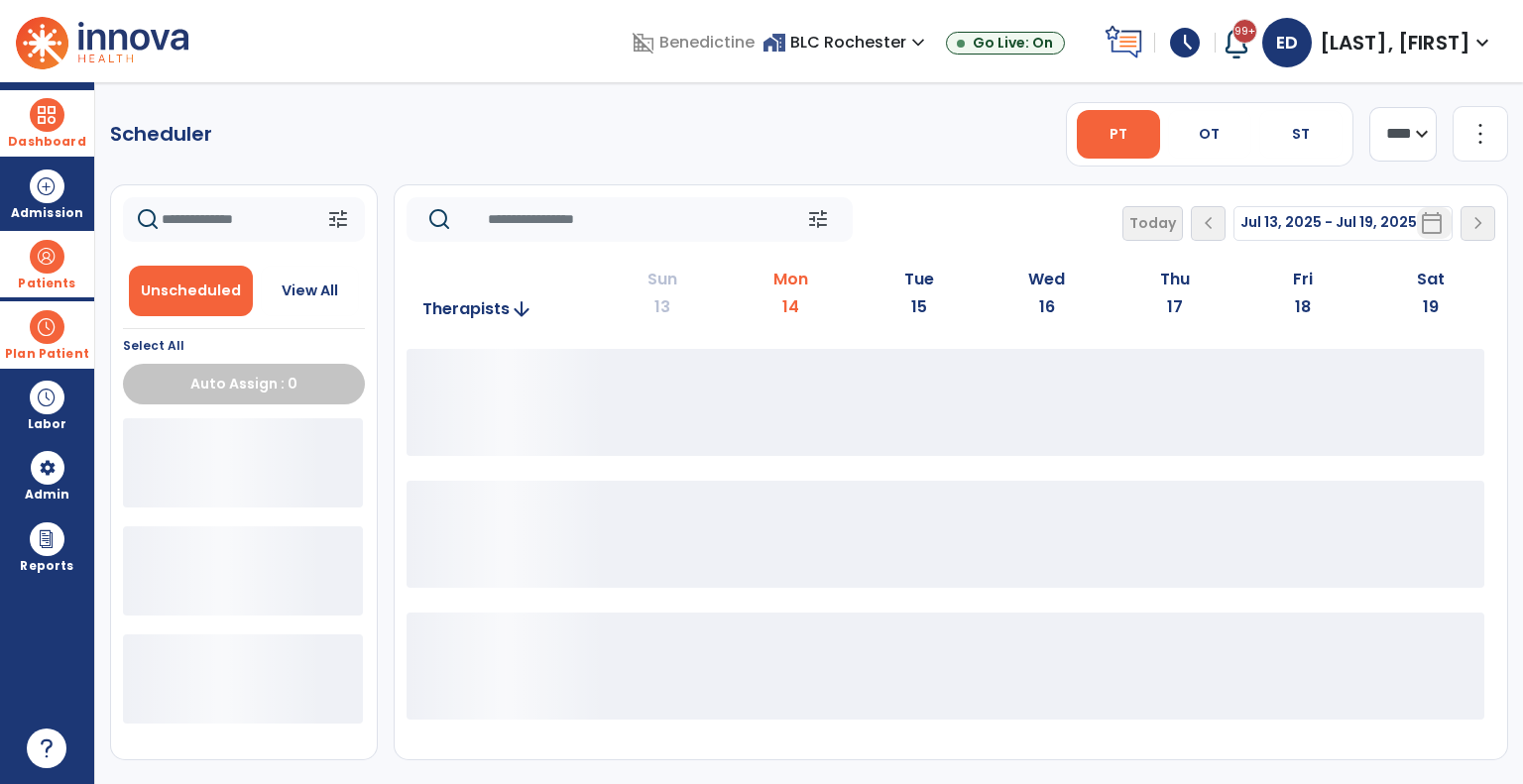 click on "**** ***" 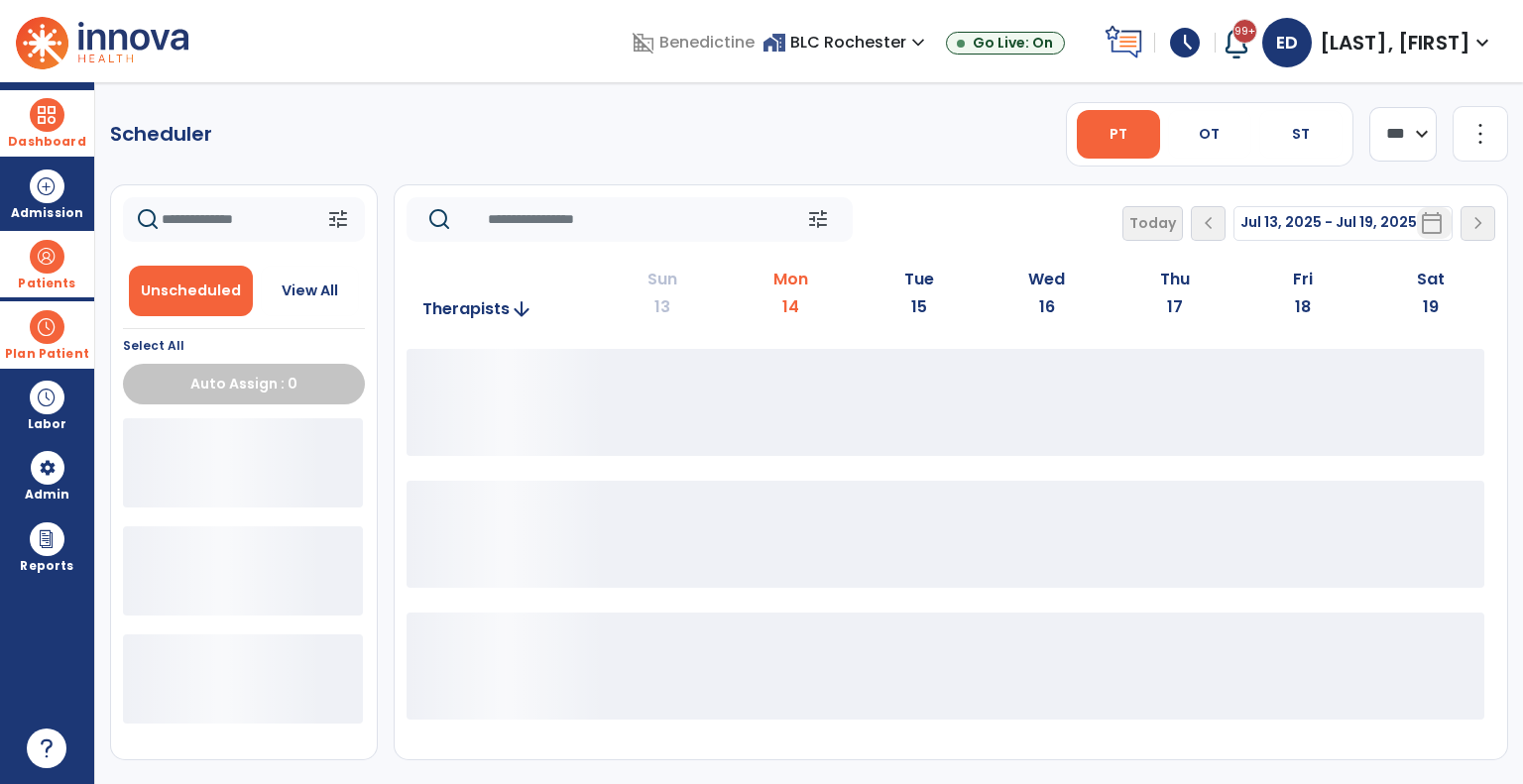 click on "**** ***" 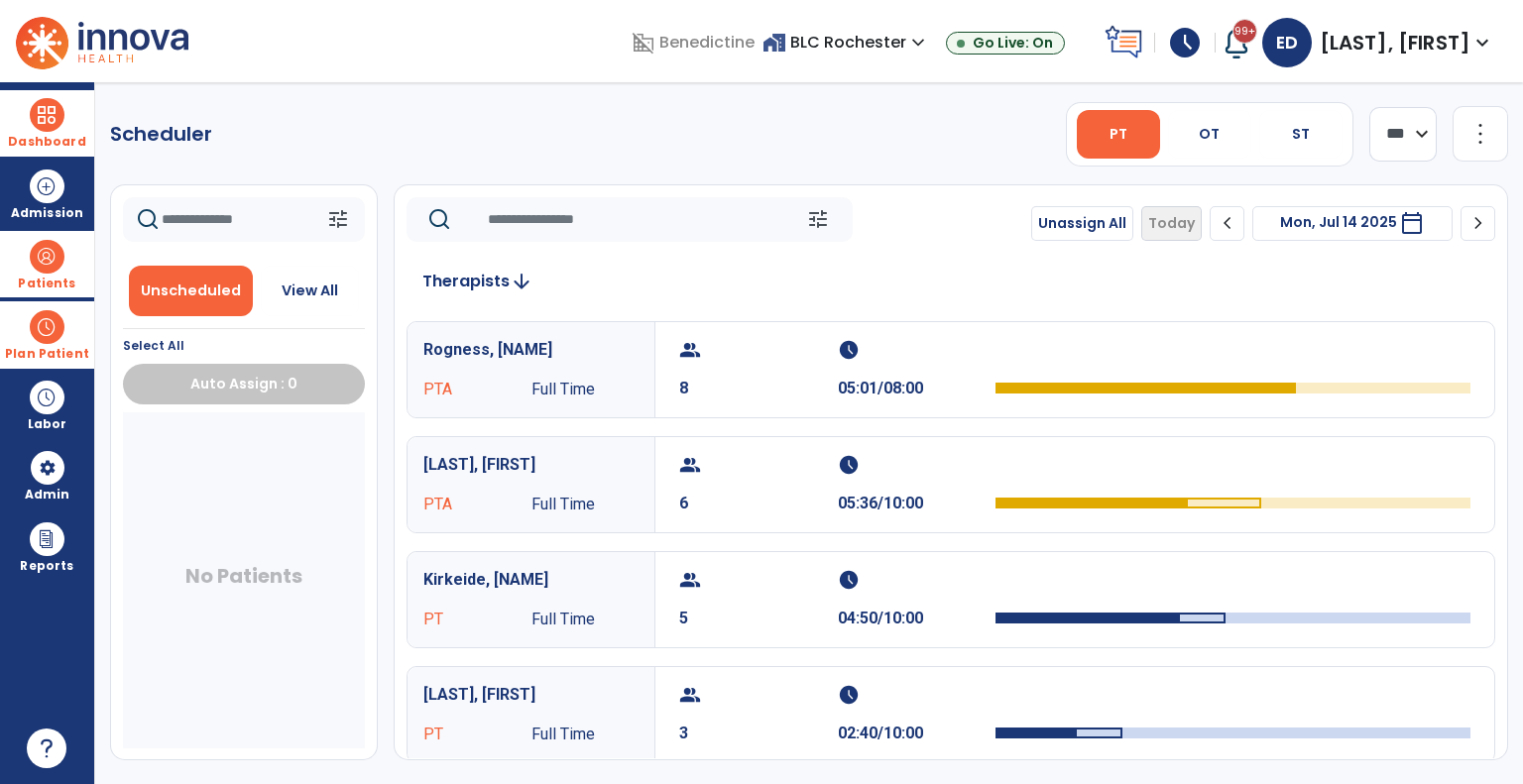 click on "chevron_right" 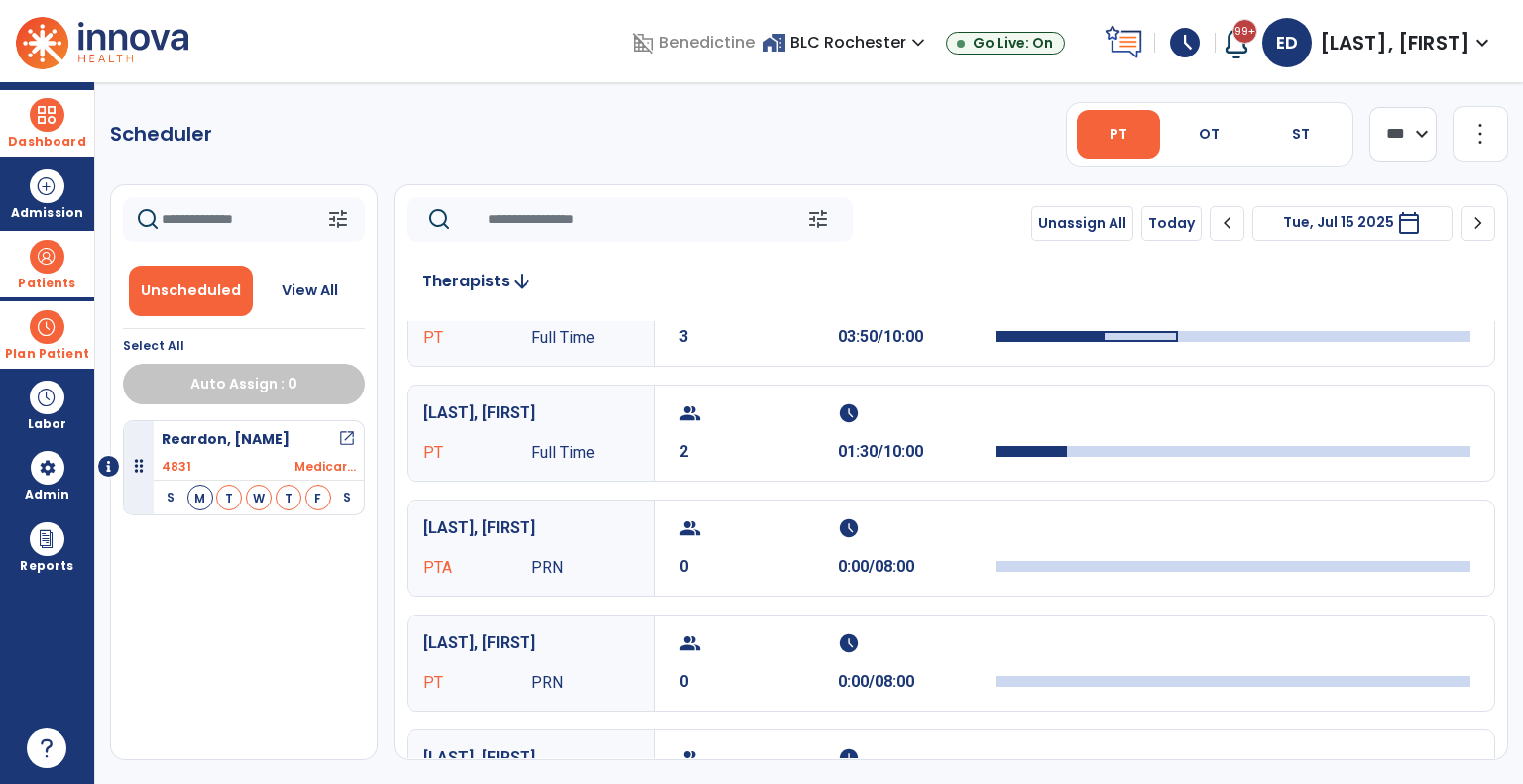 scroll, scrollTop: 0, scrollLeft: 0, axis: both 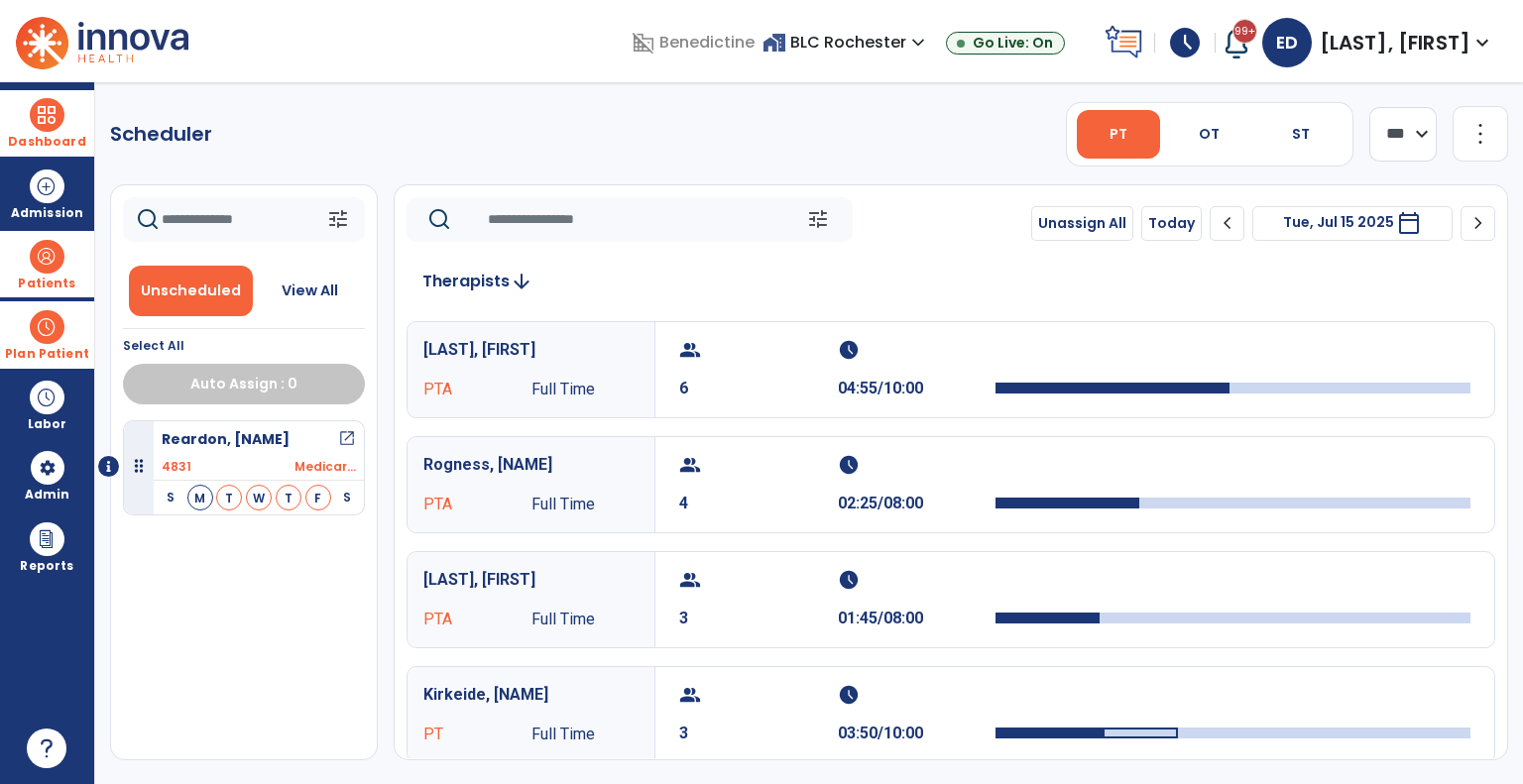 click on "chevron_right" 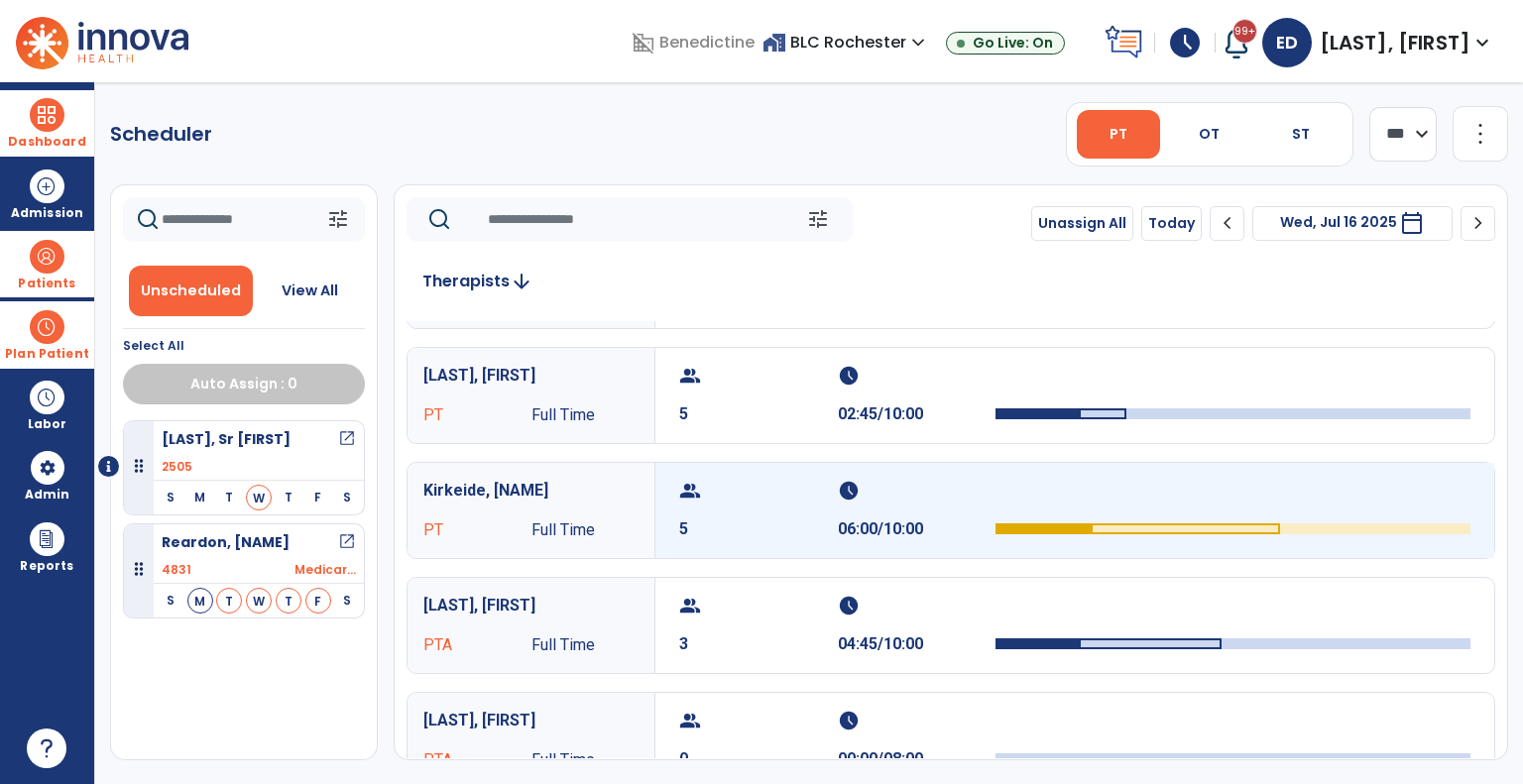 scroll, scrollTop: 0, scrollLeft: 0, axis: both 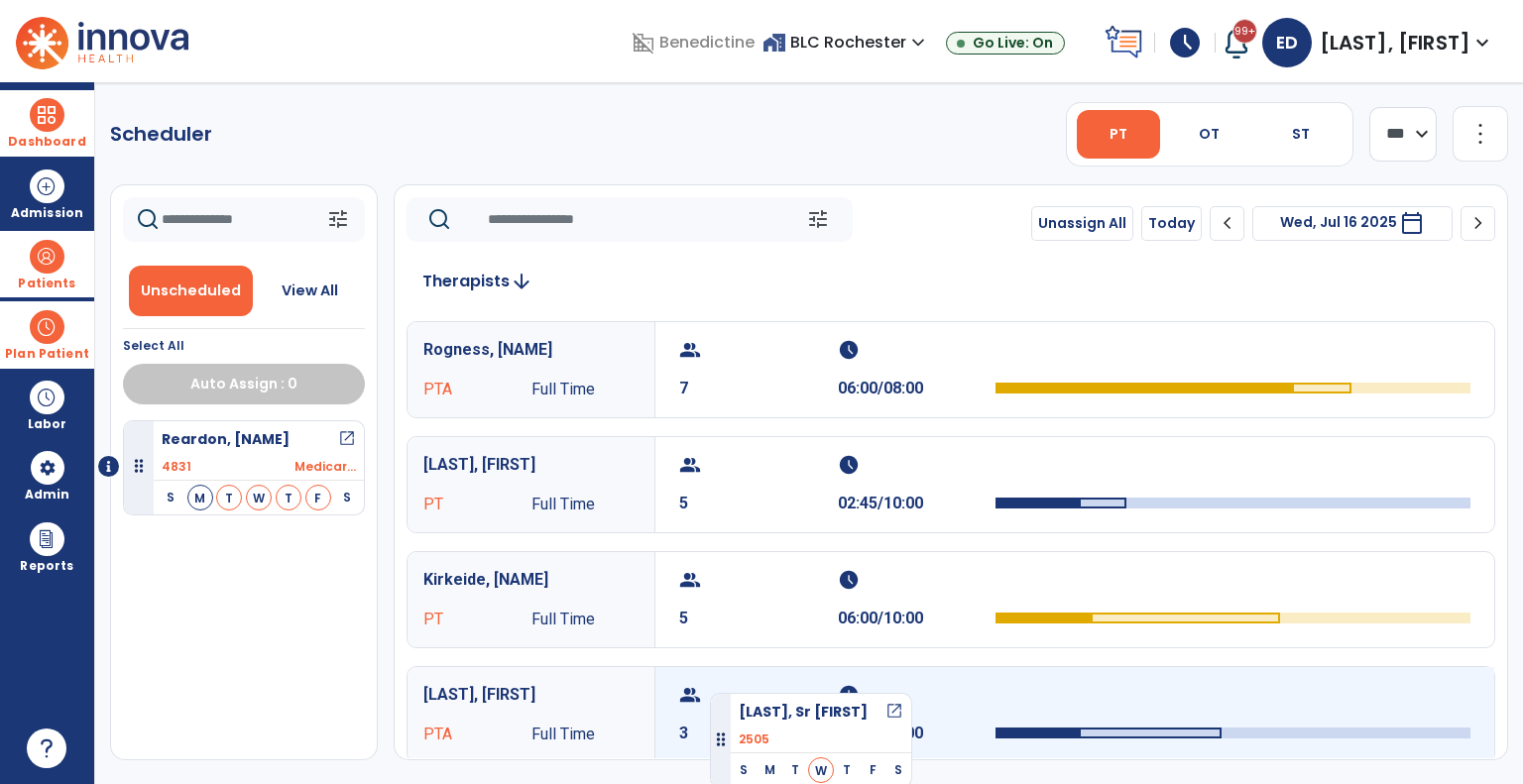 drag, startPoint x: 226, startPoint y: 454, endPoint x: 710, endPoint y: 685, distance: 536.29936 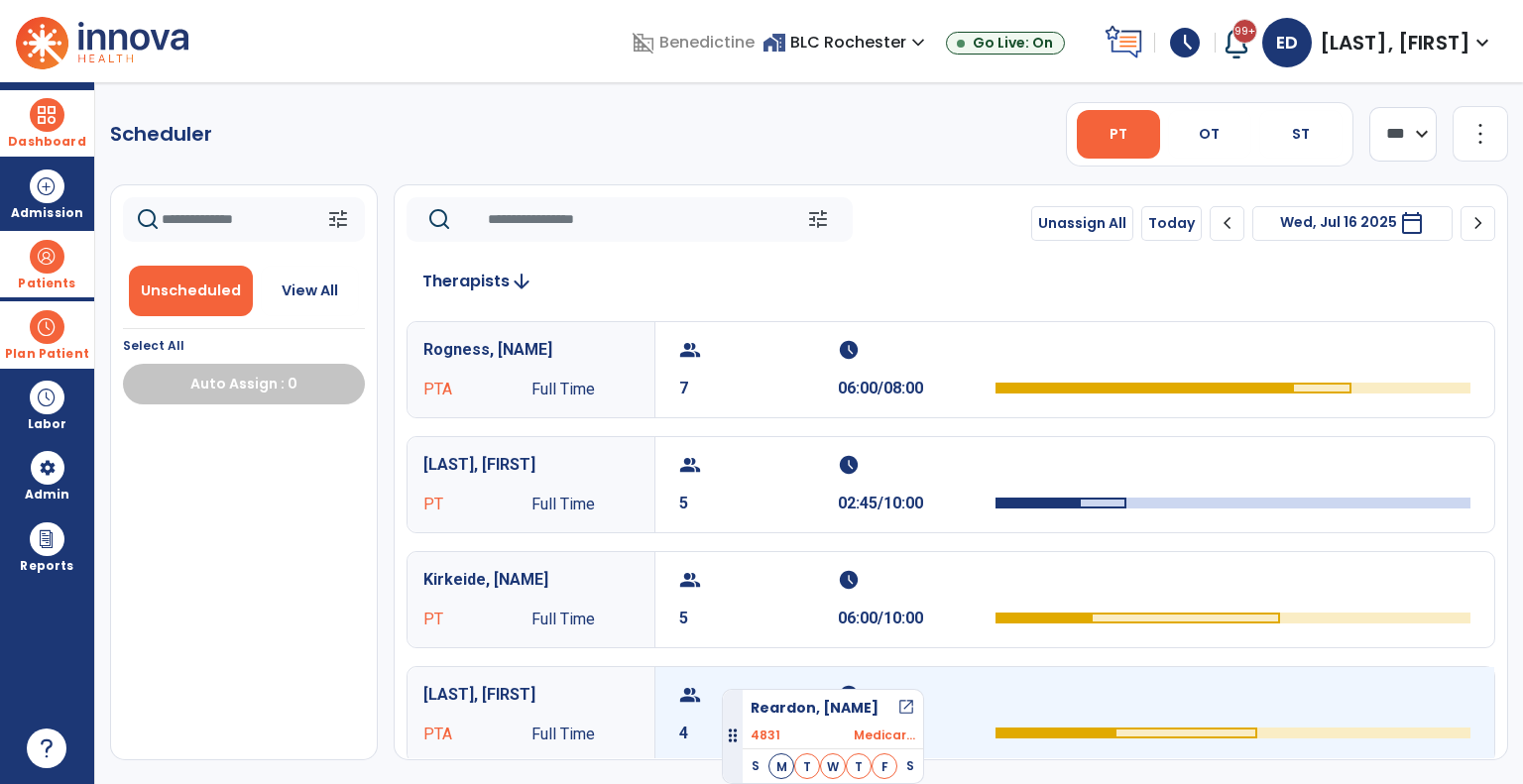 drag, startPoint x: 243, startPoint y: 447, endPoint x: 722, endPoint y: 681, distance: 533.1013 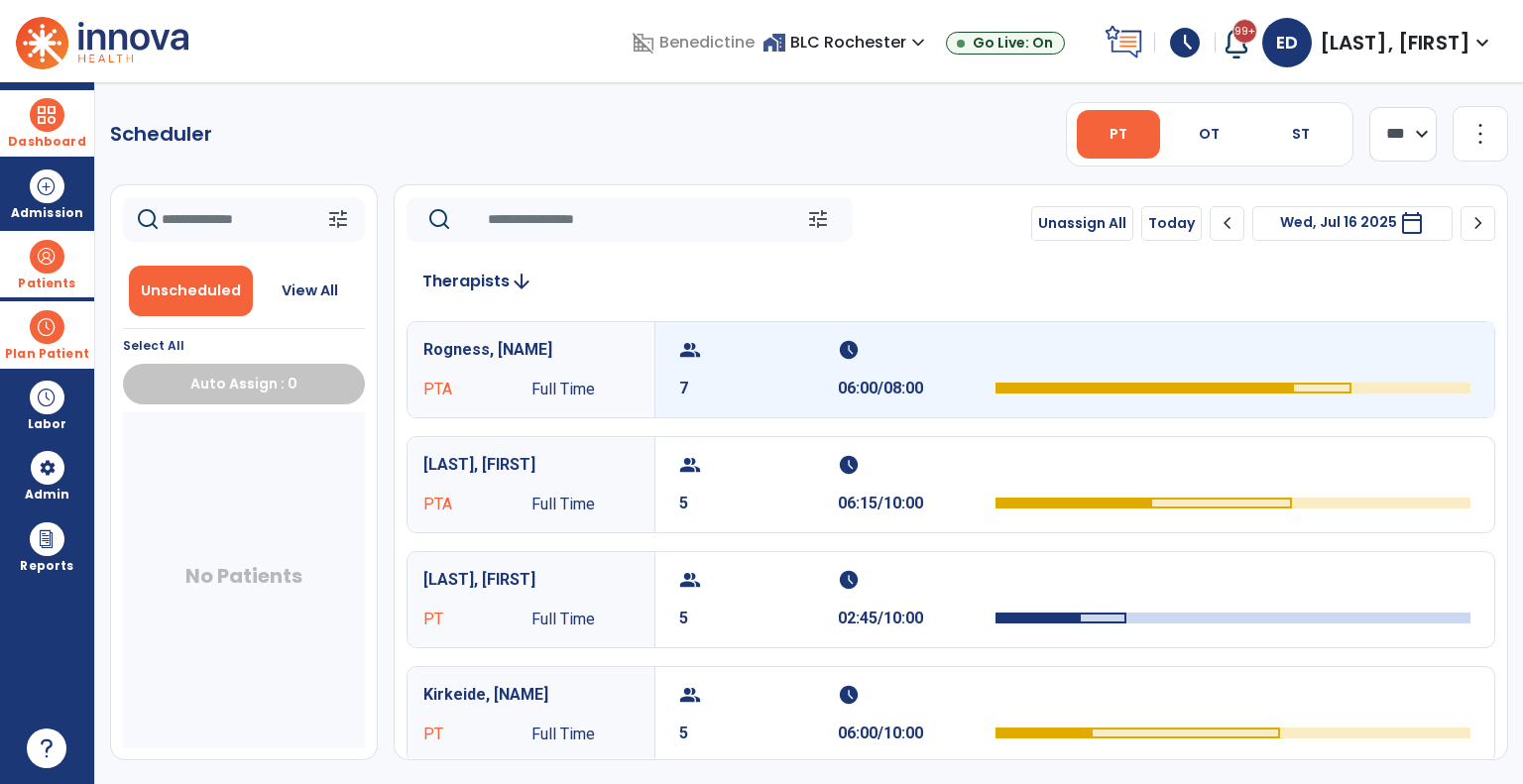 click on "06:00/08:00" at bounding box center (917, 389) 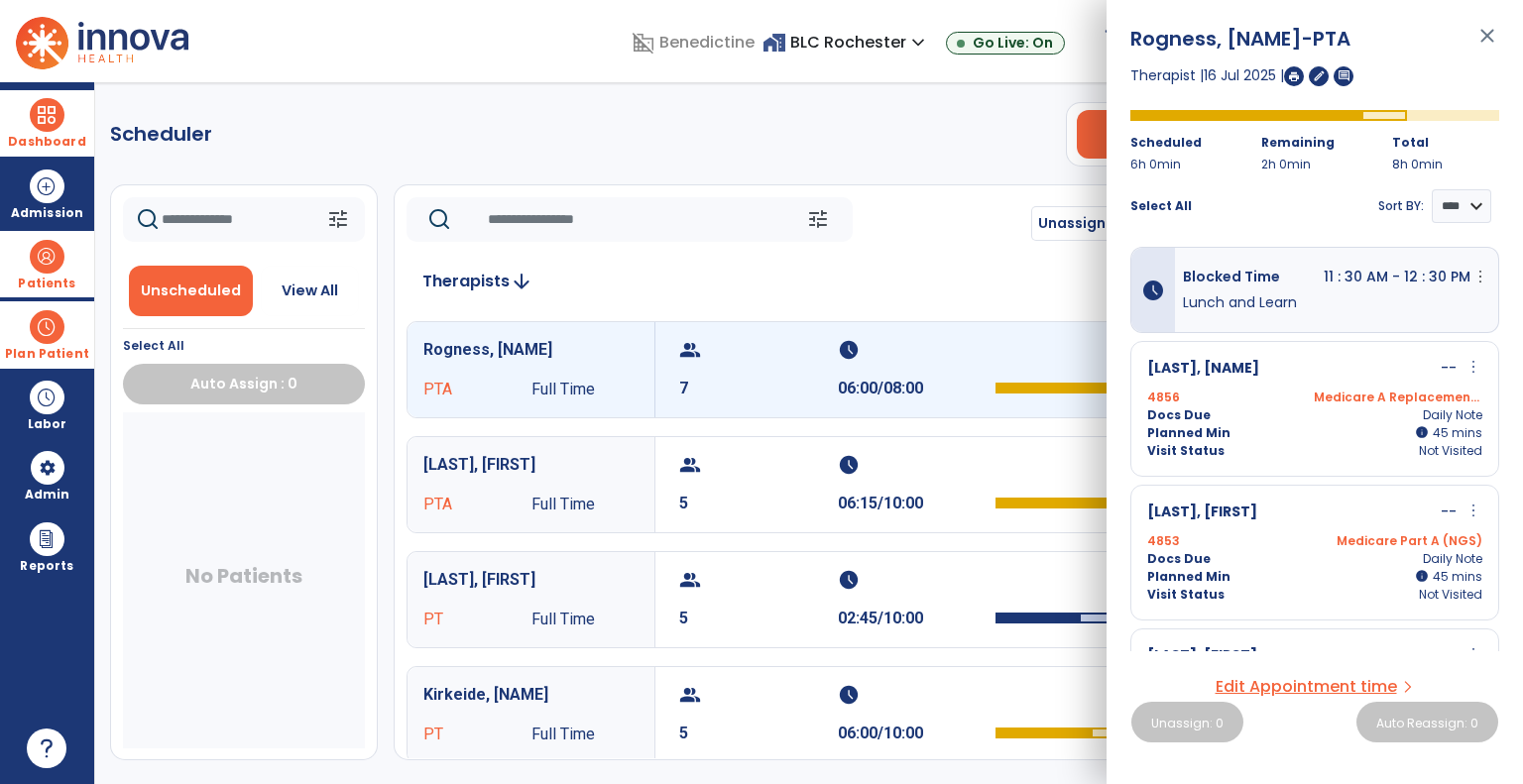 drag, startPoint x: 1492, startPoint y: 35, endPoint x: 1301, endPoint y: 93, distance: 199.61212 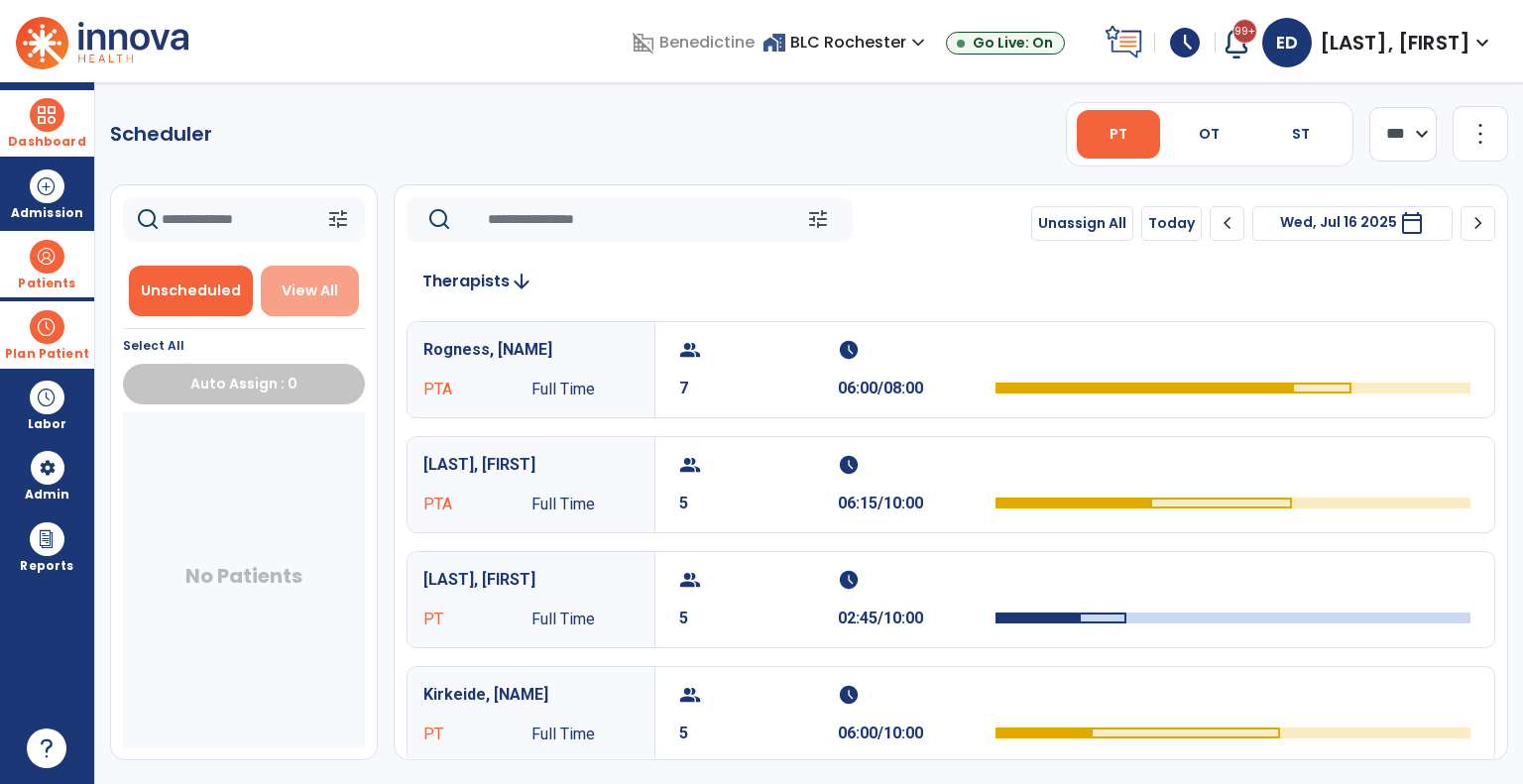 click on "View All" at bounding box center (309, 290) 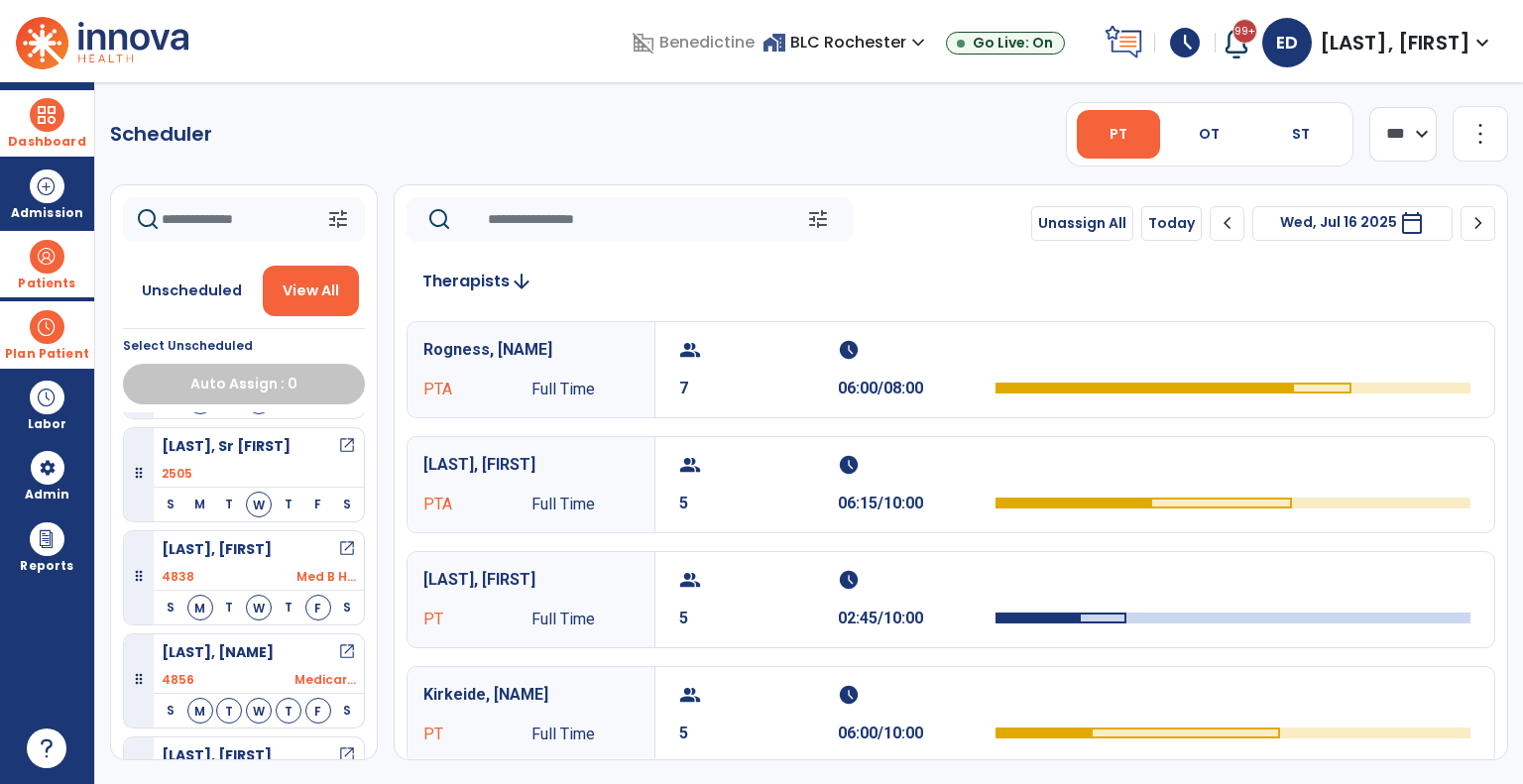 scroll, scrollTop: 297, scrollLeft: 0, axis: vertical 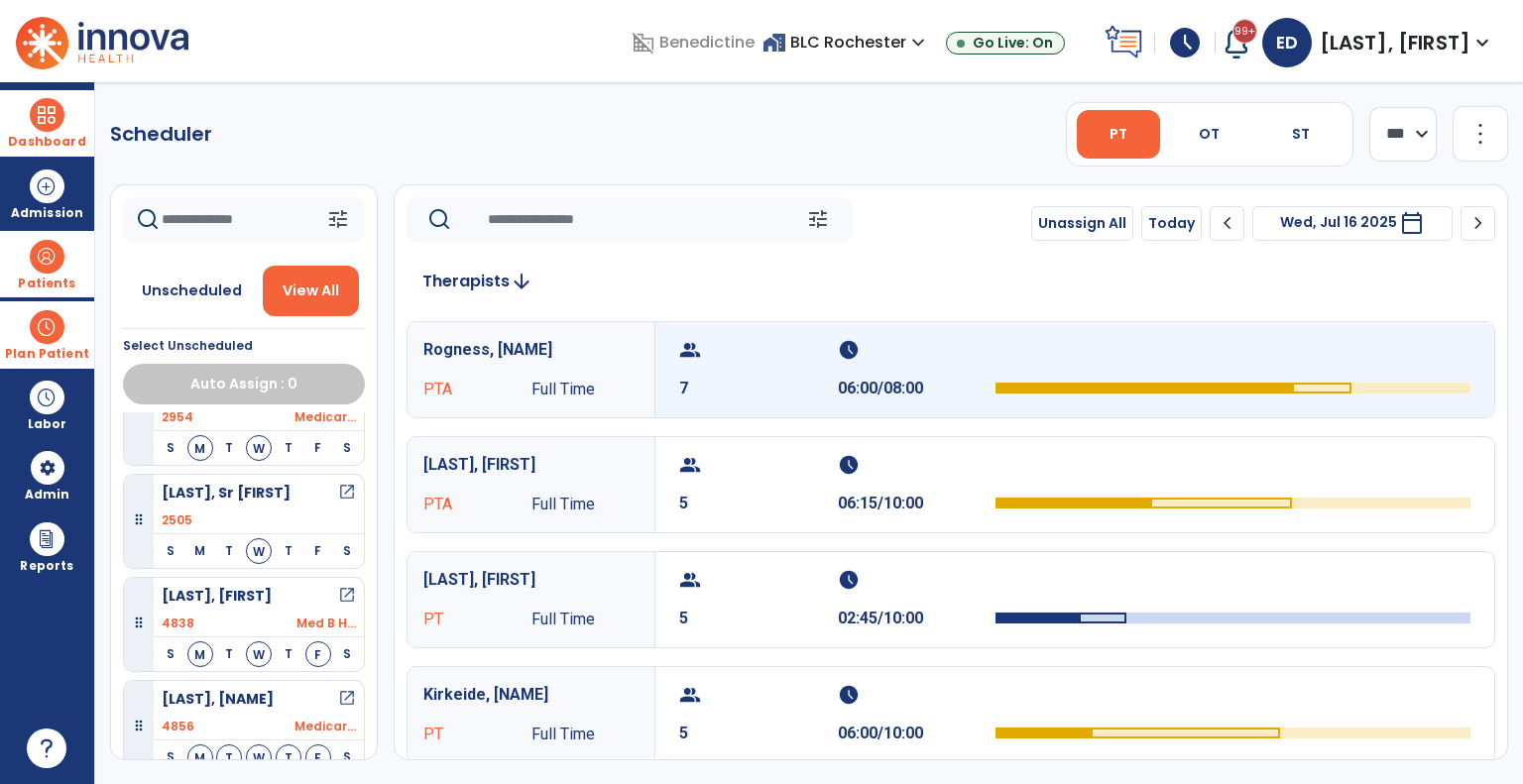 click on "7" at bounding box center [759, 389] 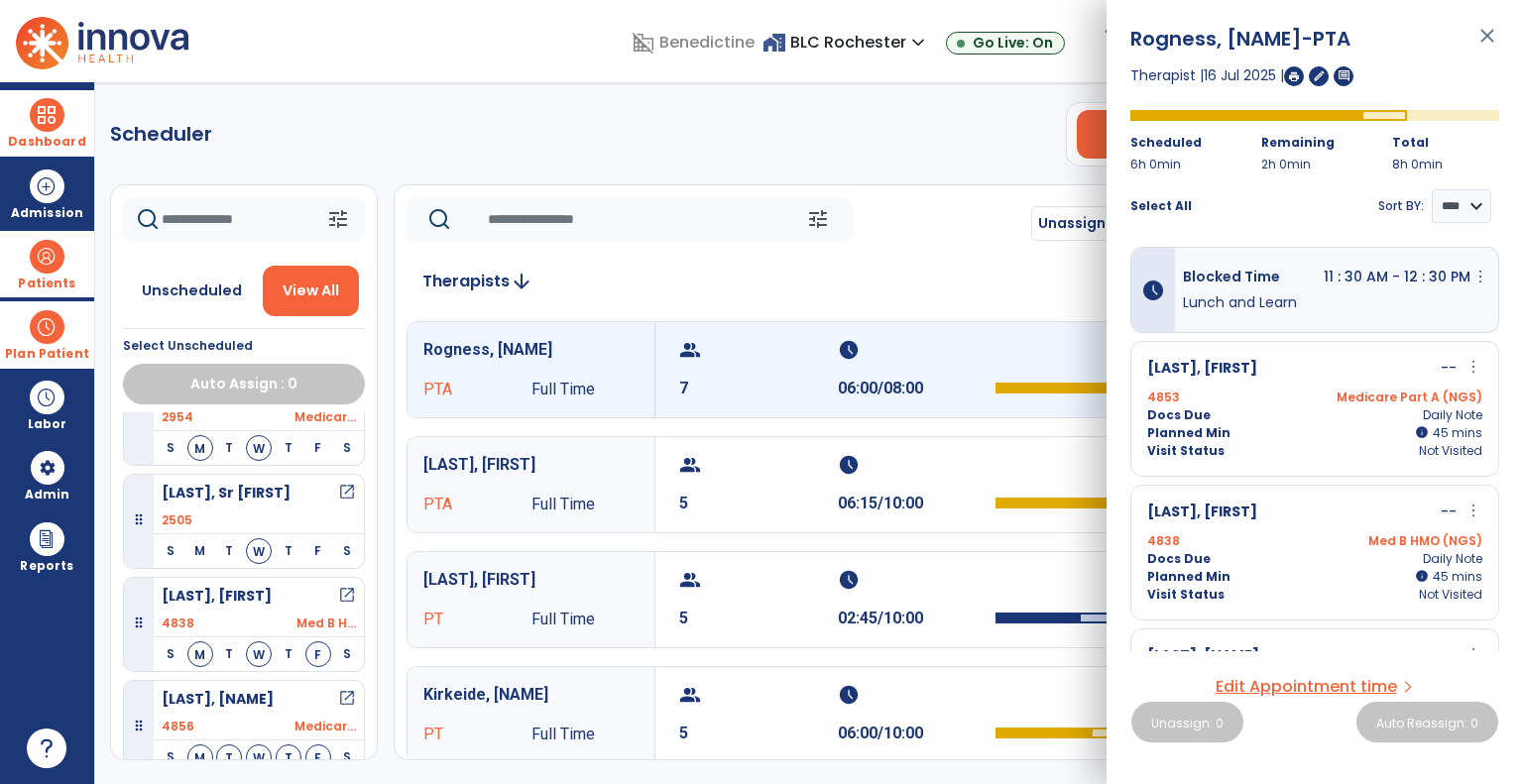 click on "open_in_new" at bounding box center [347, 596] 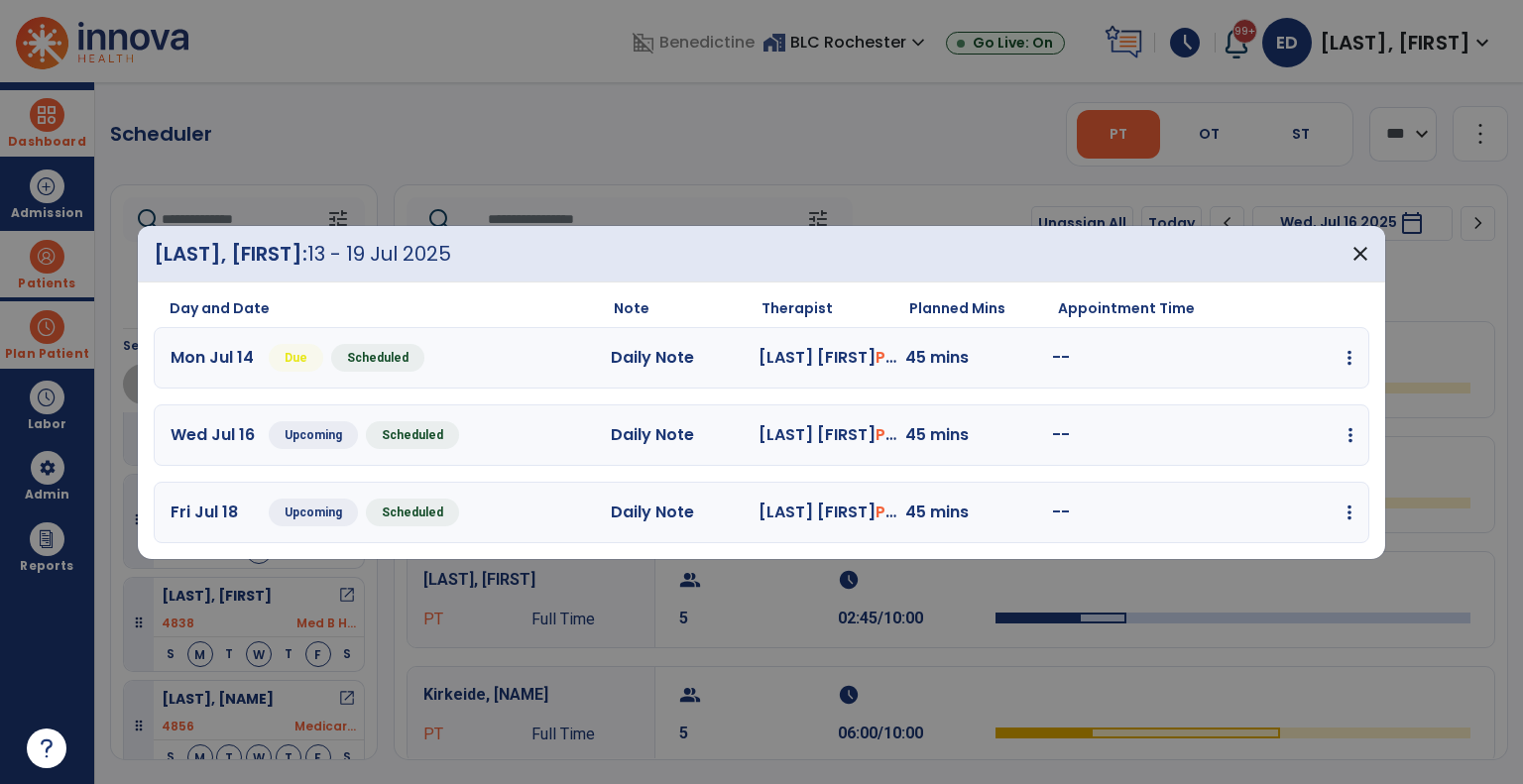 click on "edit   Edit Session   alt_route   Split Minutes  add_comment  Add Note" at bounding box center (1279, 435) 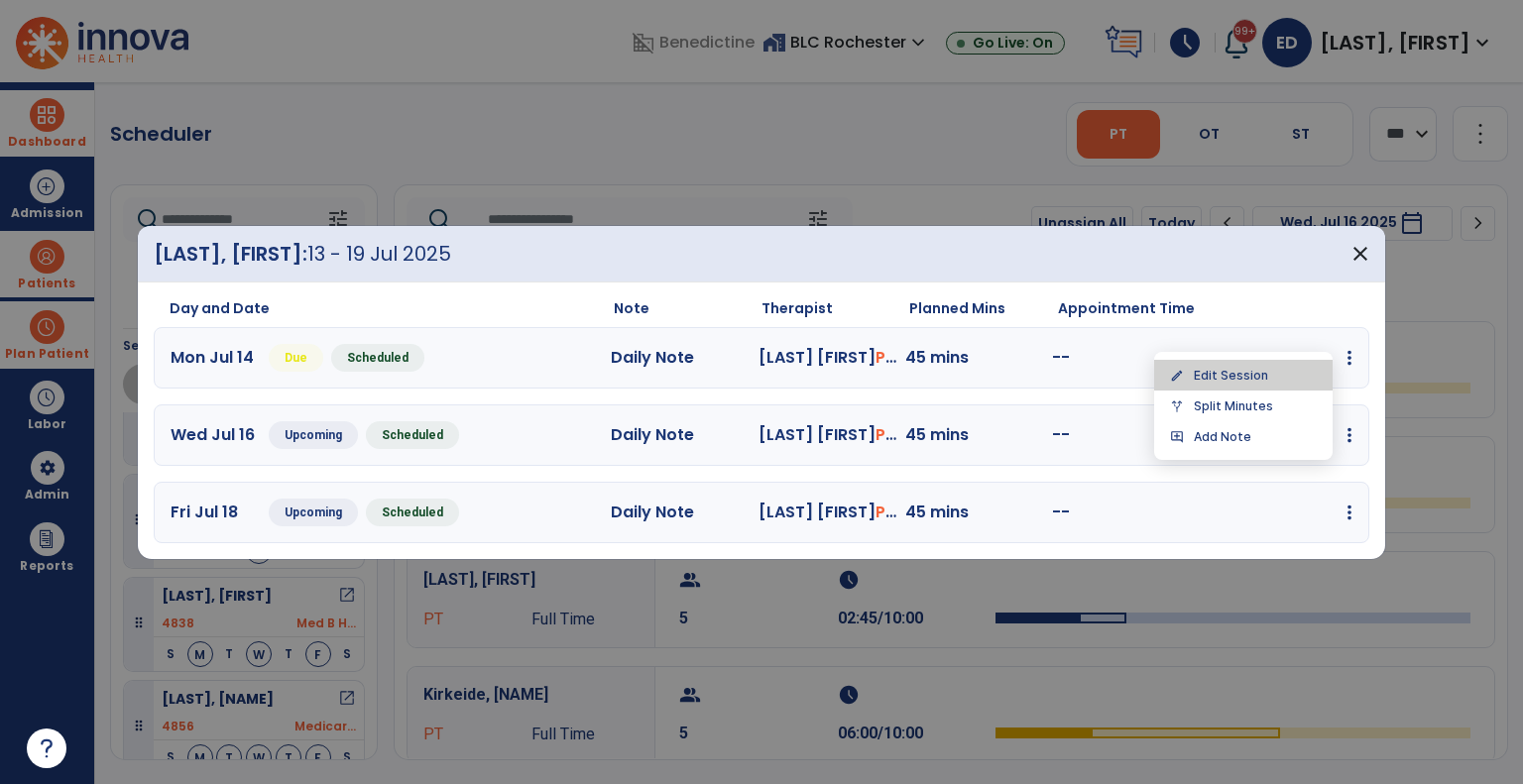 click on "edit   Edit Session" at bounding box center (1243, 375) 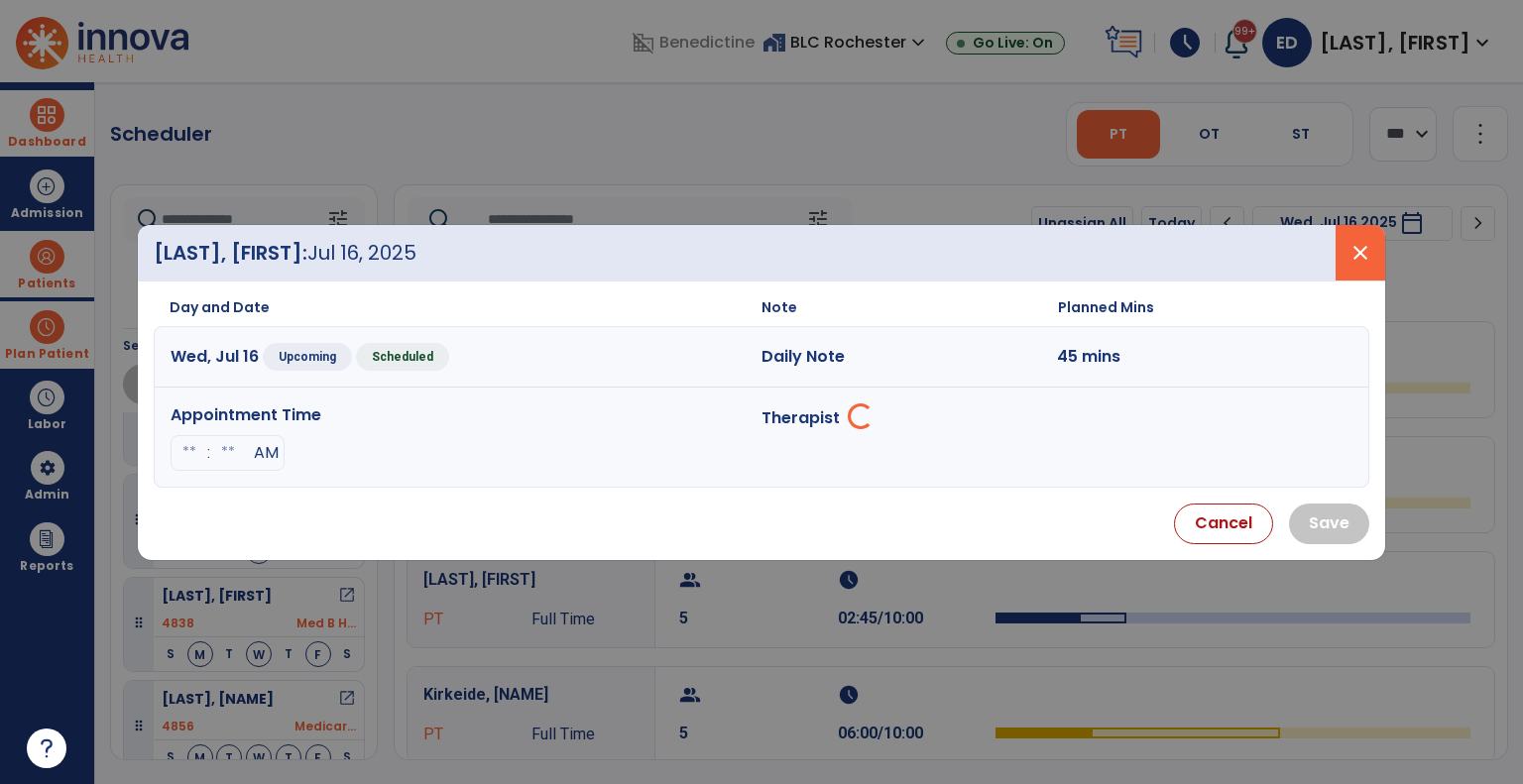 select on "**********" 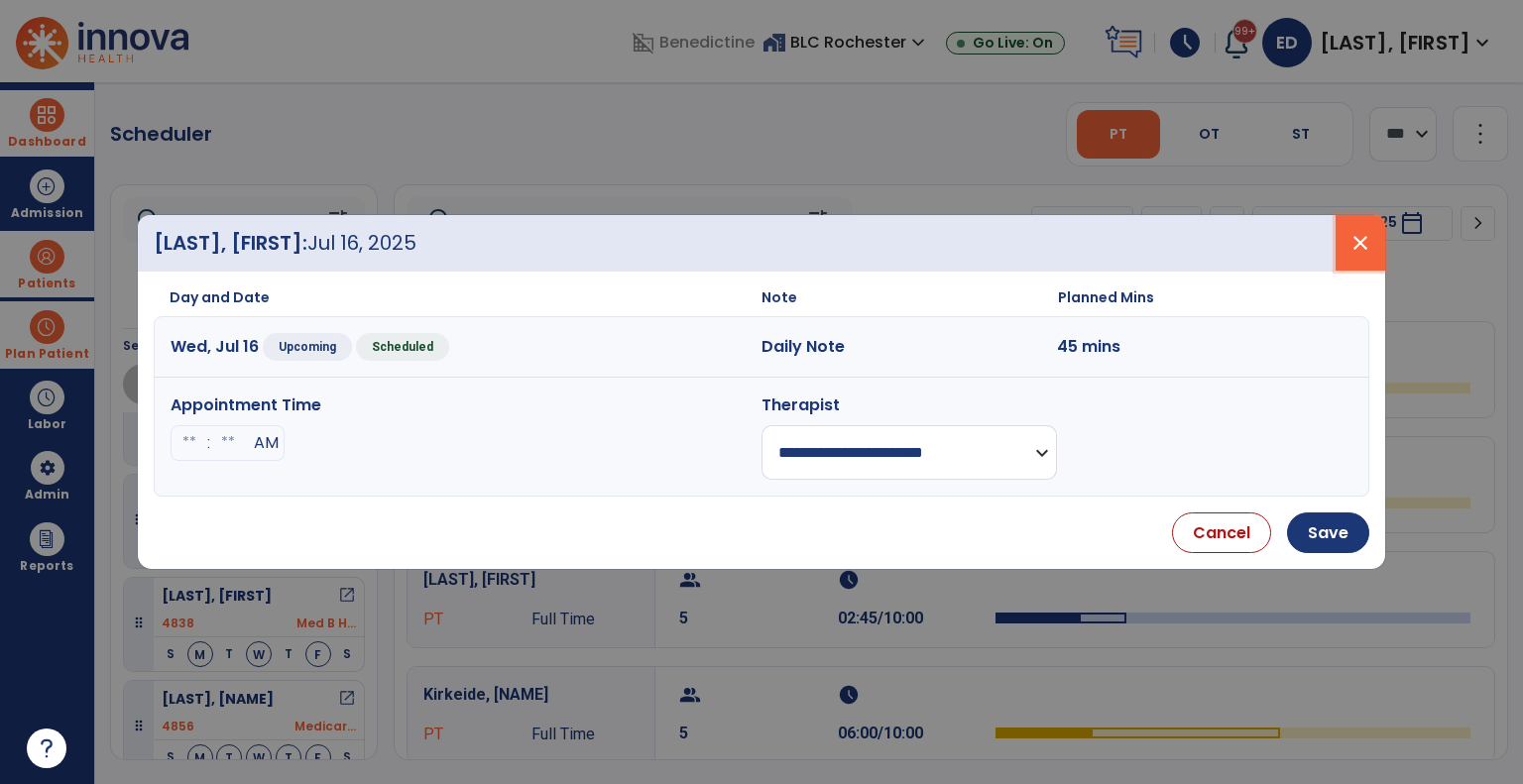 click on "close" at bounding box center [1360, 243] 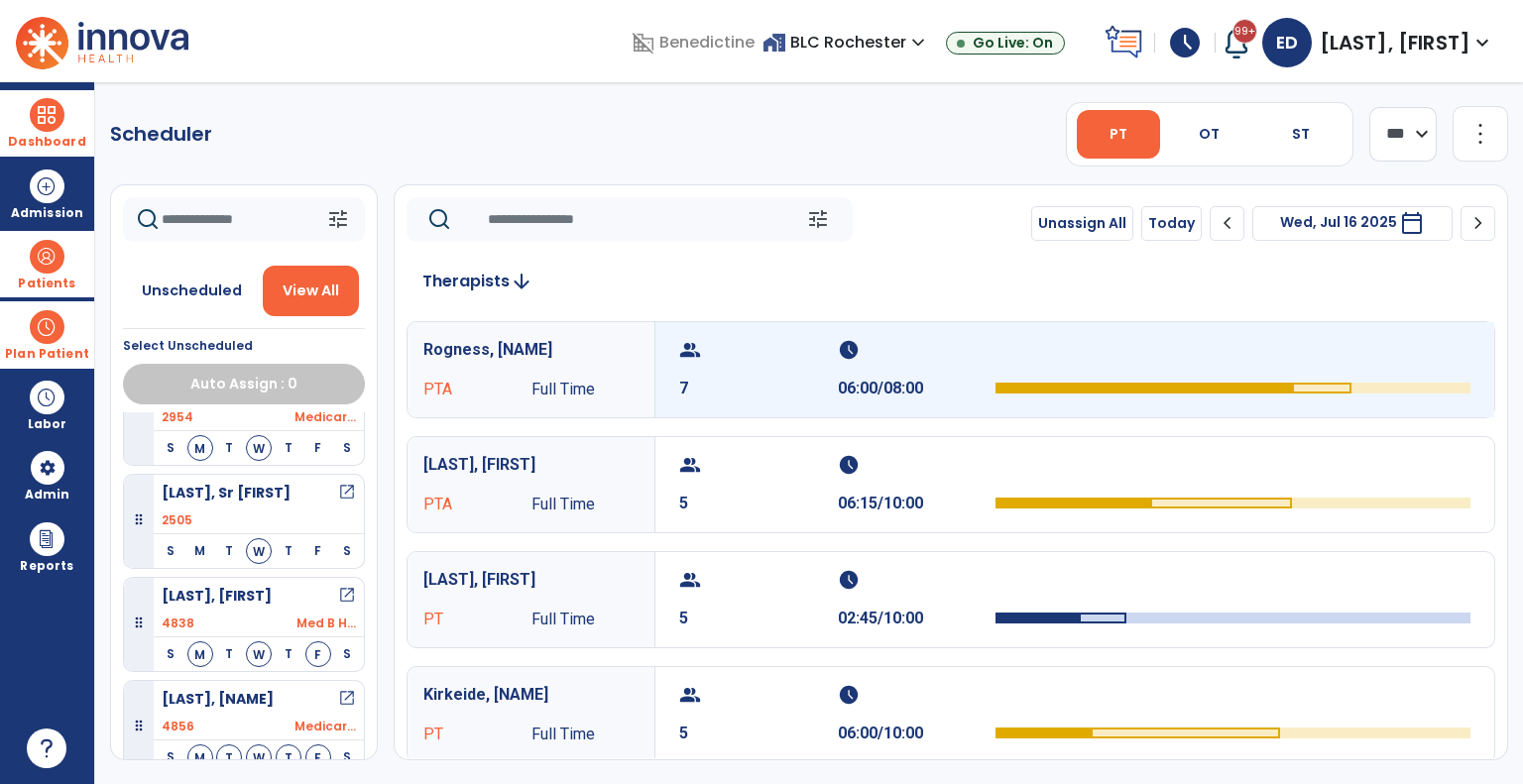 click on "06:00/08:00" at bounding box center (917, 389) 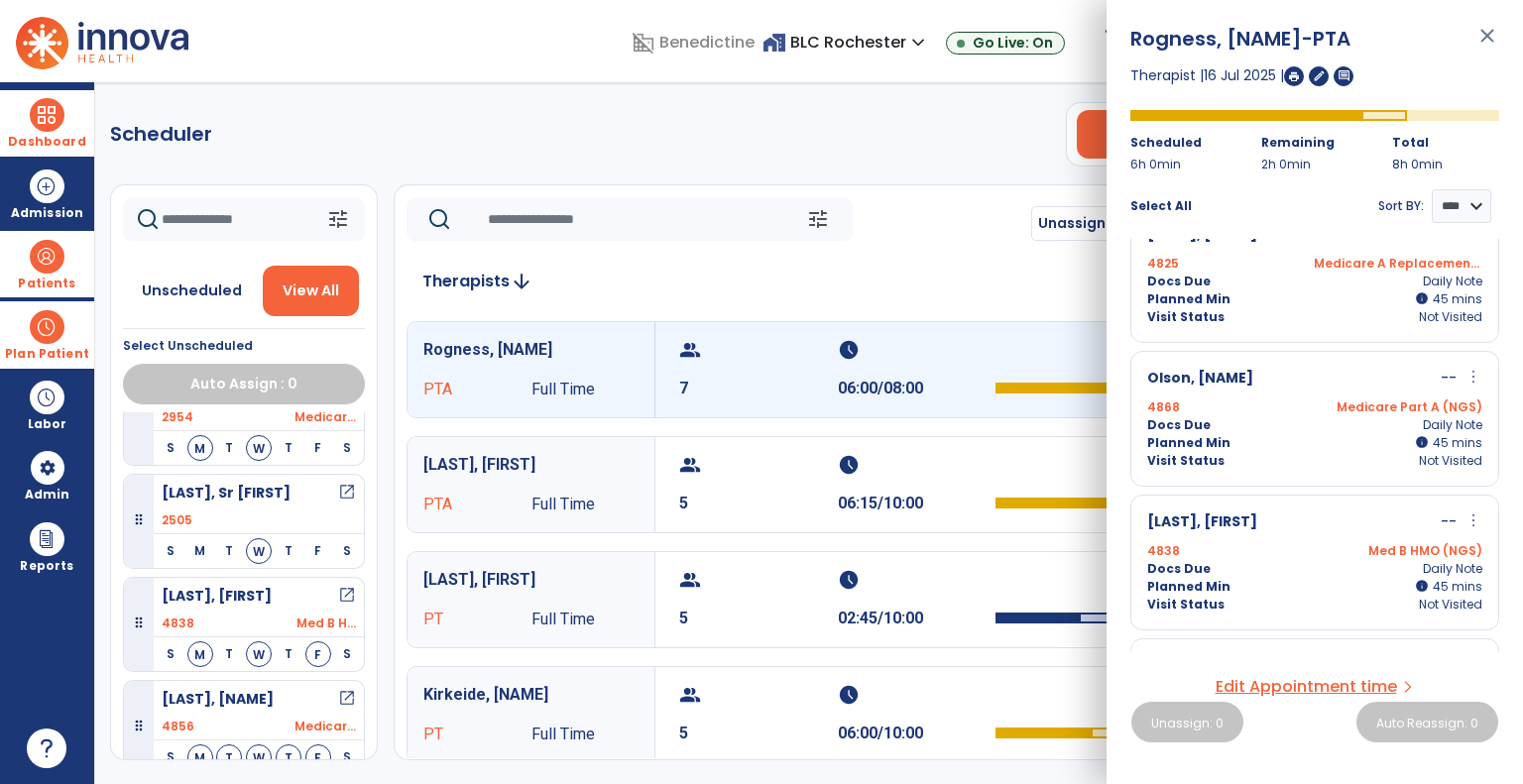 scroll, scrollTop: 595, scrollLeft: 0, axis: vertical 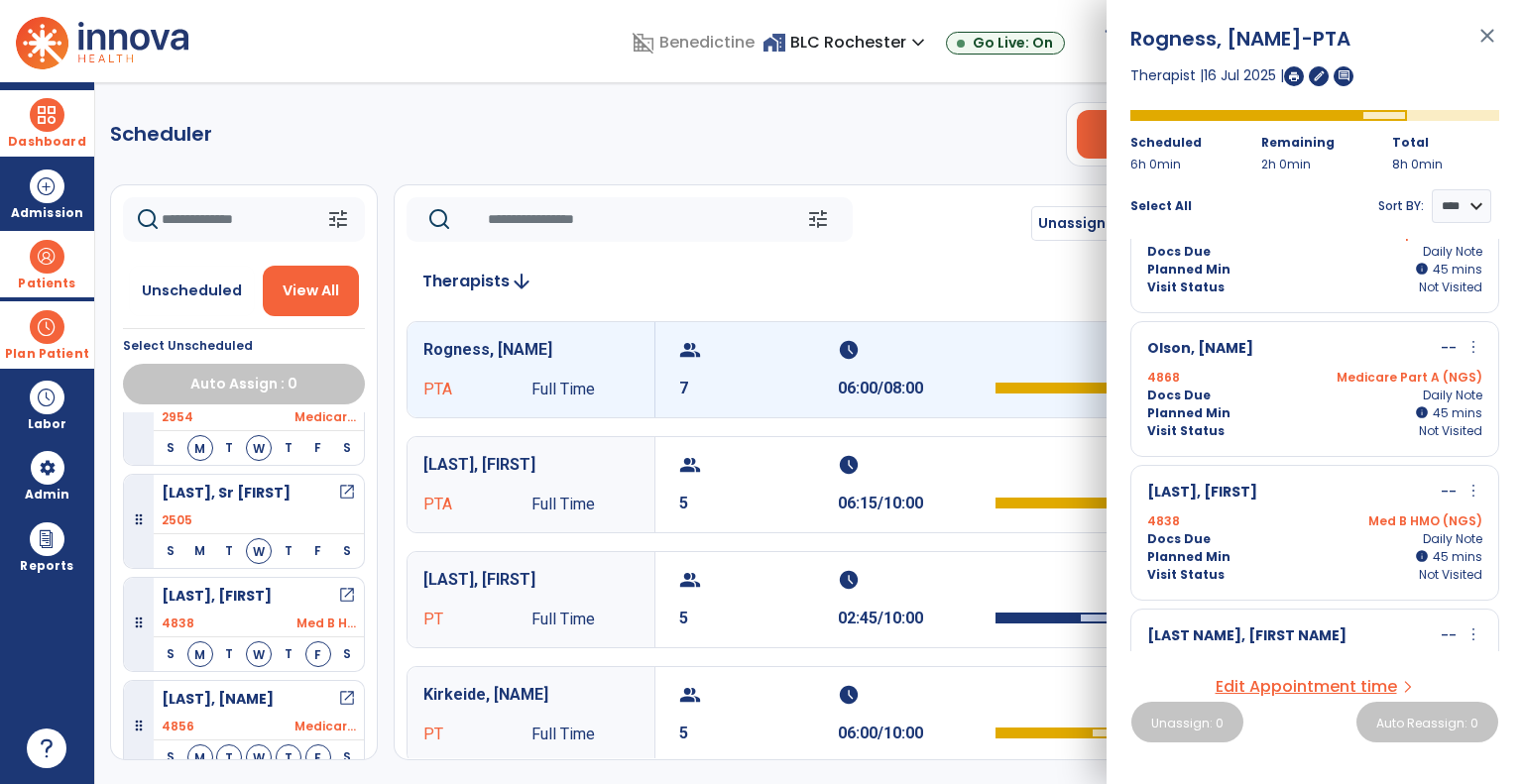 click on "more_vert" at bounding box center (1473, 491) 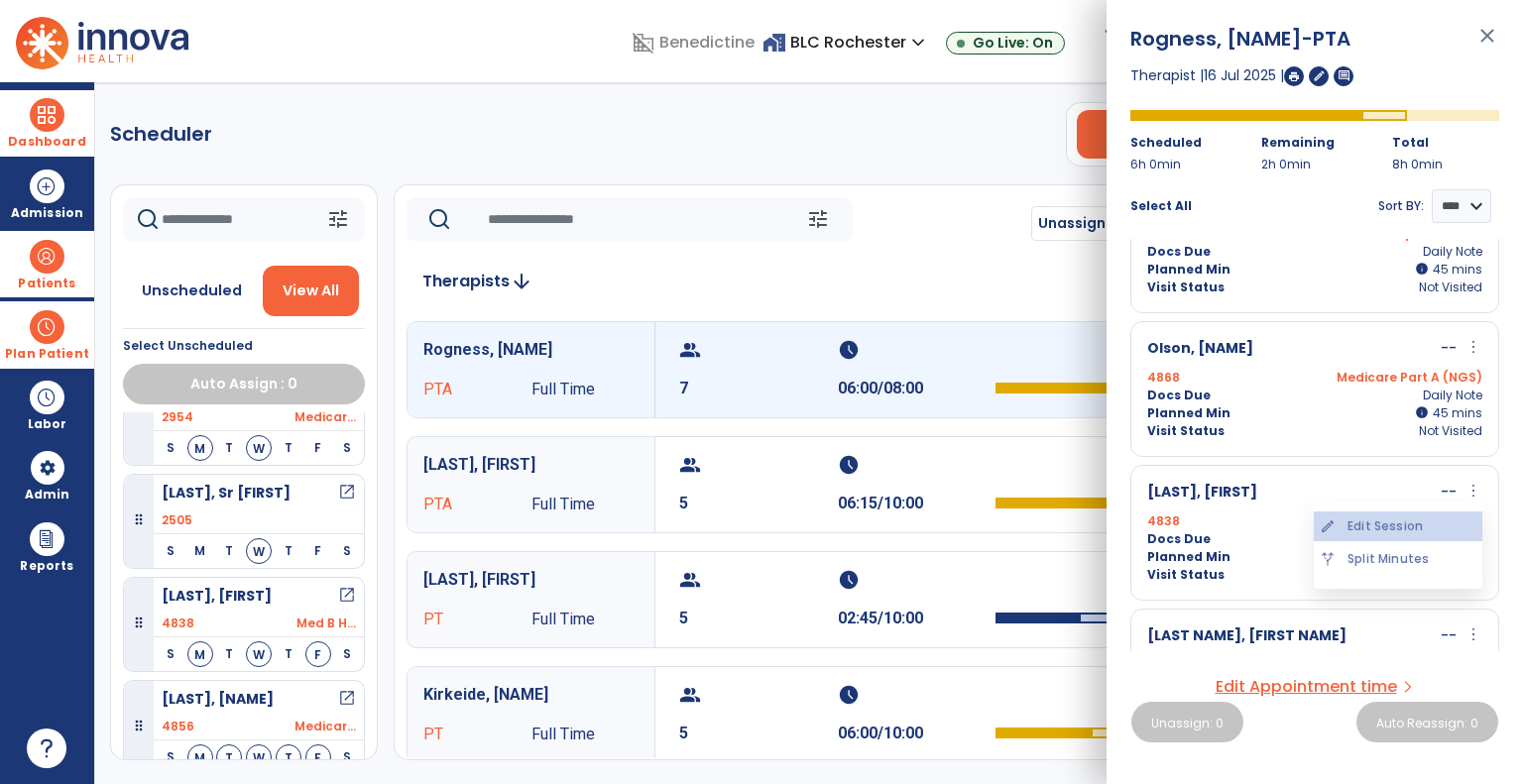 click on "edit   Edit Session" at bounding box center (1398, 526) 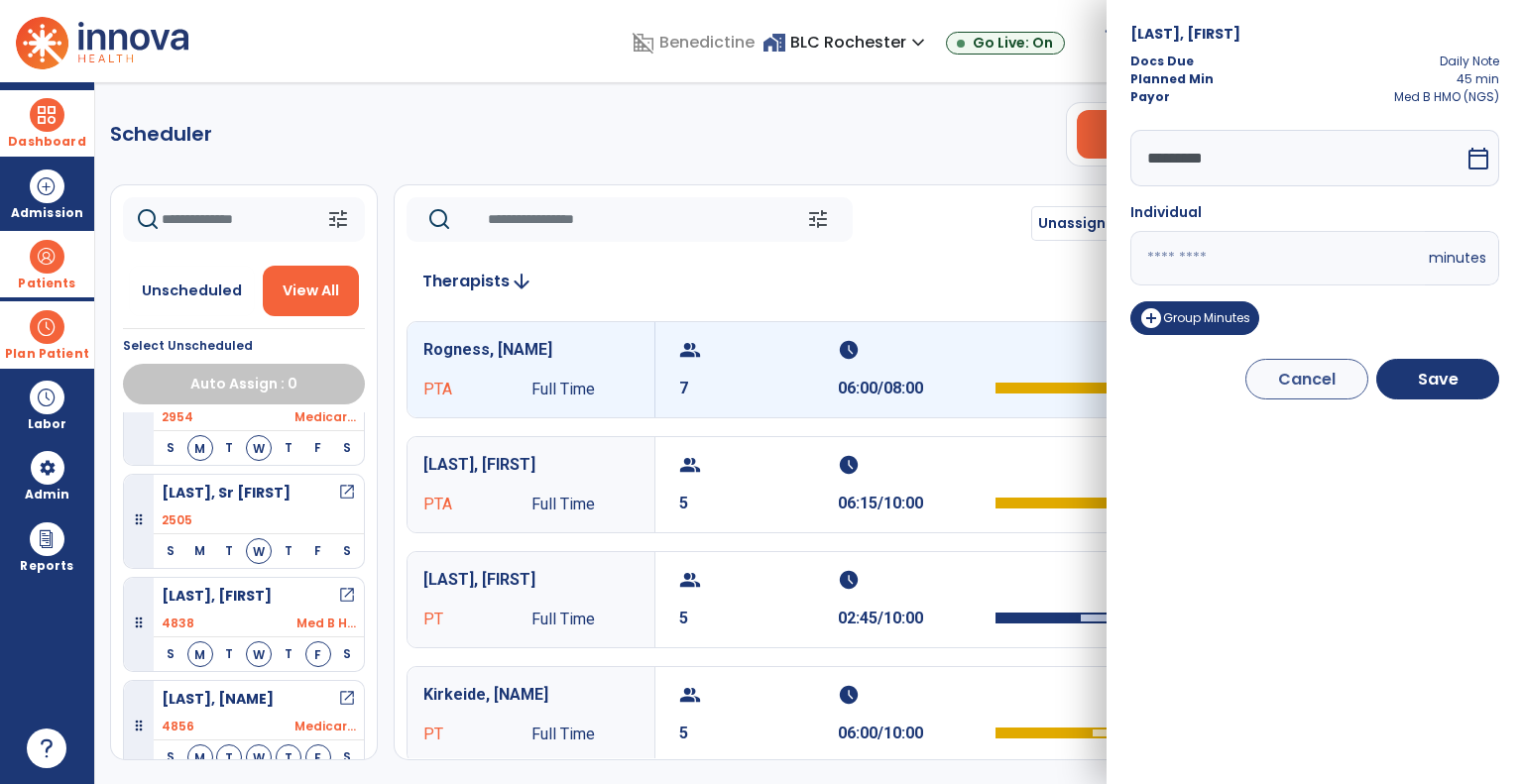 click on "calendar_today" at bounding box center (1478, 159) 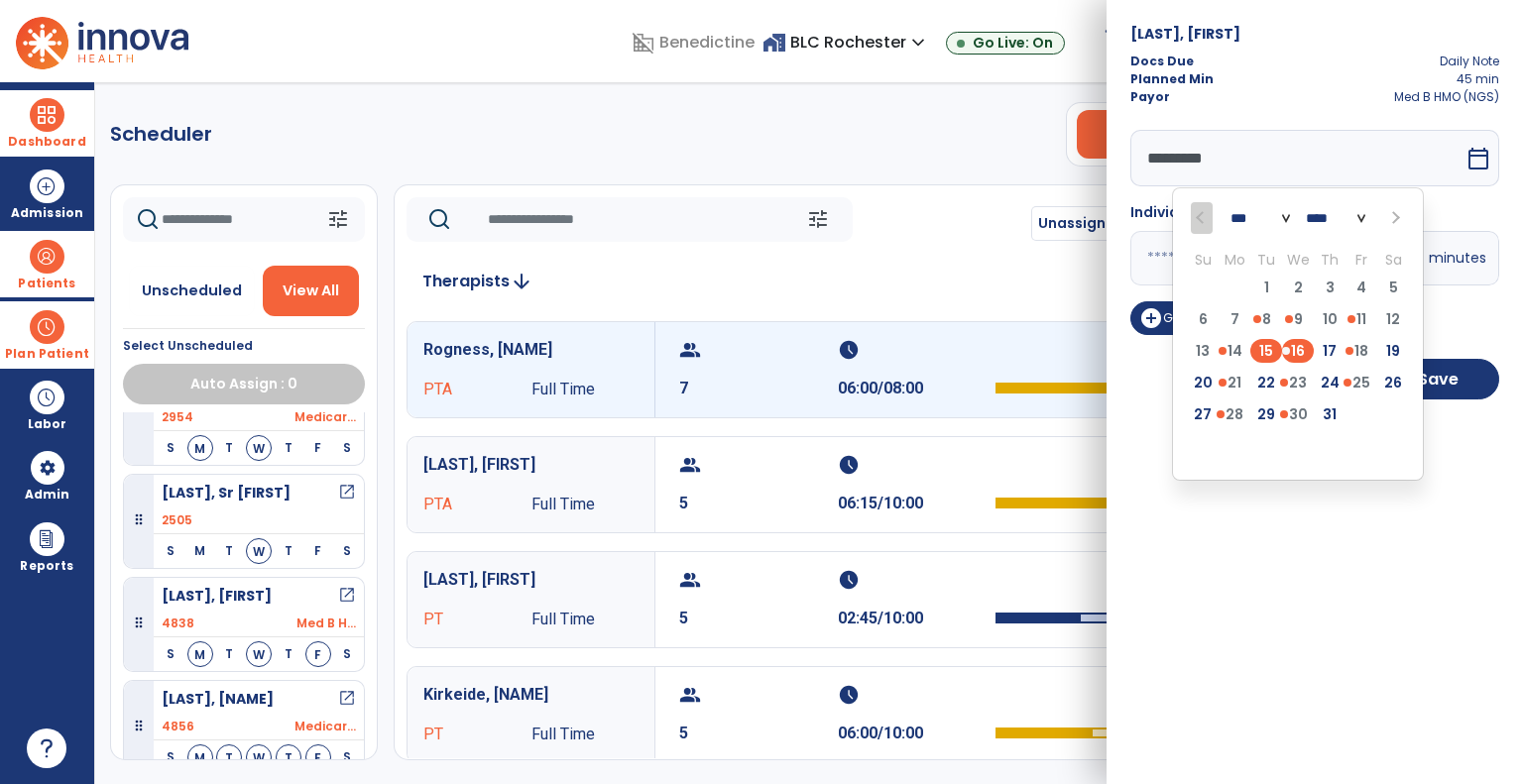 click on "15" at bounding box center [1266, 351] 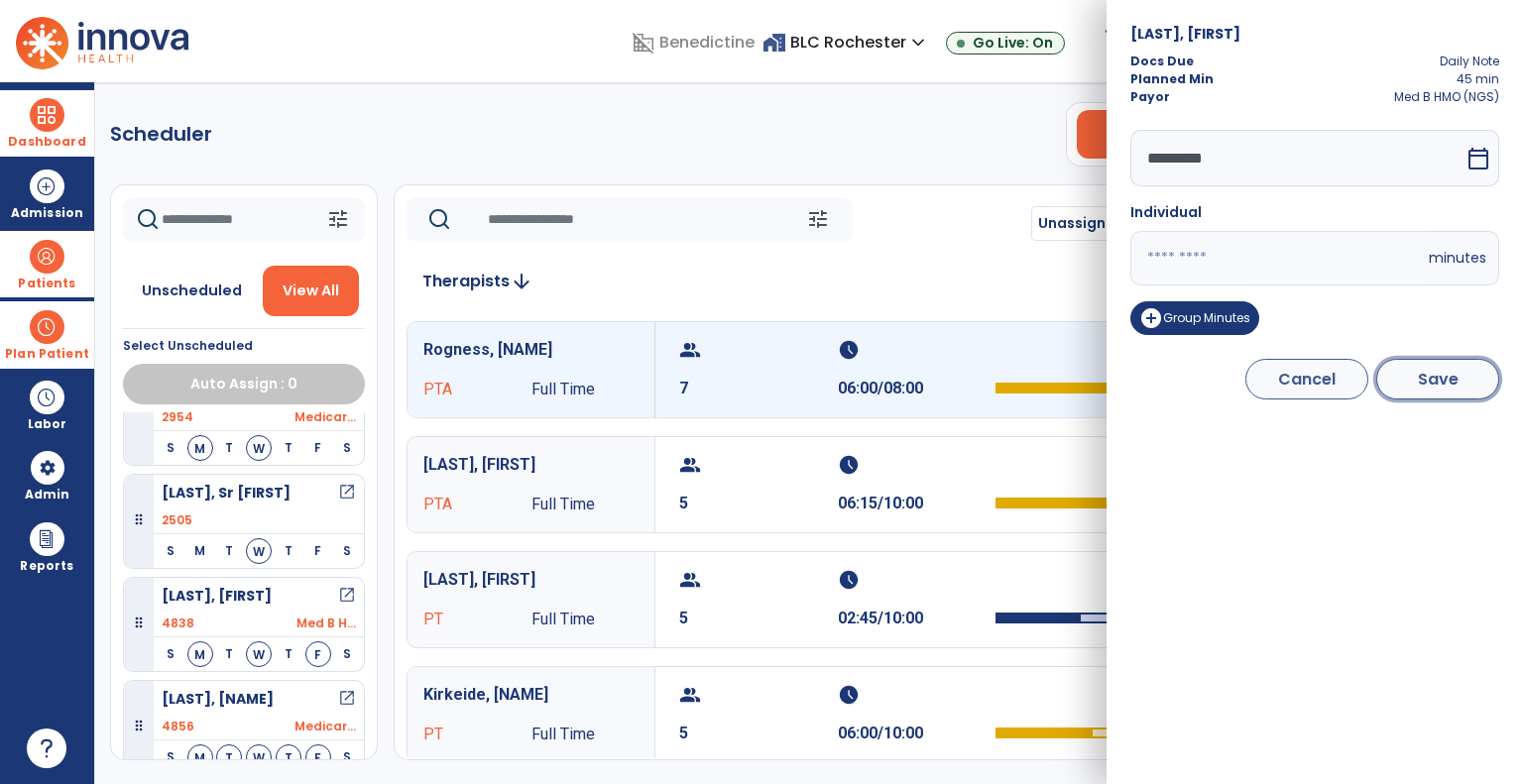 click on "Save" at bounding box center [1438, 379] 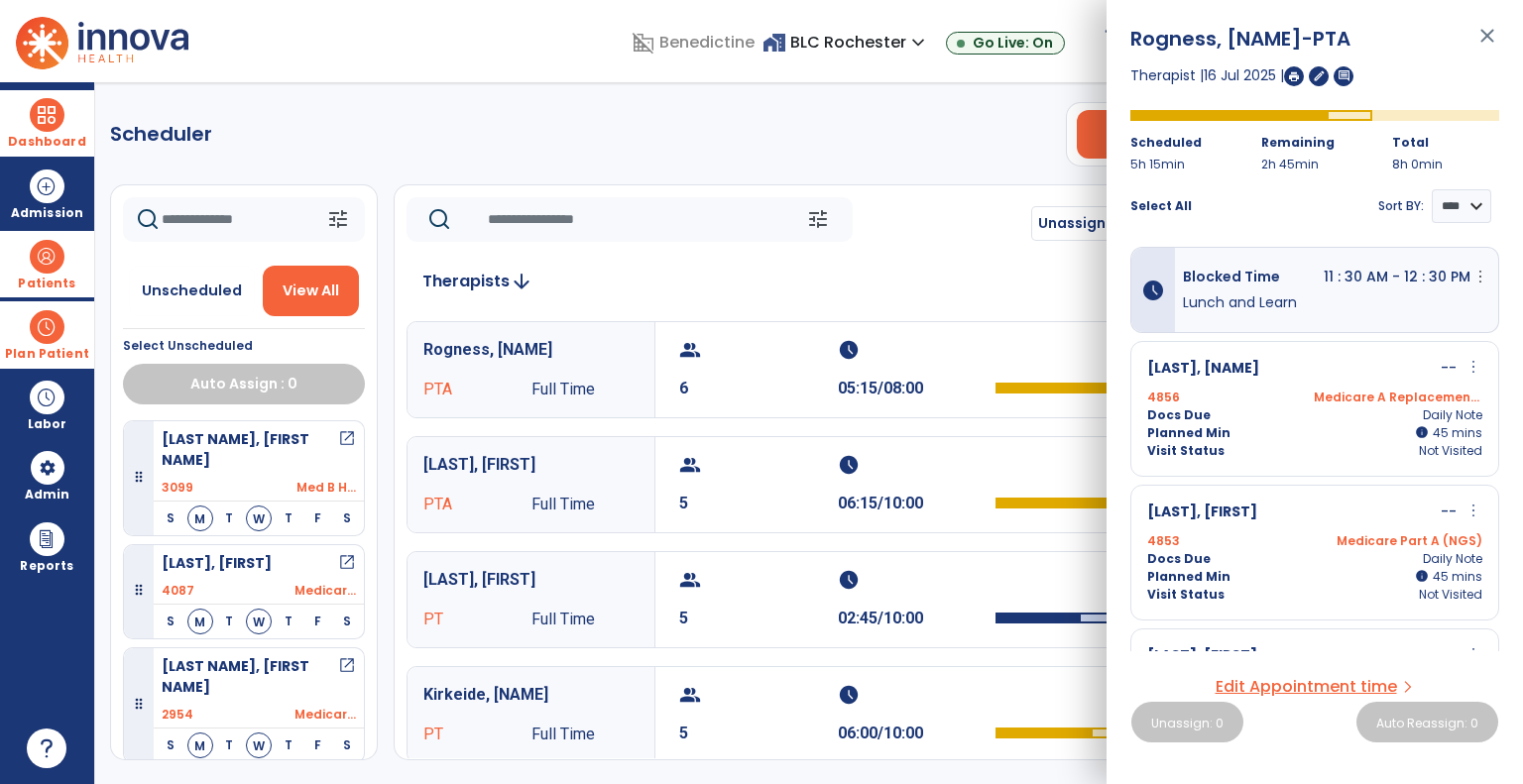 click on "close" at bounding box center [1487, 45] 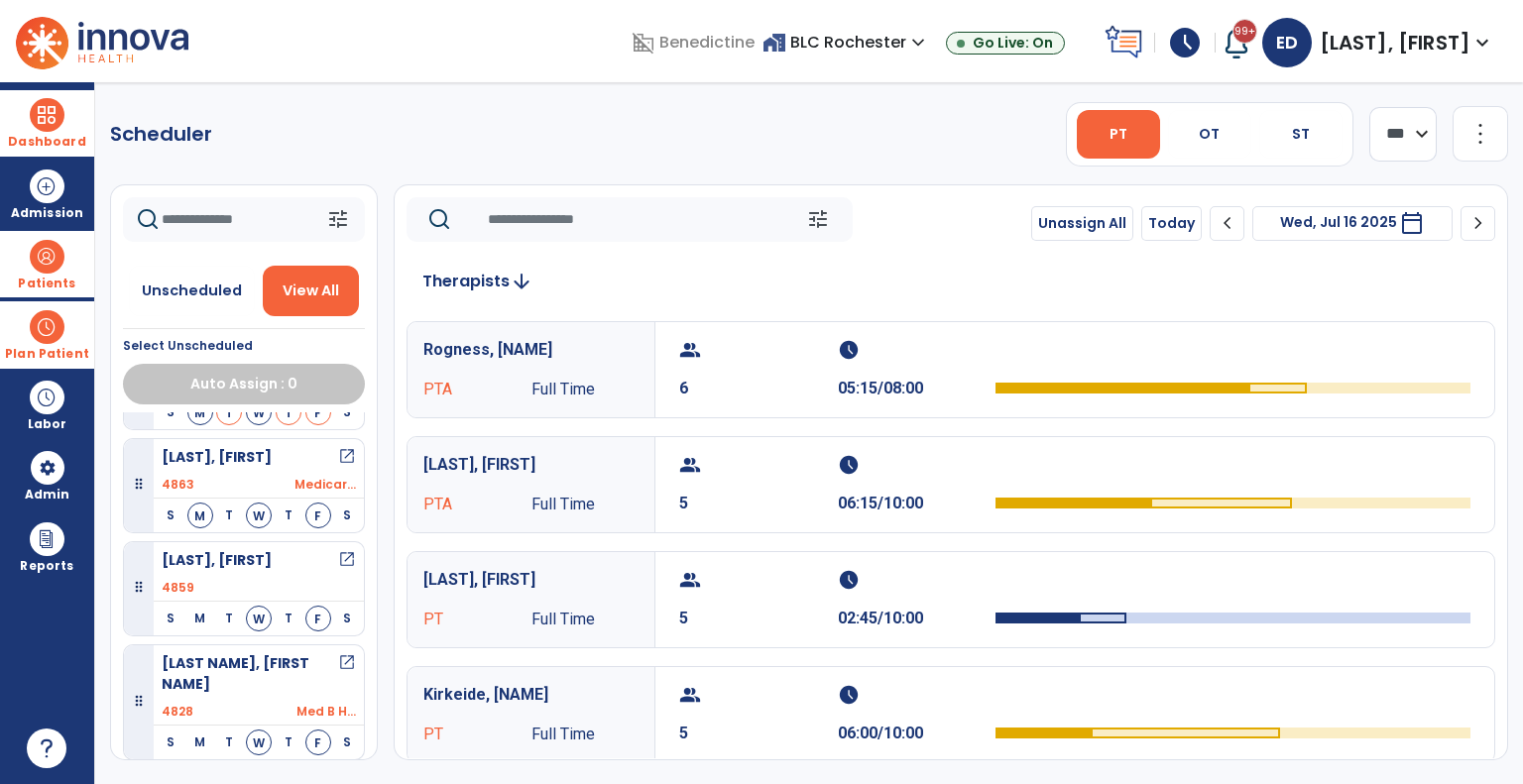 scroll, scrollTop: 1385, scrollLeft: 0, axis: vertical 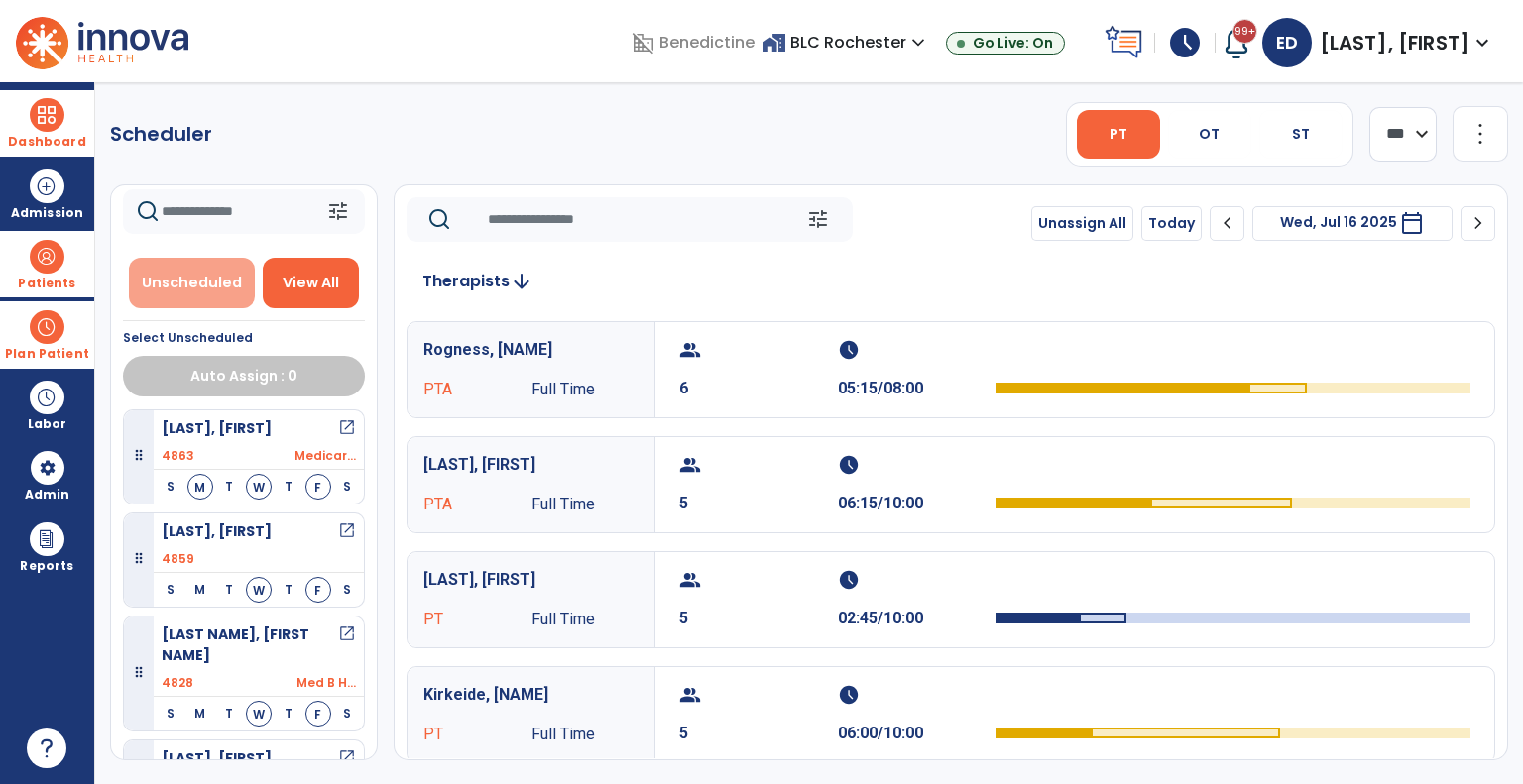 click on "Unscheduled" at bounding box center (191, 282) 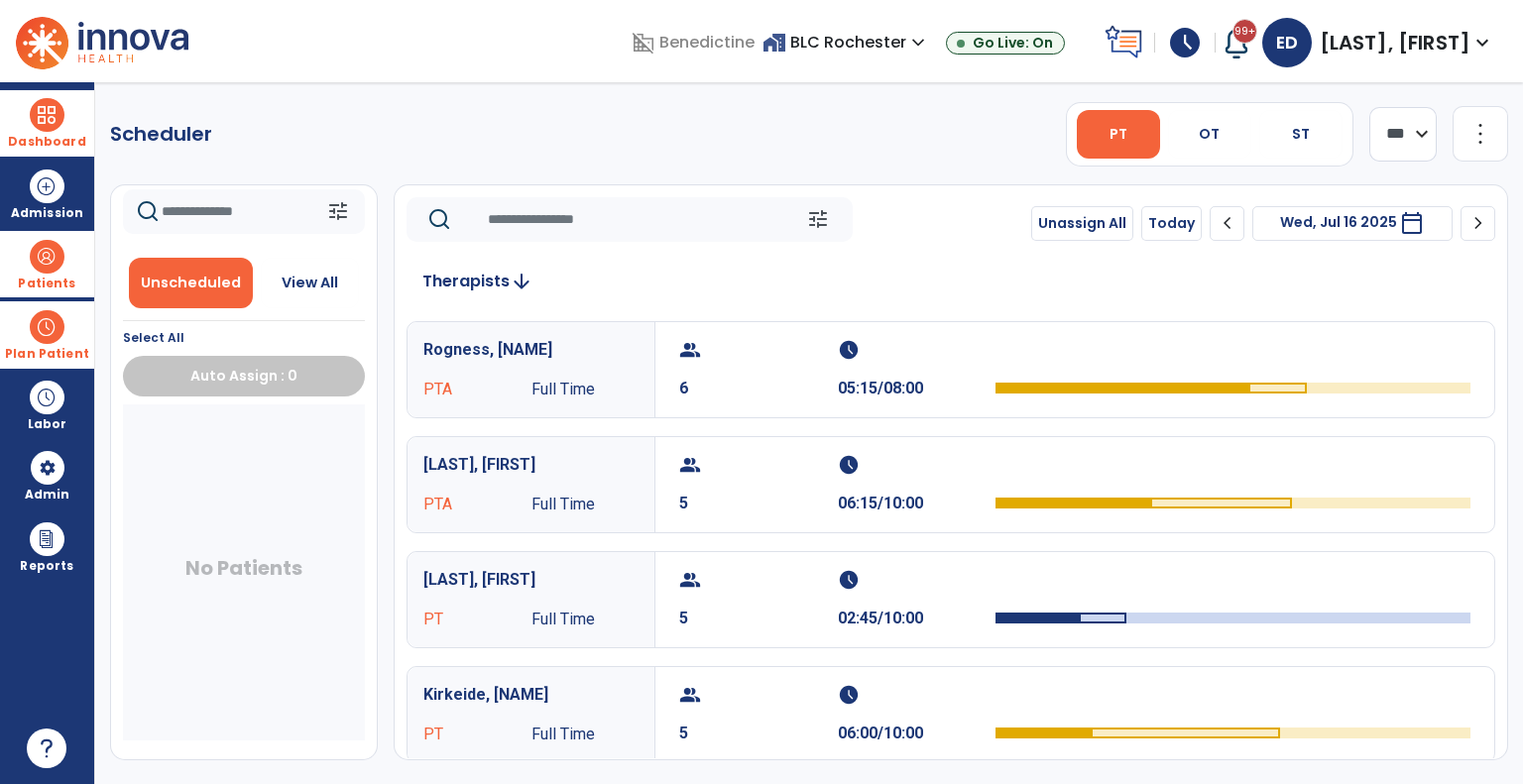 click on "chevron_left" 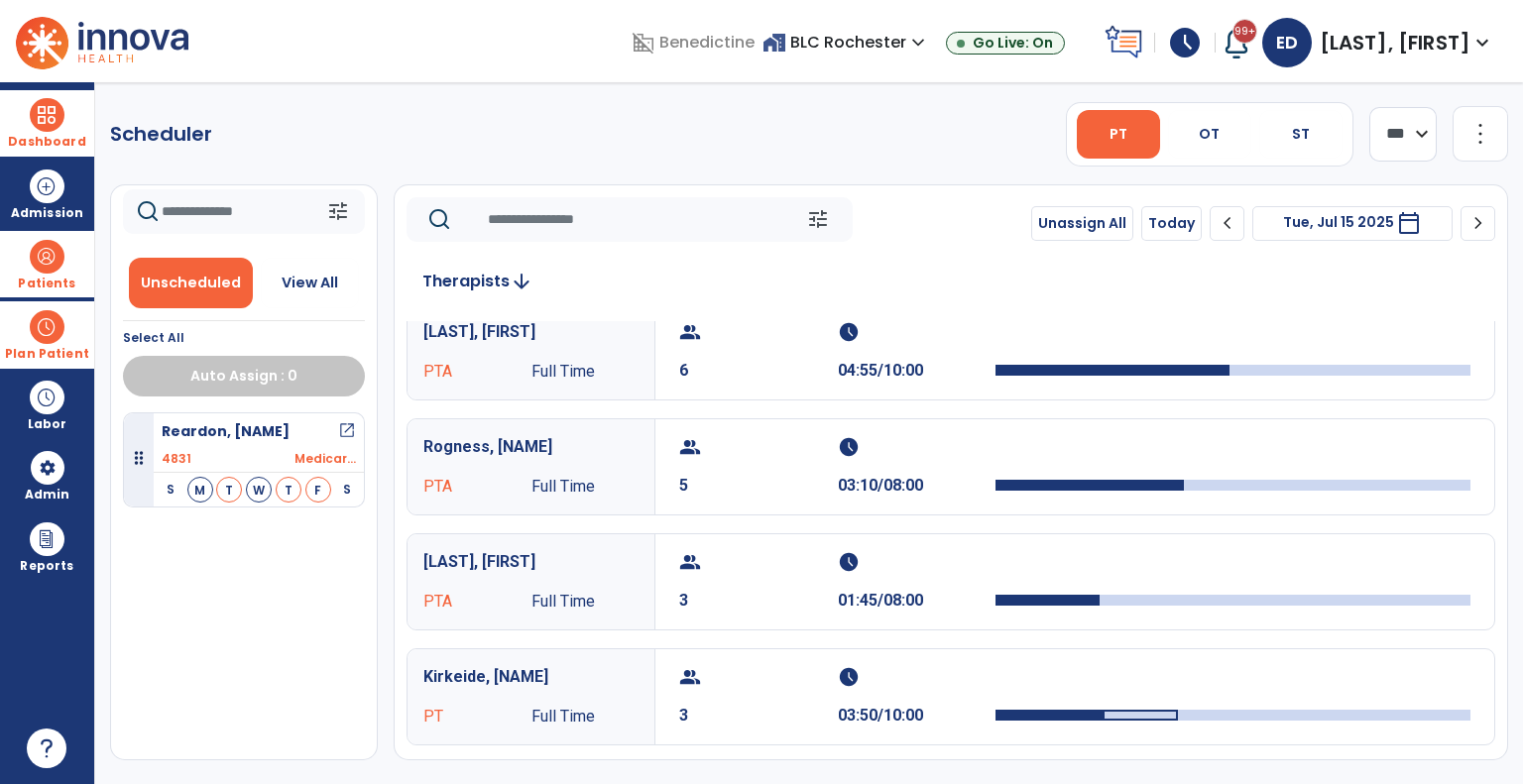 scroll, scrollTop: 0, scrollLeft: 0, axis: both 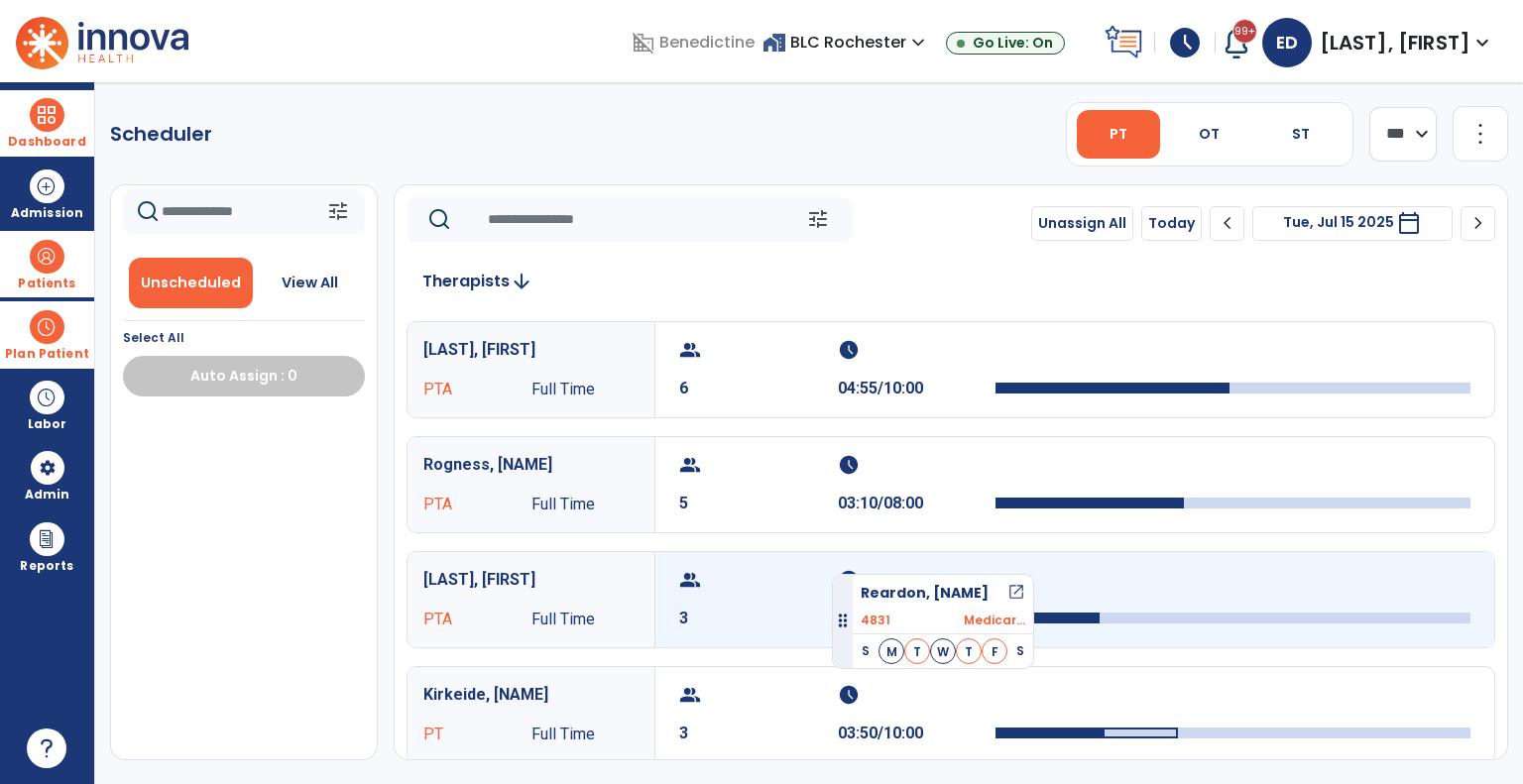 drag, startPoint x: 420, startPoint y: 482, endPoint x: 832, endPoint y: 566, distance: 420.4759 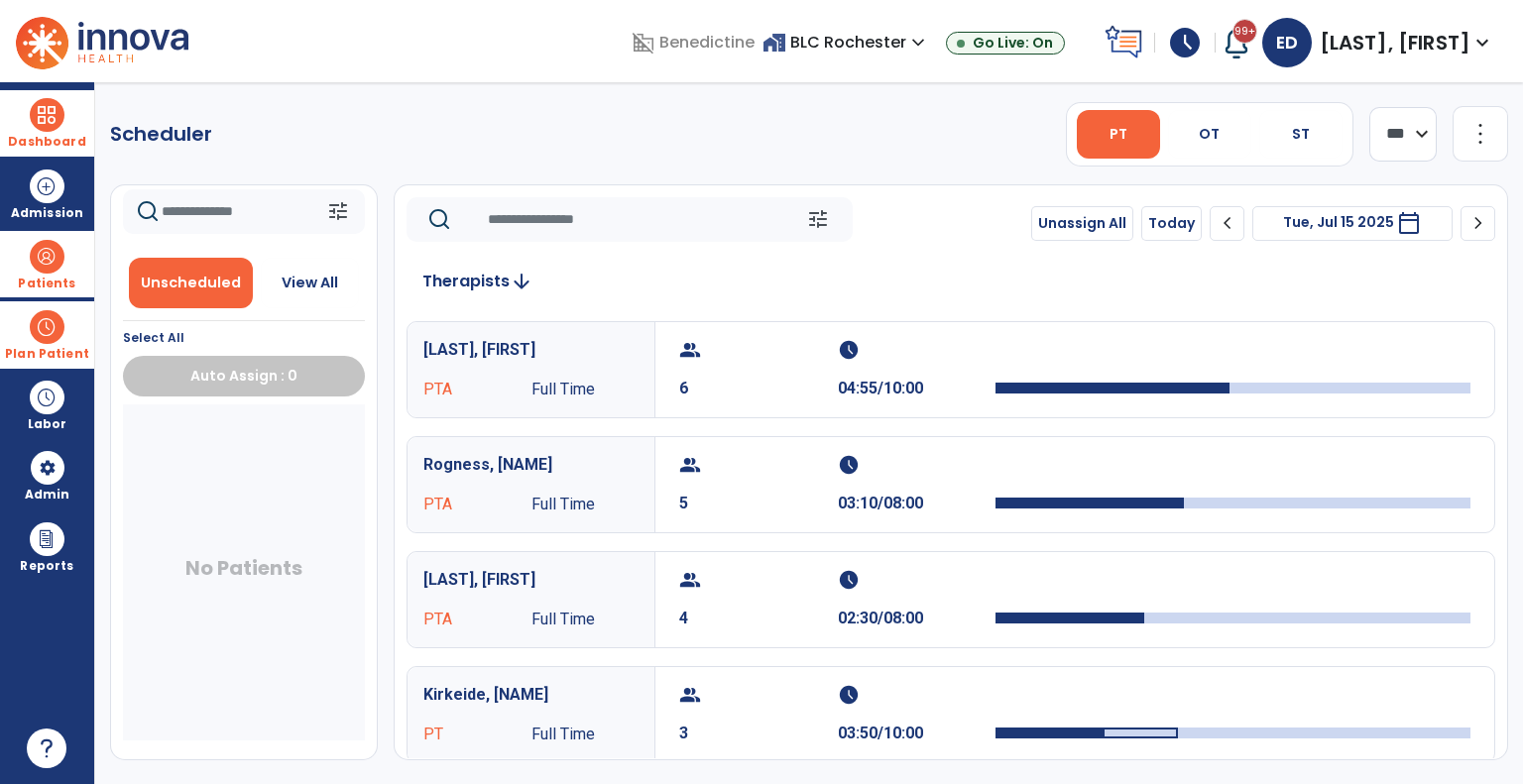 click on "chevron_right" 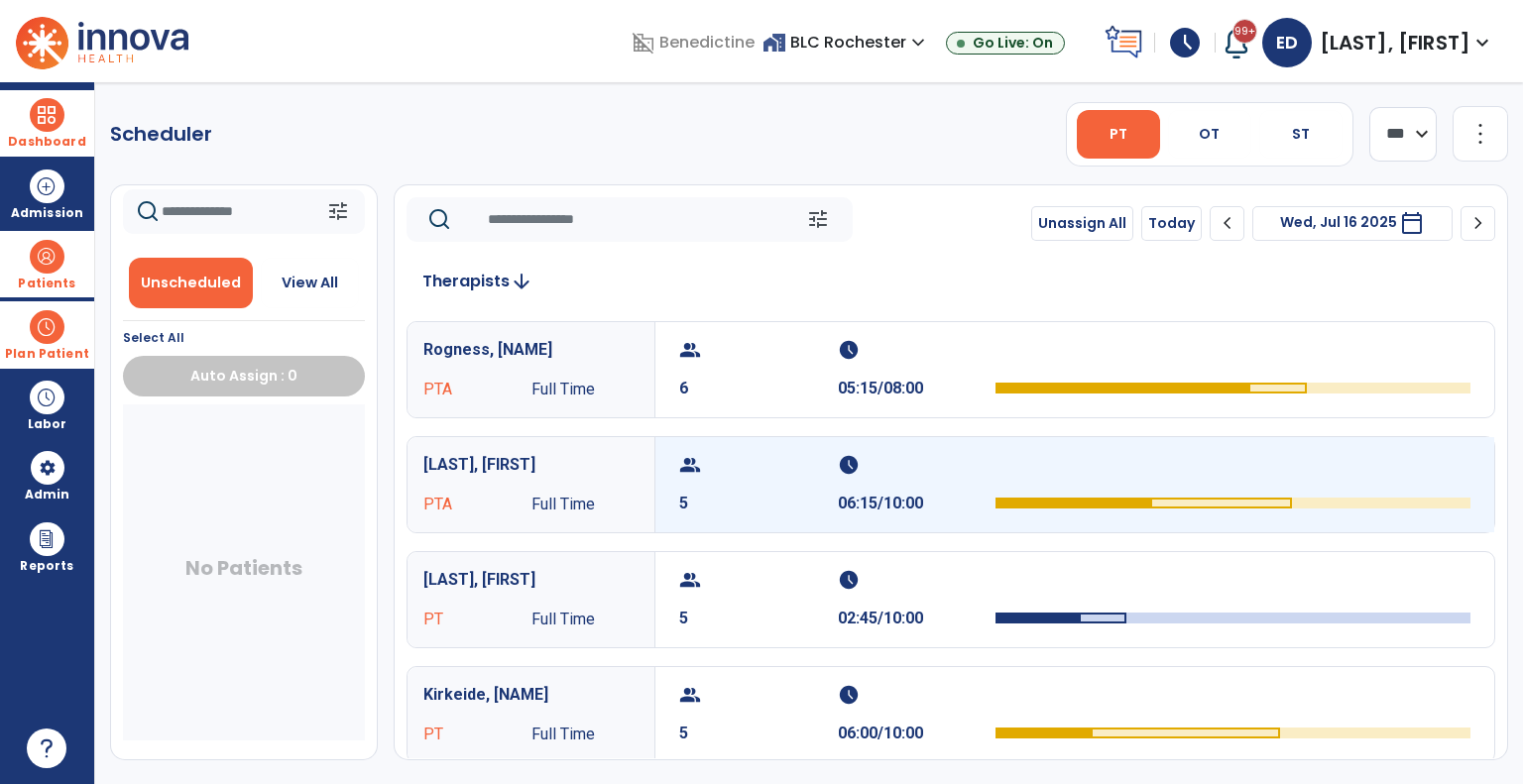 click on "06:15/10:00" at bounding box center [917, 504] 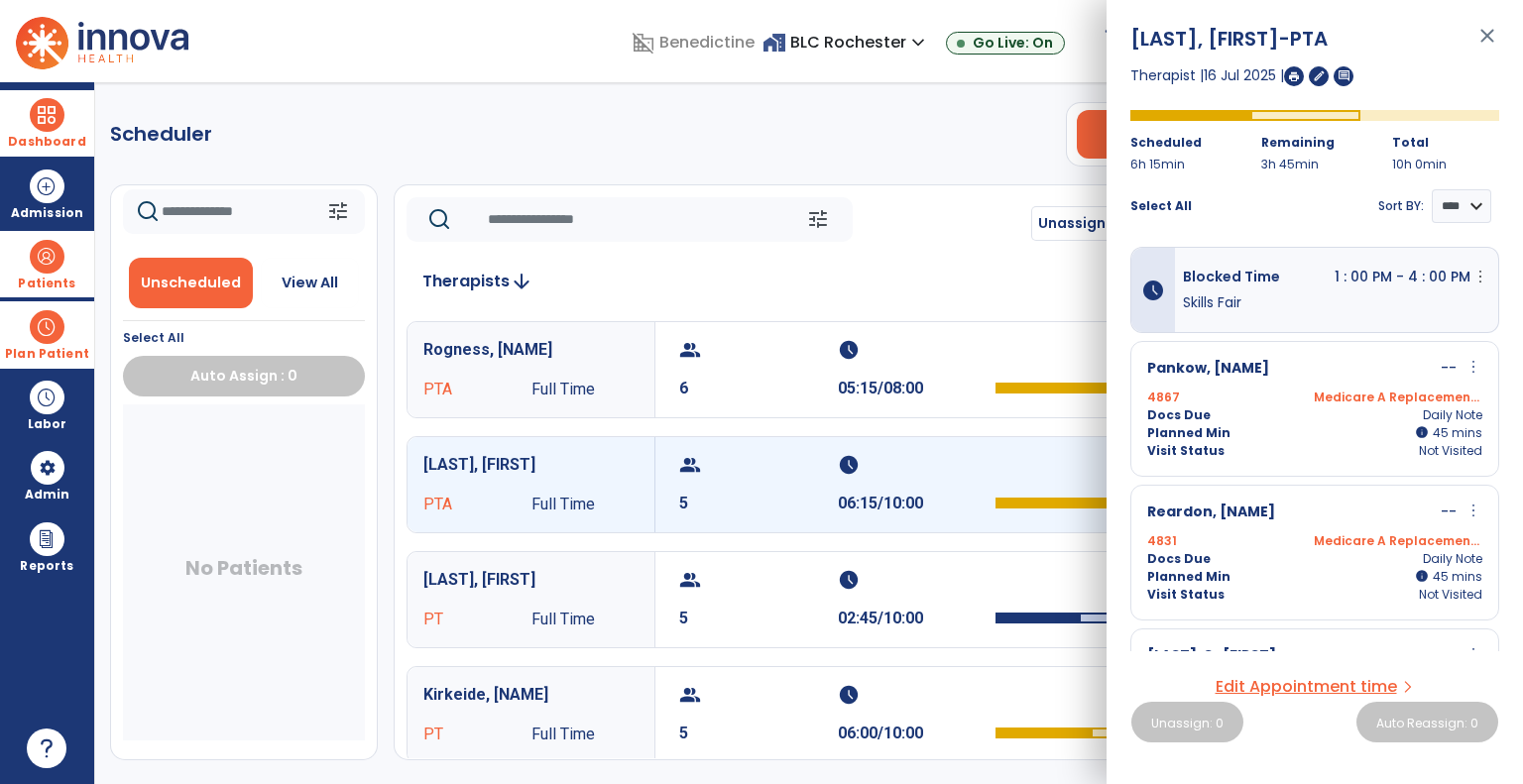 click on "close" at bounding box center (1487, 45) 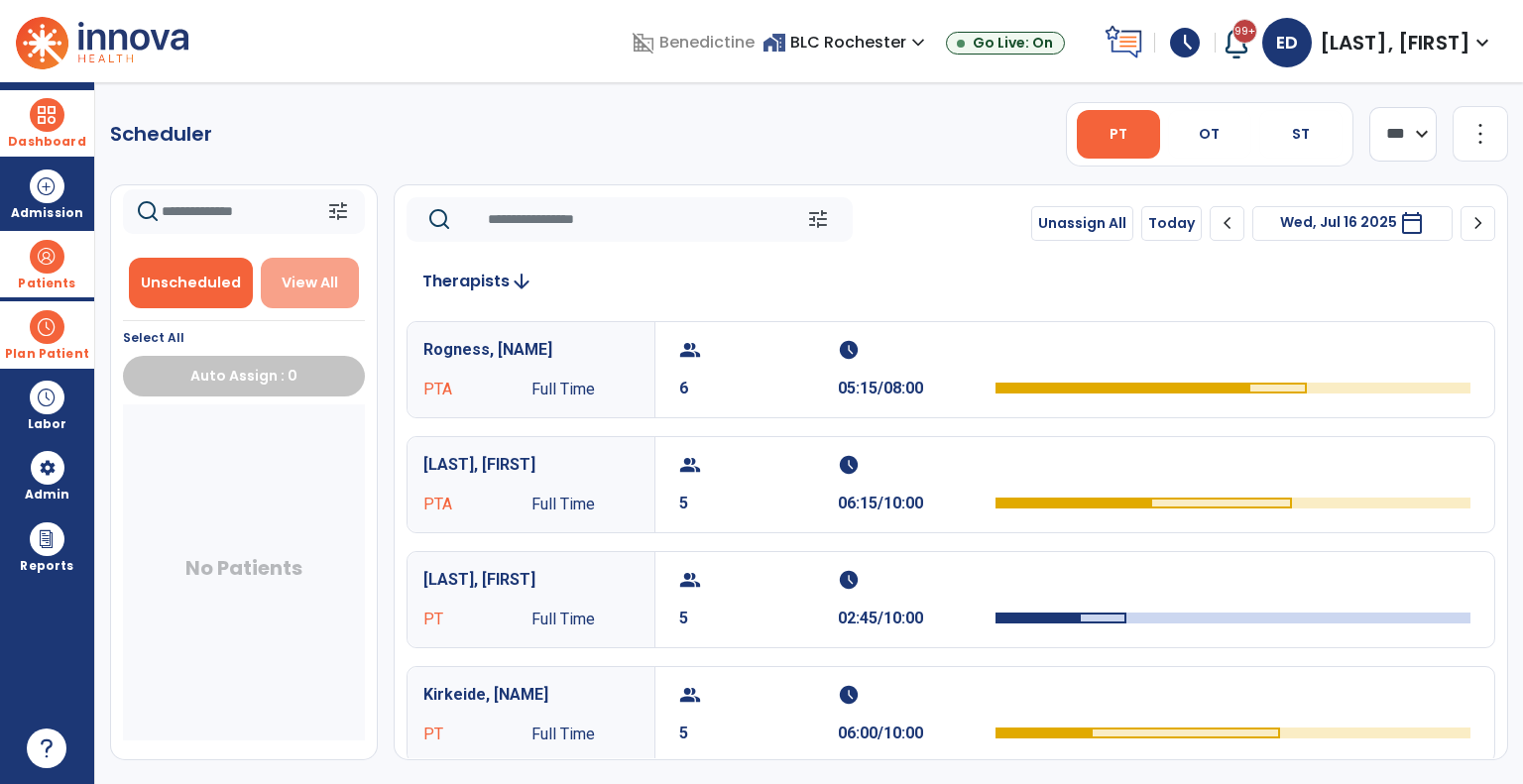 click on "View All" at bounding box center (310, 282) 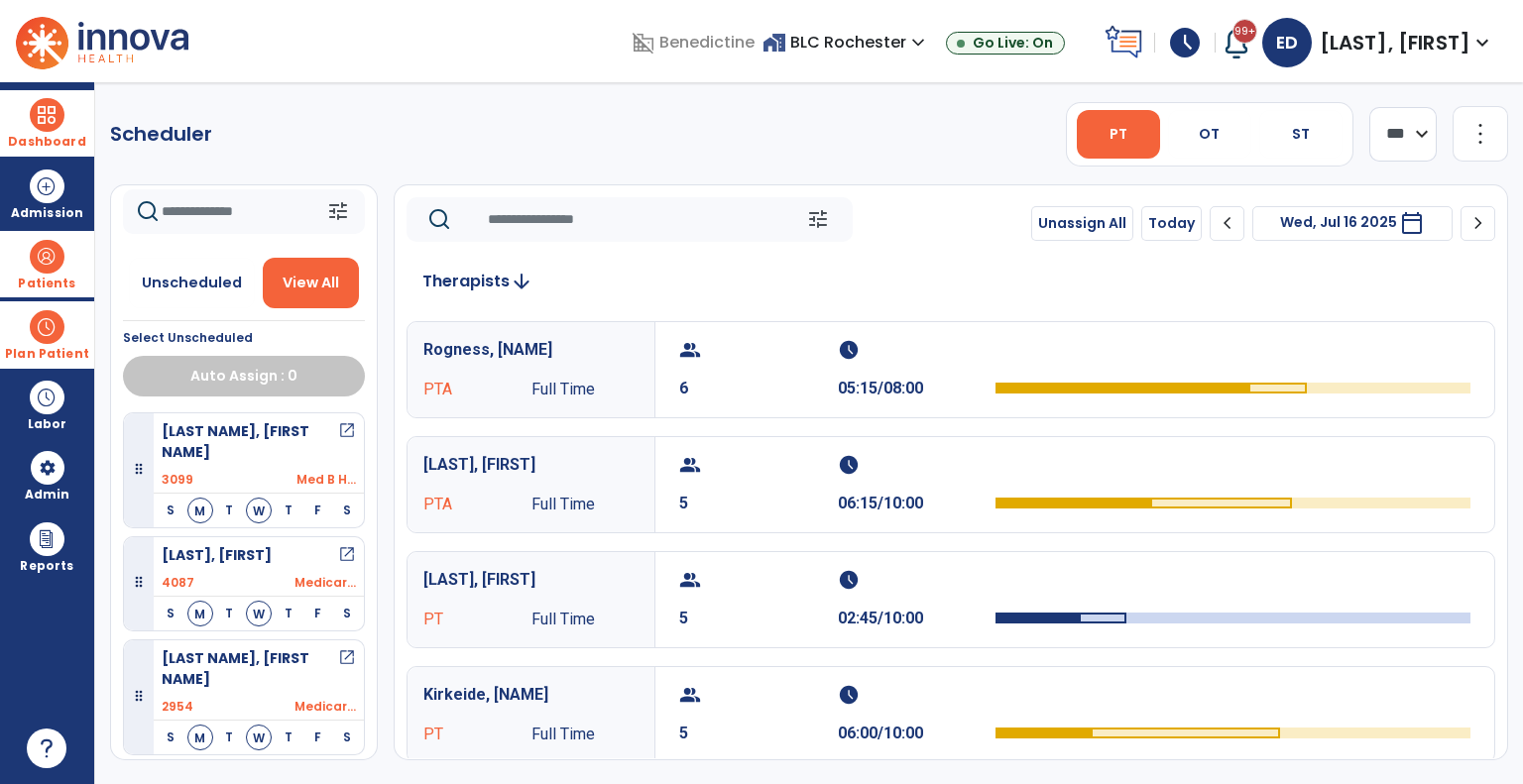 click on "open_in_new" at bounding box center (347, 442) 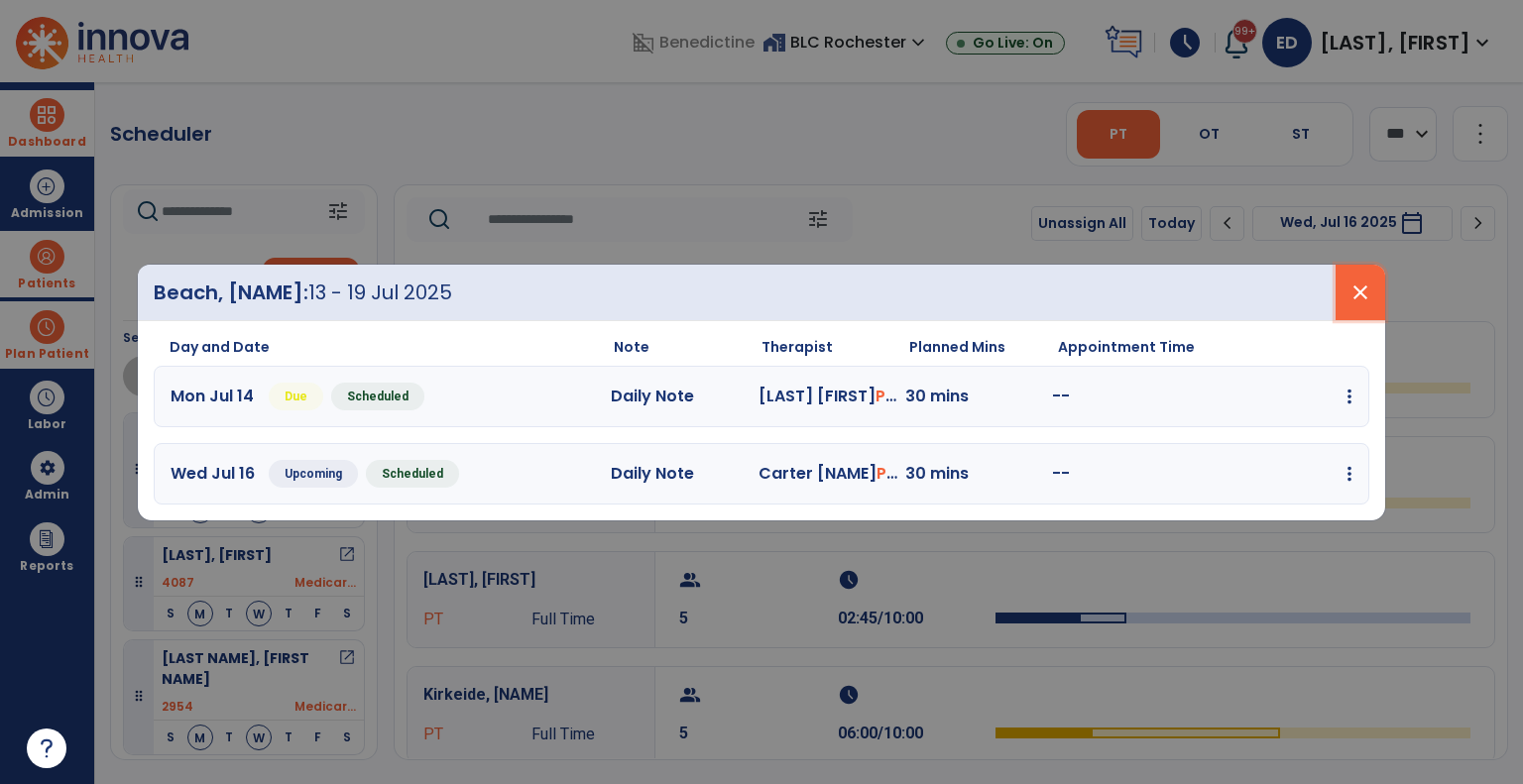 click on "close" at bounding box center (1360, 292) 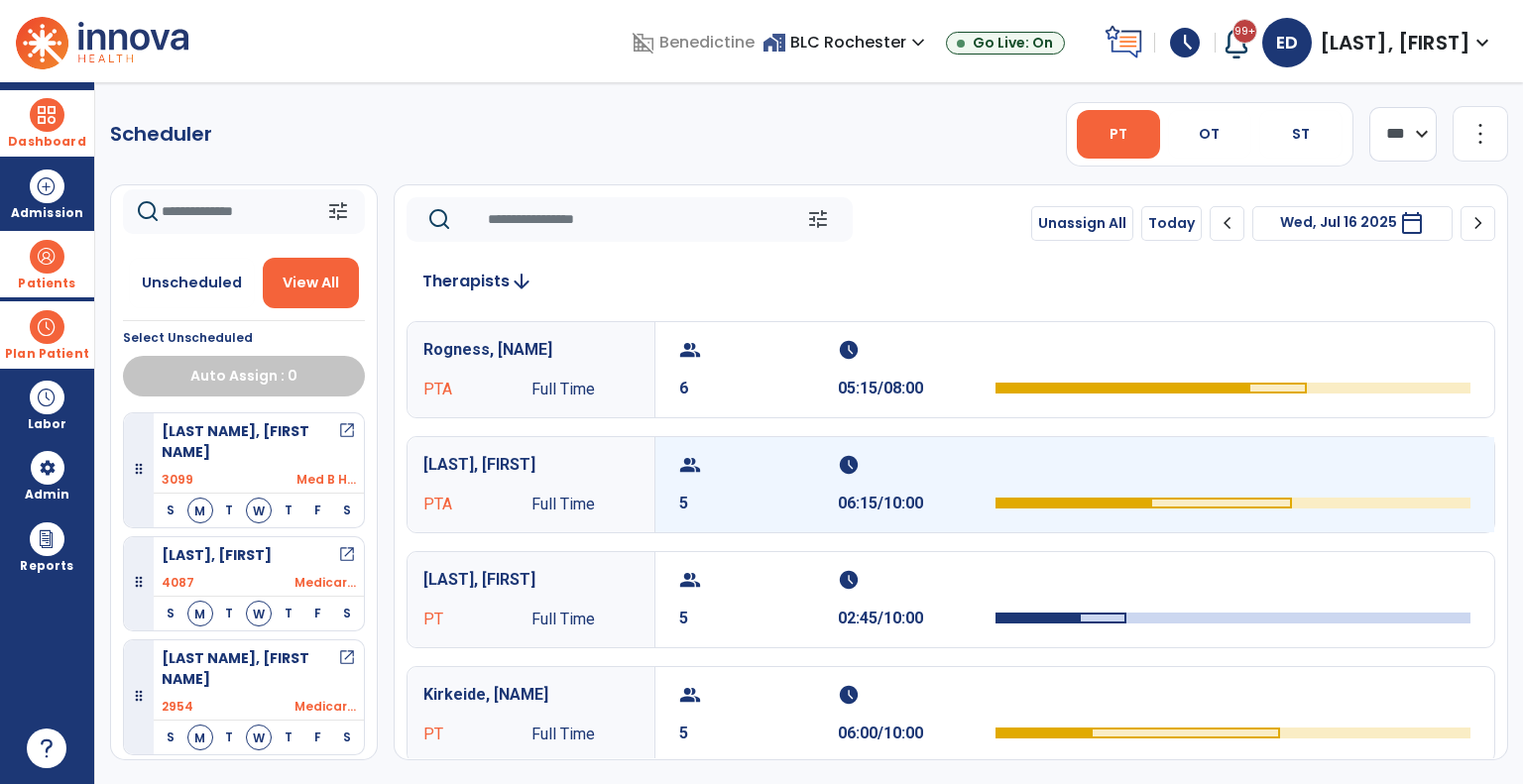 click on "06:15/10:00" at bounding box center (917, 504) 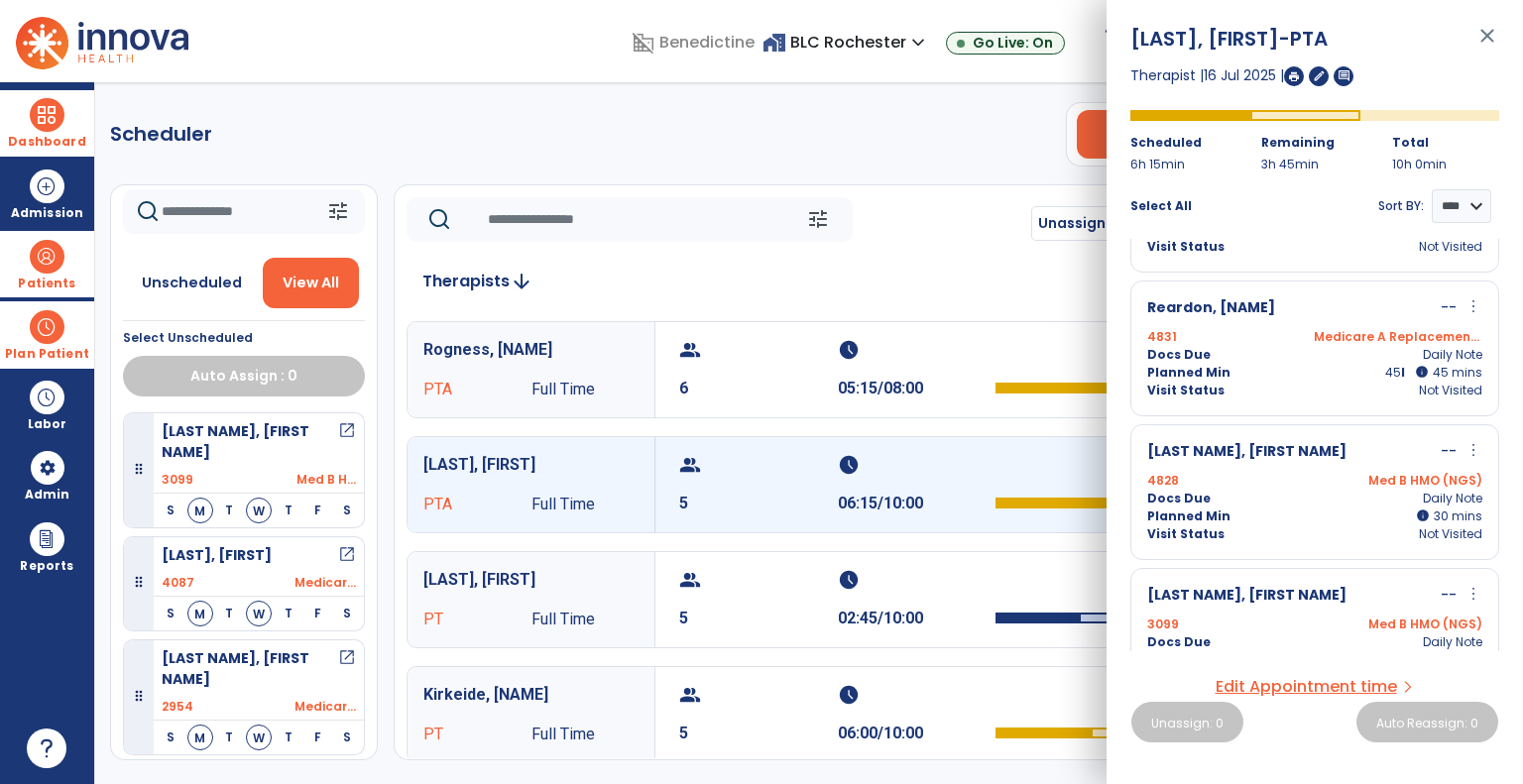 scroll, scrollTop: 396, scrollLeft: 0, axis: vertical 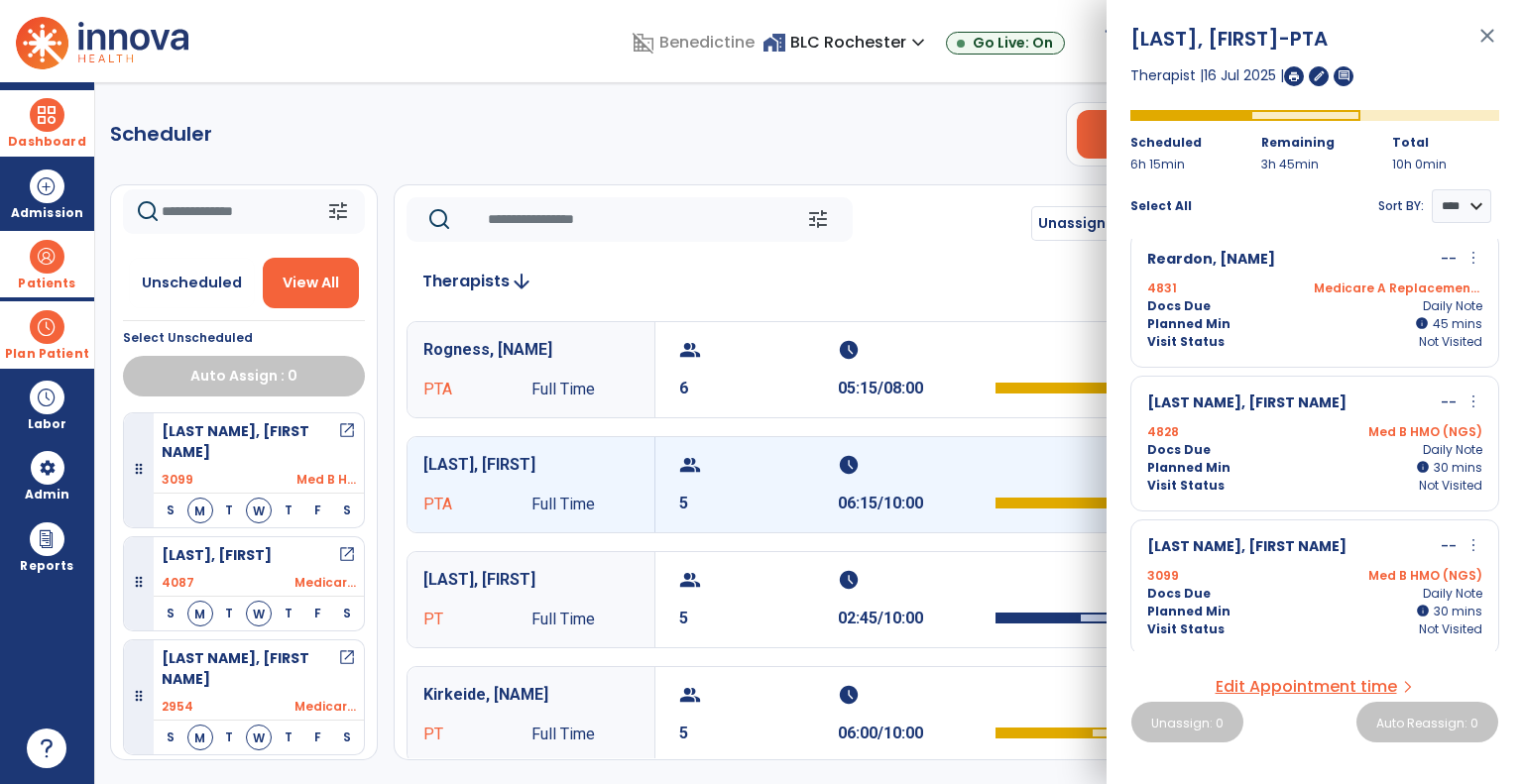 click on "more_vert" at bounding box center [1473, 545] 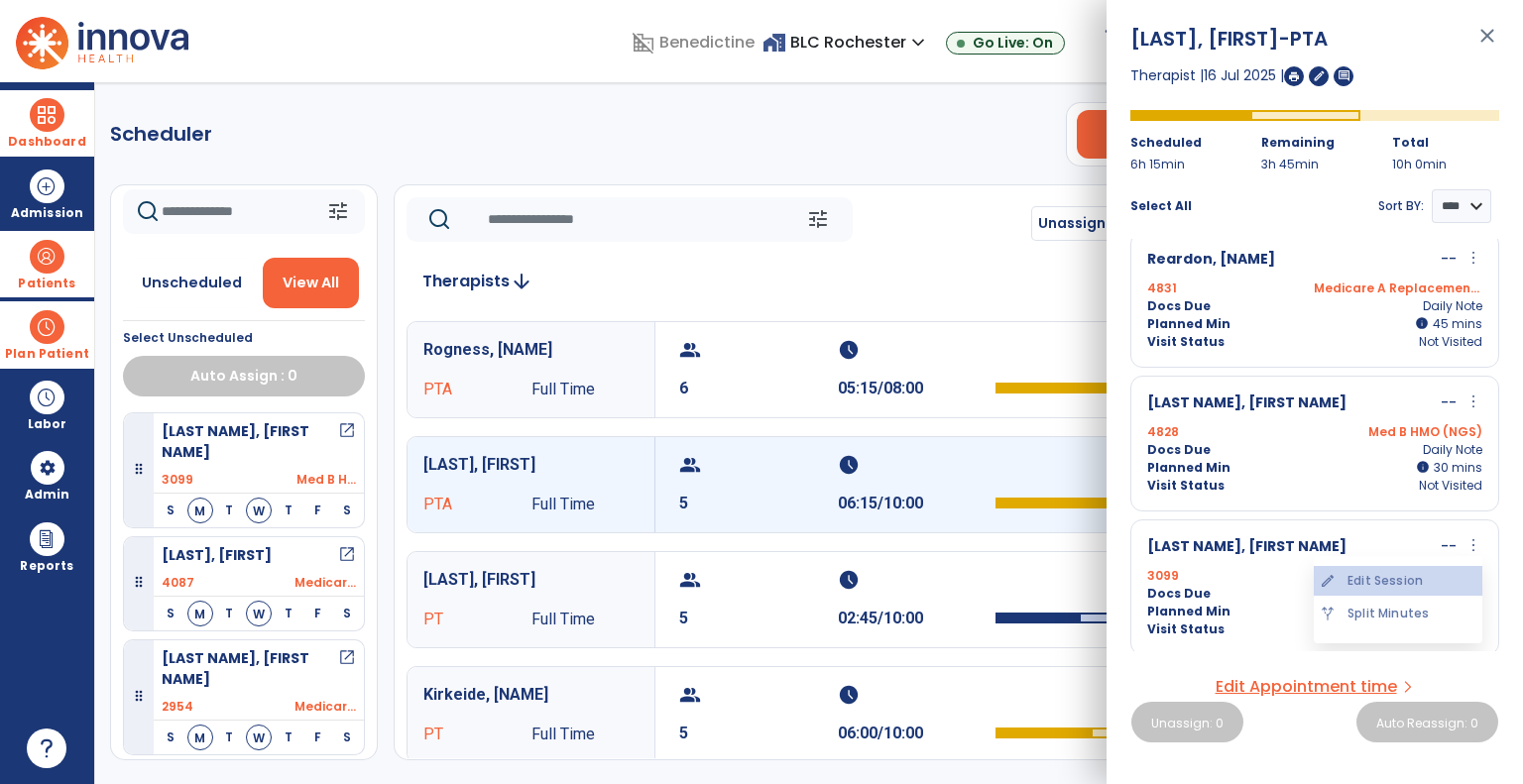 click on "edit   Edit Session" at bounding box center [1398, 581] 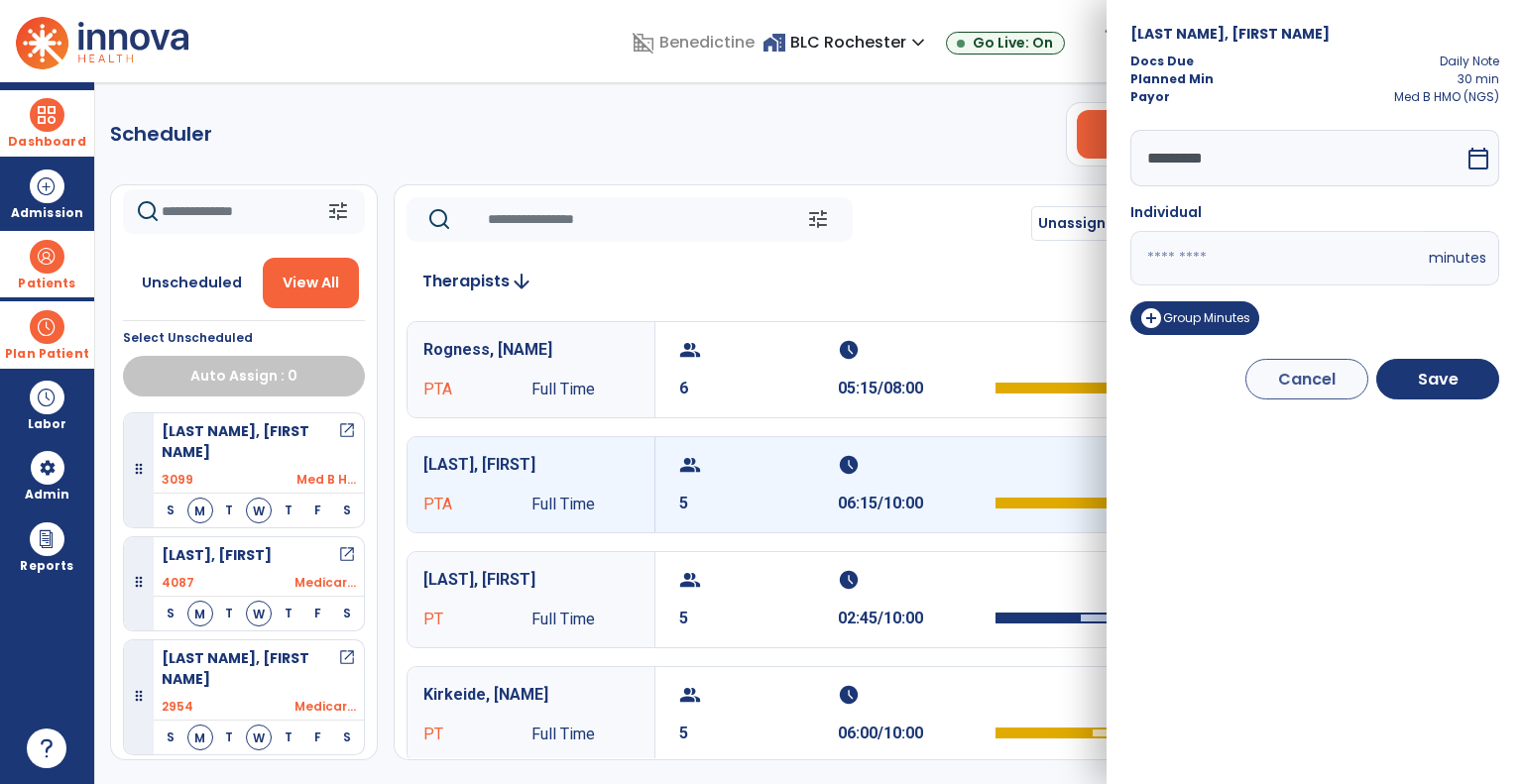 click on "calendar_today" at bounding box center [1478, 159] 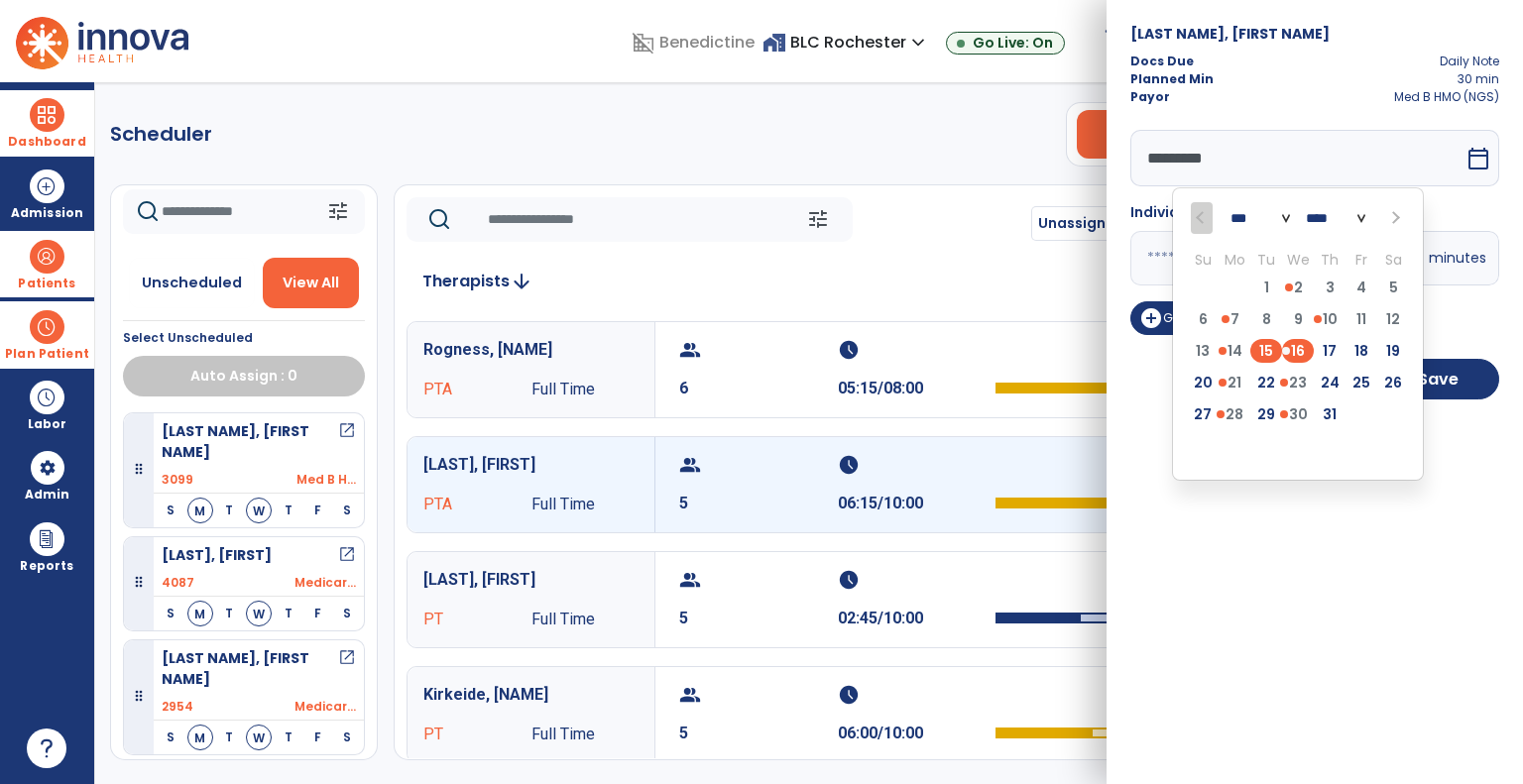 click on "15" at bounding box center (1266, 351) 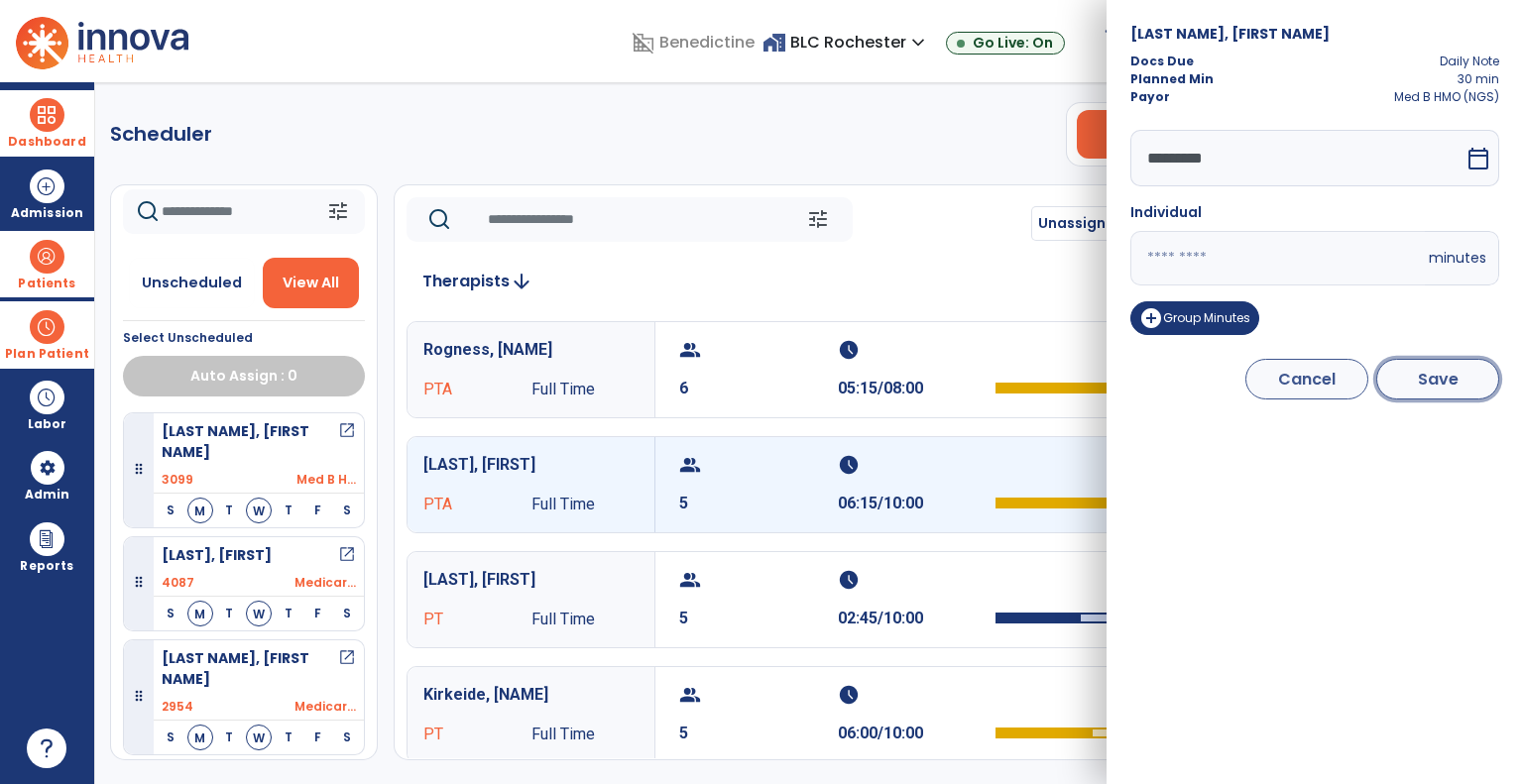 click on "Save" at bounding box center (1438, 379) 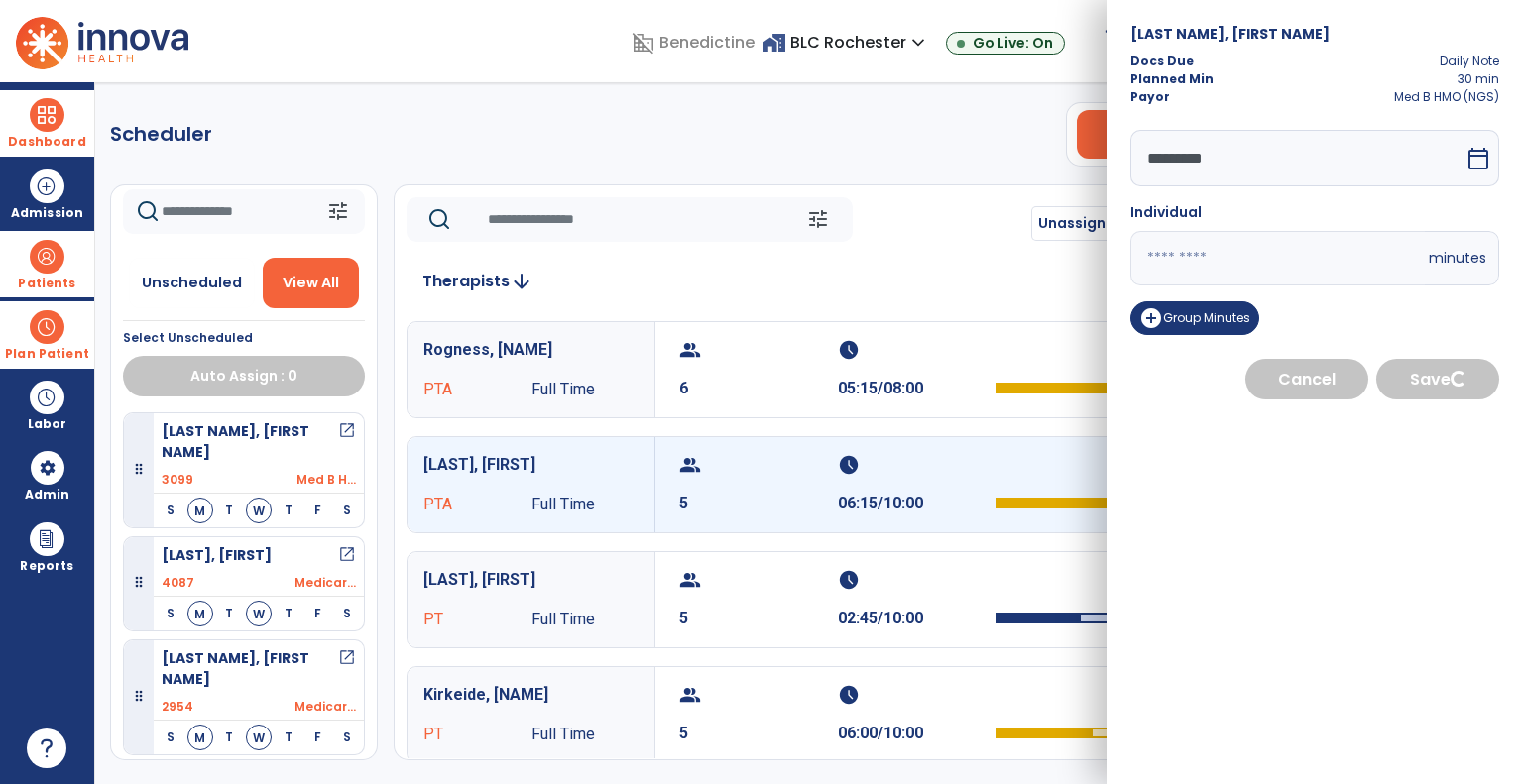 scroll, scrollTop: 0, scrollLeft: 0, axis: both 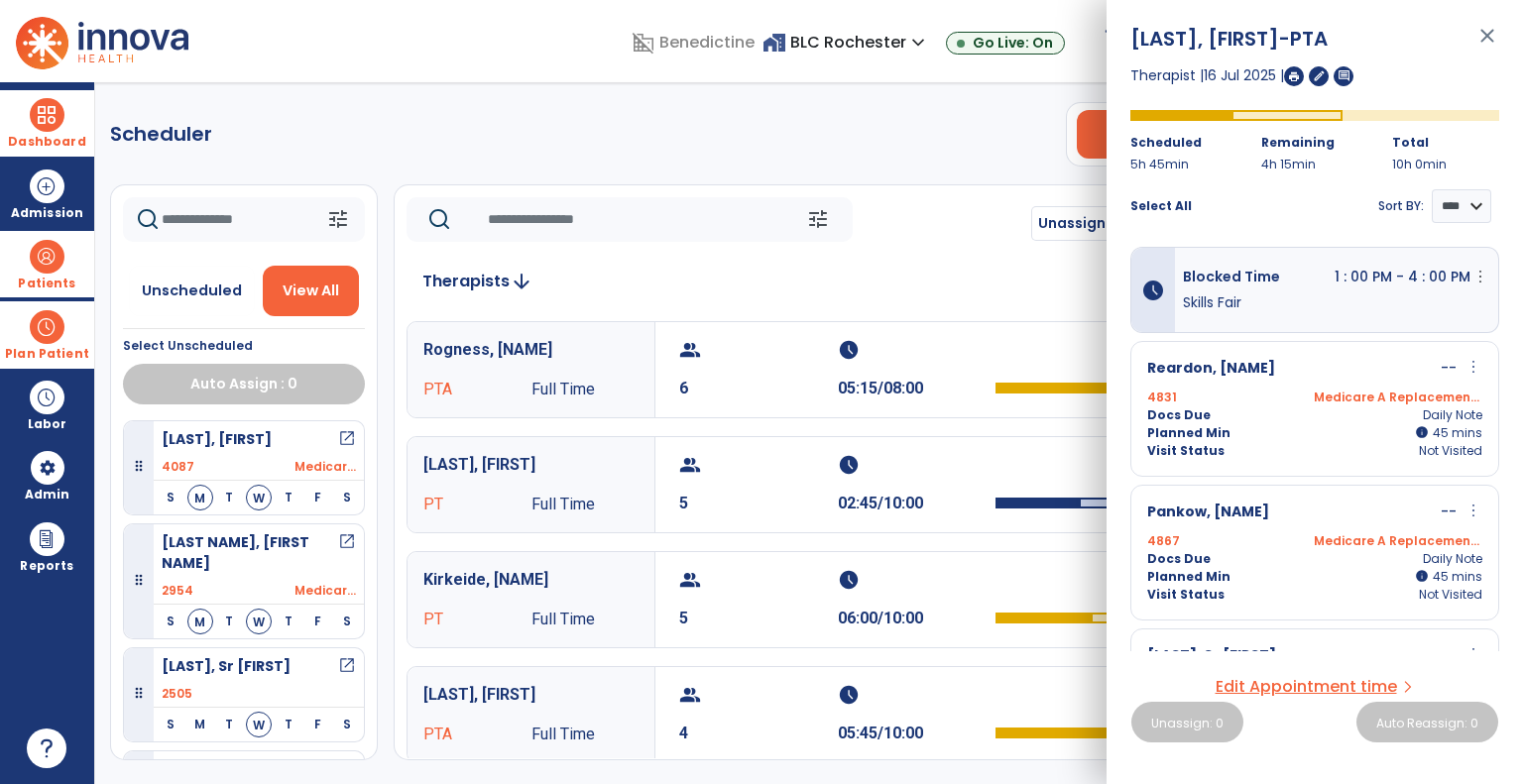 click on "close" at bounding box center [1487, 45] 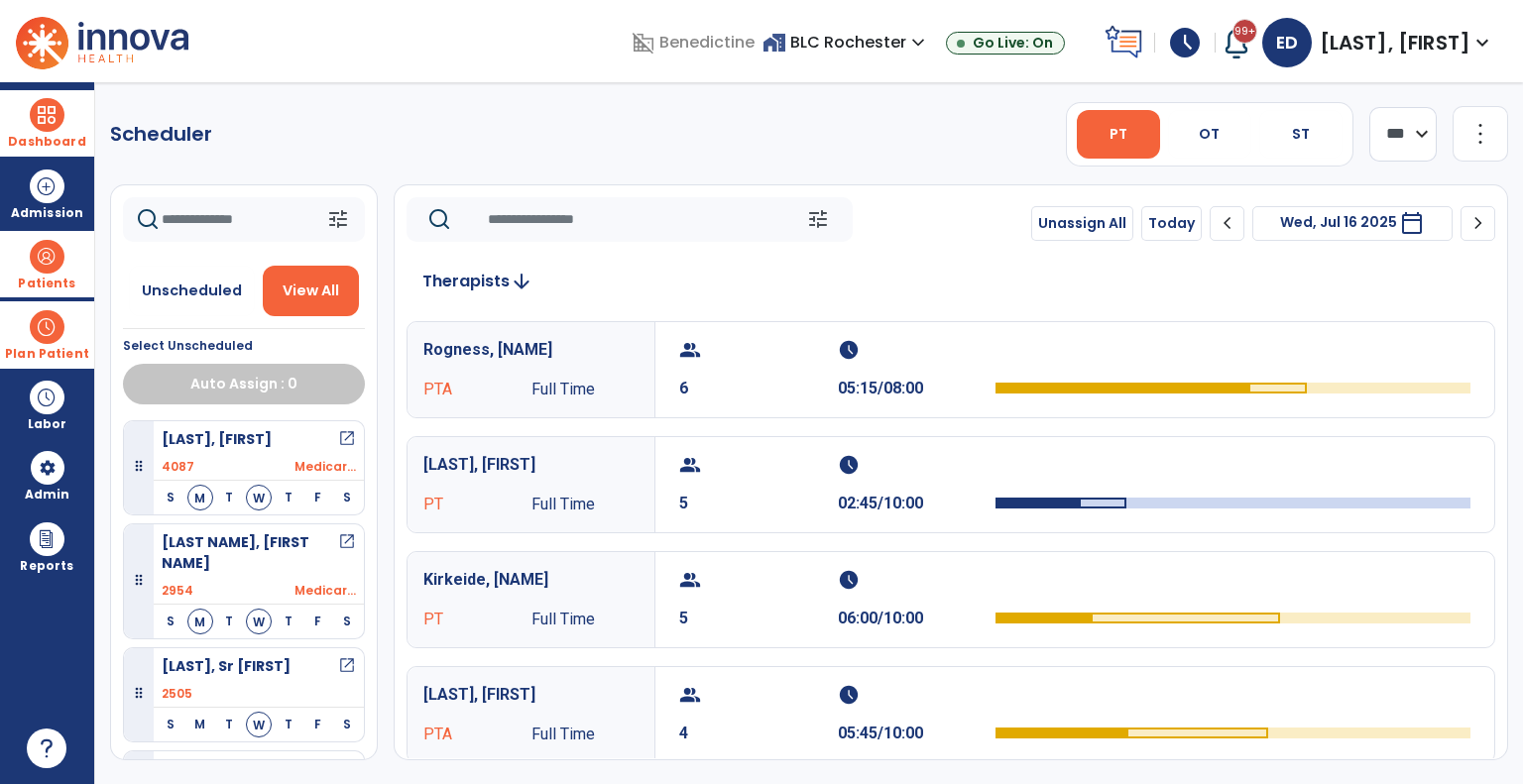 click on "chevron_left" 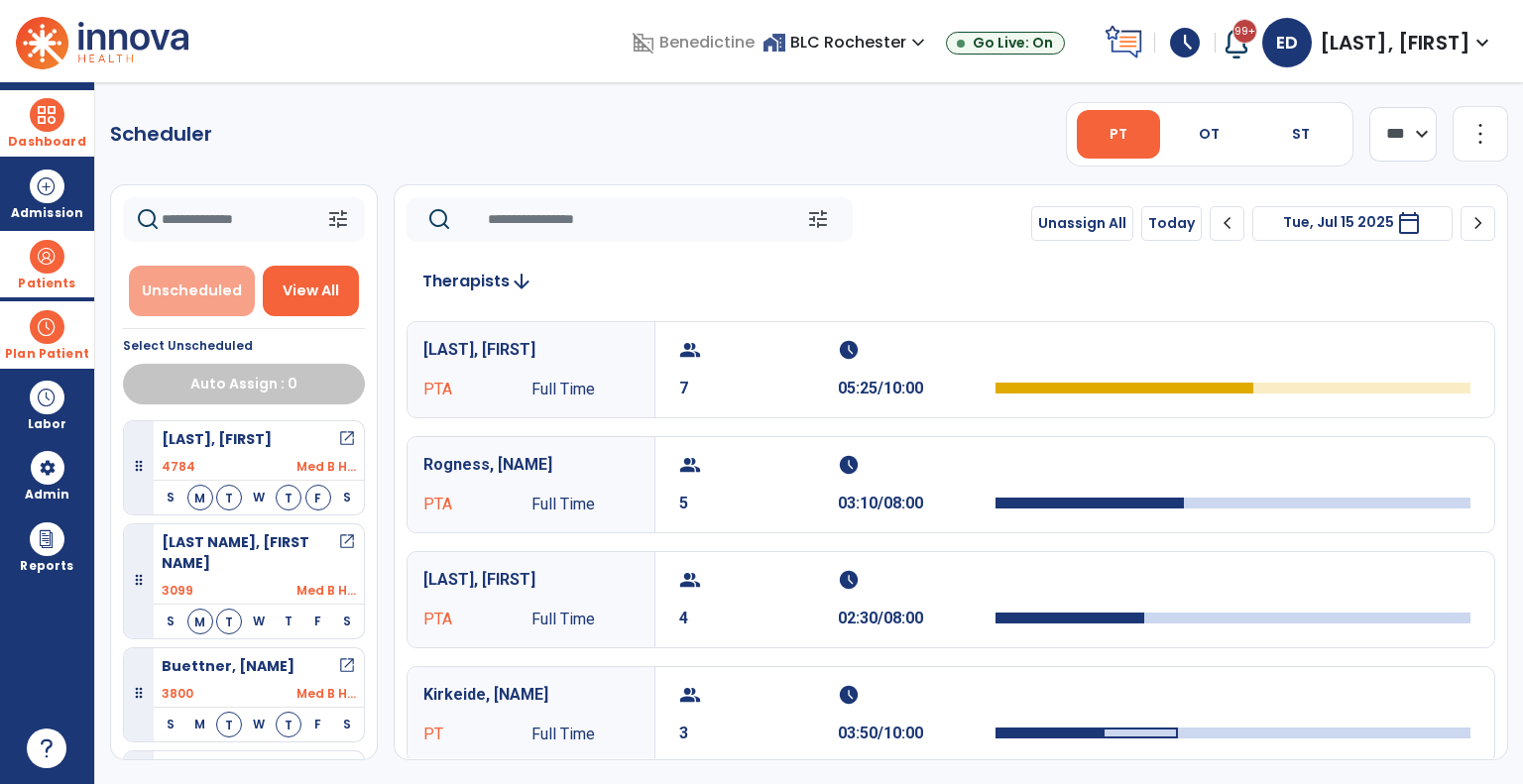 click on "Unscheduled" at bounding box center [191, 290] 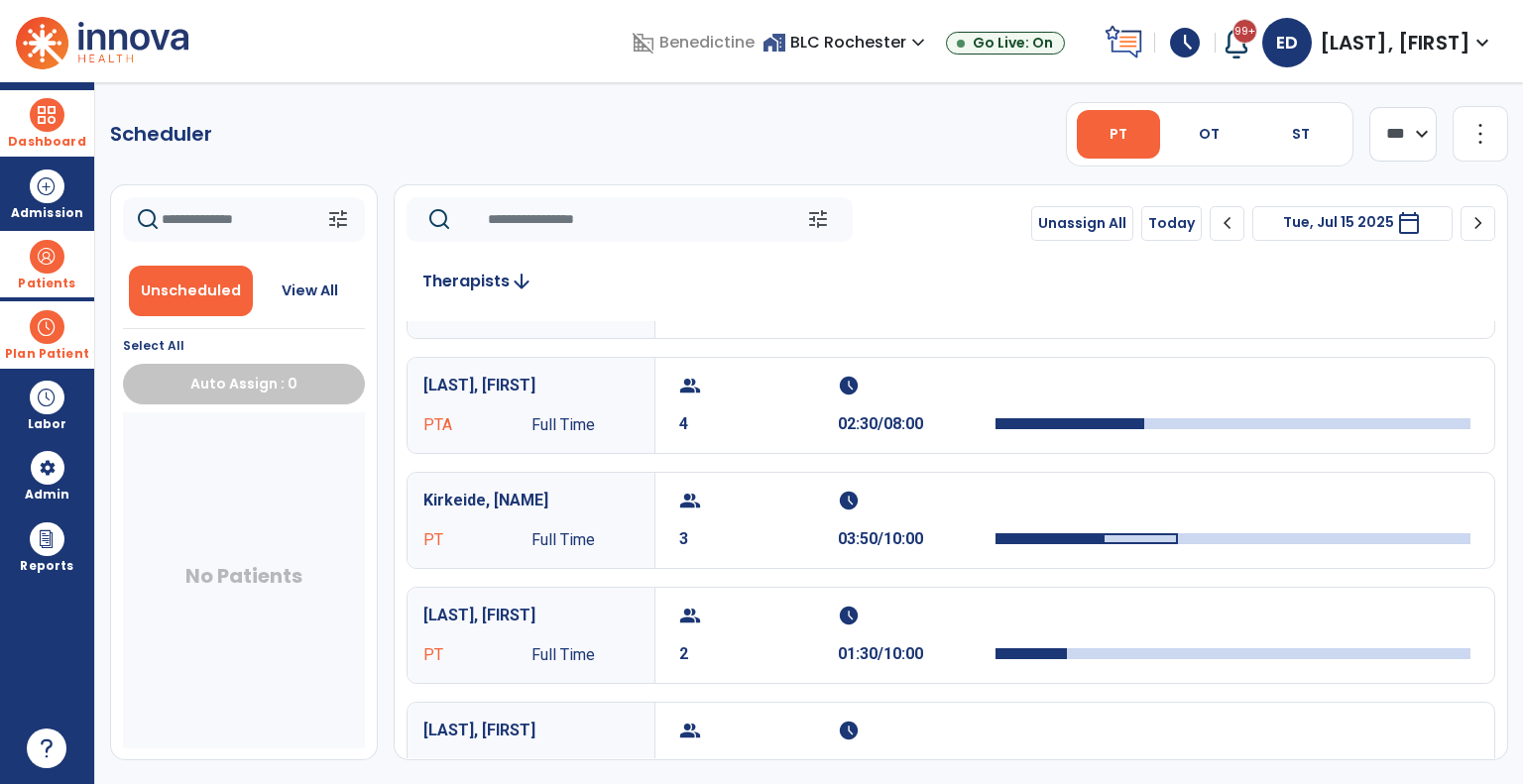 scroll, scrollTop: 198, scrollLeft: 0, axis: vertical 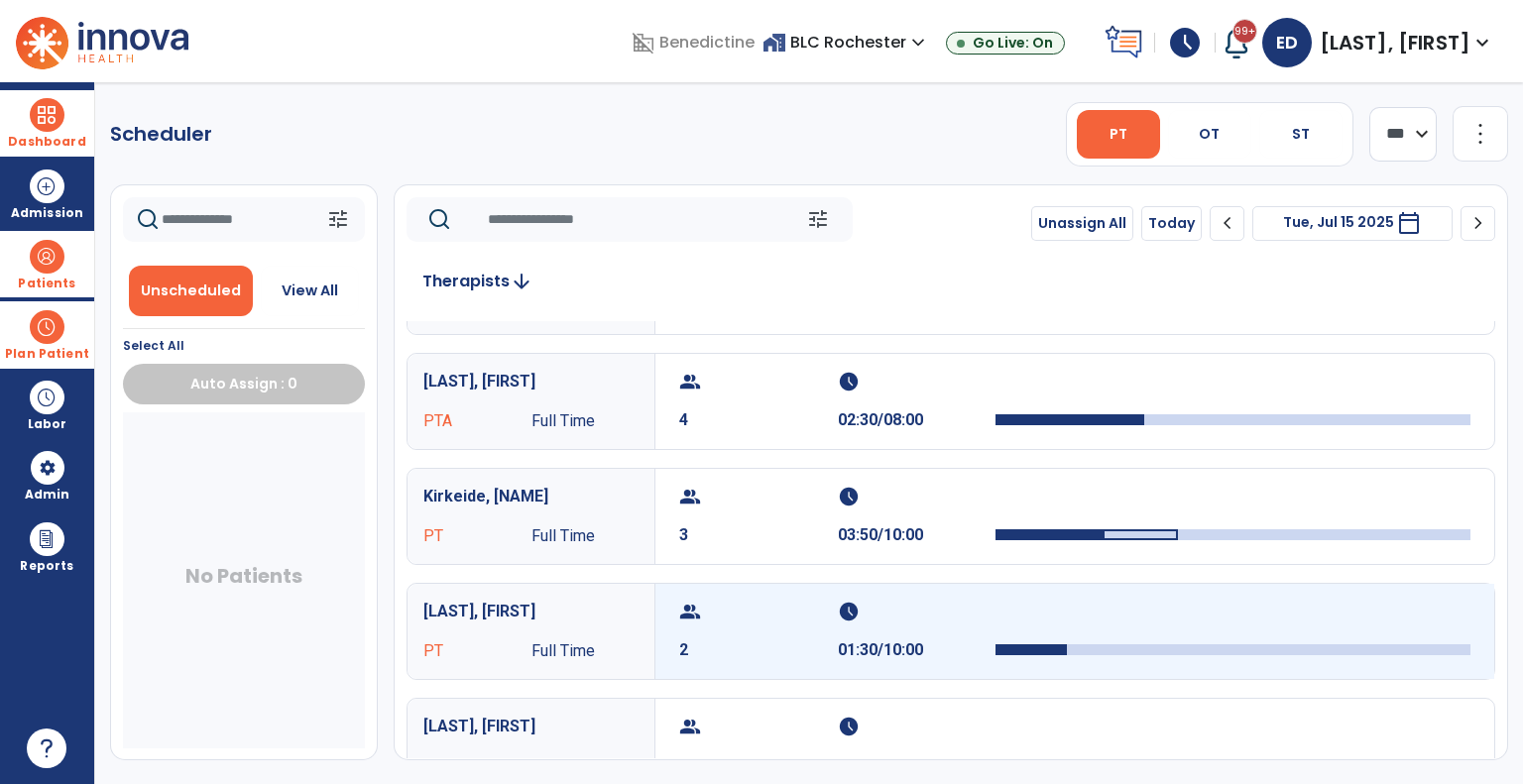 click on "schedule  01:30/10:00" at bounding box center (917, 631) 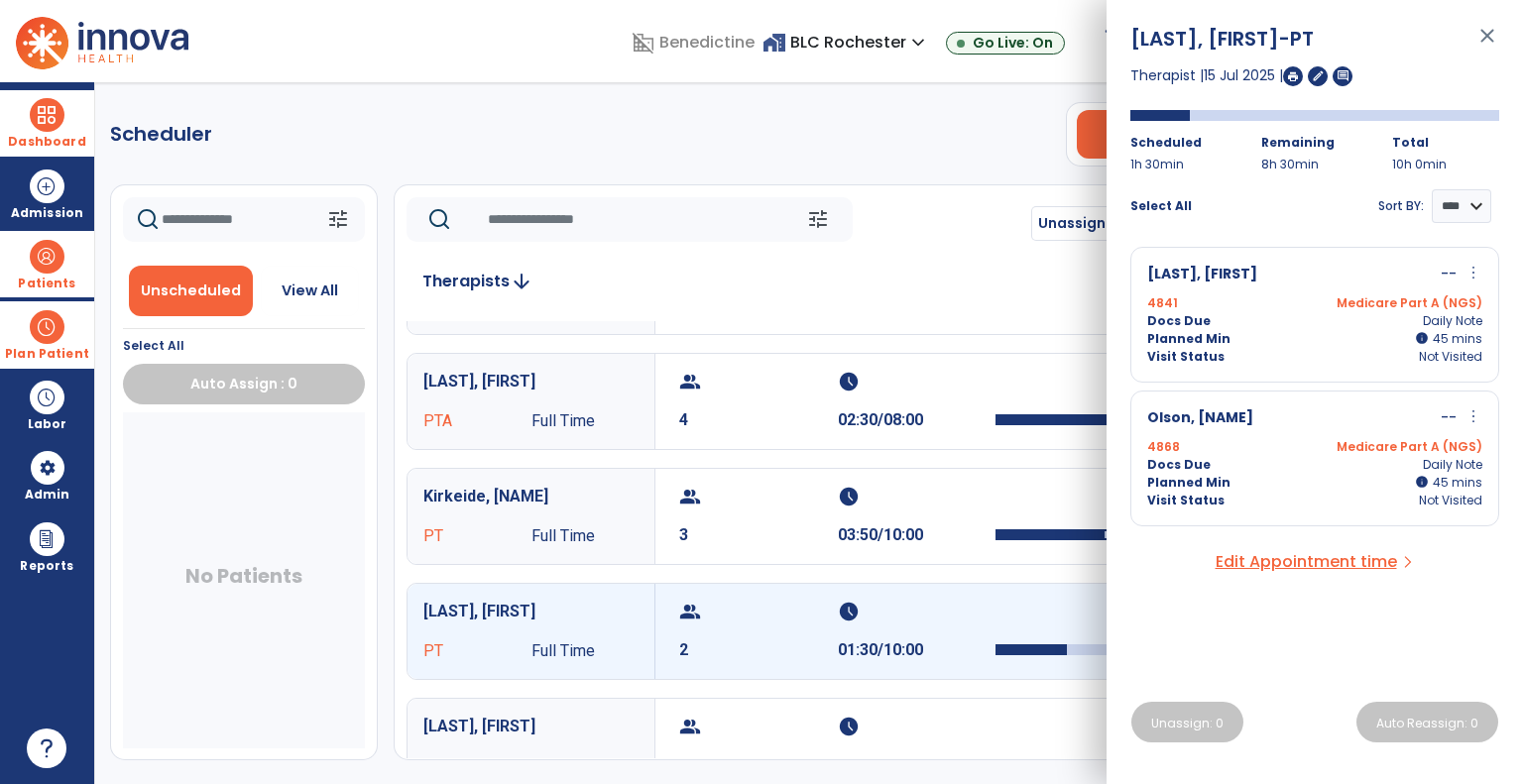 click on "close" at bounding box center [1487, 45] 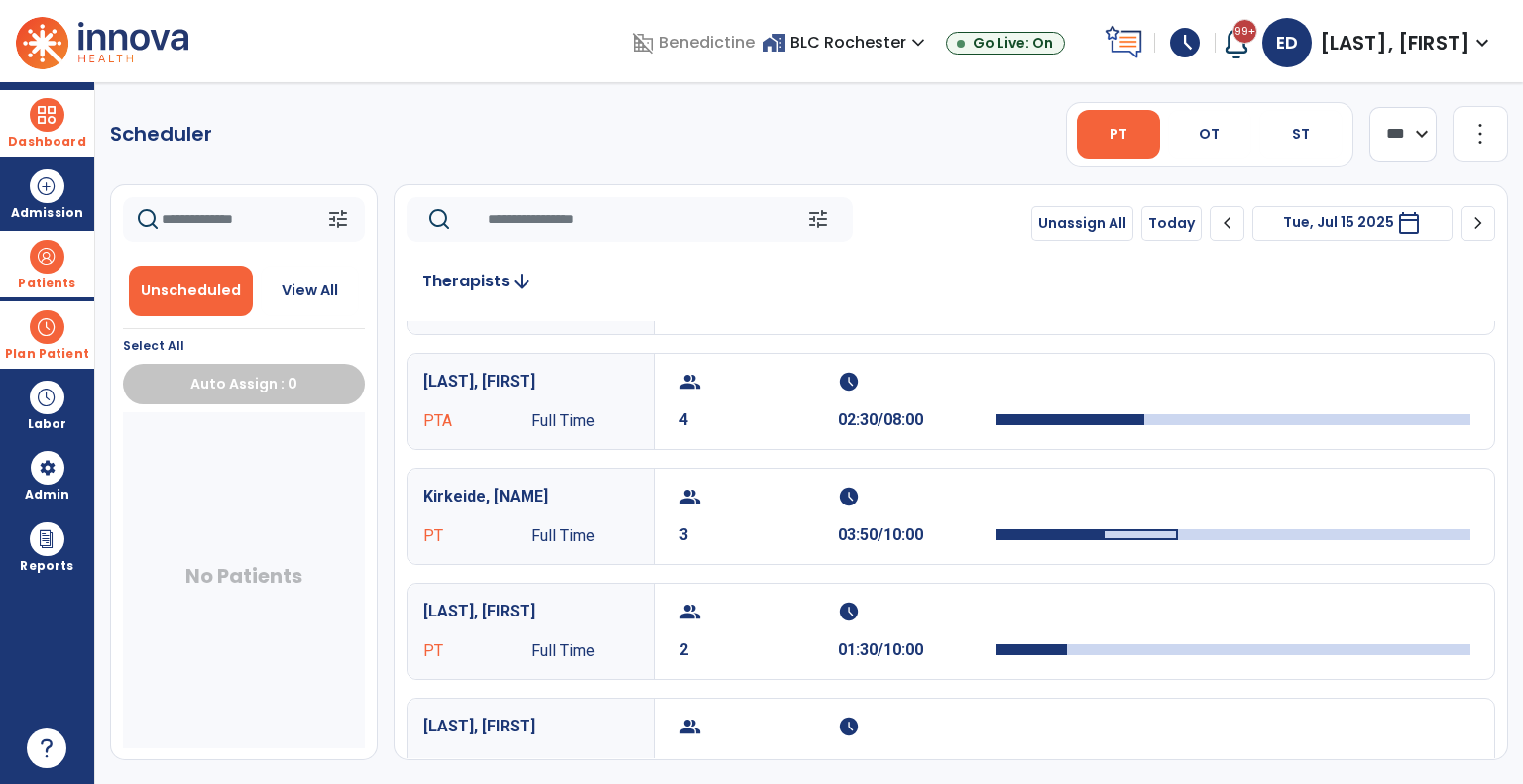 click on "Dashboard" at bounding box center (47, 123) 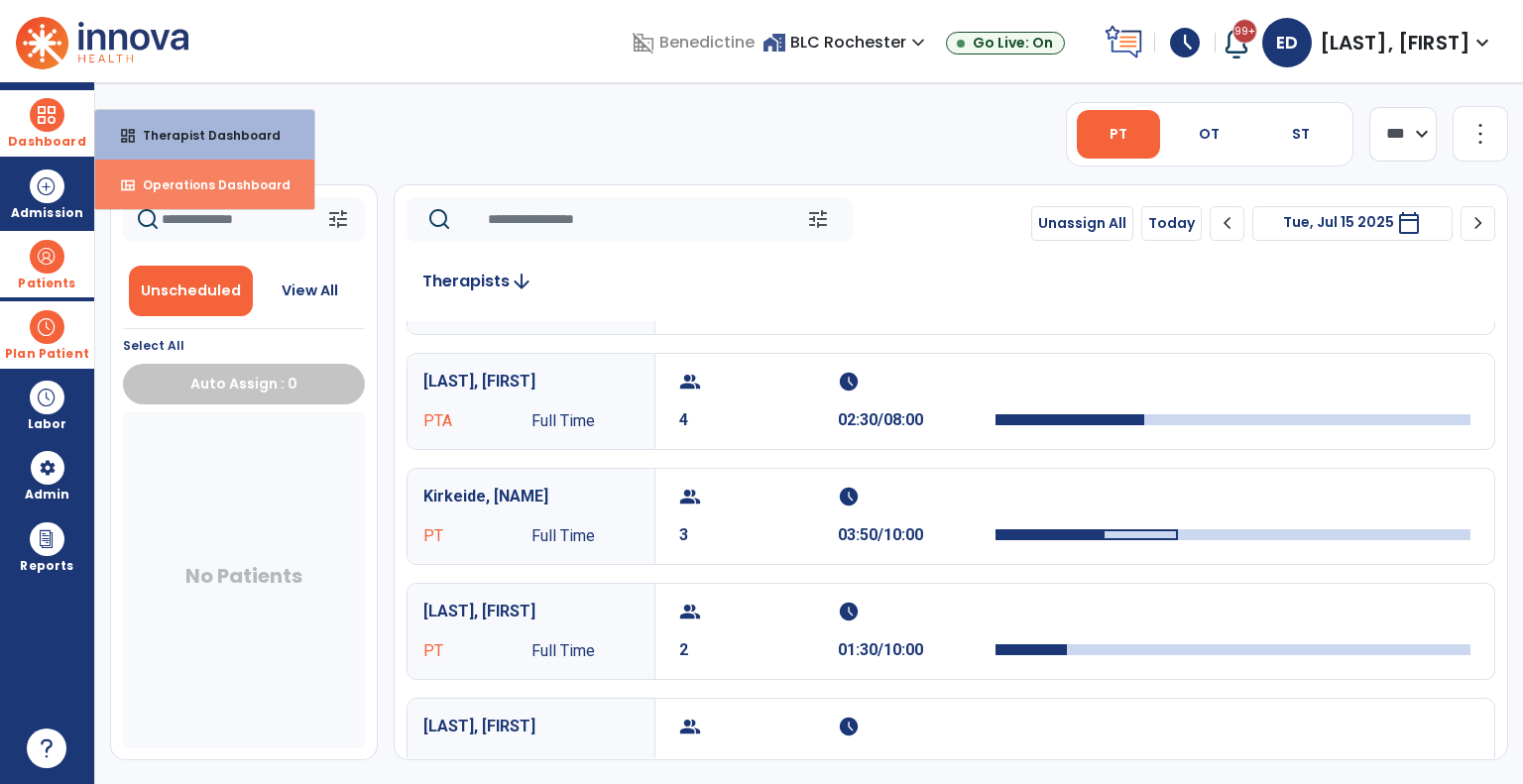 click on "Operations Dashboard" at bounding box center (208, 184) 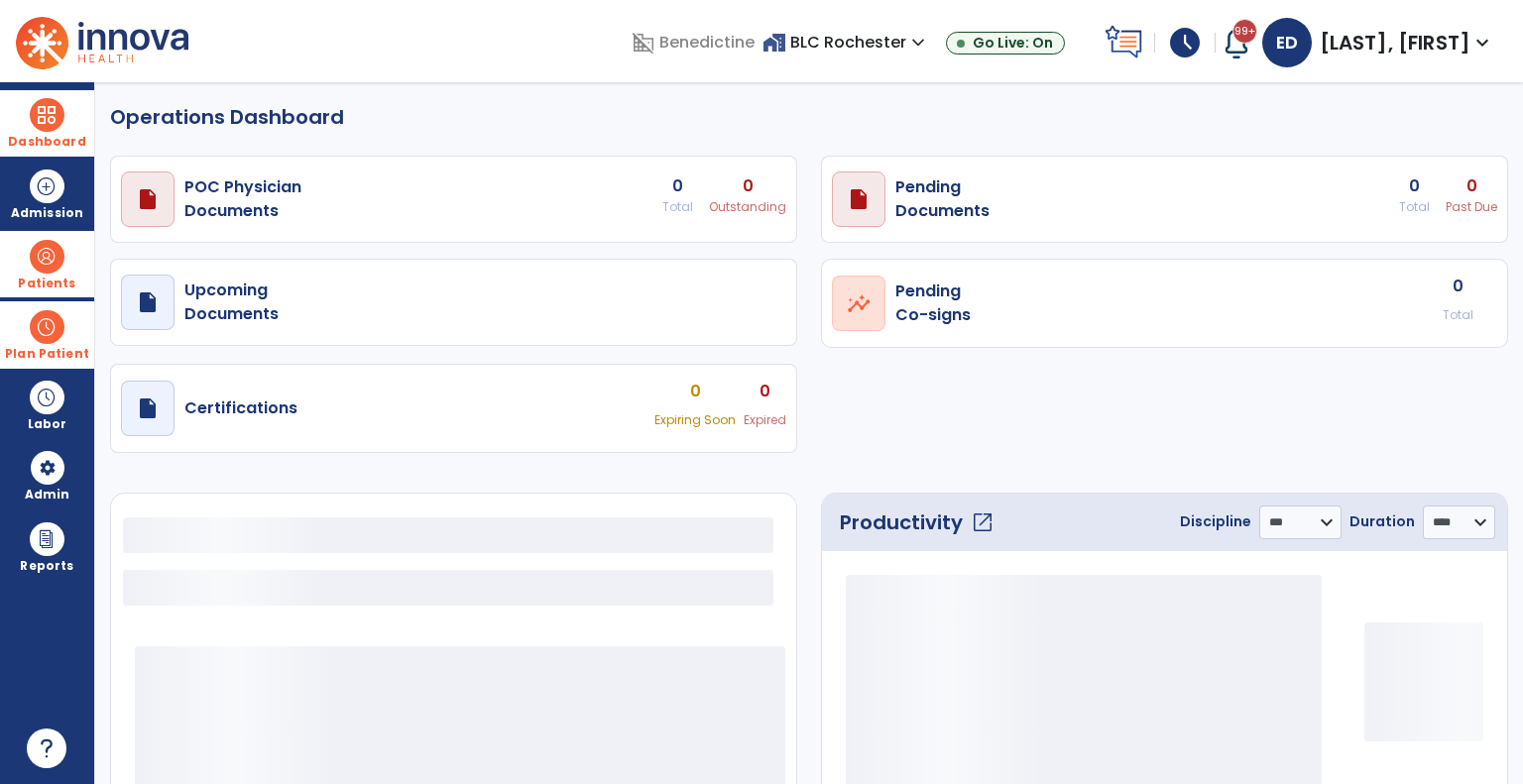 select on "***" 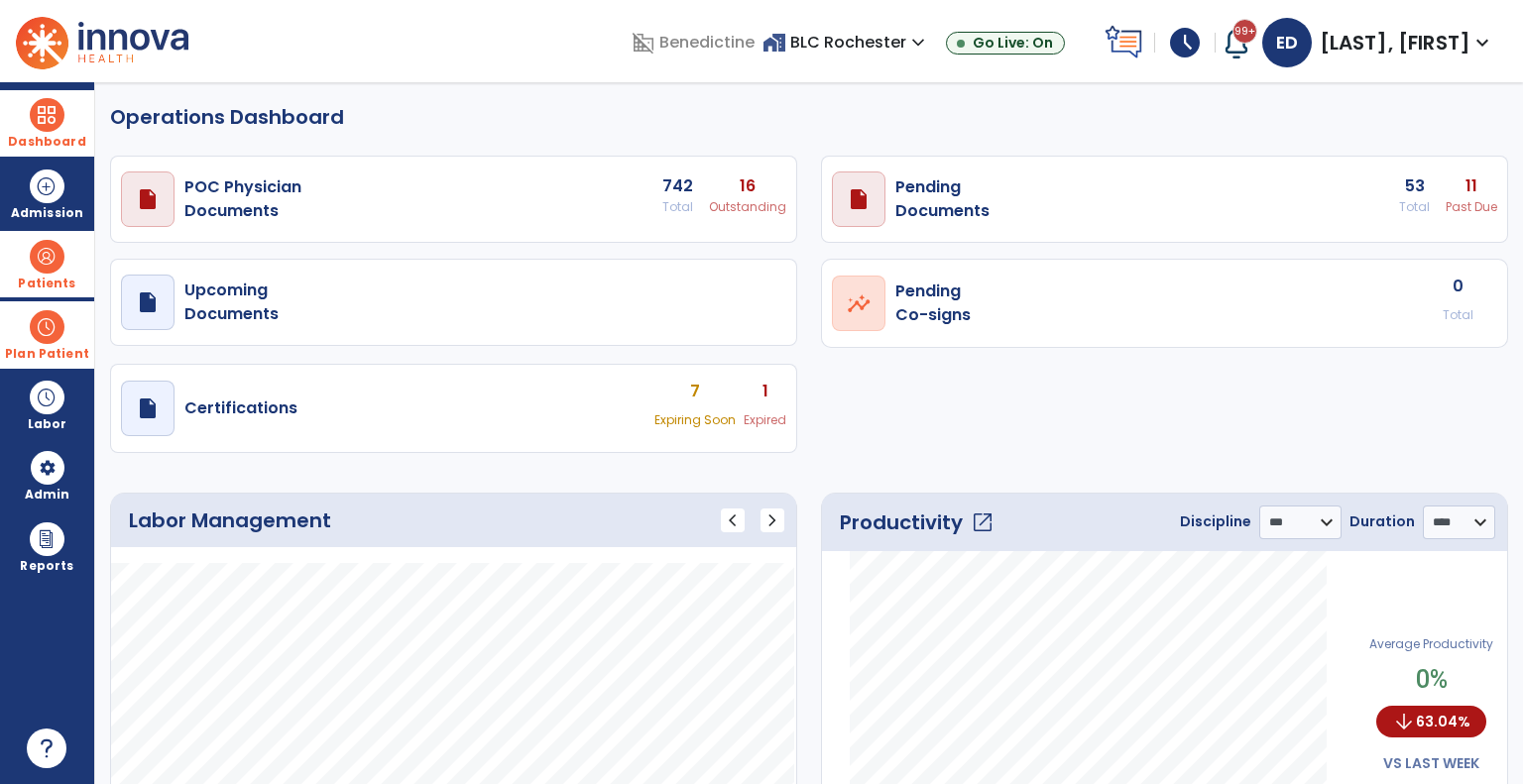 click on "Outstanding" at bounding box center [748, 207] 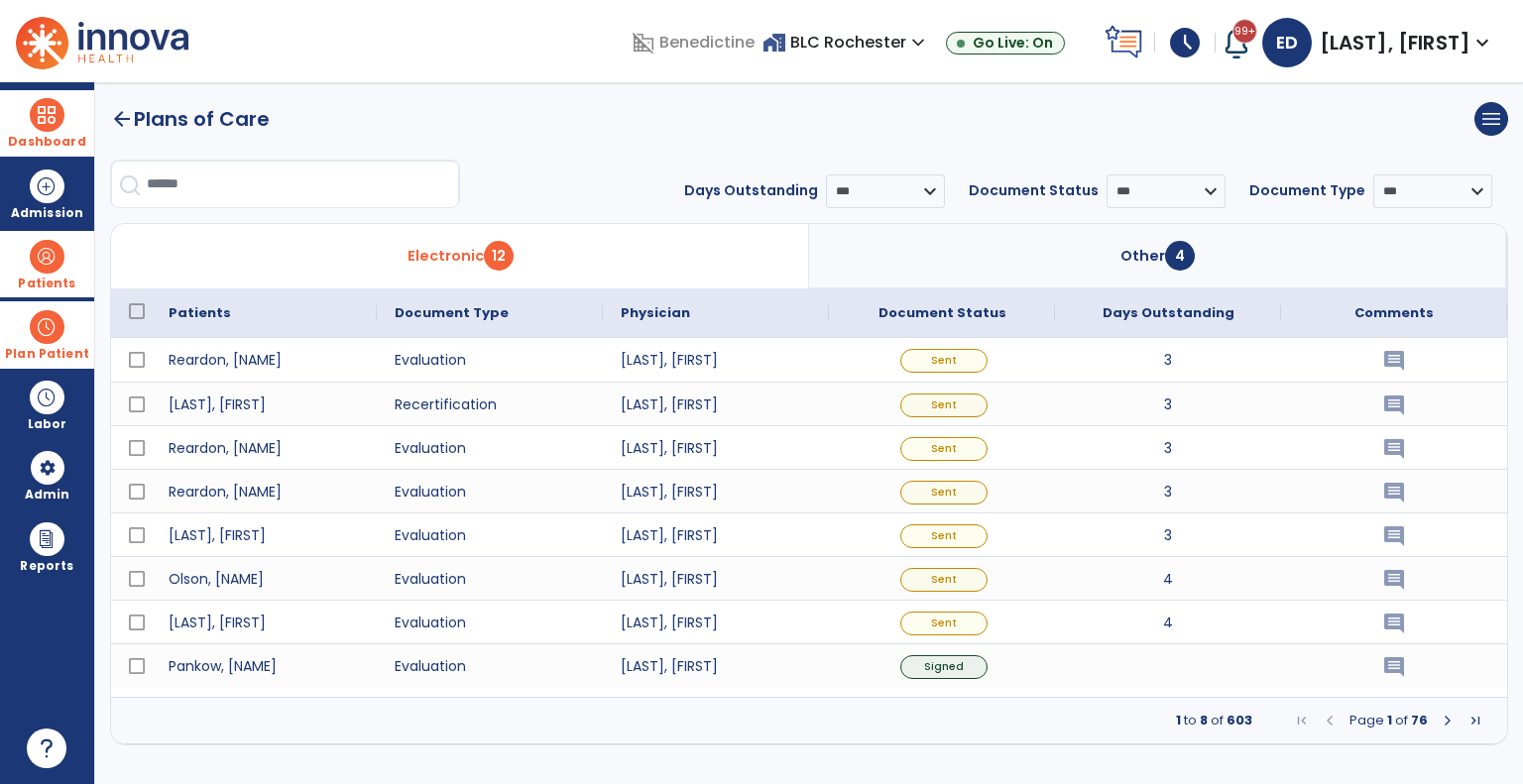 click at bounding box center [1448, 721] 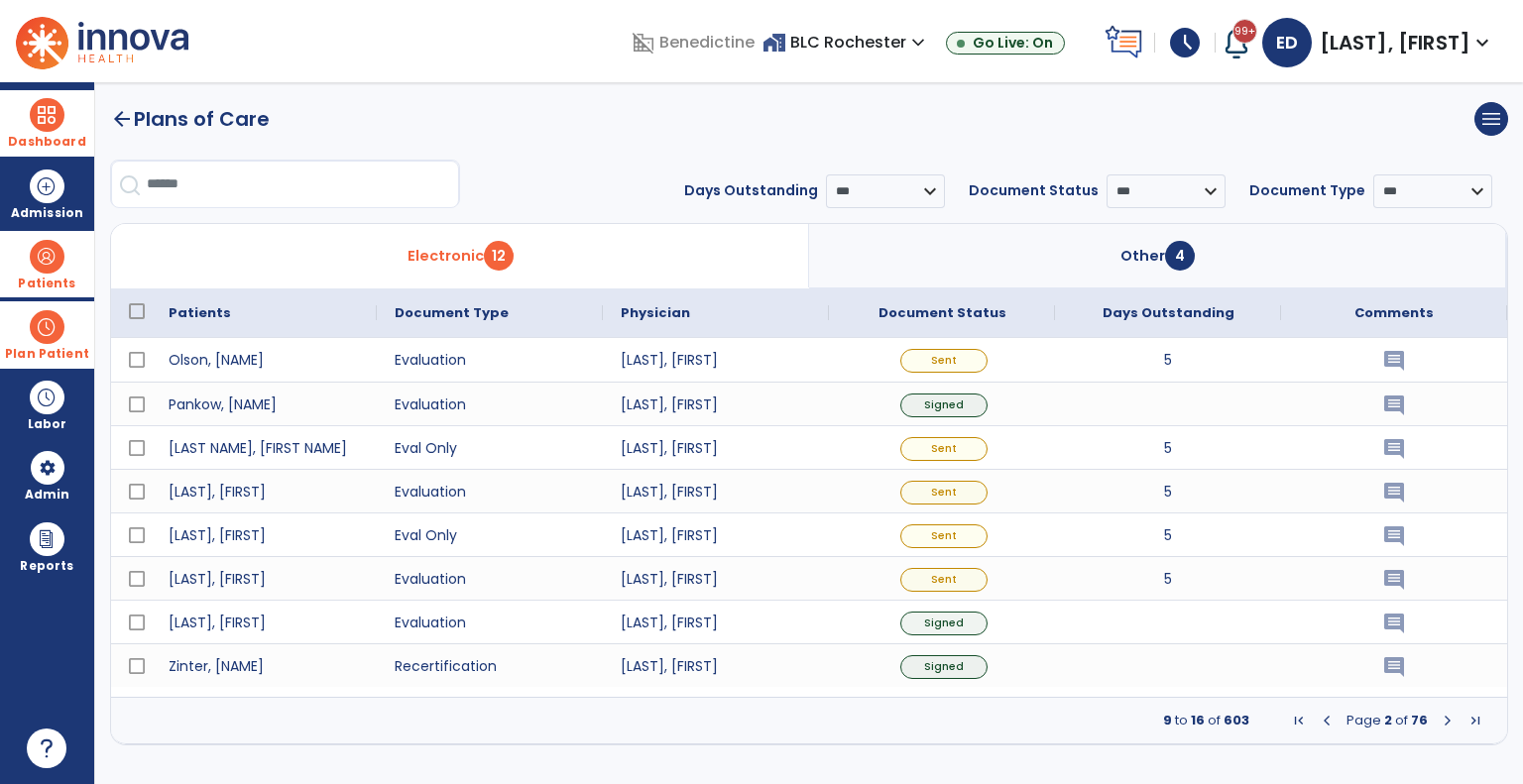 click at bounding box center [1448, 721] 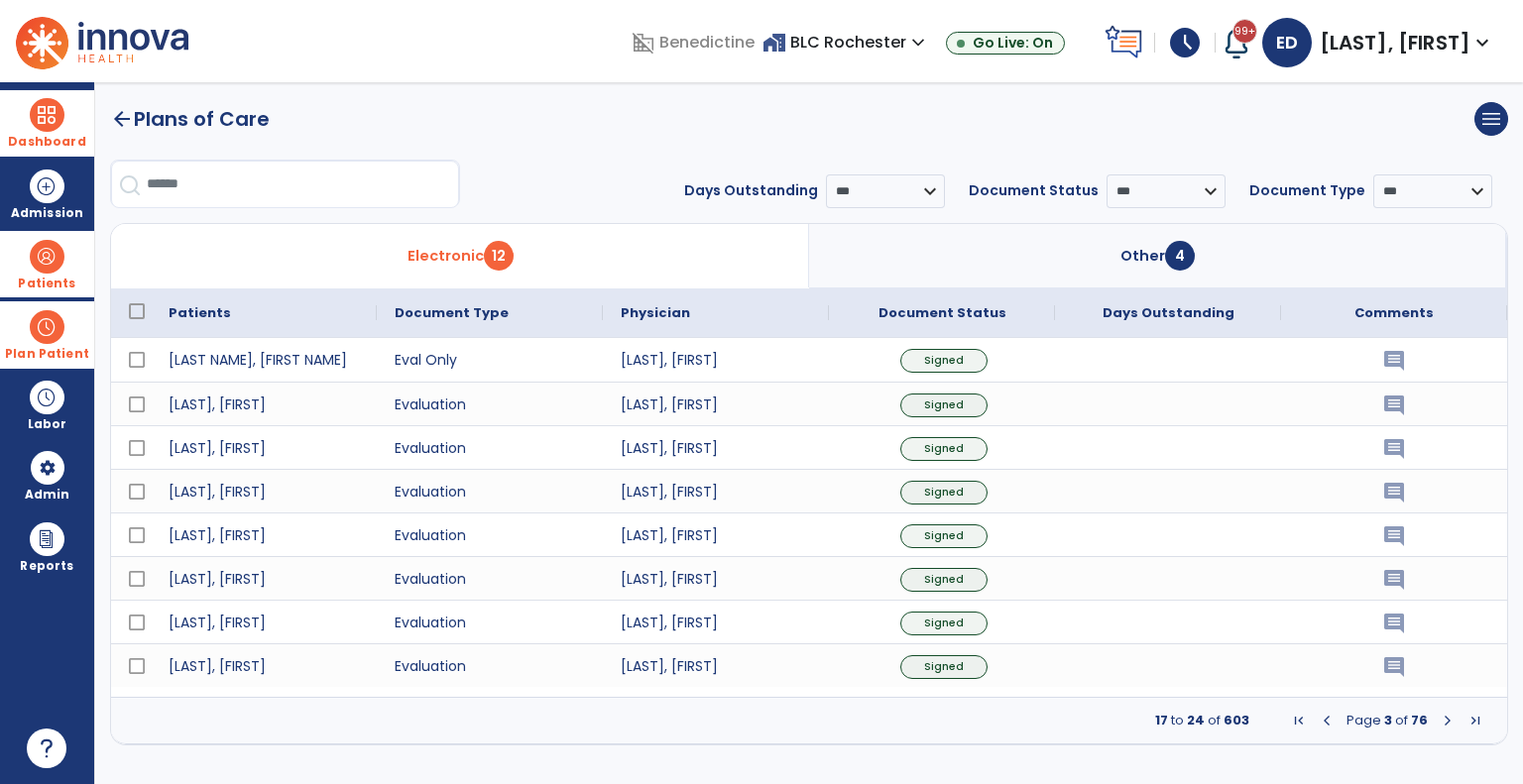 click at bounding box center (1448, 721) 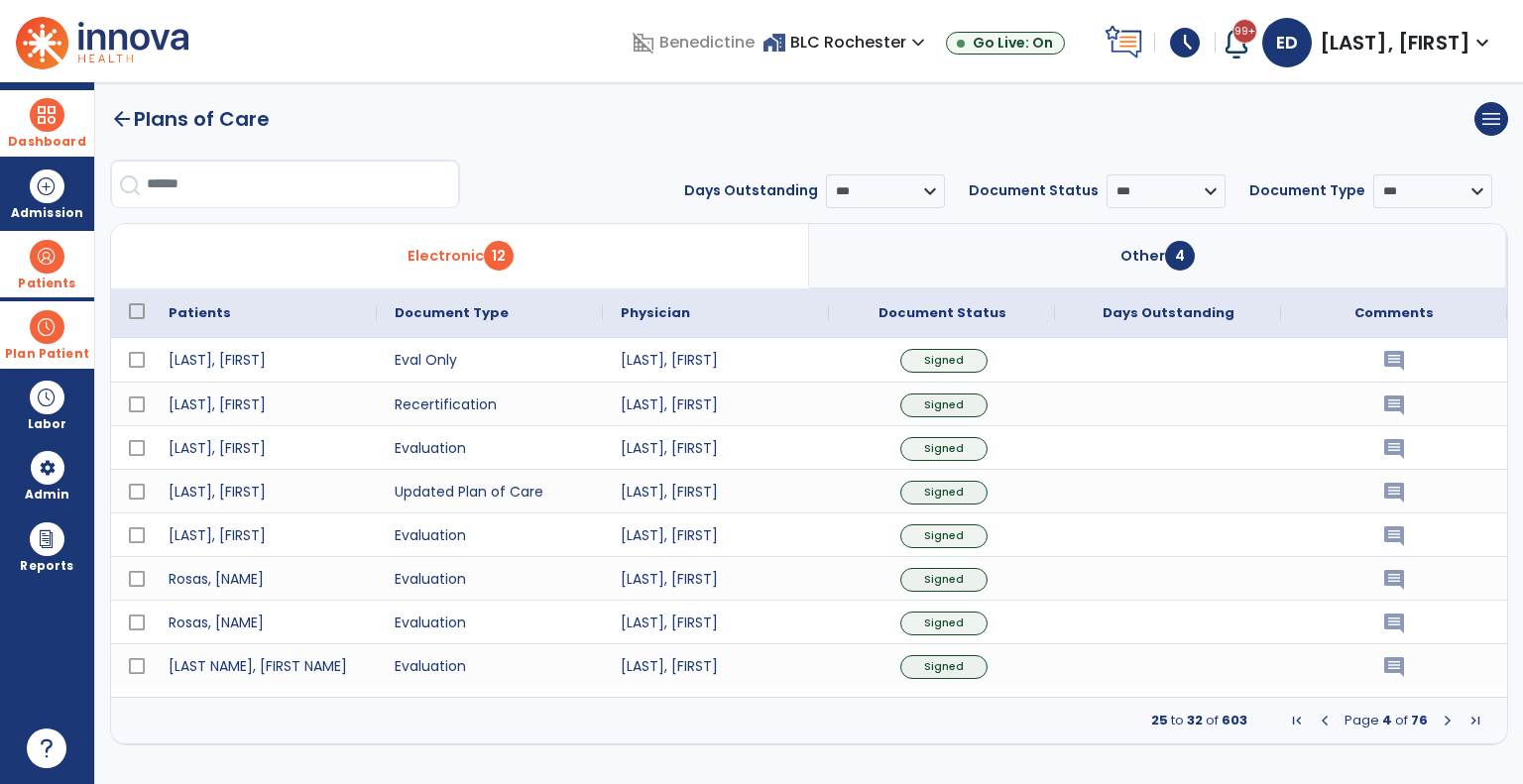 click at bounding box center (1448, 721) 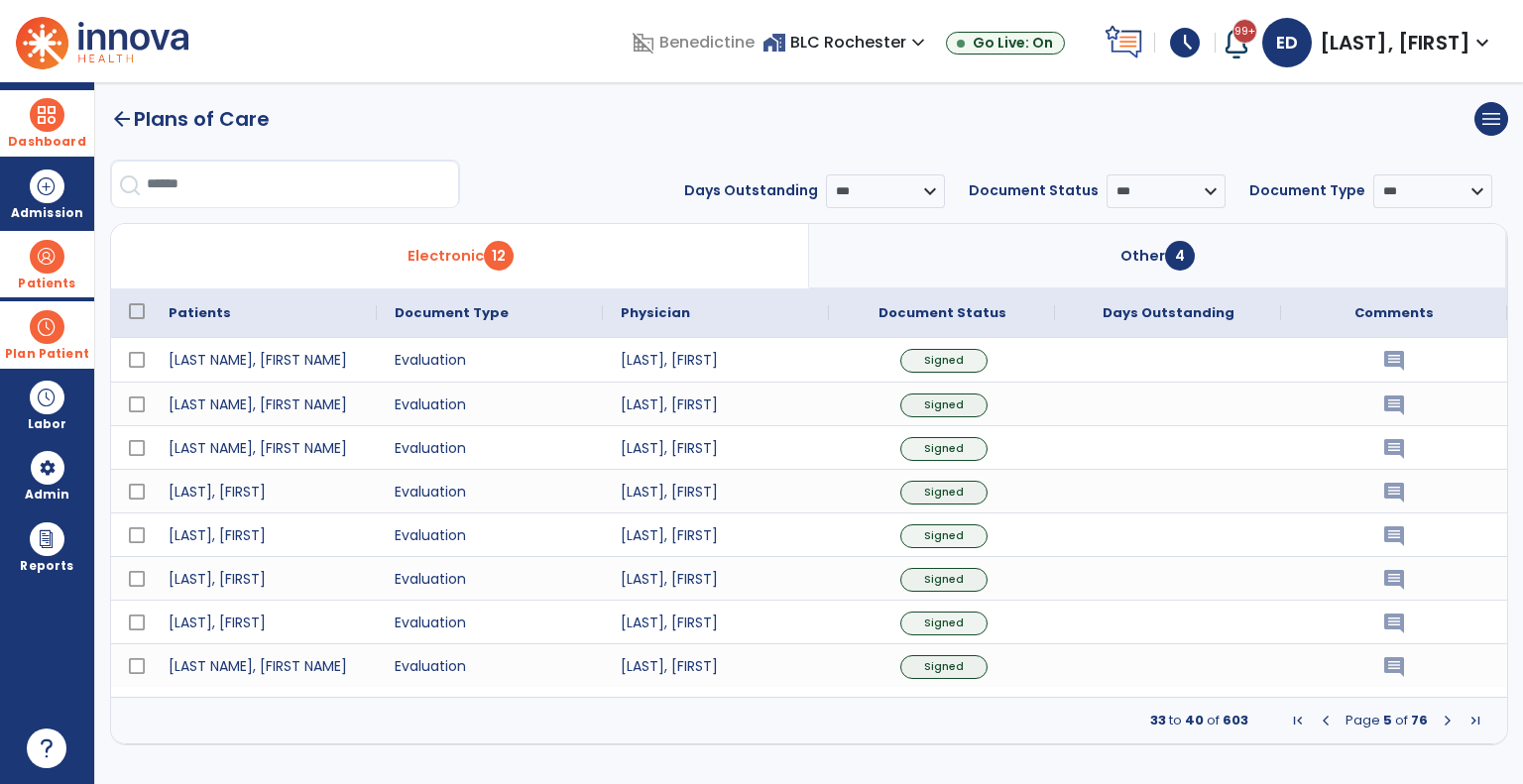 click at bounding box center (1448, 721) 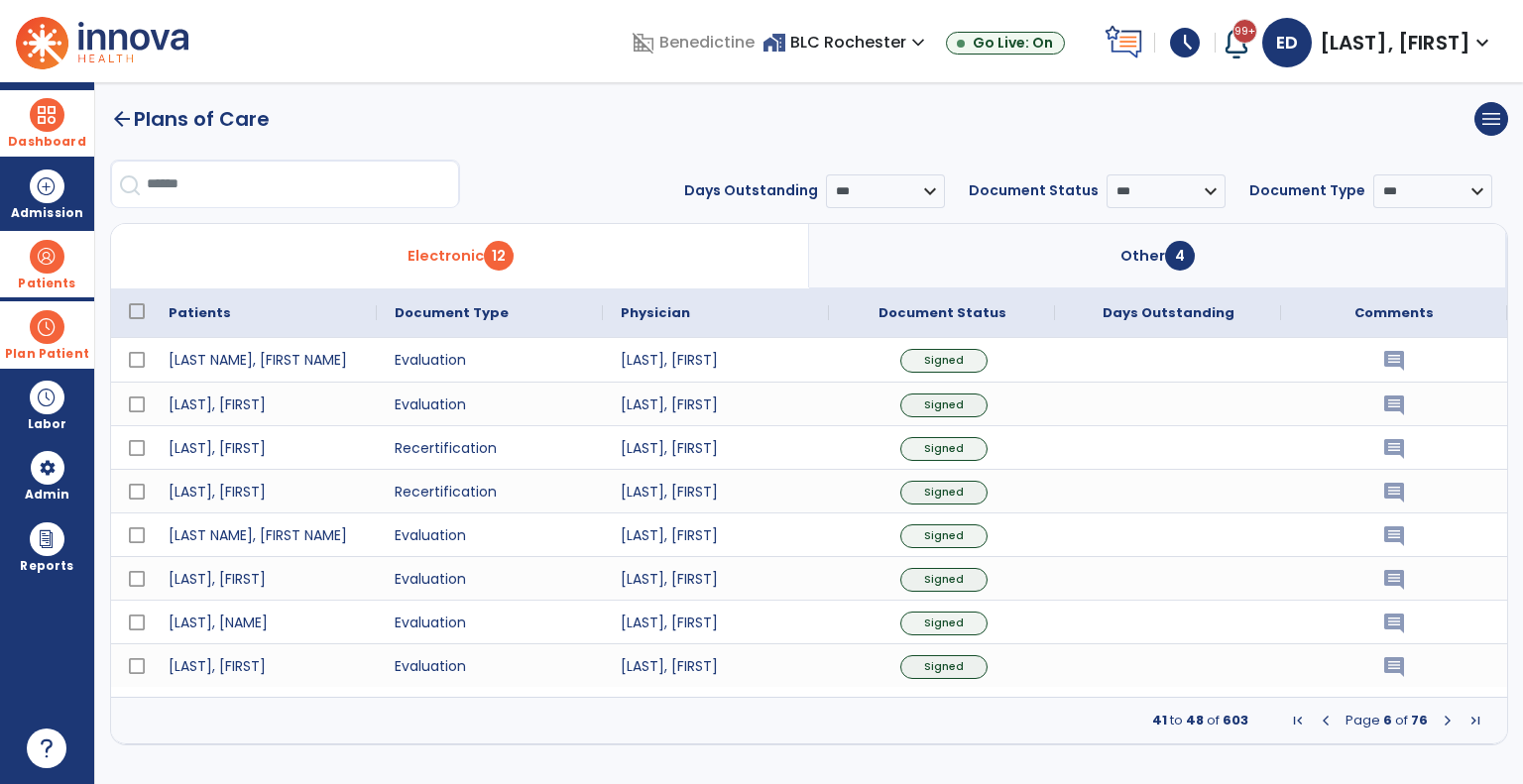 click at bounding box center [1448, 721] 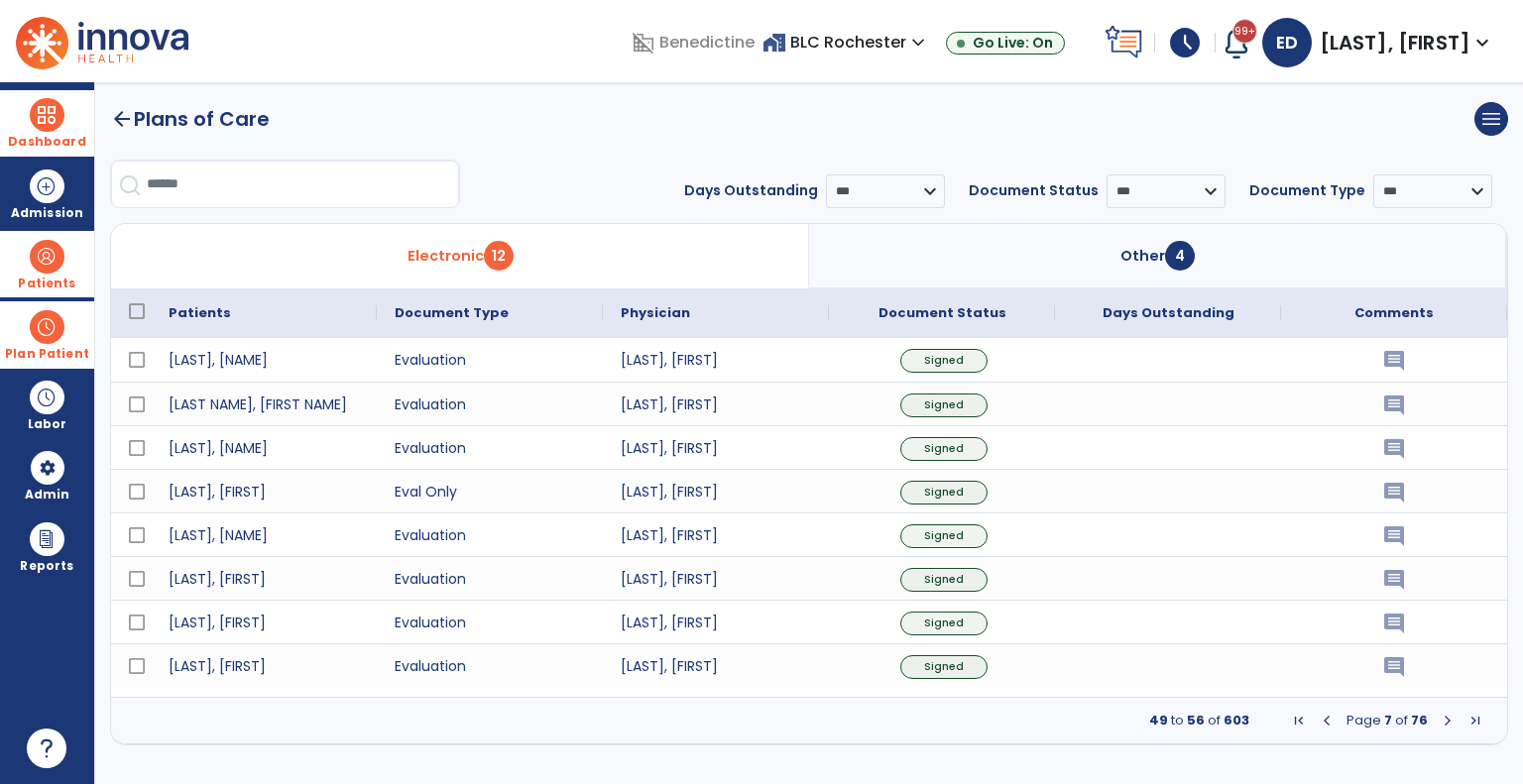 click at bounding box center [1448, 721] 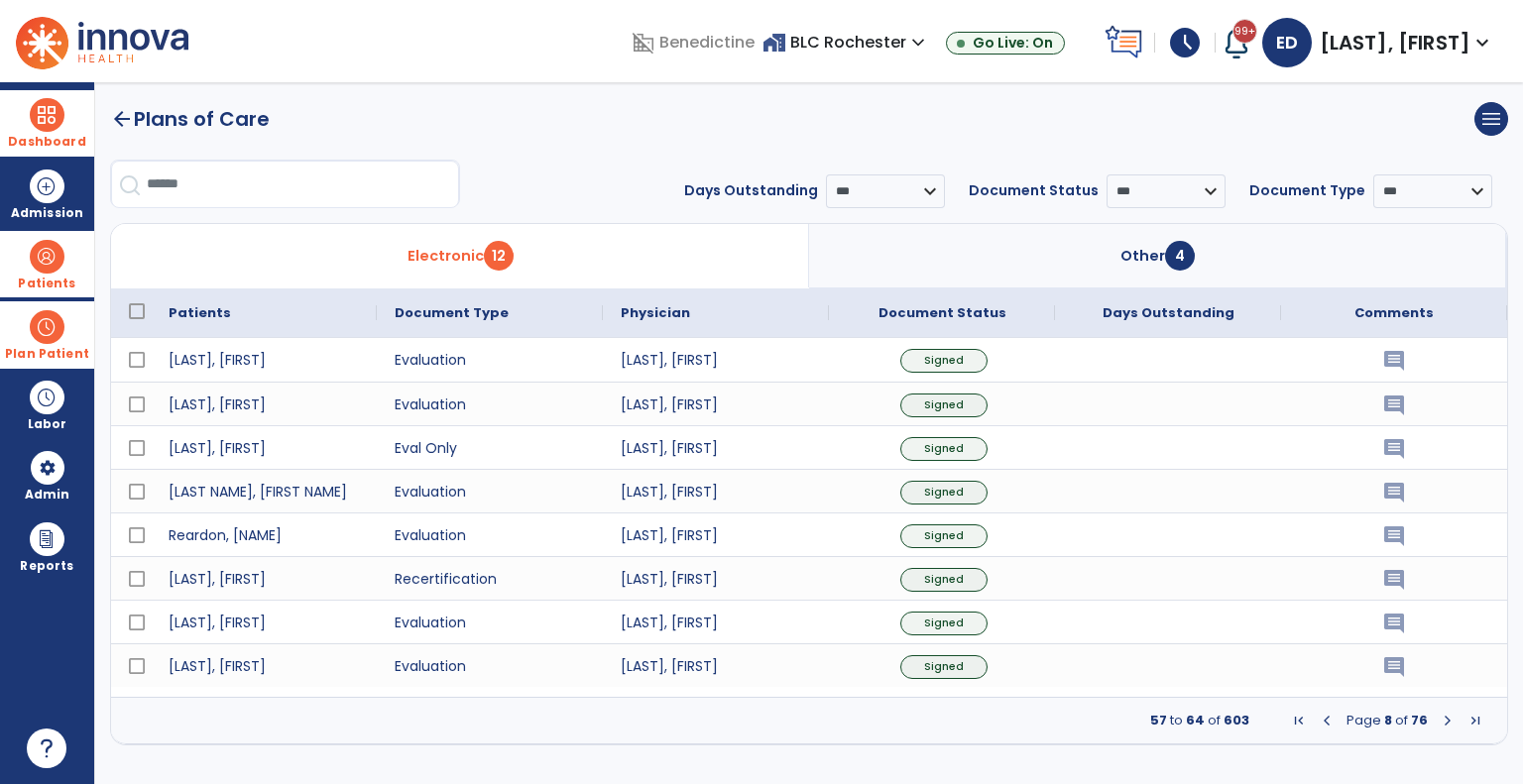 click at bounding box center (1448, 721) 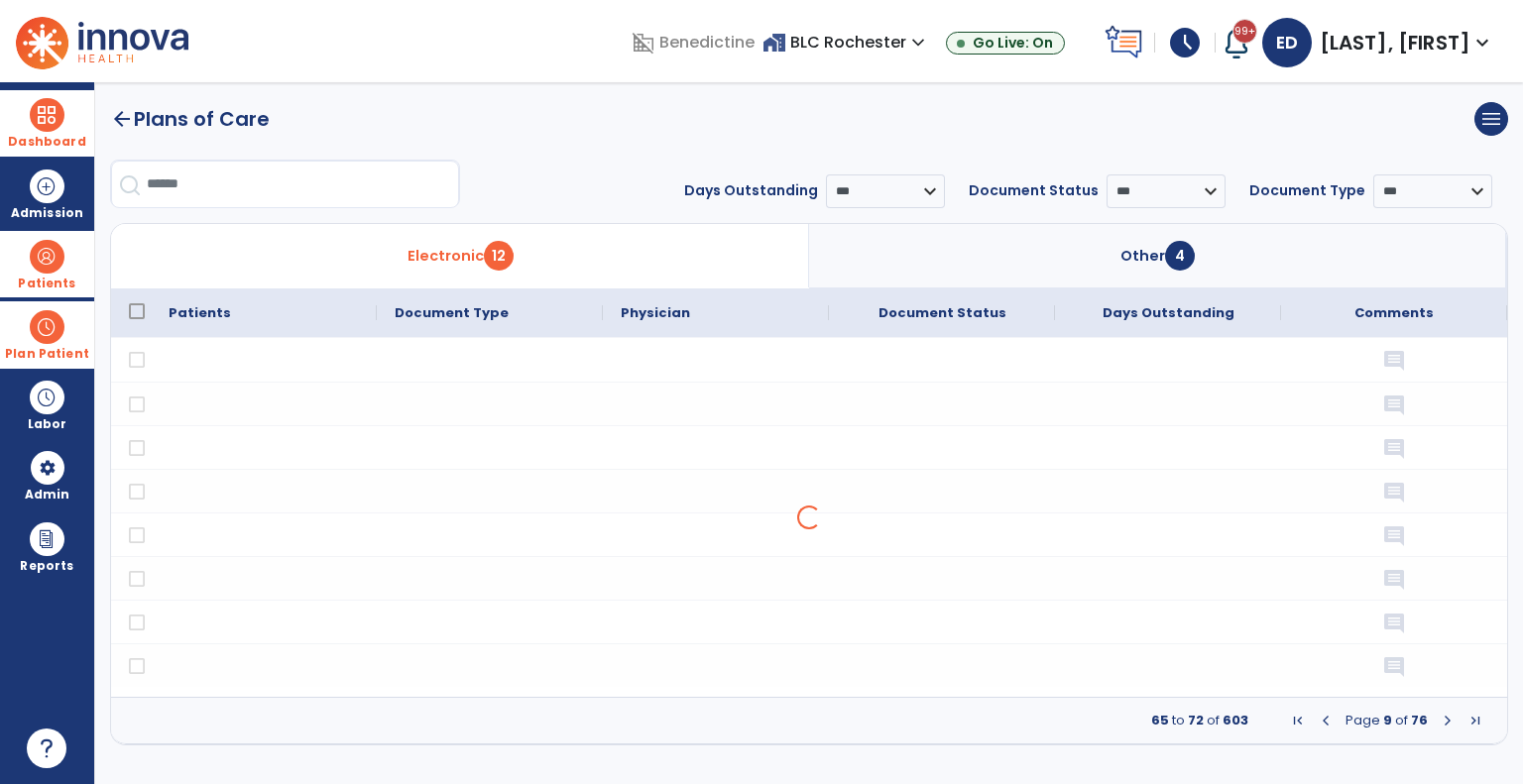 click on "Other  4" at bounding box center (1158, 256) 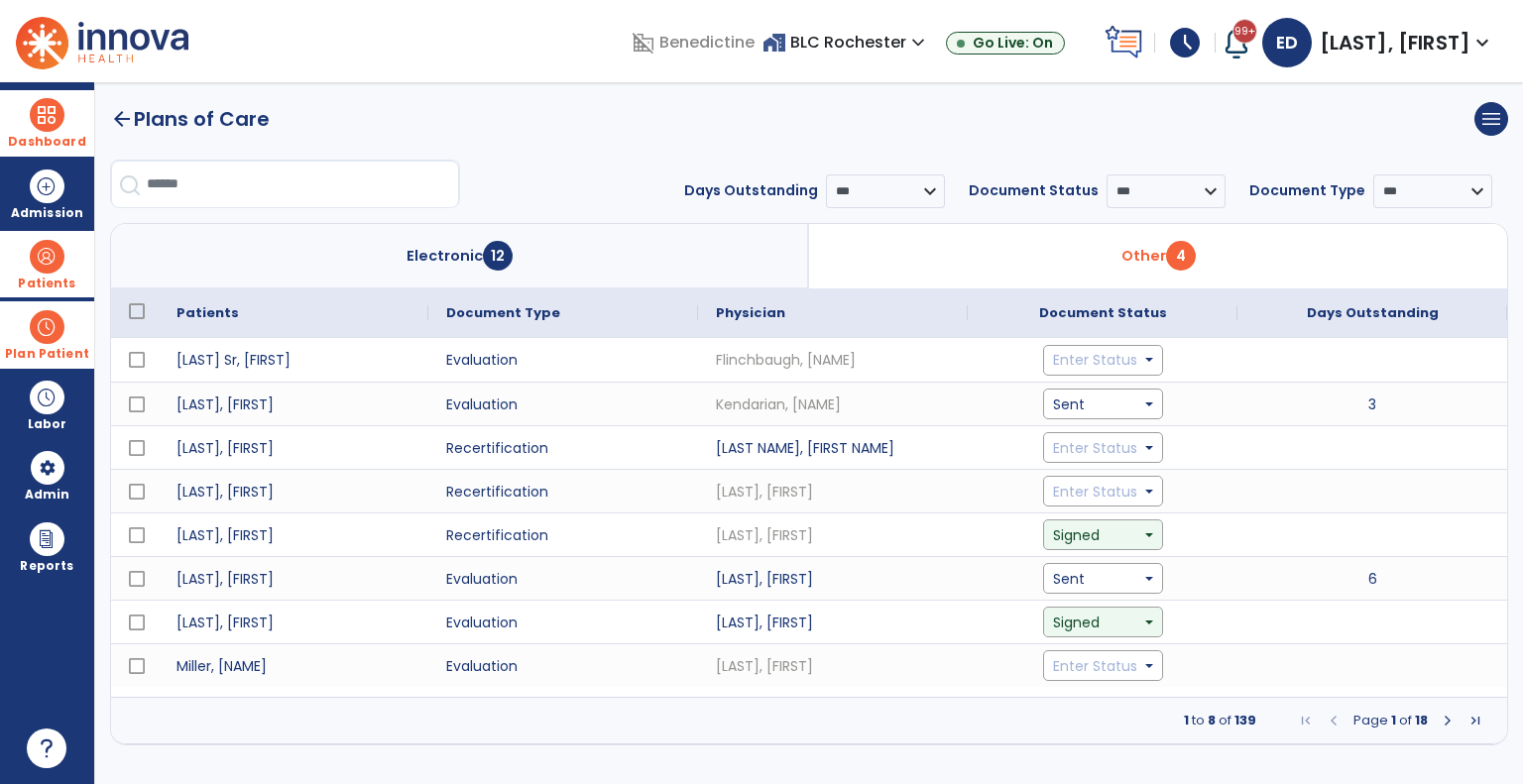 click at bounding box center [1475, 721] 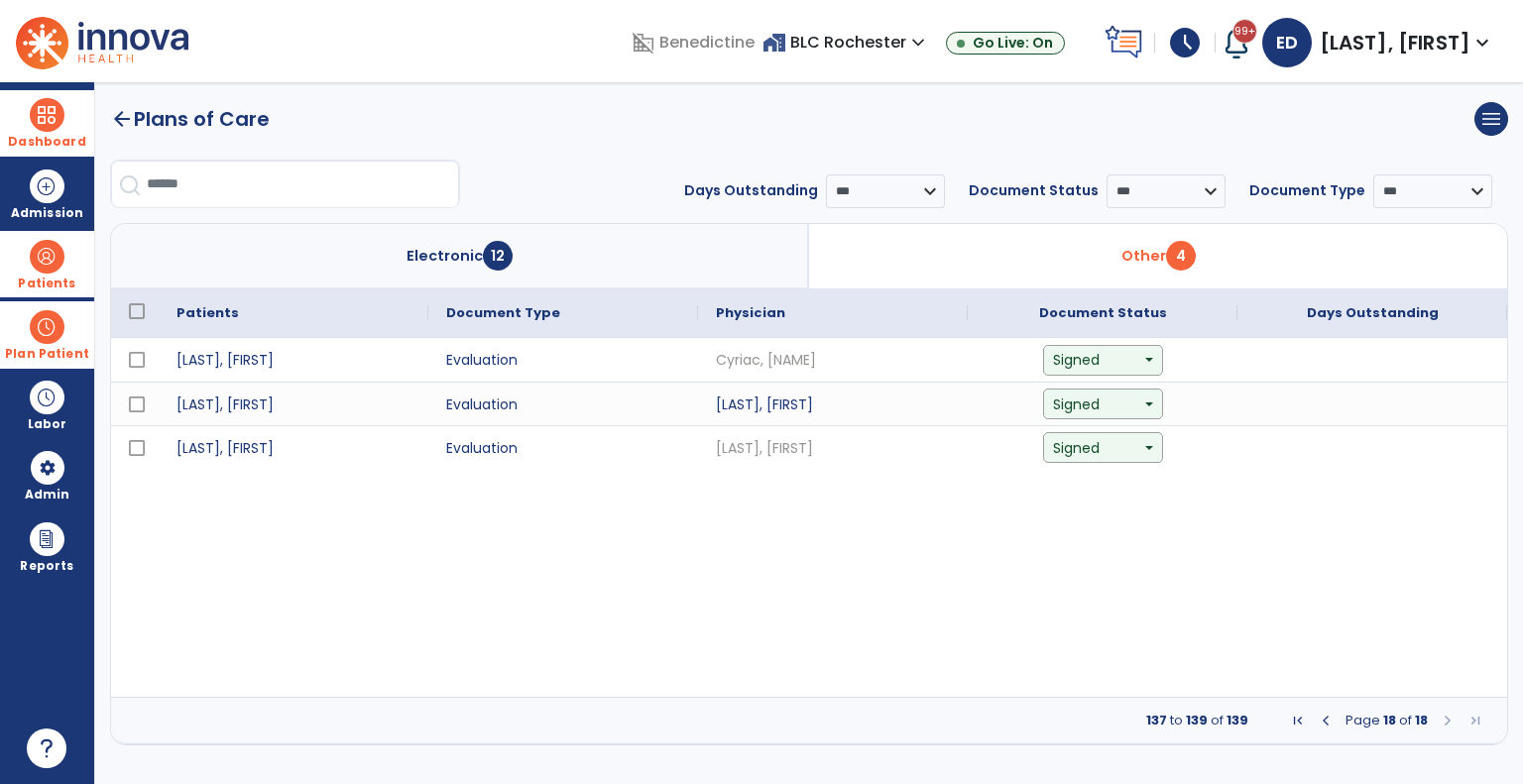 click at bounding box center [1298, 721] 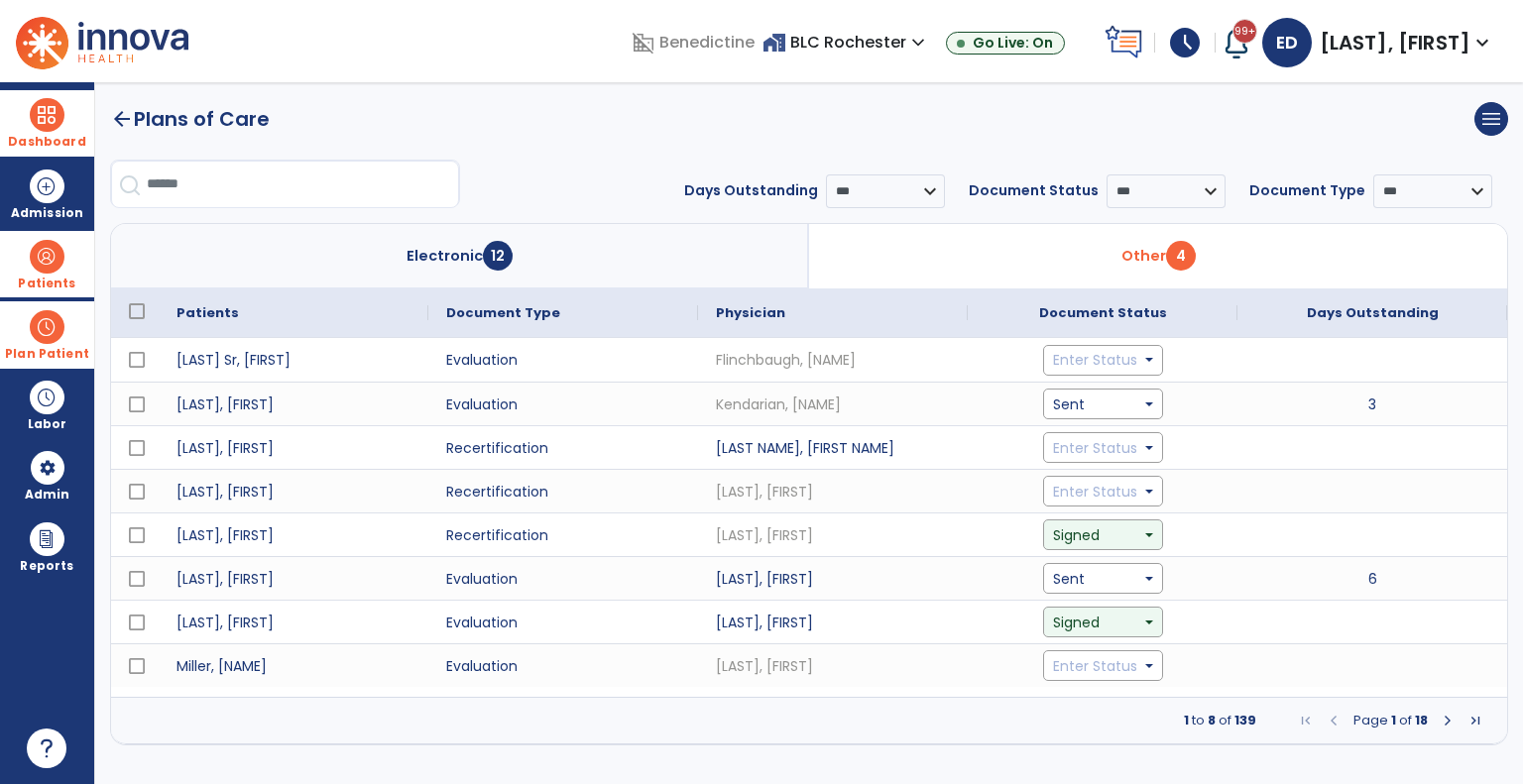 click at bounding box center (1448, 721) 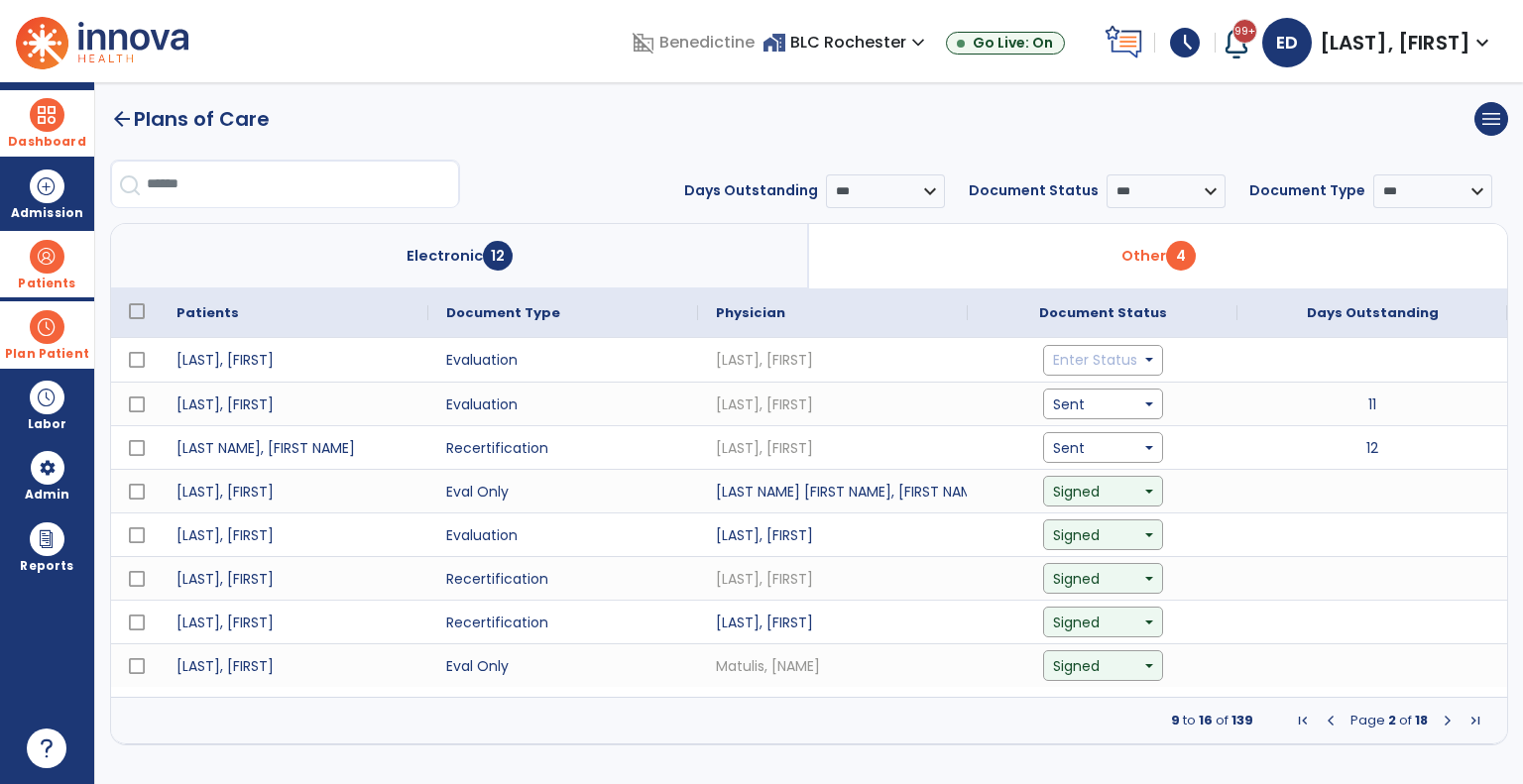click at bounding box center (1448, 721) 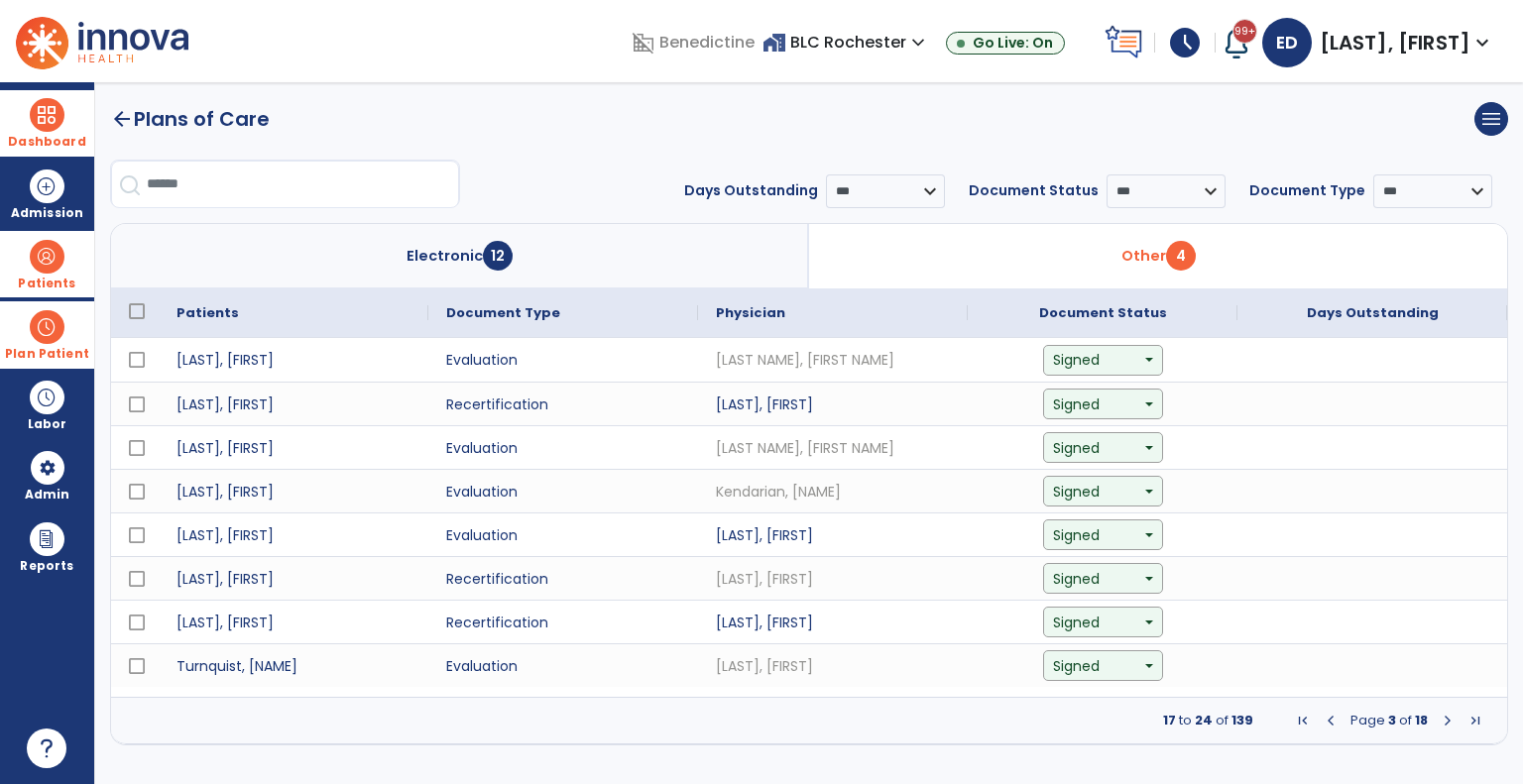 click at bounding box center [1448, 721] 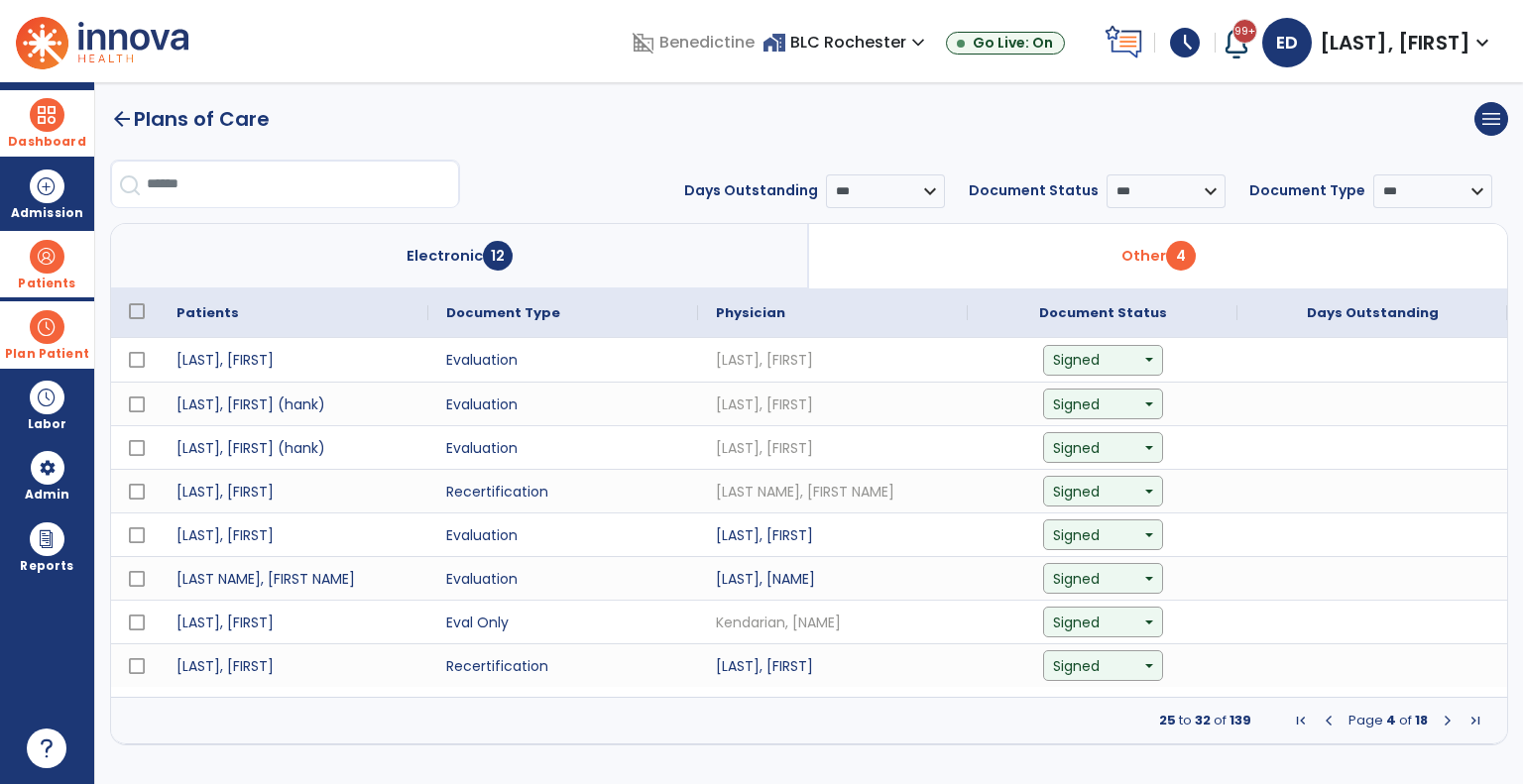 click at bounding box center (1448, 721) 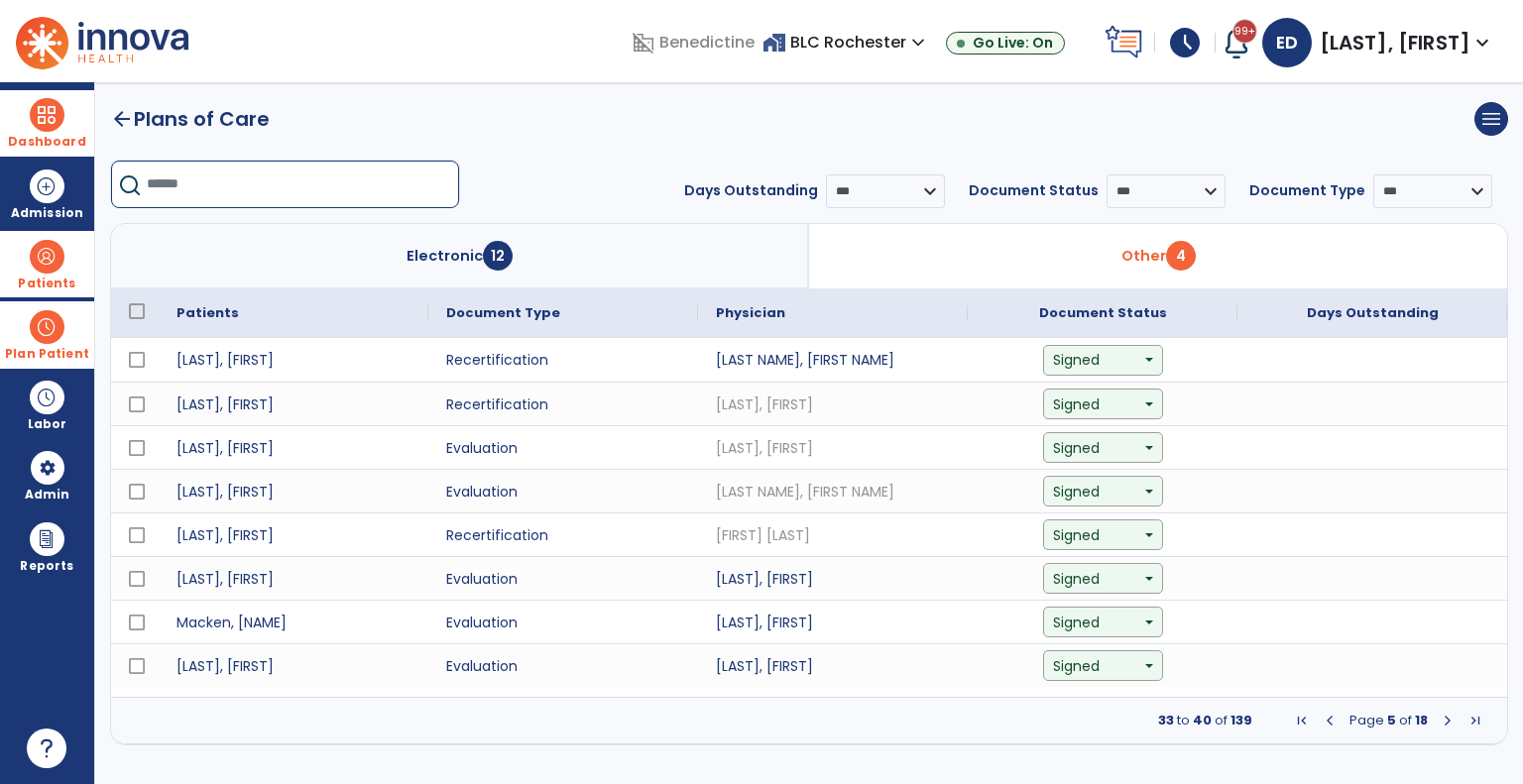 click at bounding box center [302, 184] 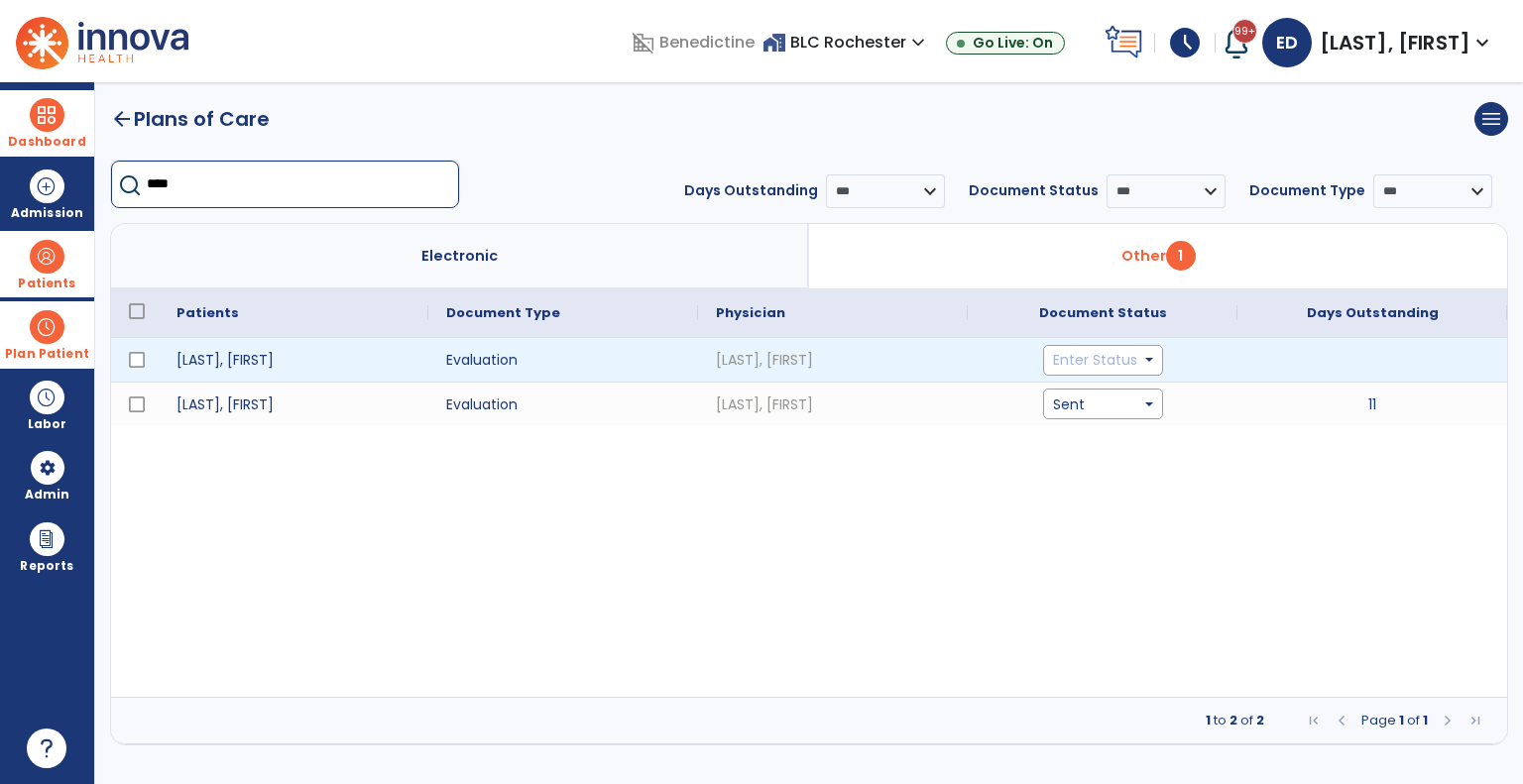 type on "****" 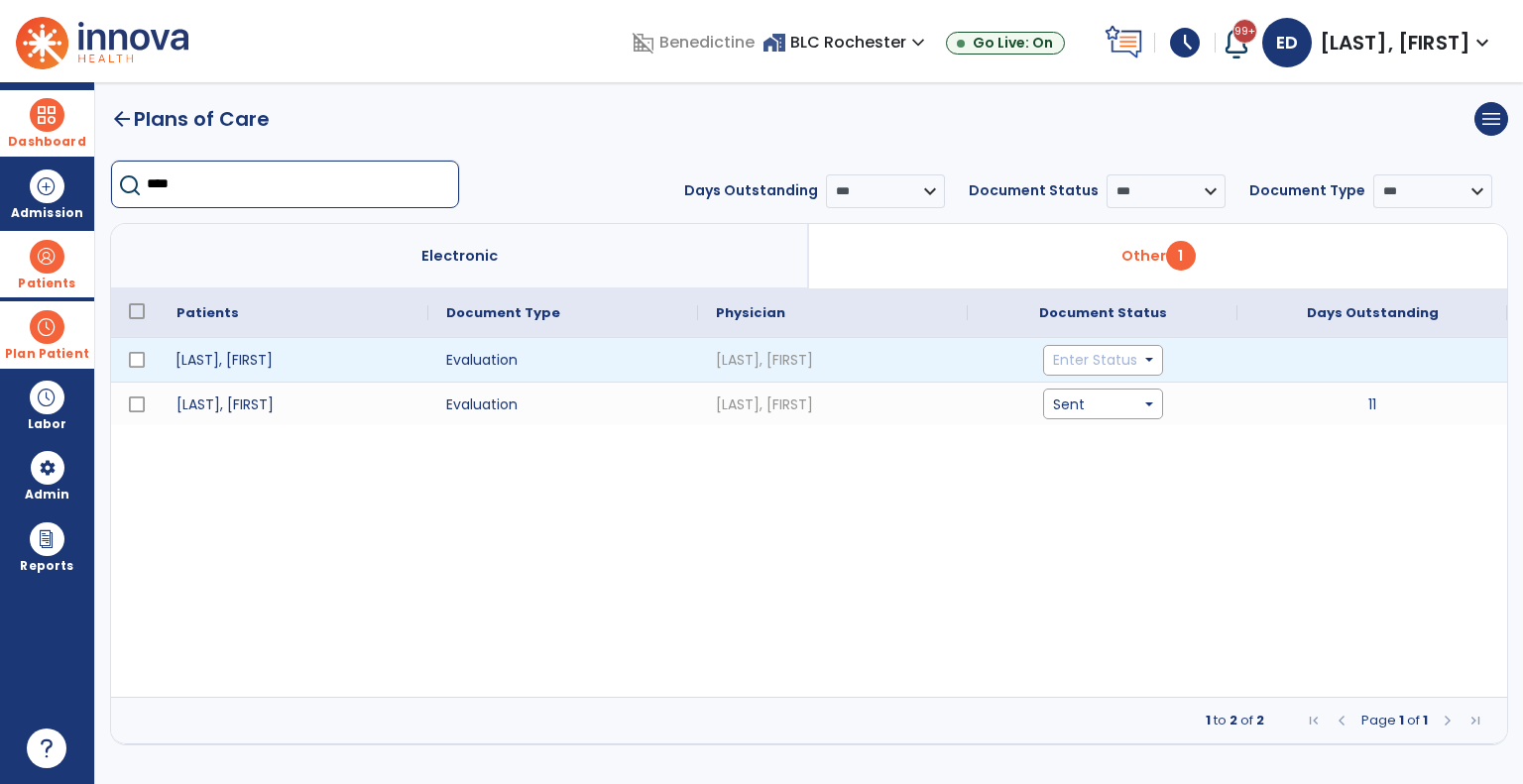 click on "[LAST], [FIRST]" 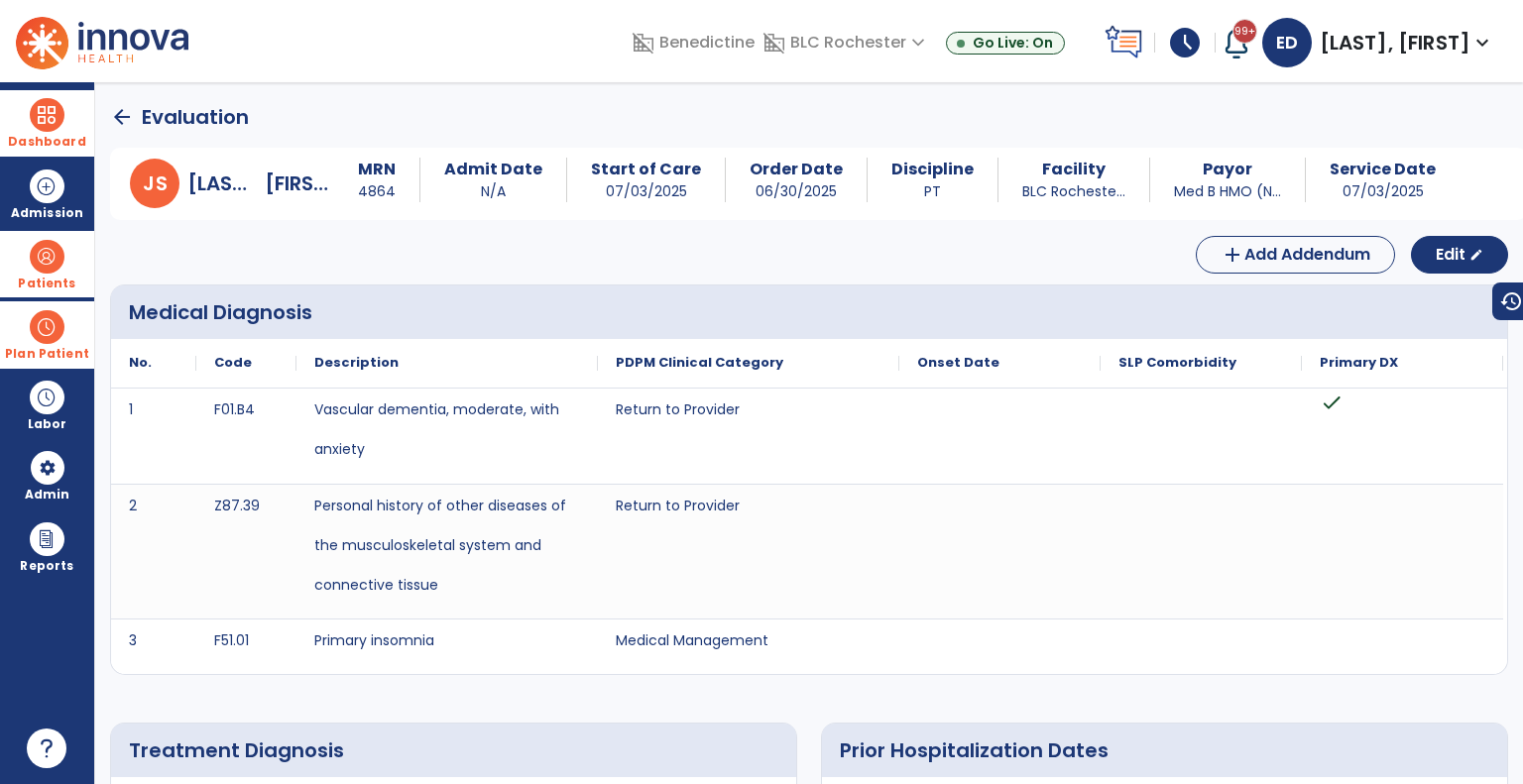 click on "arrow_back" 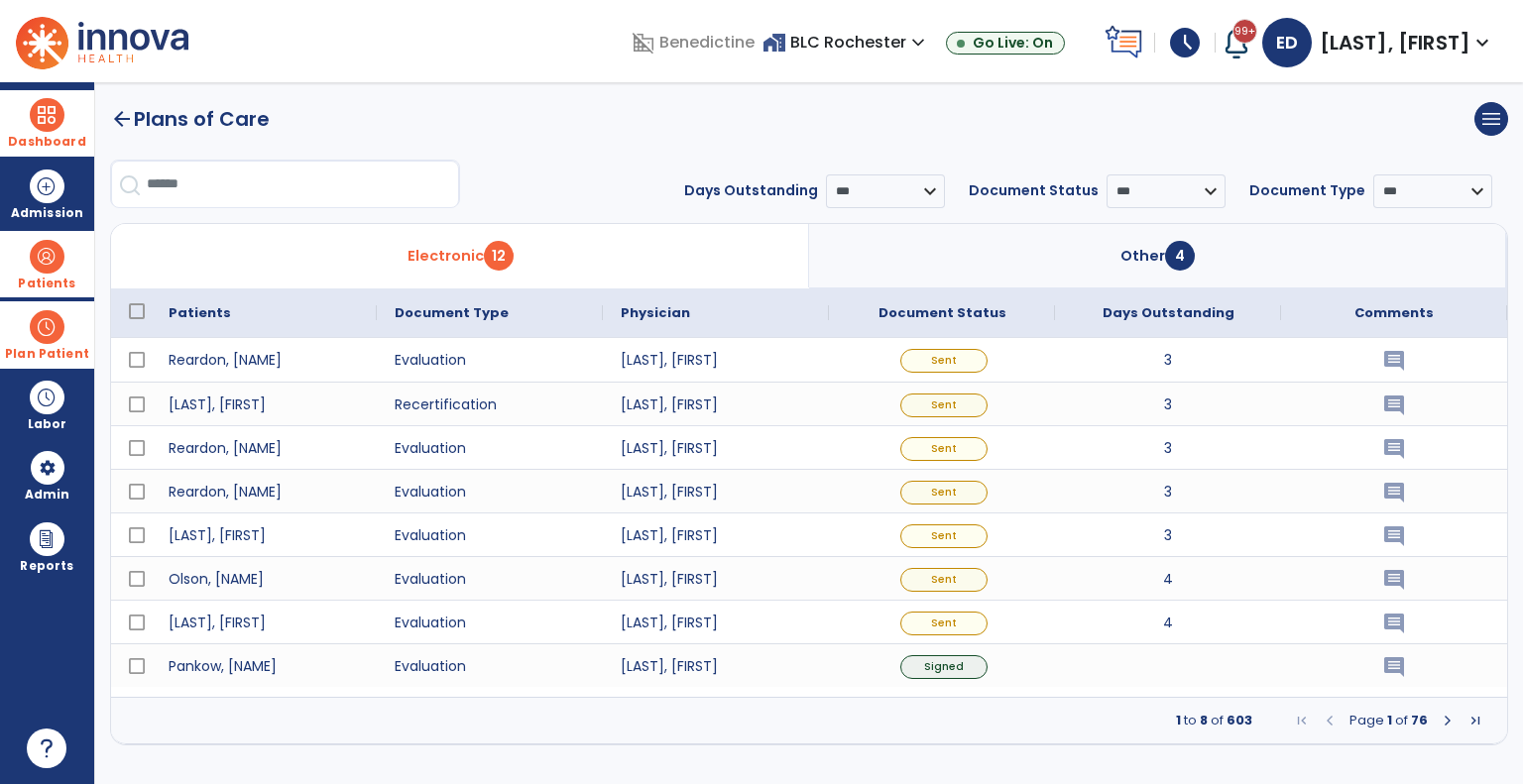click at bounding box center (302, 184) 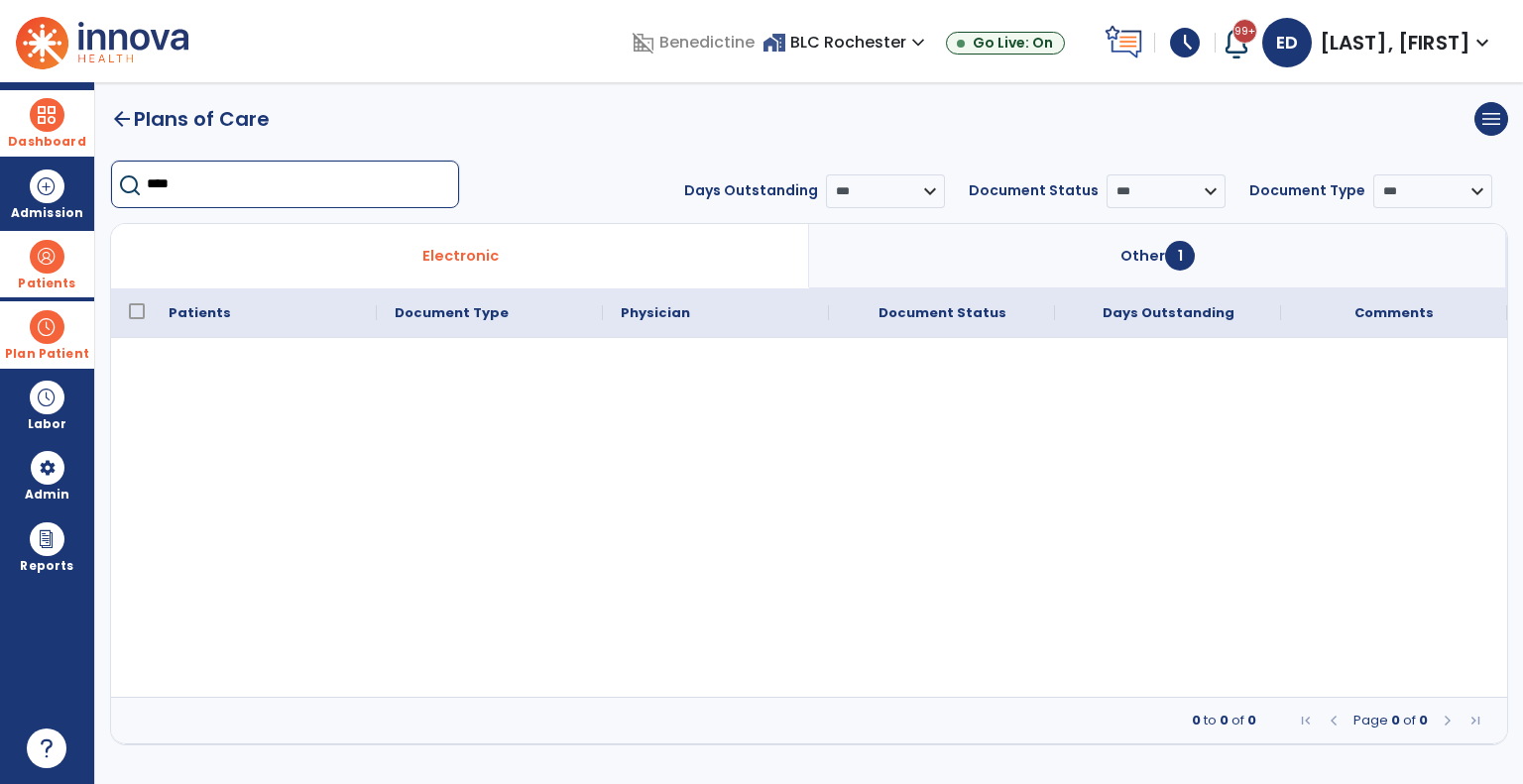 type on "****" 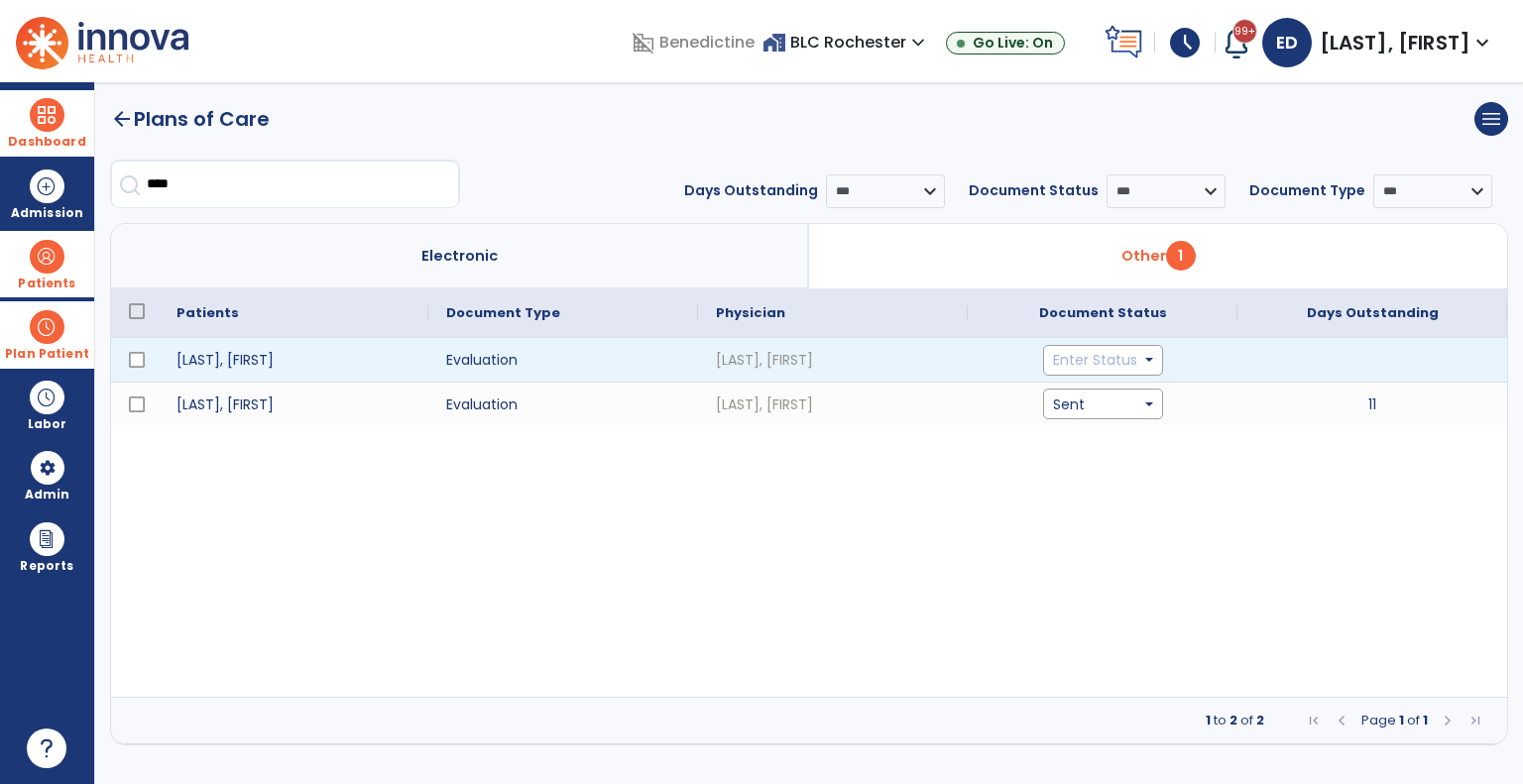 click on "Enter Status" 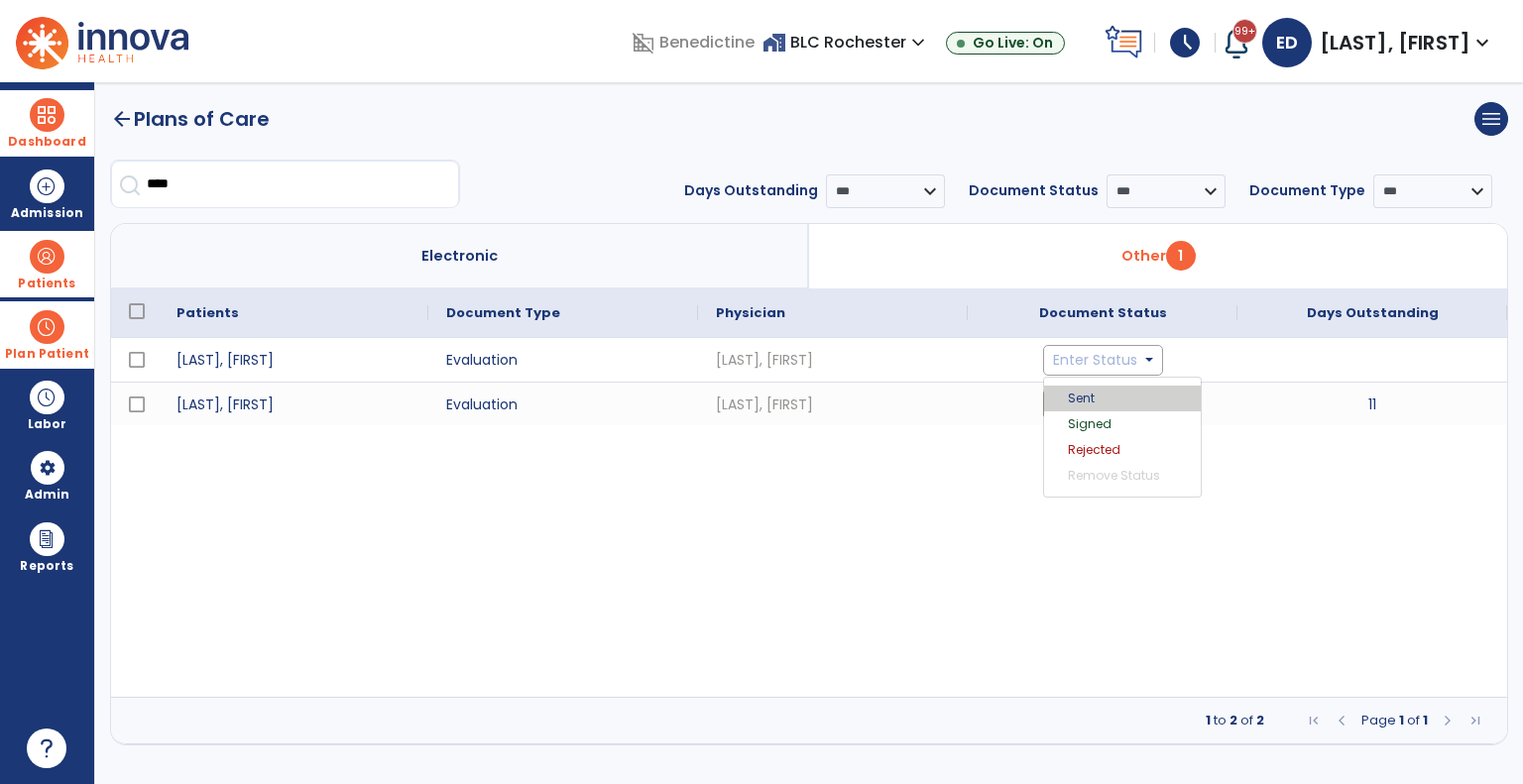 click on "Sent" at bounding box center (1122, 398) 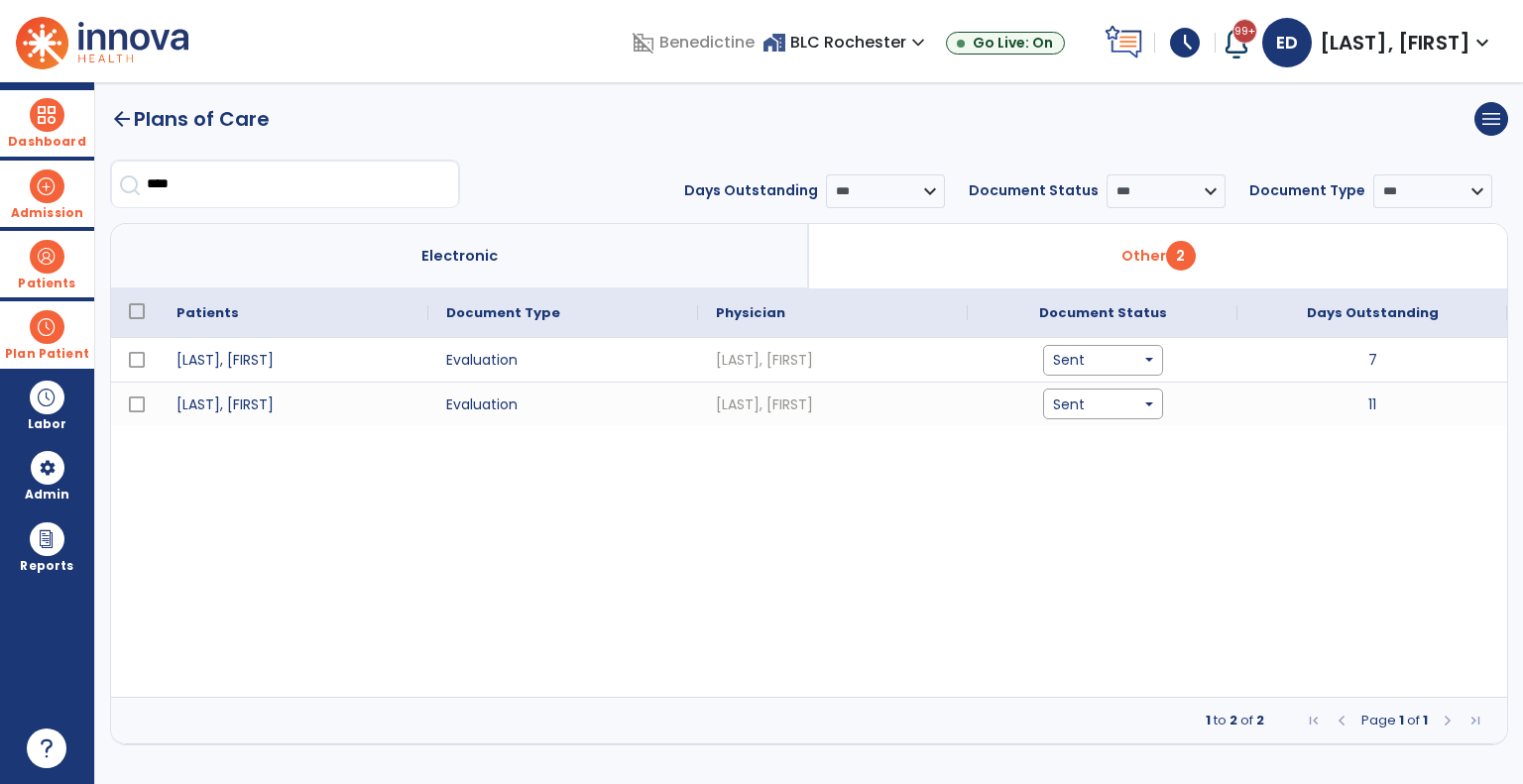 drag, startPoint x: 198, startPoint y: 176, endPoint x: 0, endPoint y: 176, distance: 198 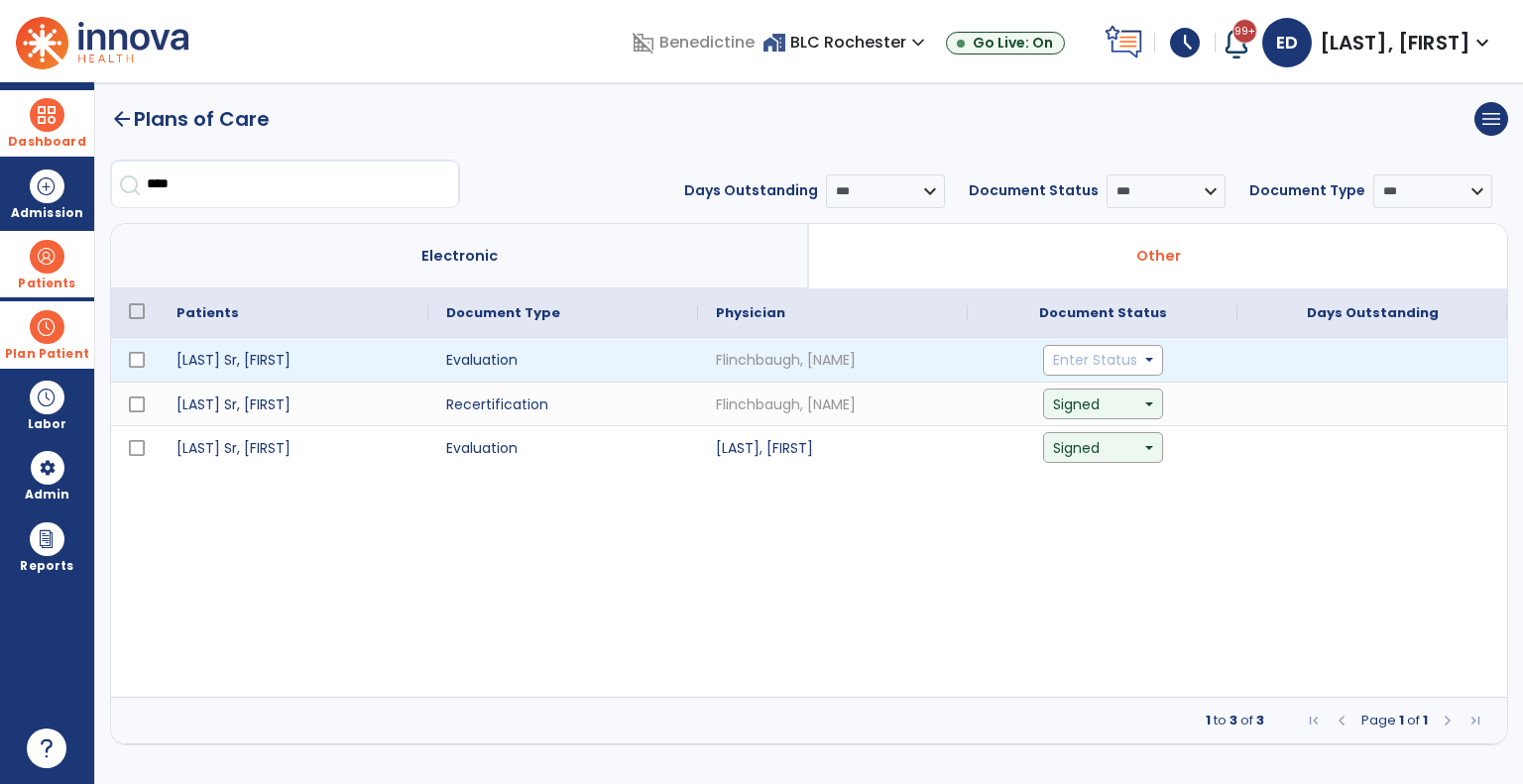 click on "Enter Status" 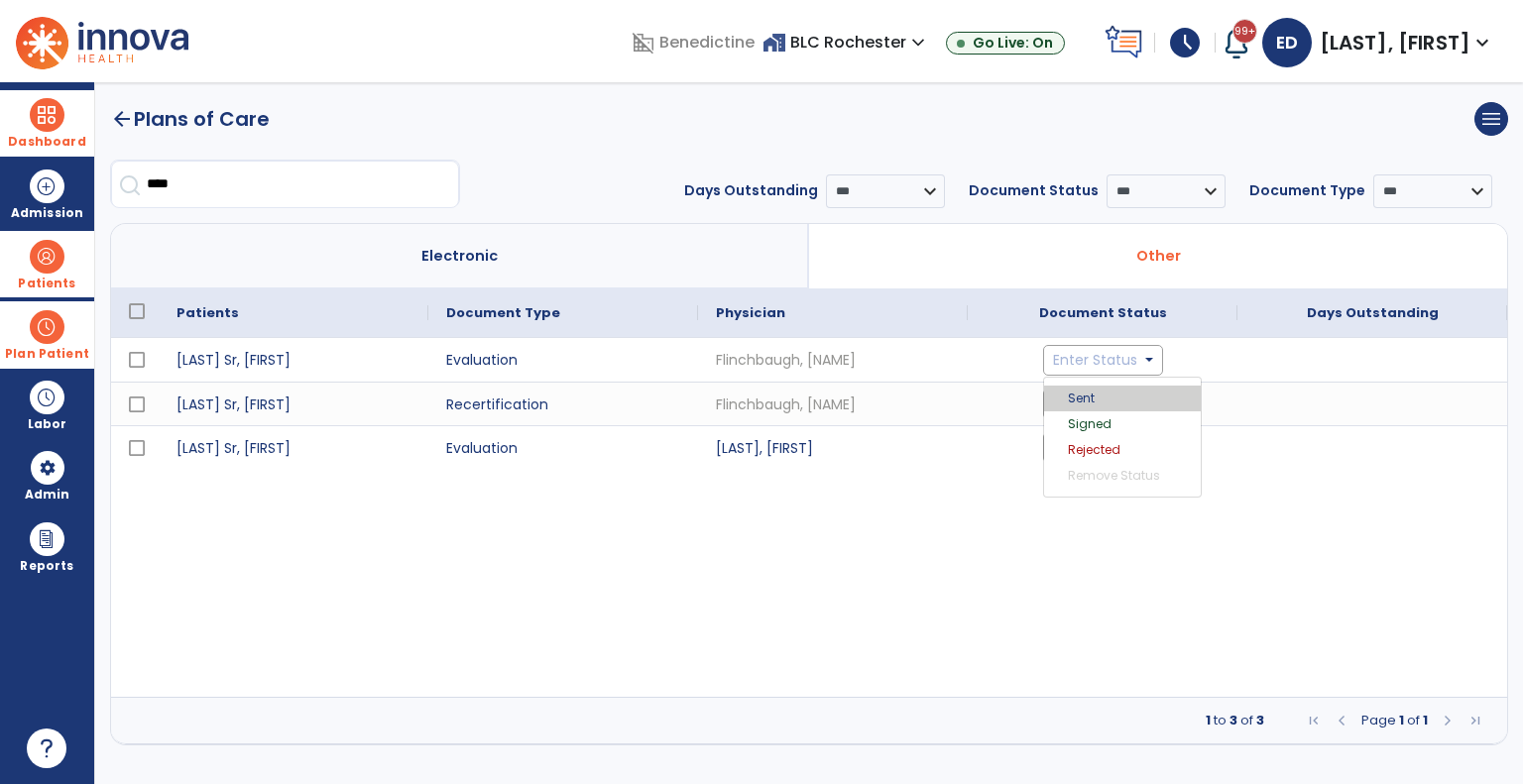 click on "Sent" at bounding box center [1122, 398] 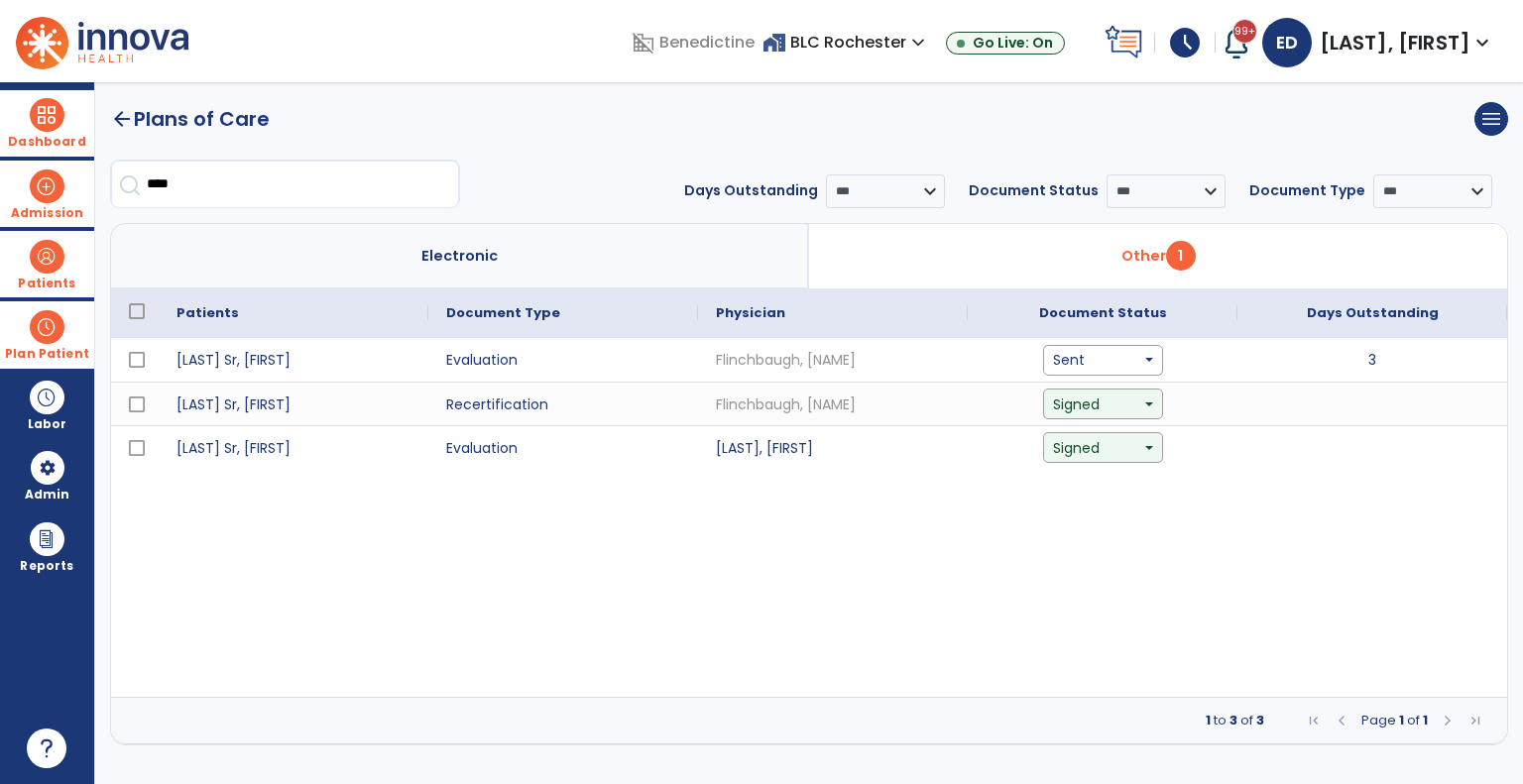drag, startPoint x: 191, startPoint y: 200, endPoint x: 86, endPoint y: 197, distance: 105.04285 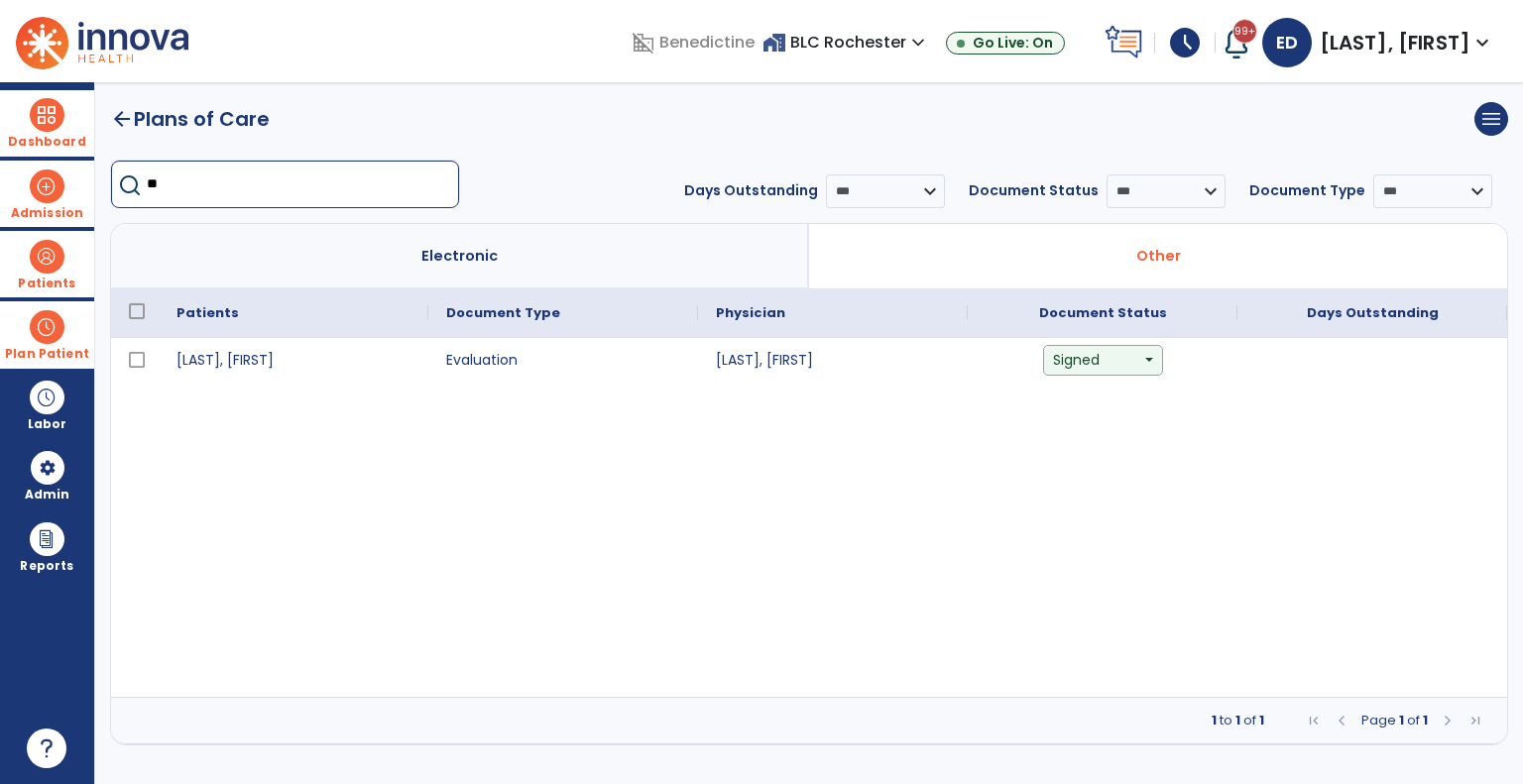type on "*" 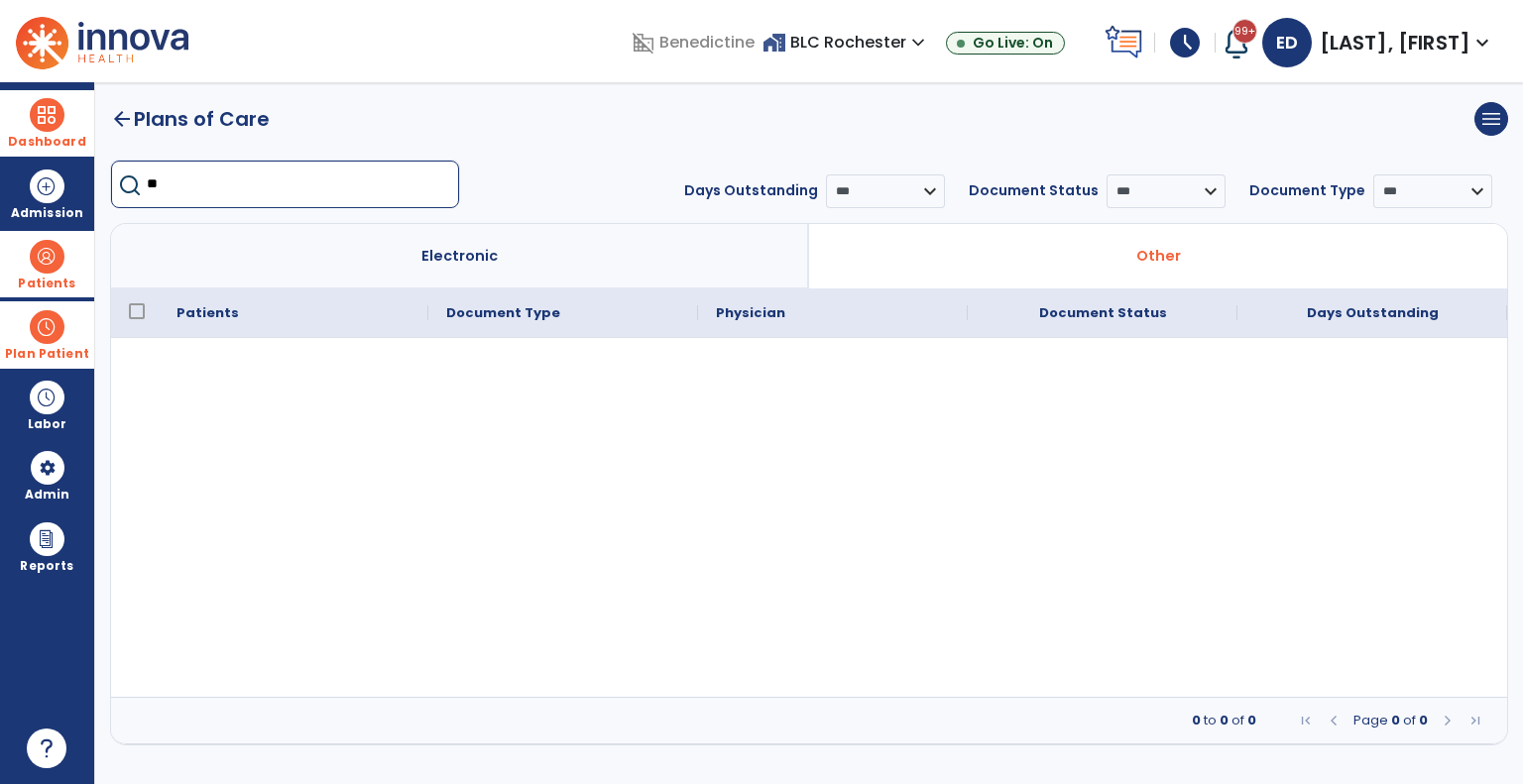 type on "*" 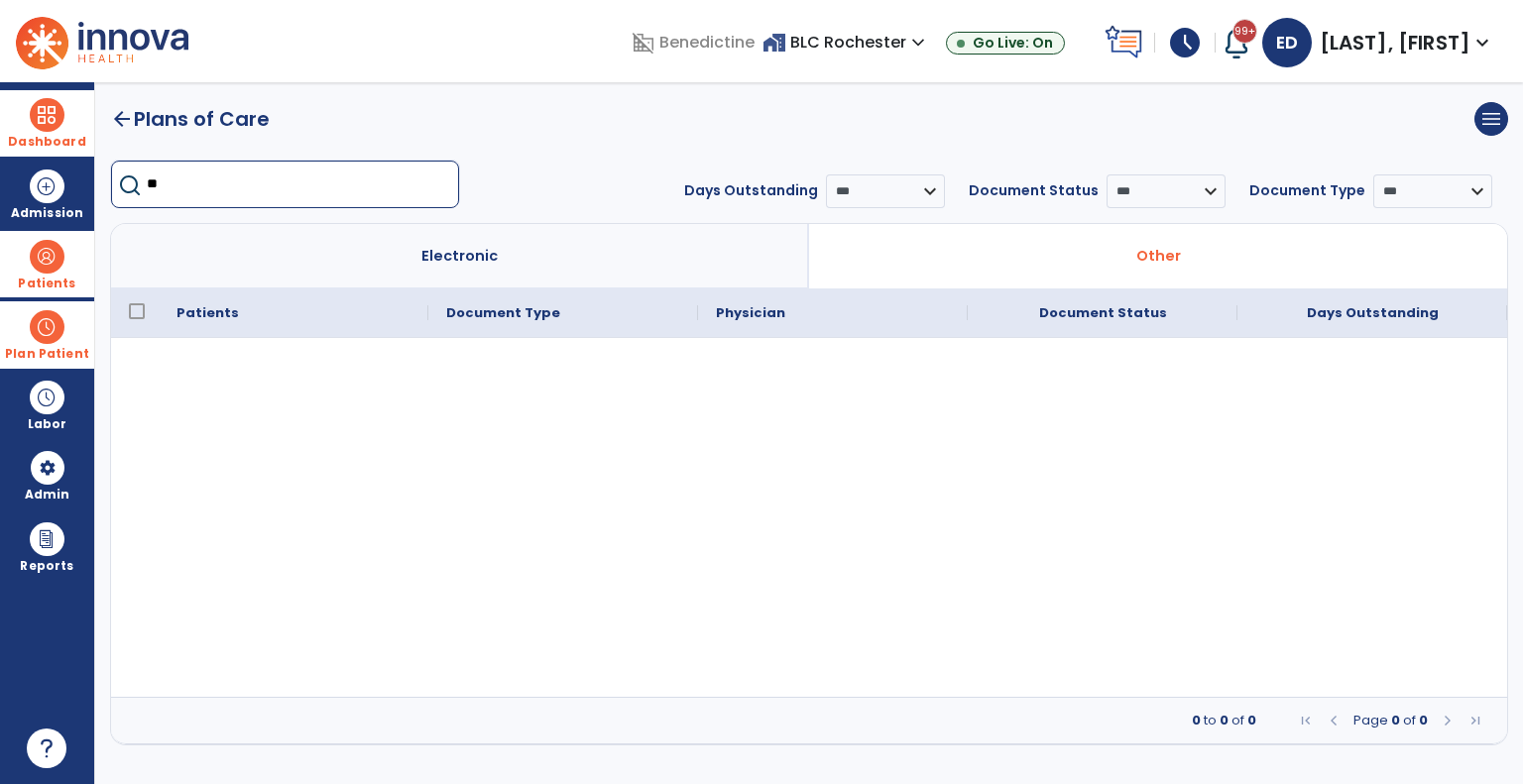 type on "*" 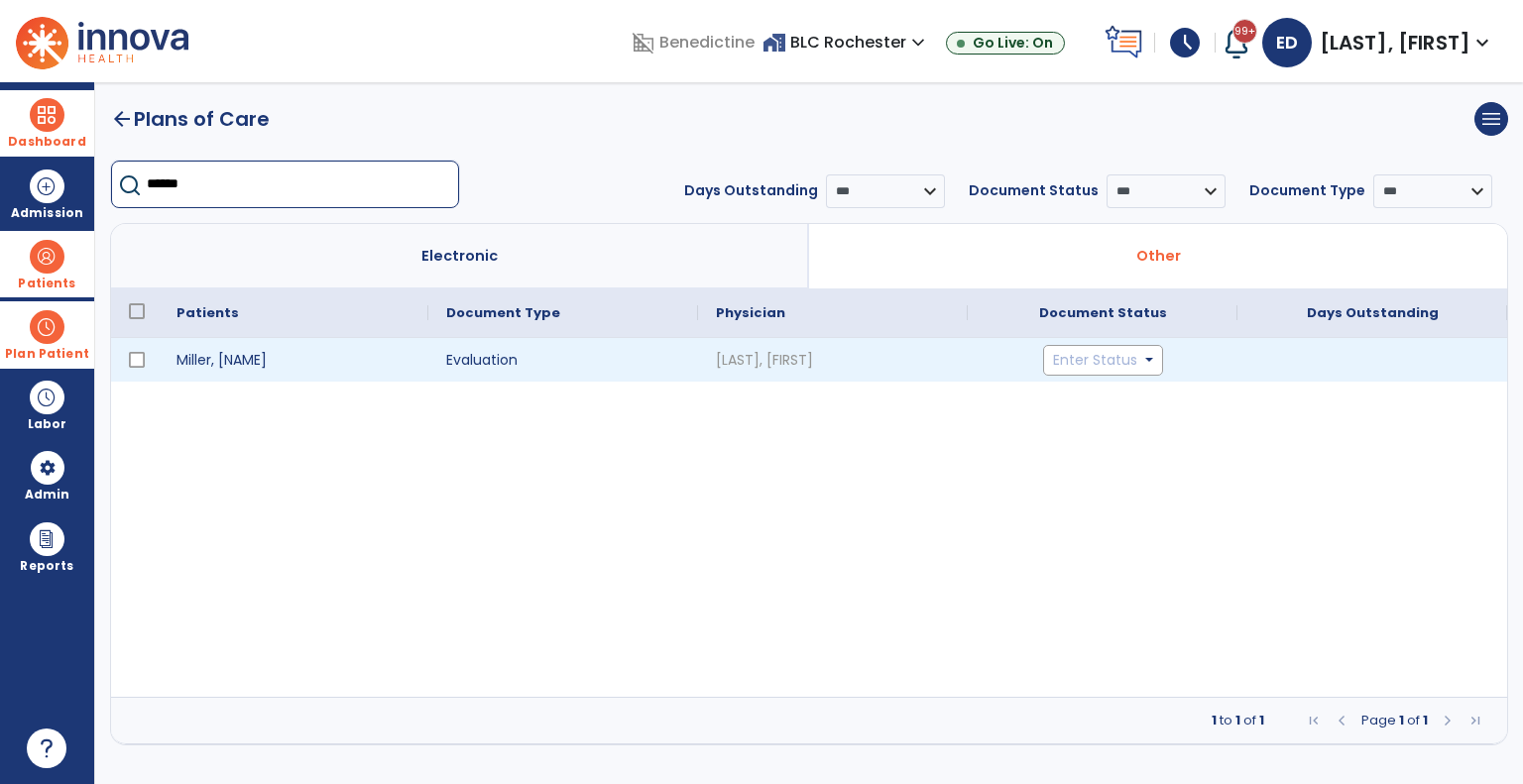 click on "Enter Status" 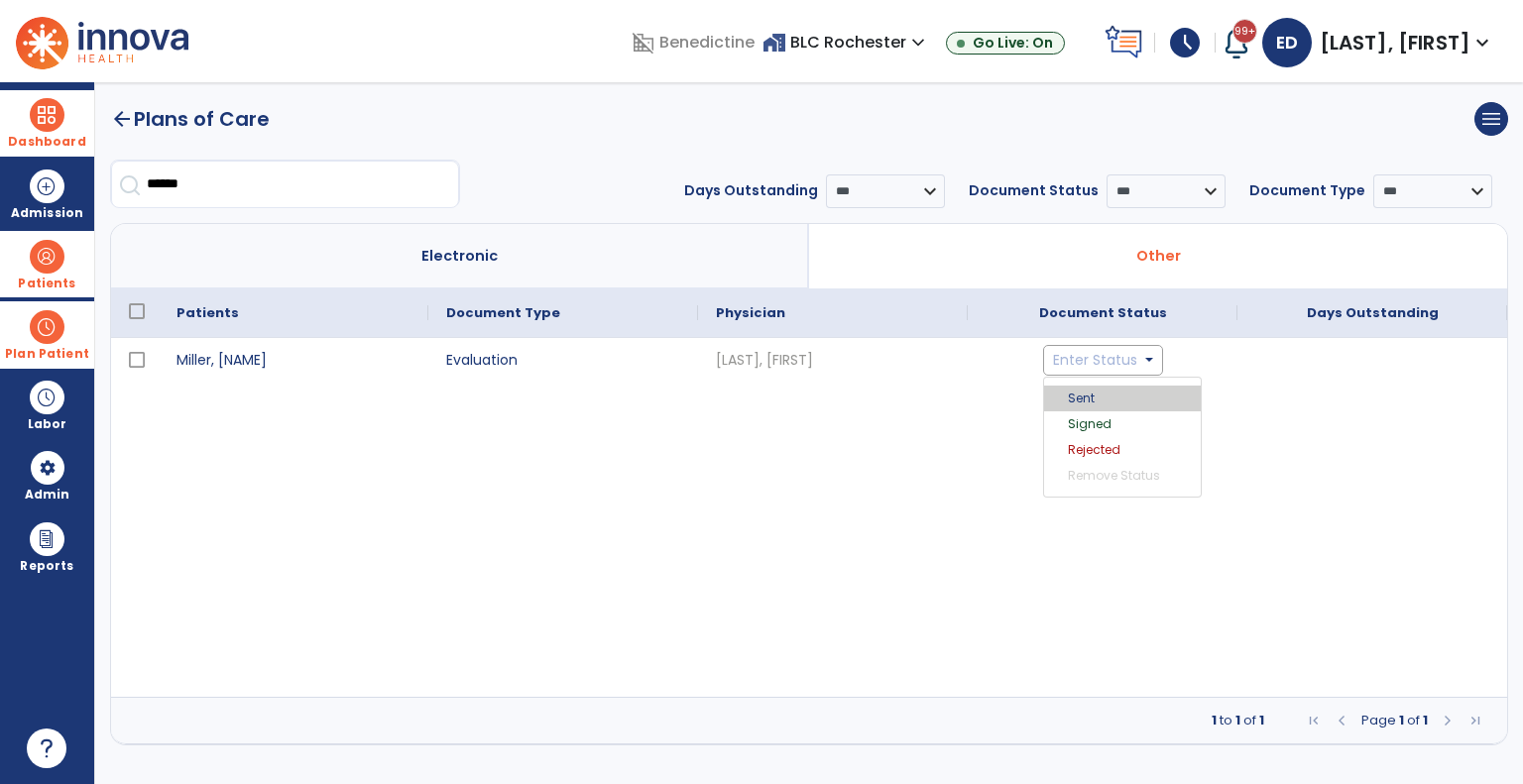 click on "Sent" at bounding box center (1122, 398) 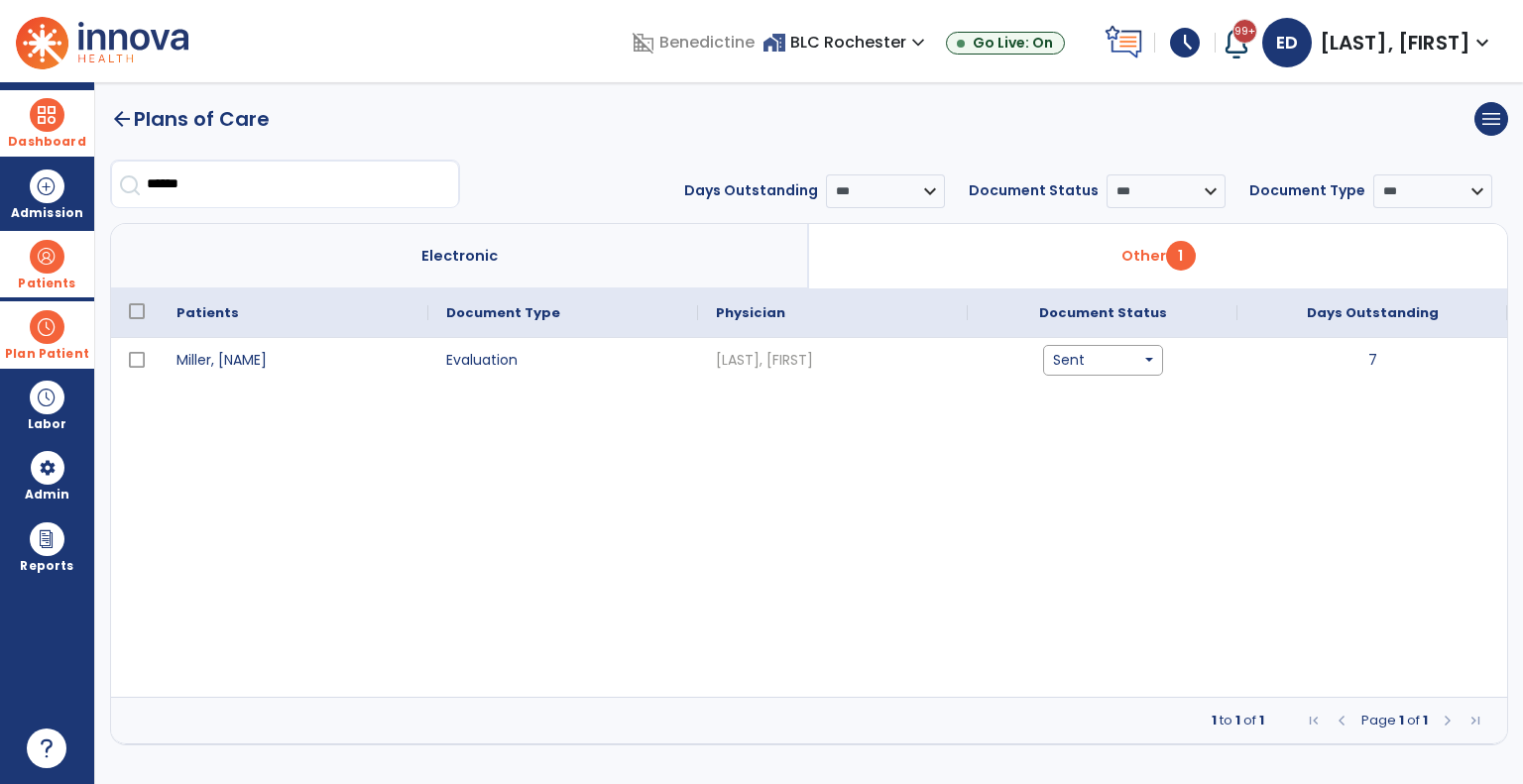drag, startPoint x: 275, startPoint y: 194, endPoint x: 126, endPoint y: 194, distance: 149 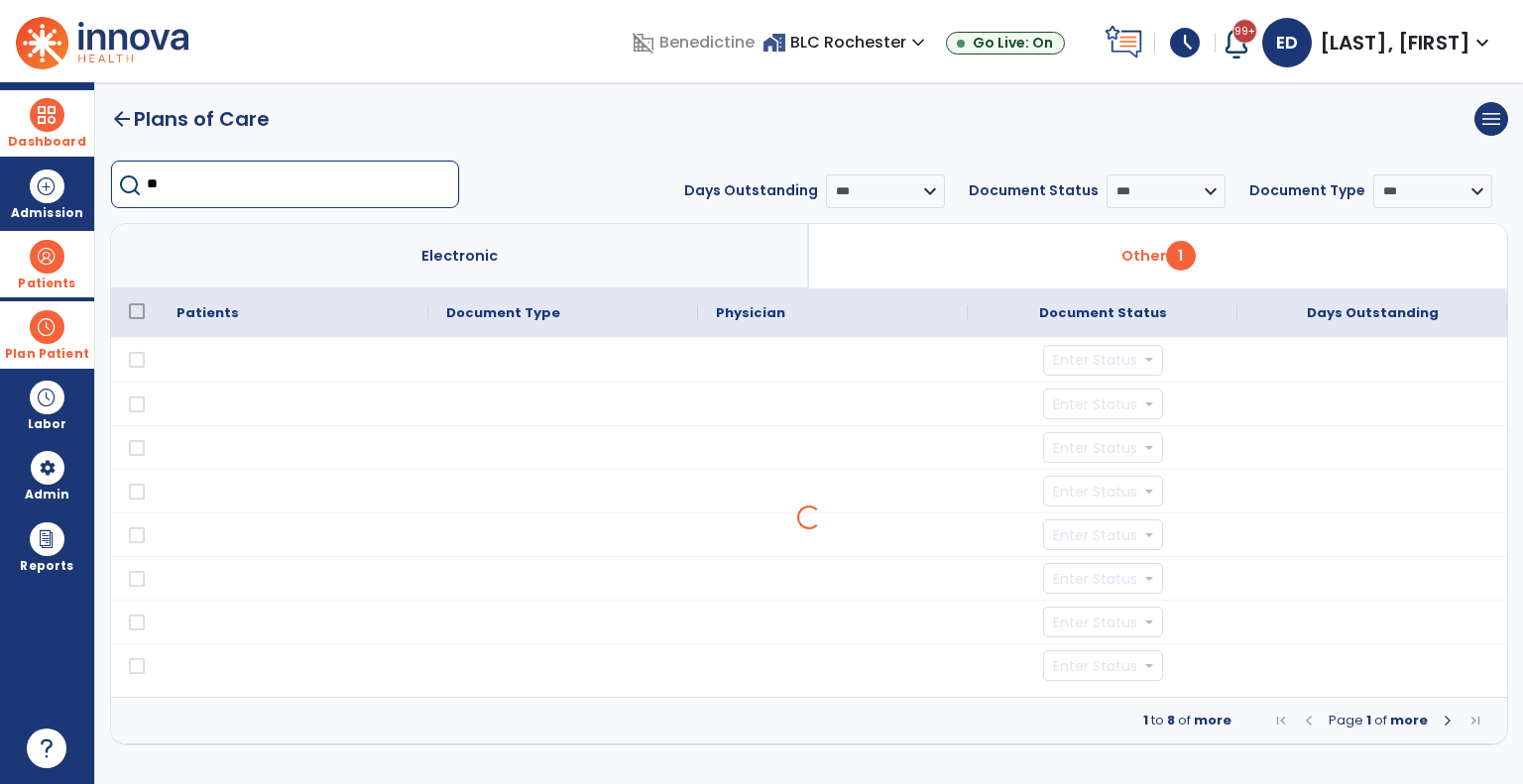 type on "*" 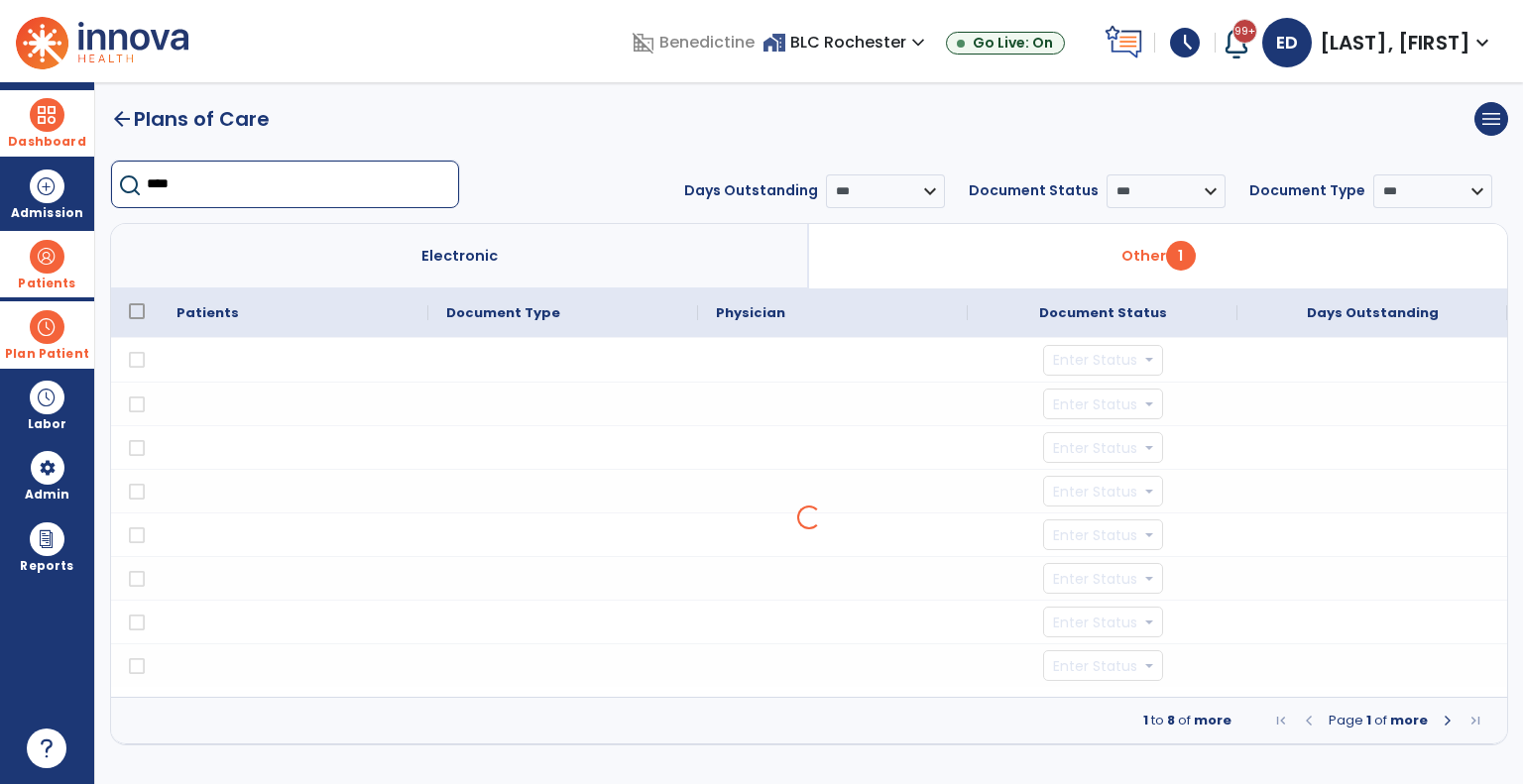 type on "*****" 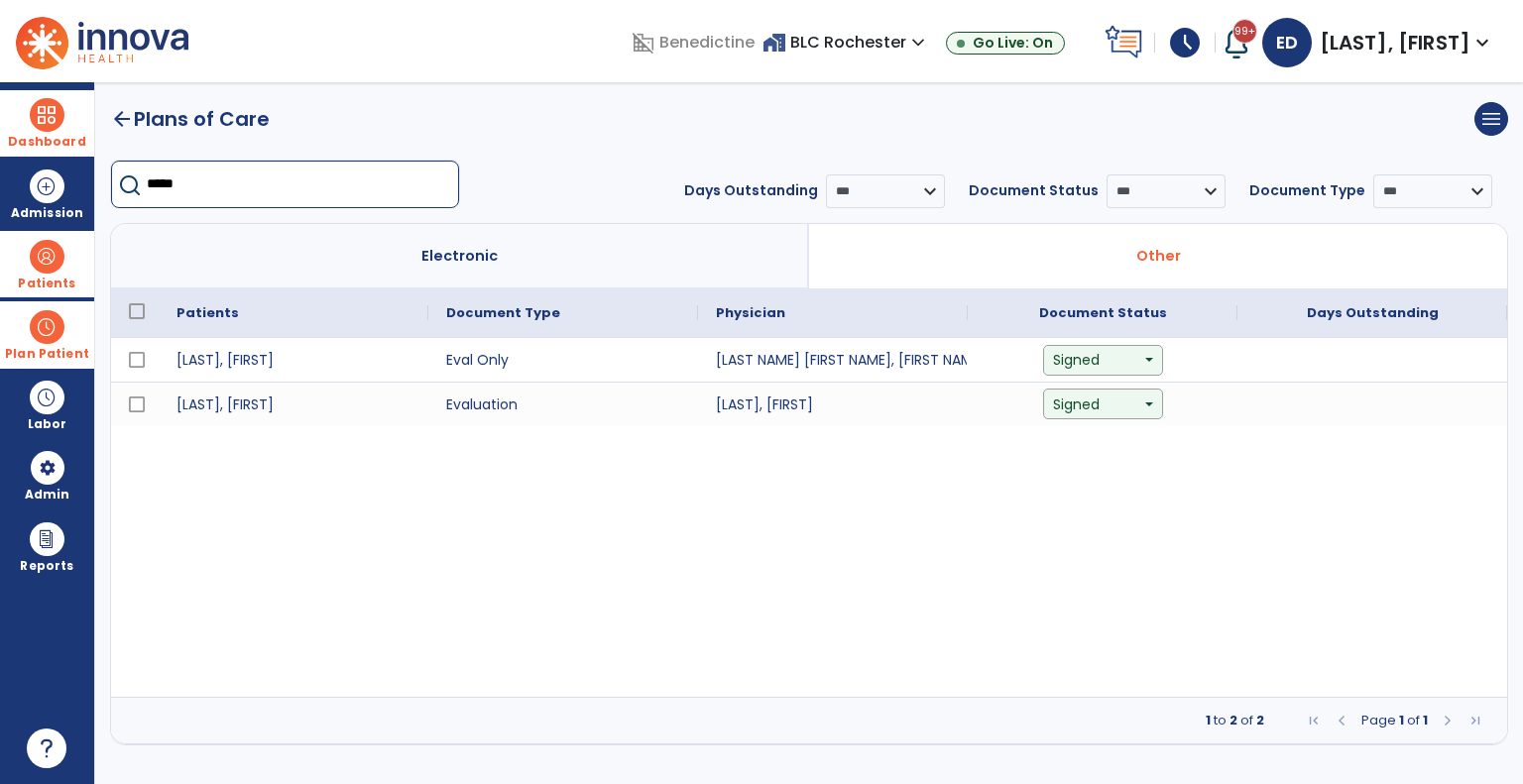 drag, startPoint x: 243, startPoint y: 176, endPoint x: 139, endPoint y: 176, distance: 104 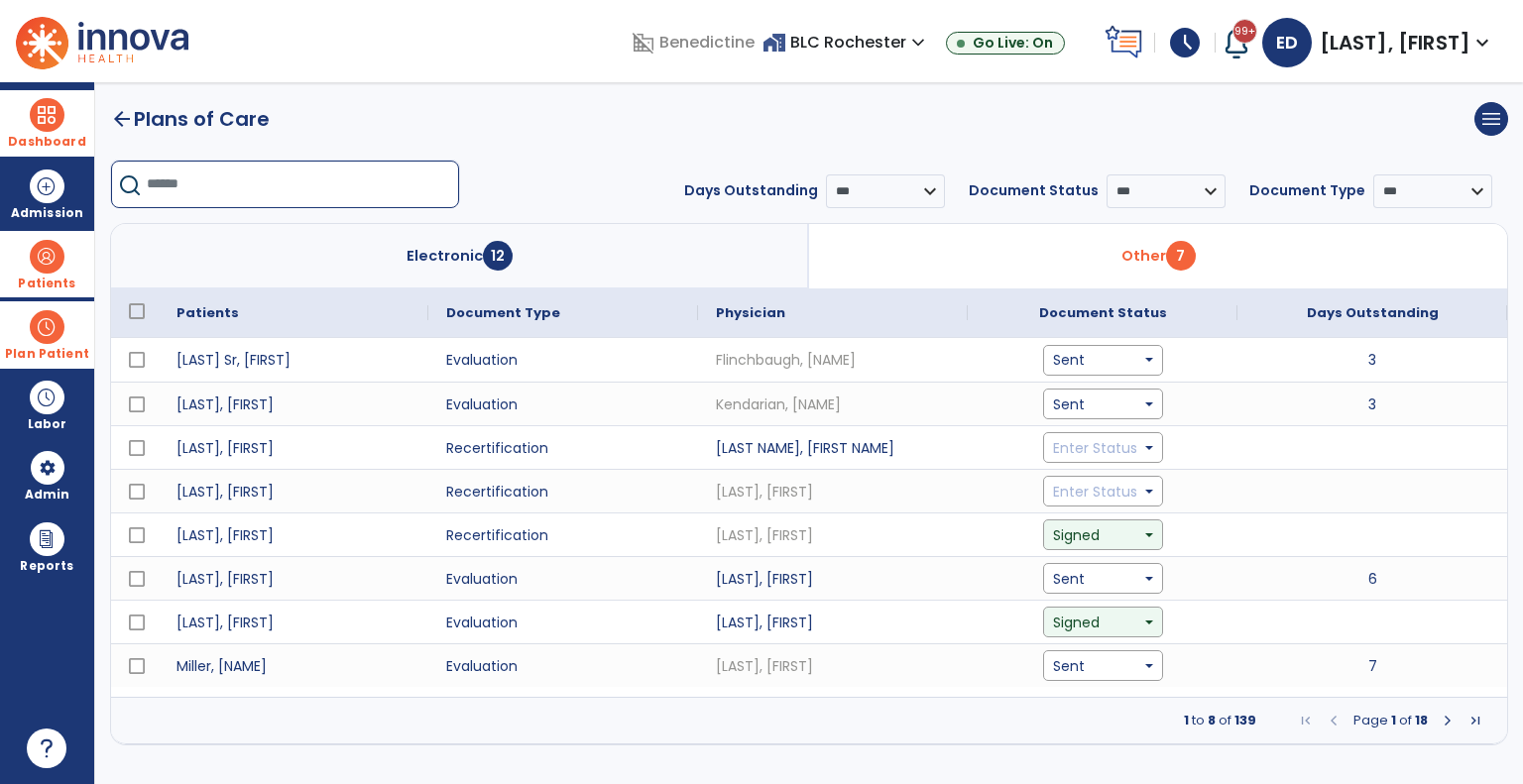 type 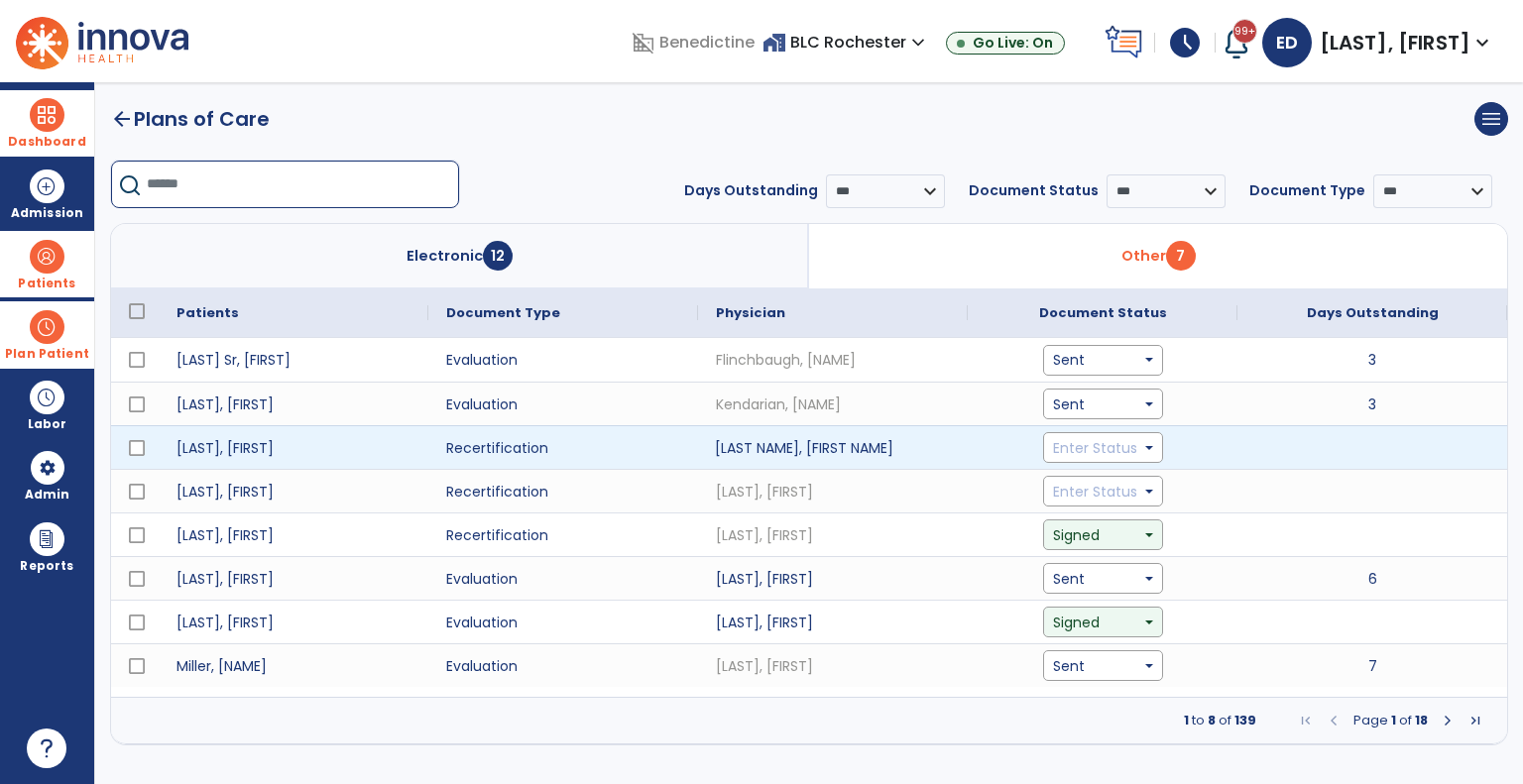 click on "[LAST NAME], [FIRST NAME]" 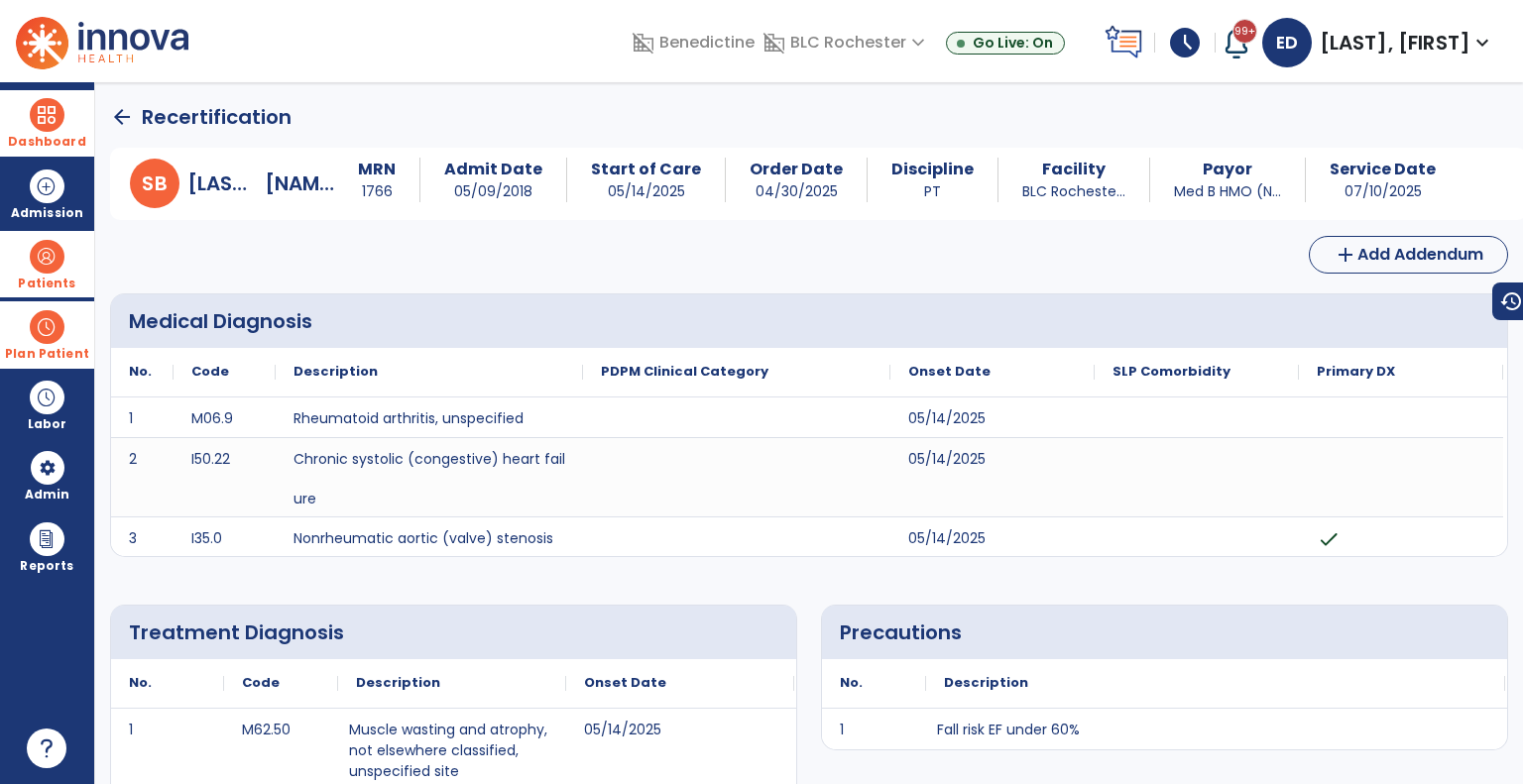 click on "arrow_back" 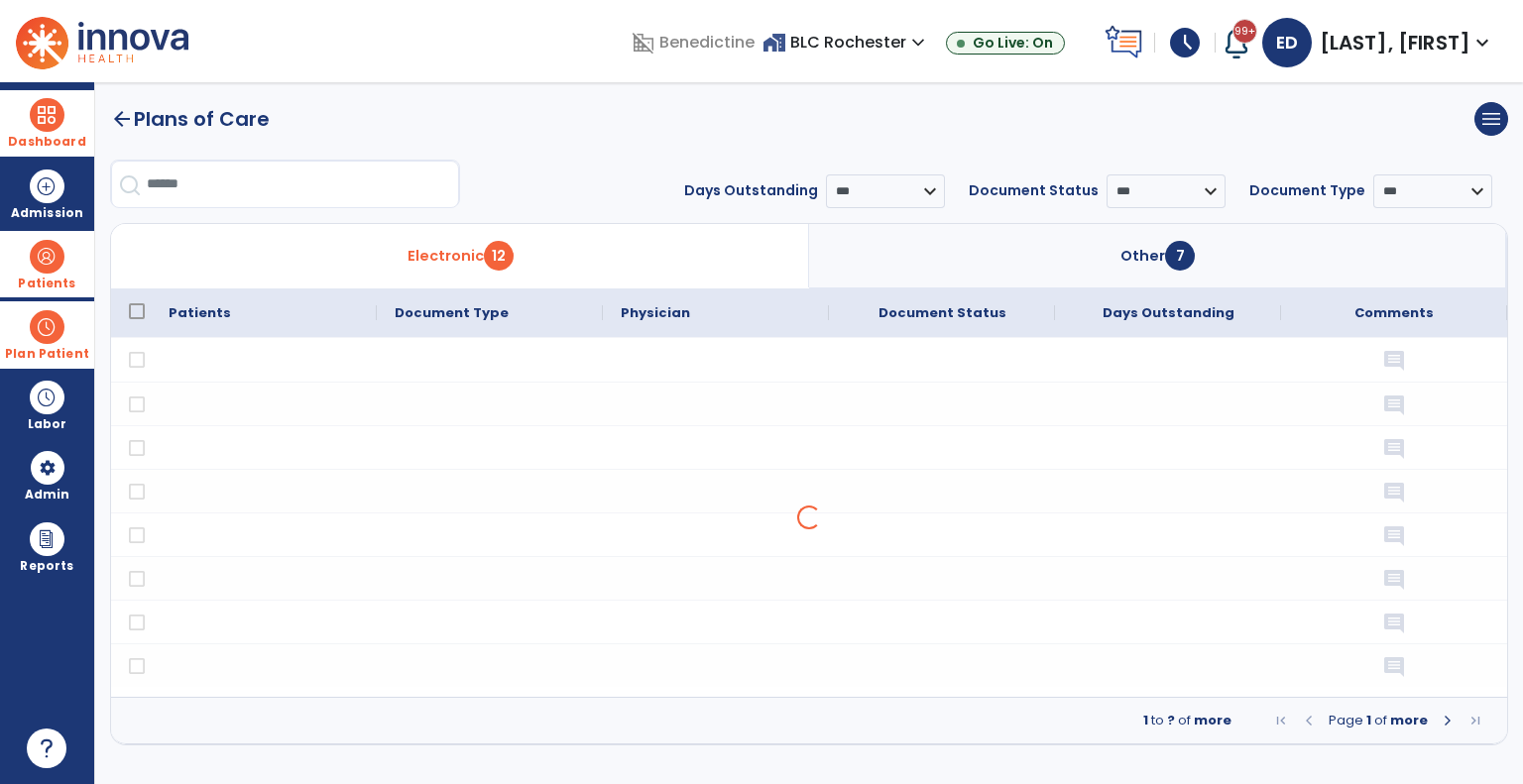 click on "Other  7" at bounding box center (1158, 256) 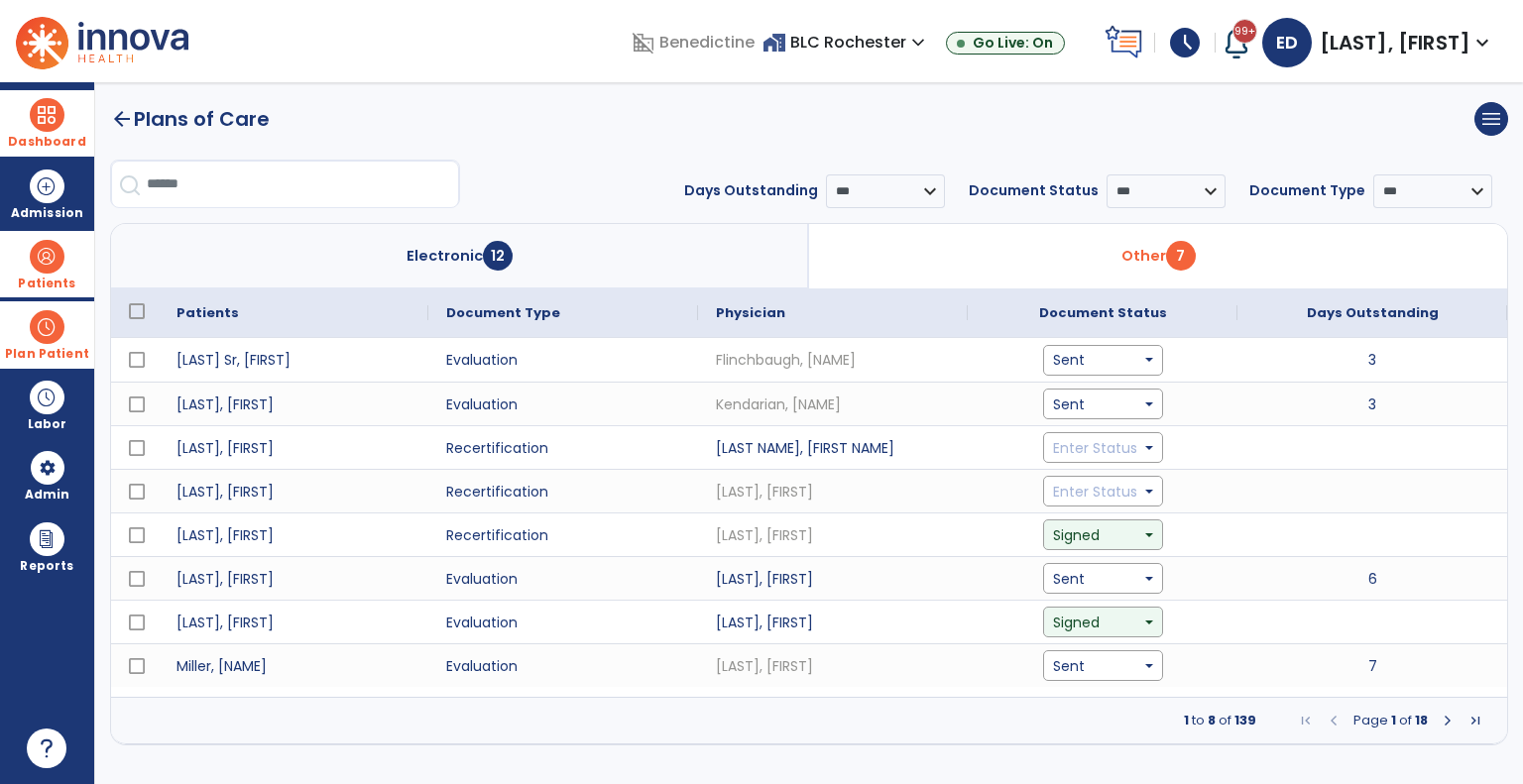 click at bounding box center (1448, 721) 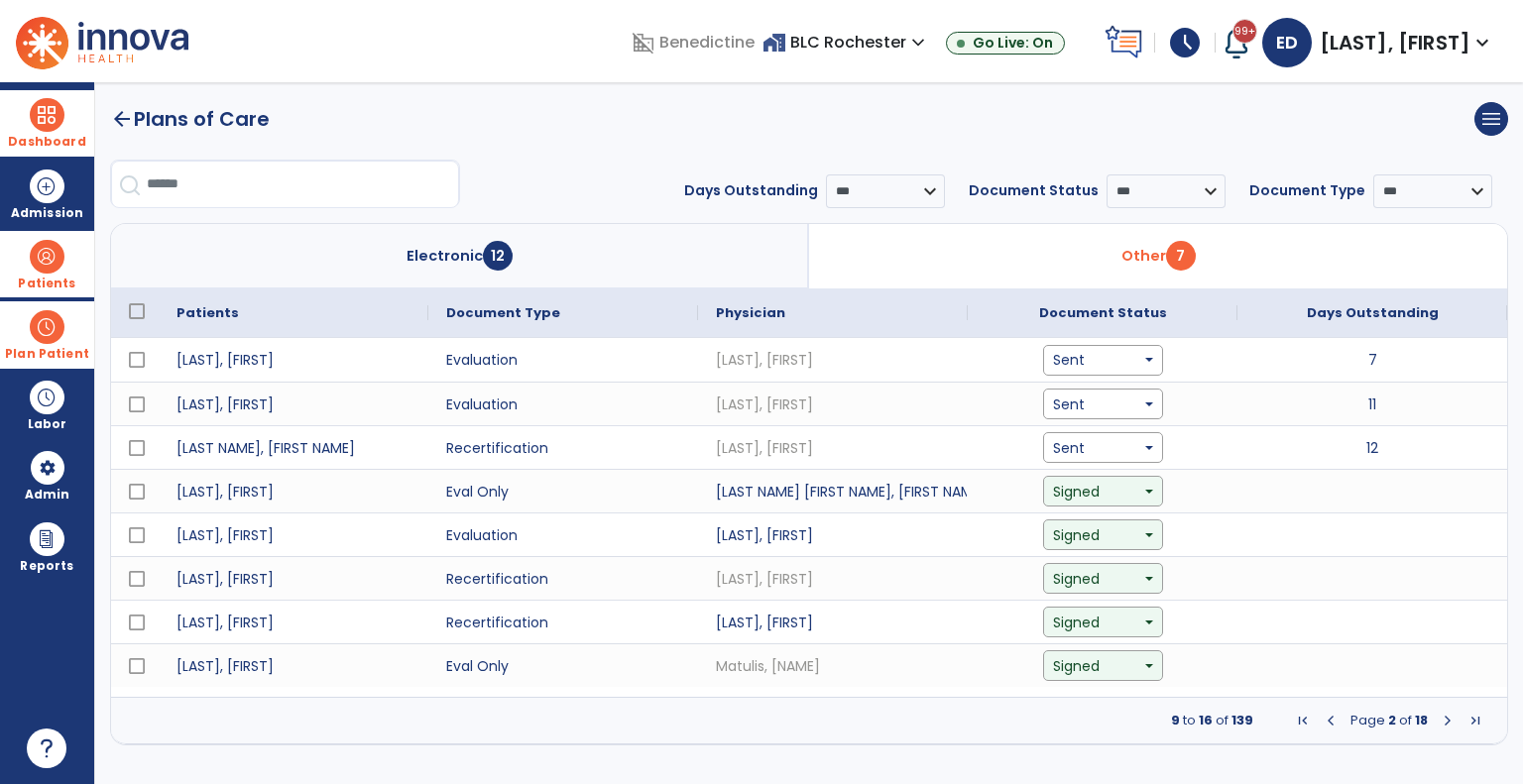 click at bounding box center (1448, 721) 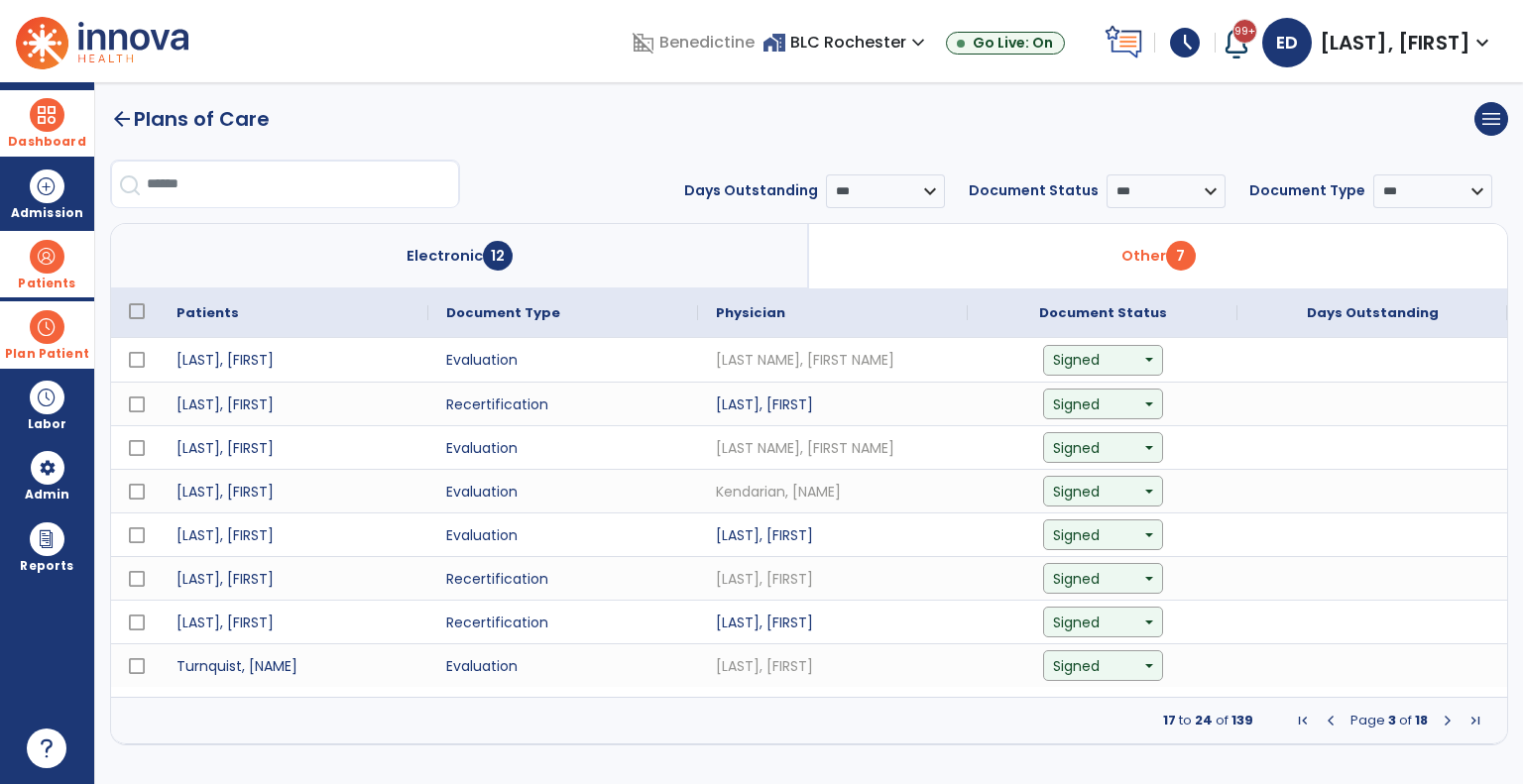 click at bounding box center [47, 327] 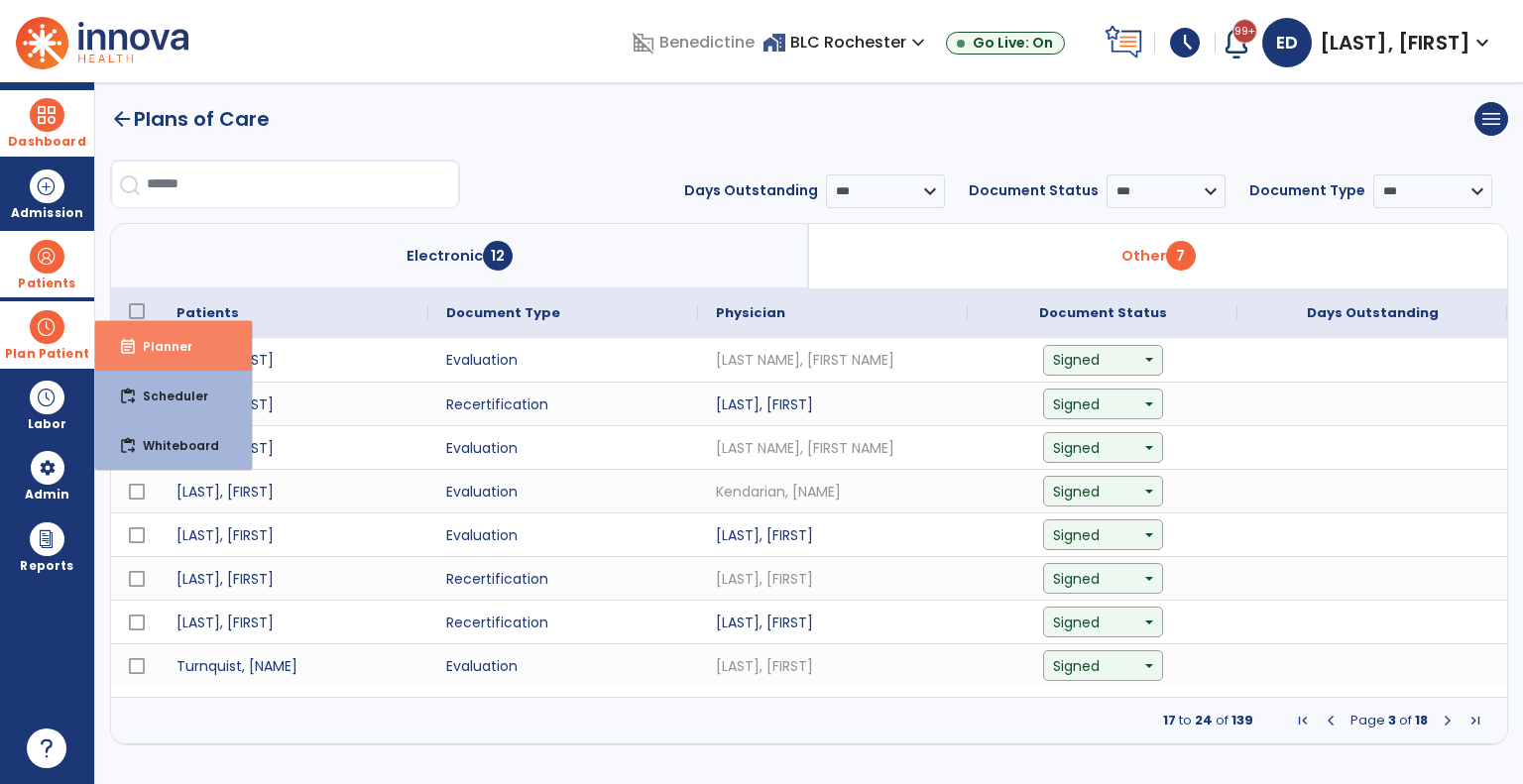 click on "event_note" at bounding box center [128, 347] 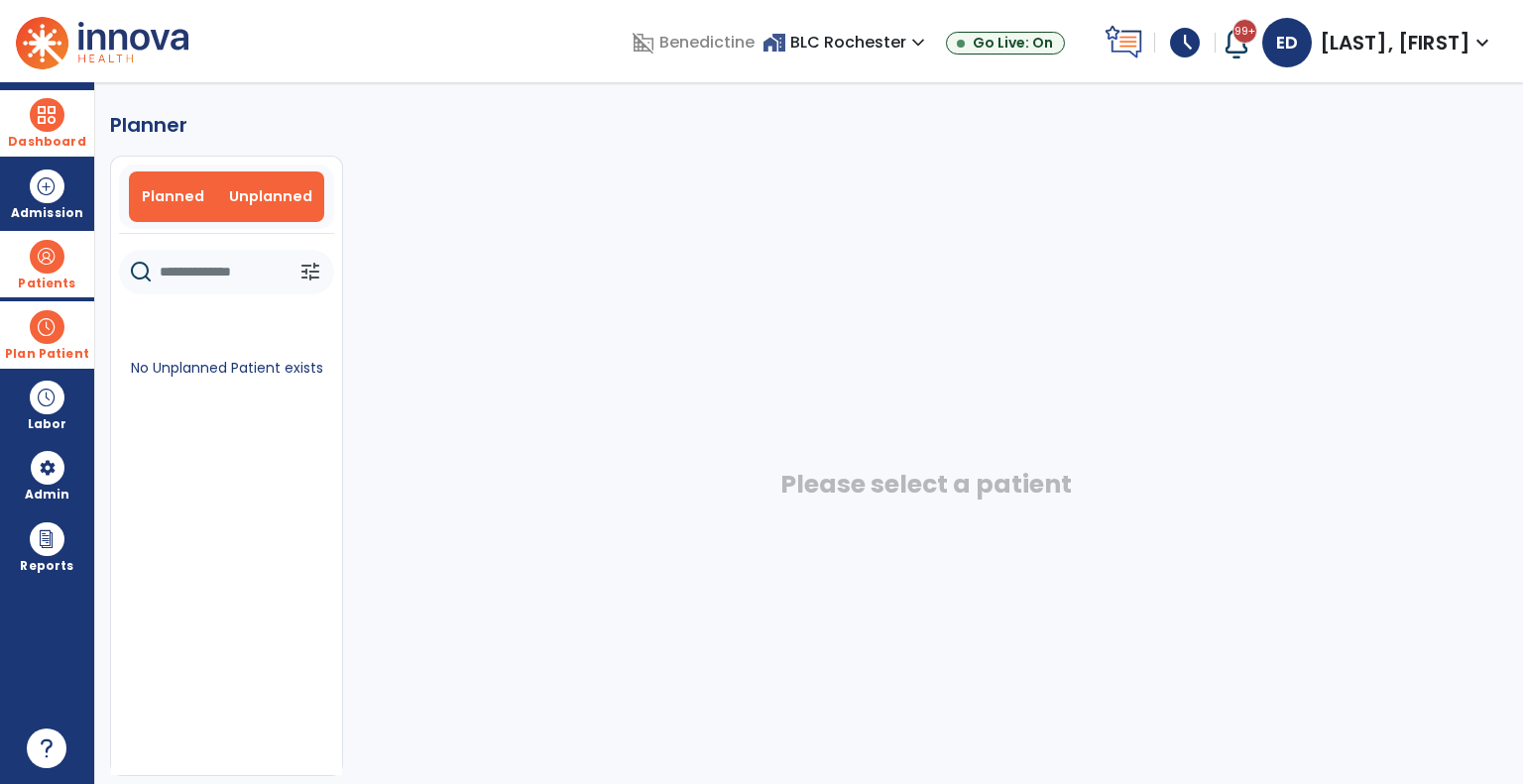 click on "Planned" at bounding box center (174, 196) 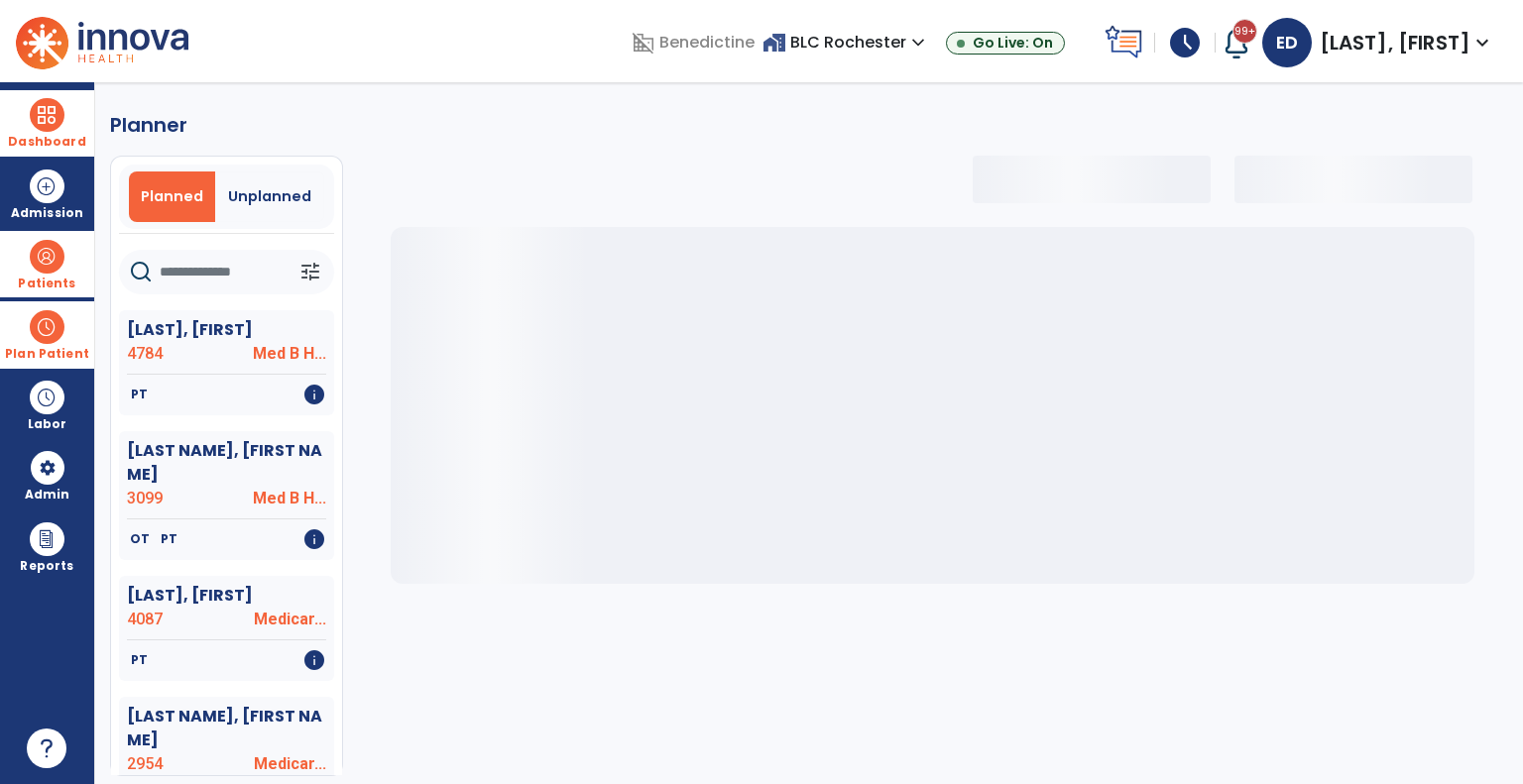 click 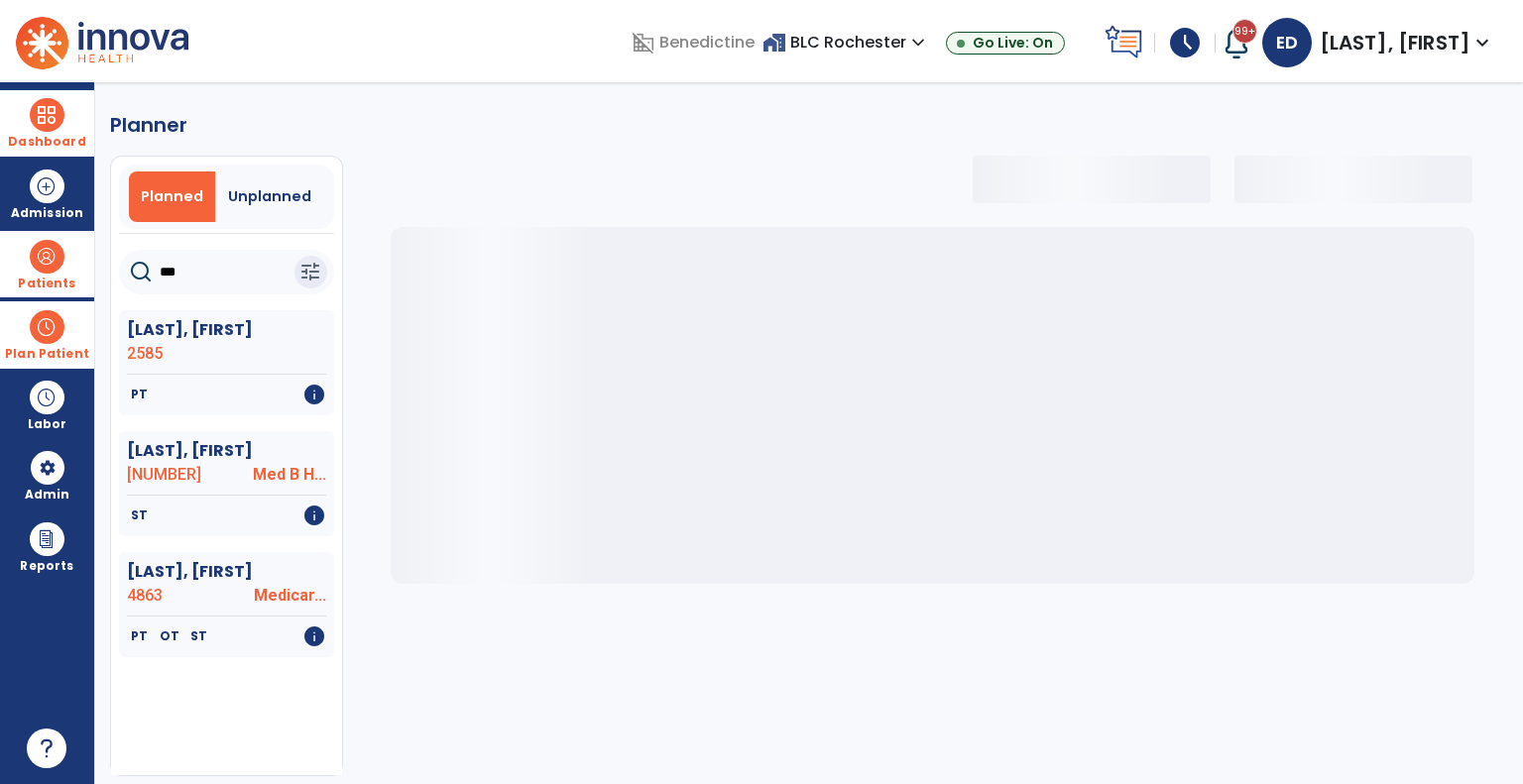 type on "****" 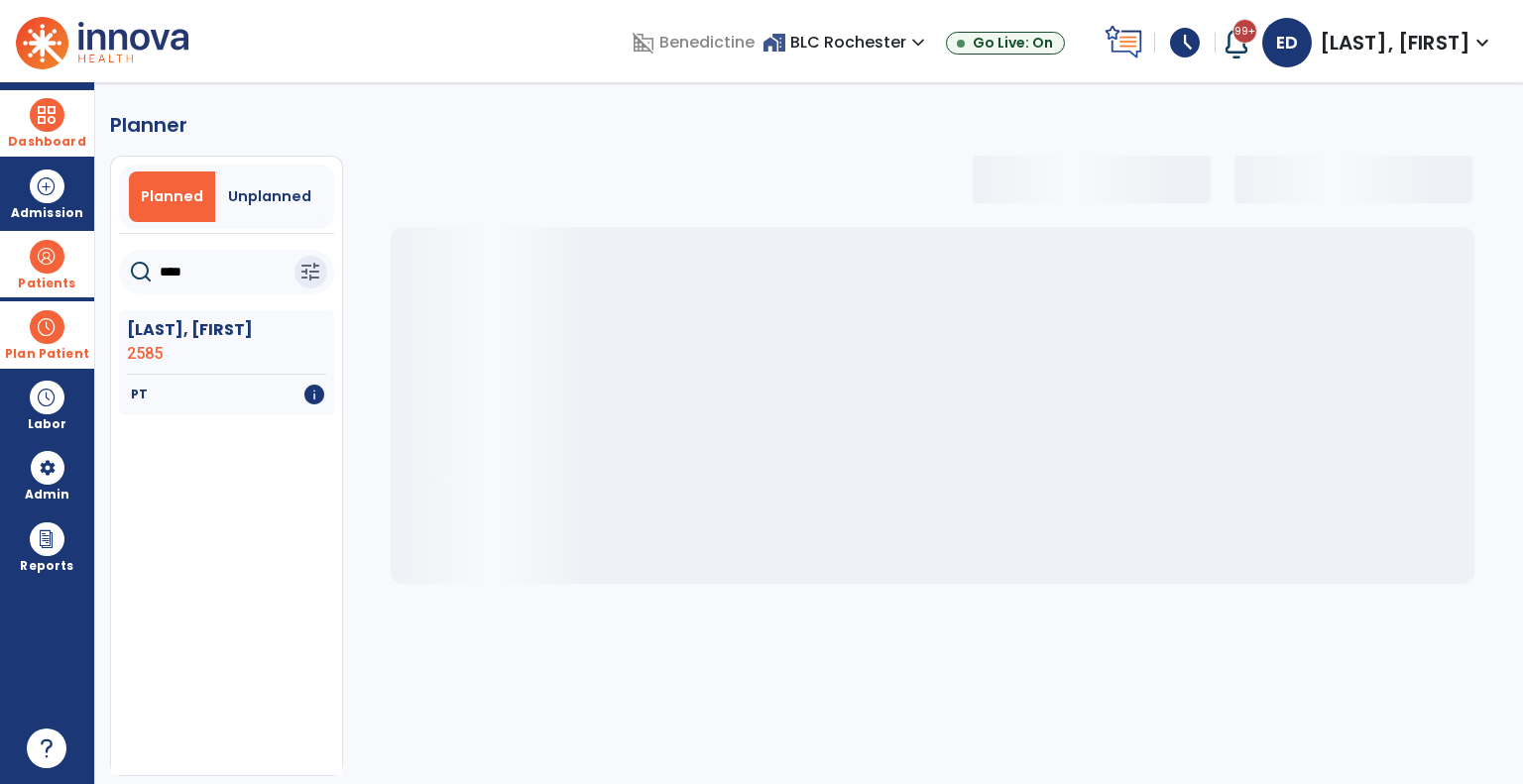select on "***" 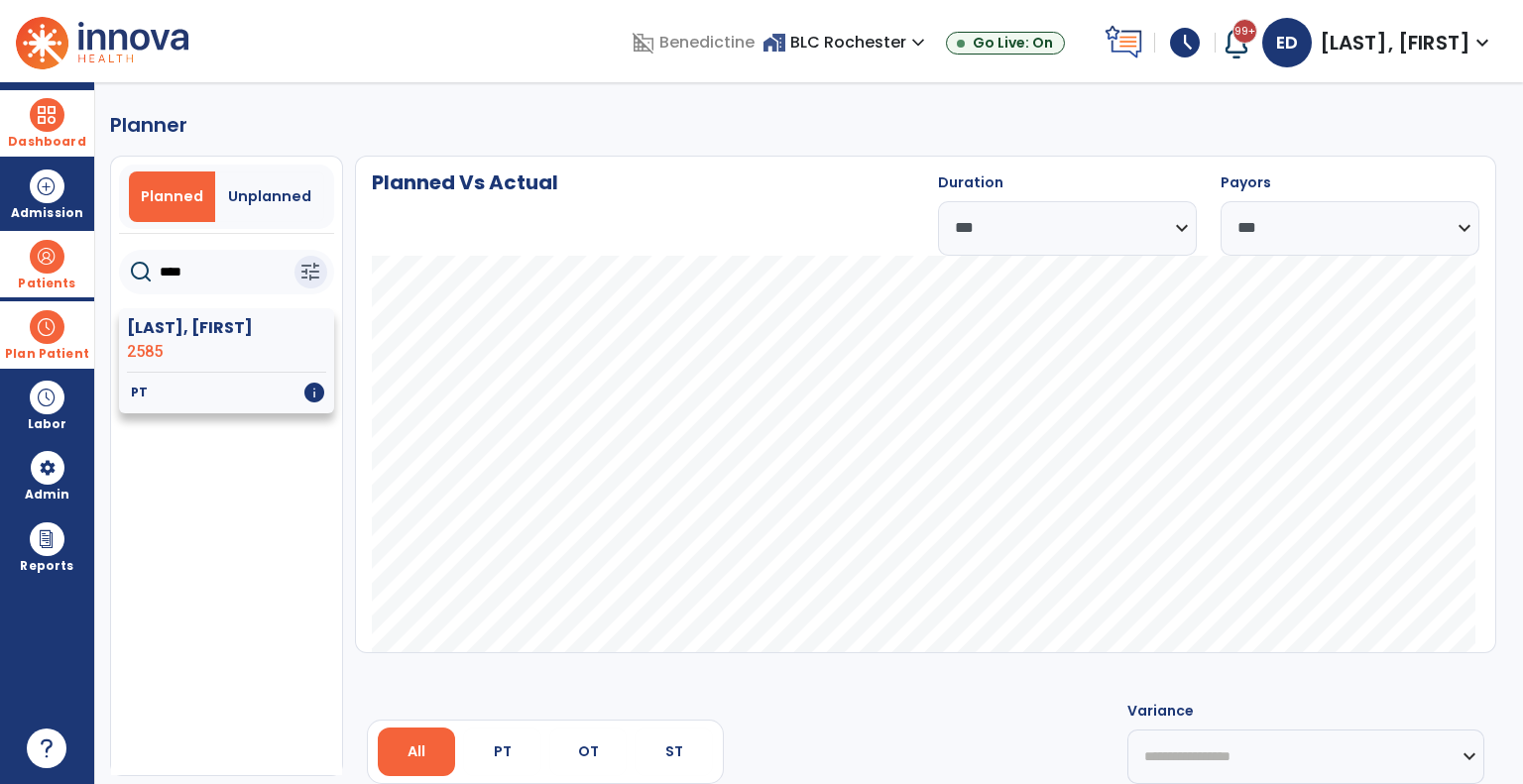 type on "****" 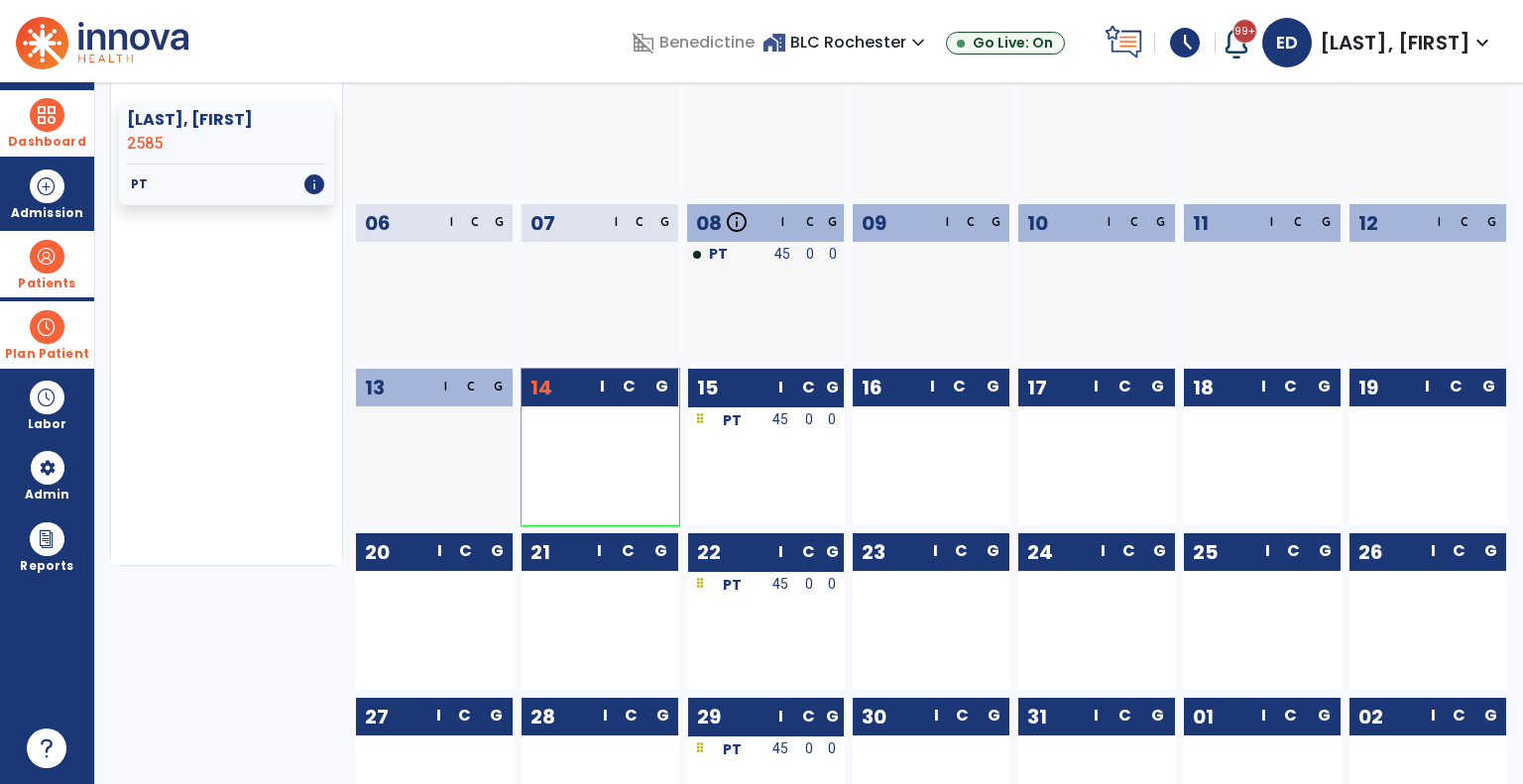 scroll, scrollTop: 280, scrollLeft: 0, axis: vertical 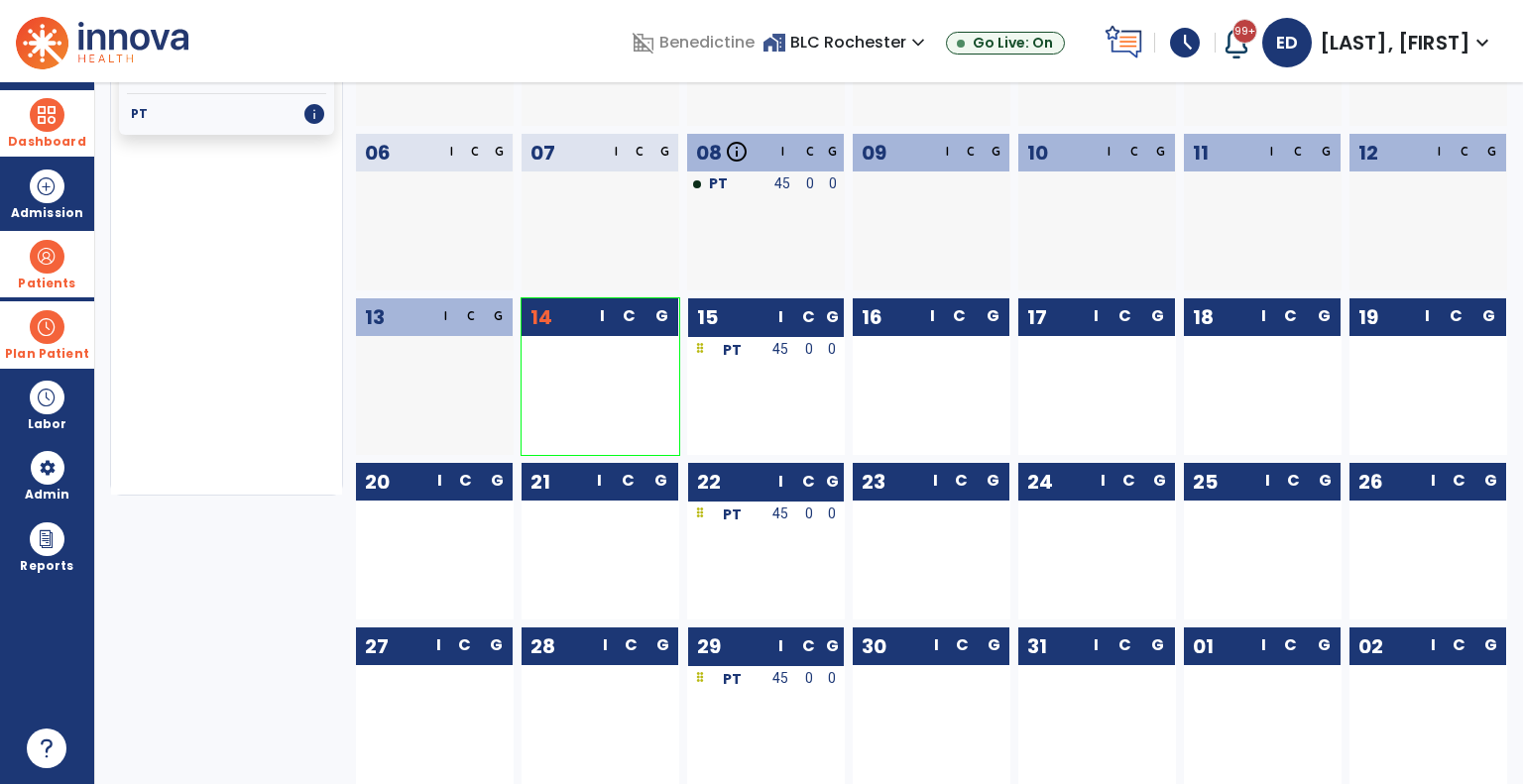 click on "Patients" at bounding box center (47, 264) 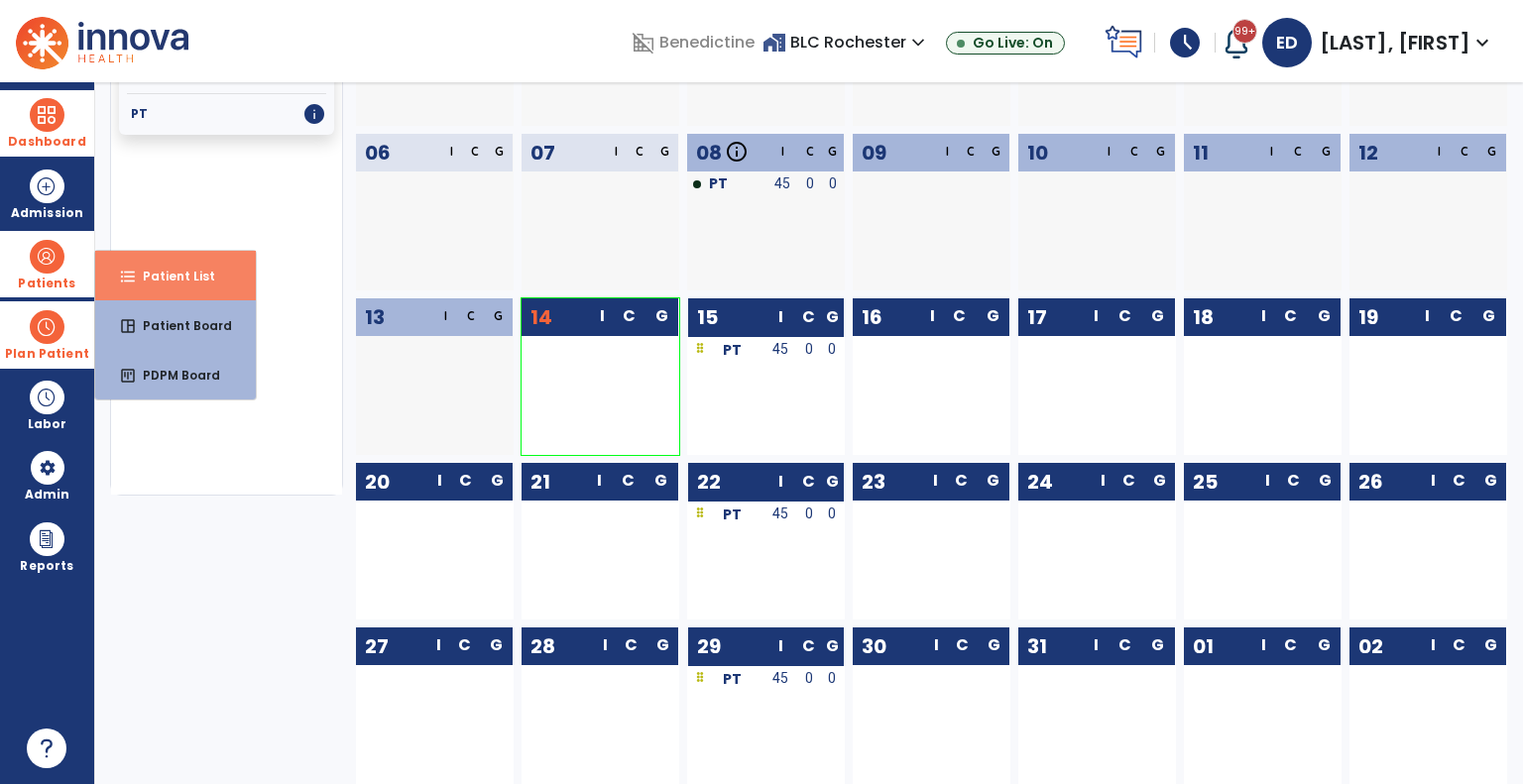 click on "Patient List" at bounding box center (171, 276) 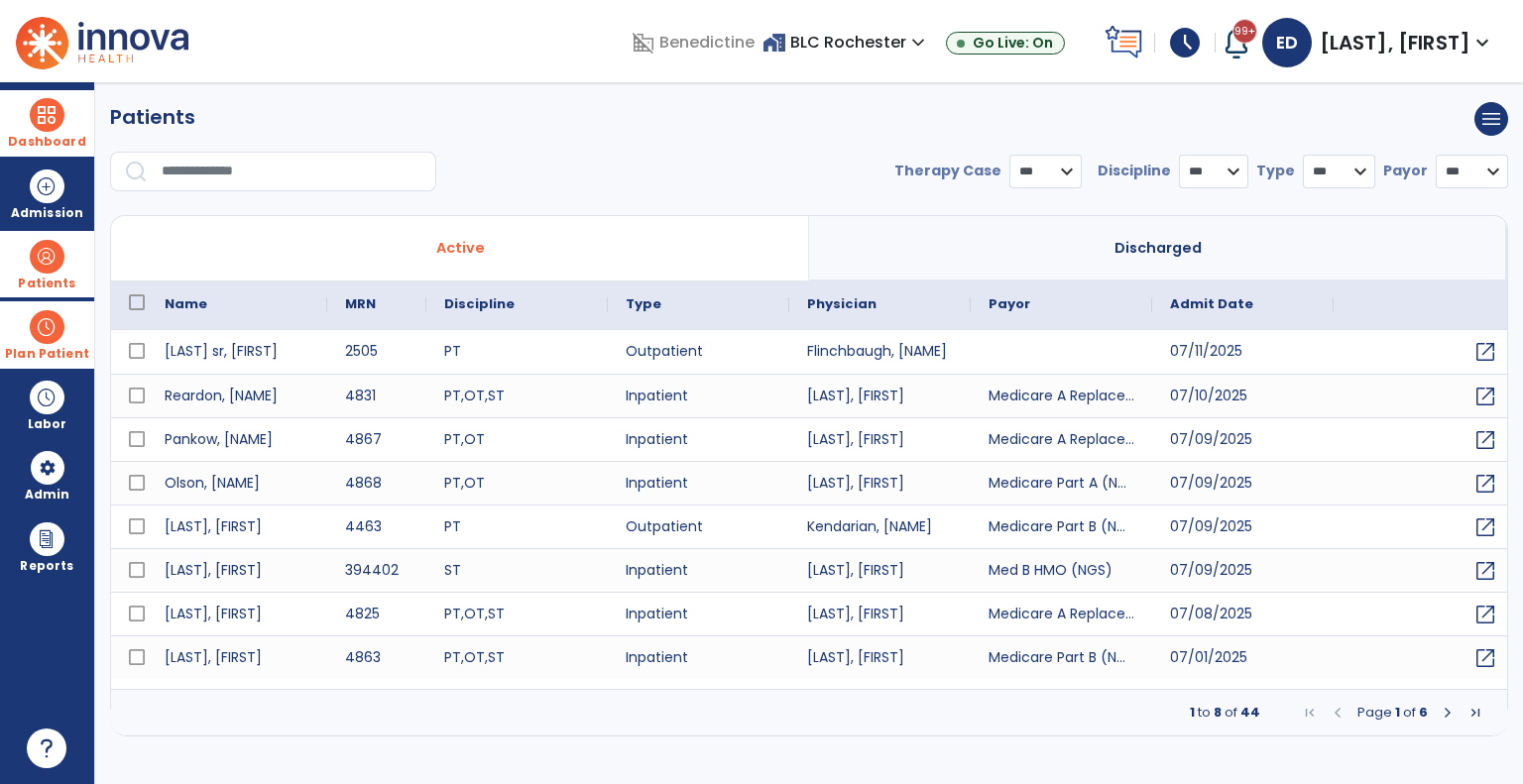select on "***" 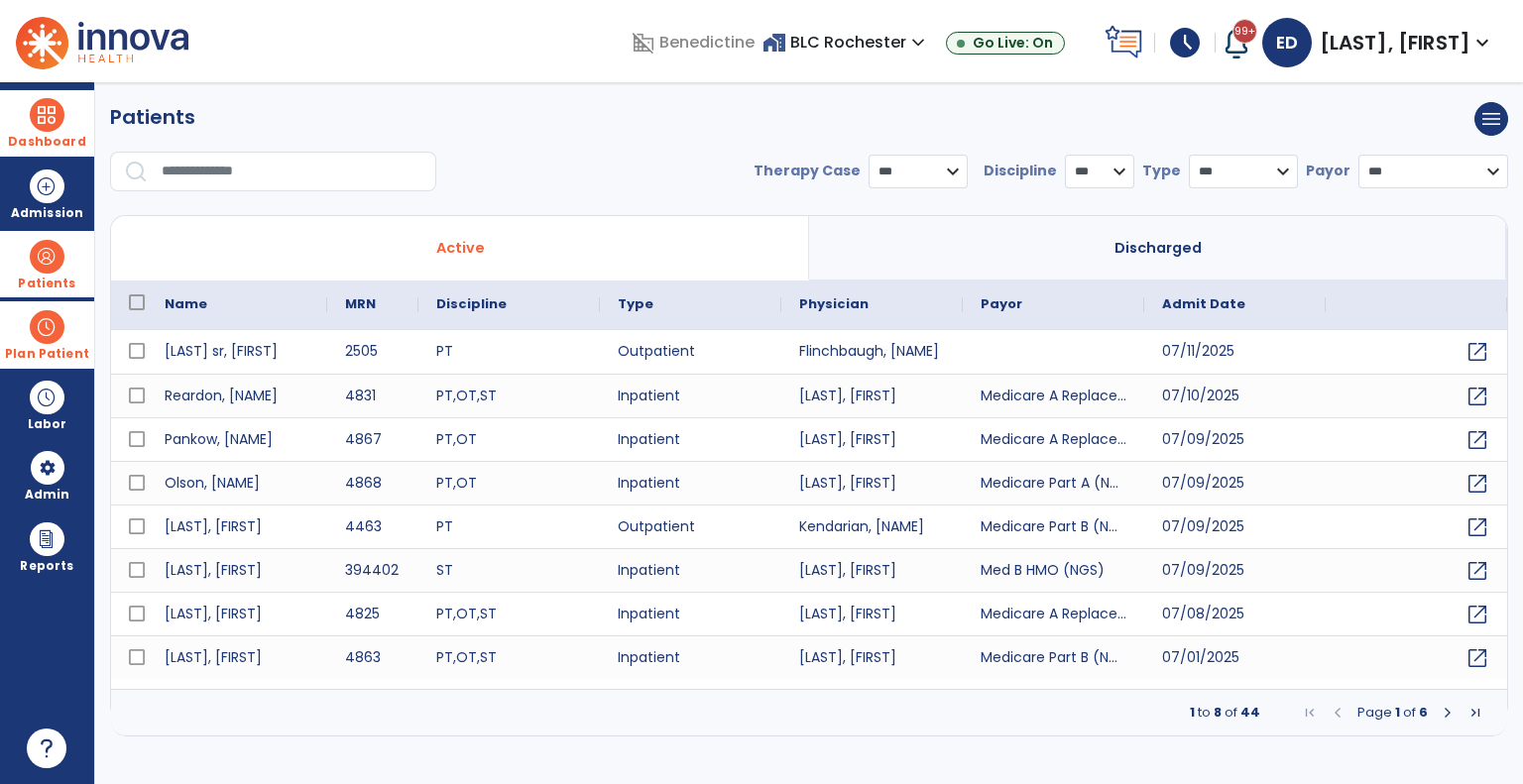 click at bounding box center (292, 171) 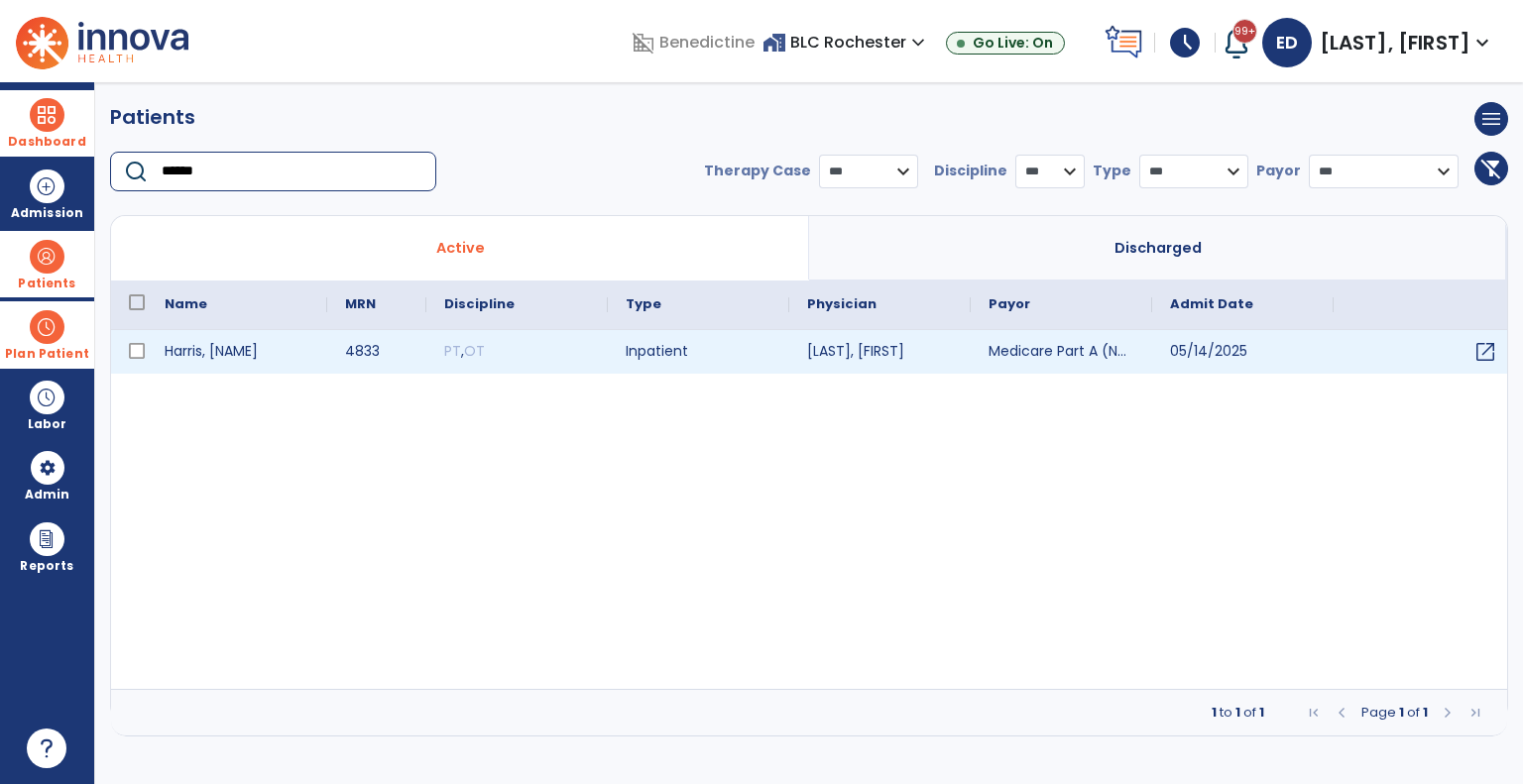 type on "******" 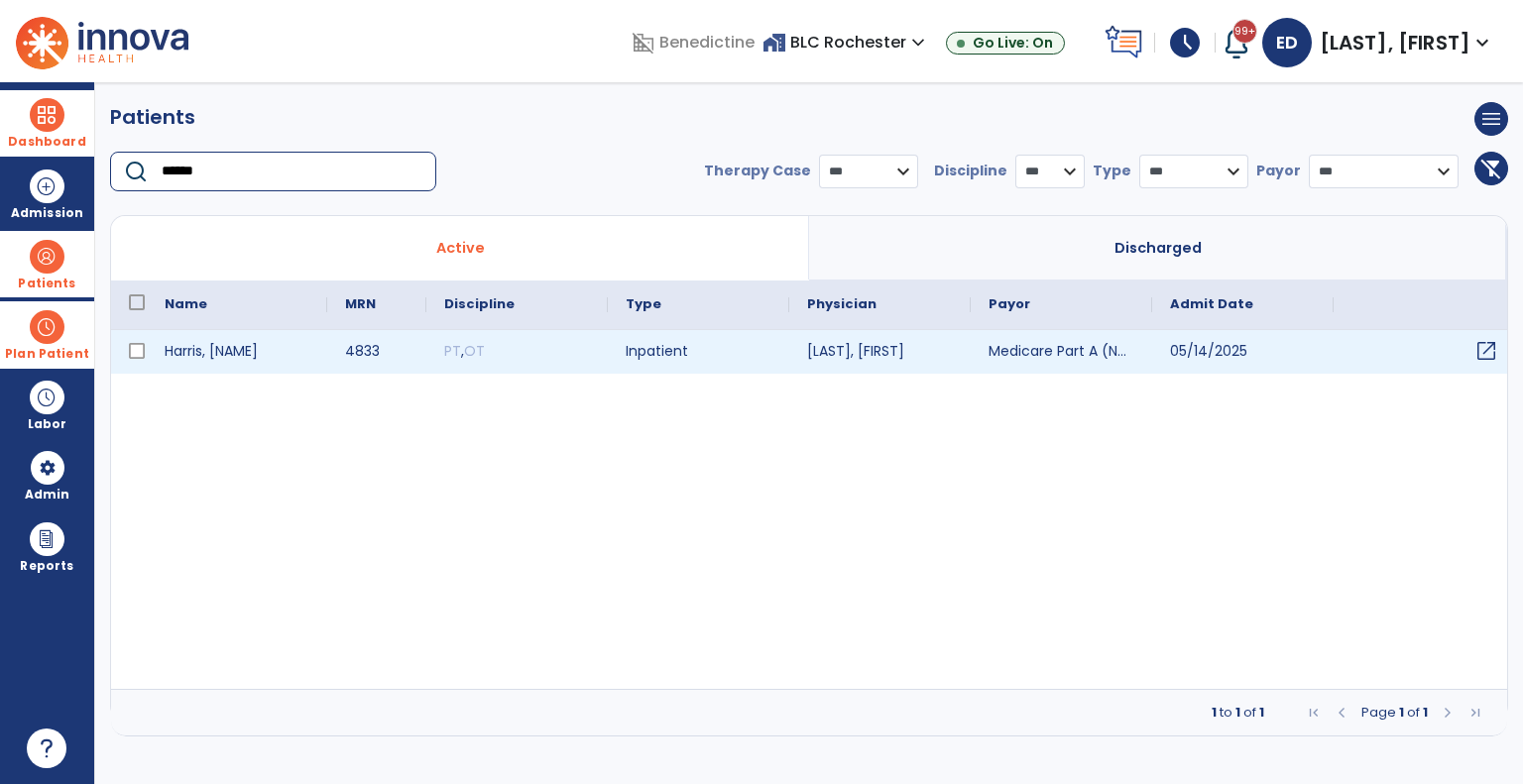 click on "open_in_new" at bounding box center (1486, 351) 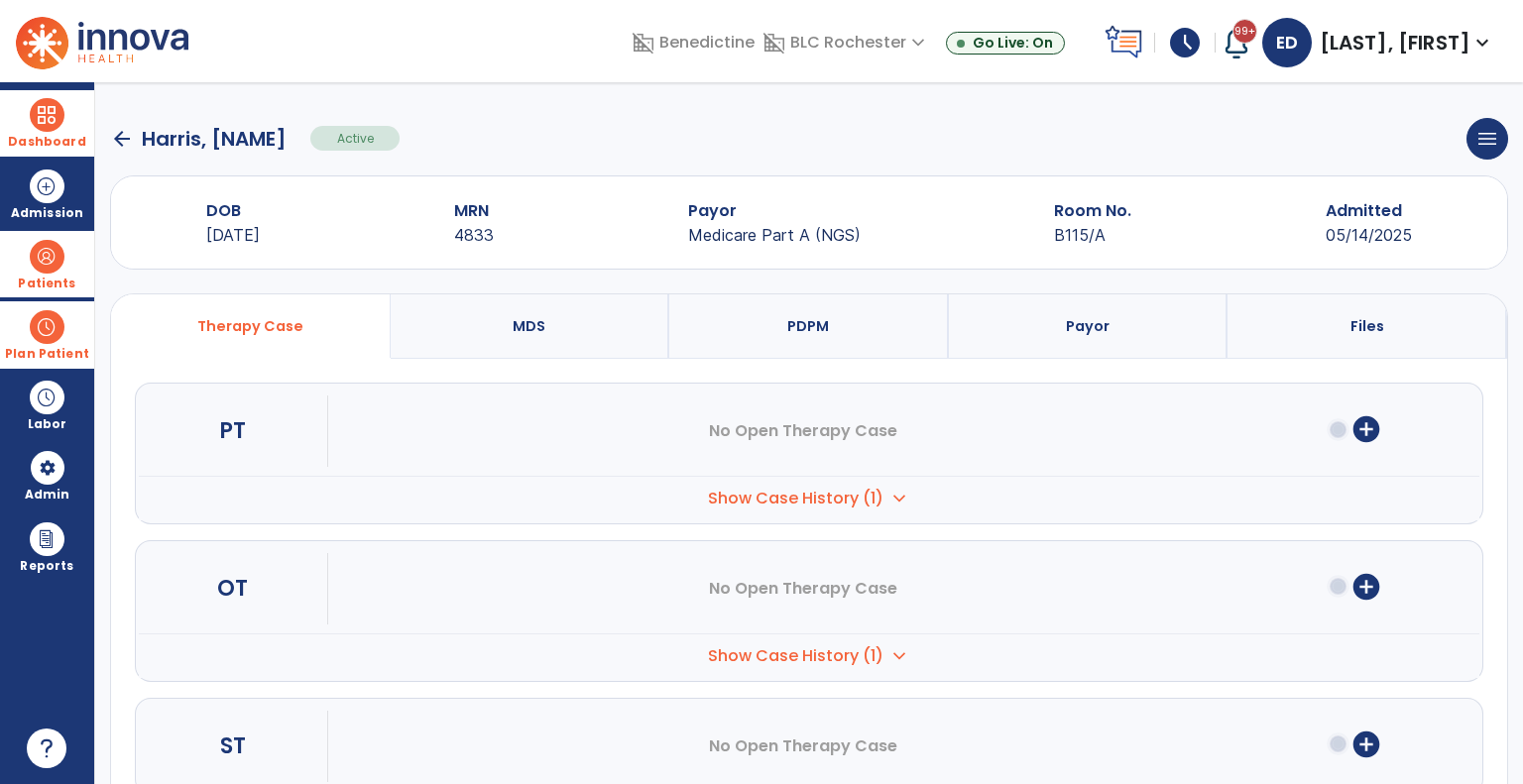 click on "Show Case History (1)" at bounding box center (795, 499) 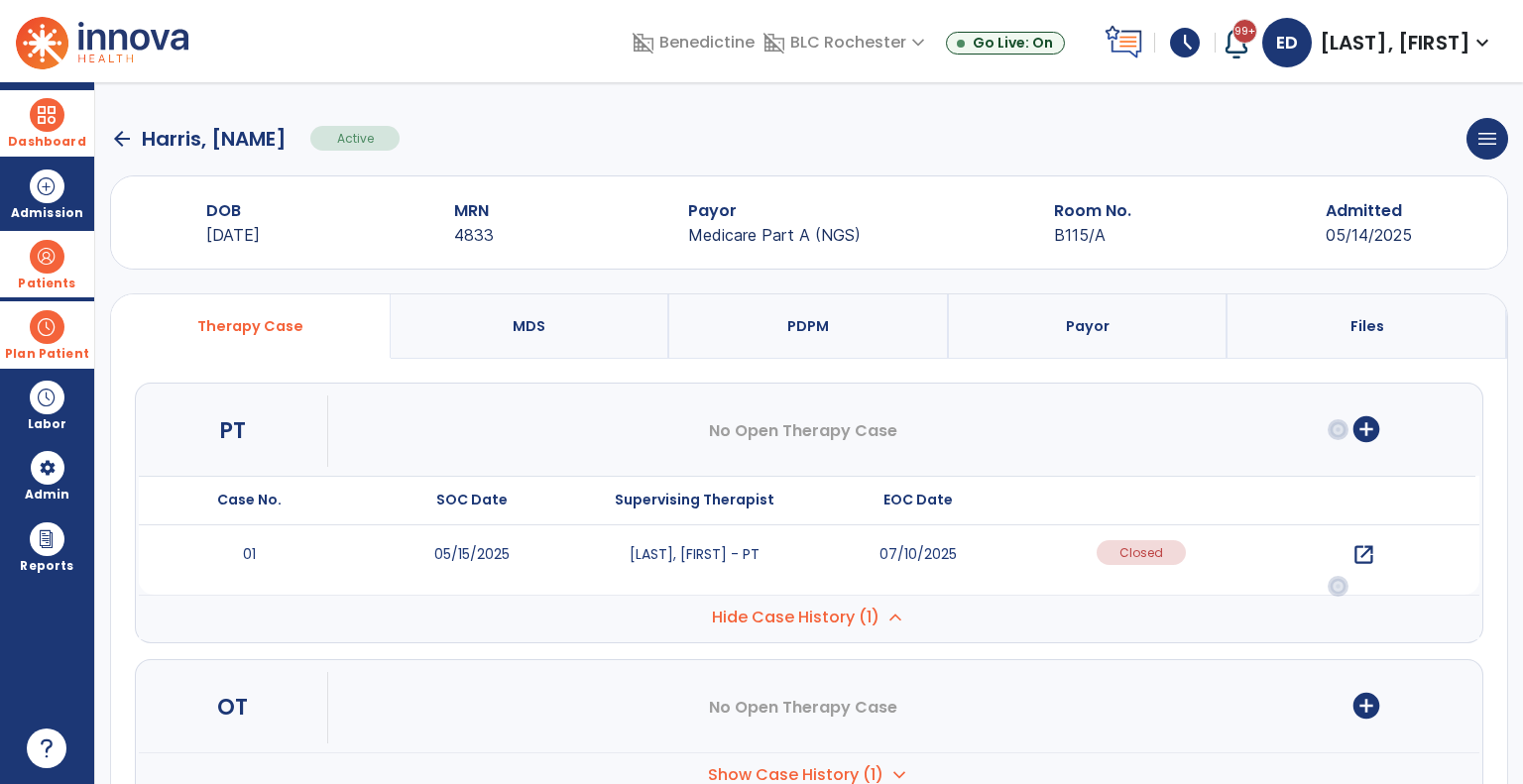 click on "open_in_new" at bounding box center (1363, 555) 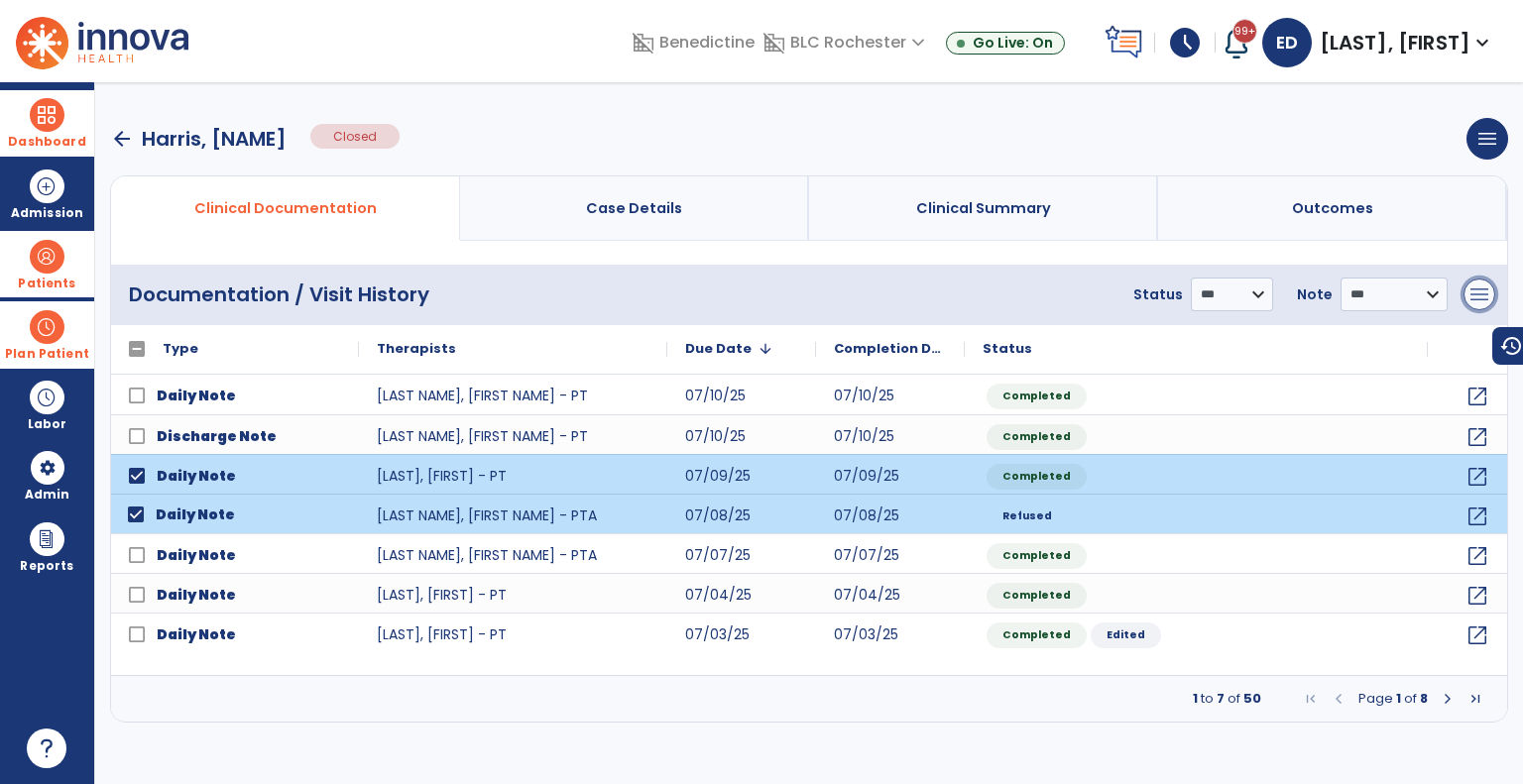 click on "menu" at bounding box center (1479, 294) 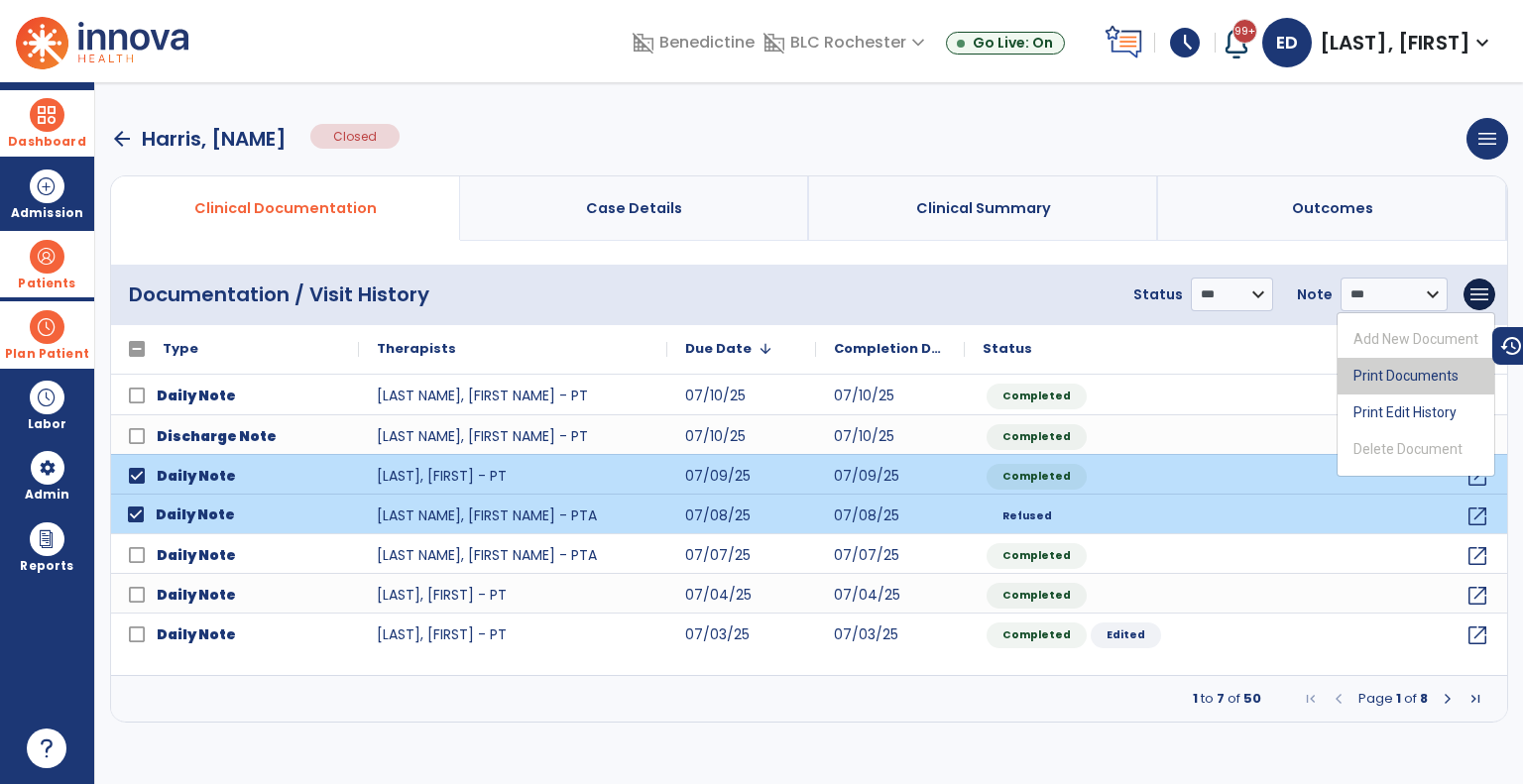 click on "Print Documents" at bounding box center (1416, 376) 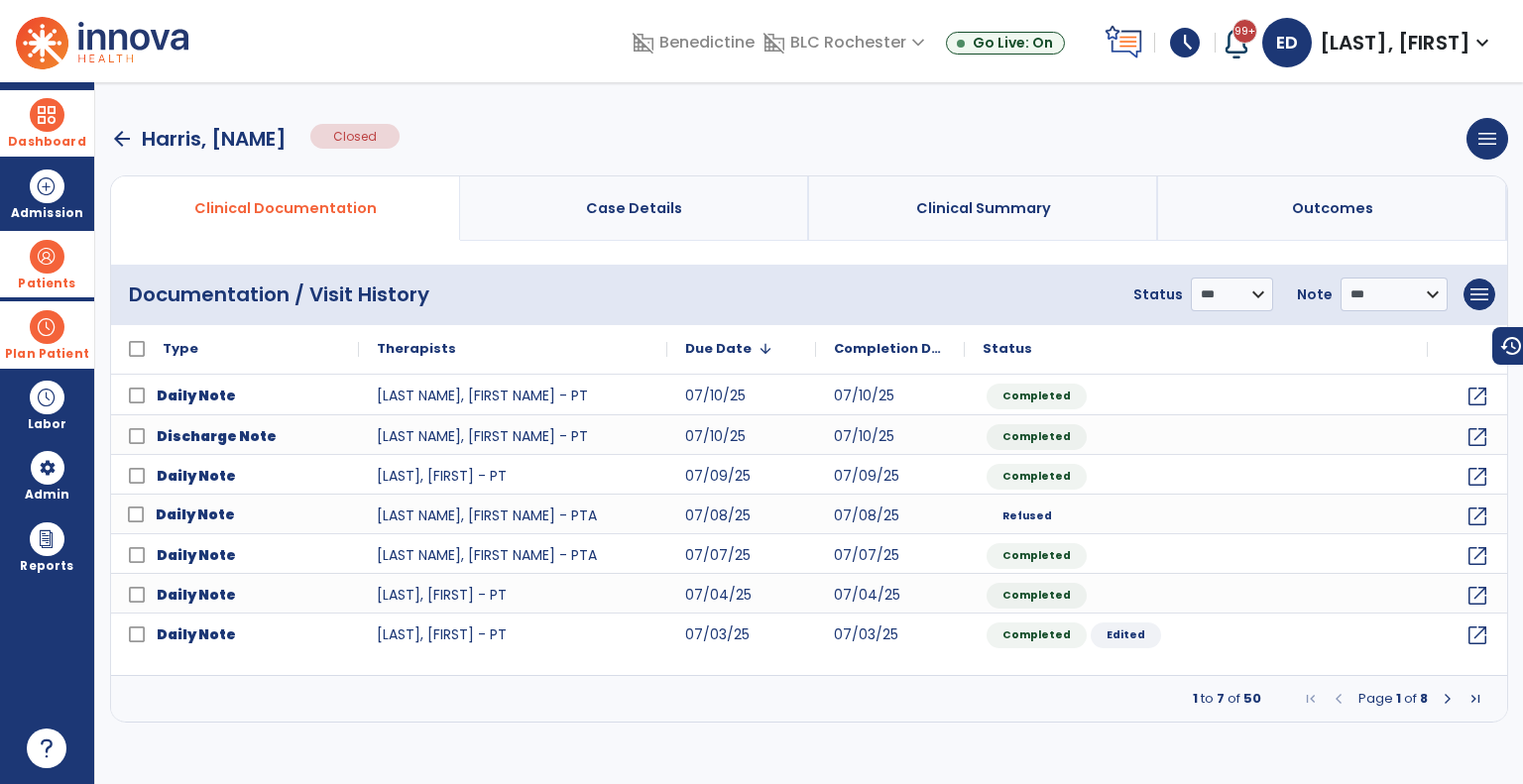 click on "Plan Patient" at bounding box center (47, 283) 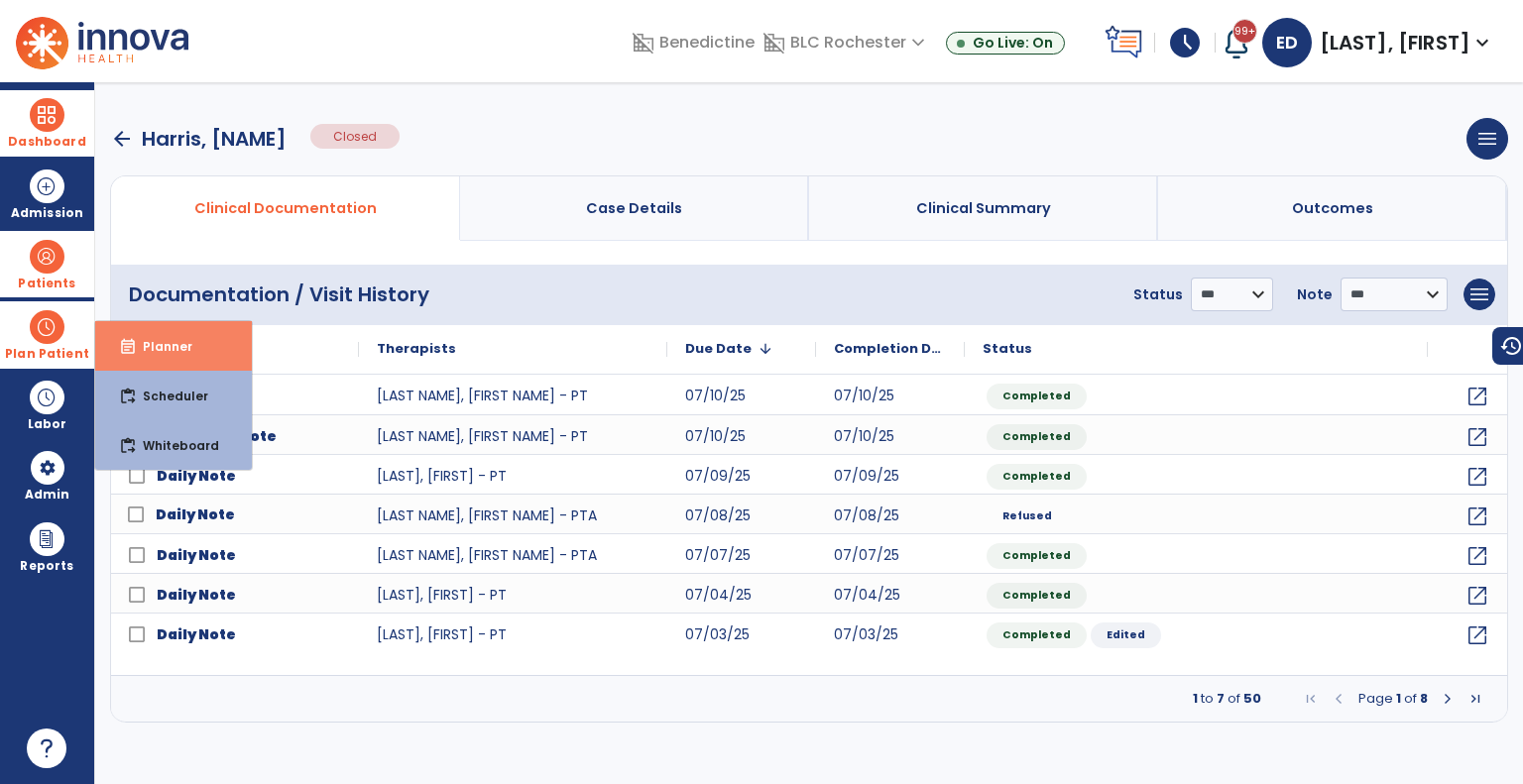 click on "Planner" at bounding box center [160, 346] 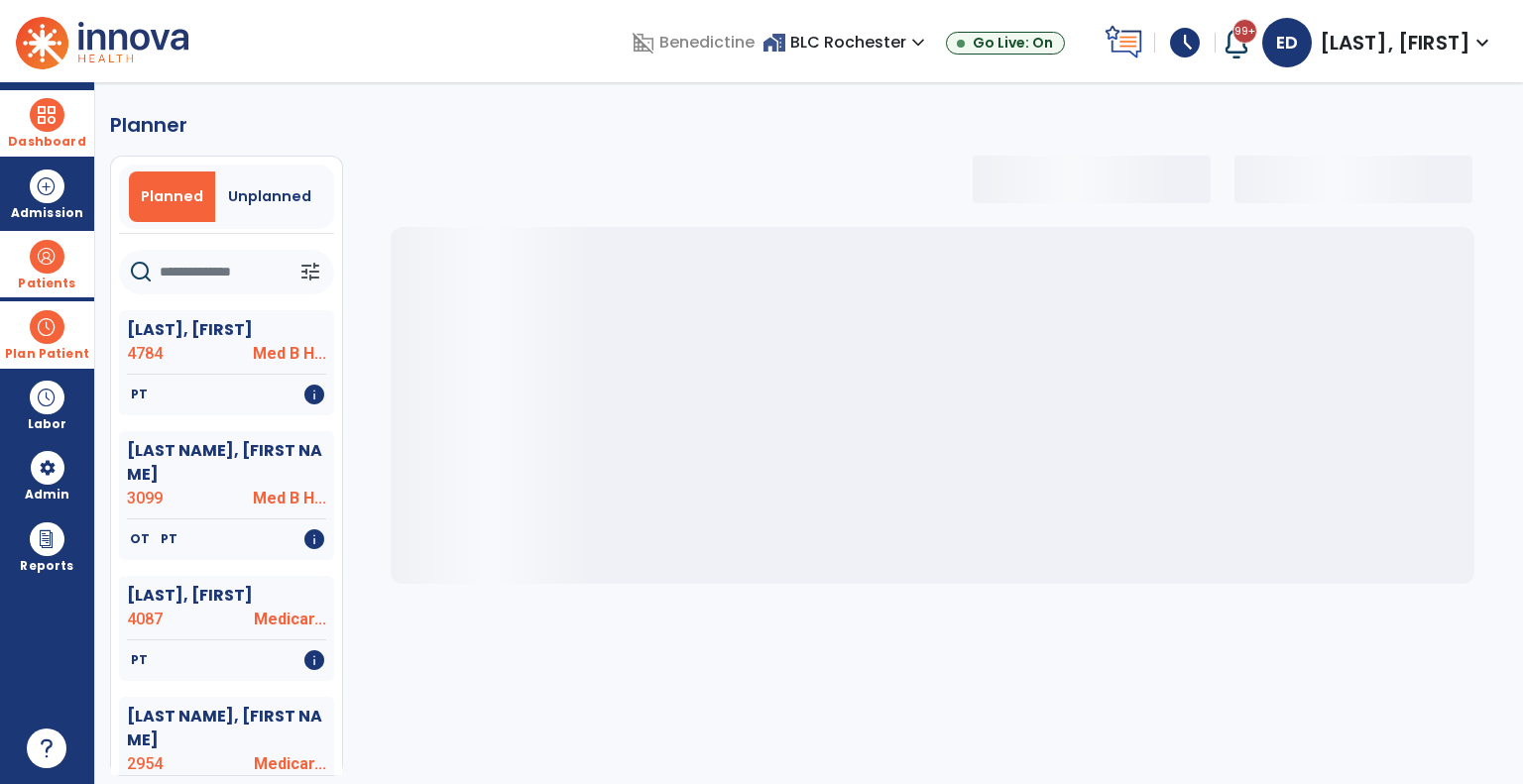 select on "***" 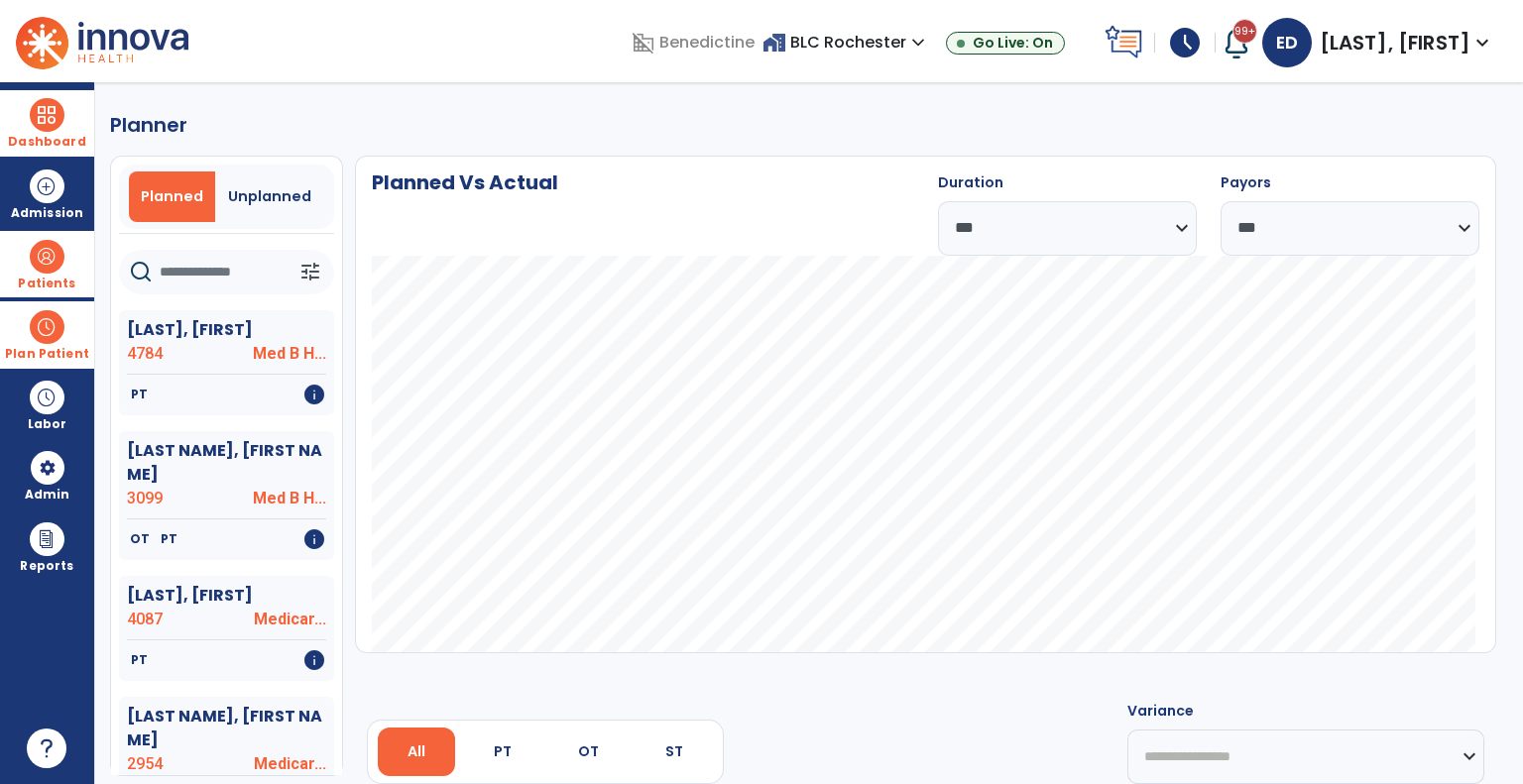 click on "Patients" at bounding box center [47, 264] 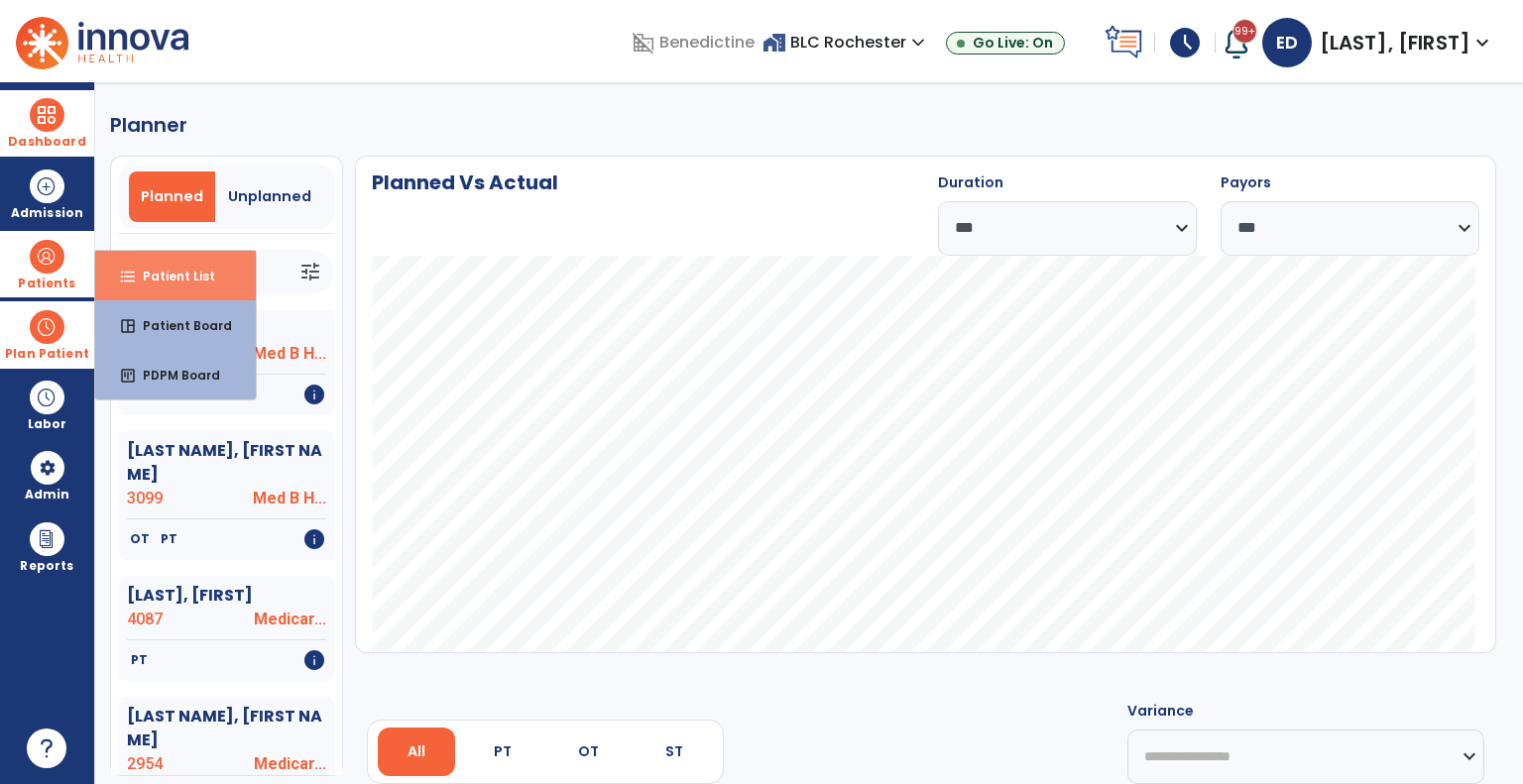 click on "format_list_bulleted  Patient List" at bounding box center (176, 276) 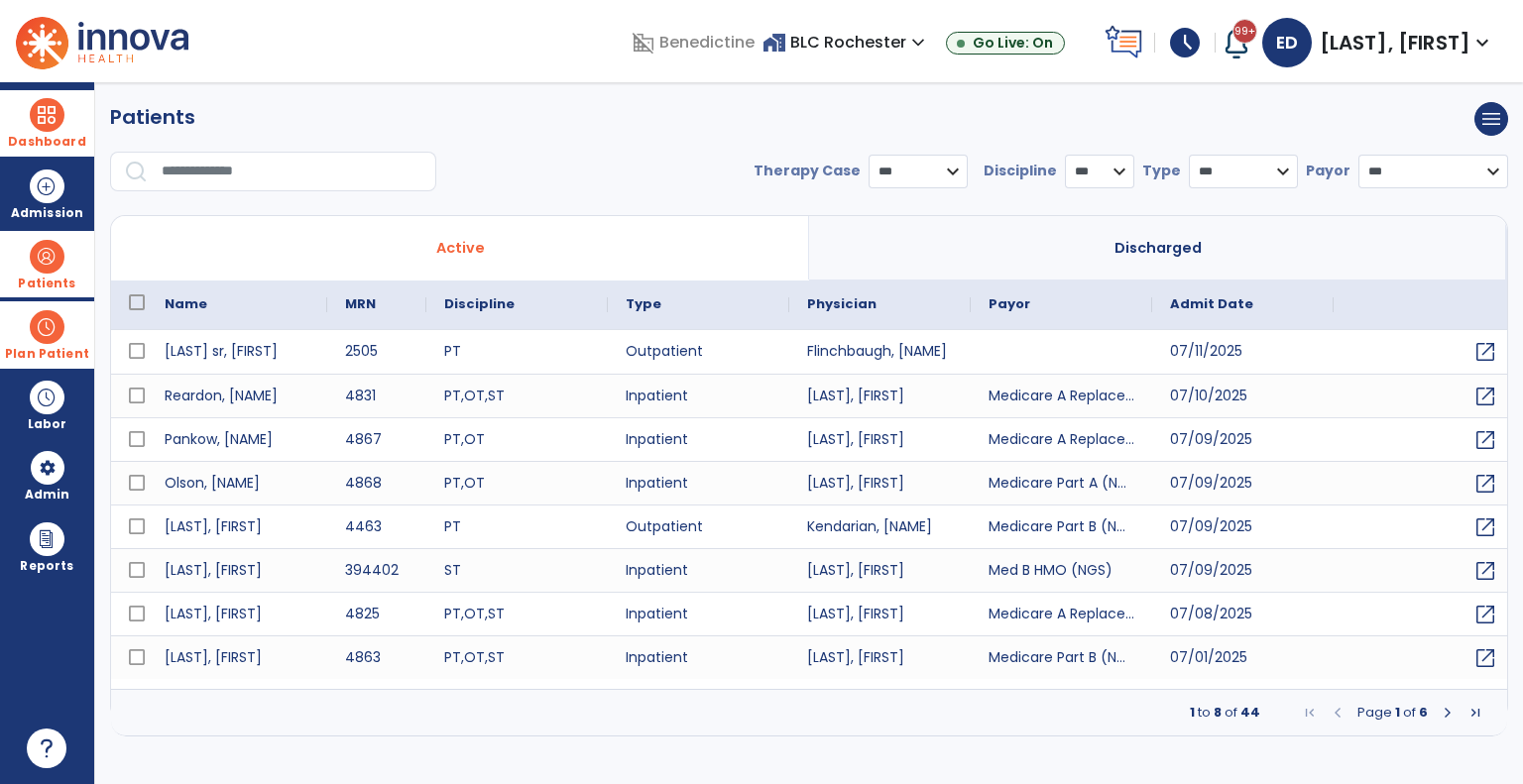 select on "***" 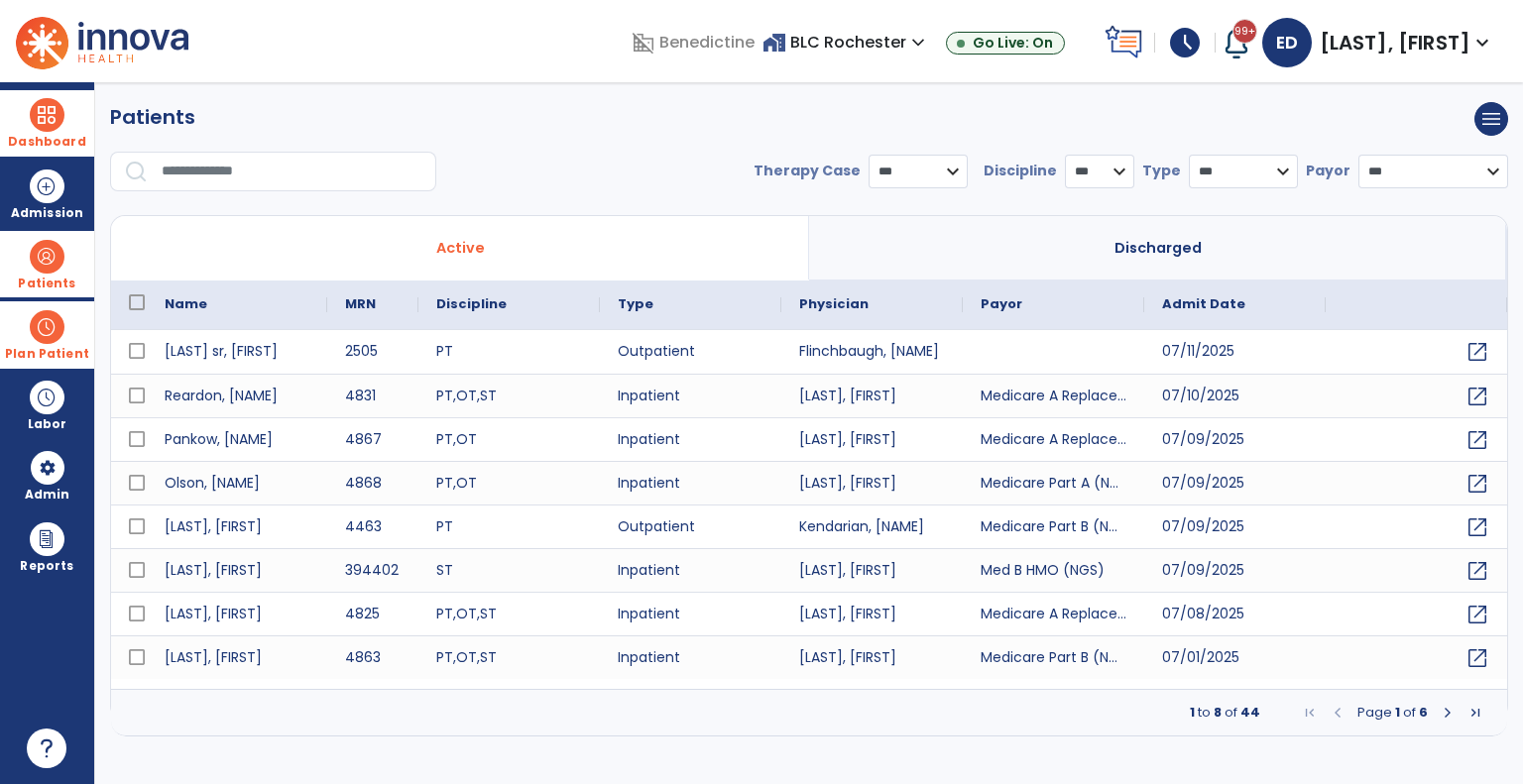 click at bounding box center [292, 171] 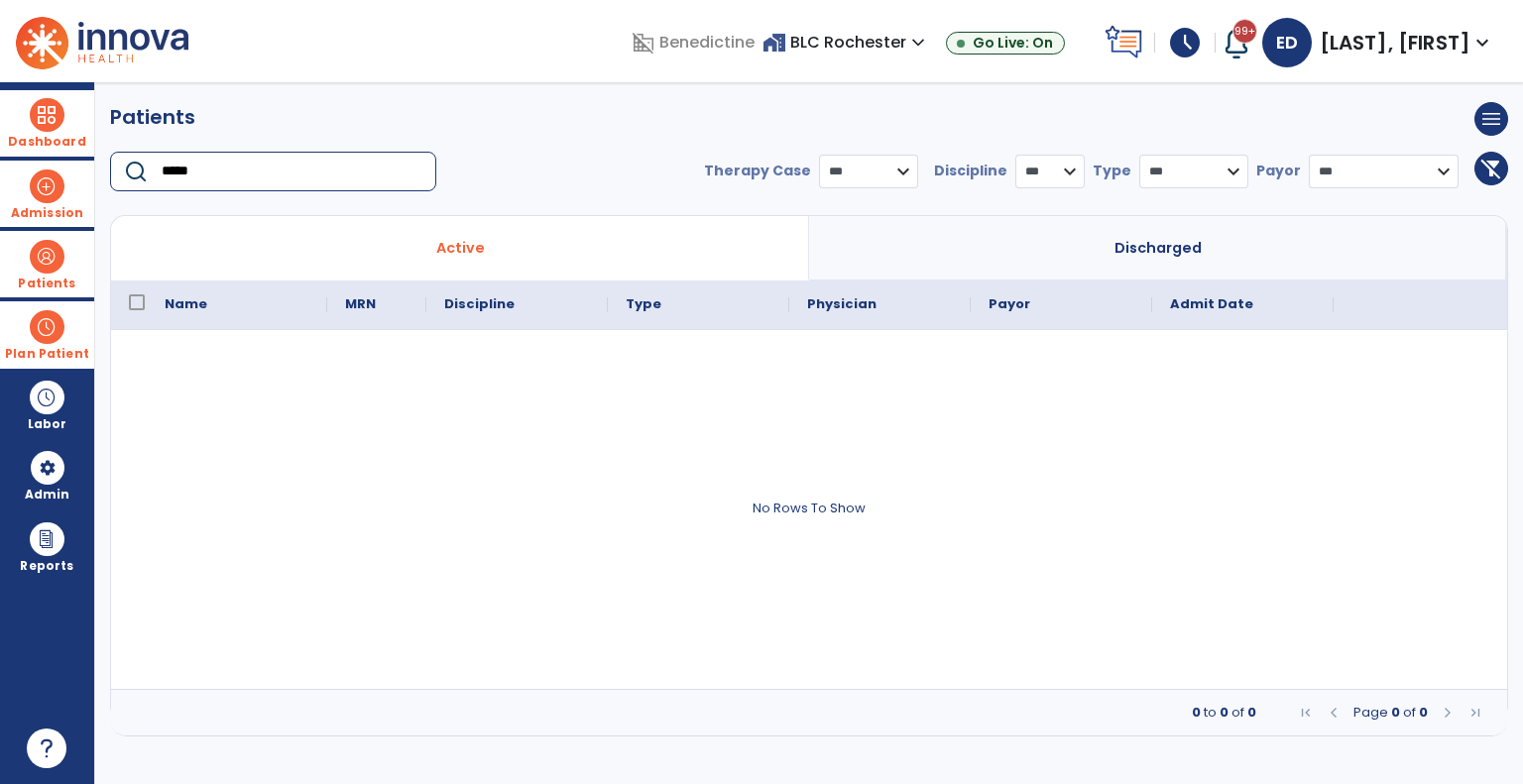 type on "*****" 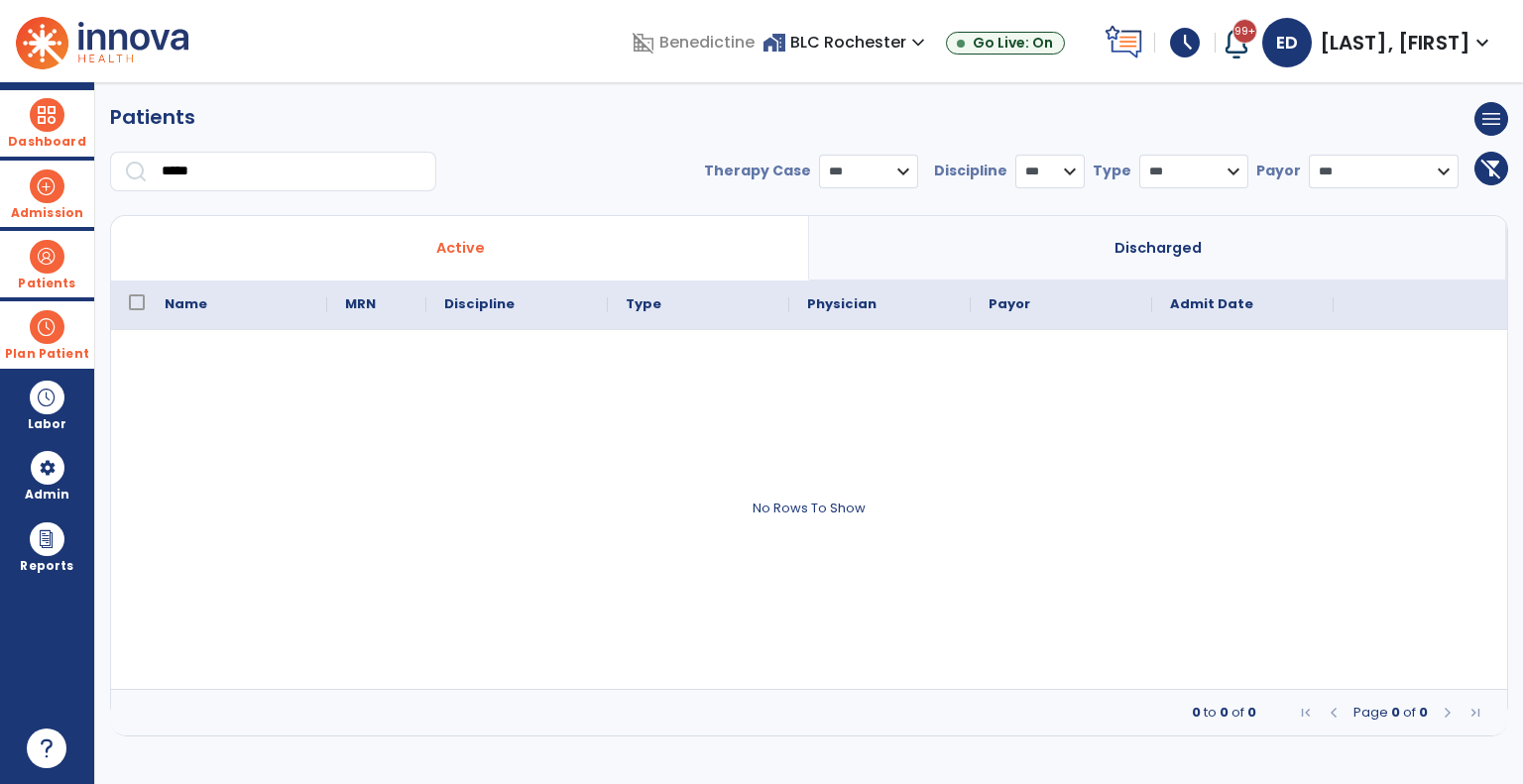 click on "Admission" at bounding box center (47, 193) 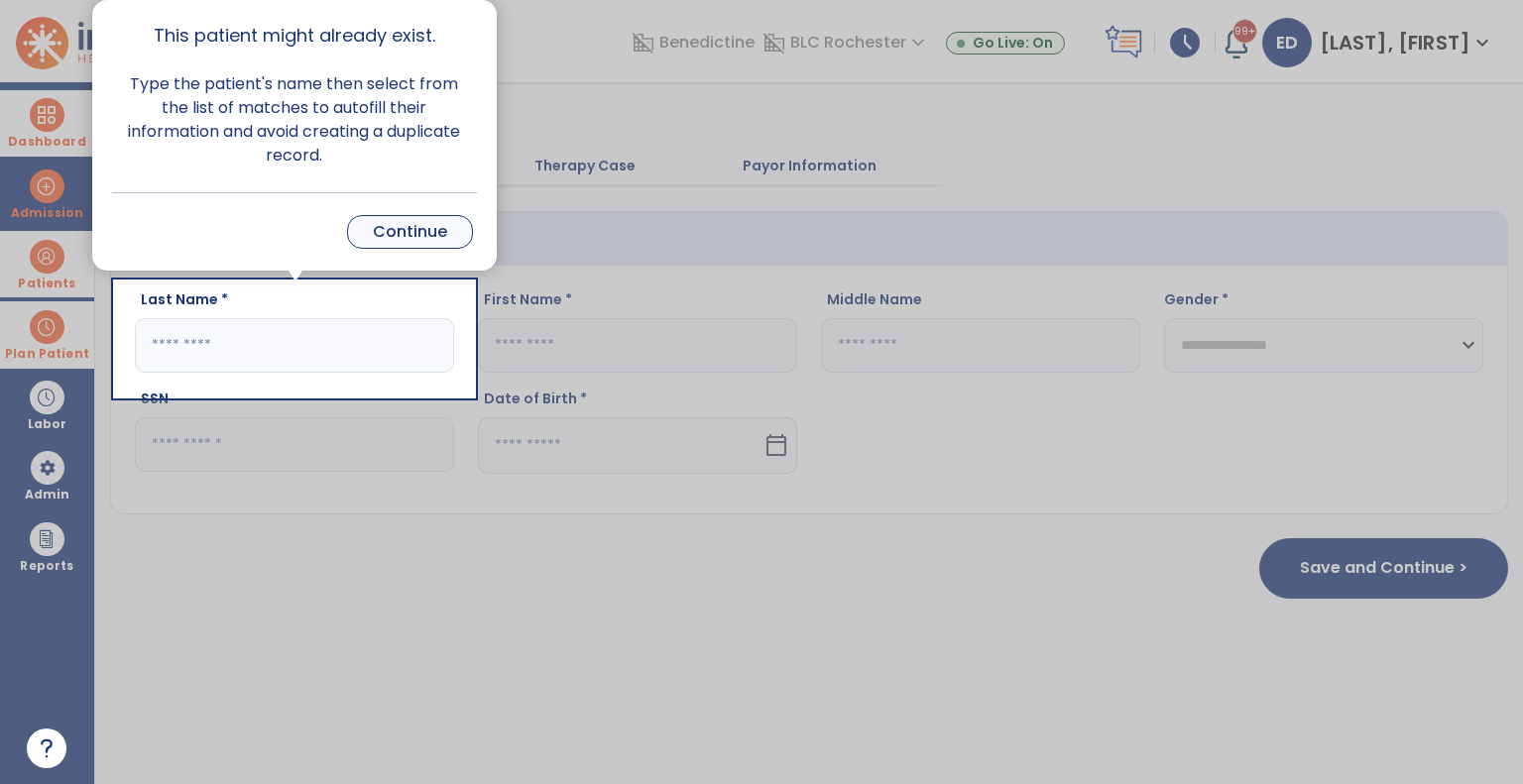 click on "Continue" at bounding box center [410, 232] 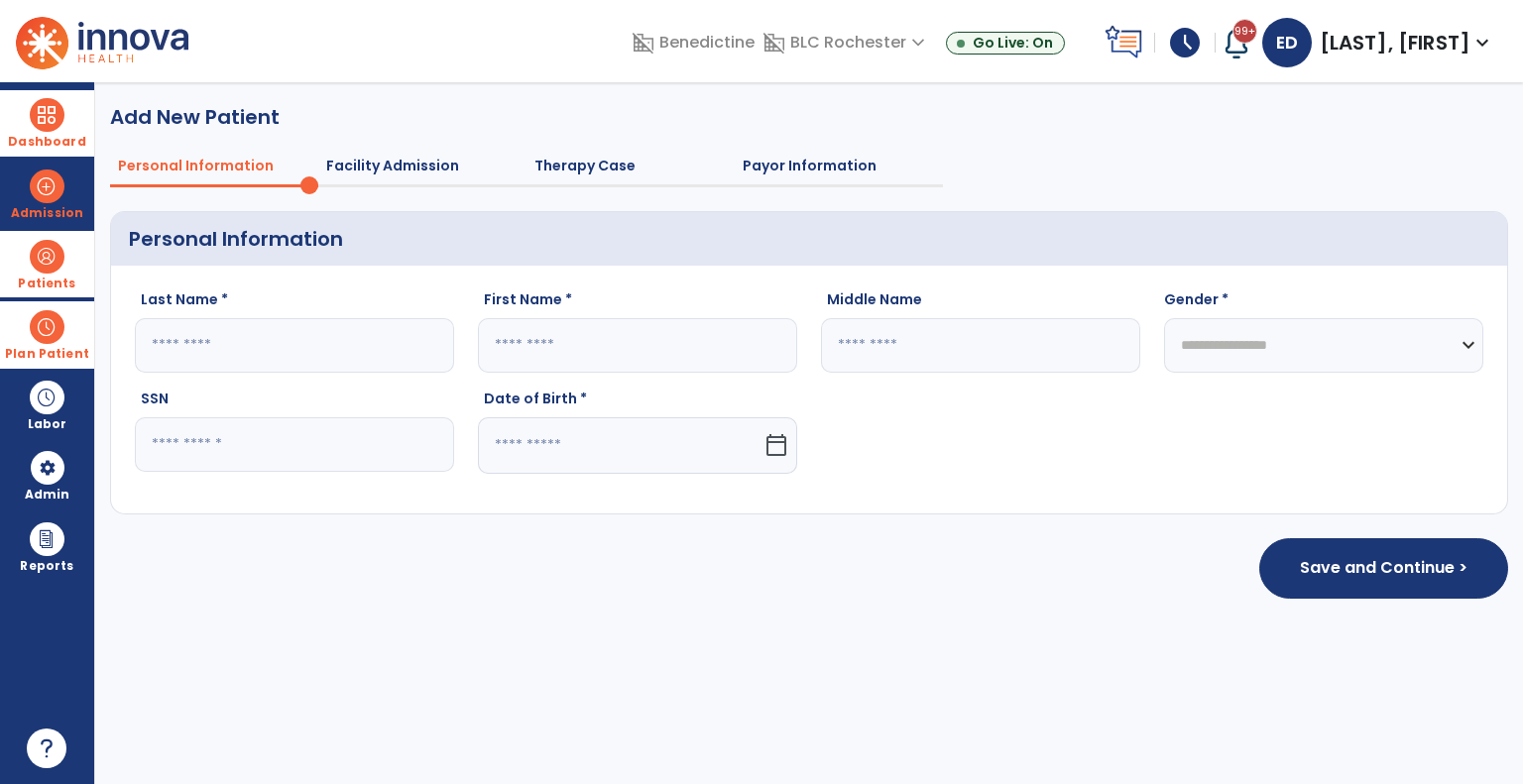 click 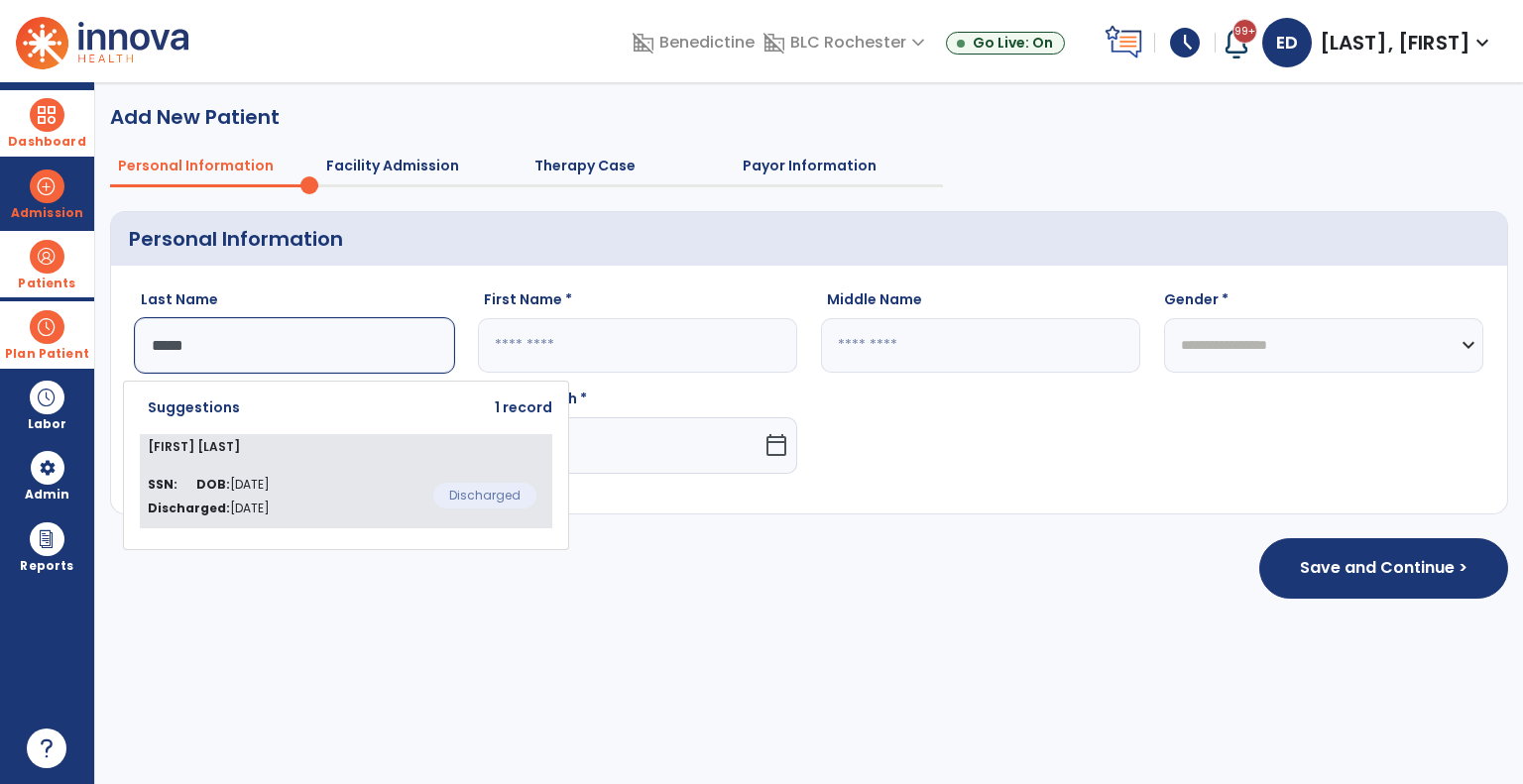 click on "SSN:   DOB:  [DATE] Discharged:  Jul 9, 2025  Discharged" 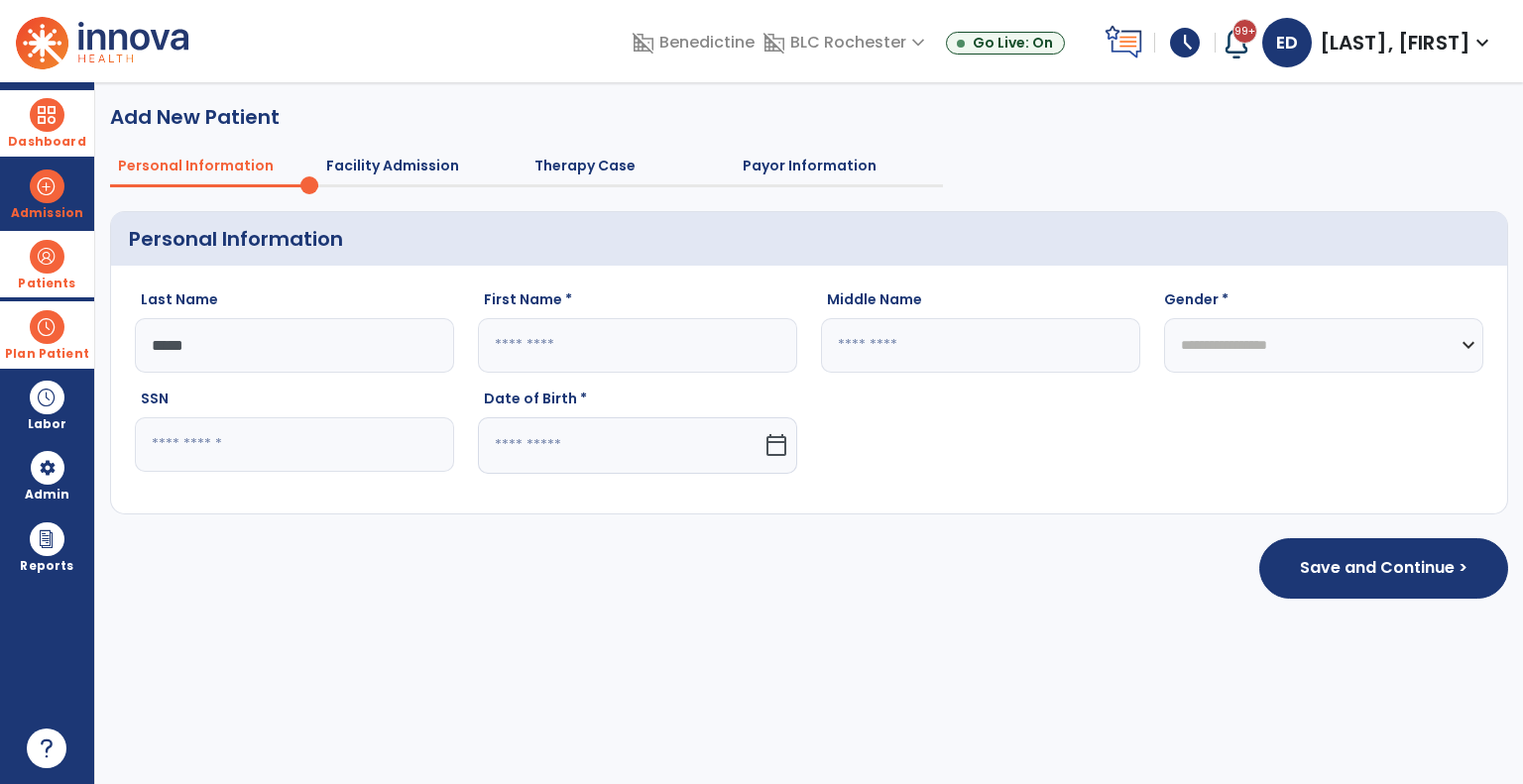 type on "**********" 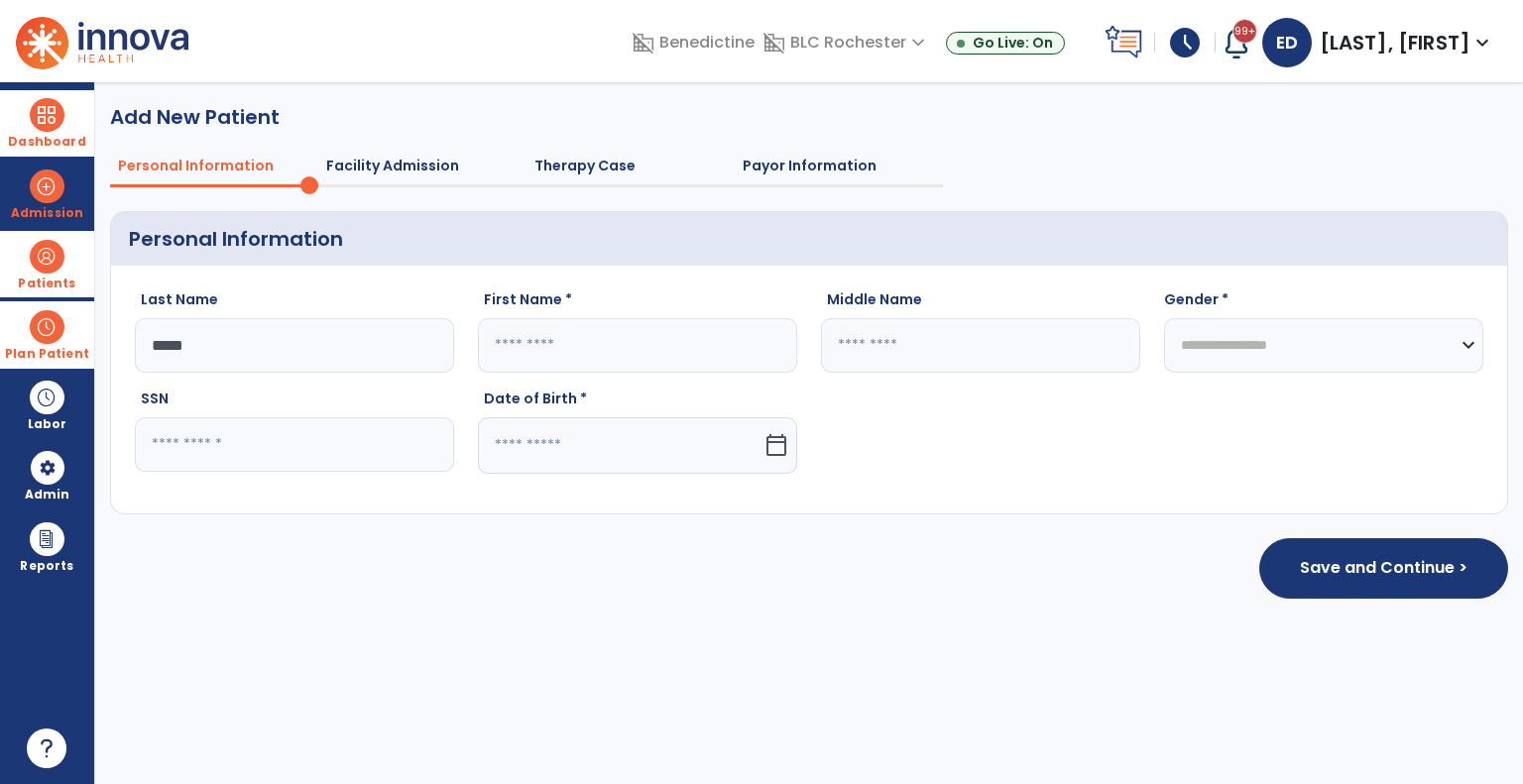 type on "*******" 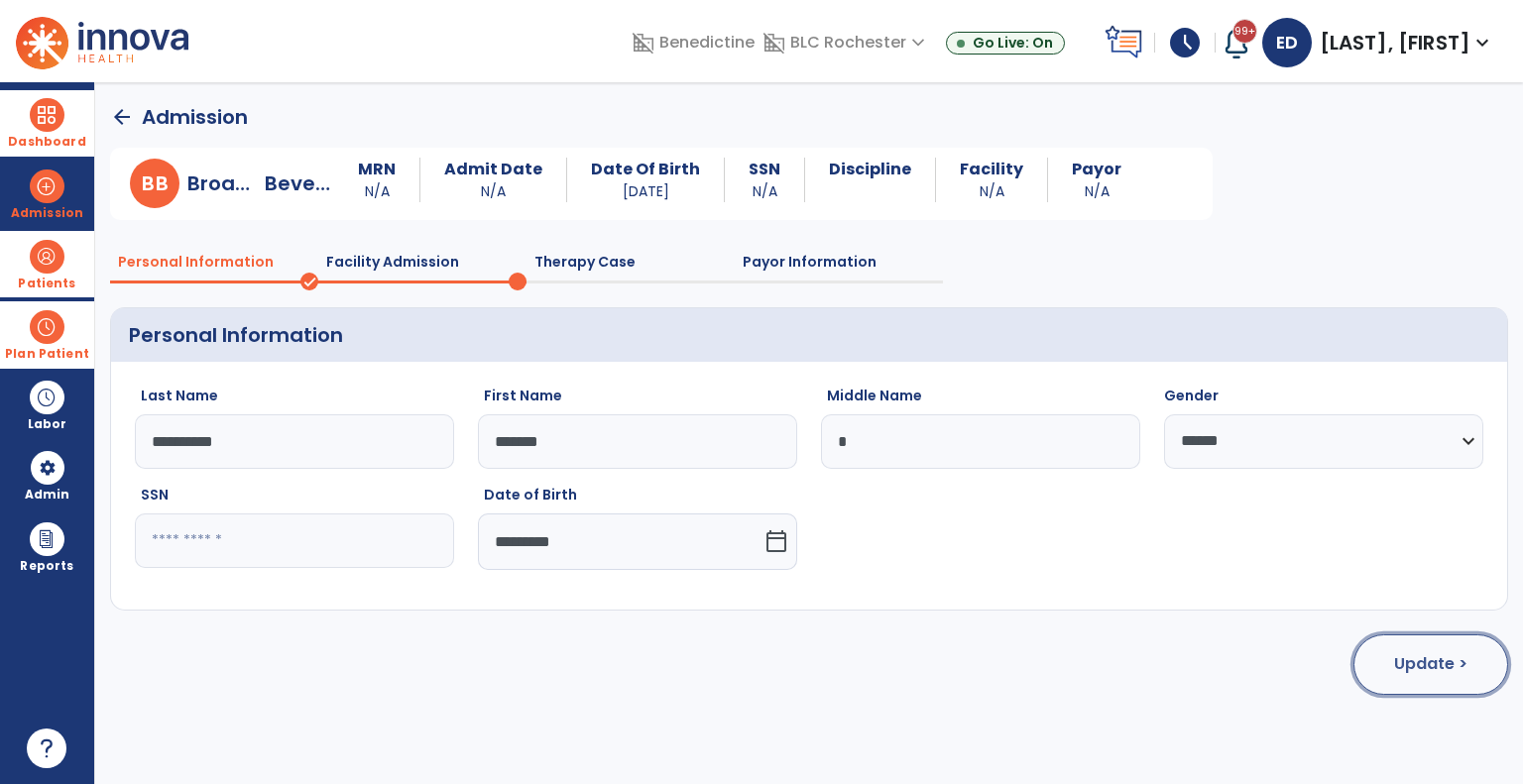 click on "Update >" 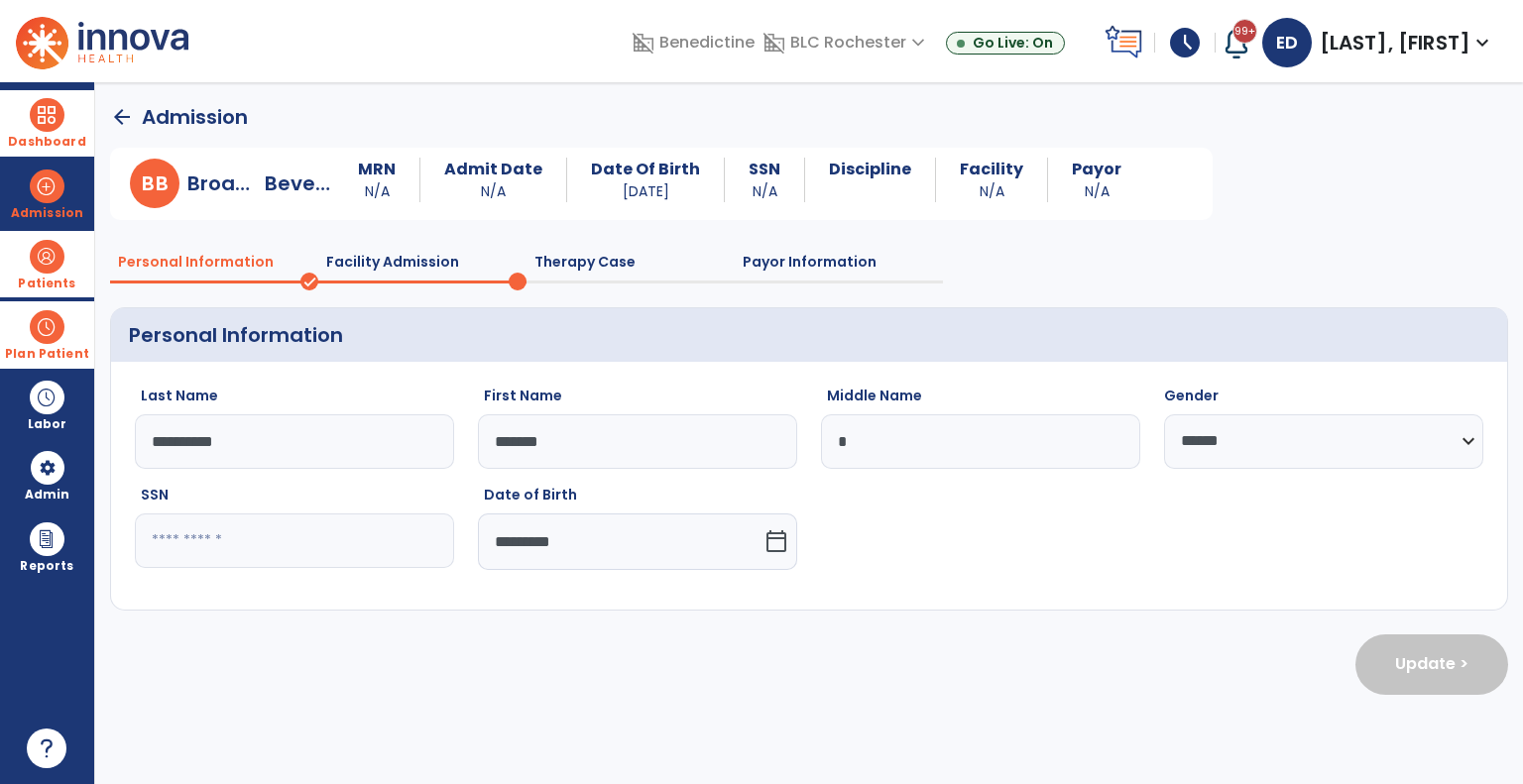 select on "**********" 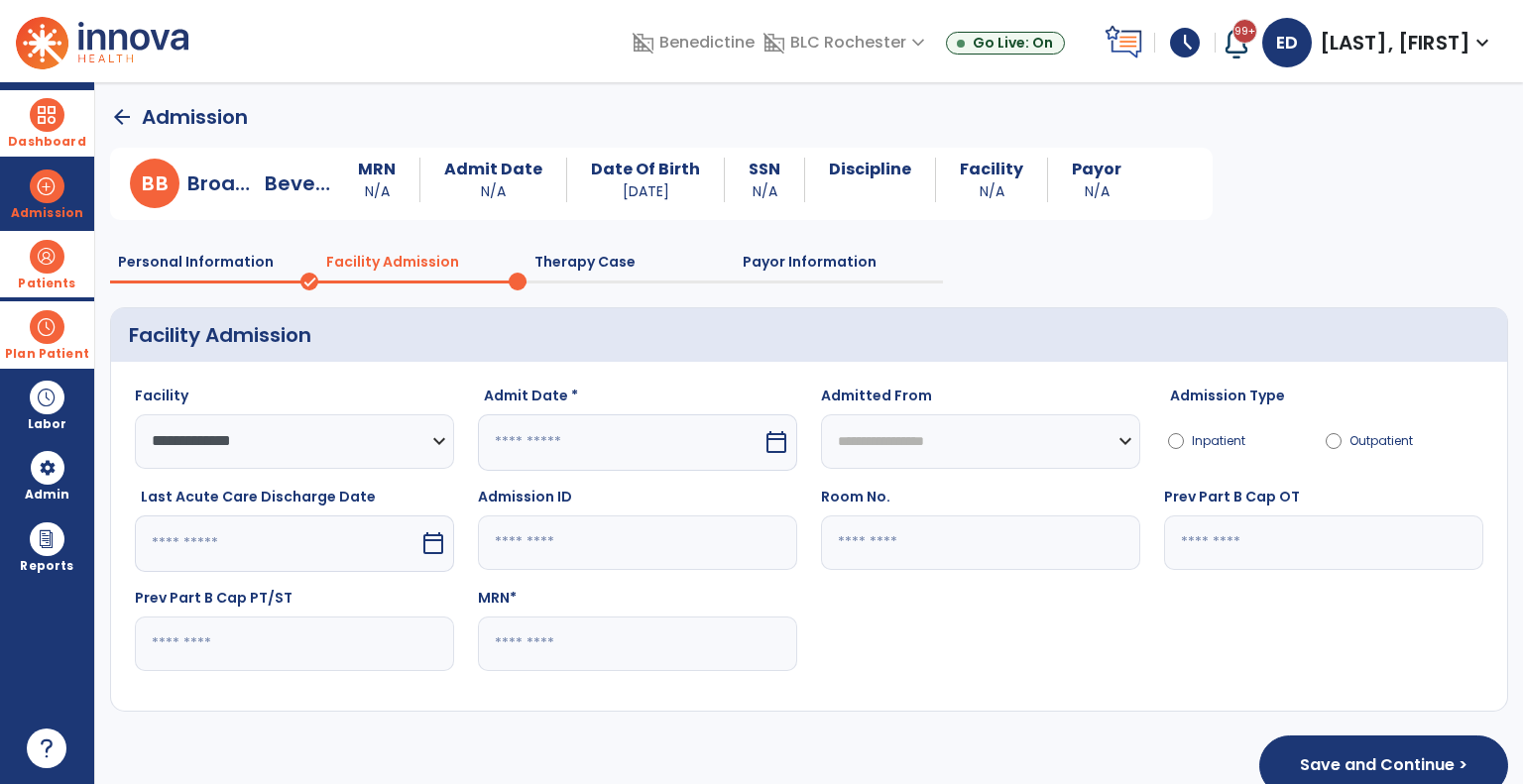 click at bounding box center [620, 442] 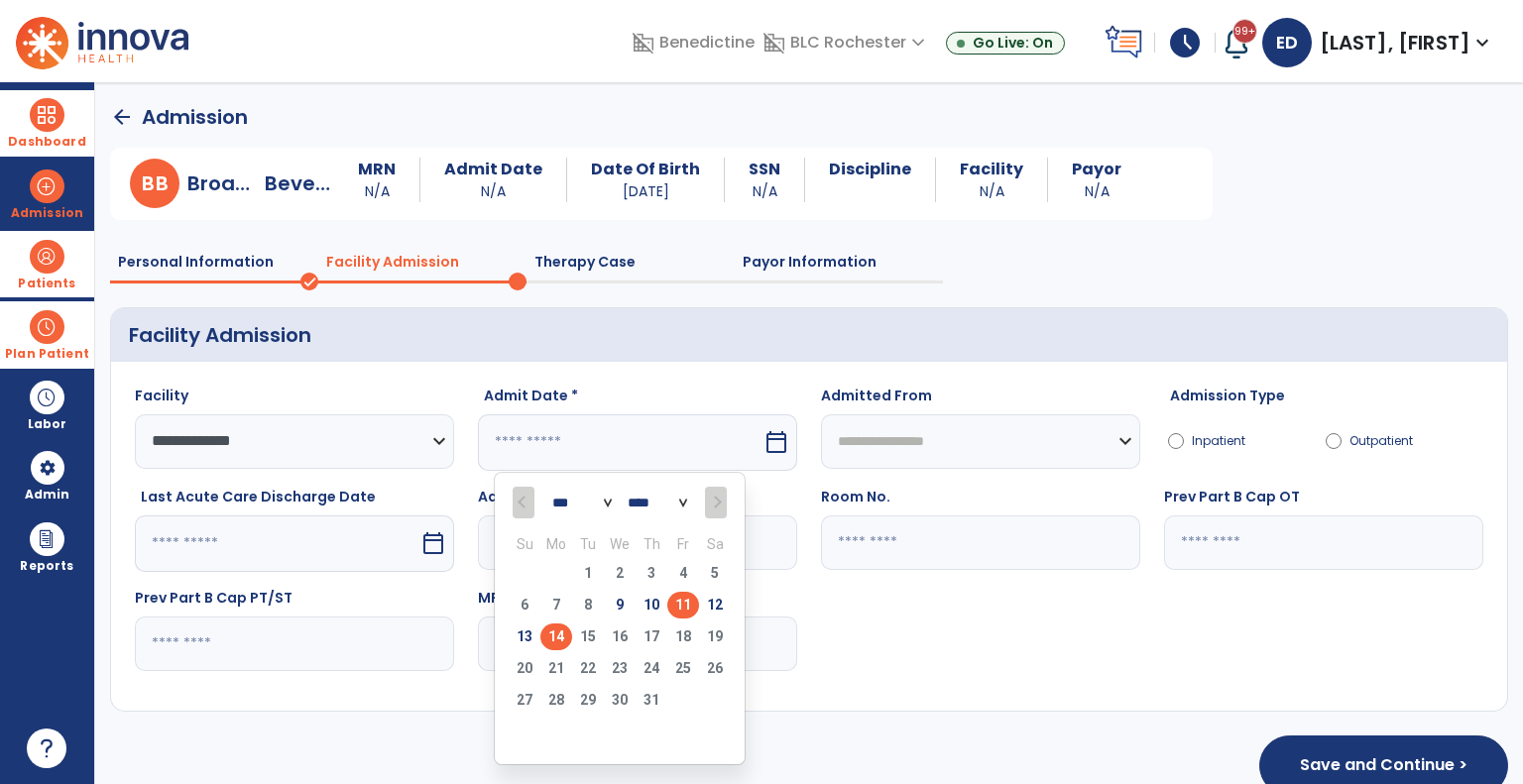 click on "11" at bounding box center (683, 605) 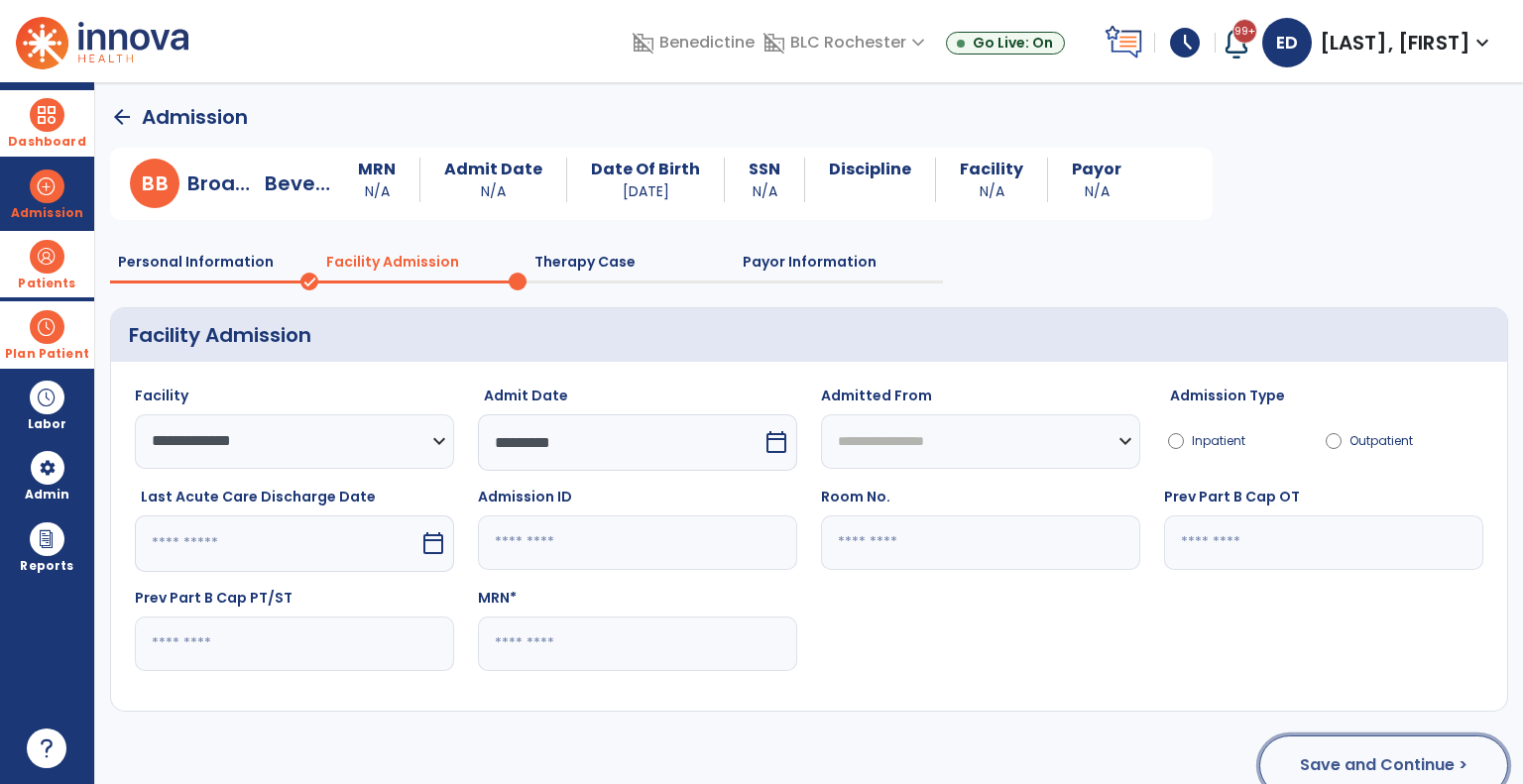 click on "Save and Continue >" 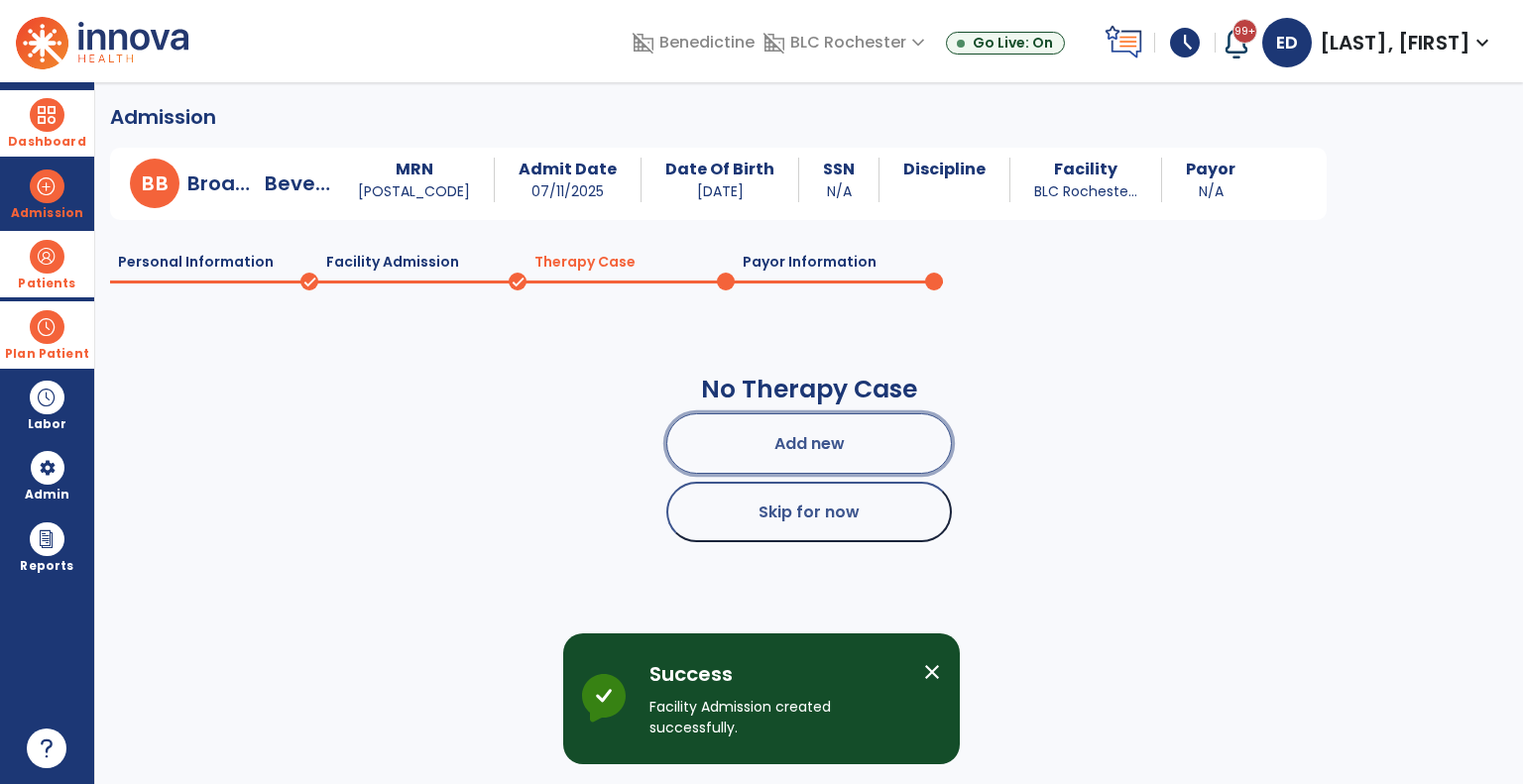 click on "Add new" at bounding box center (809, 443) 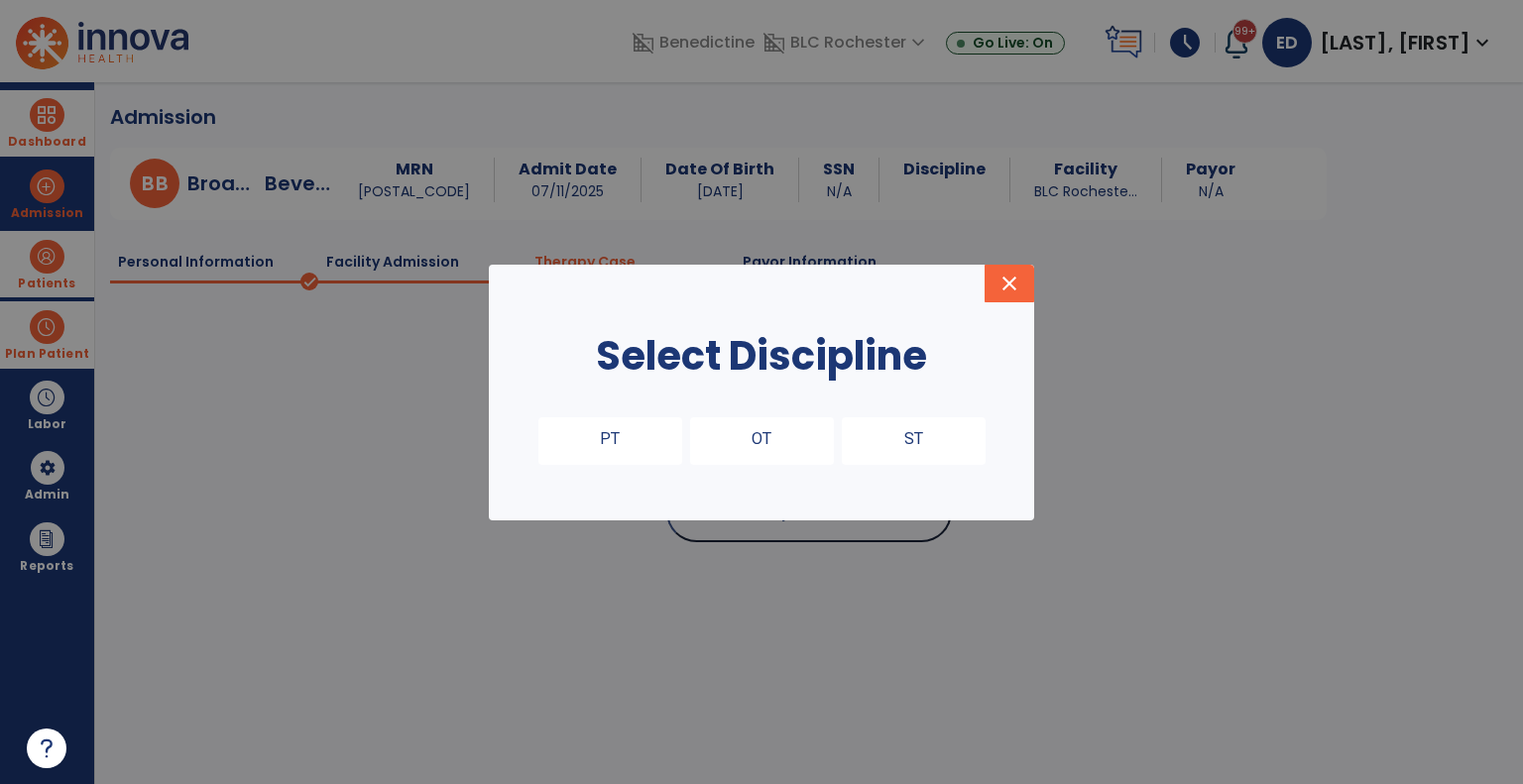 click on "PT" at bounding box center [610, 441] 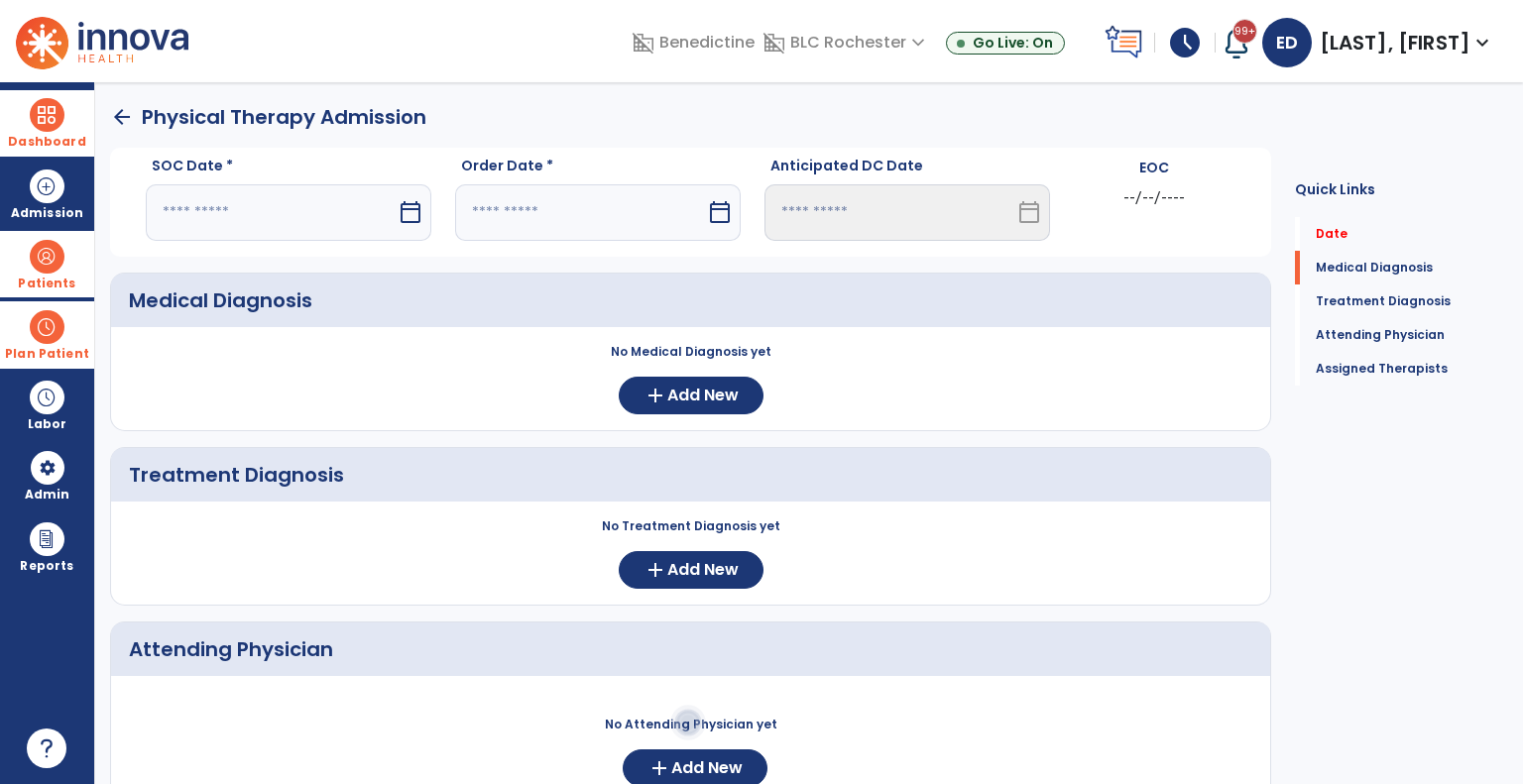 click on "calendar_today" at bounding box center [412, 212] 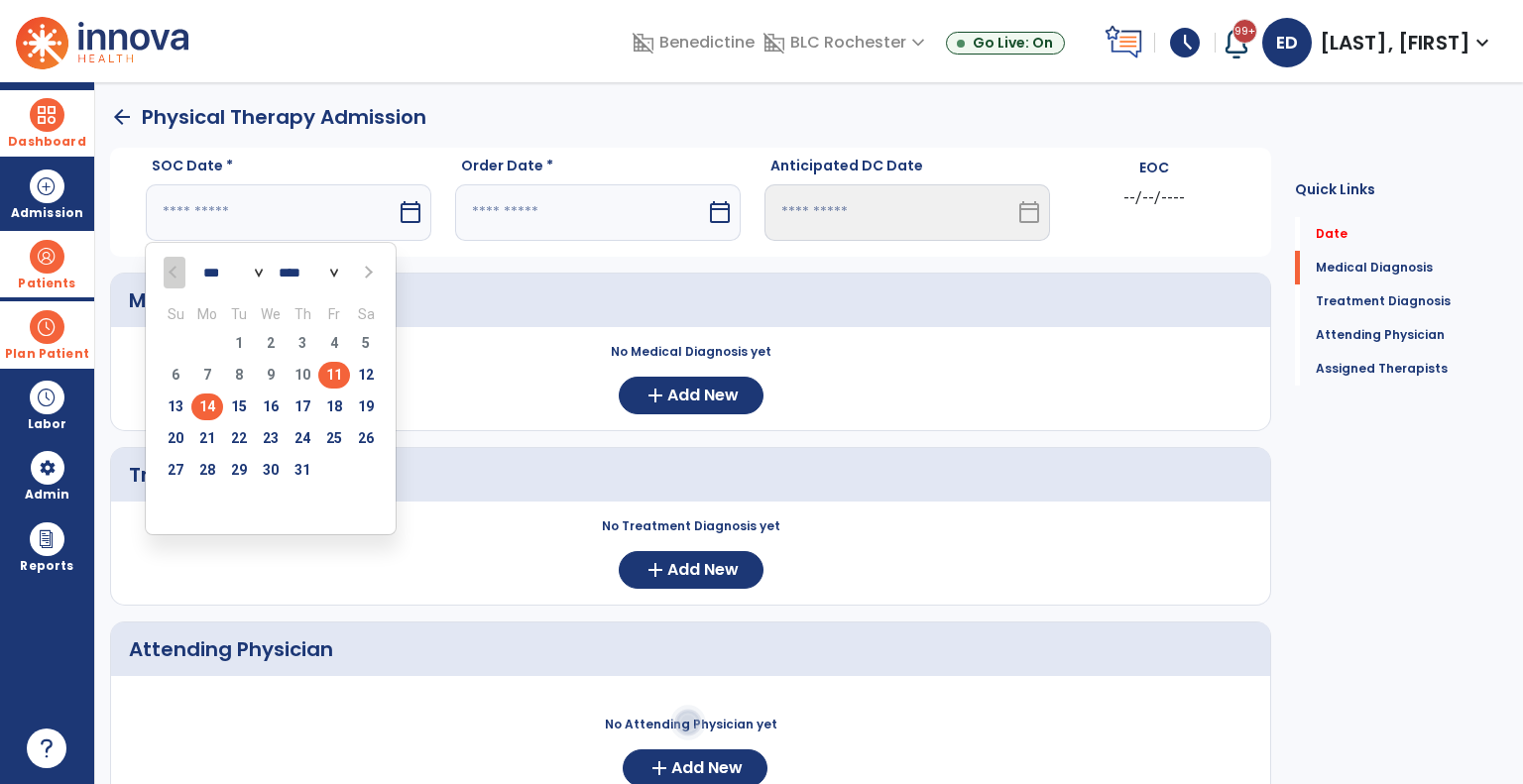 click on "11" at bounding box center [334, 375] 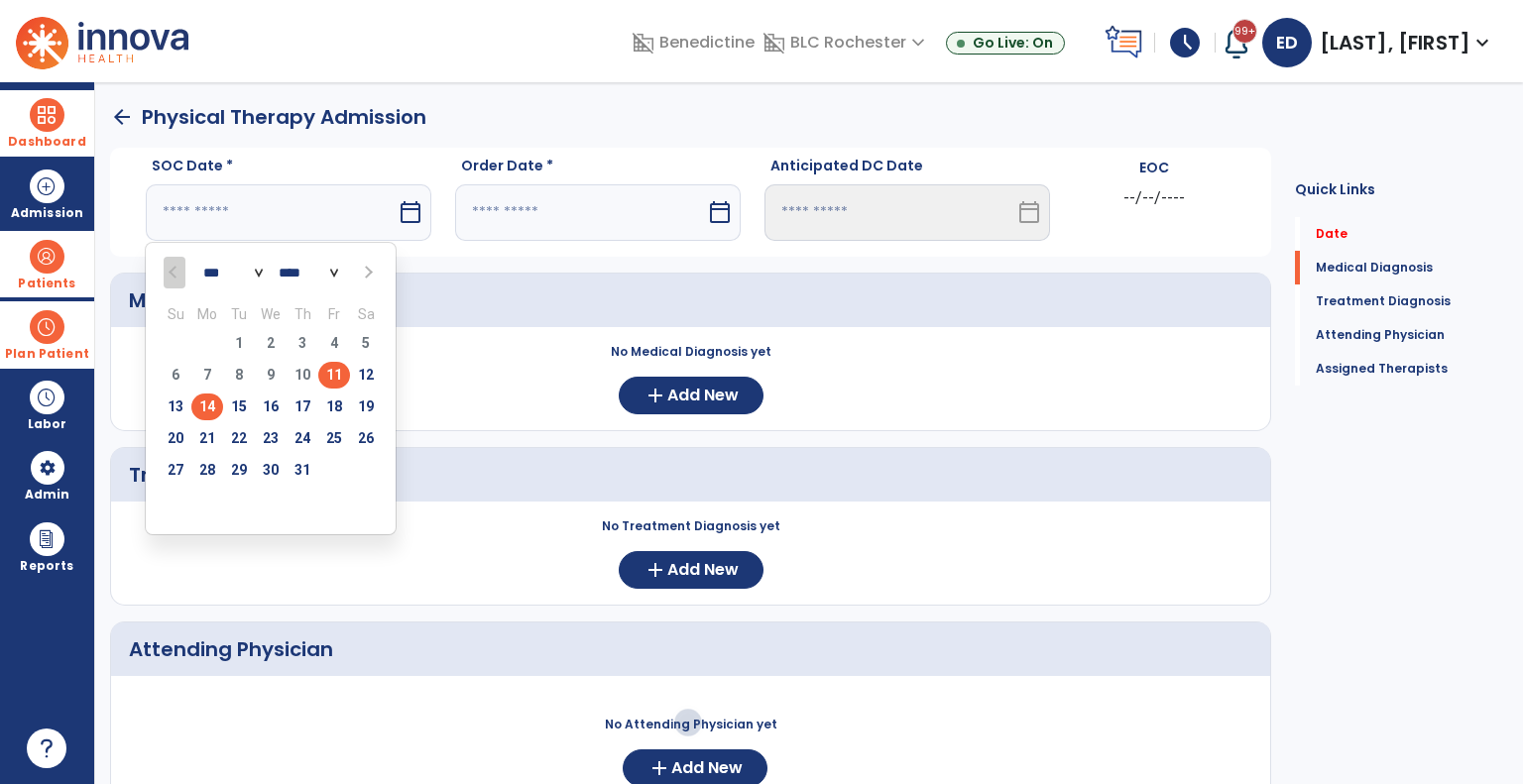 type on "*********" 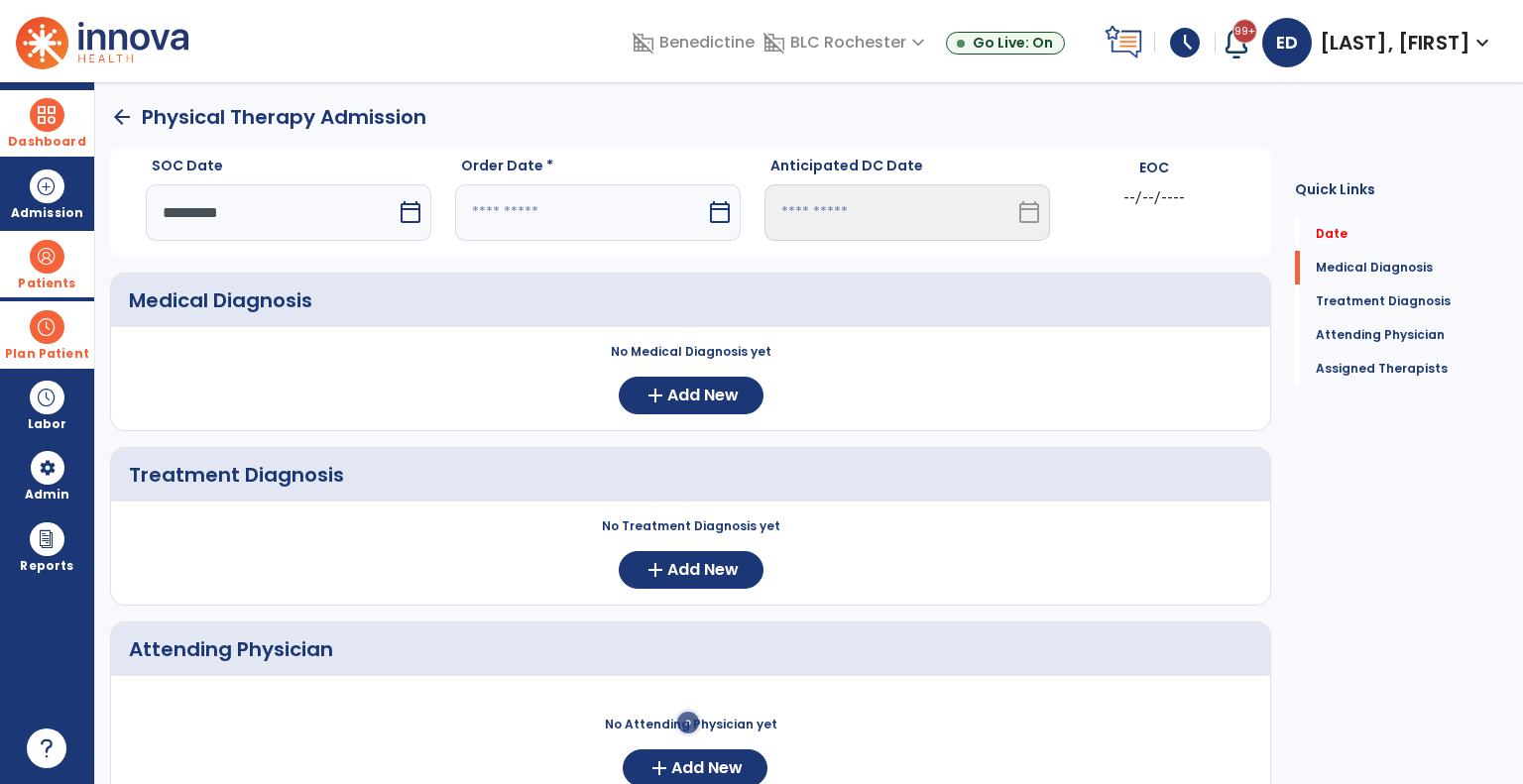 click on "calendar_today" at bounding box center [720, 212] 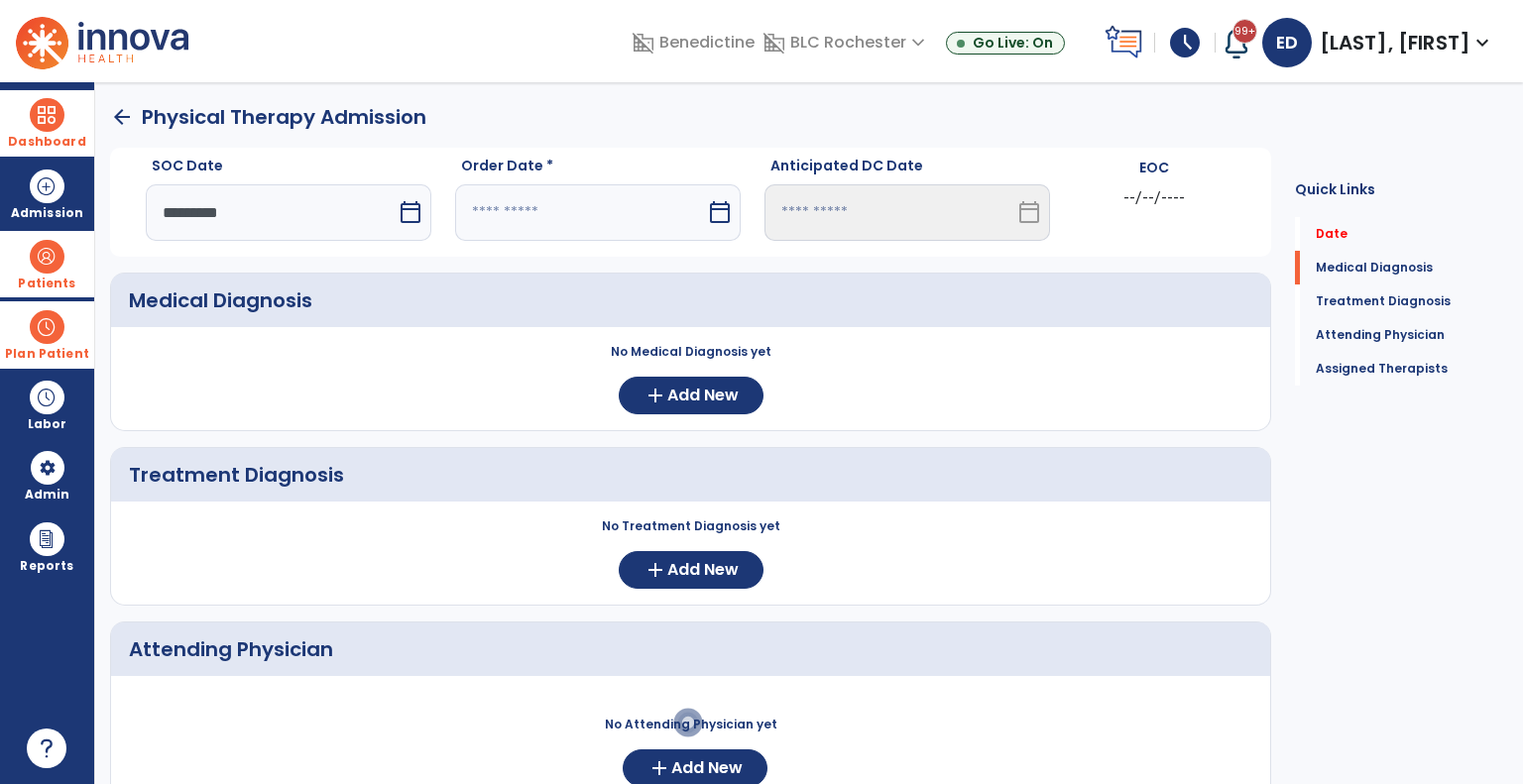 select on "*" 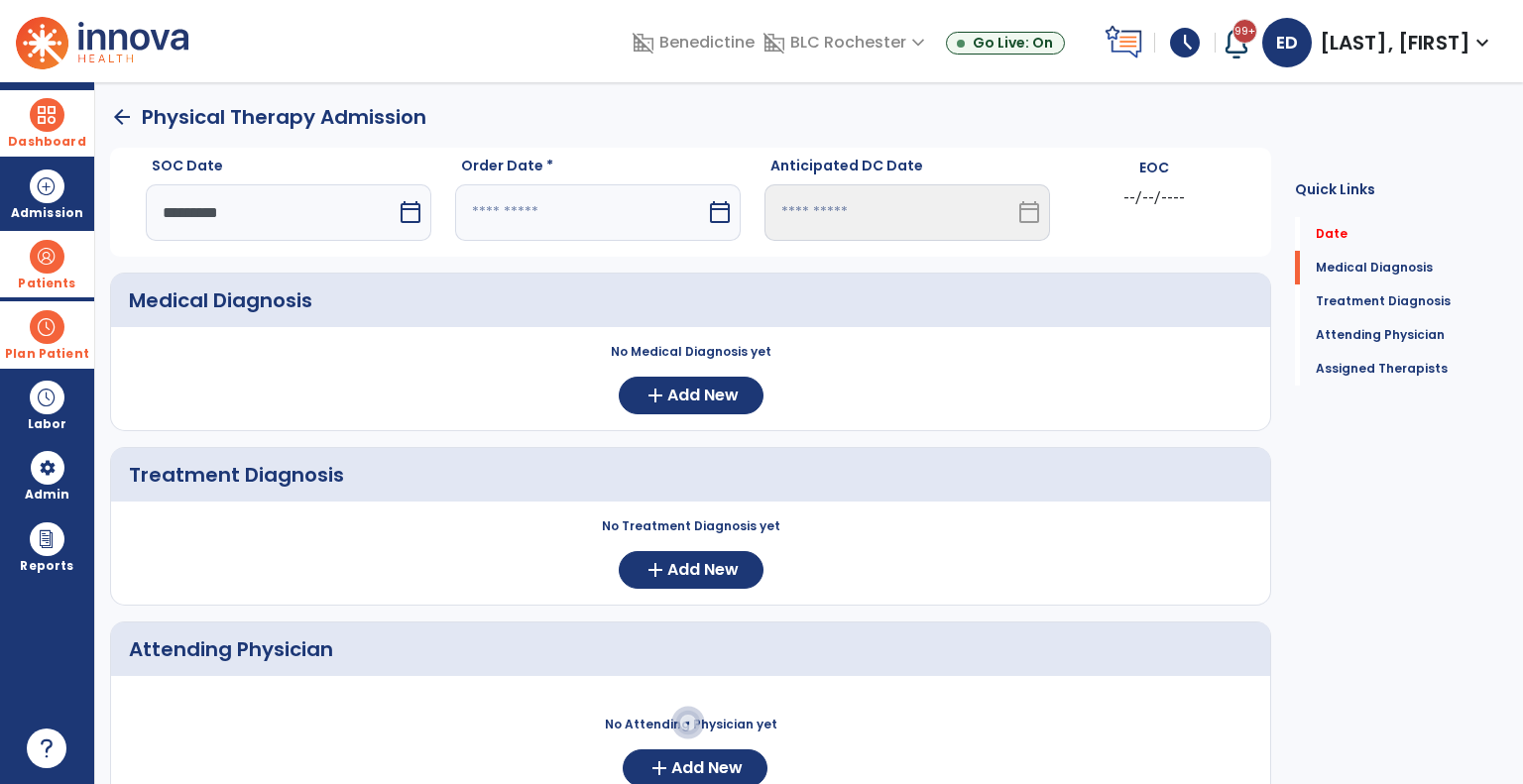 select on "****" 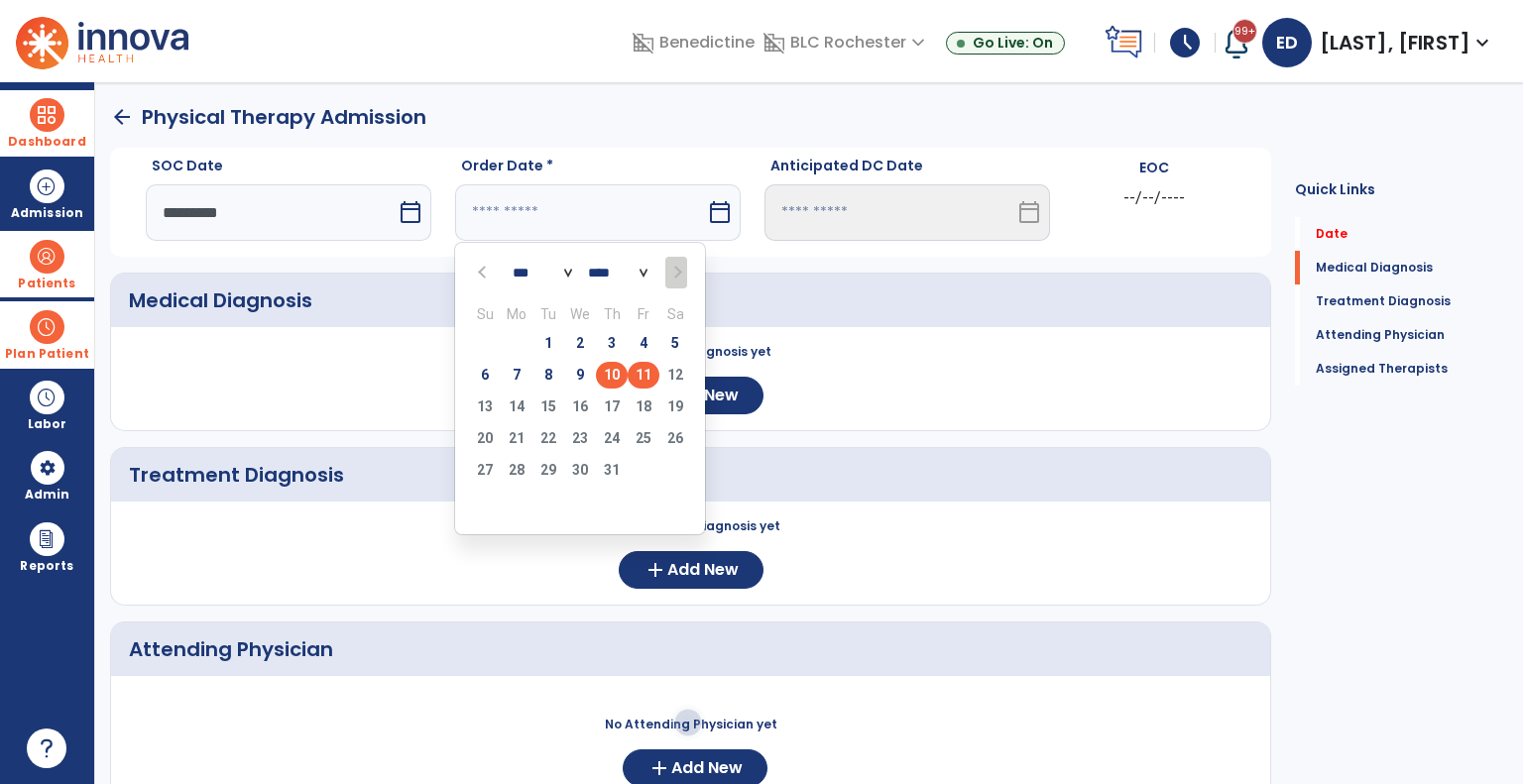 click on "10" at bounding box center (612, 375) 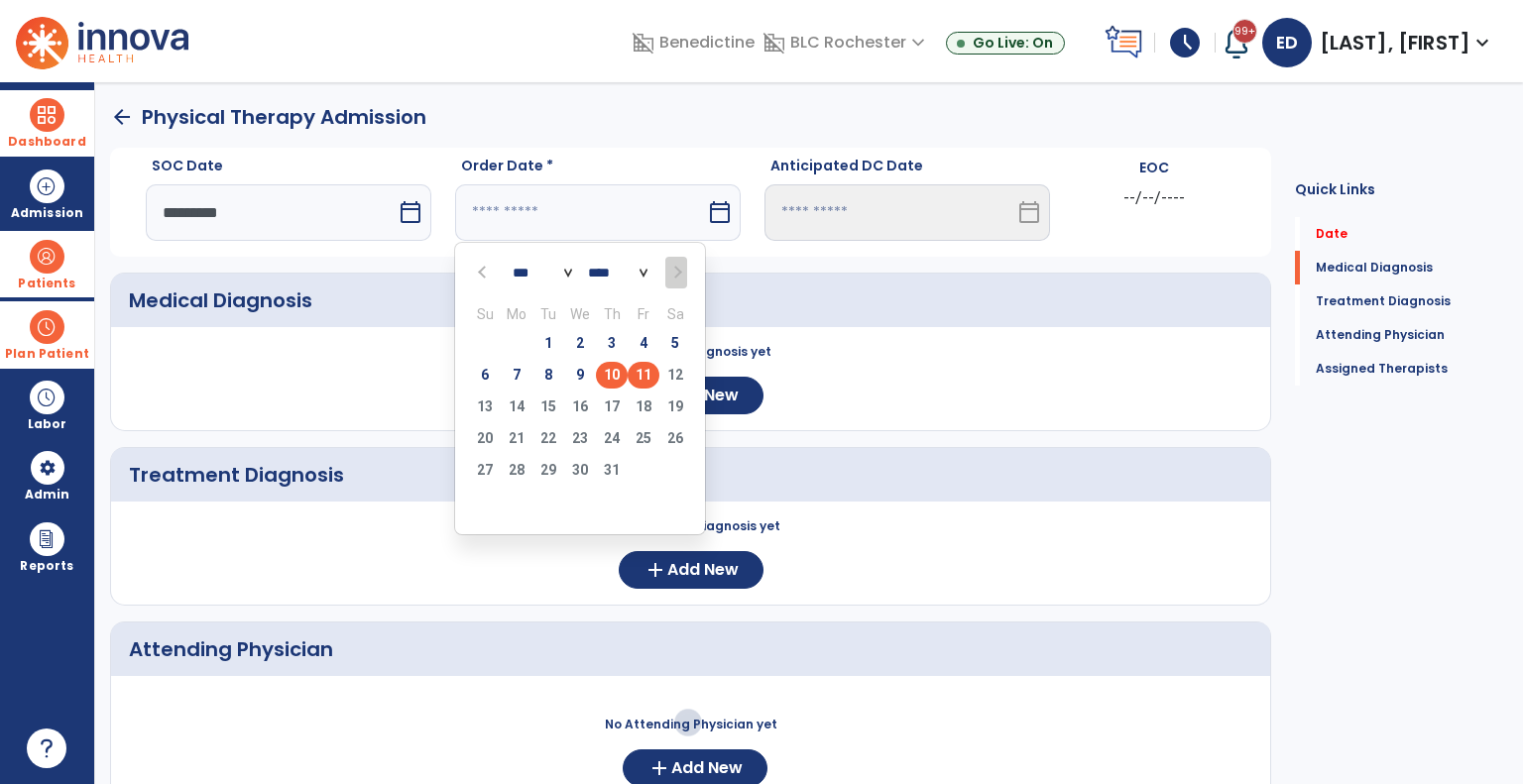 type on "*********" 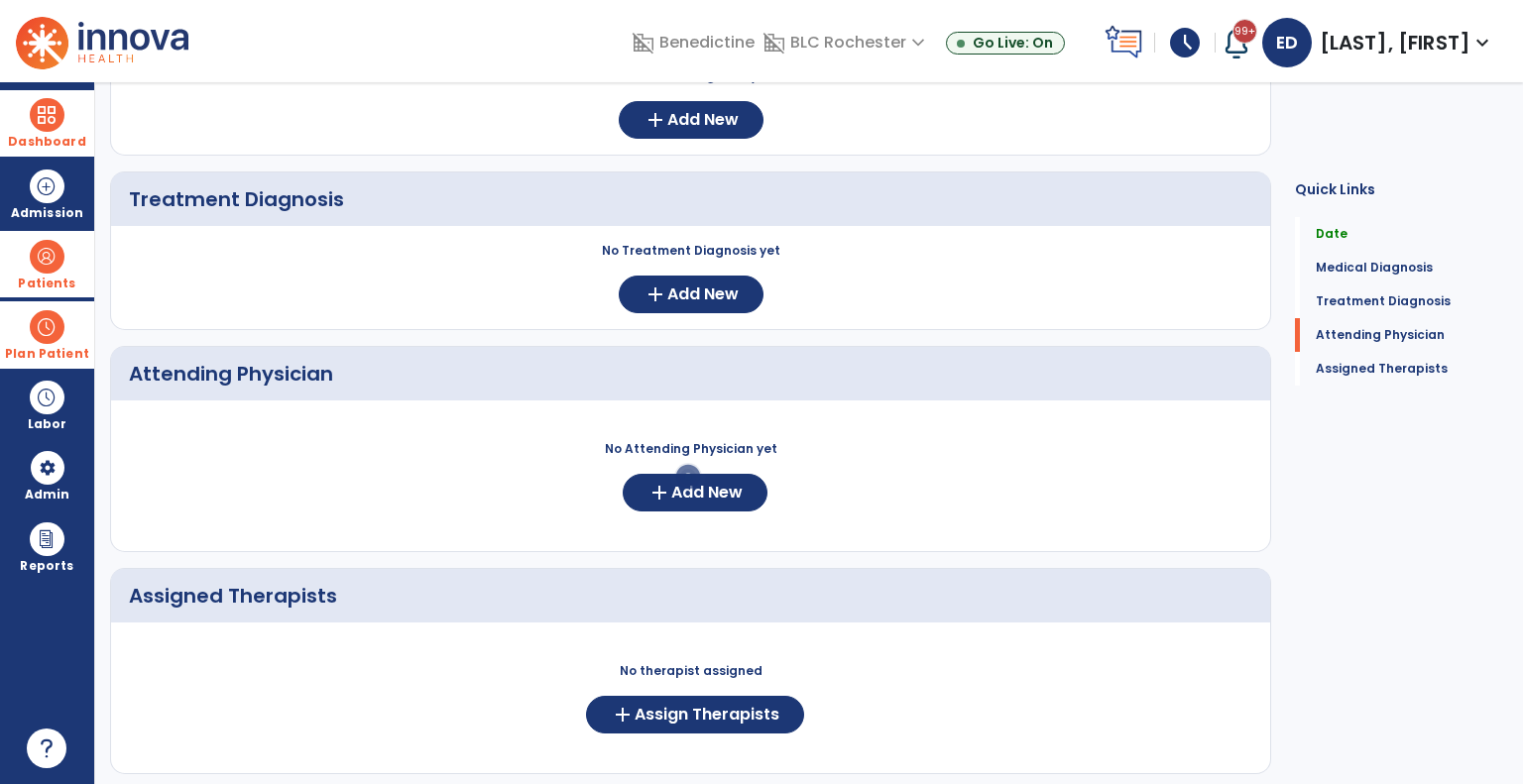 scroll, scrollTop: 280, scrollLeft: 0, axis: vertical 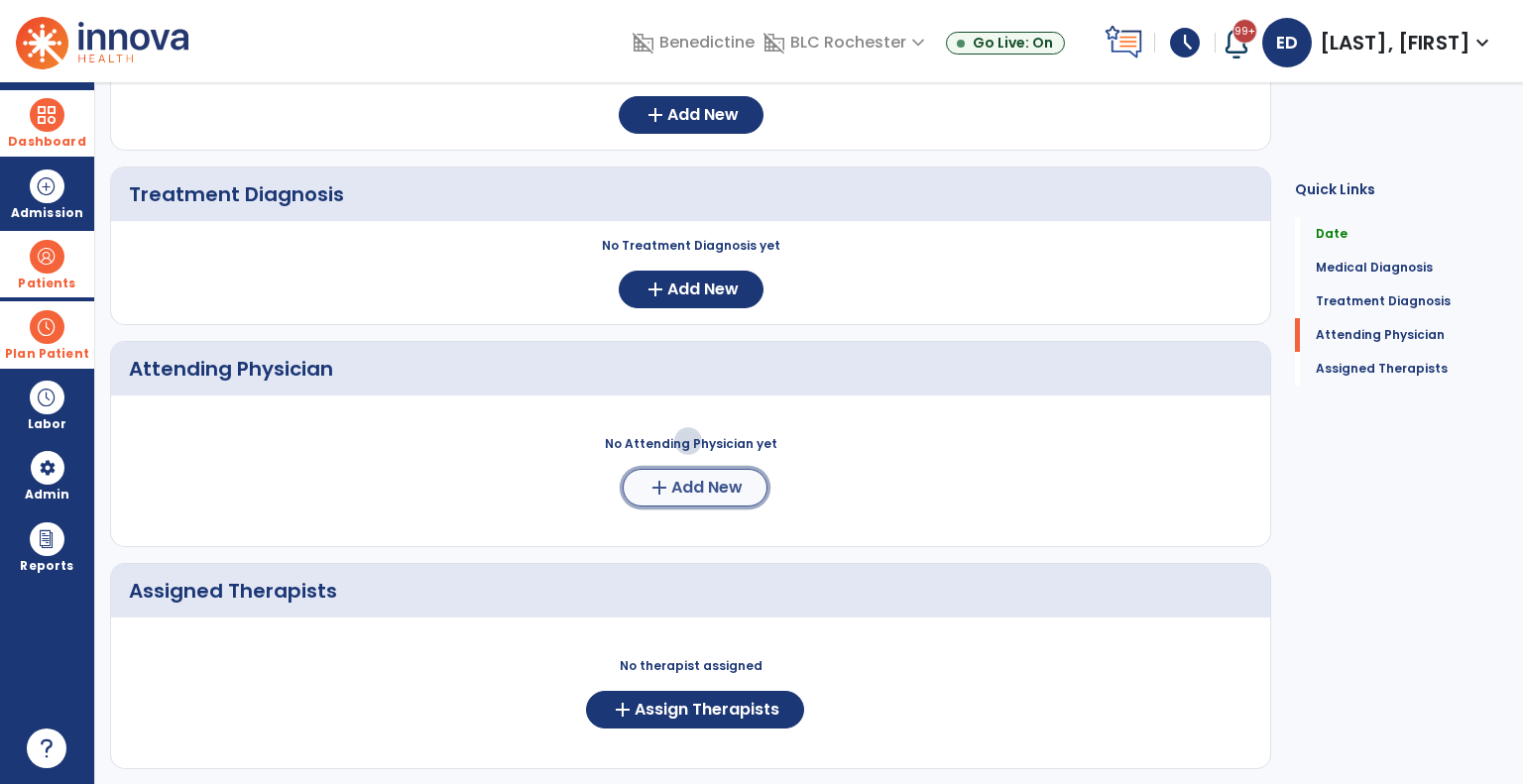 click on "Add New" 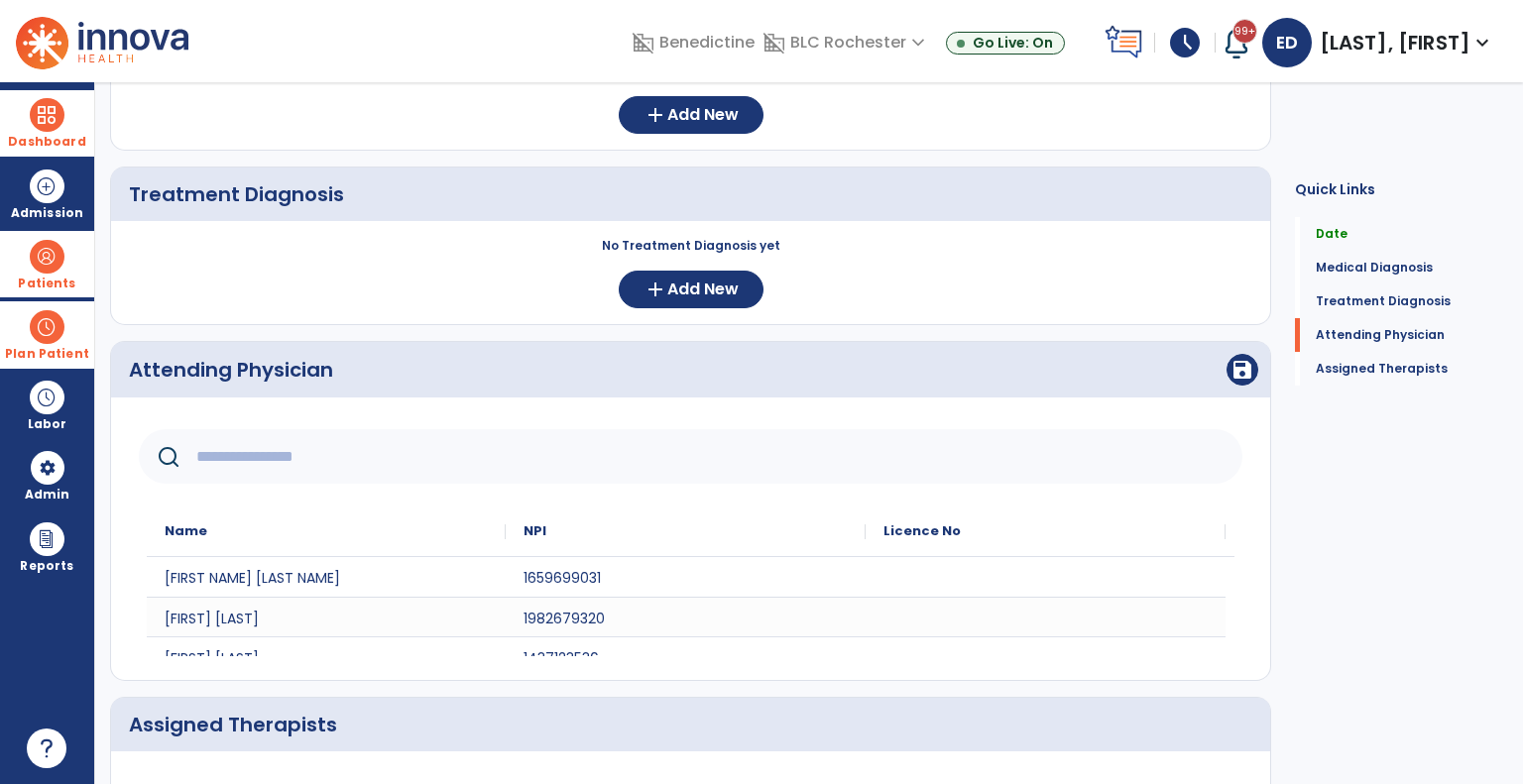 click 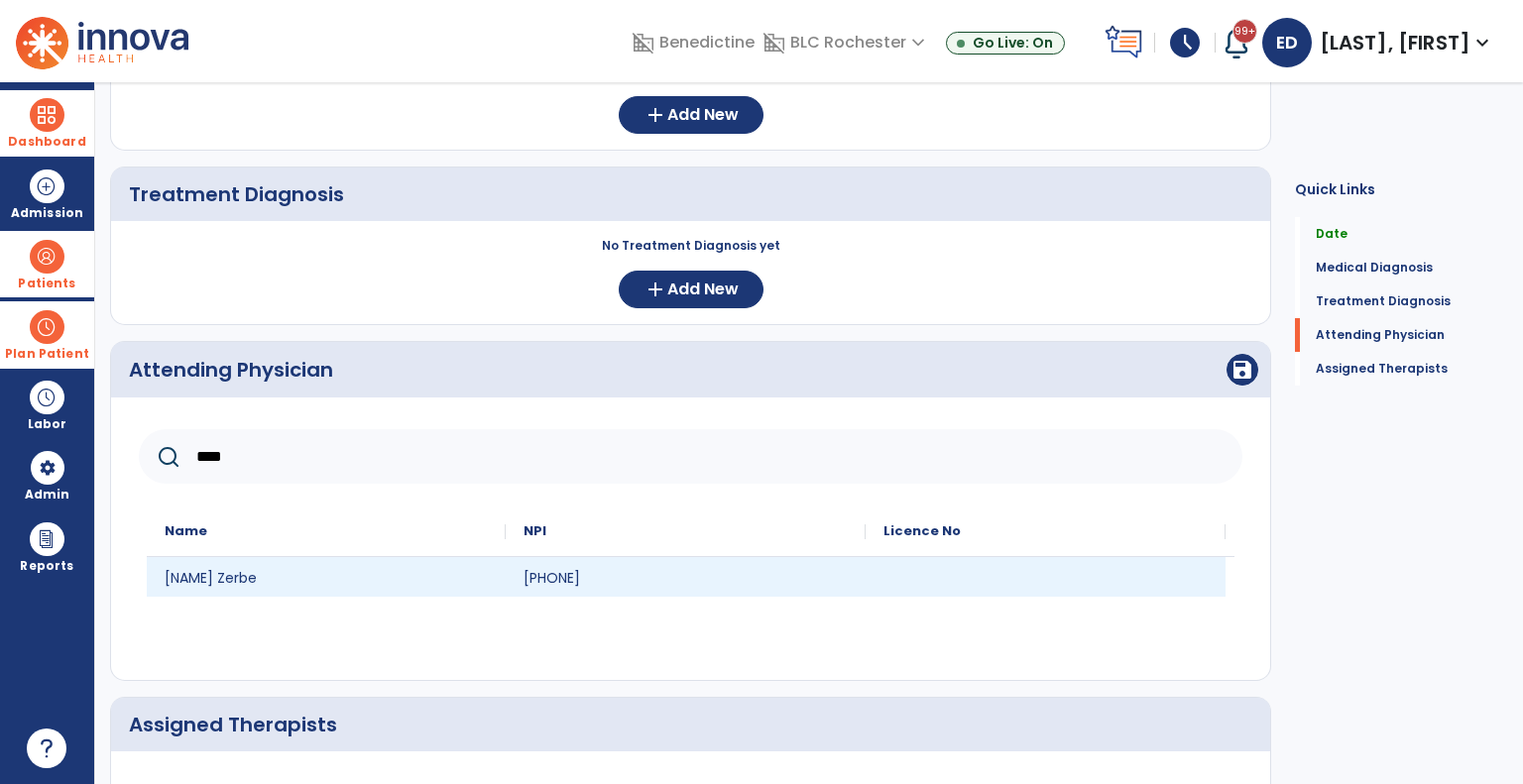 type on "****" 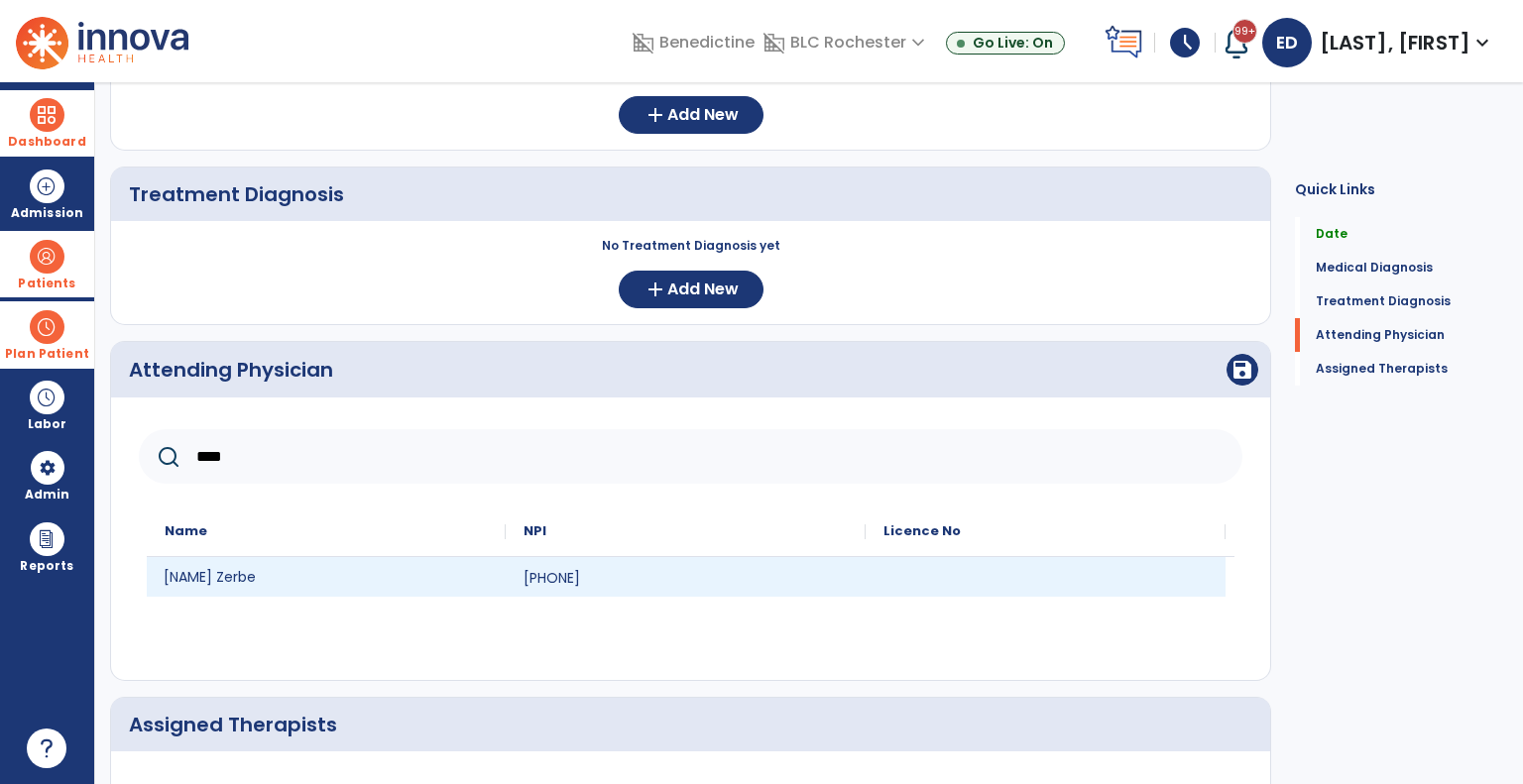 click on "[NAME] Zerbe" 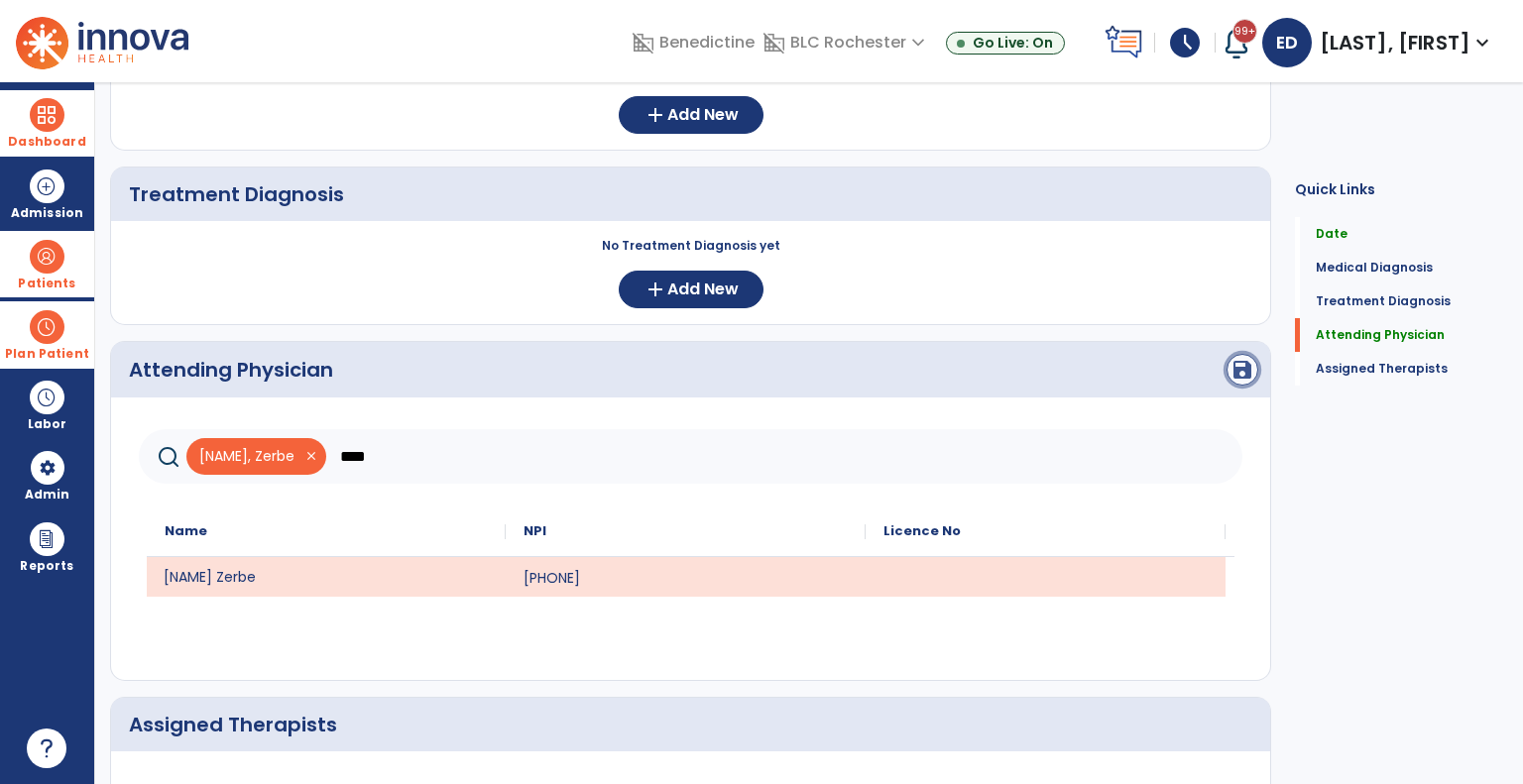 click on "save" 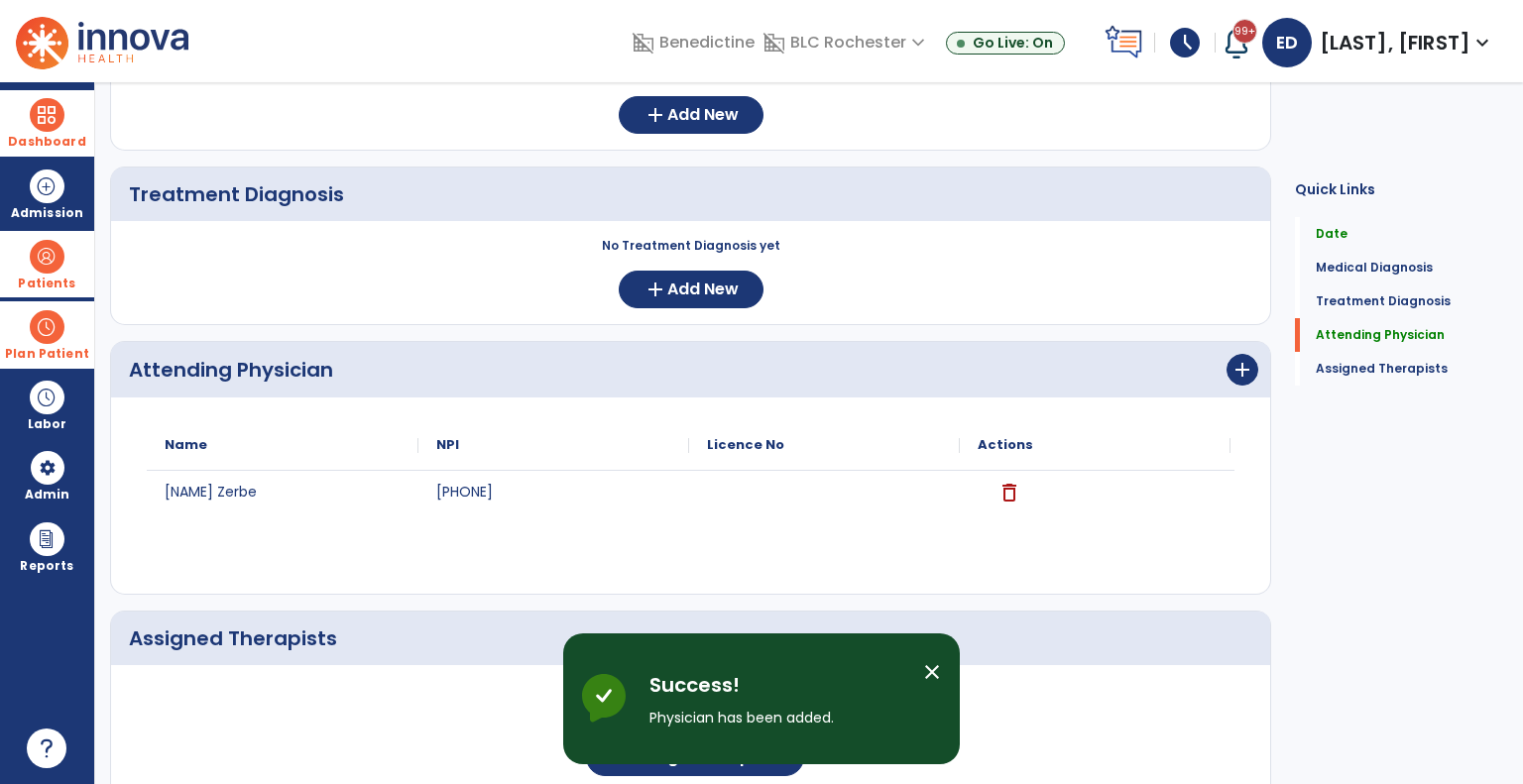 scroll, scrollTop: 400, scrollLeft: 0, axis: vertical 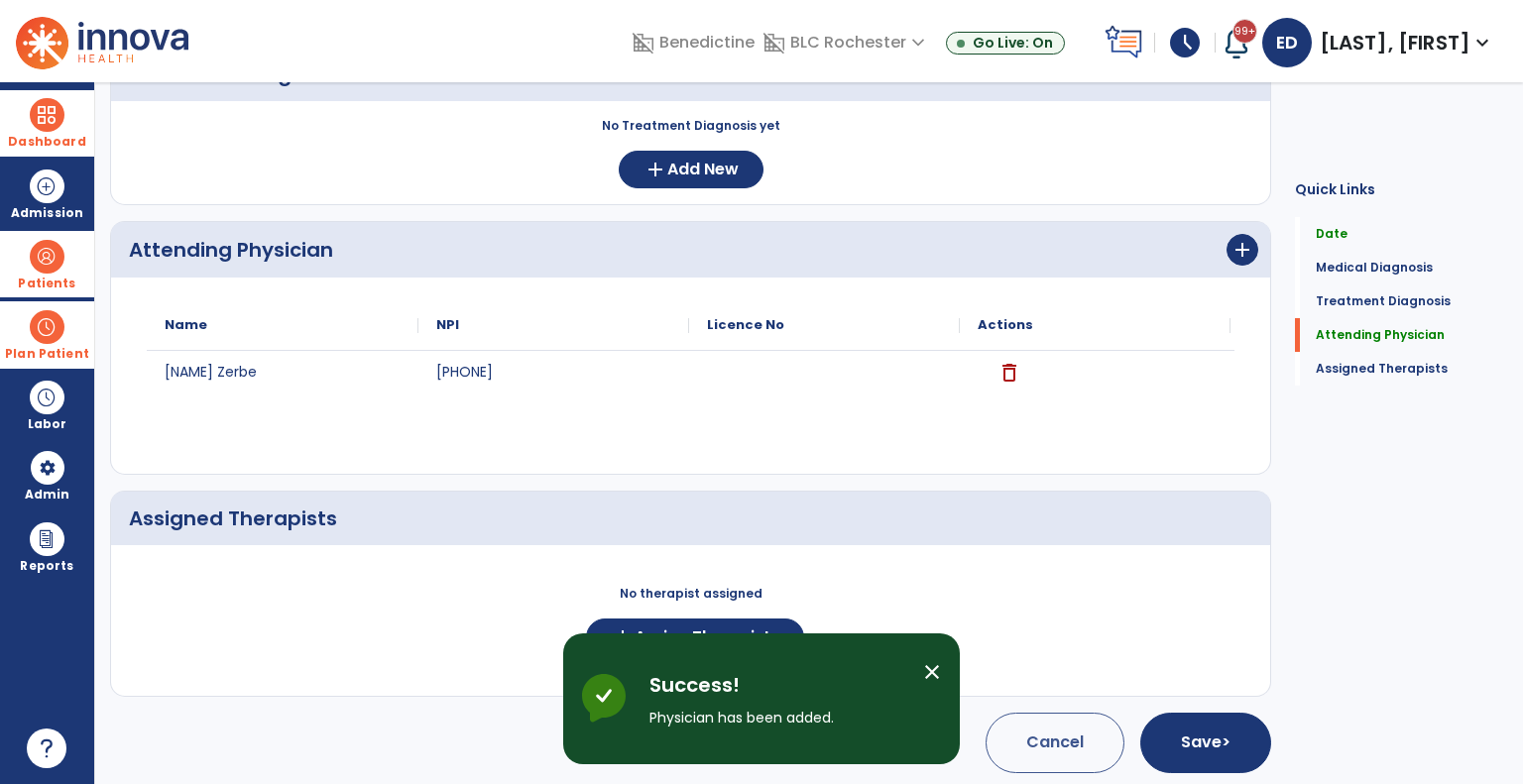 click on "Success! Physician  has been added." at bounding box center (778, 699) 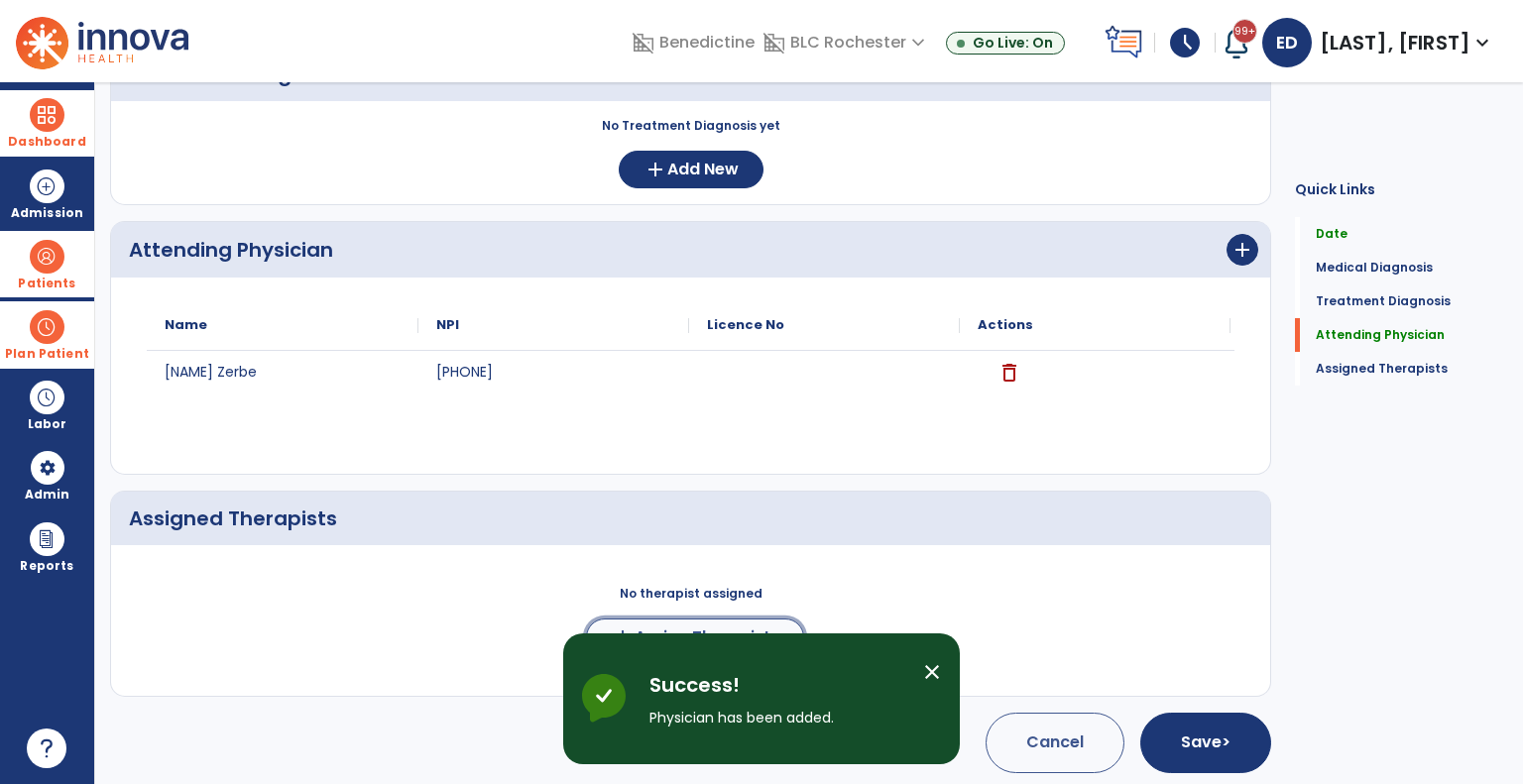 click on "Assign Therapists" 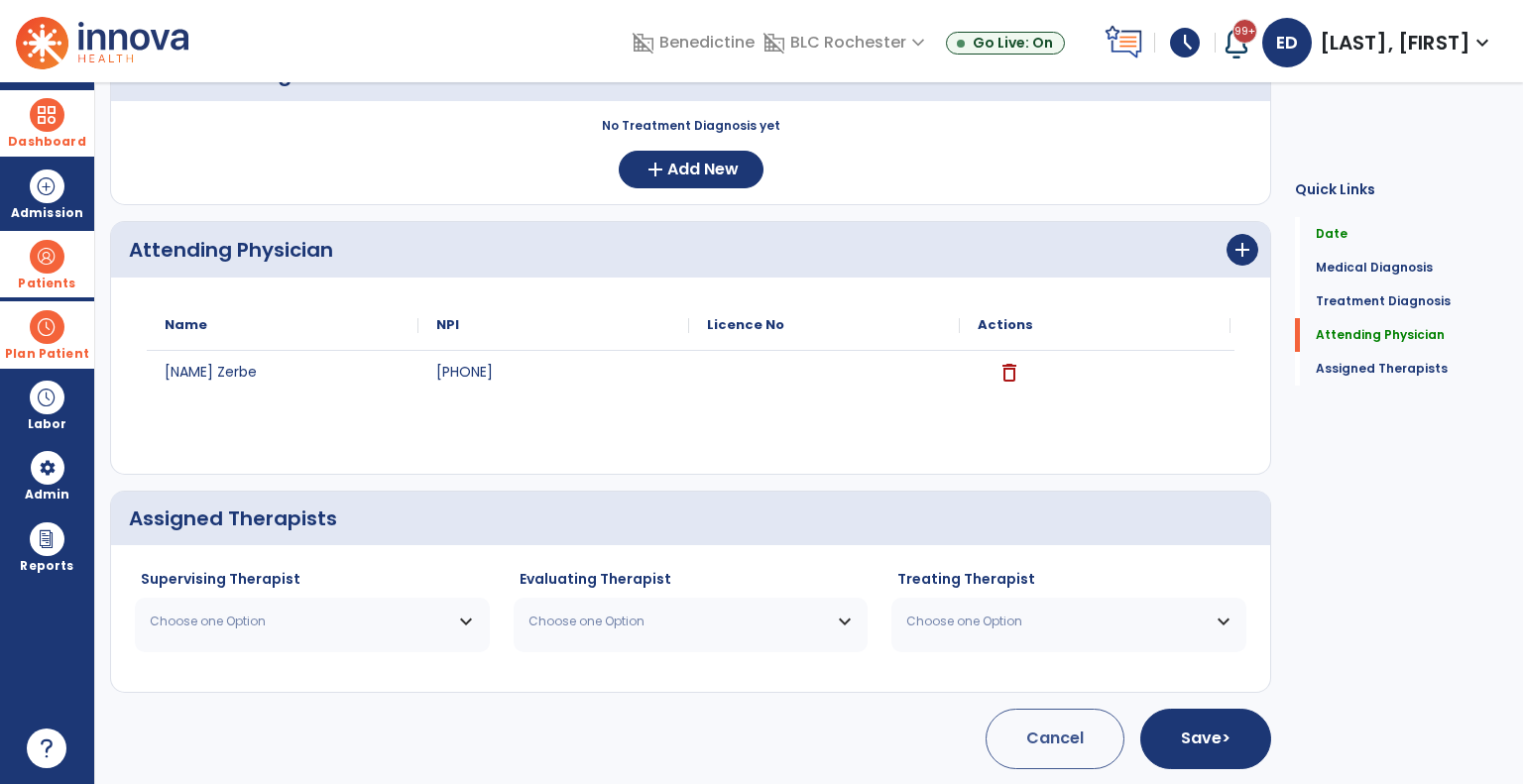 scroll, scrollTop: 397, scrollLeft: 0, axis: vertical 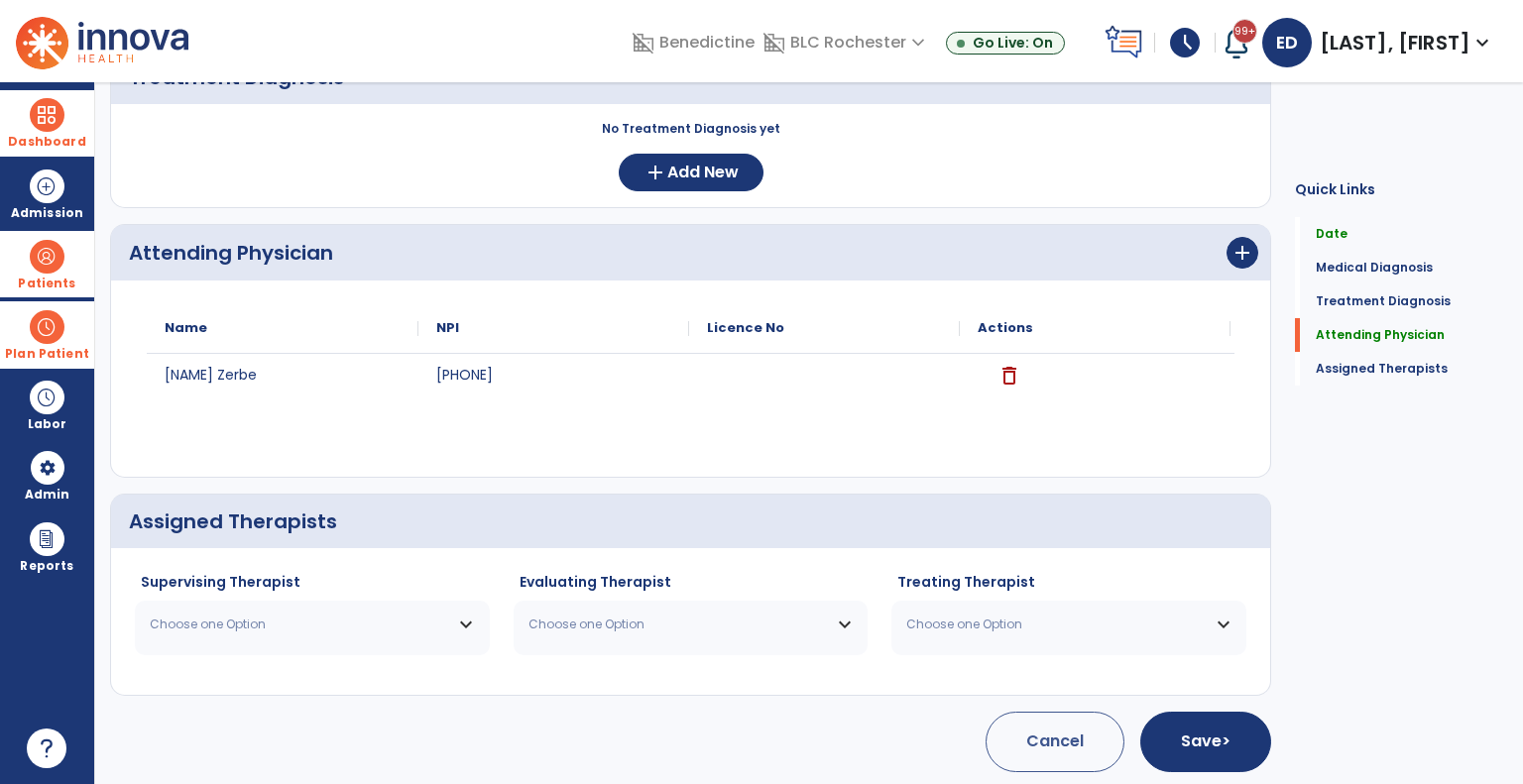 click on "Choose one Option" at bounding box center [299, 624] 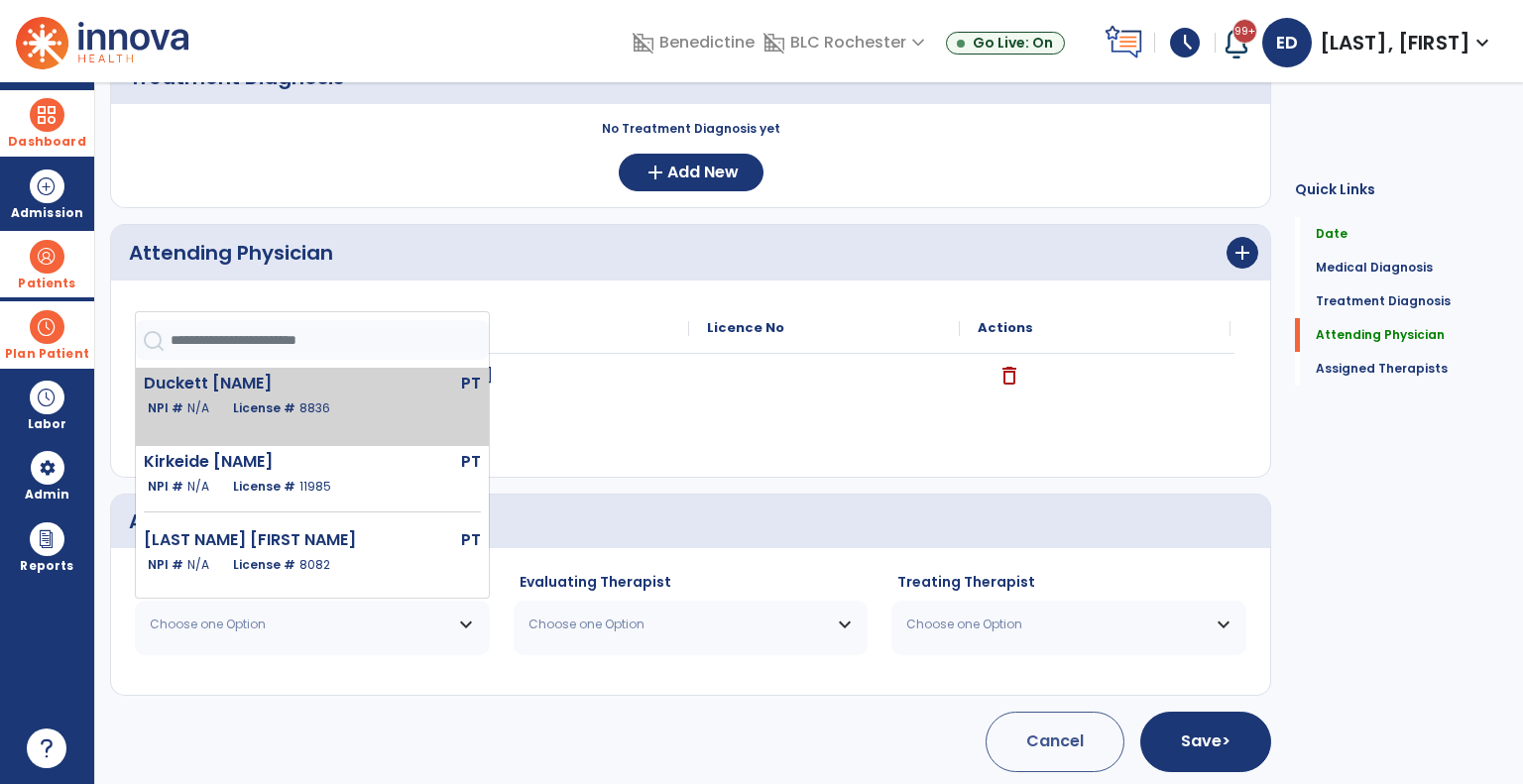click on "Duckett [NAME]" 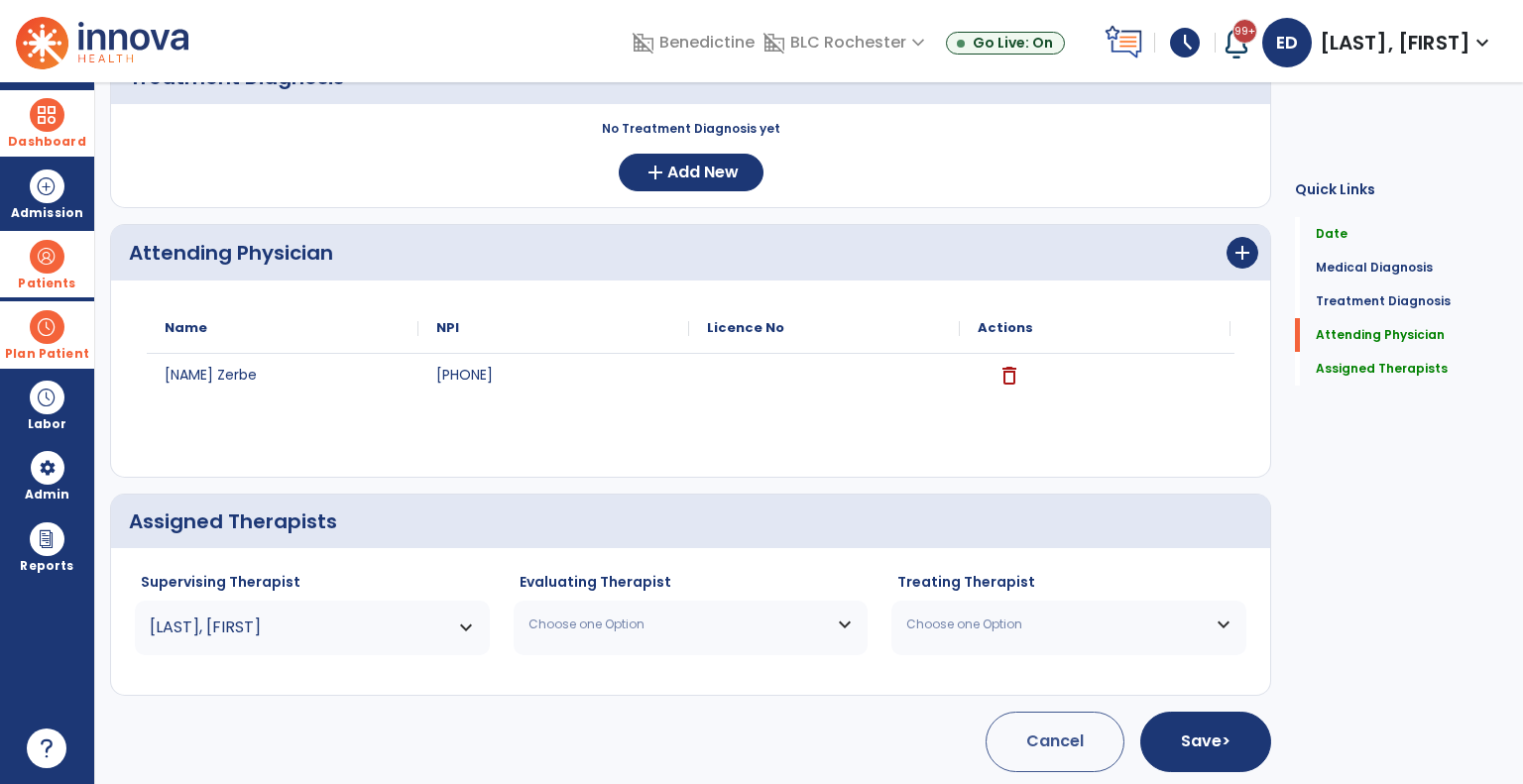click on "Choose one Option" at bounding box center (678, 624) 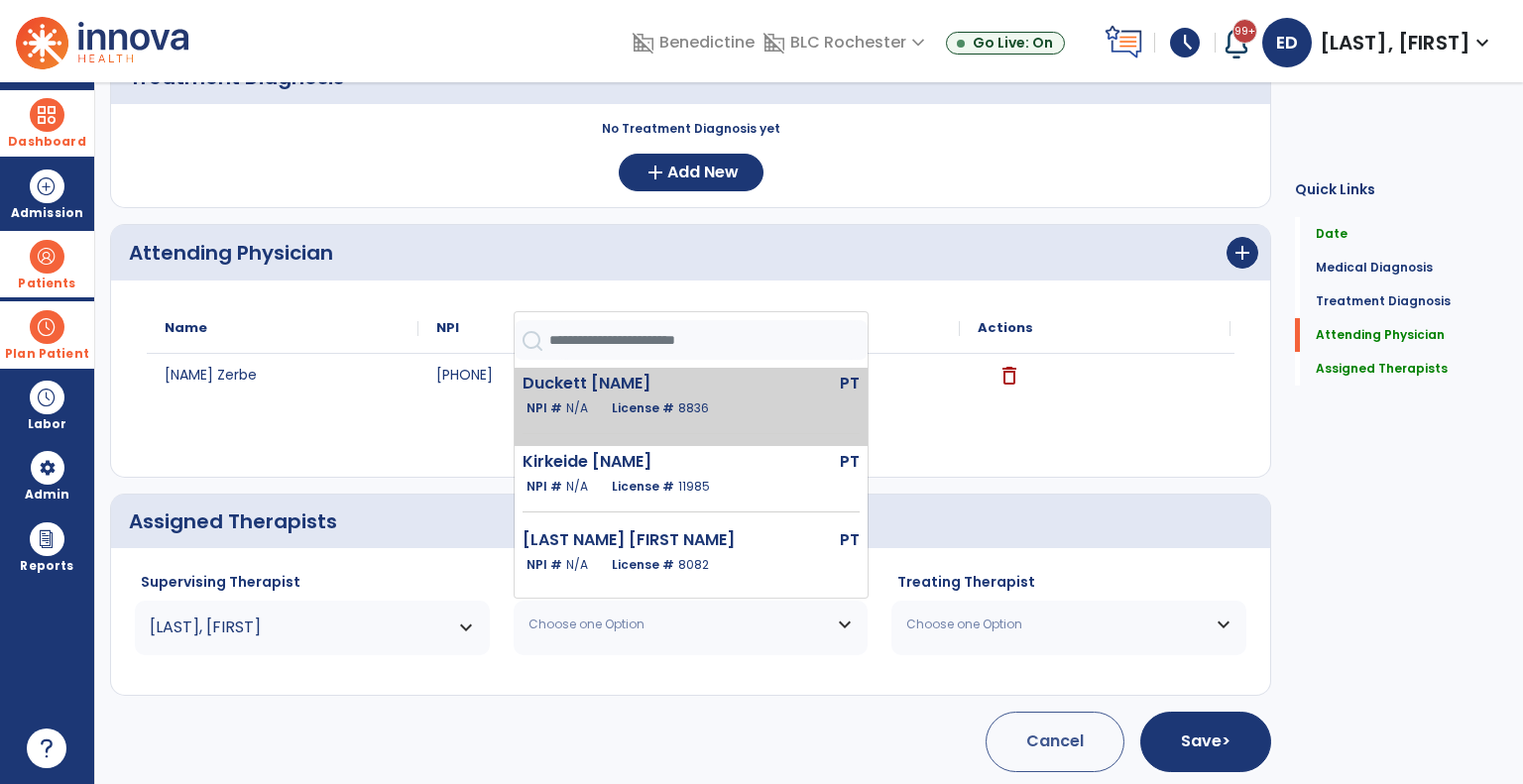click on "Duckett [NAME]" 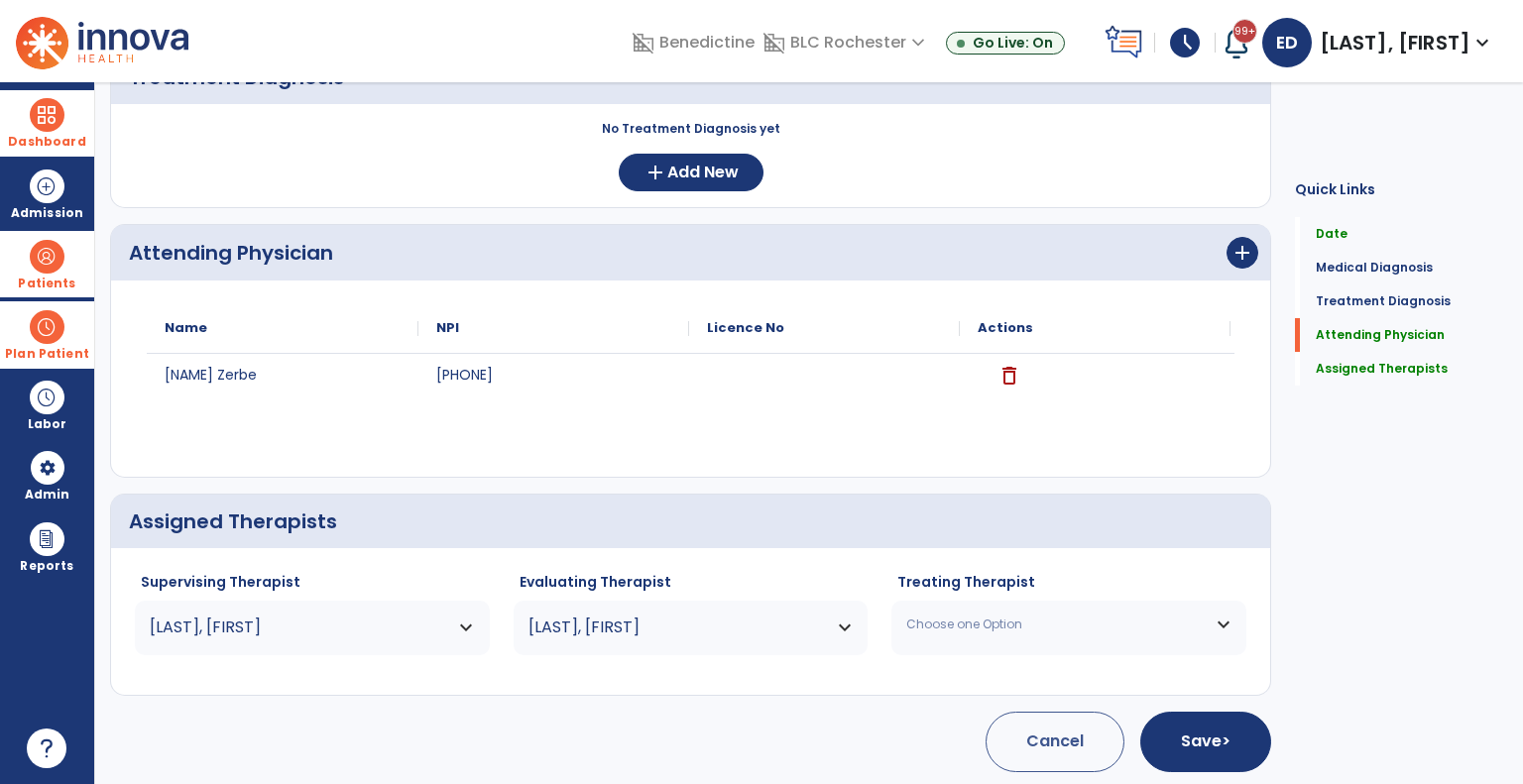click on "Choose one Option" at bounding box center (1069, 624) 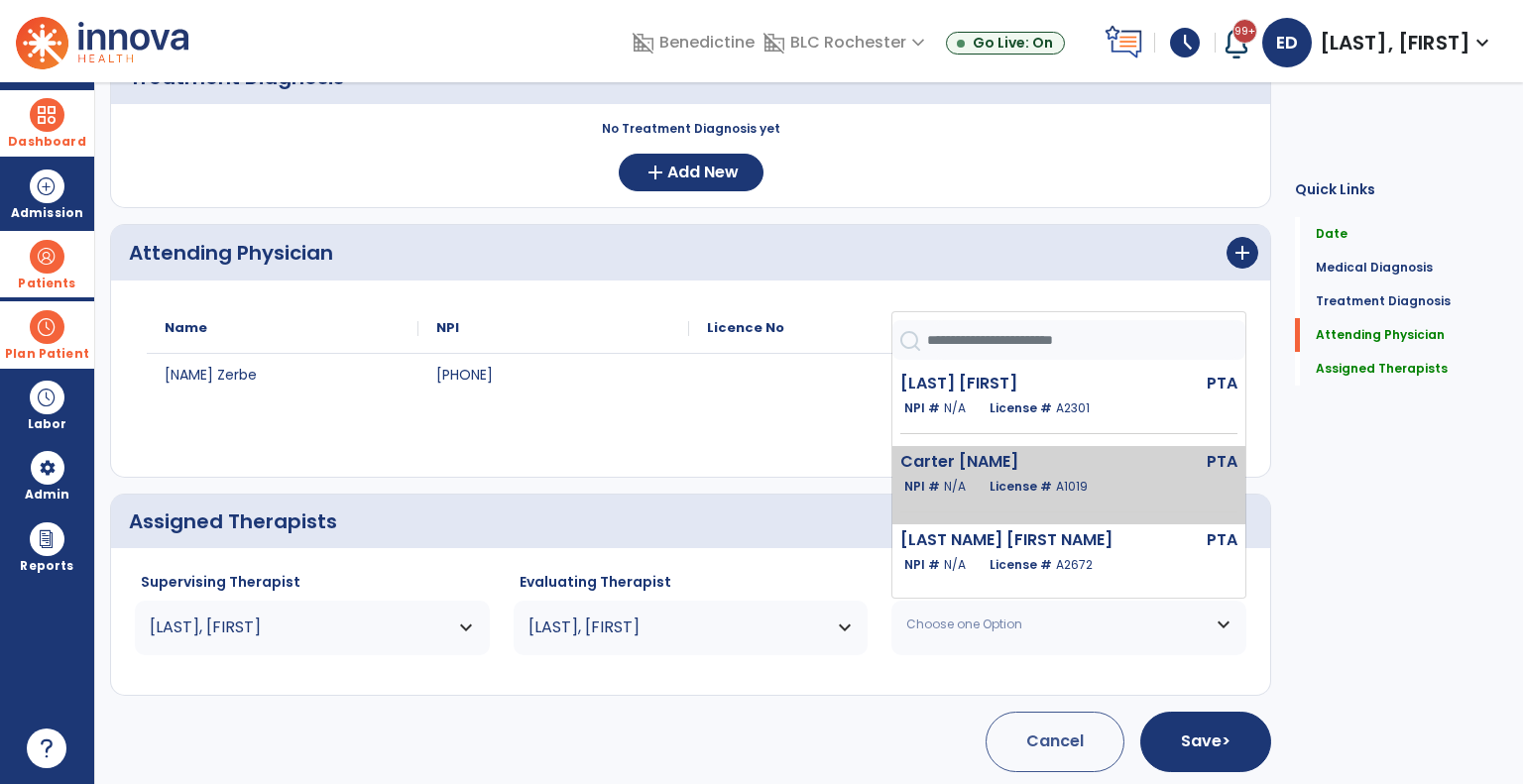 scroll, scrollTop: 32, scrollLeft: 0, axis: vertical 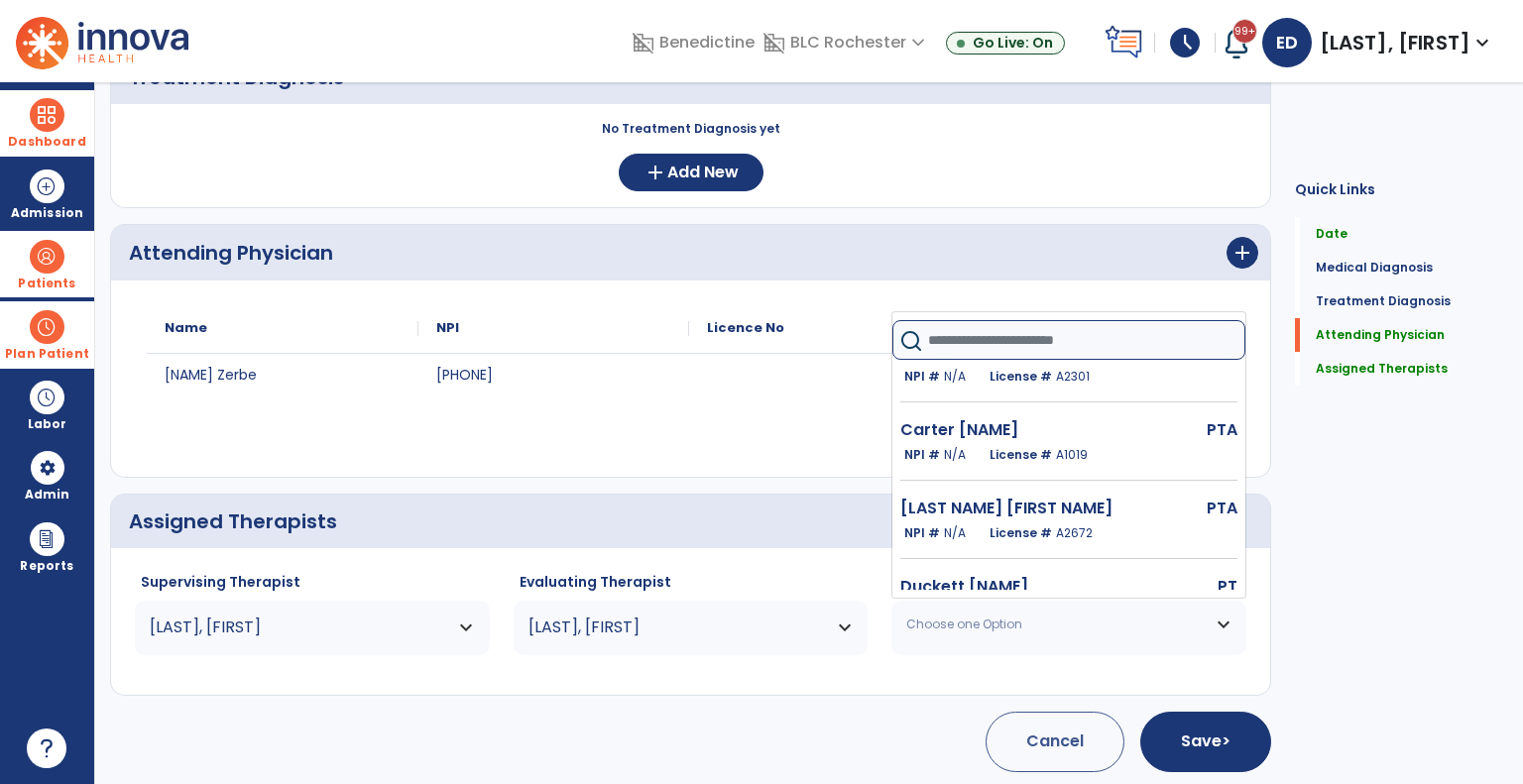 click 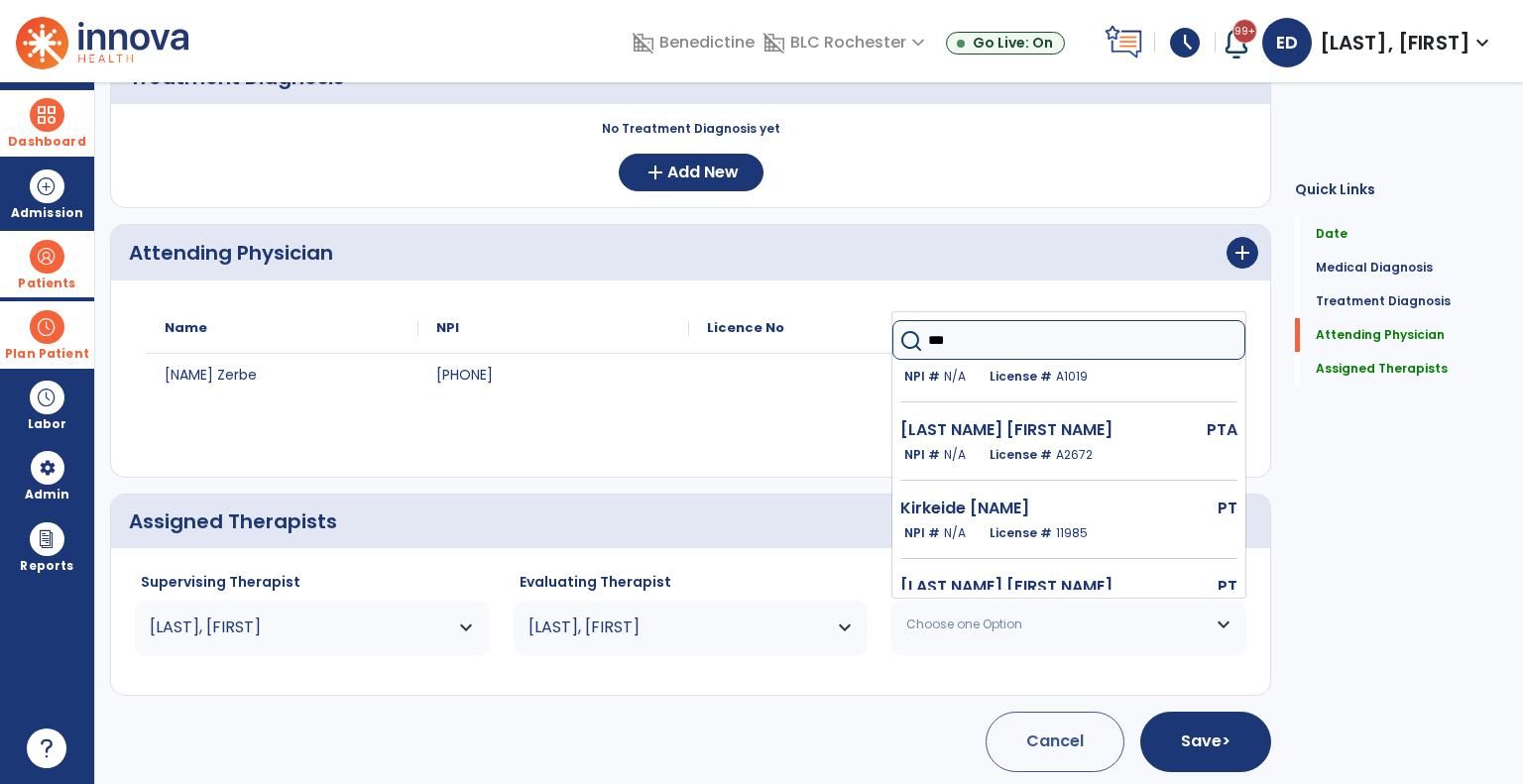 scroll, scrollTop: 0, scrollLeft: 0, axis: both 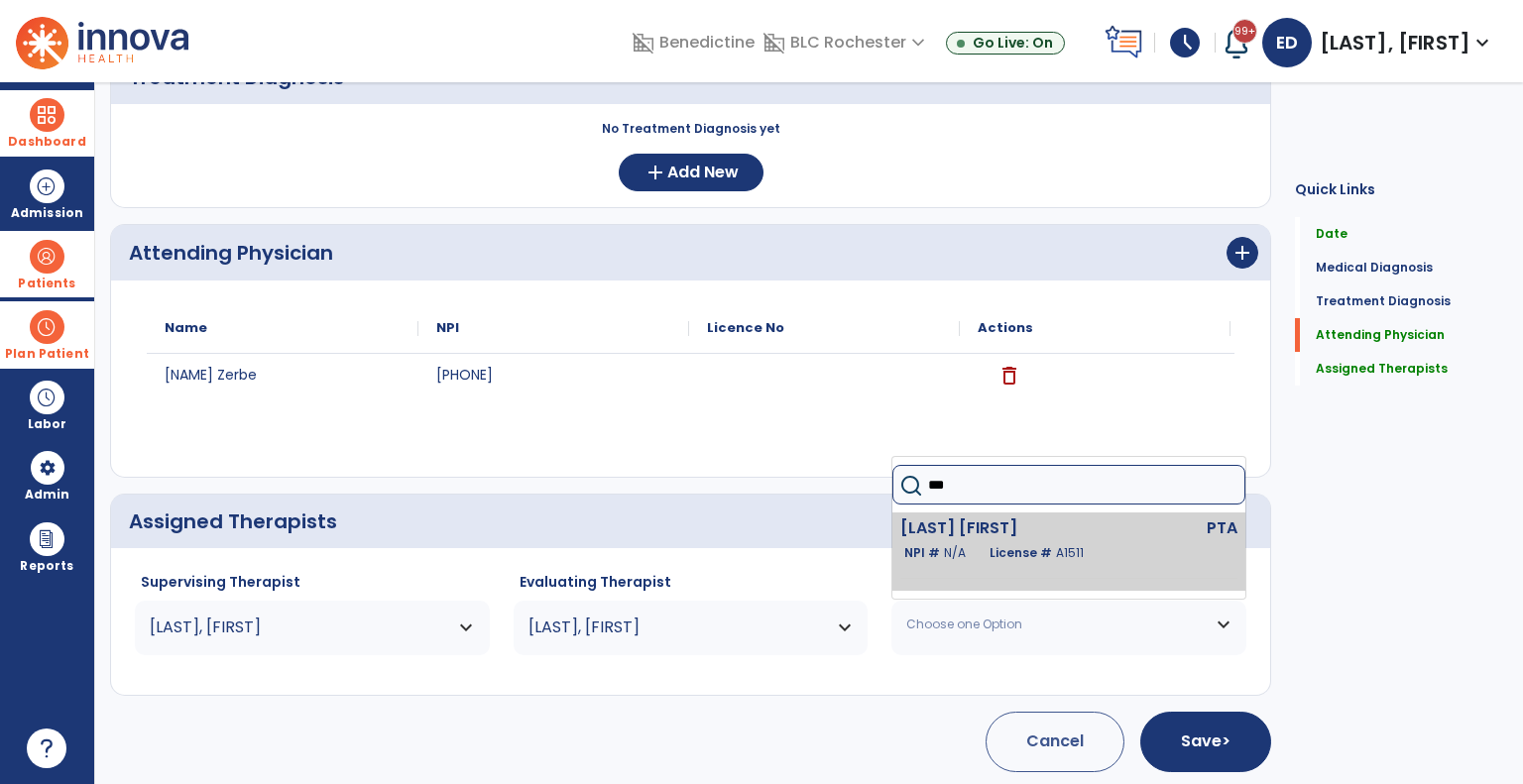 type on "***" 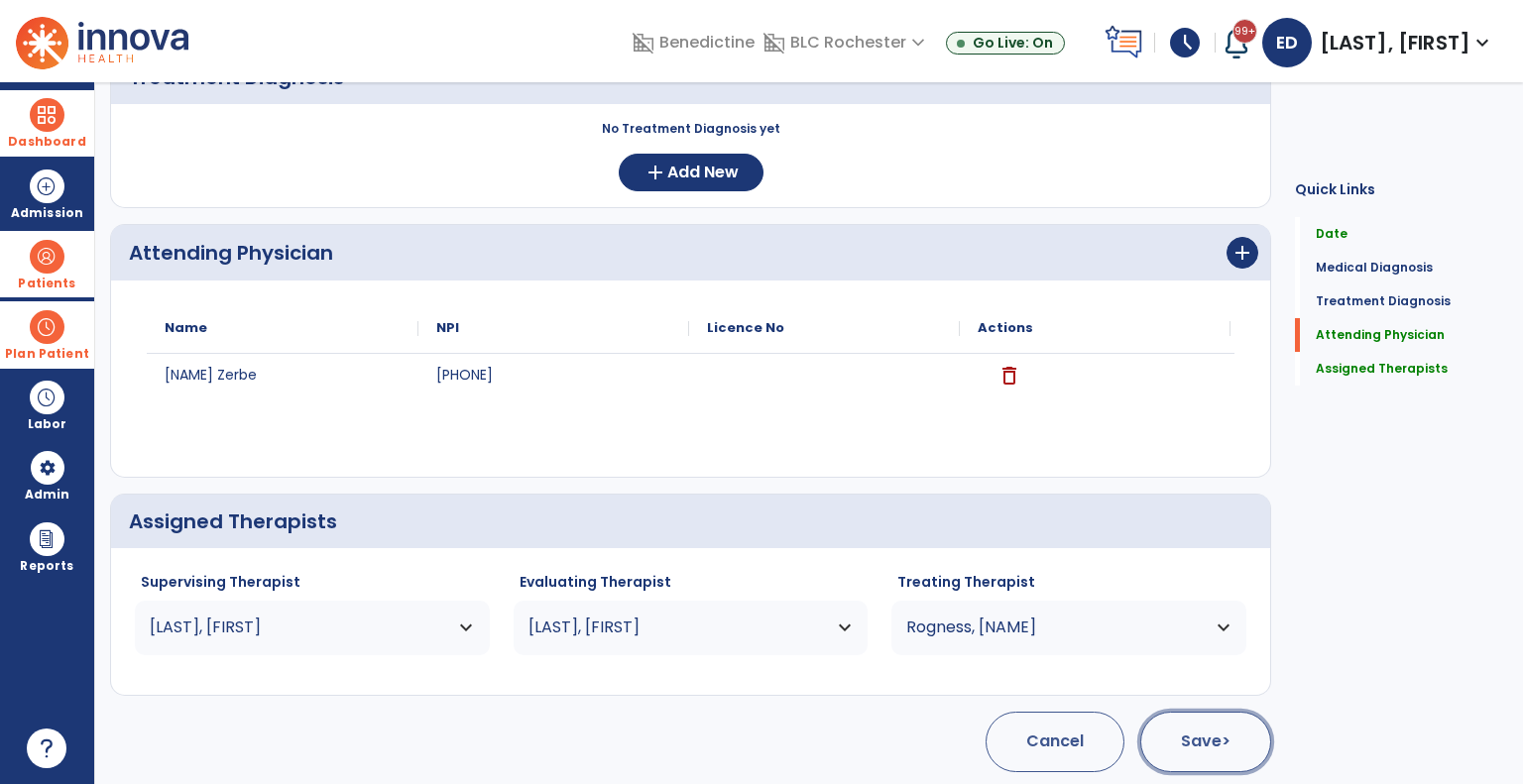 click on "Save  >" 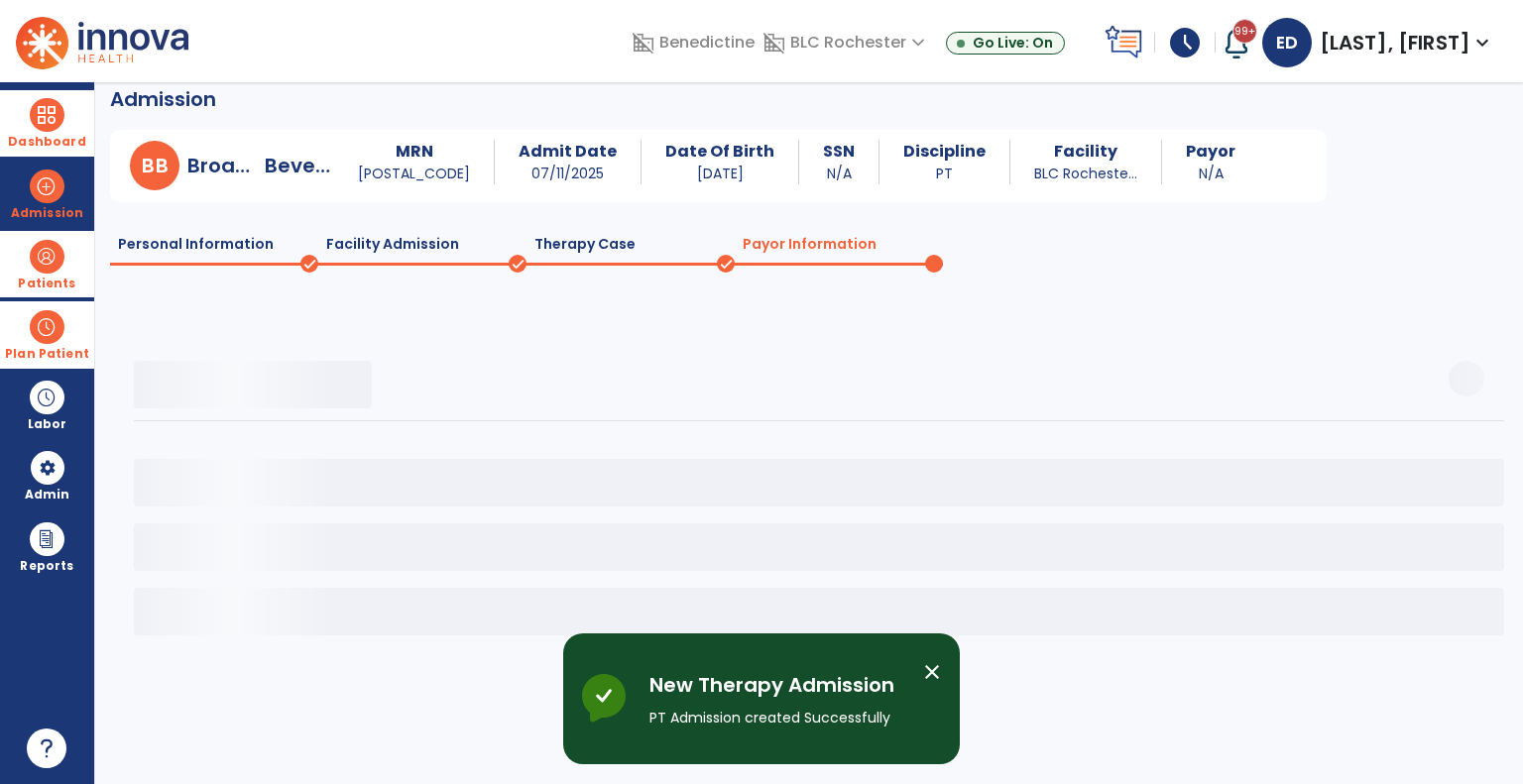 scroll, scrollTop: 16, scrollLeft: 0, axis: vertical 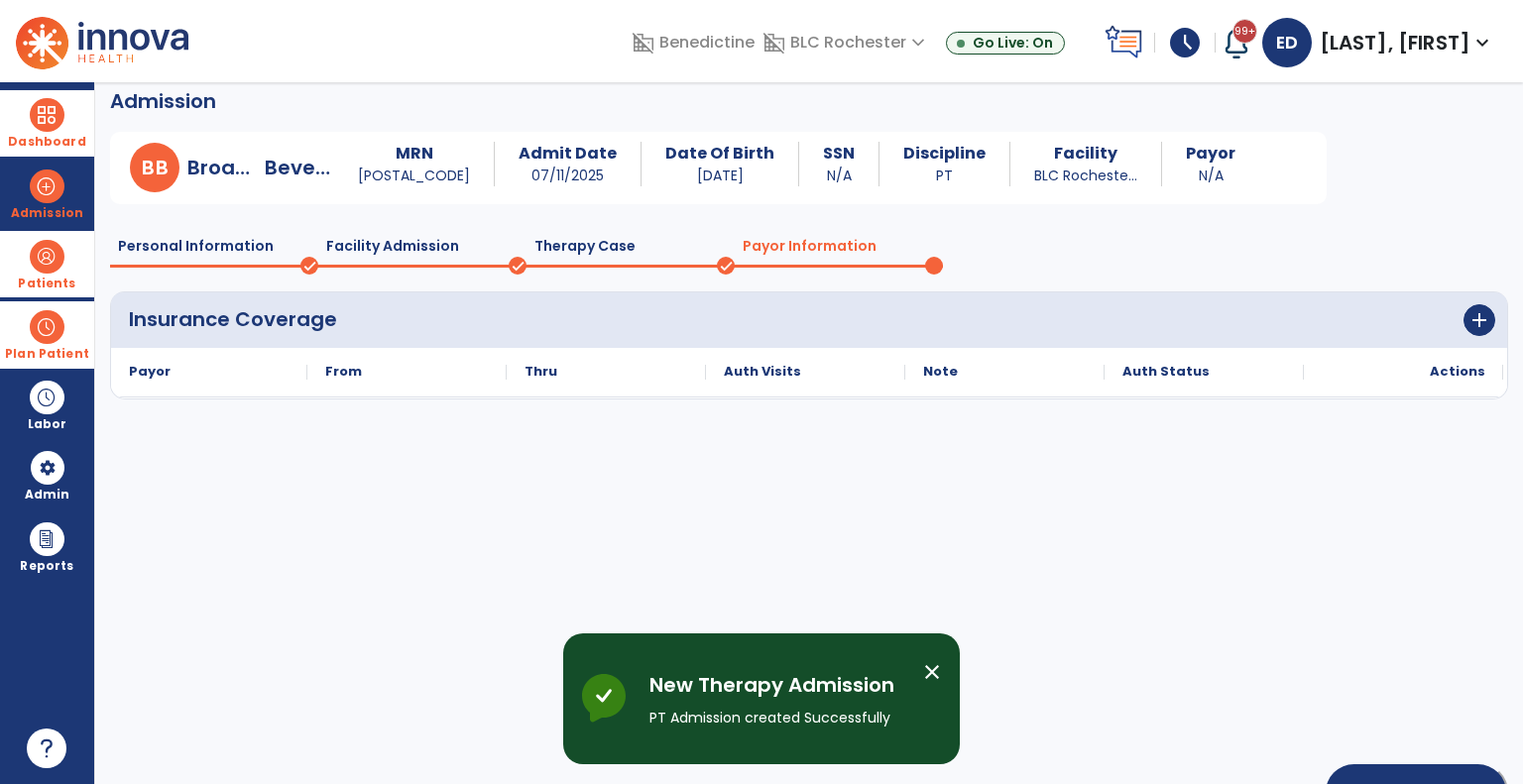 click on "Skip for now" 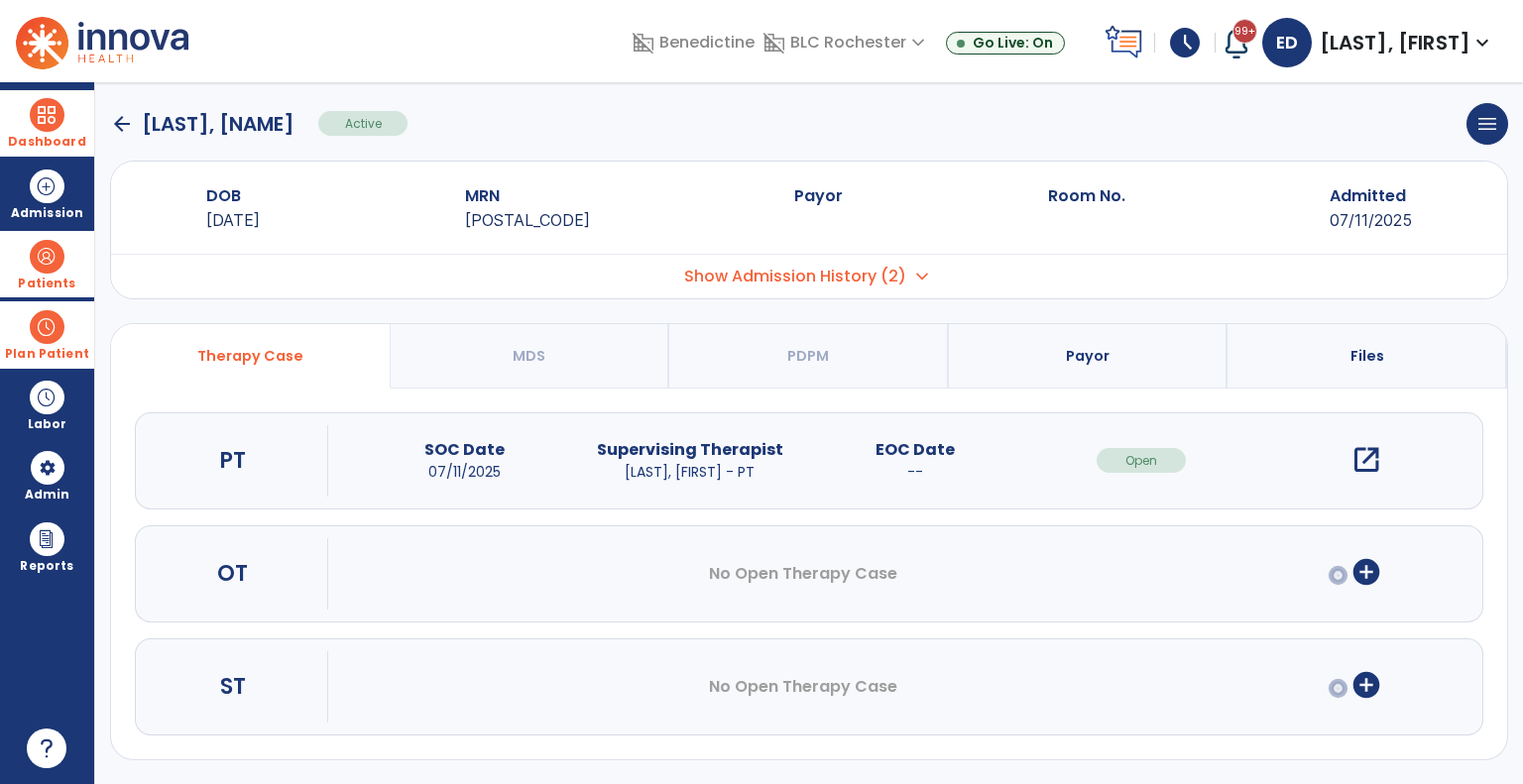 scroll, scrollTop: 11, scrollLeft: 0, axis: vertical 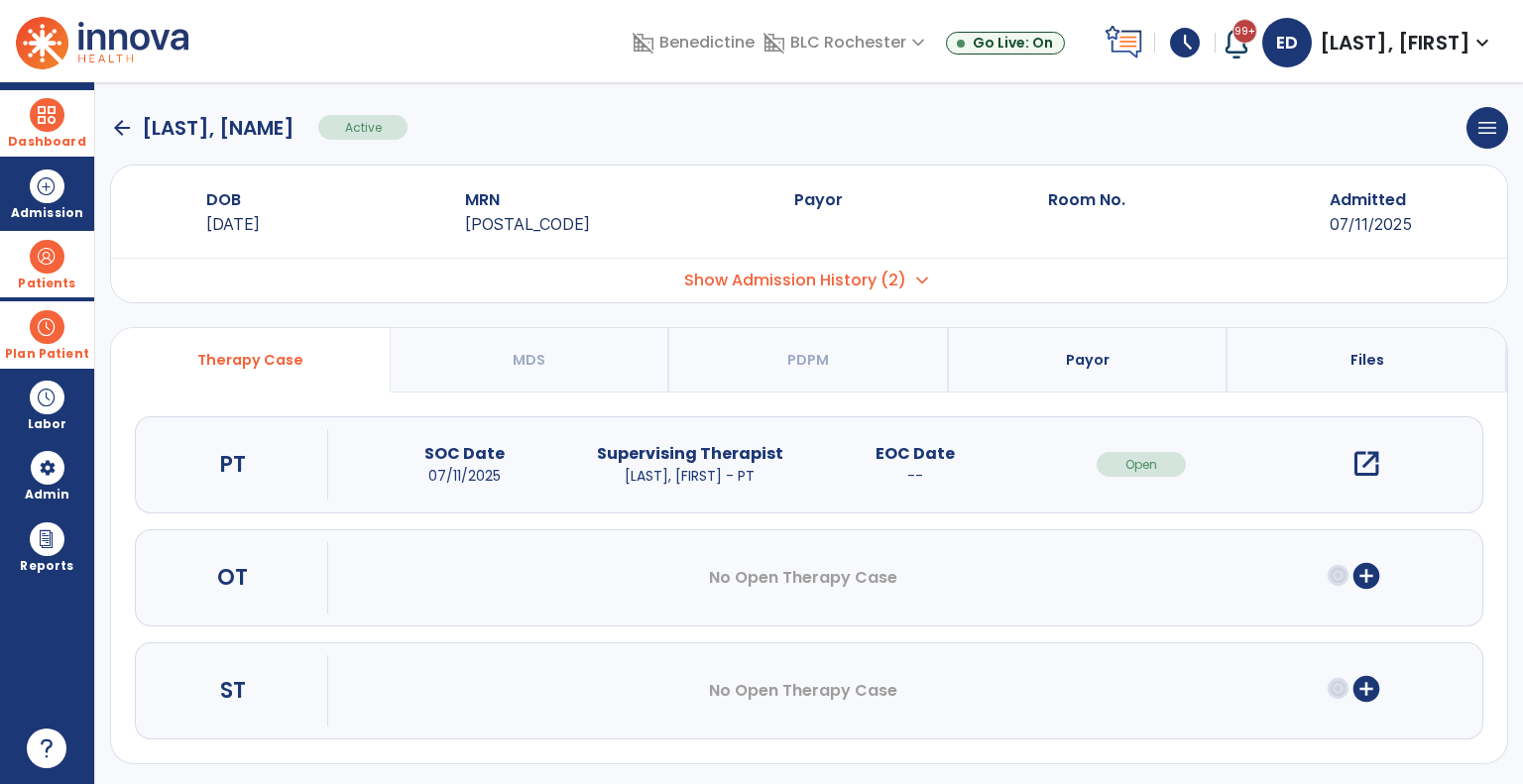 click on "open_in_new" at bounding box center (1366, 464) 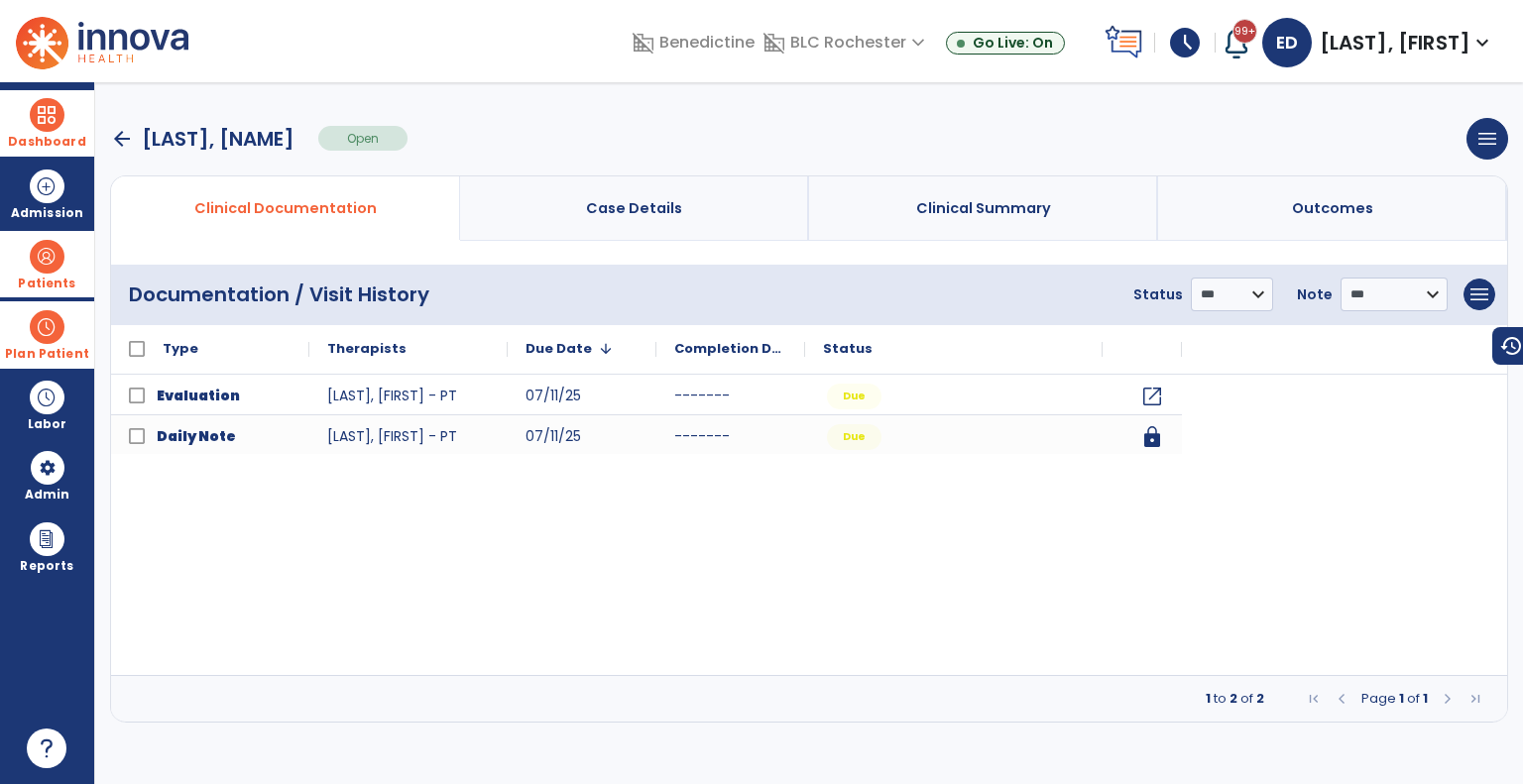 scroll, scrollTop: 0, scrollLeft: 0, axis: both 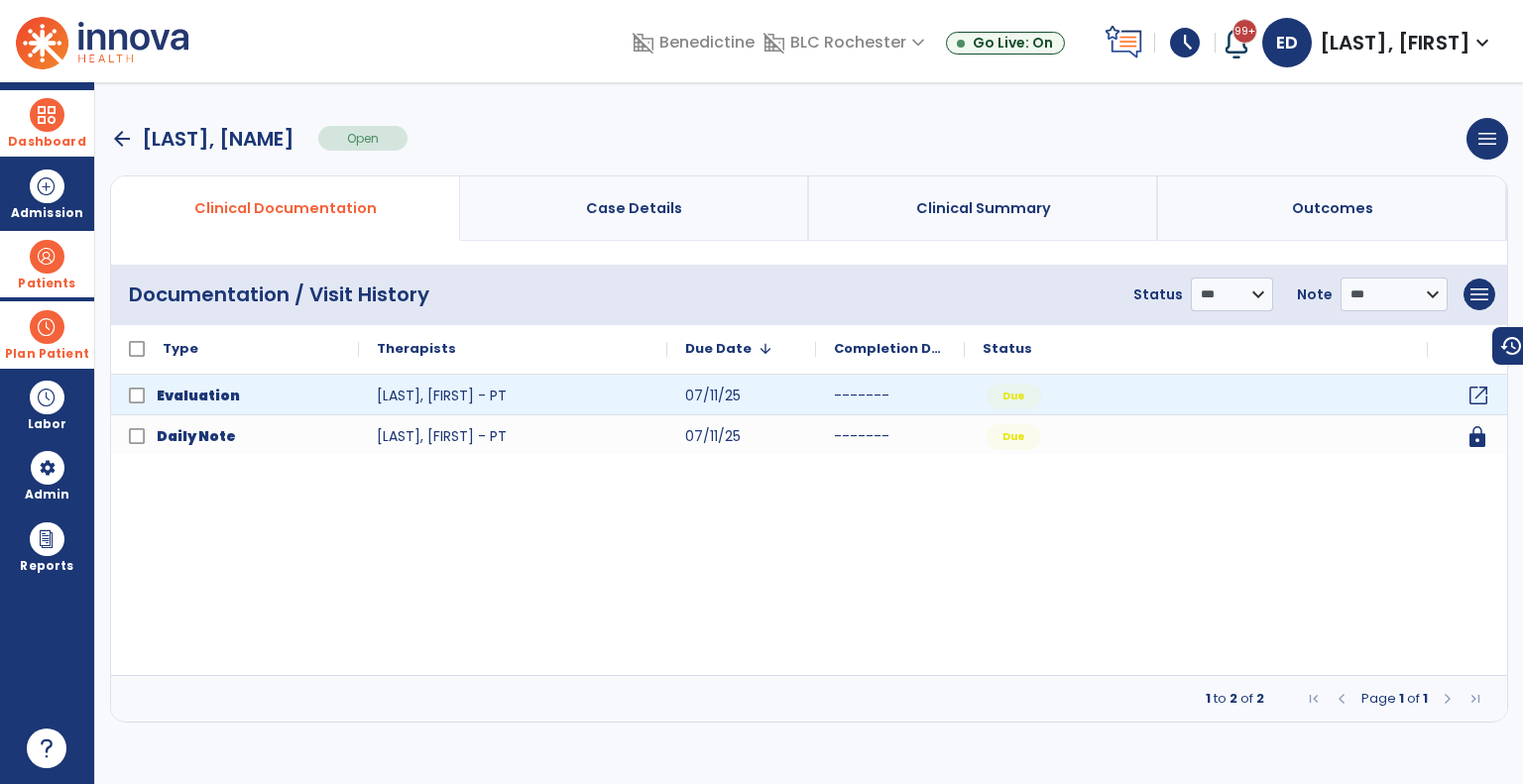 click on "open_in_new" 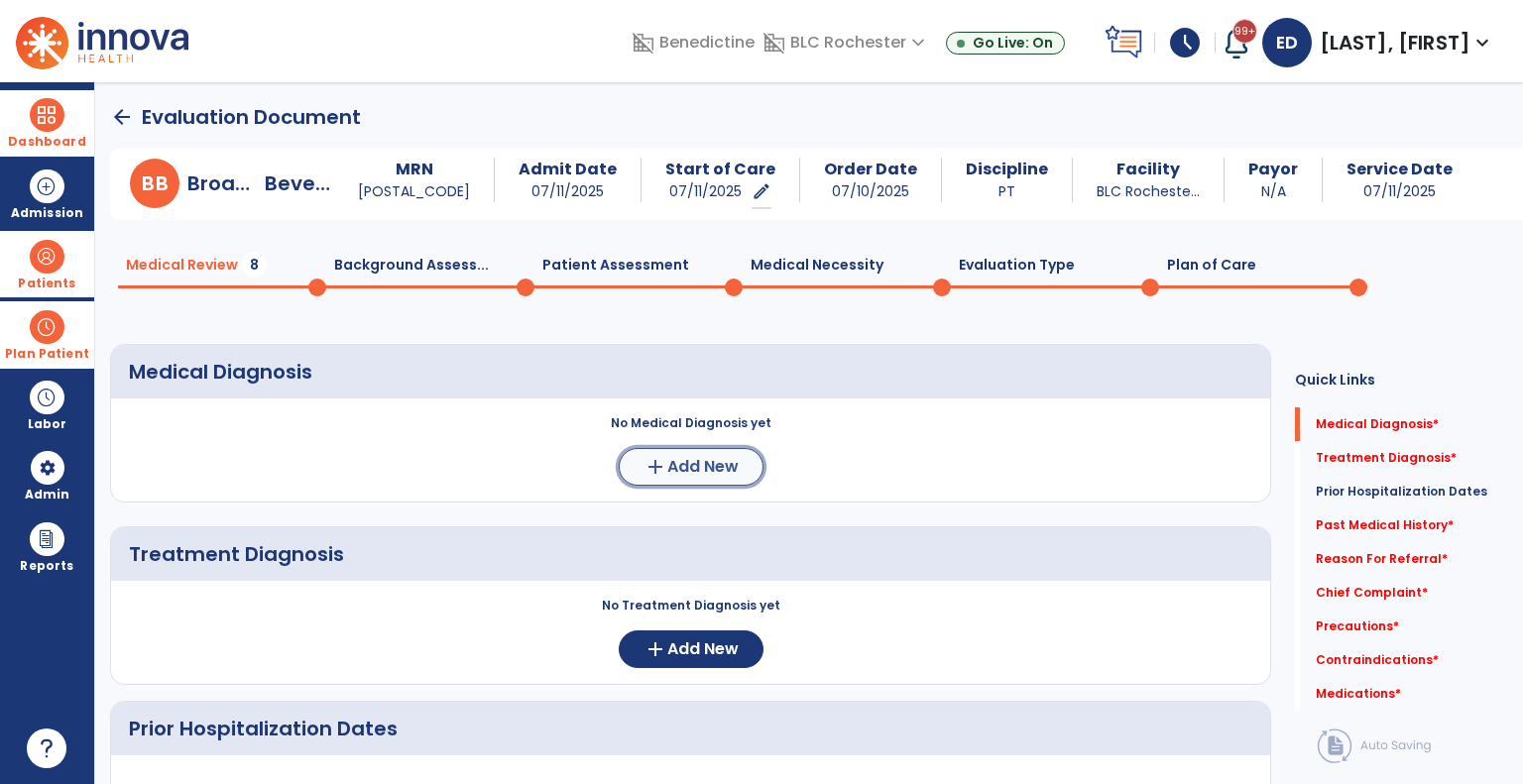 click on "Add New" 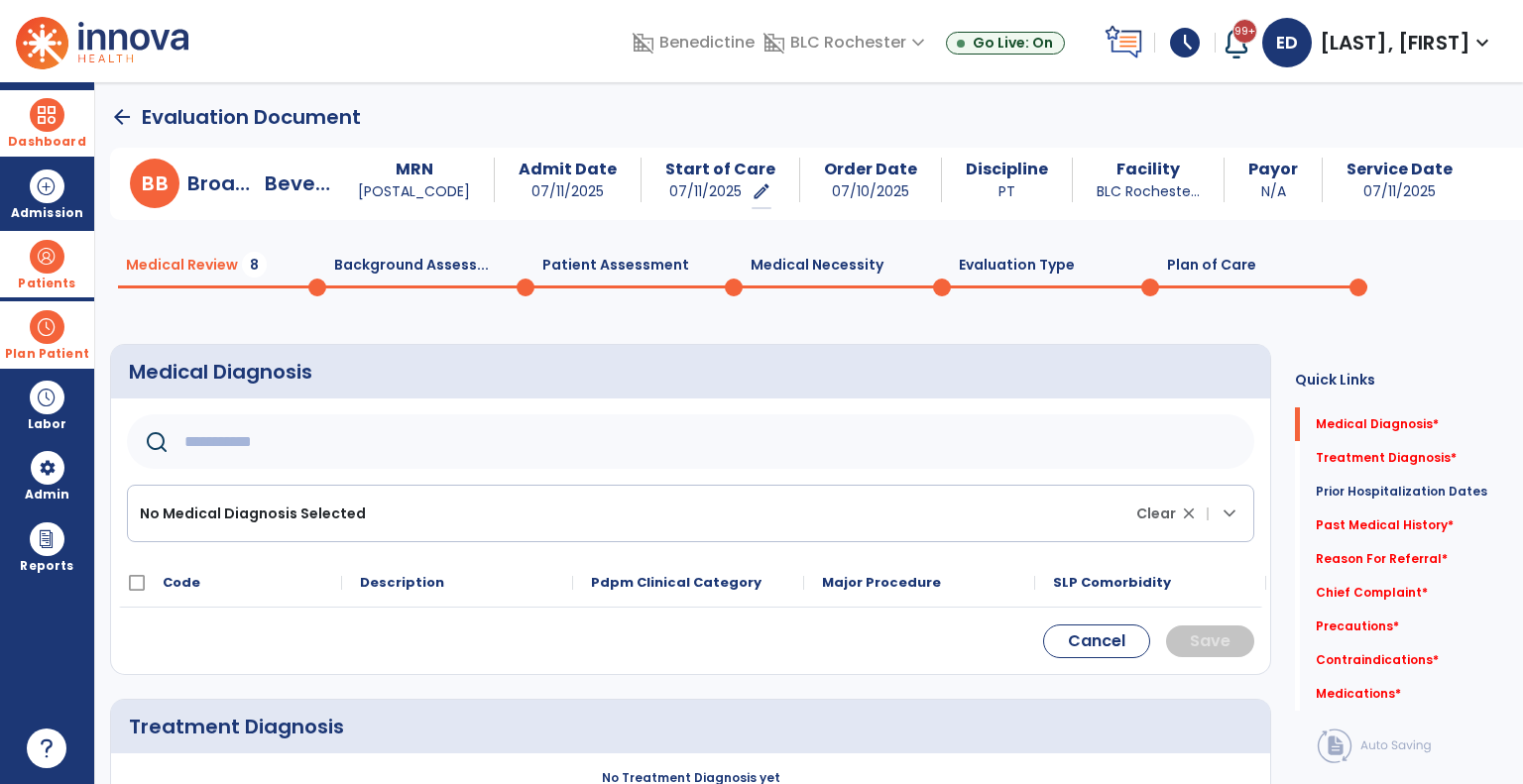 click 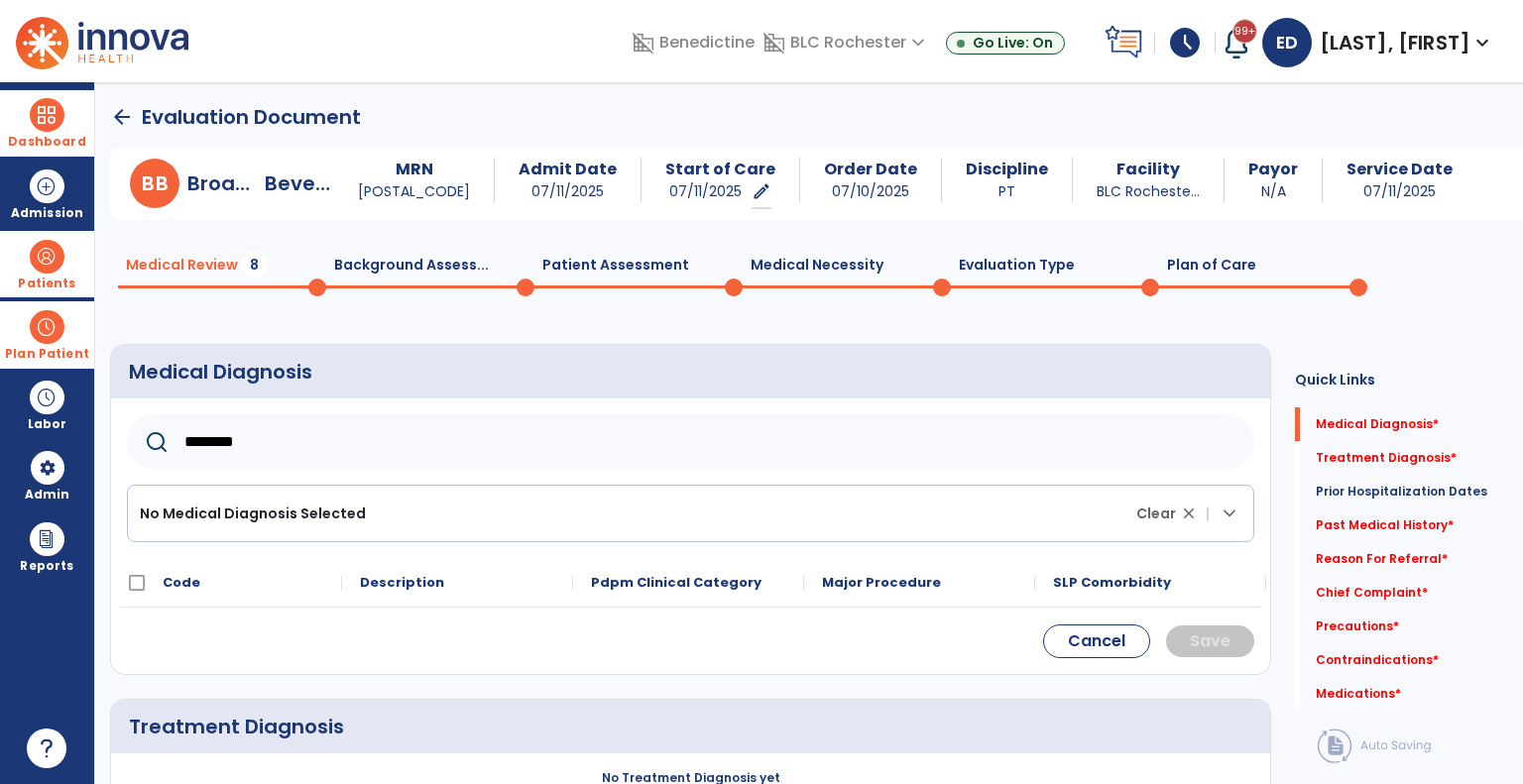 type on "********" 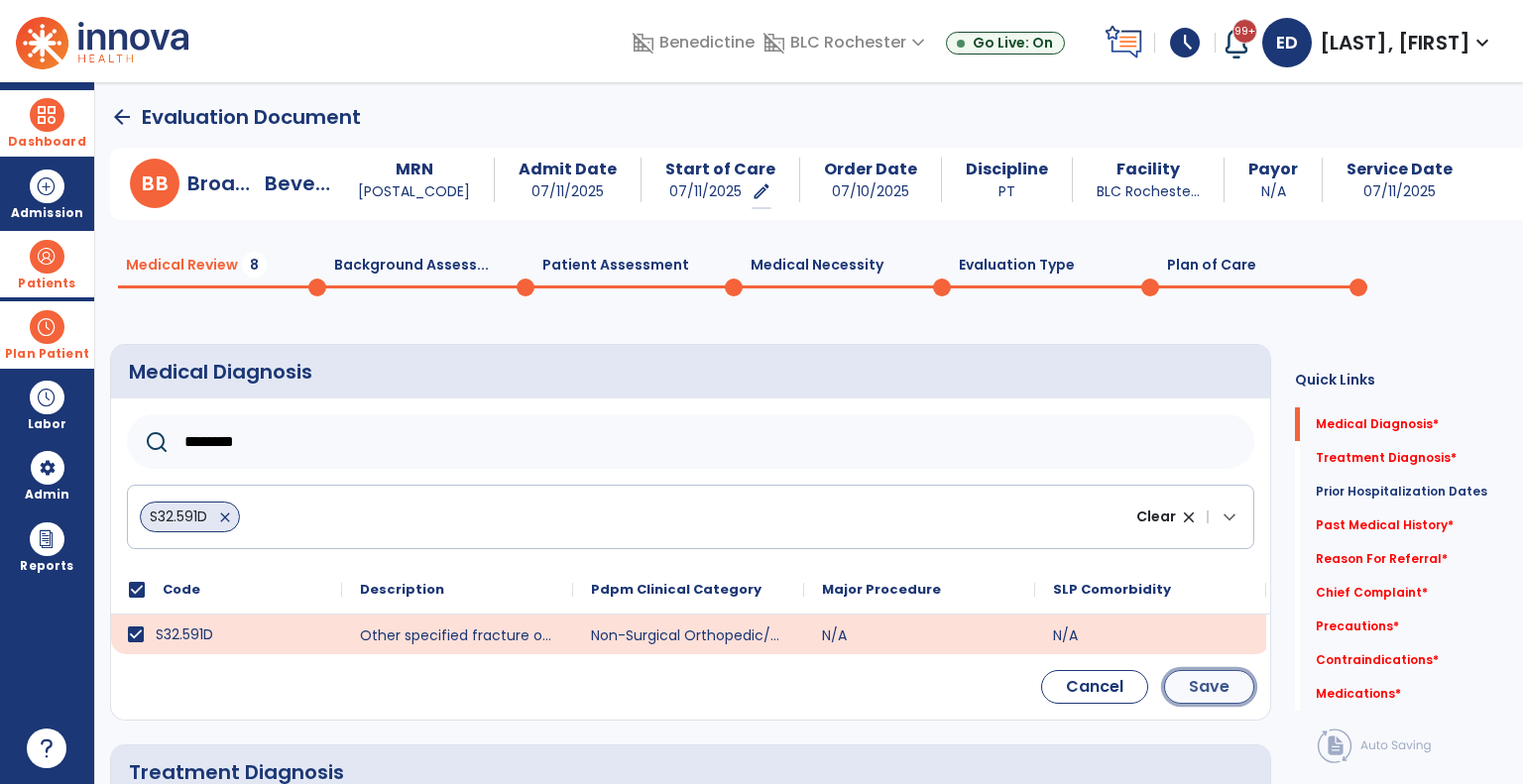 click on "Save" 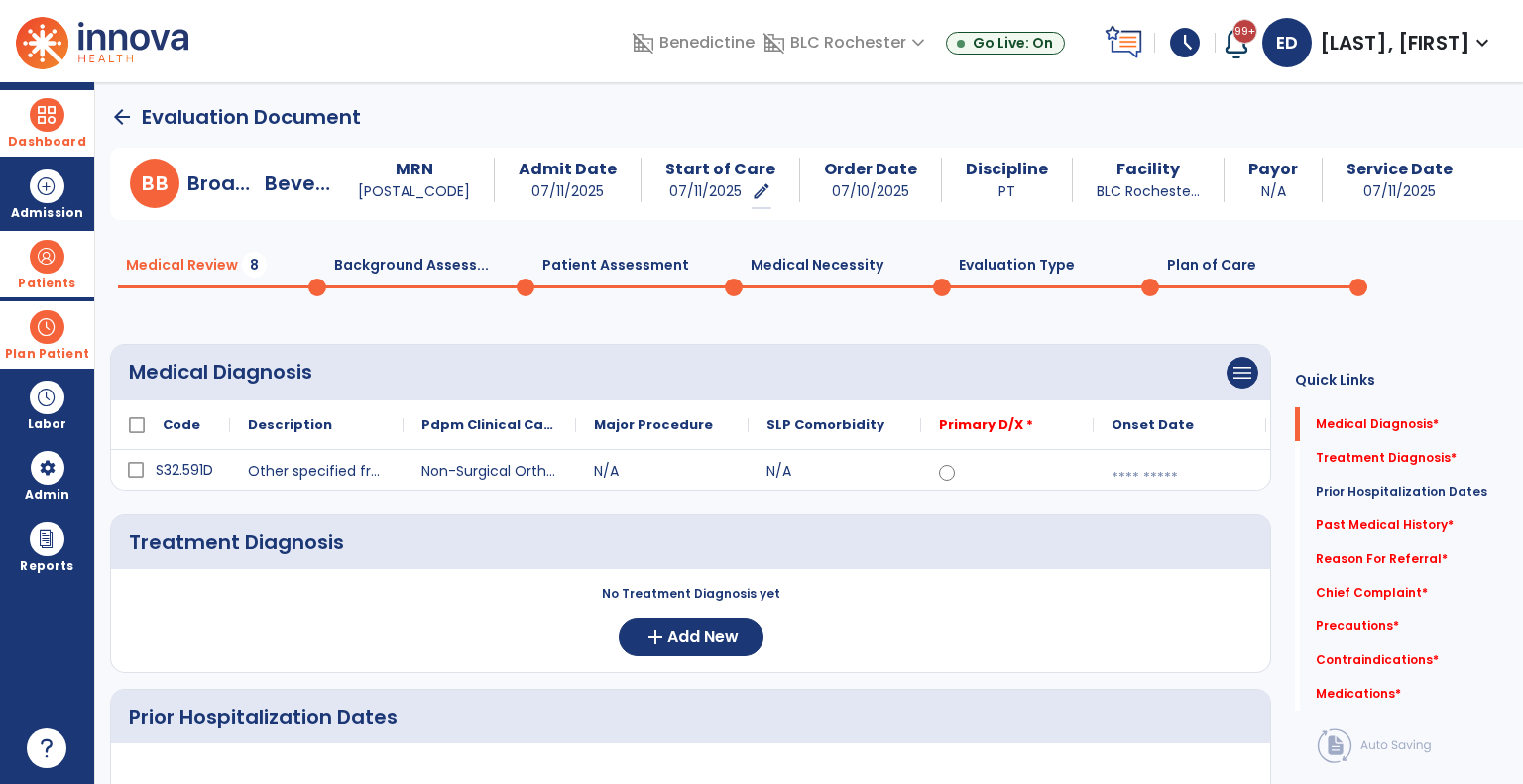 click on "Medical Diagnosis      menu   Add Medical Diagnosis   Delete Medical Diagnosis" 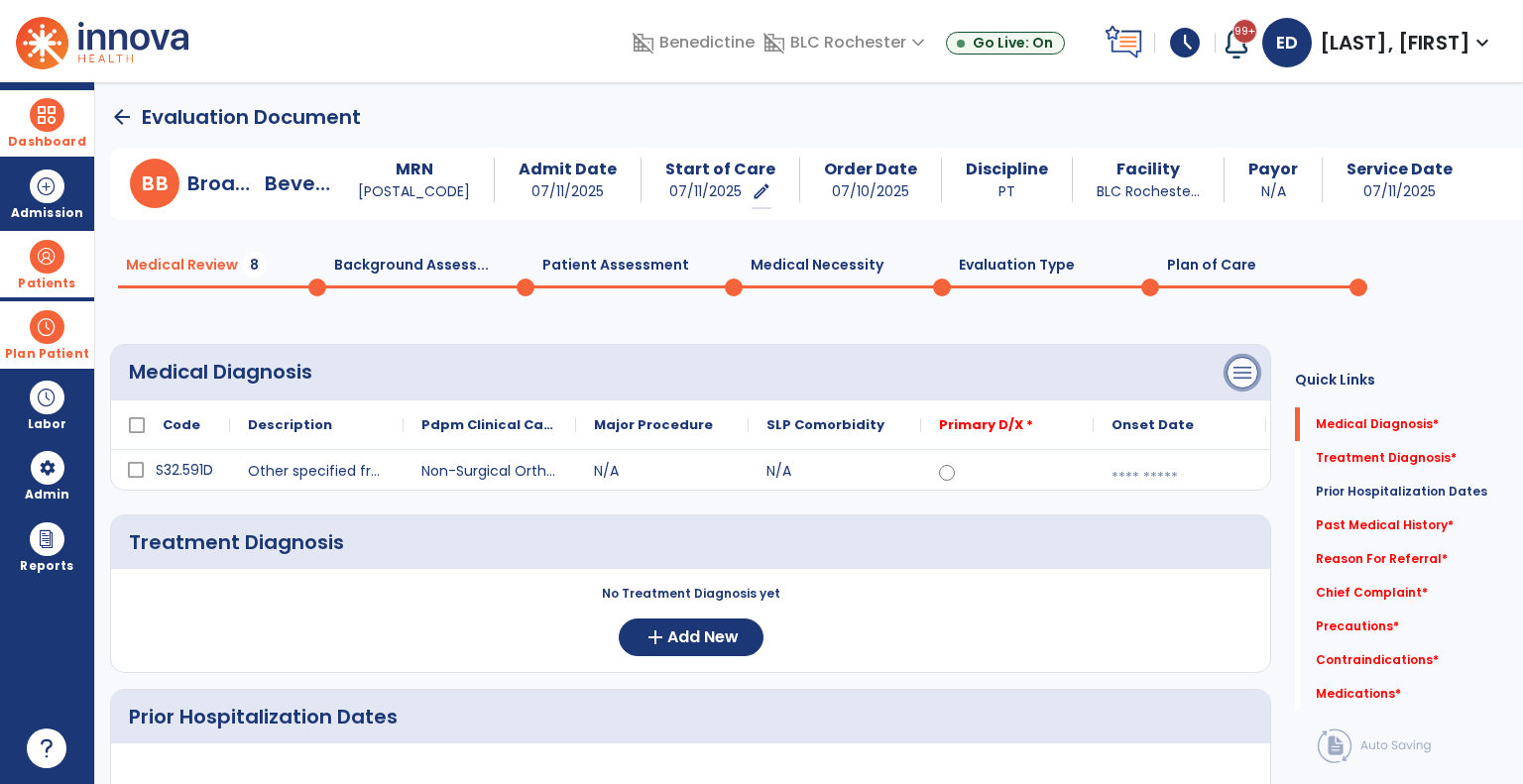 click on "menu" at bounding box center (1242, 373) 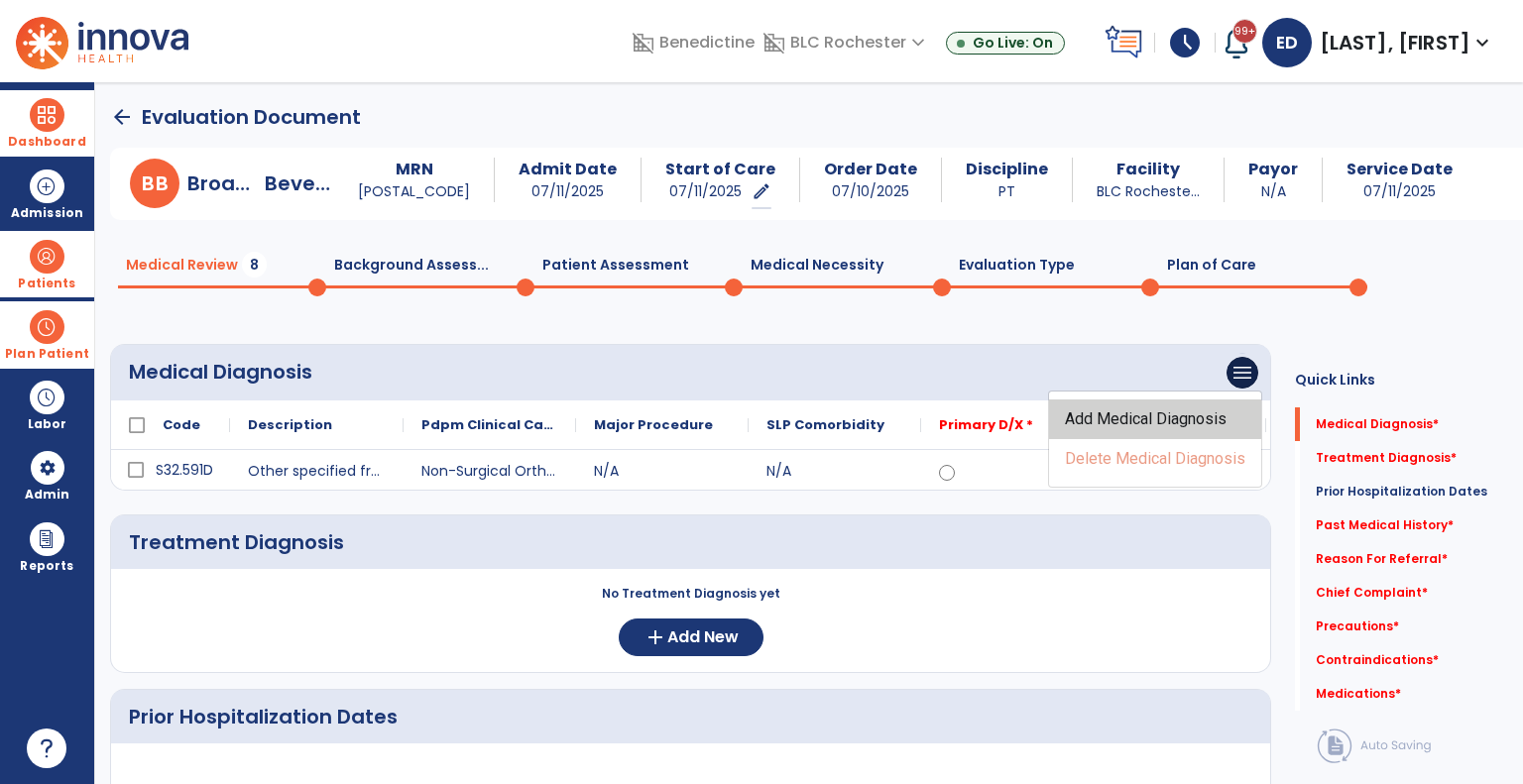 click on "Add Medical Diagnosis" 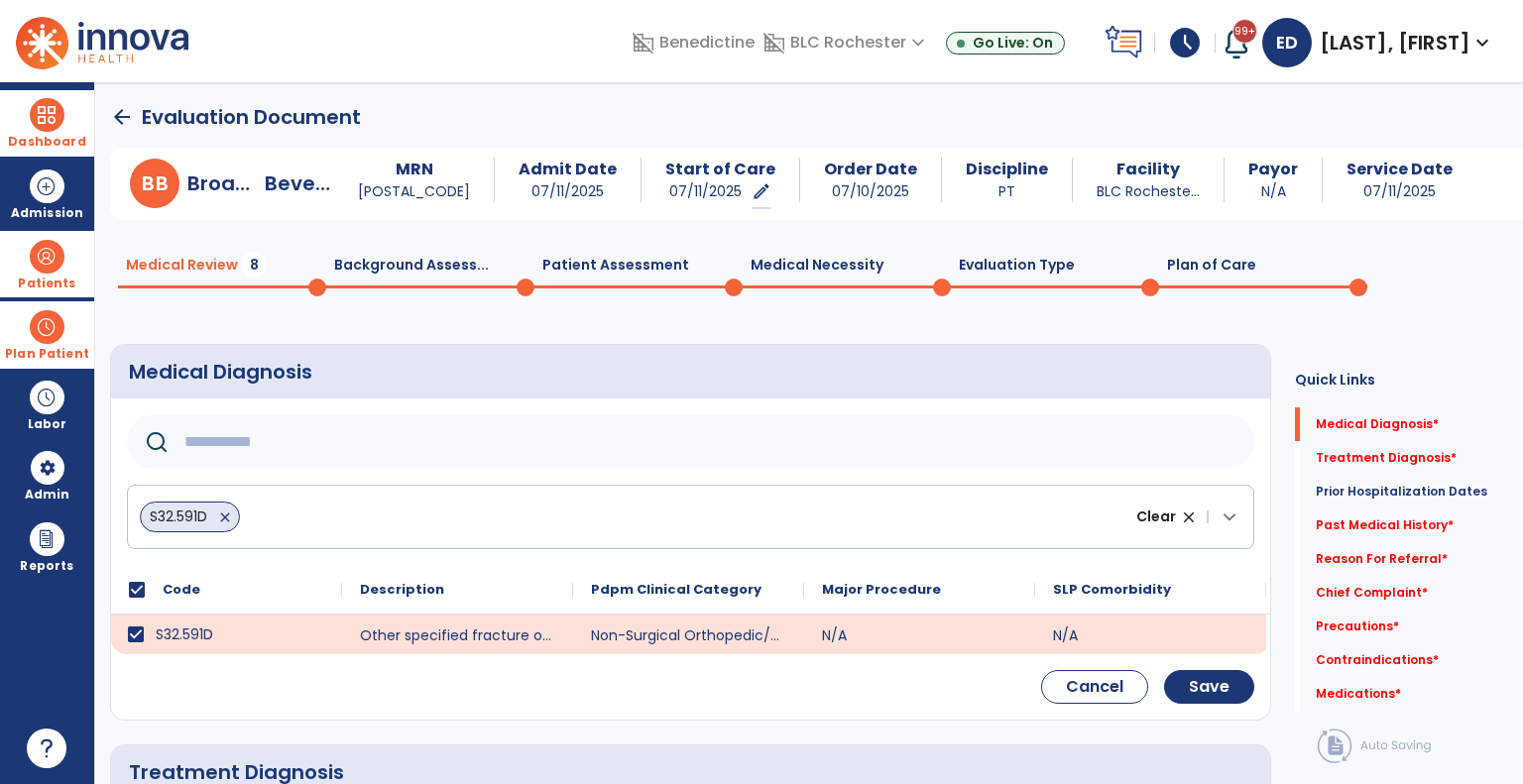 click 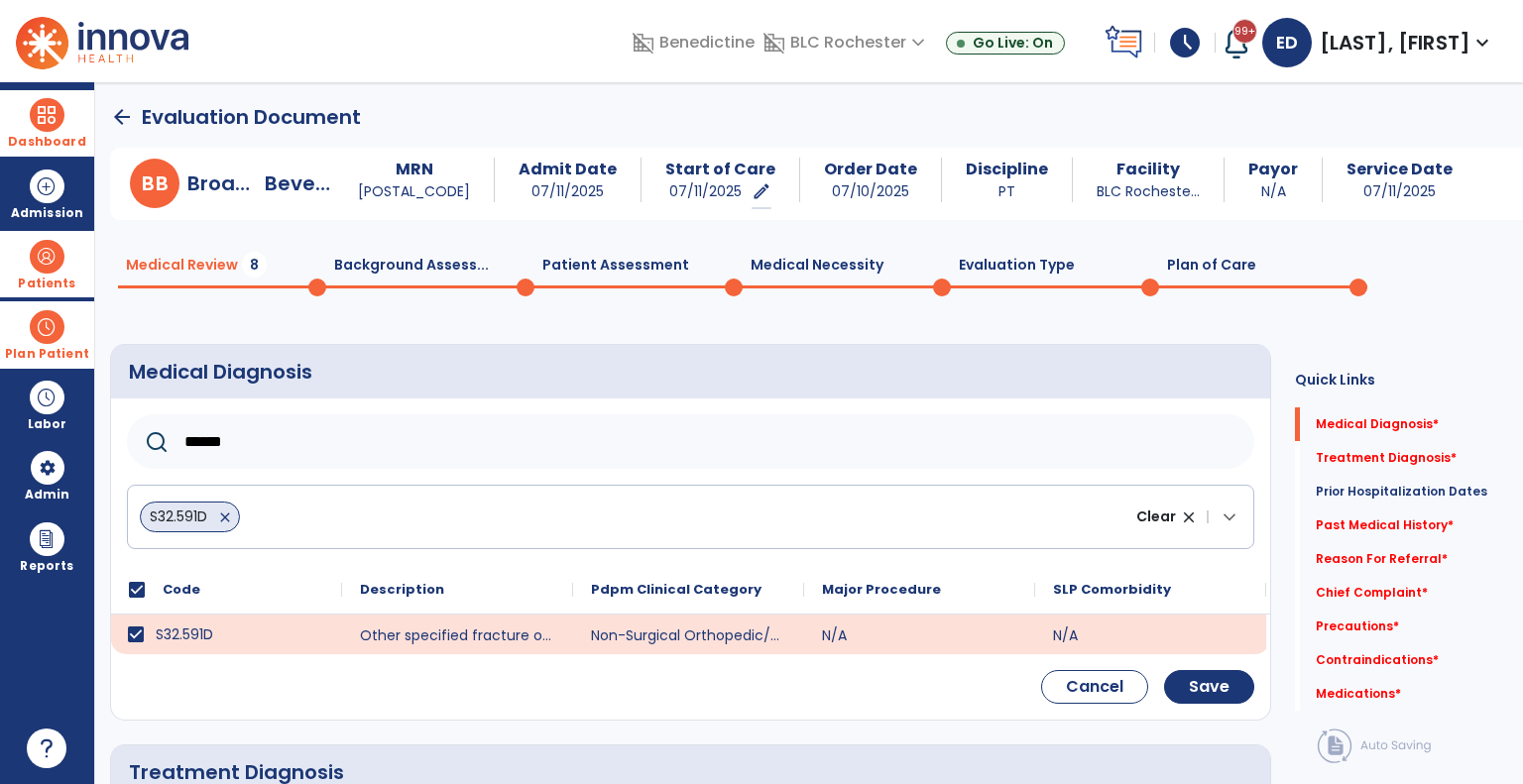 type on "******" 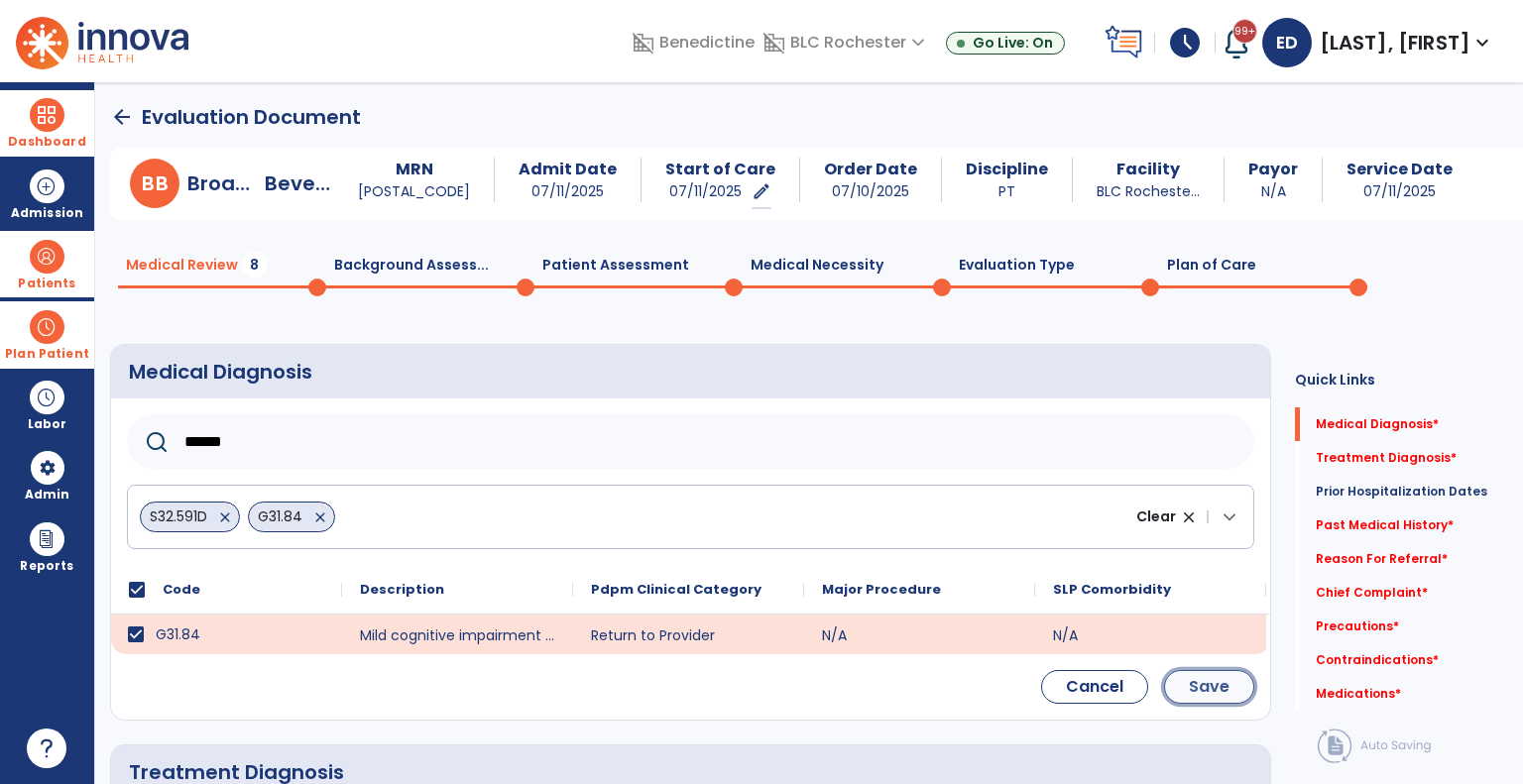 click on "Save" 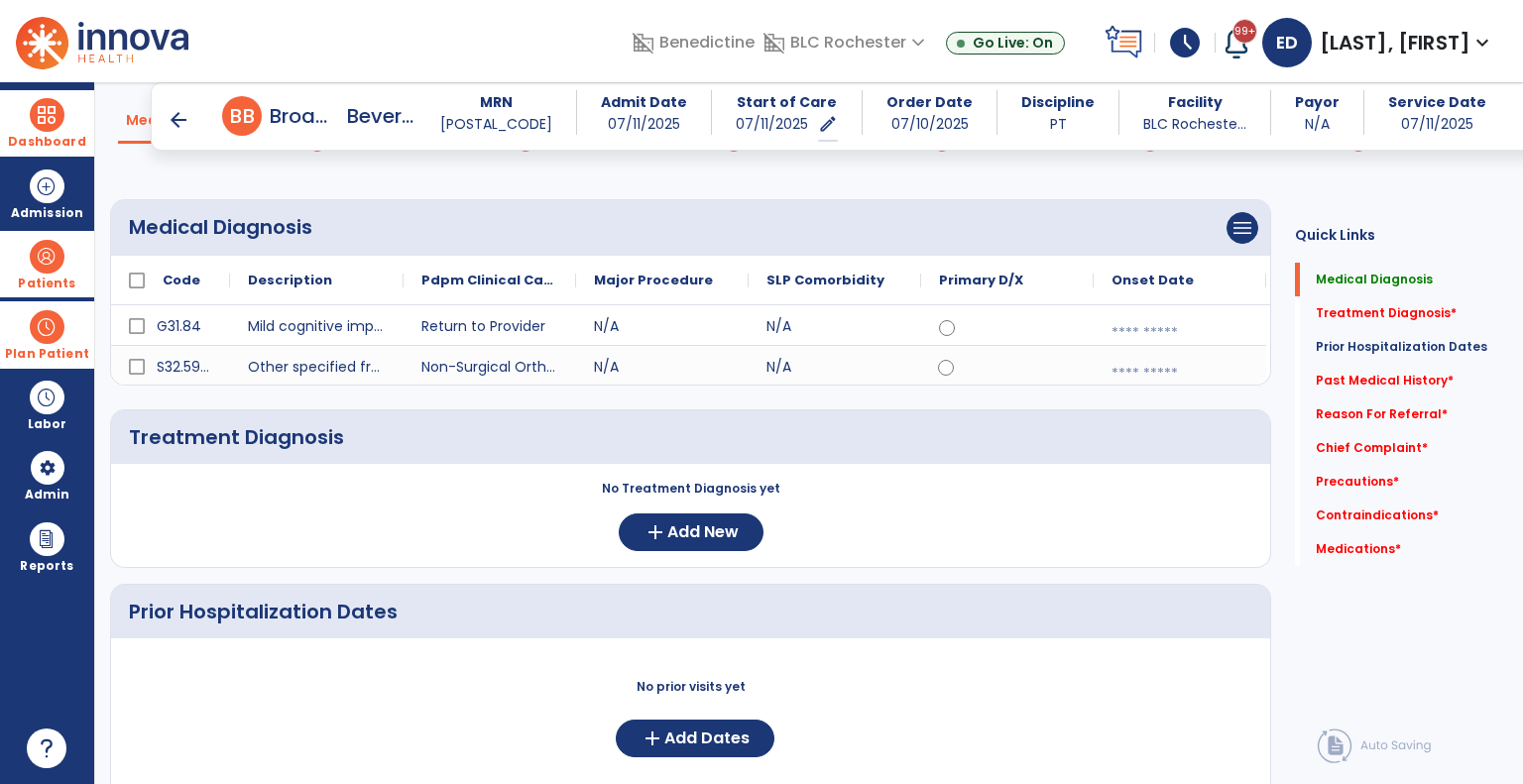 scroll, scrollTop: 151, scrollLeft: 0, axis: vertical 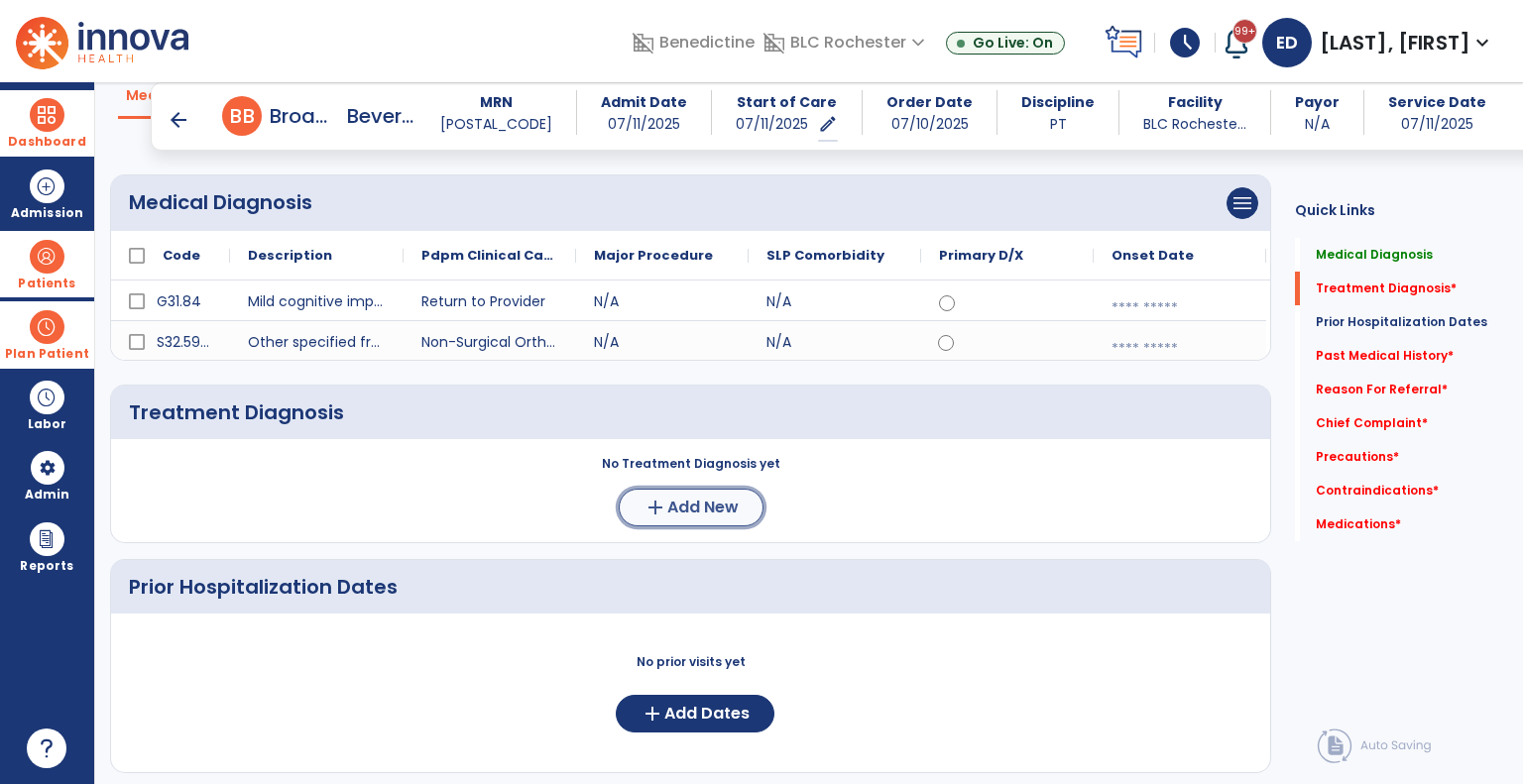 click on "add  Add New" 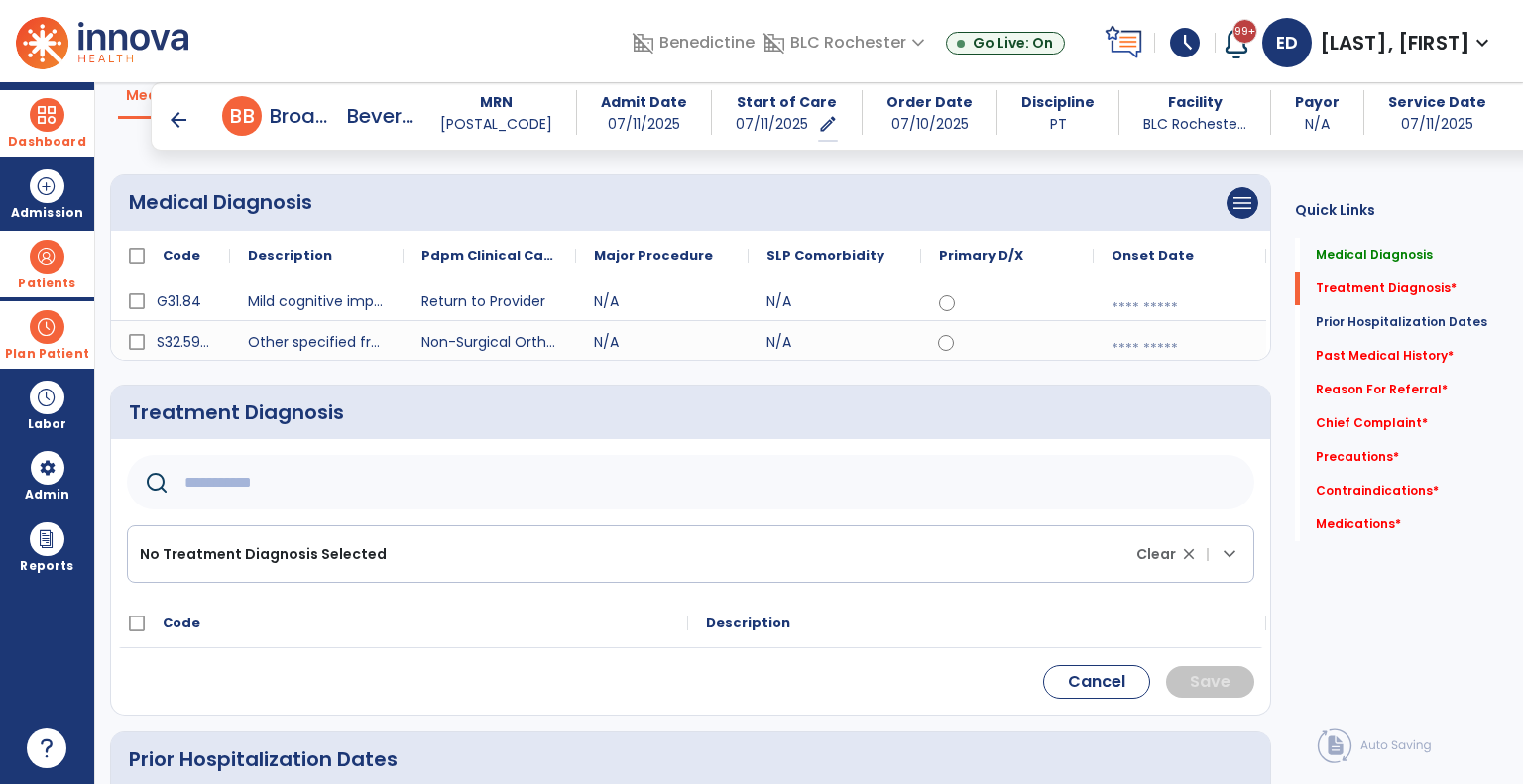 click 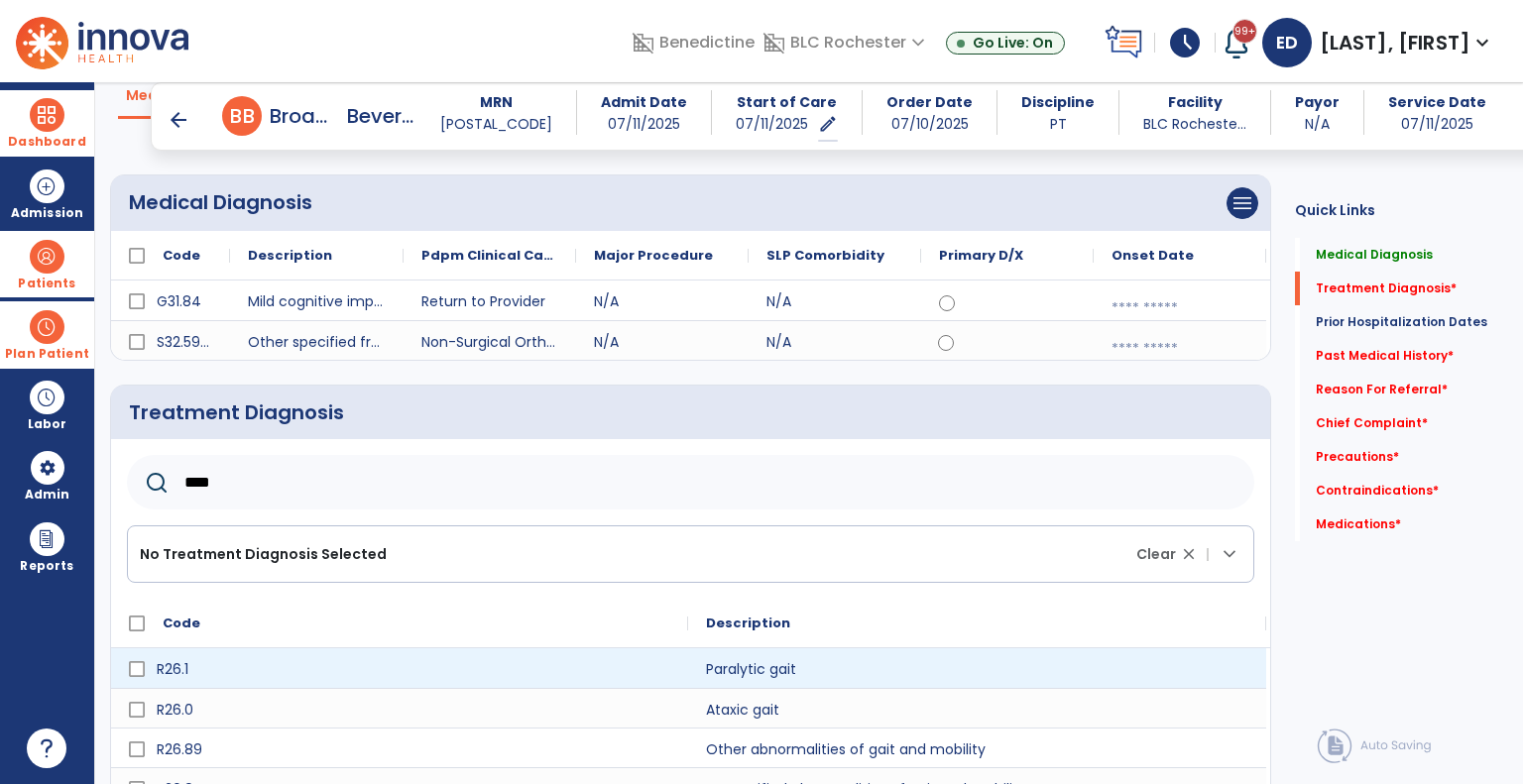 scroll, scrollTop: 224, scrollLeft: 0, axis: vertical 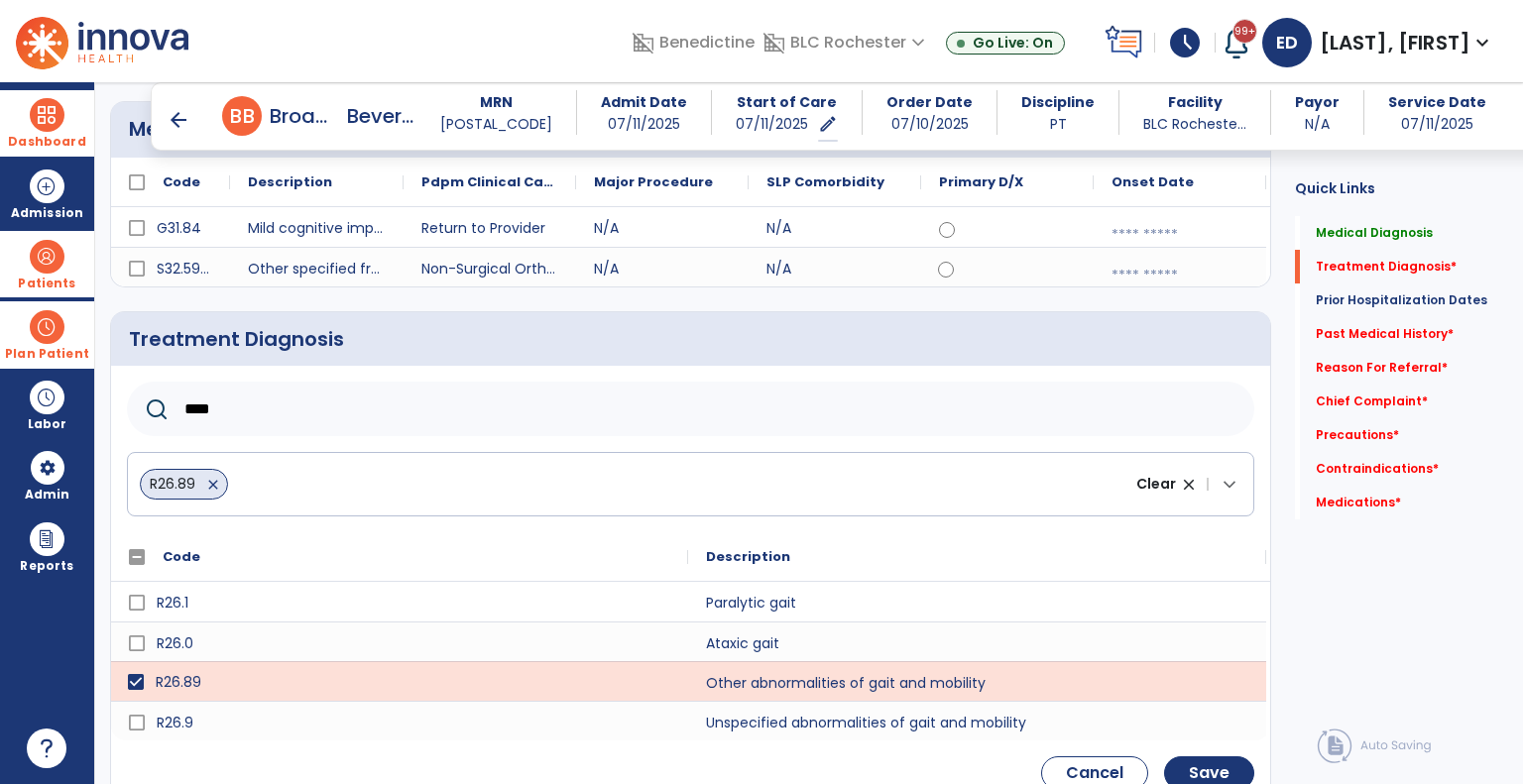 drag, startPoint x: 238, startPoint y: 406, endPoint x: 130, endPoint y: 367, distance: 114.82596 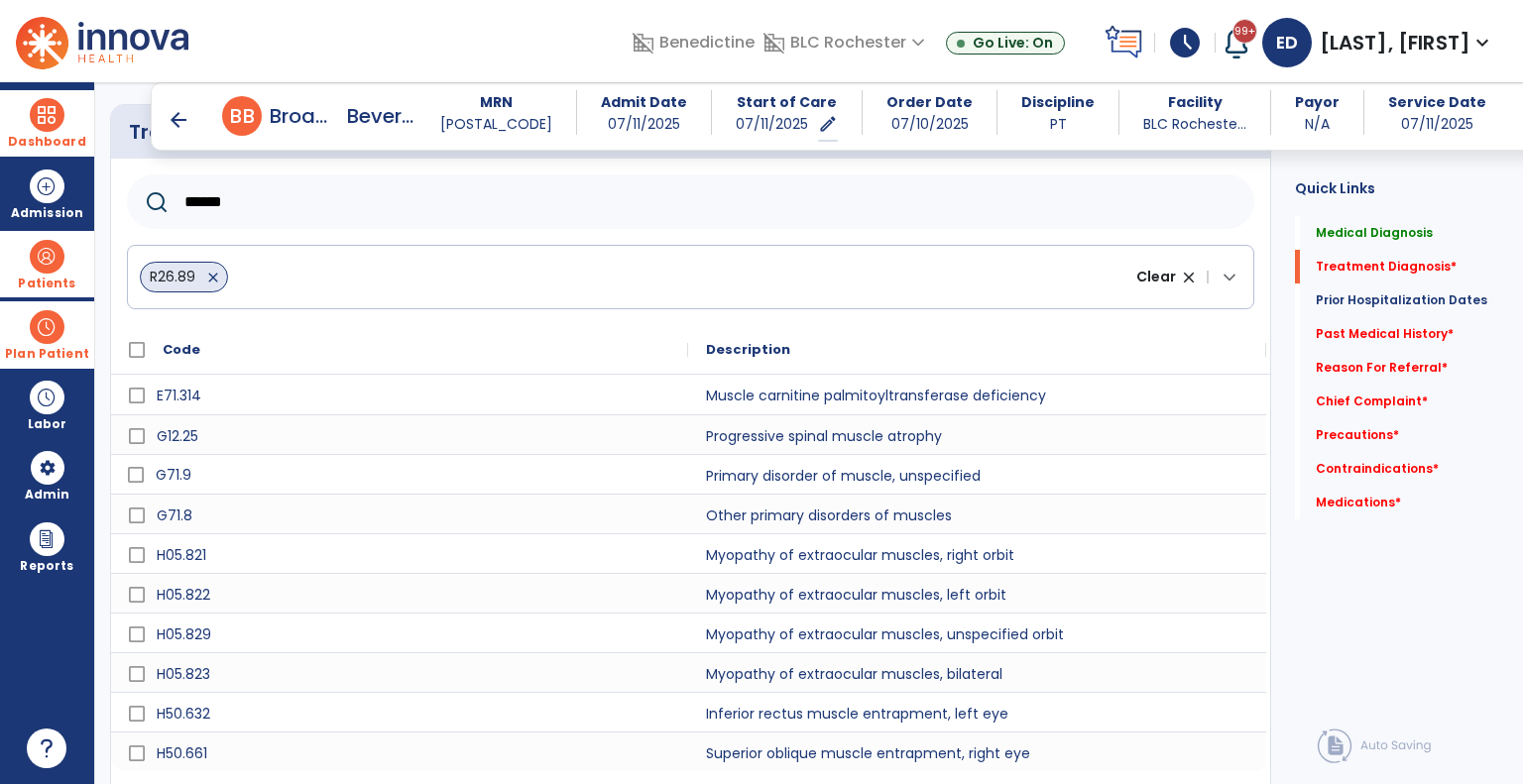 scroll, scrollTop: 462, scrollLeft: 0, axis: vertical 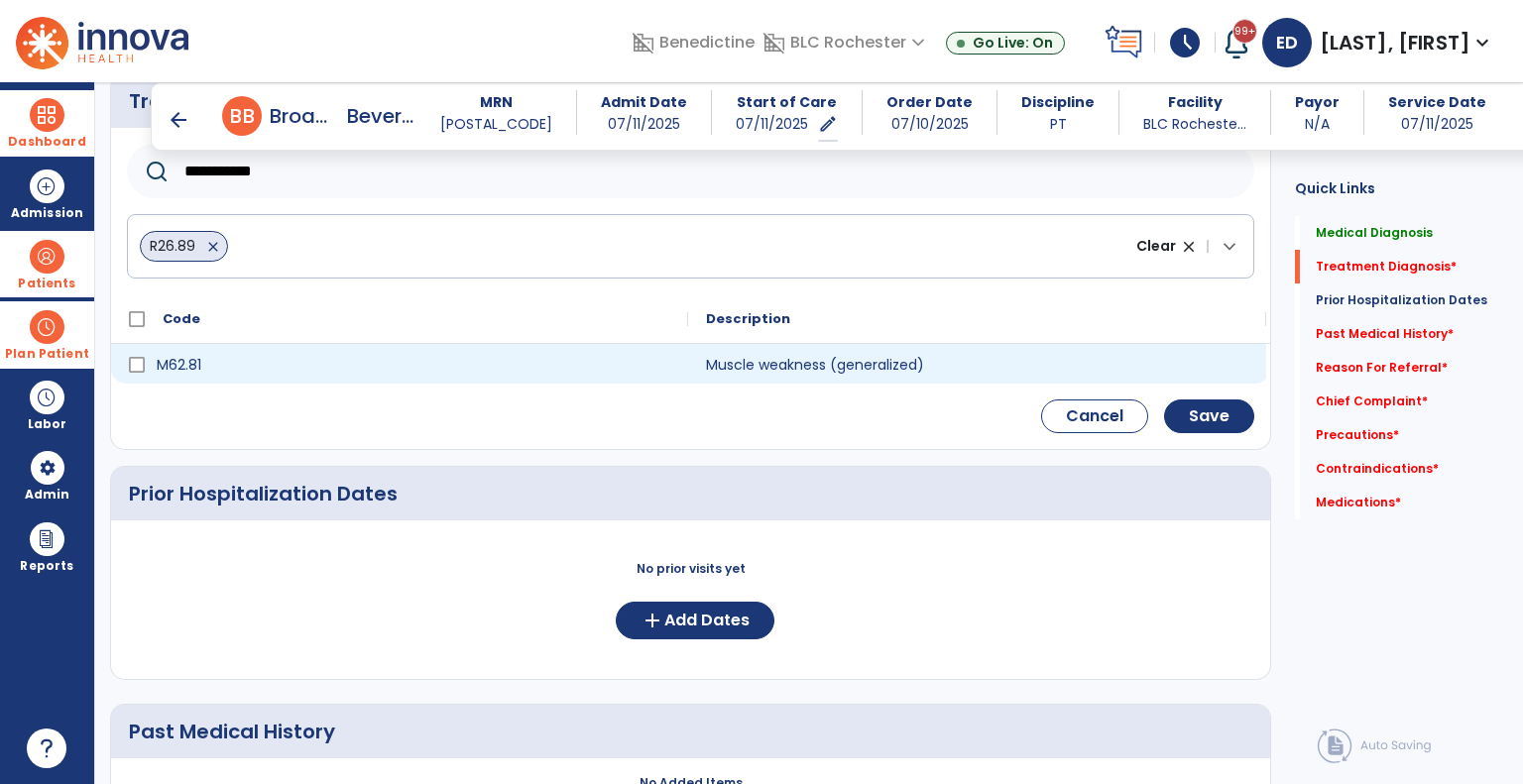 type on "**********" 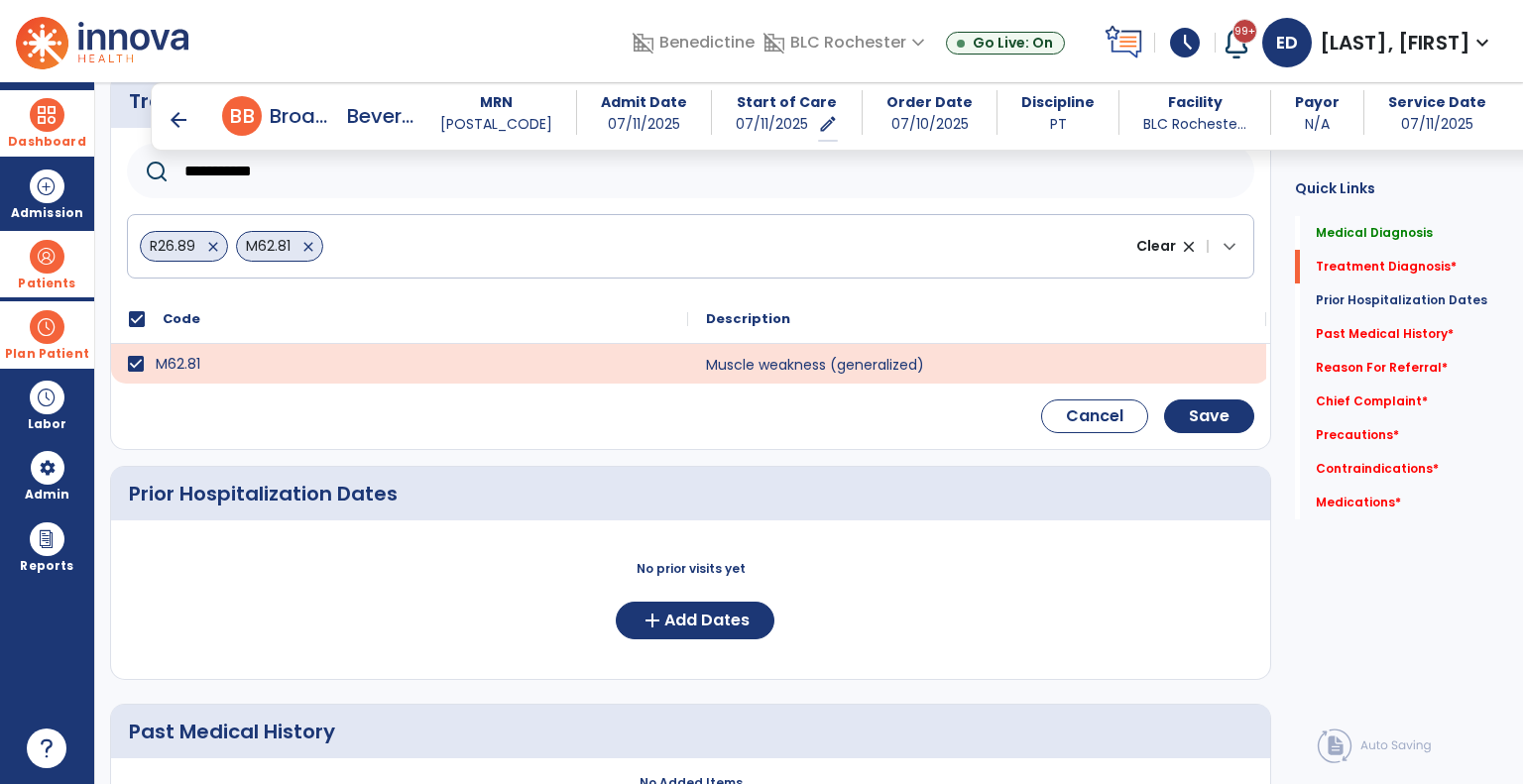 click on "Cancel    Save" 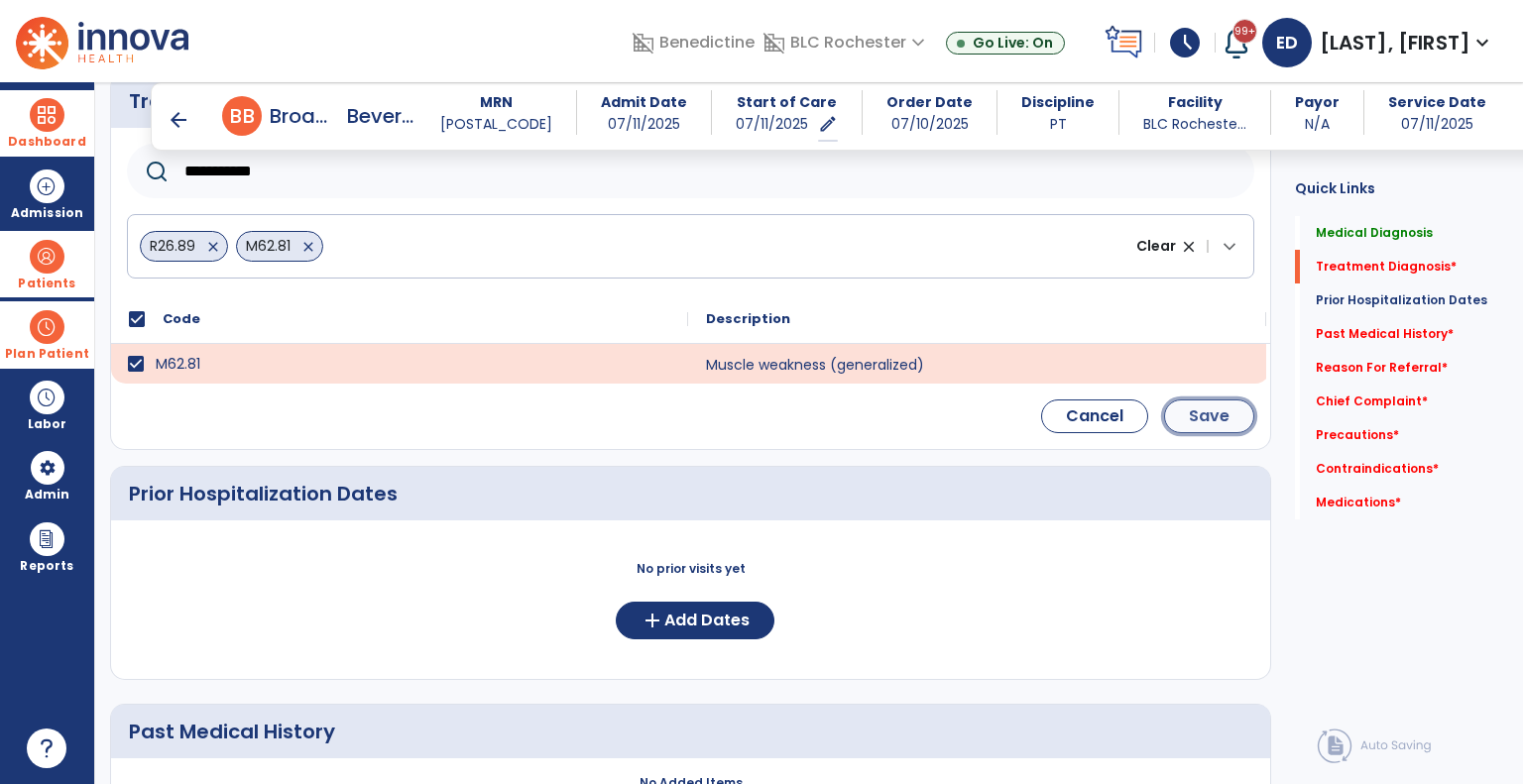 click on "Save" 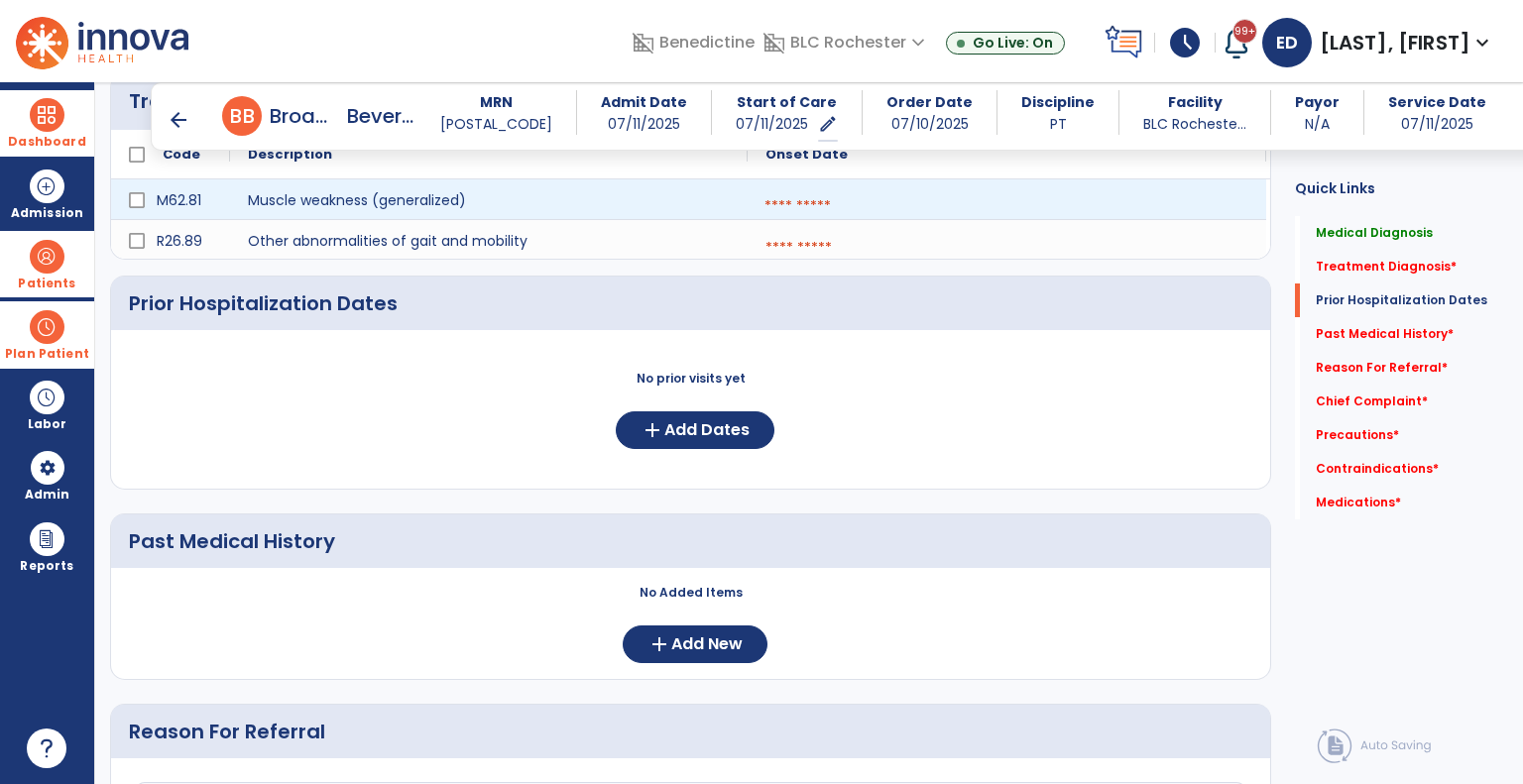 click at bounding box center [1006, 206] 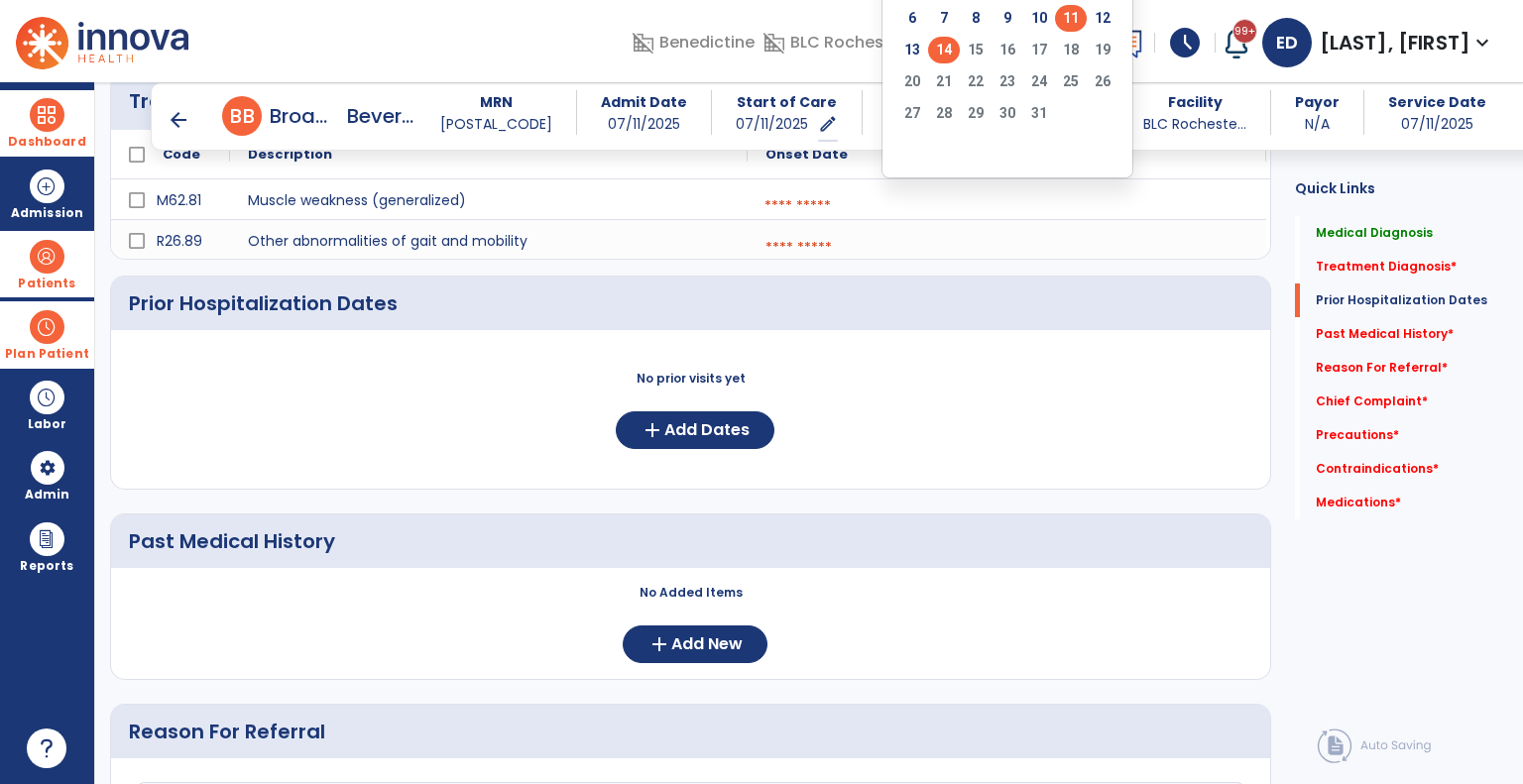click on "11" 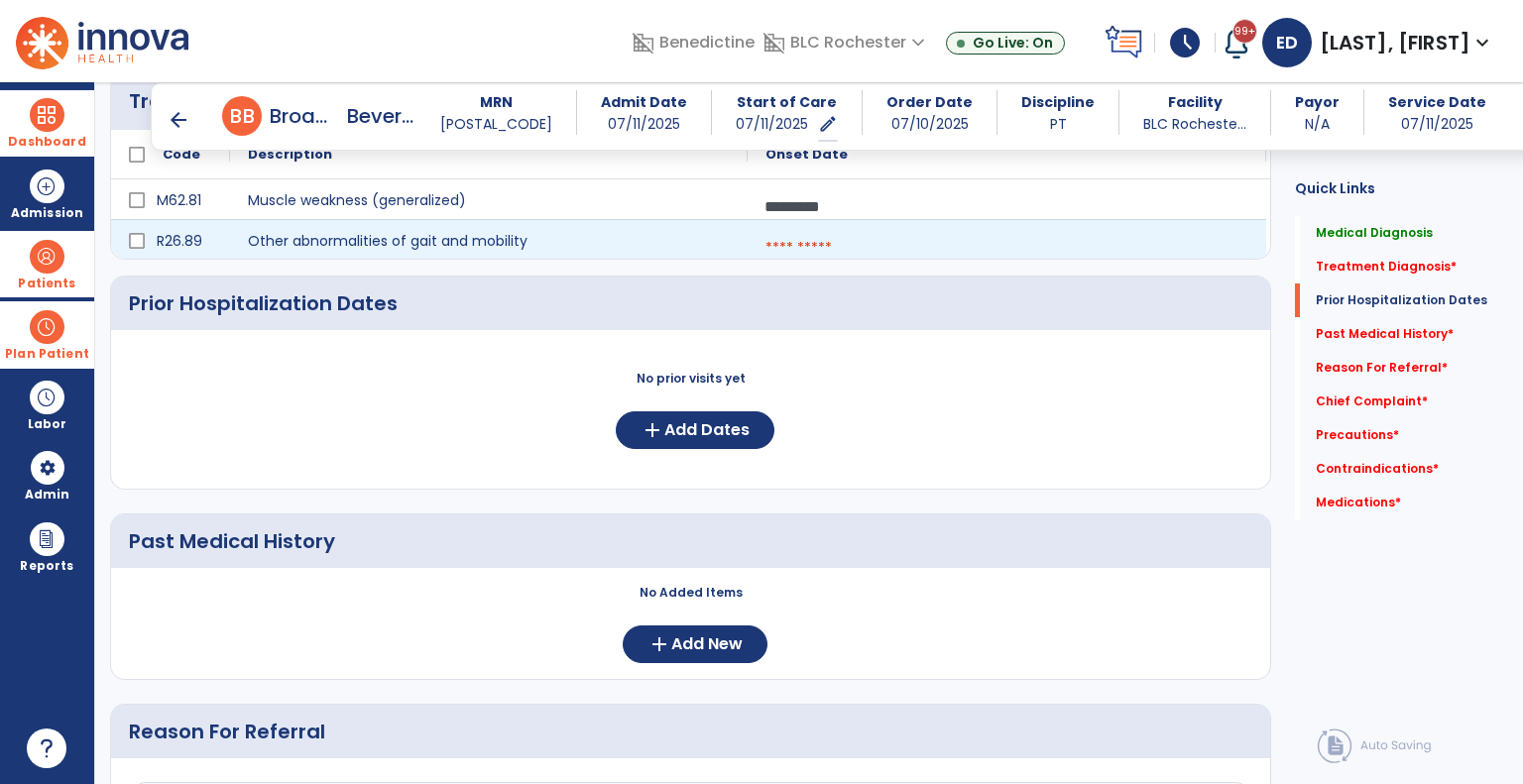 click at bounding box center (1006, 248) 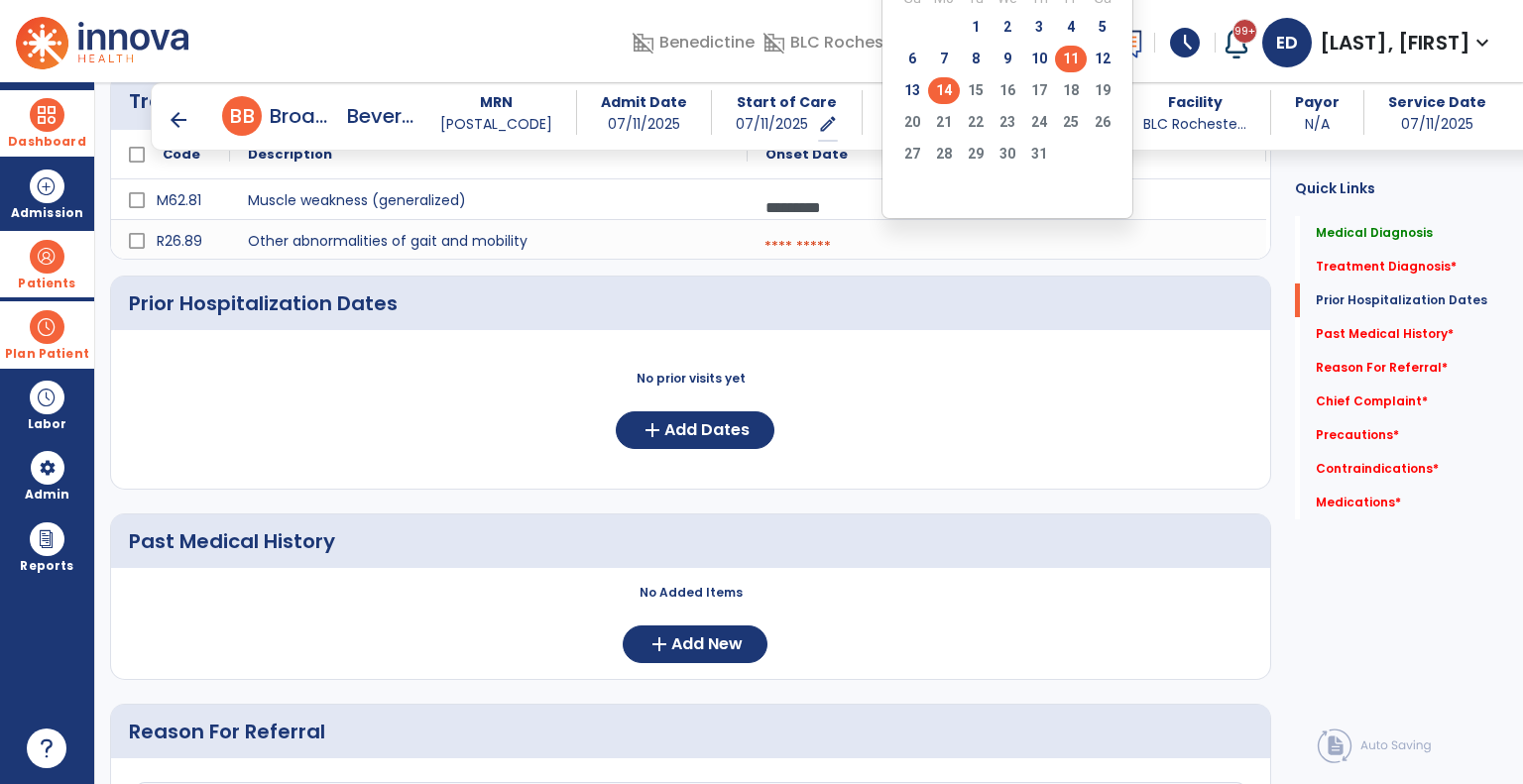 click on "11" 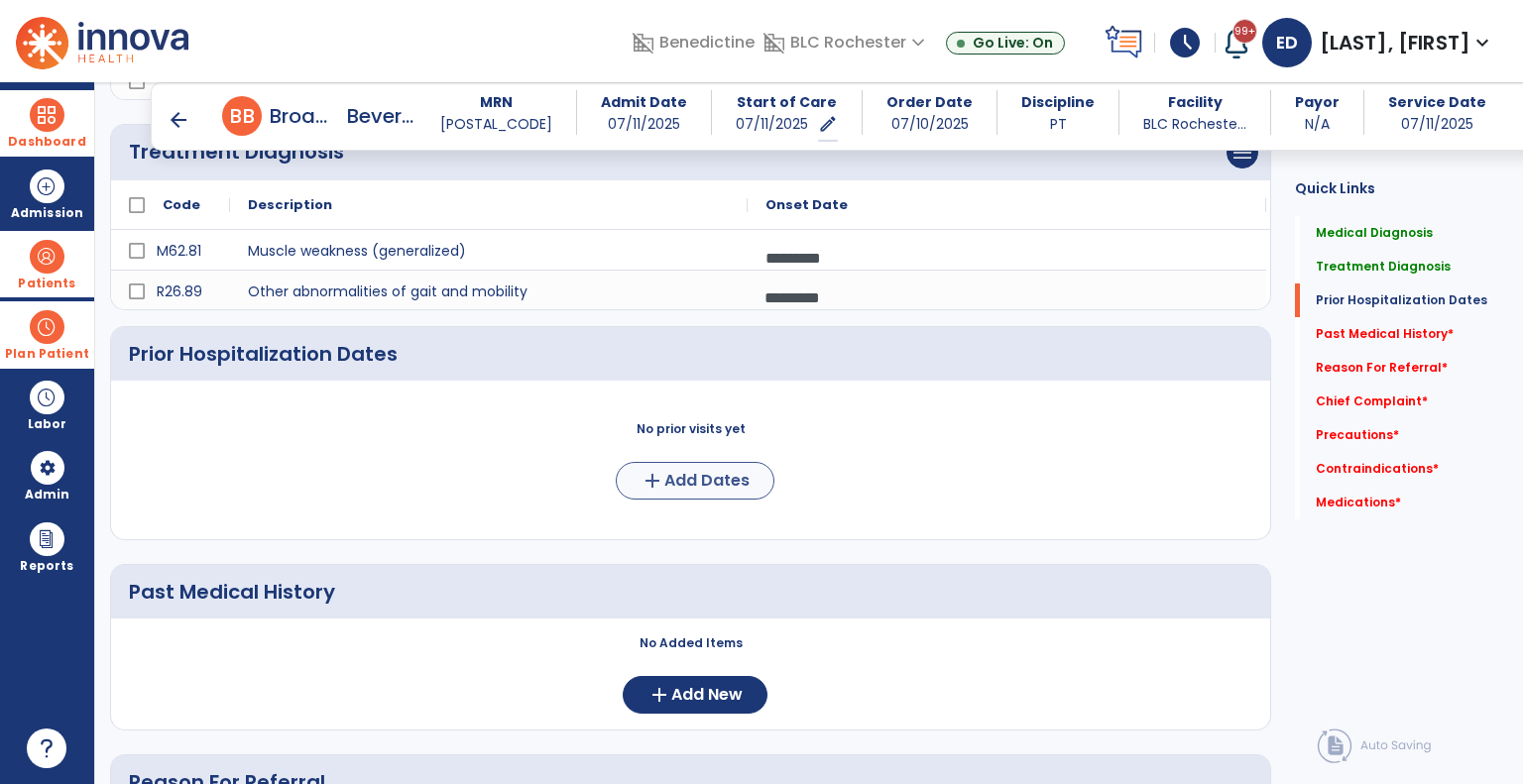 scroll, scrollTop: 410, scrollLeft: 0, axis: vertical 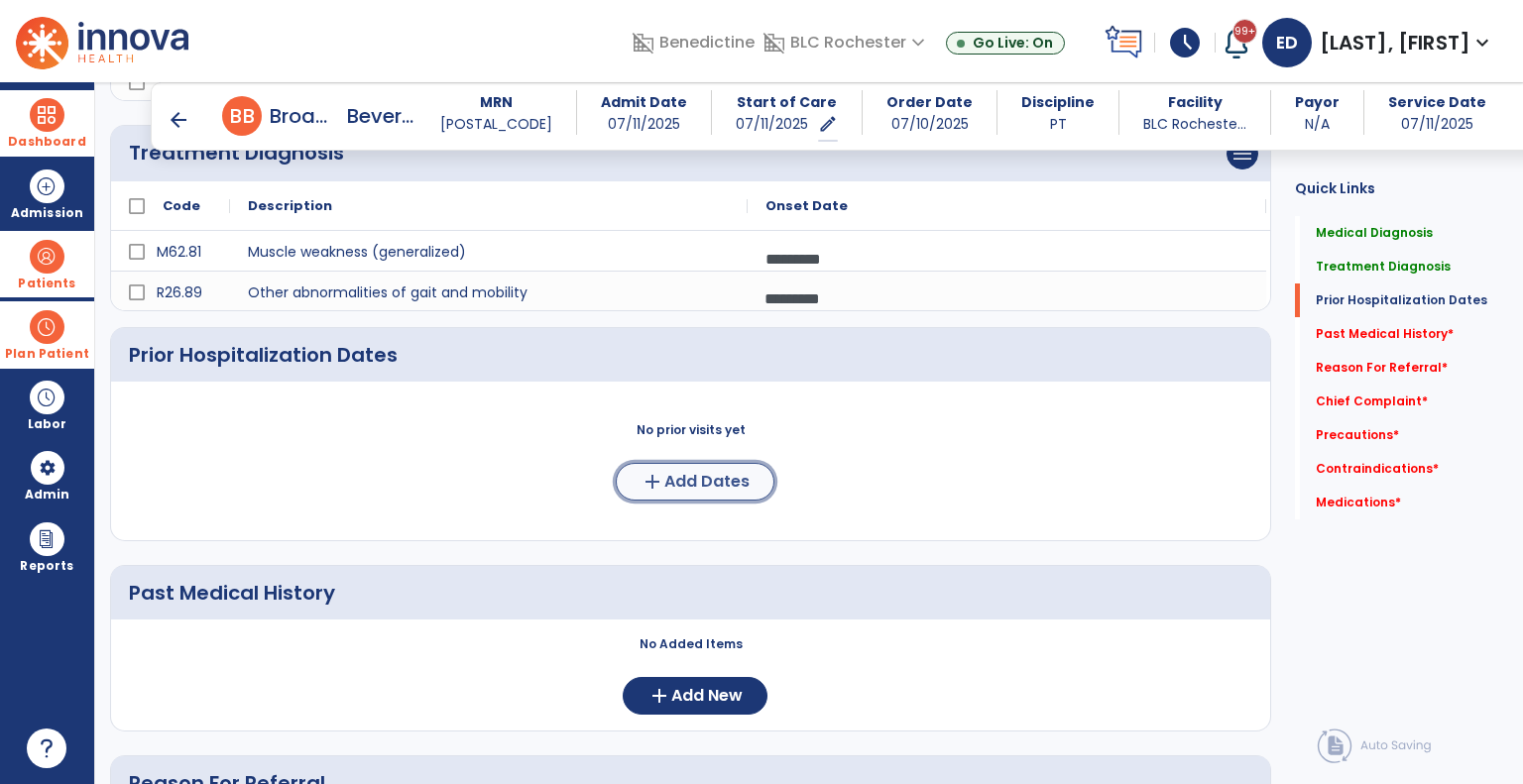 click on "Add Dates" 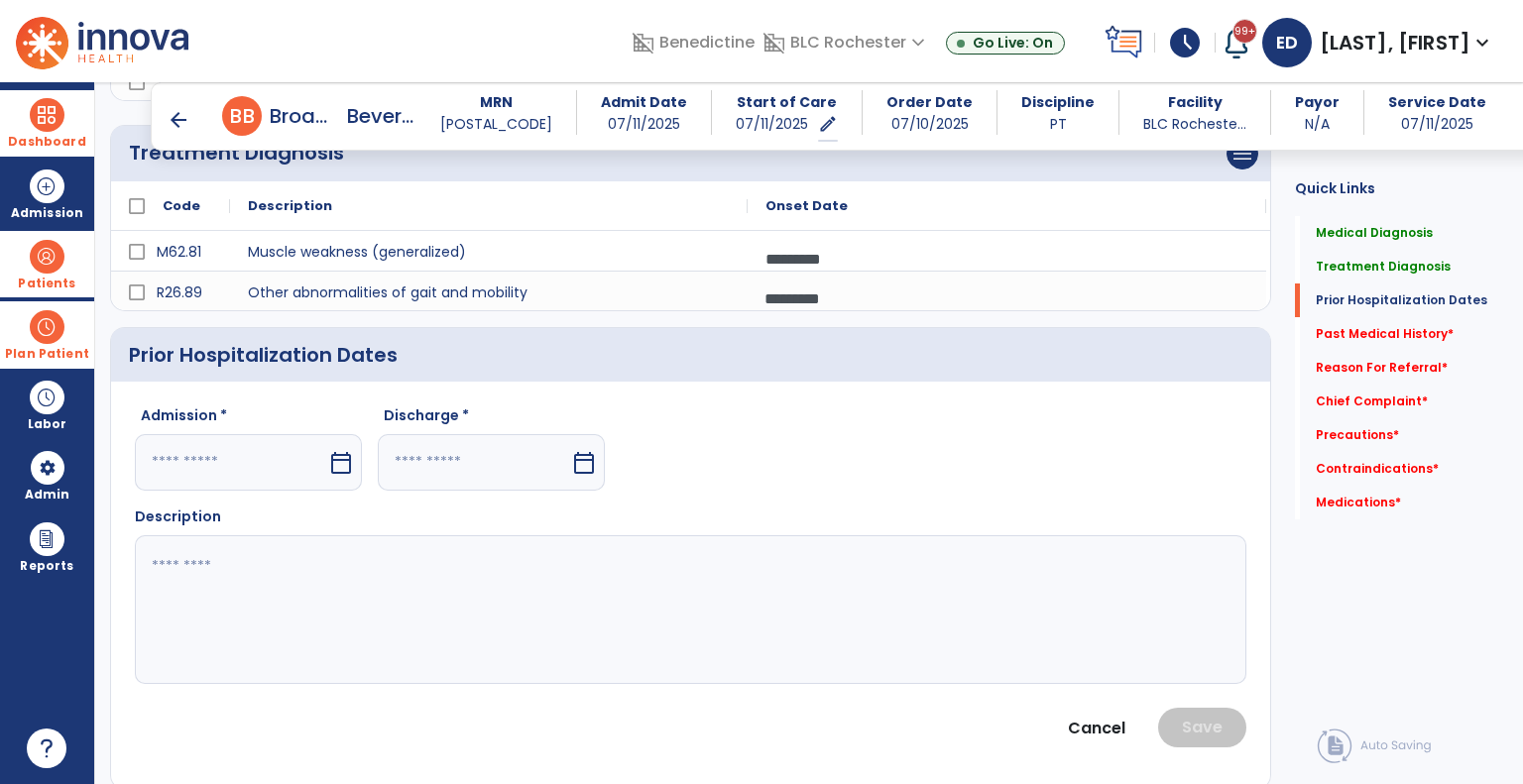 click on "calendar_today" at bounding box center (341, 463) 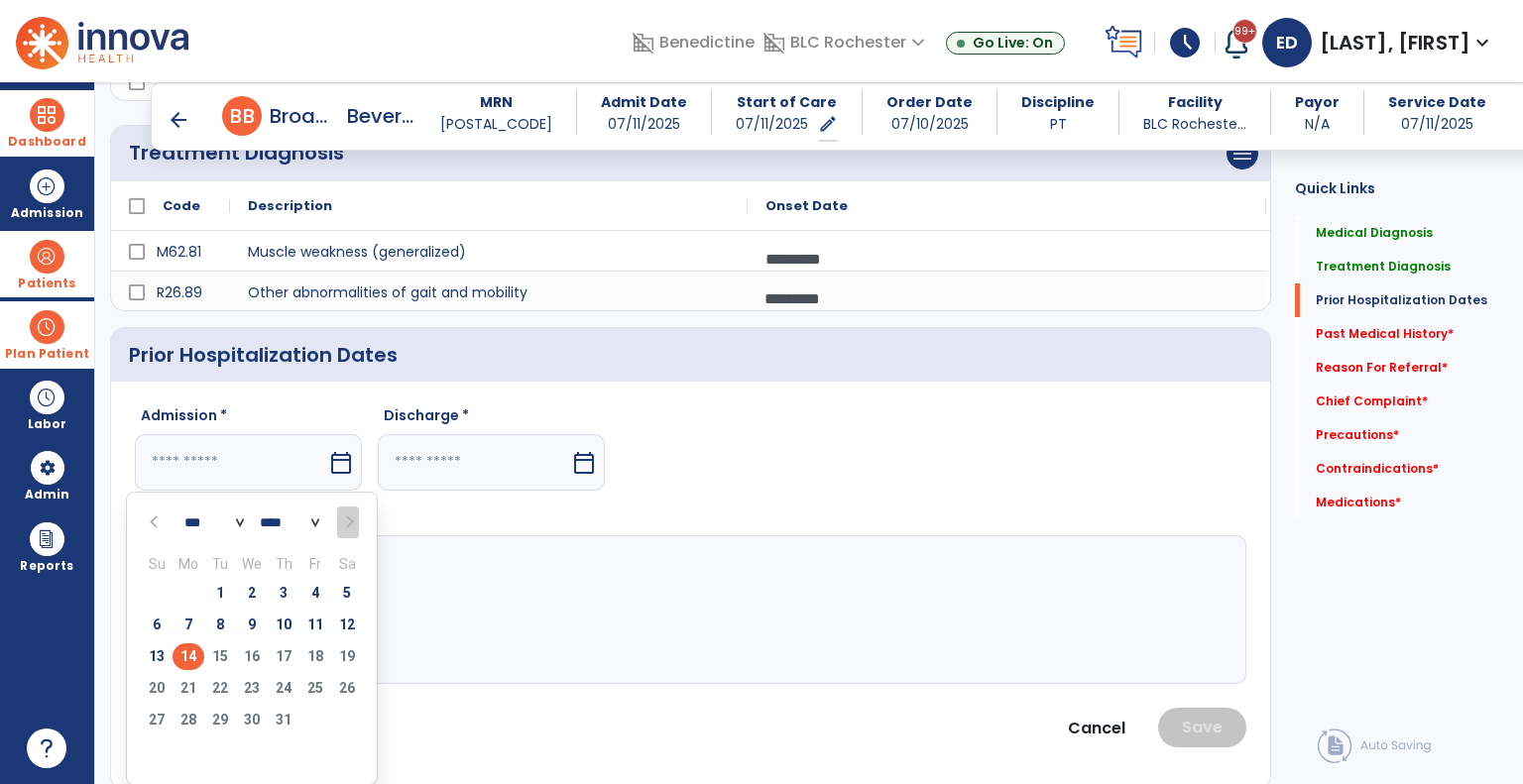 click at bounding box center [156, 522] 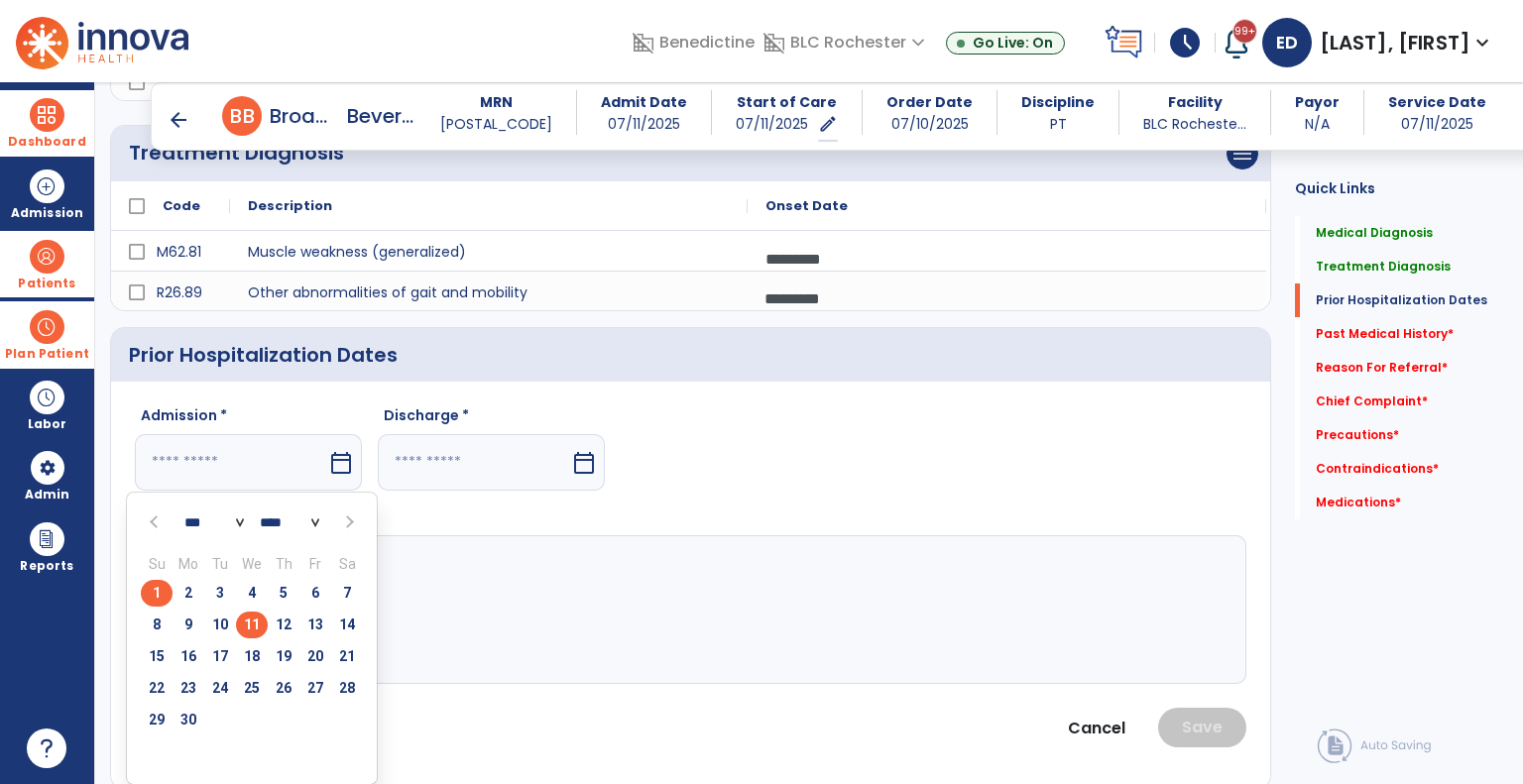 click on "11" at bounding box center (252, 624) 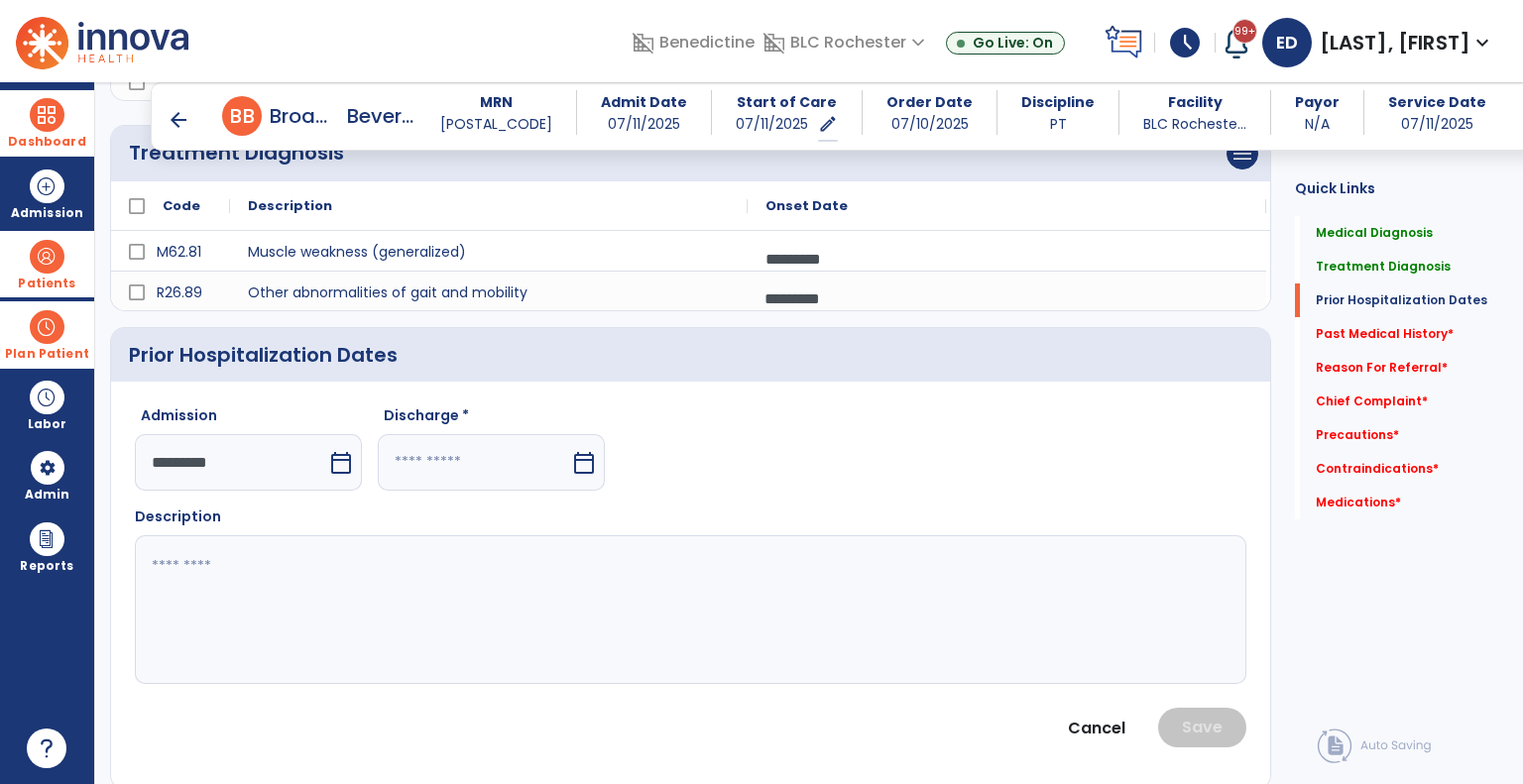click at bounding box center [474, 462] 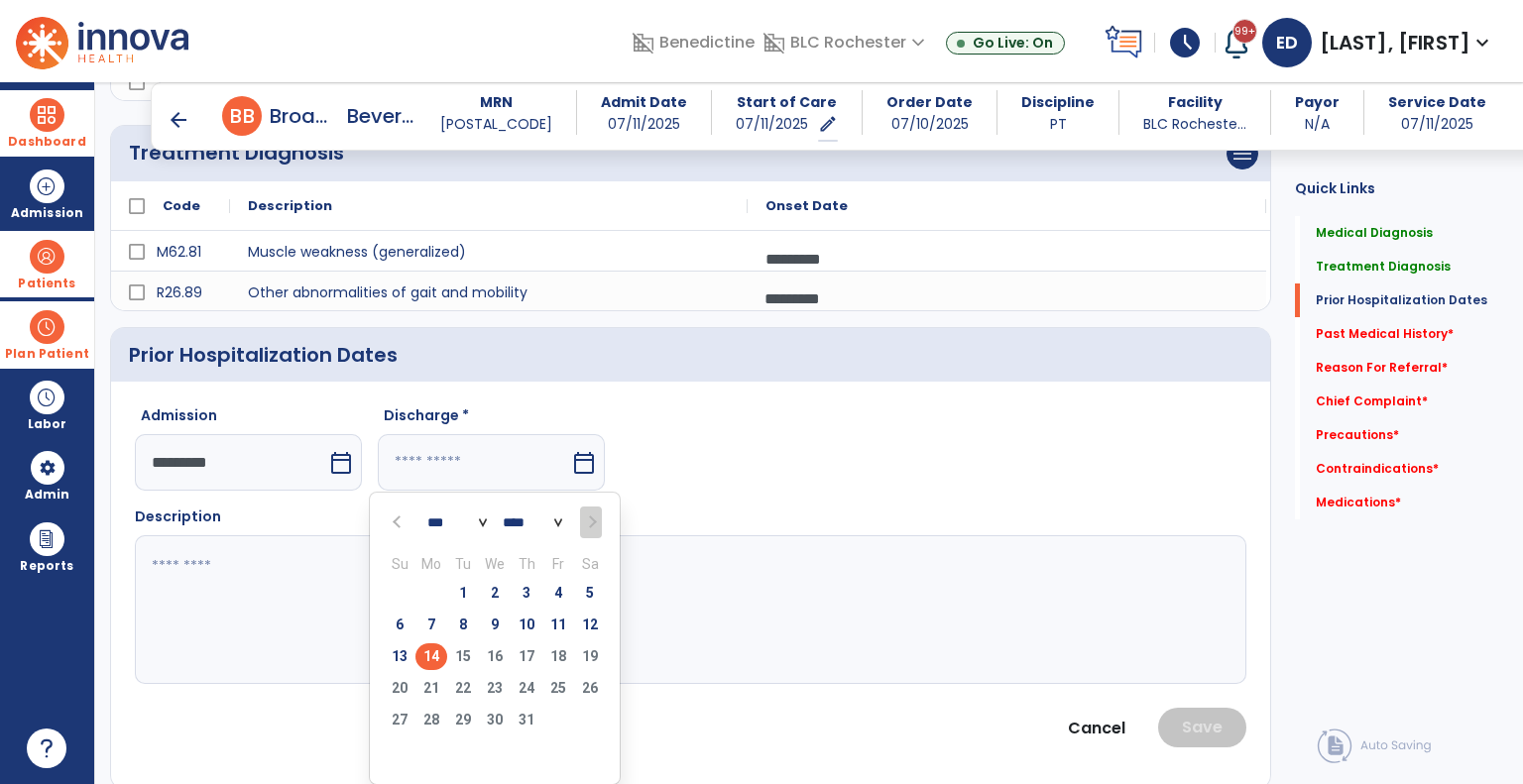 click at bounding box center (399, 522) 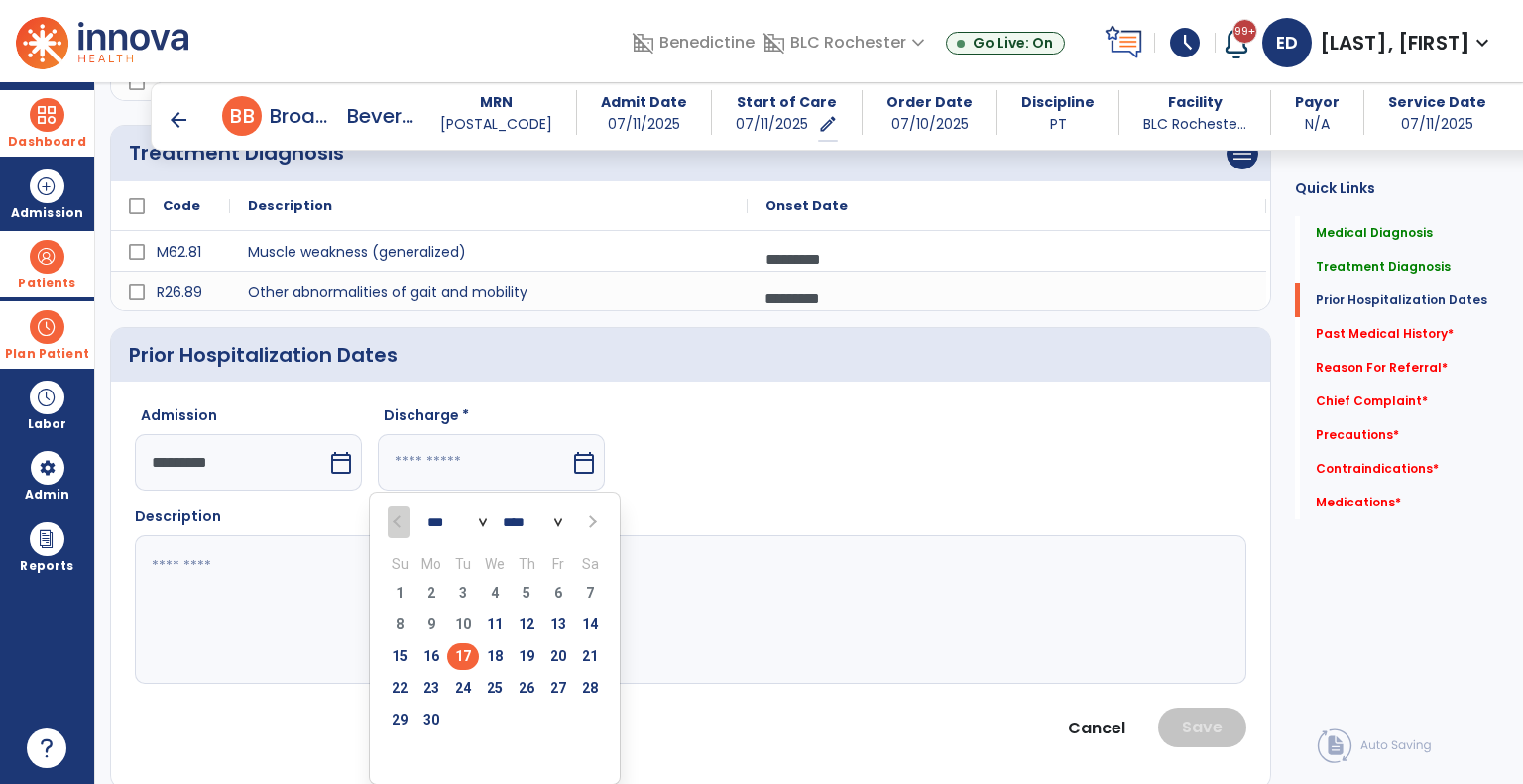 click on "17" at bounding box center [463, 656] 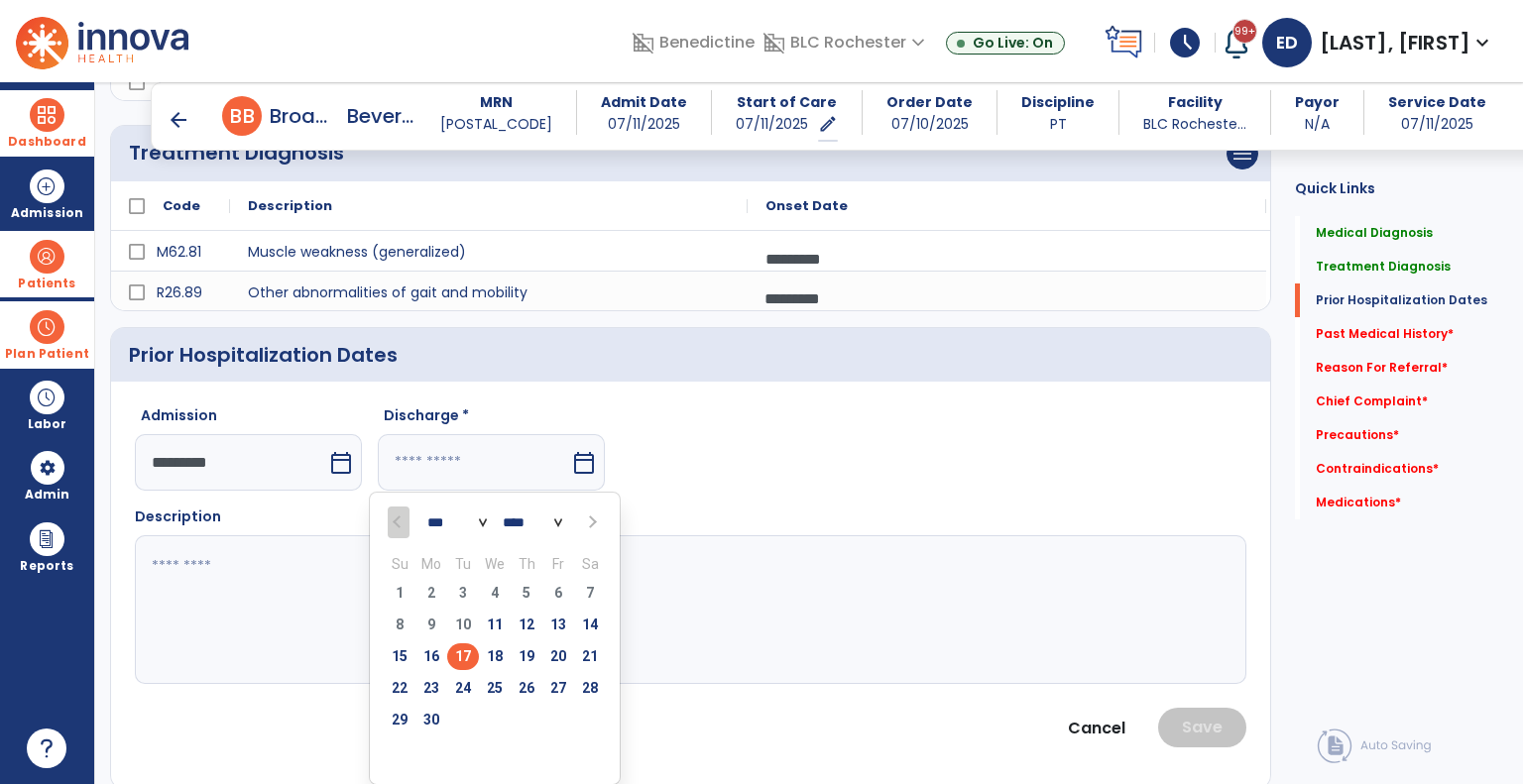 type on "*********" 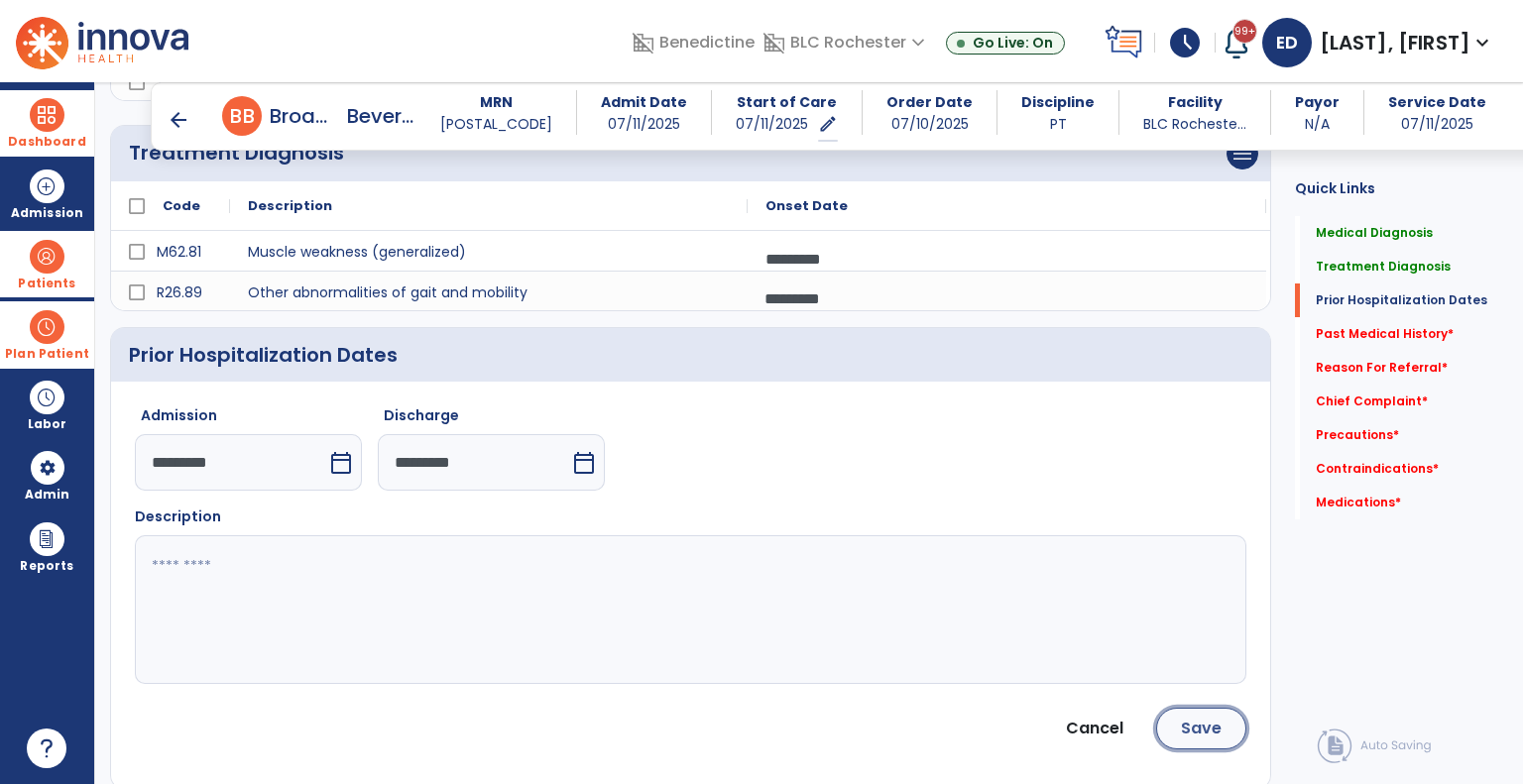 click on "Save" 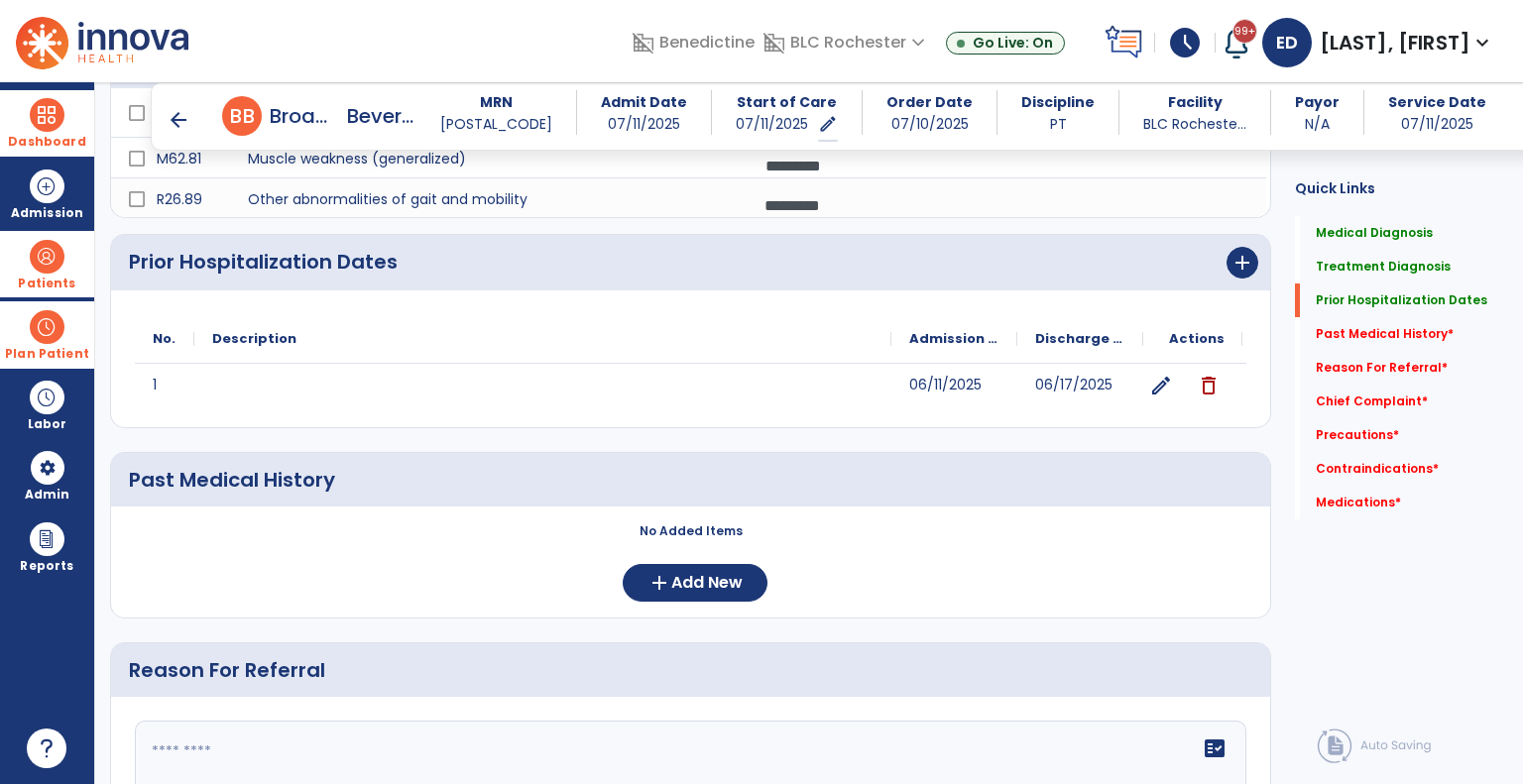scroll, scrollTop: 505, scrollLeft: 0, axis: vertical 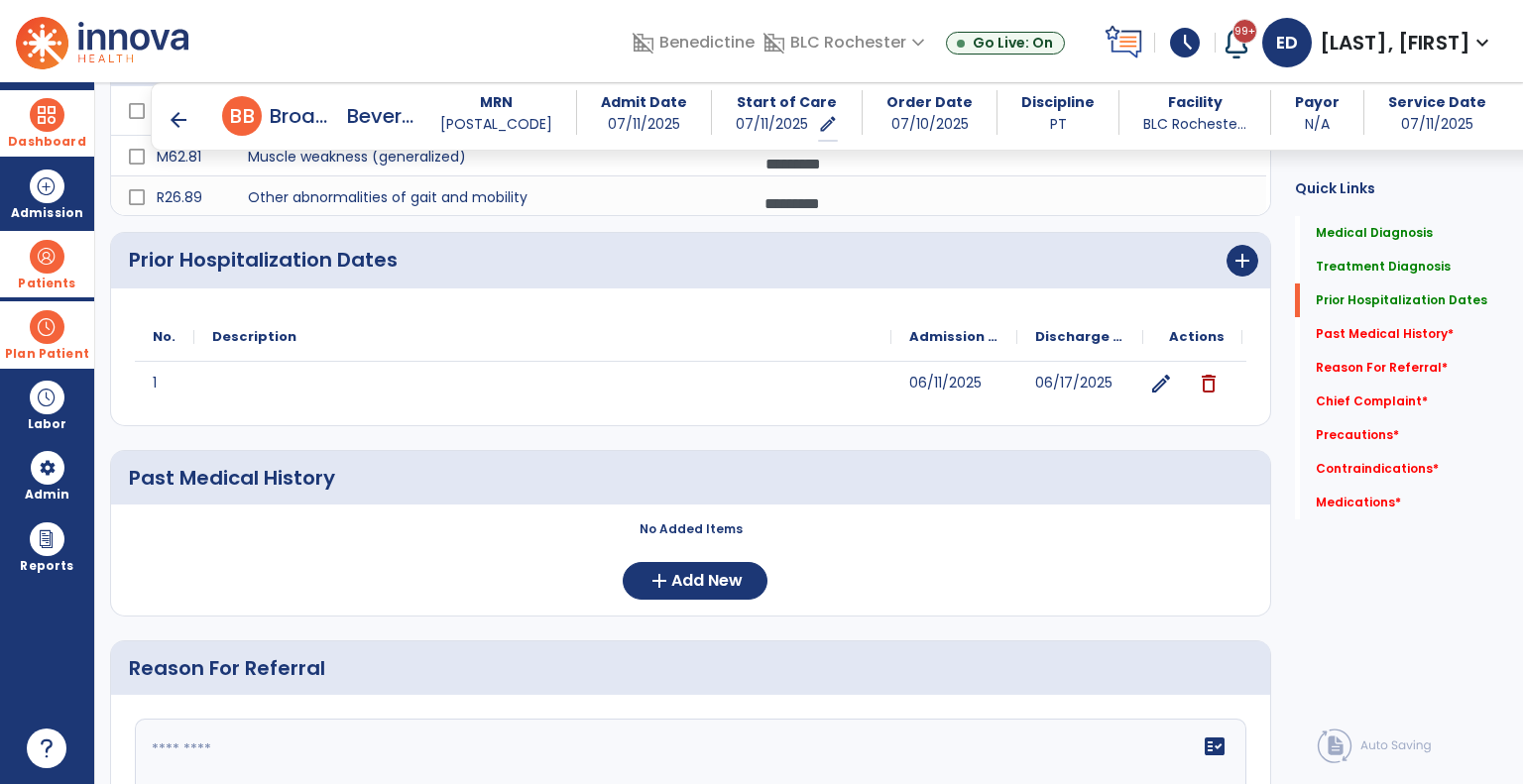 click on "No Added Items  add  Add New" 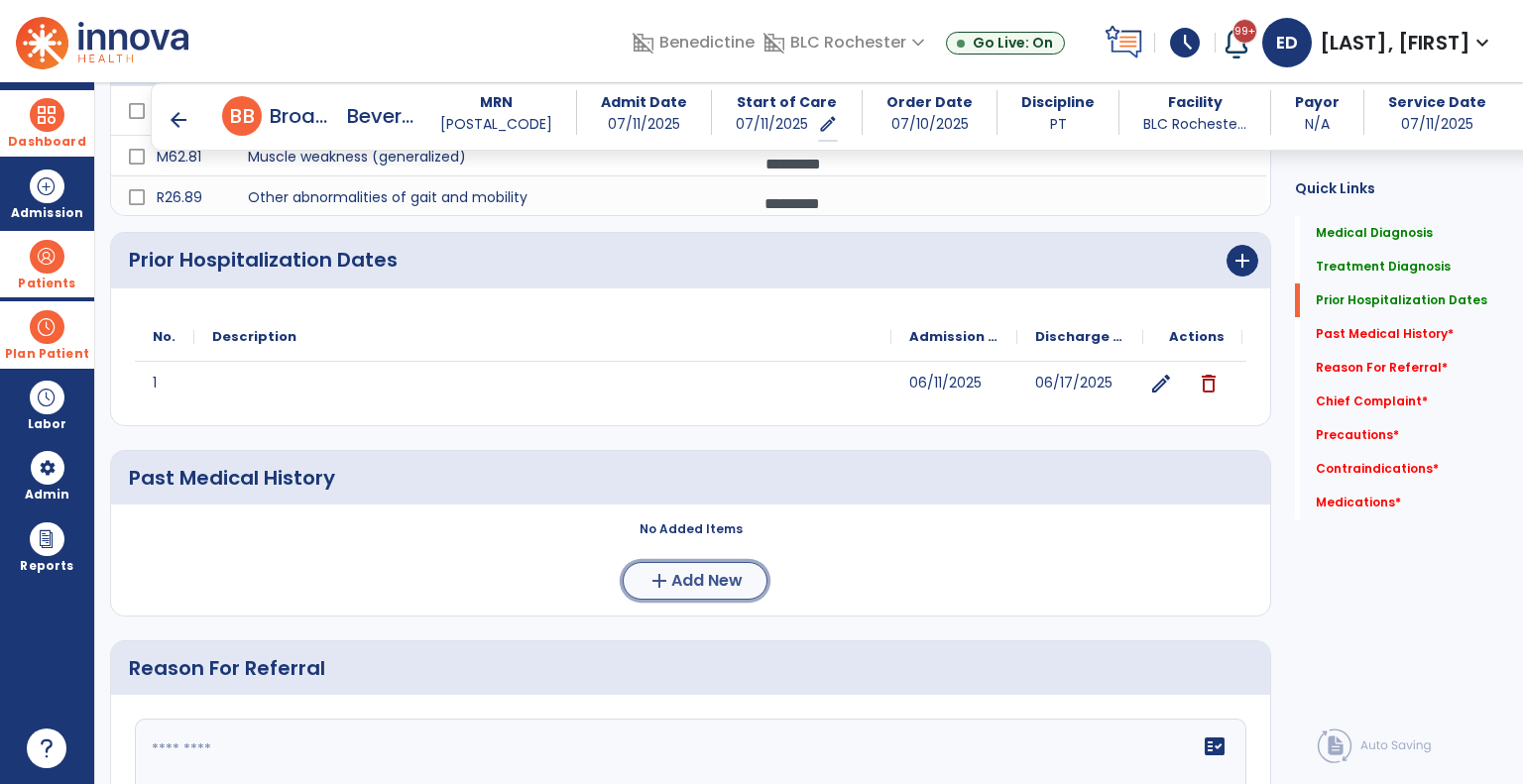 click on "Add New" 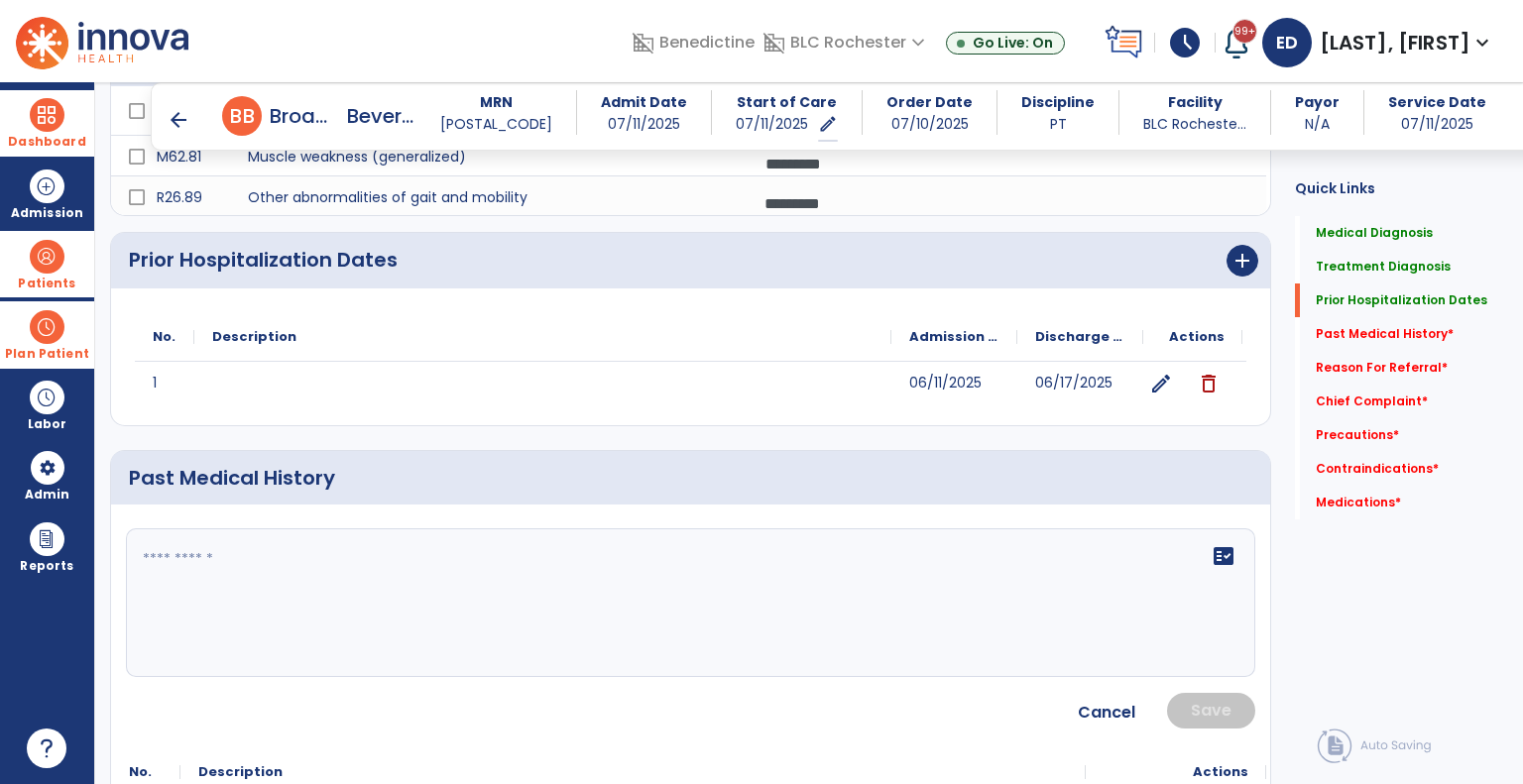 click on "fact_check" 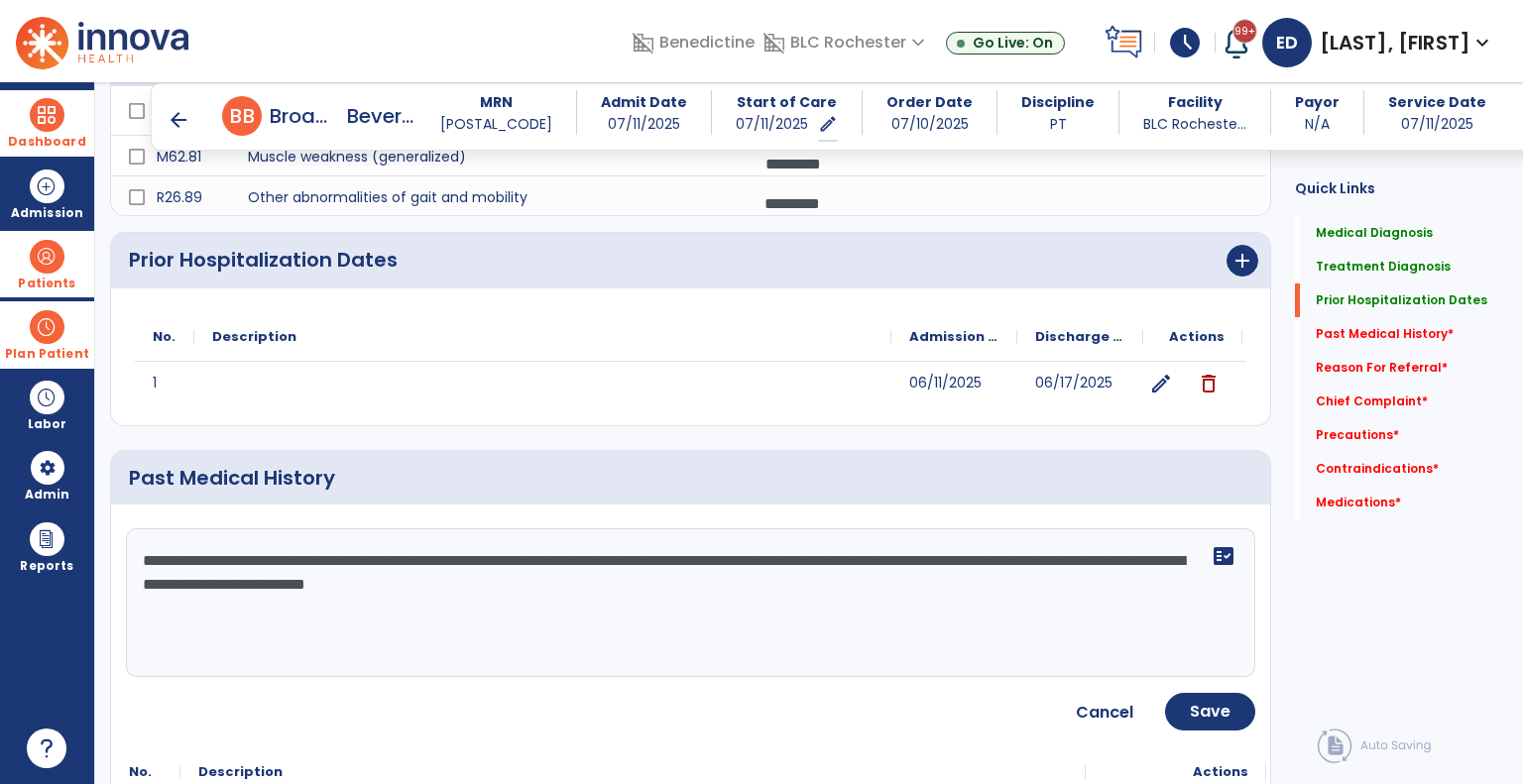 click on "**********" 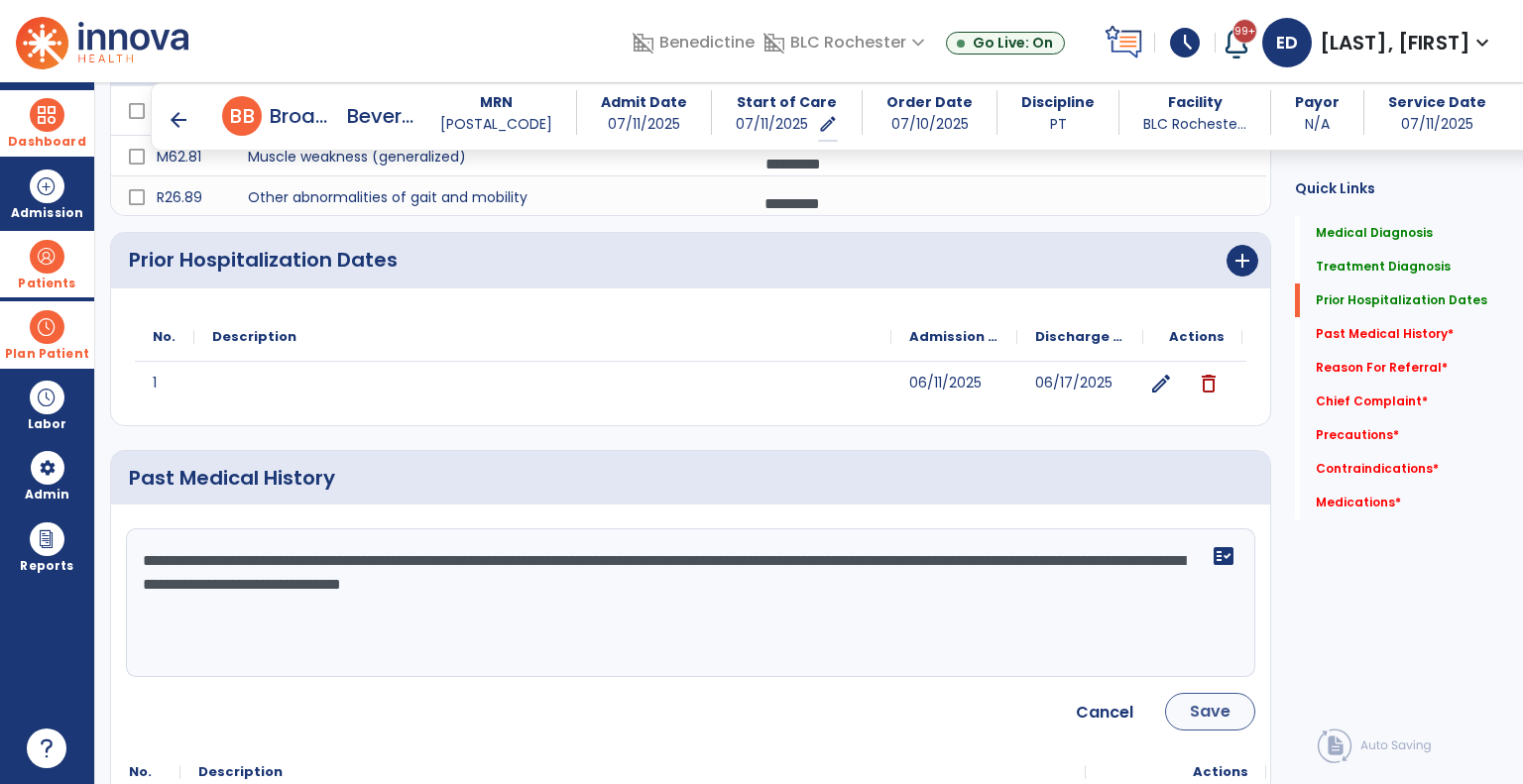 type on "**********" 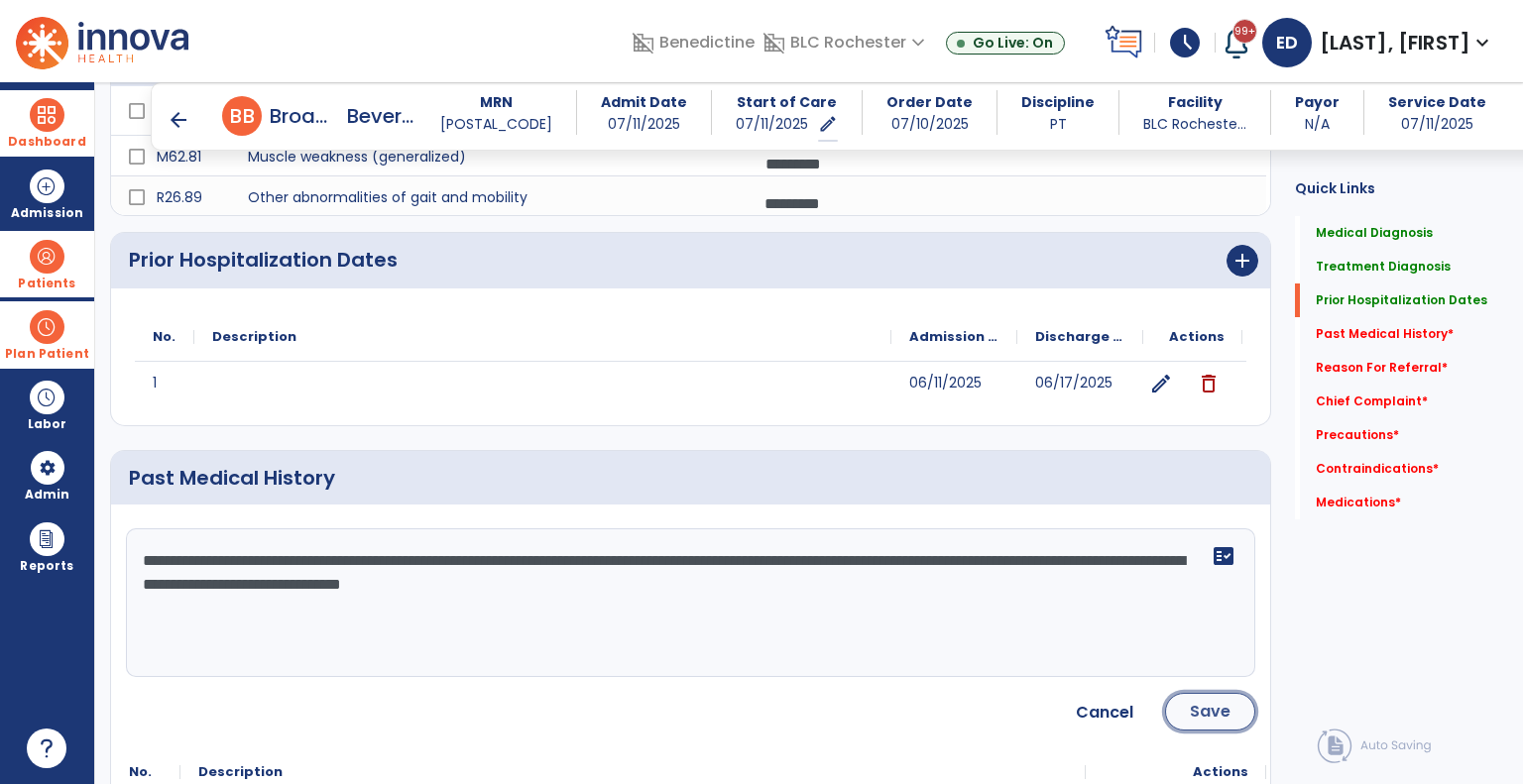 click on "Save" 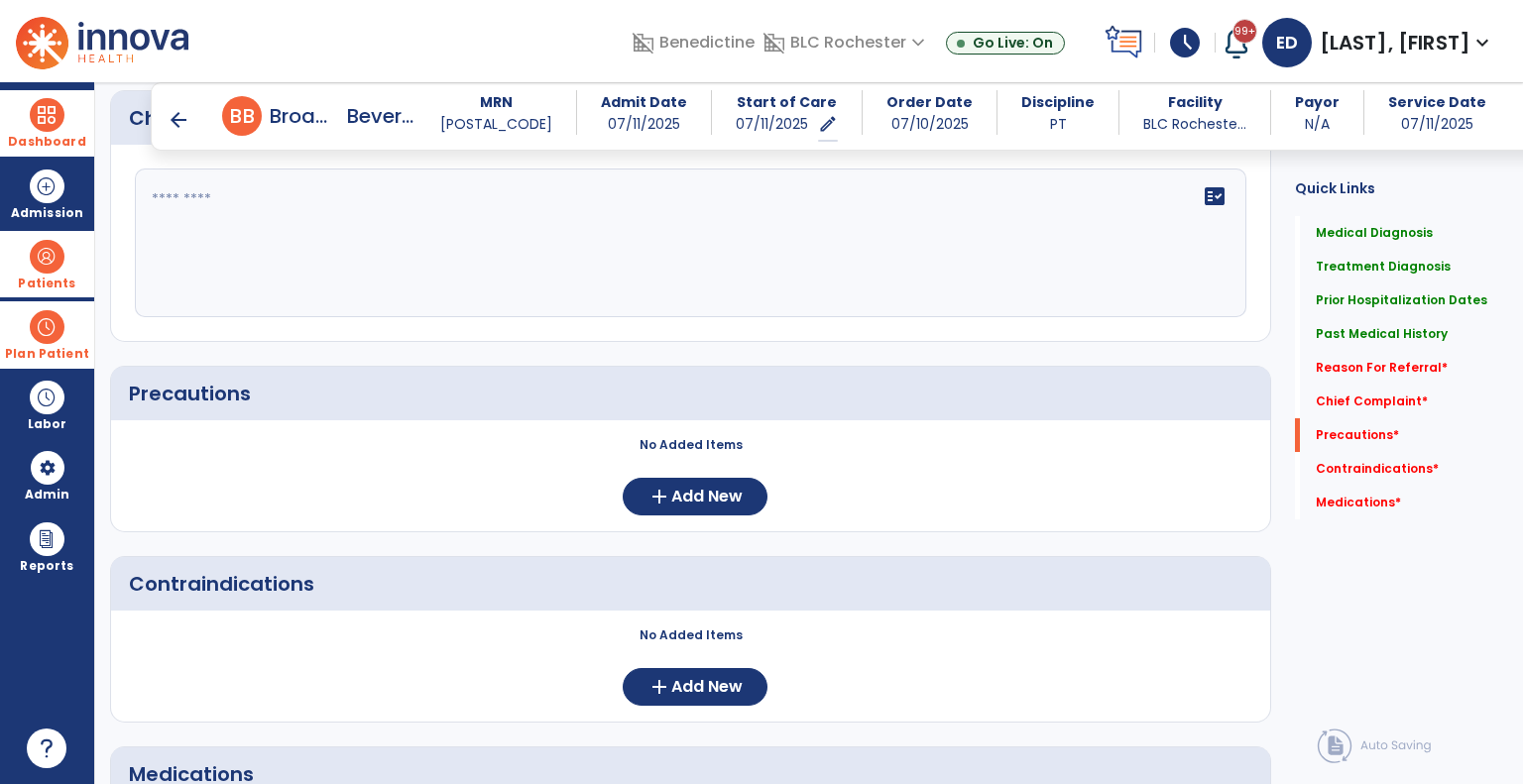 scroll, scrollTop: 1368, scrollLeft: 0, axis: vertical 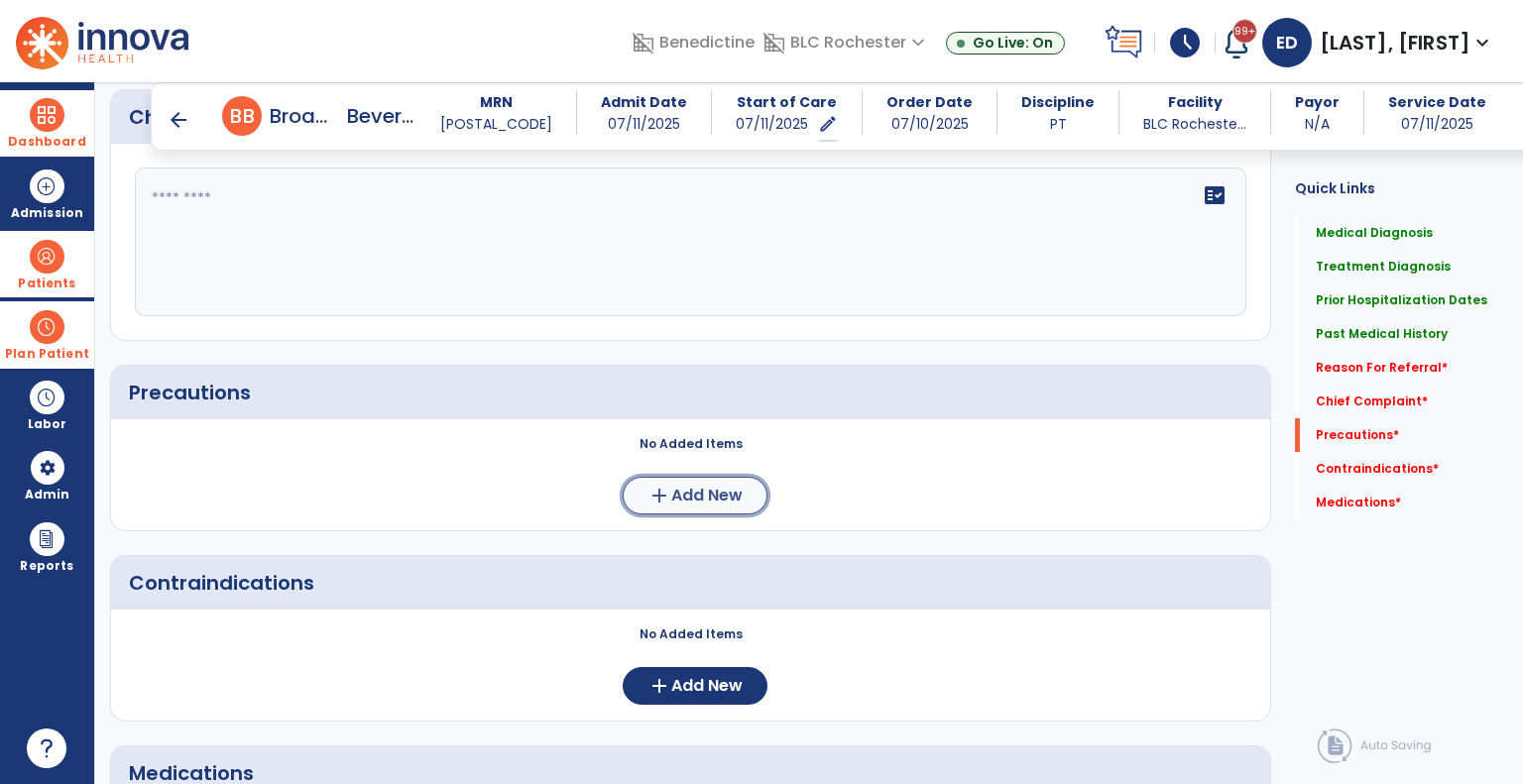 click on "add  Add New" 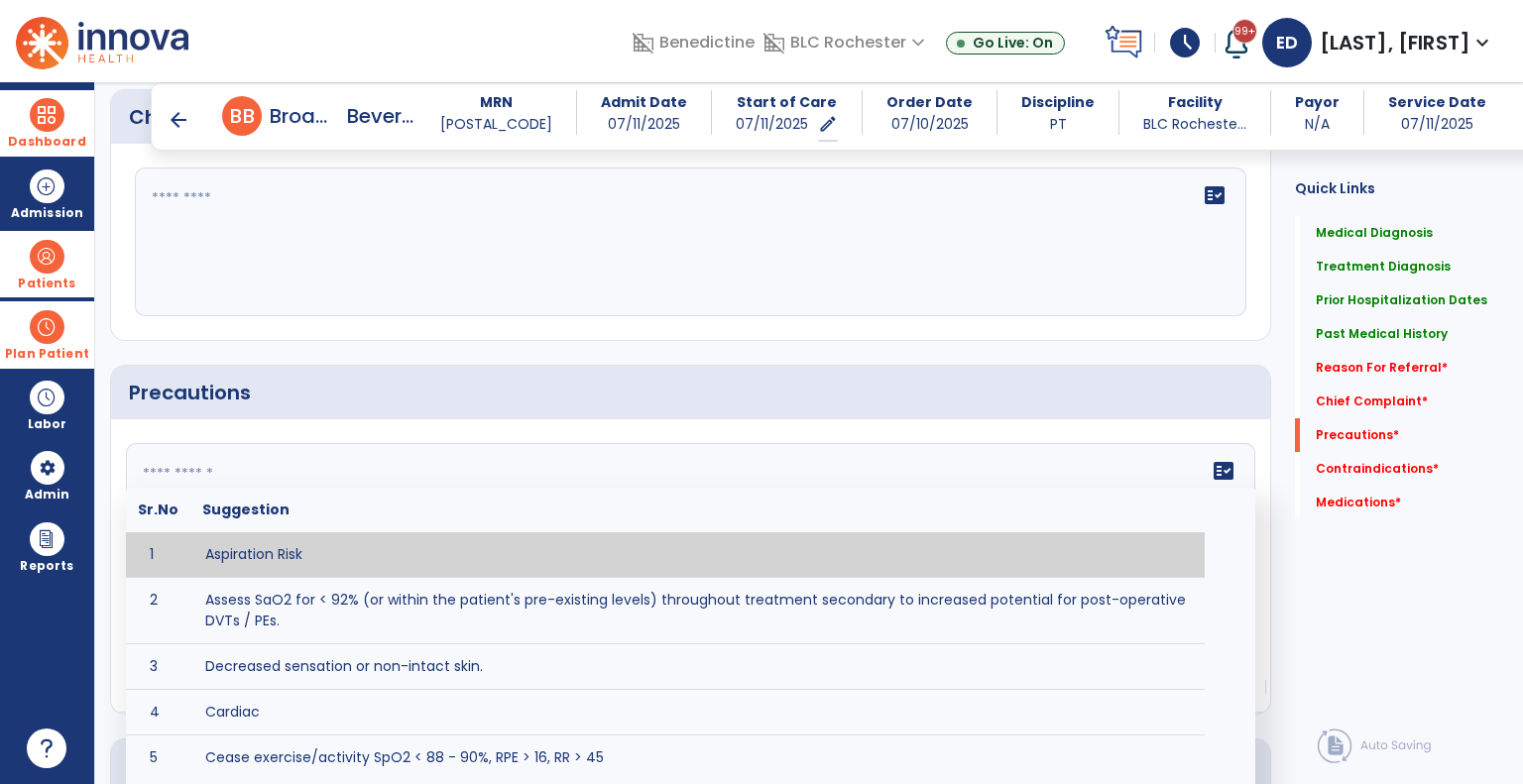 click on "fact_check  Sr.No Suggestion 1 Aspiration Risk 2 Assess SaO2 for < 92% (or within the patient's pre-existing levels) throughout treatment secondary to increased potential for post-operative DVTs / PEs. 3 Decreased sensation or non-intact skin. 4 Cardiac 5 Cease exercise/activity SpO2 < 88 - 90%, RPE > 16, RR > 45 6 Check for modified diet / oral intake restrictions related to swallowing impairments. Consult ST as appropriate. 7 Check INR lab results prior to activity if patient on blood thinners. 8 Closely monitor anxiety or stress due to increased SOB/dyspnea and cease activity/exercise until patient is able to control this response 9 Code Status:  10 Confirm surgical approach and discoloration or other precautions. 11 Confirm surgical procedure and specific precautions based on procedure (e.g., no twisting/bending/lifting, need for post-op brace, limiting time in sitting, etc.). 12 Confirm weight bearing status as defined by the surgeon. 13 14 Precautions for exercise include:  15 Depression 16 17 18 19 20" 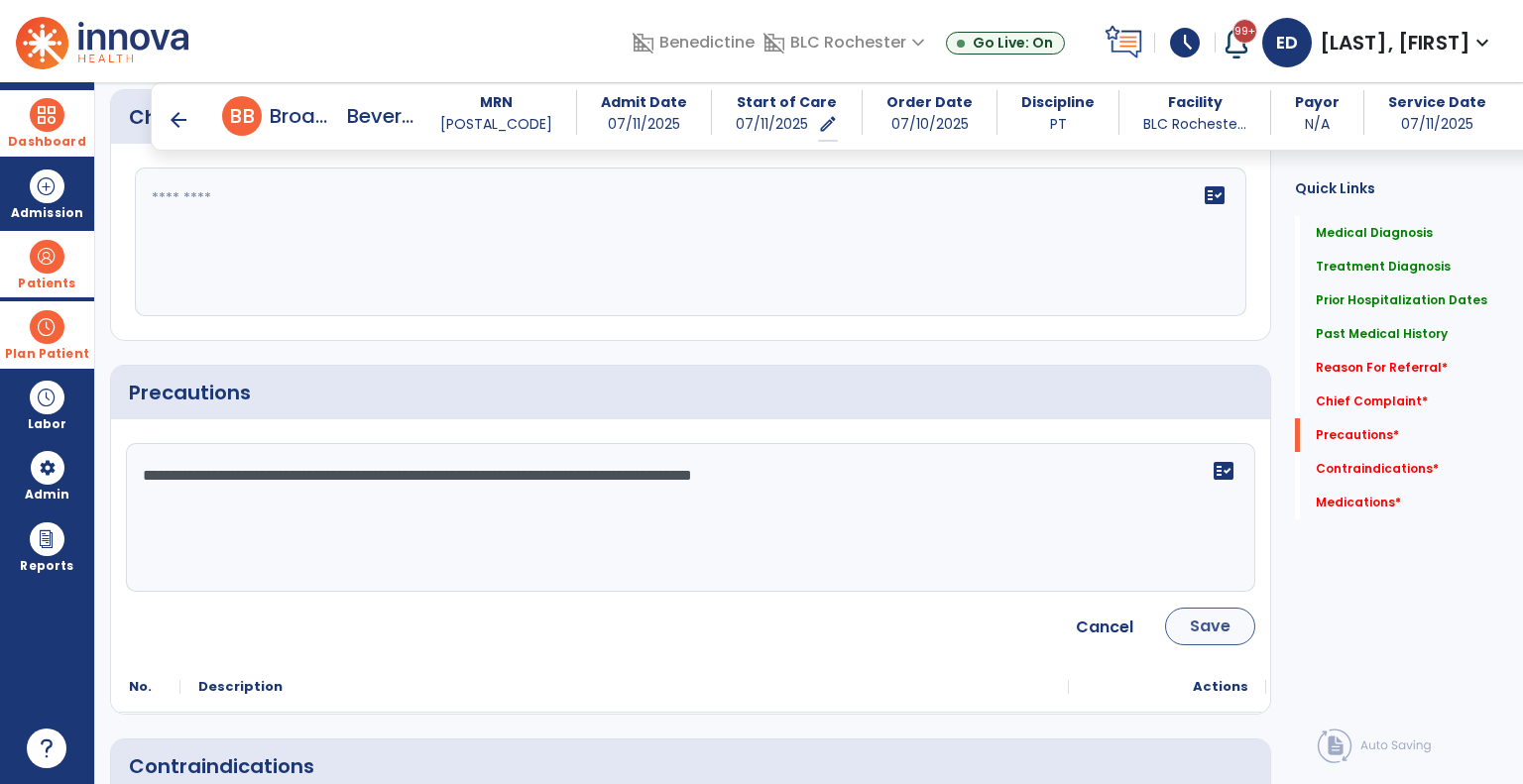 type on "**********" 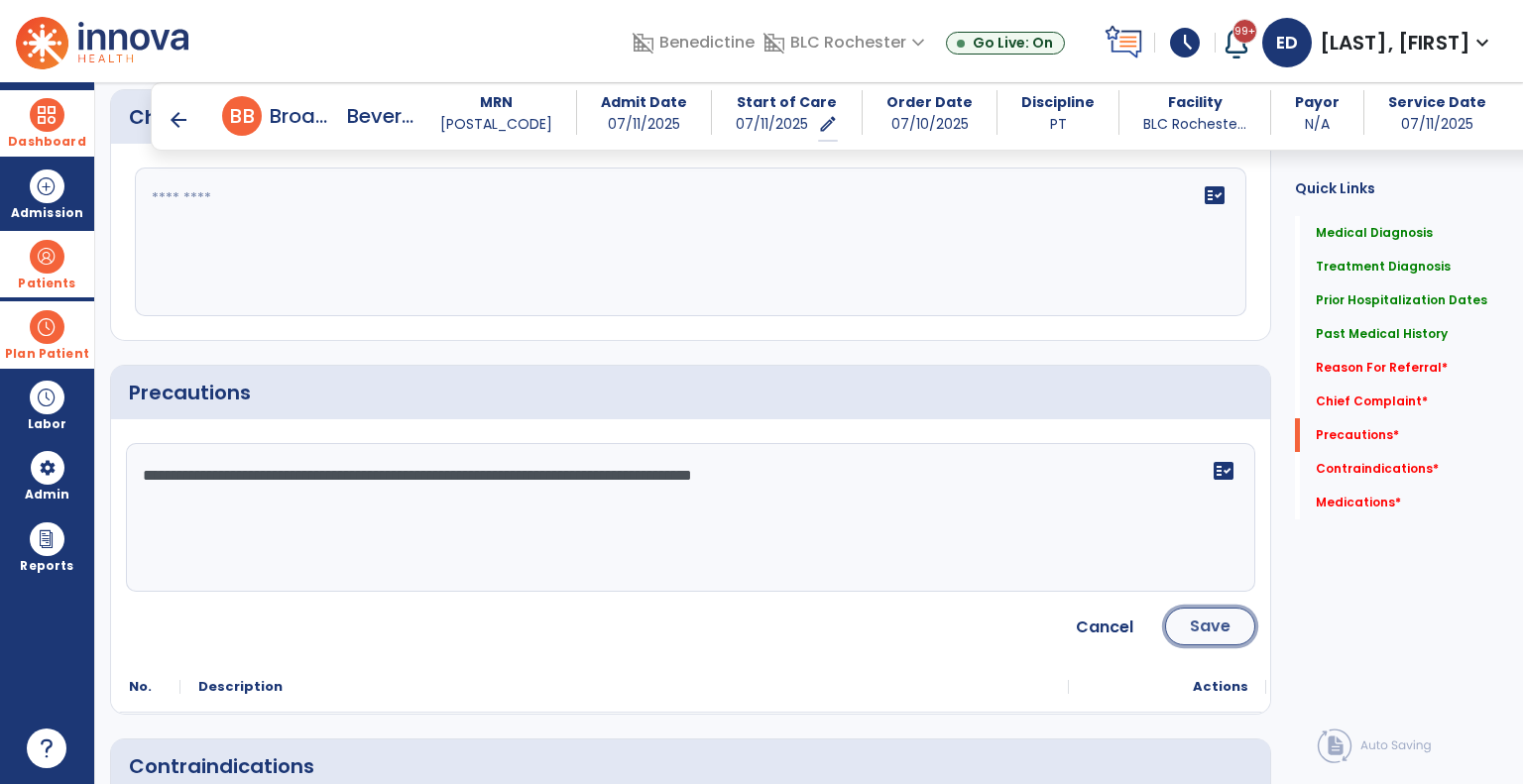 click on "Save" 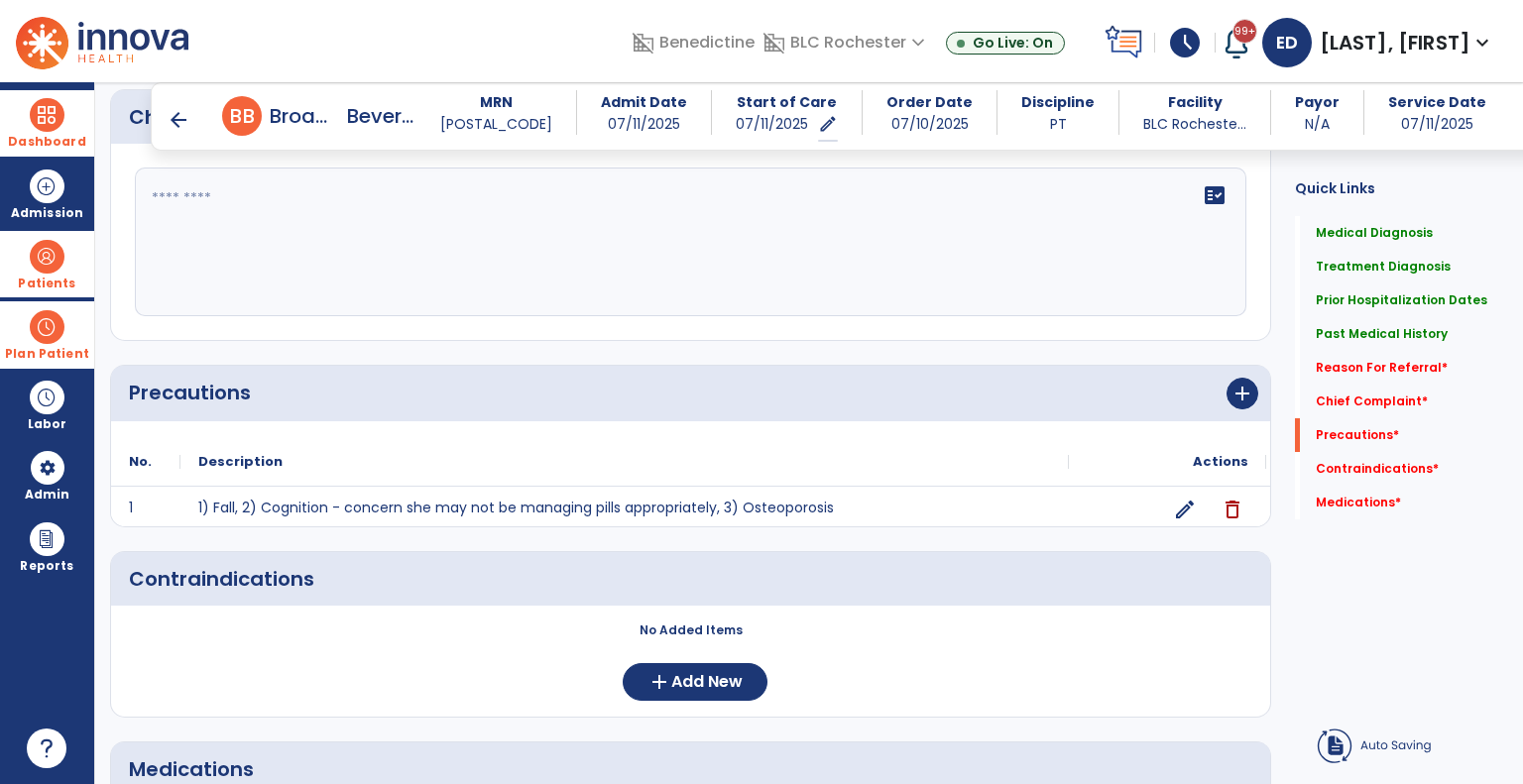 scroll, scrollTop: 1489, scrollLeft: 0, axis: vertical 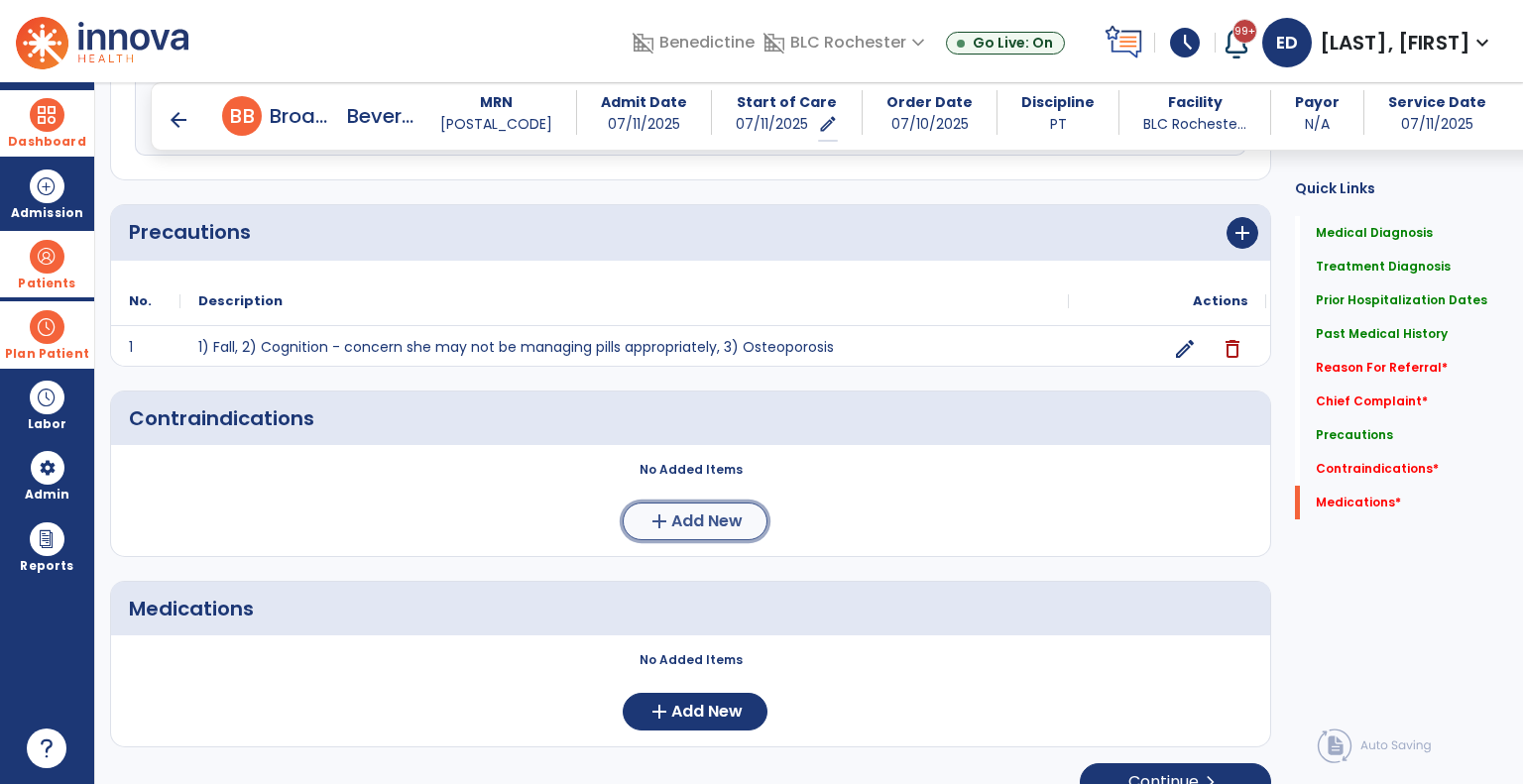 click on "Add New" 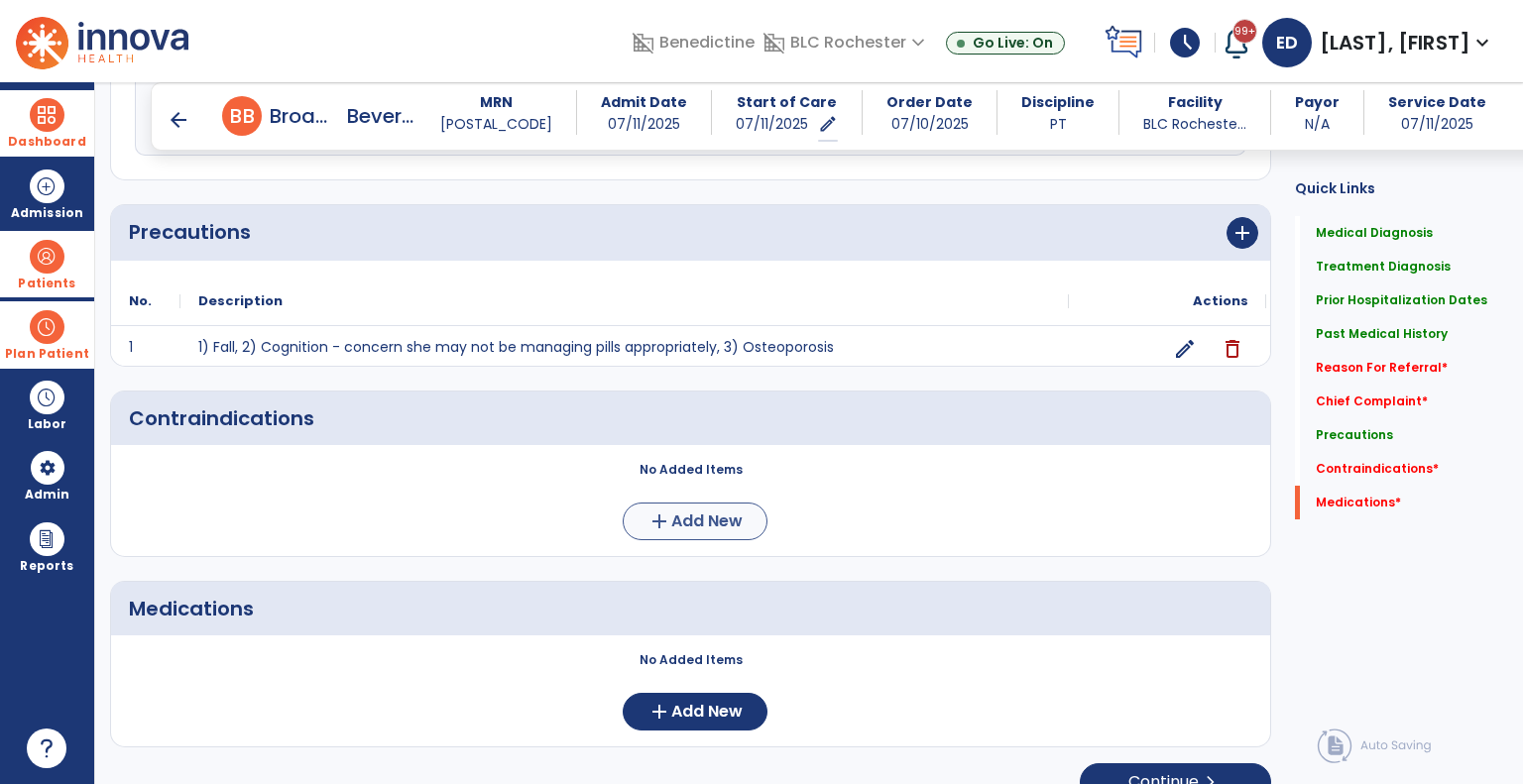 scroll, scrollTop: 1489, scrollLeft: 0, axis: vertical 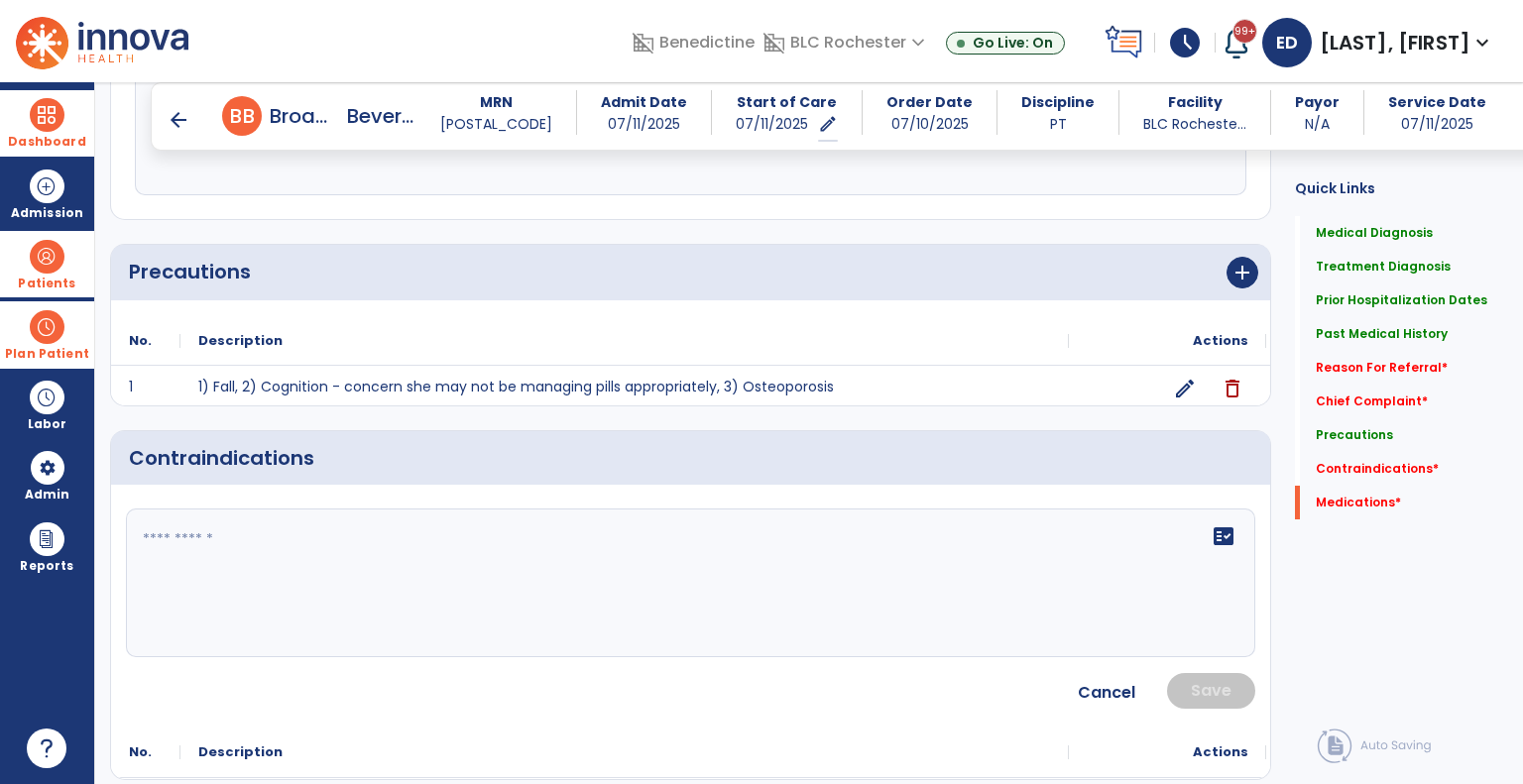 click on "fact_check" 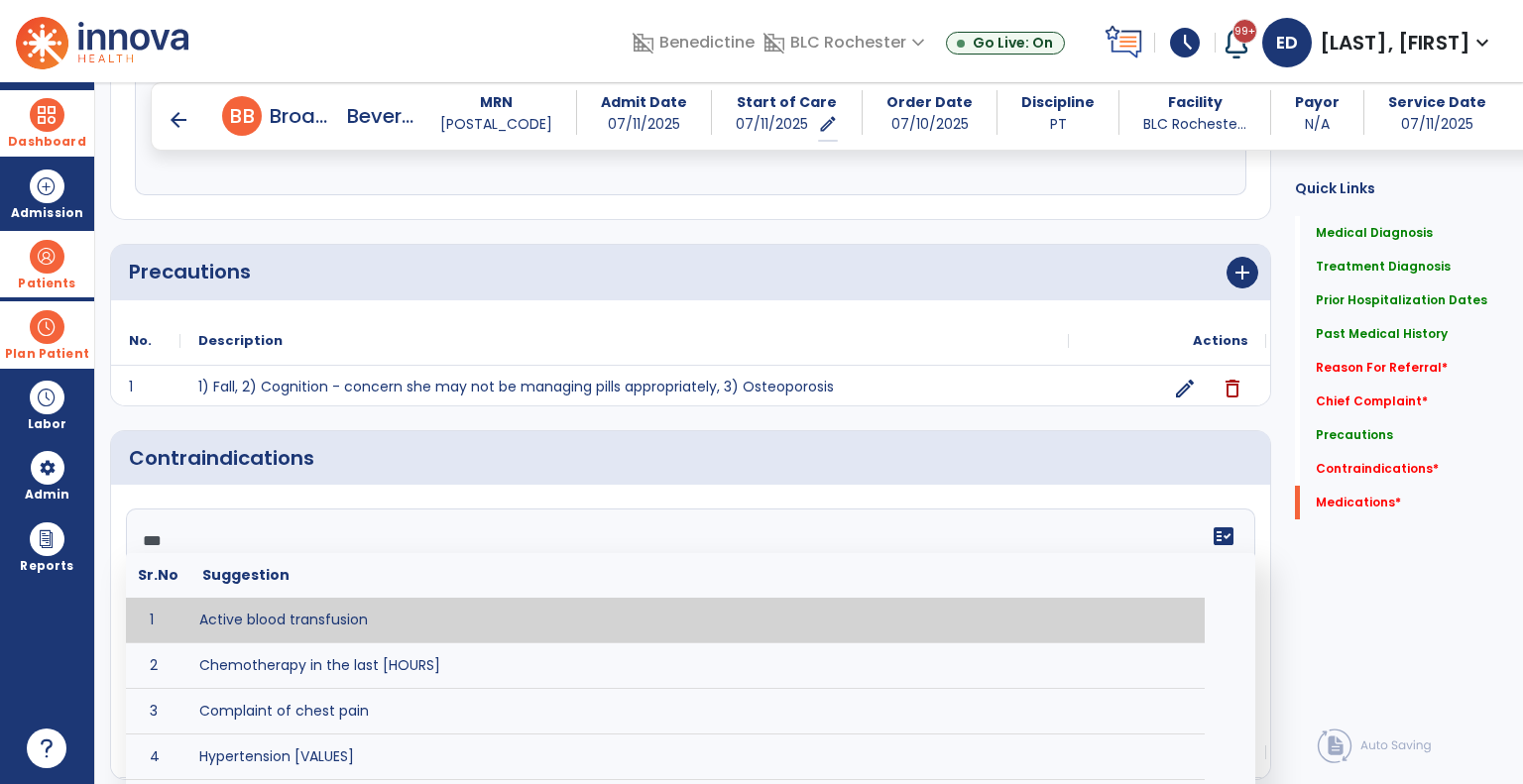 type on "****" 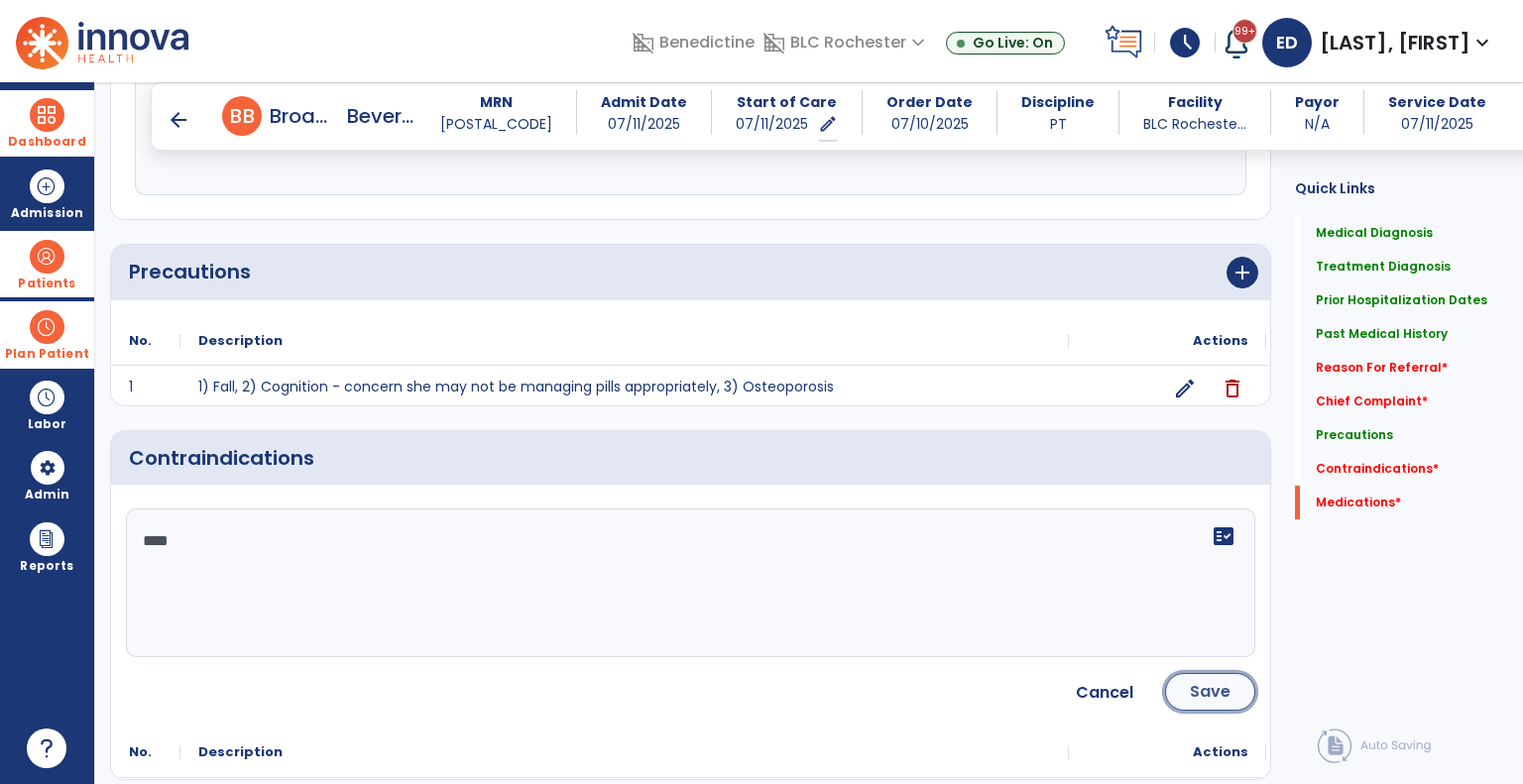 click on "Save" 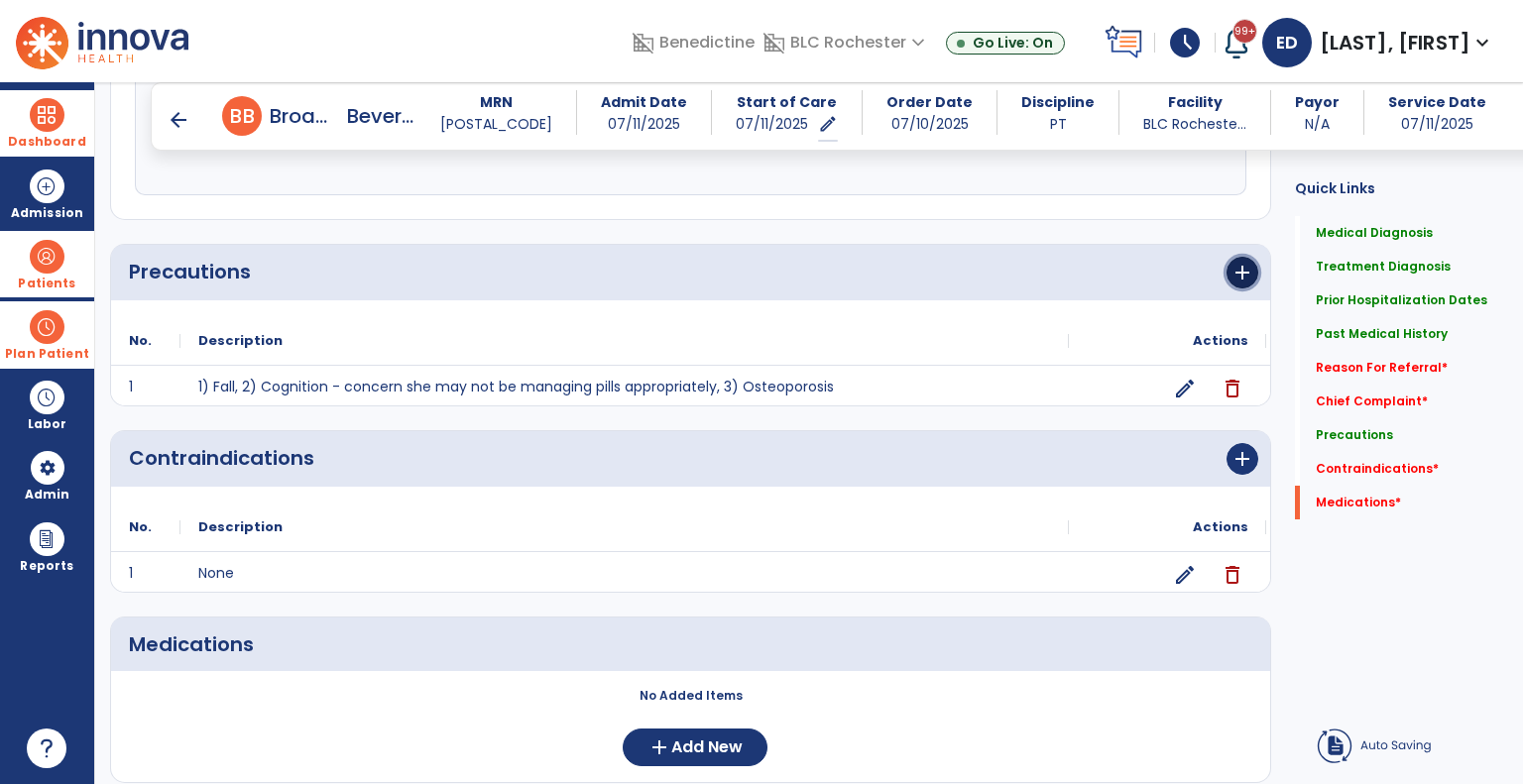 click on "add" 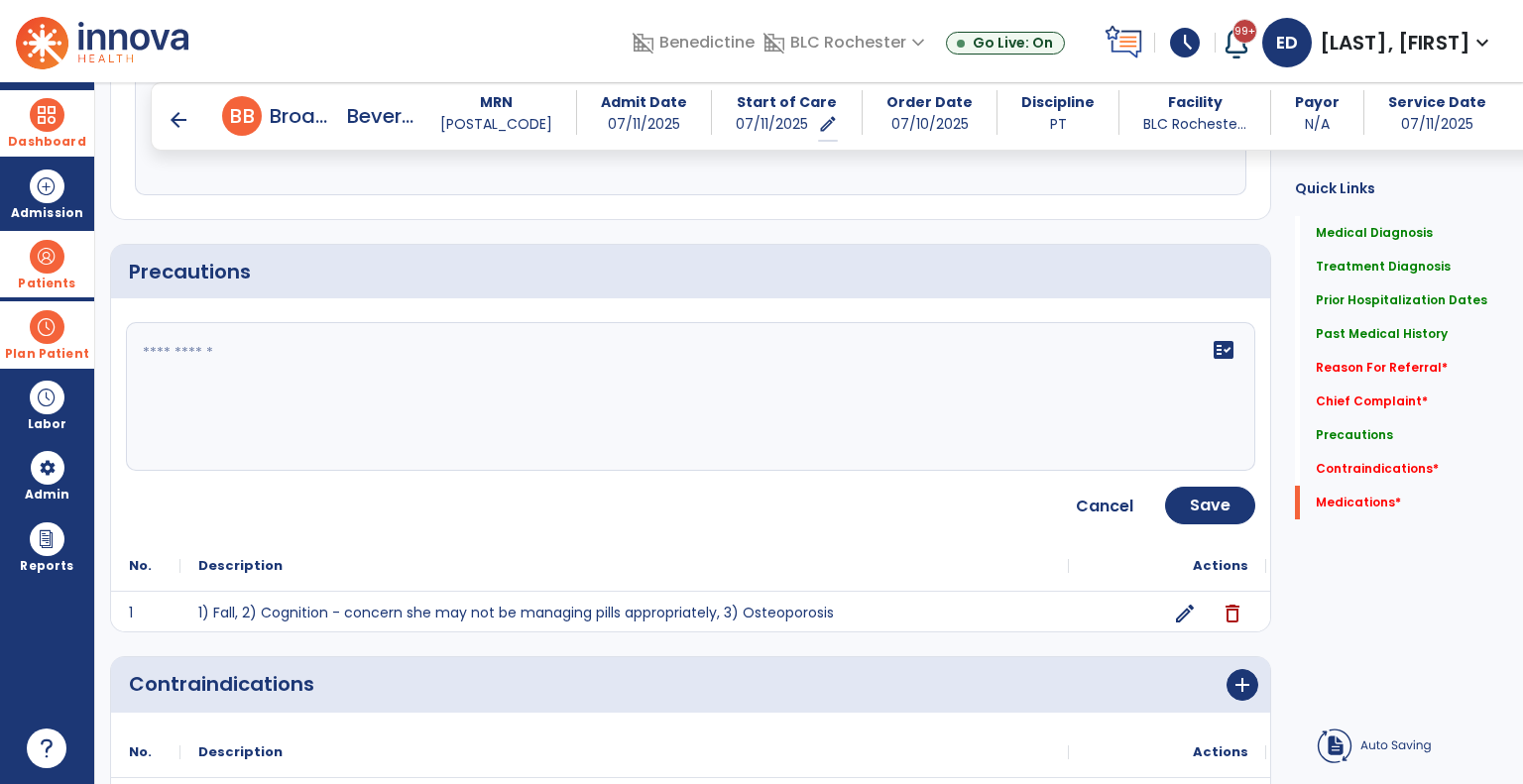 click on "fact_check" 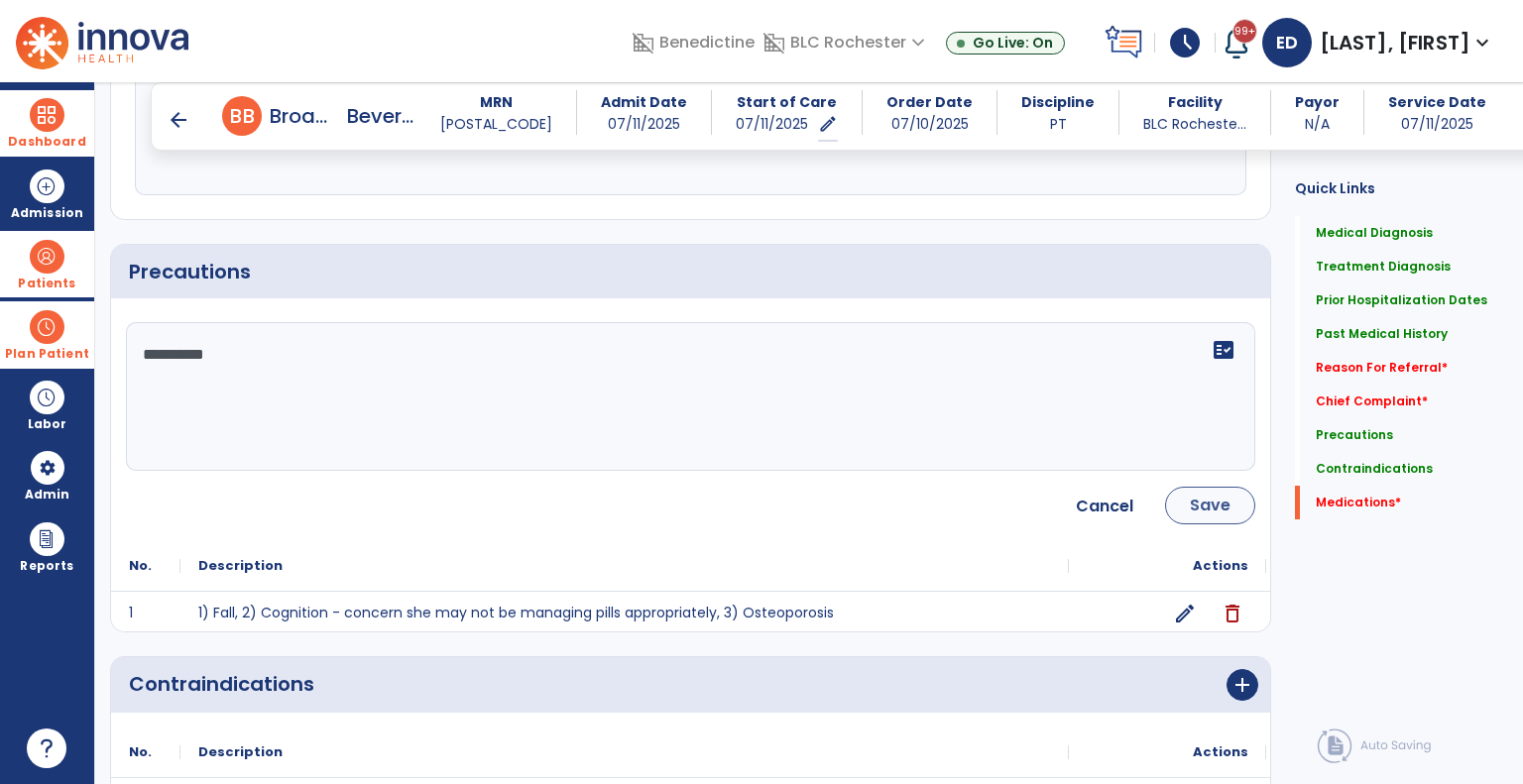 type on "**********" 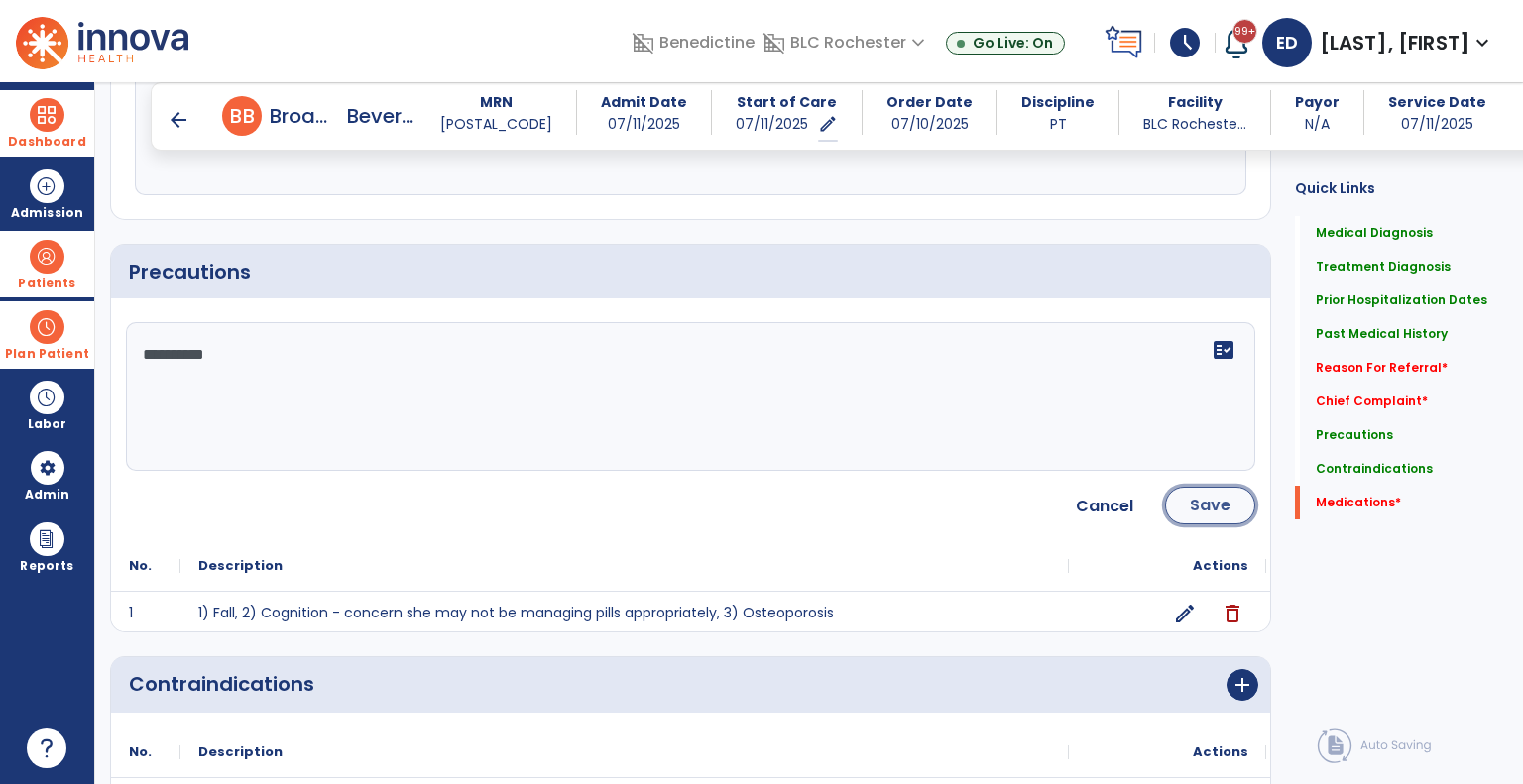 click on "Save" 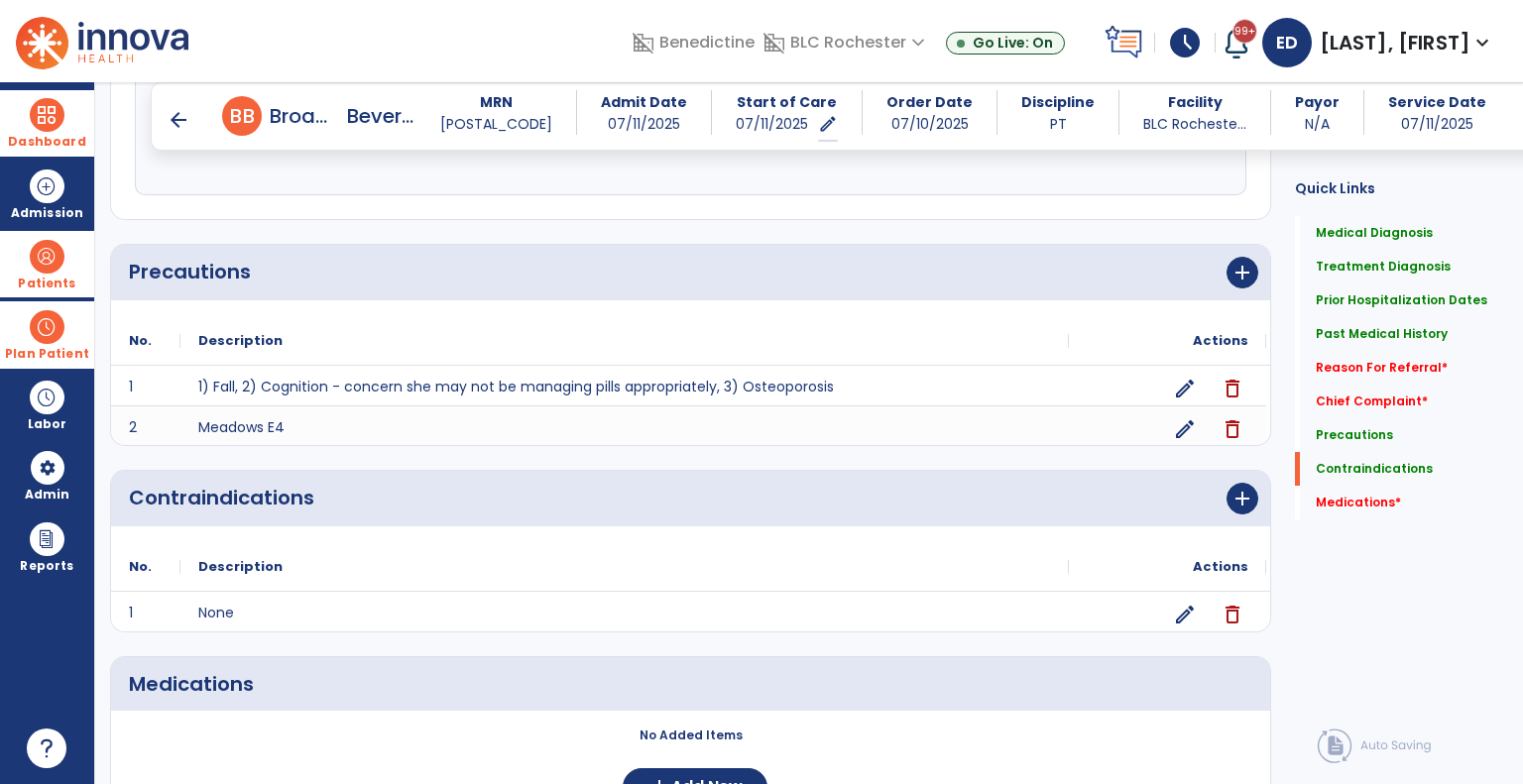 scroll, scrollTop: 1591, scrollLeft: 0, axis: vertical 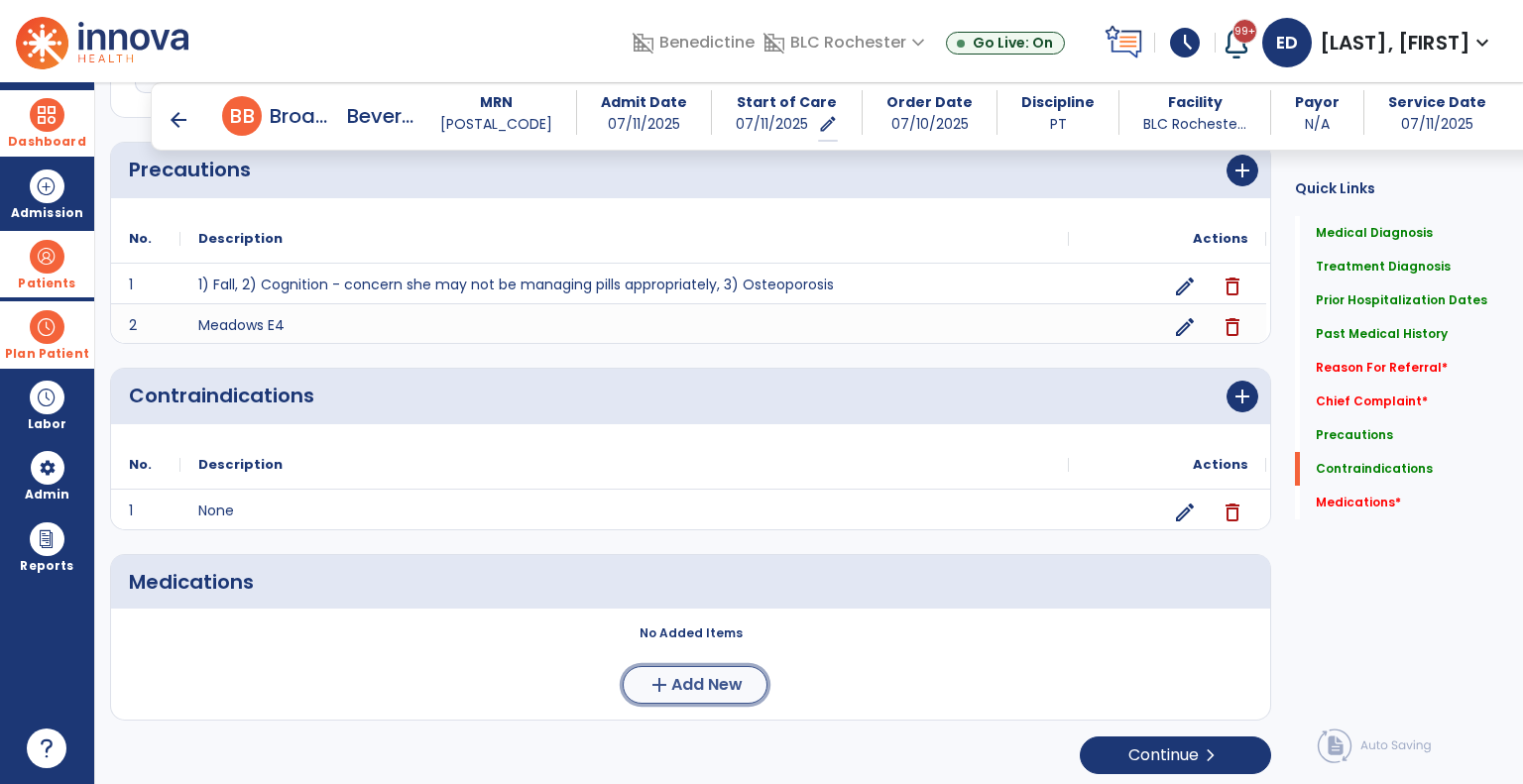 click on "Add New" 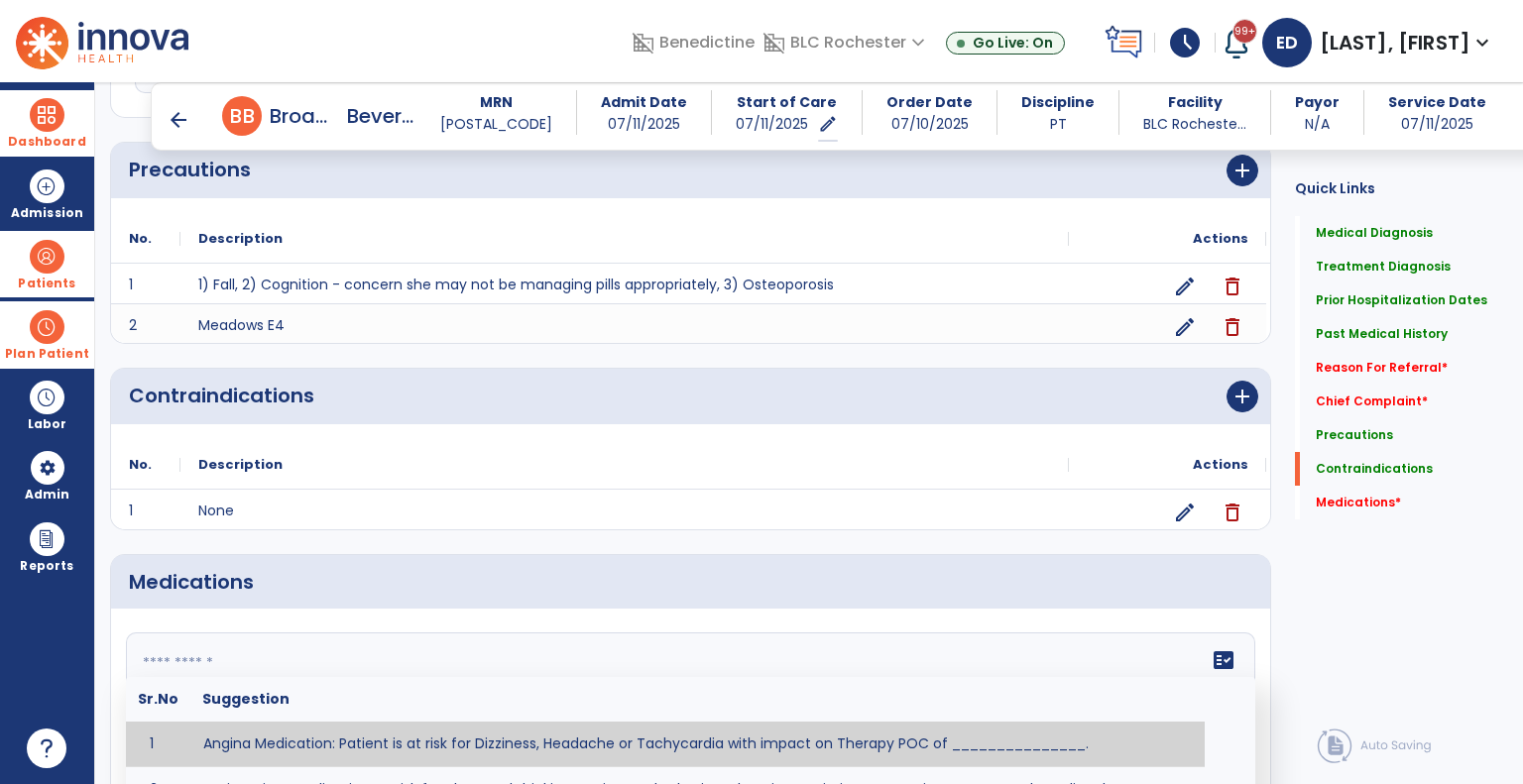 click on "fact_check  Sr.No Suggestion 1 Angina Medication: Patient is at risk for Dizziness, Headache or Tachycardia with impact on Therapy POC of _______________. 2 Anti-Anxiety Medication: at risk for Abnormal thinking, Anxiety, Arrhythmias, Clumsiness, Dizziness, Drowsiness, Dry mouth, GI disturbances, Headache, Increased appetite, Loss of appetite, Orthostatic hypotension, Sedation, Seizures, Tachycardia, Unsteadiness, Weakness or Weight gain with impact on Therapy POC of _____________. 3 Anti-Arrhythmic Agents: at risk for Arrhythmias, Confusion, EKG changes, Hallucinations, Hepatotoxicity, Increased blood pressure, Increased heart rate, Lethargy or Toxicity with impact on Therapy POC of 4 Anti-Coagulant medications: with potential risk for hemorrhage (including rectal bleeding and coughing up blood), and heparin-induced thrombocytopenia(HIT syndrome). Potential impact on therapy progress includes _________. 5 6 7 8 Aspirin for ______________. 9 10 11 12 13 14 15 16 17 18 19 20 21 22 23 24" 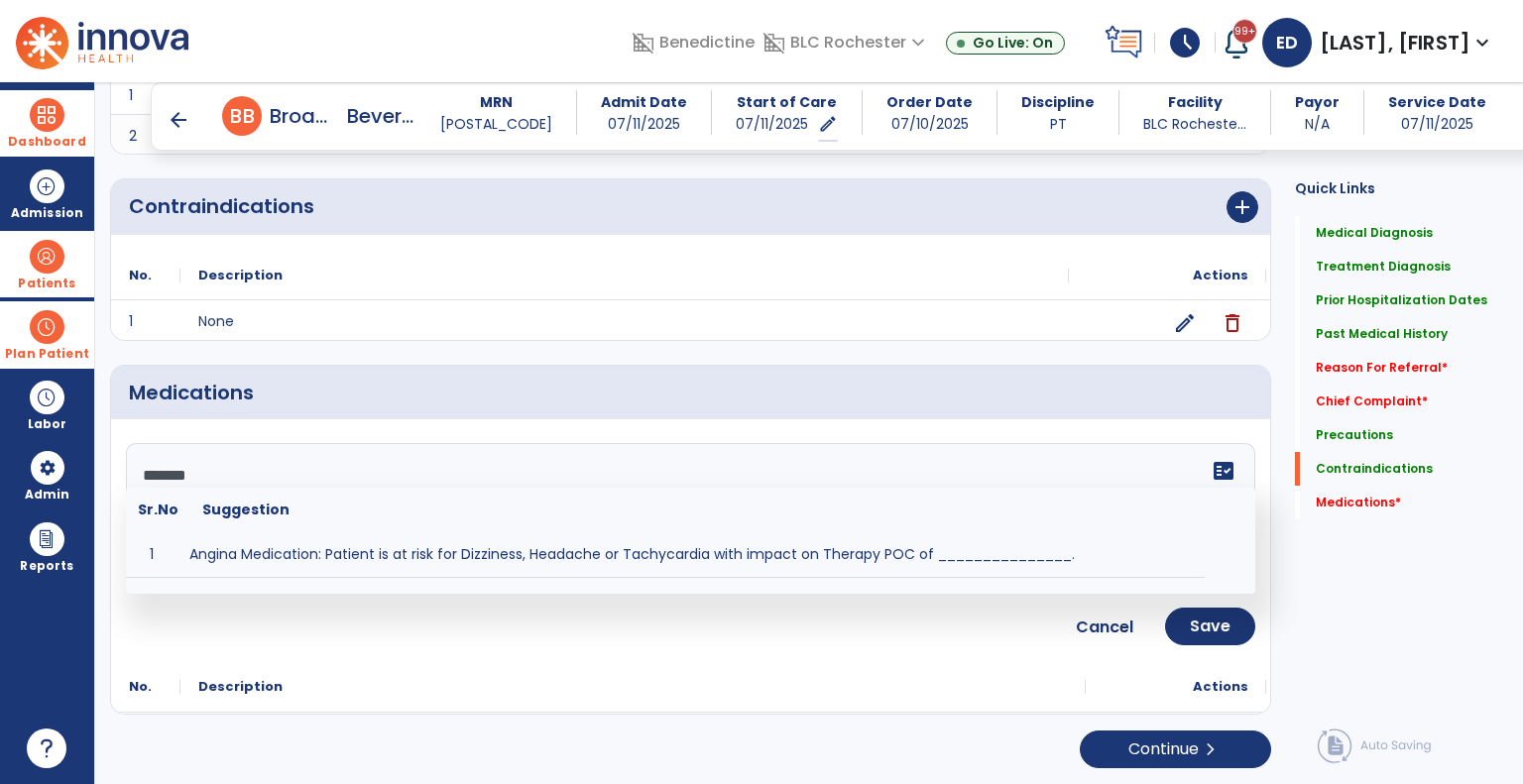scroll, scrollTop: 1773, scrollLeft: 0, axis: vertical 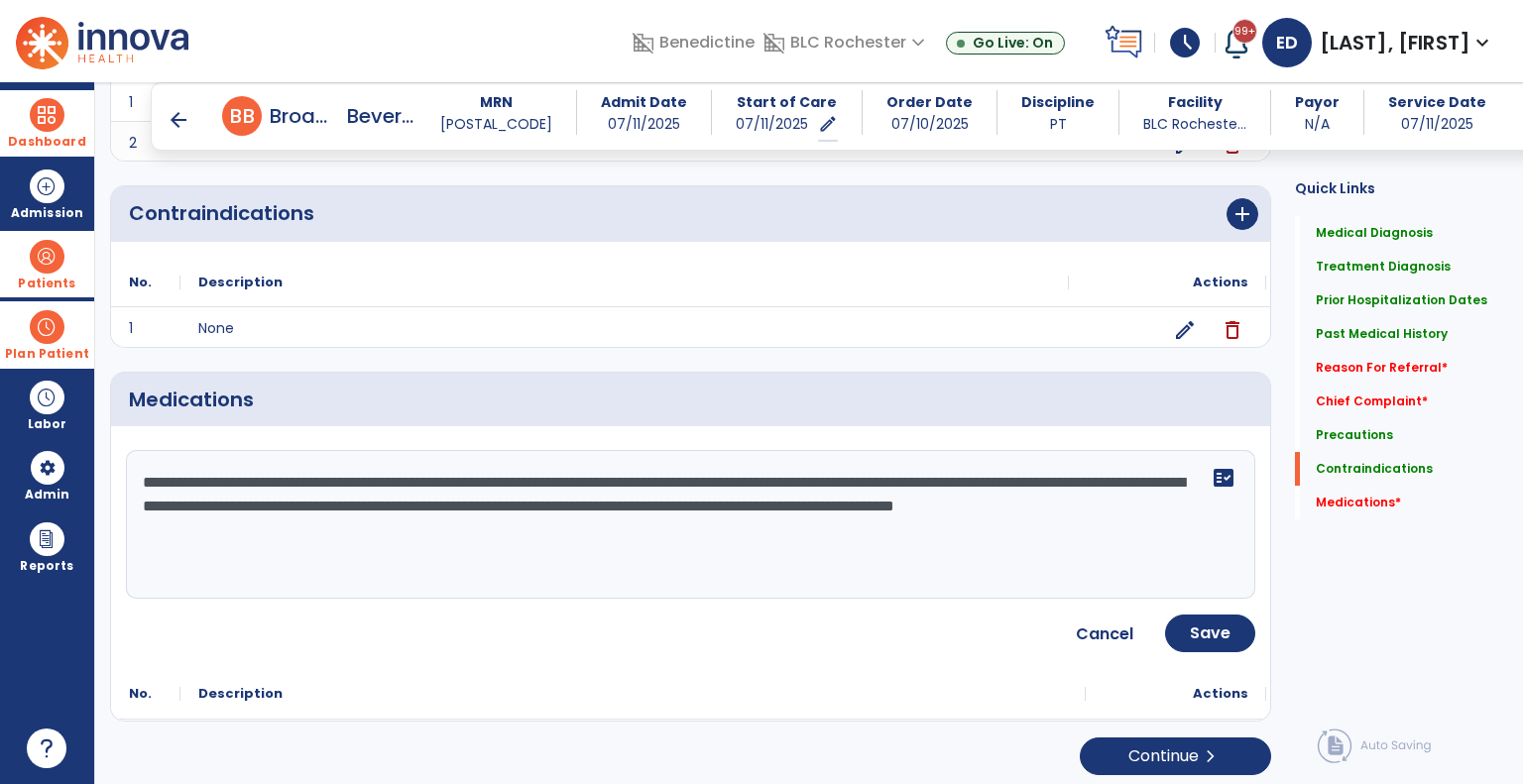 type on "**********" 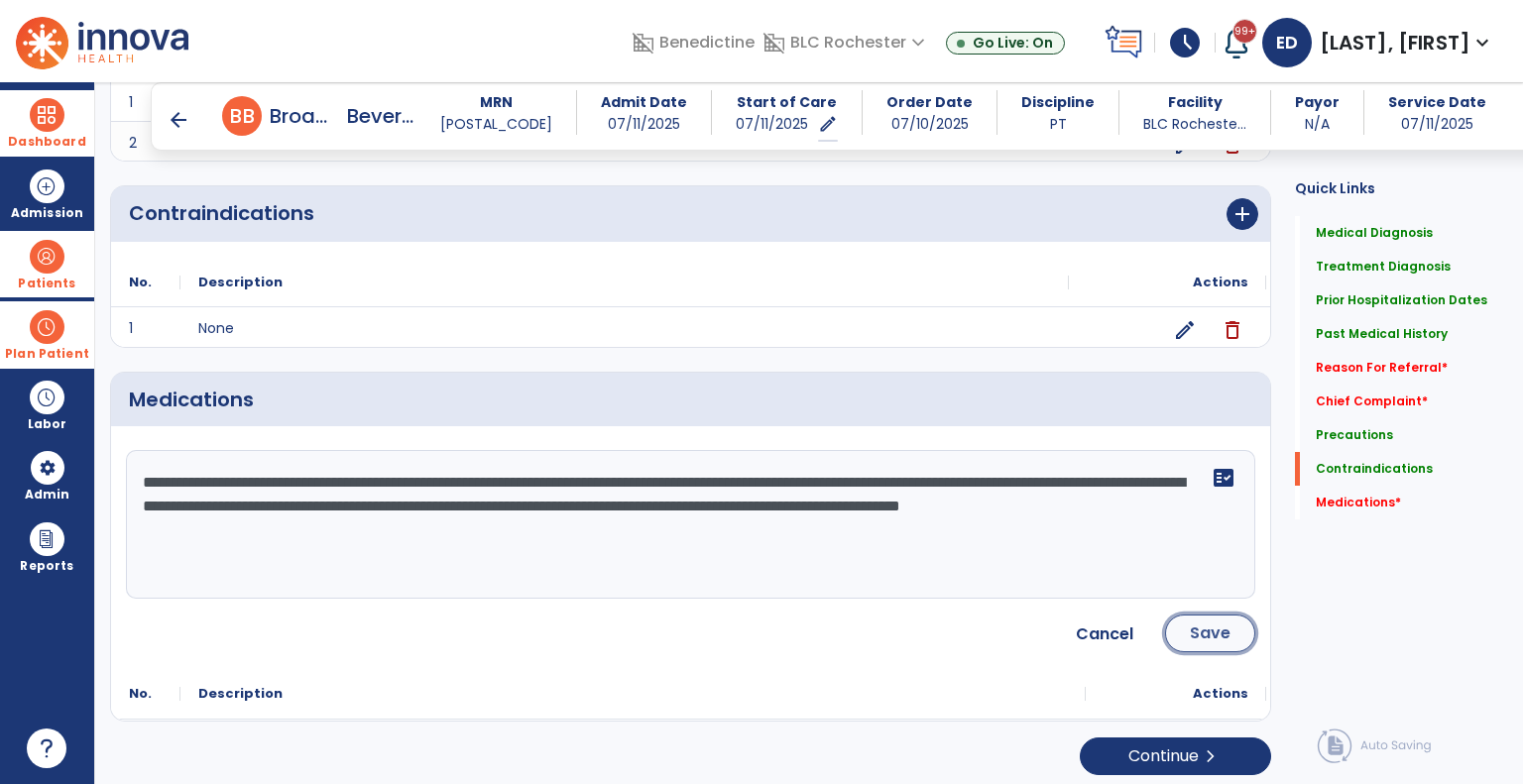 click on "Save" 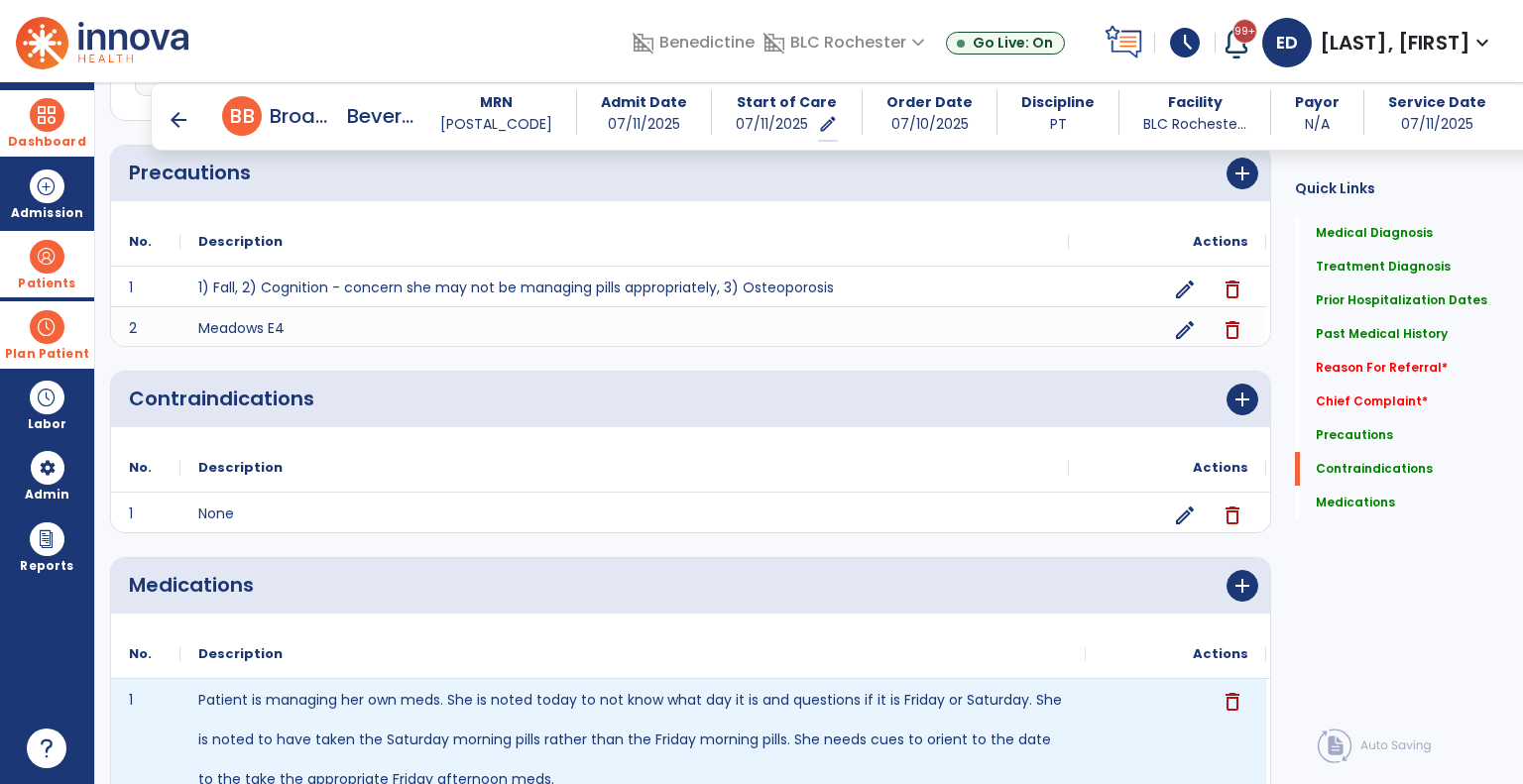scroll, scrollTop: 1667, scrollLeft: 0, axis: vertical 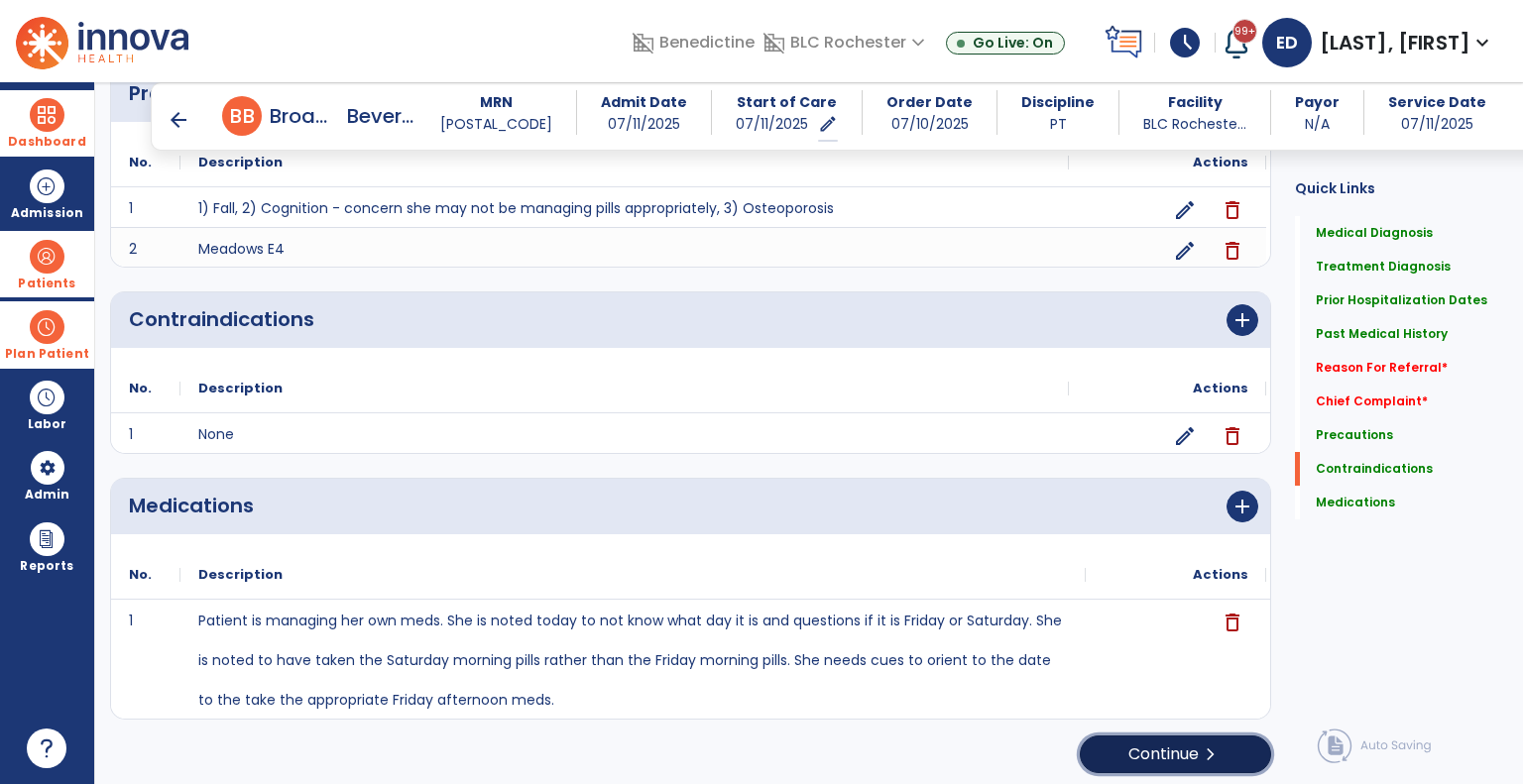 click on "Continue  chevron_right" 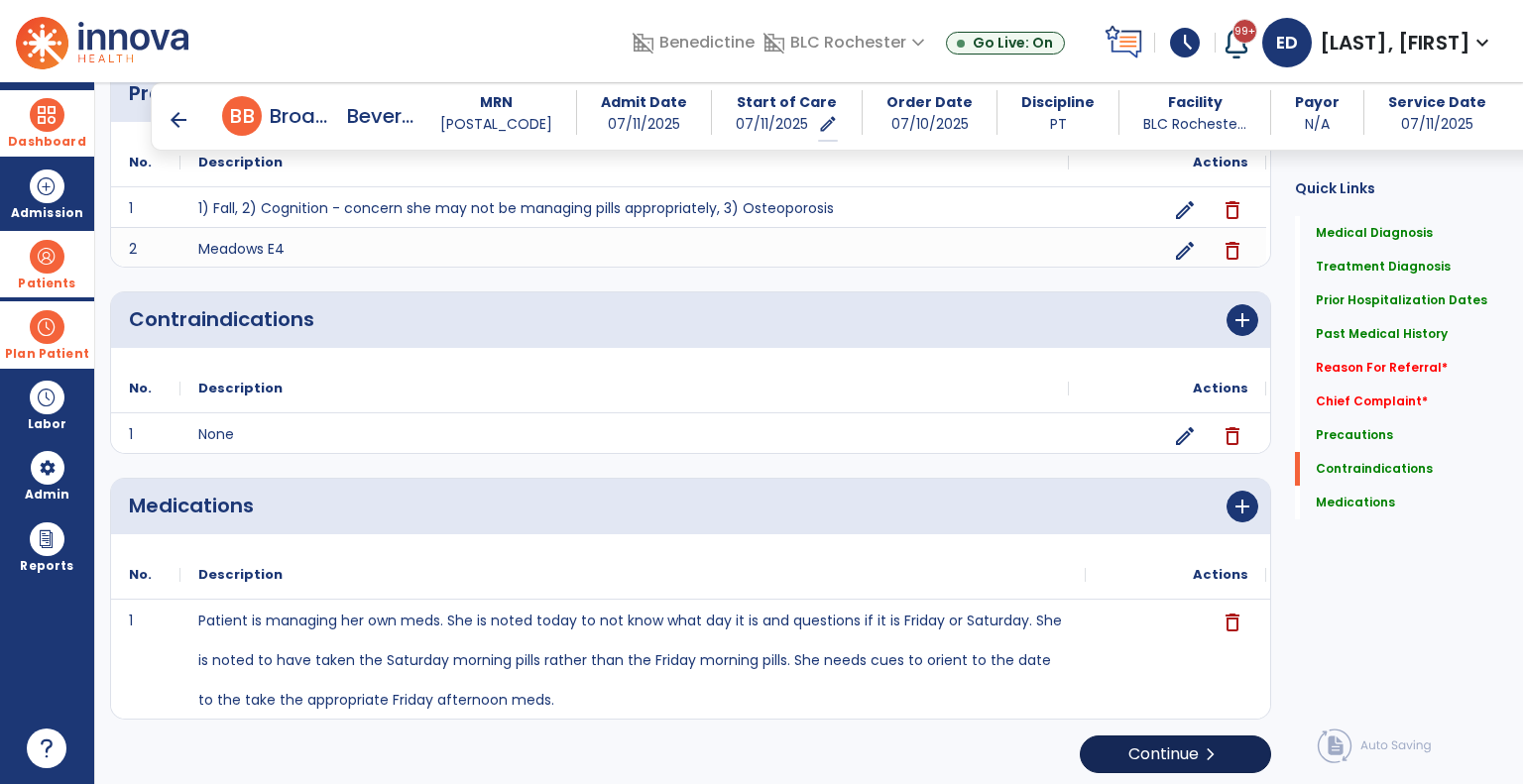 scroll, scrollTop: 0, scrollLeft: 0, axis: both 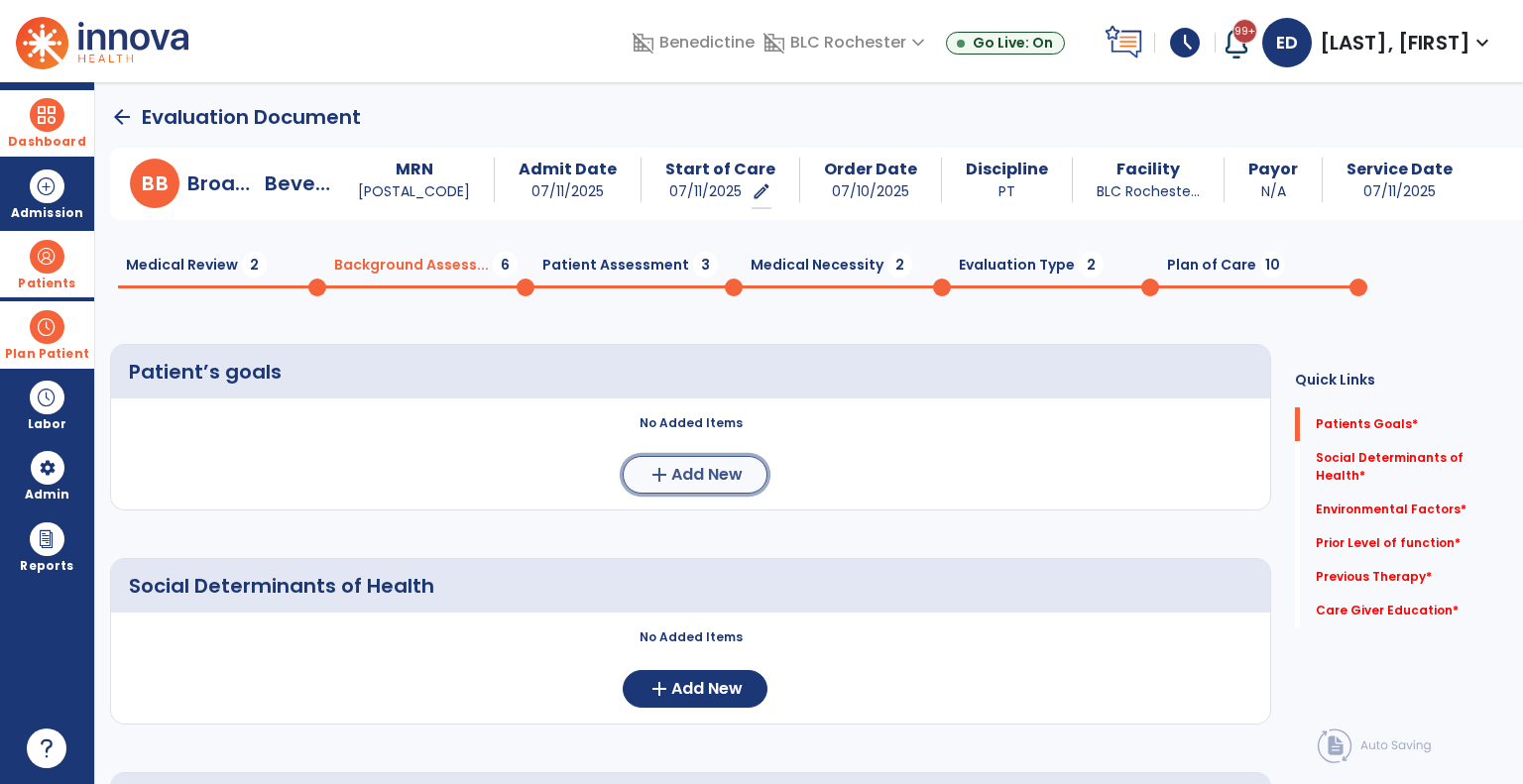 click on "Add New" 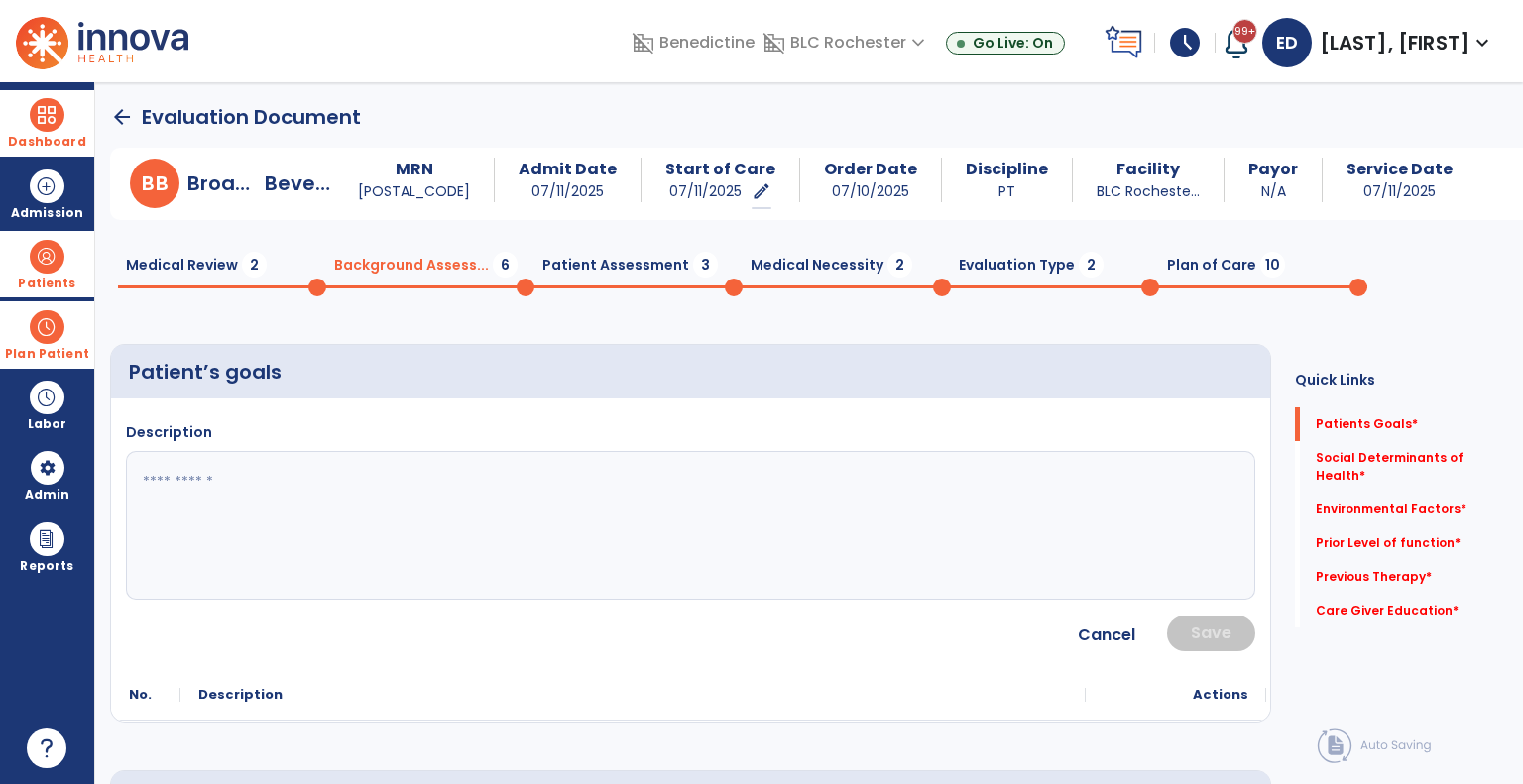 click 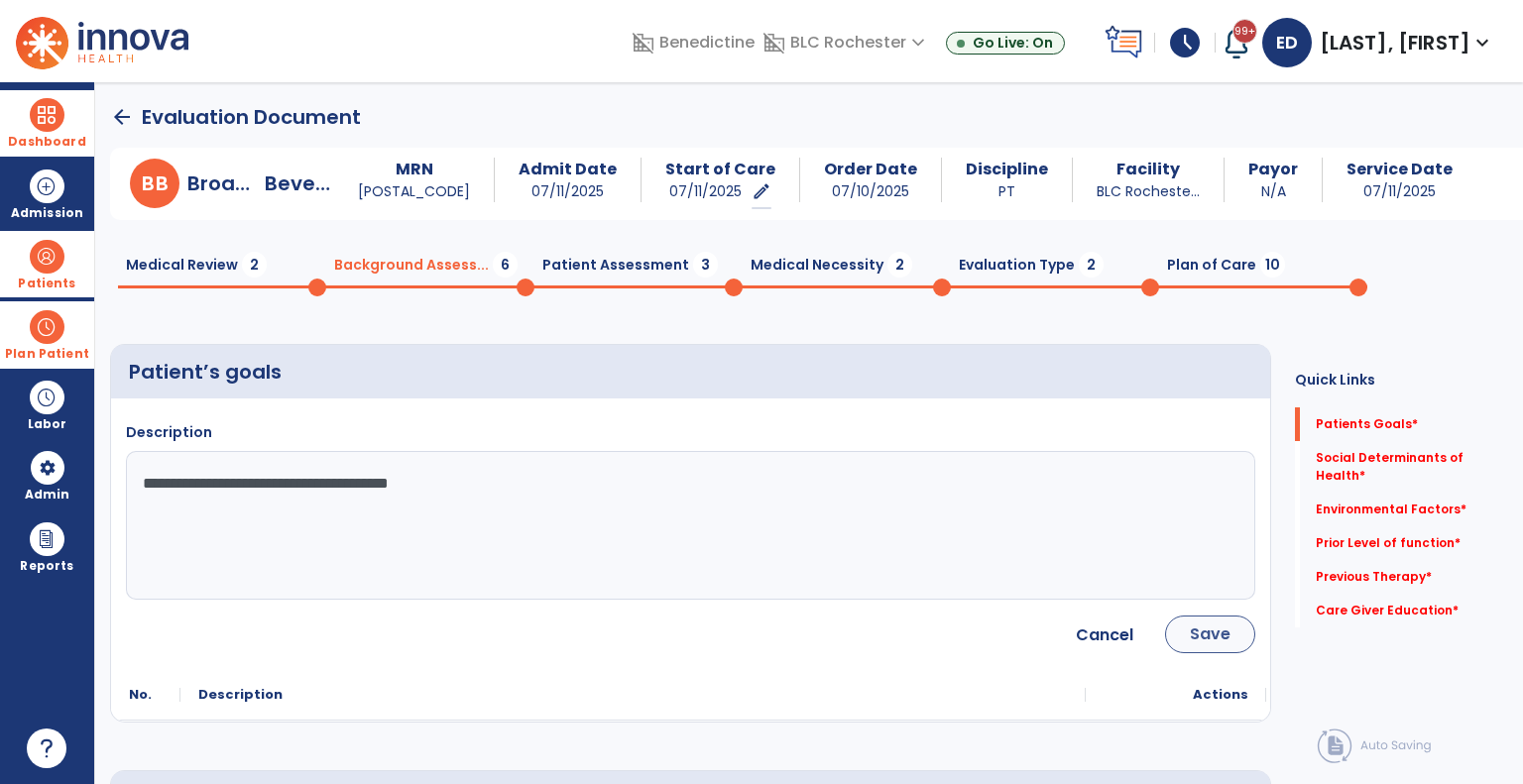 type on "**********" 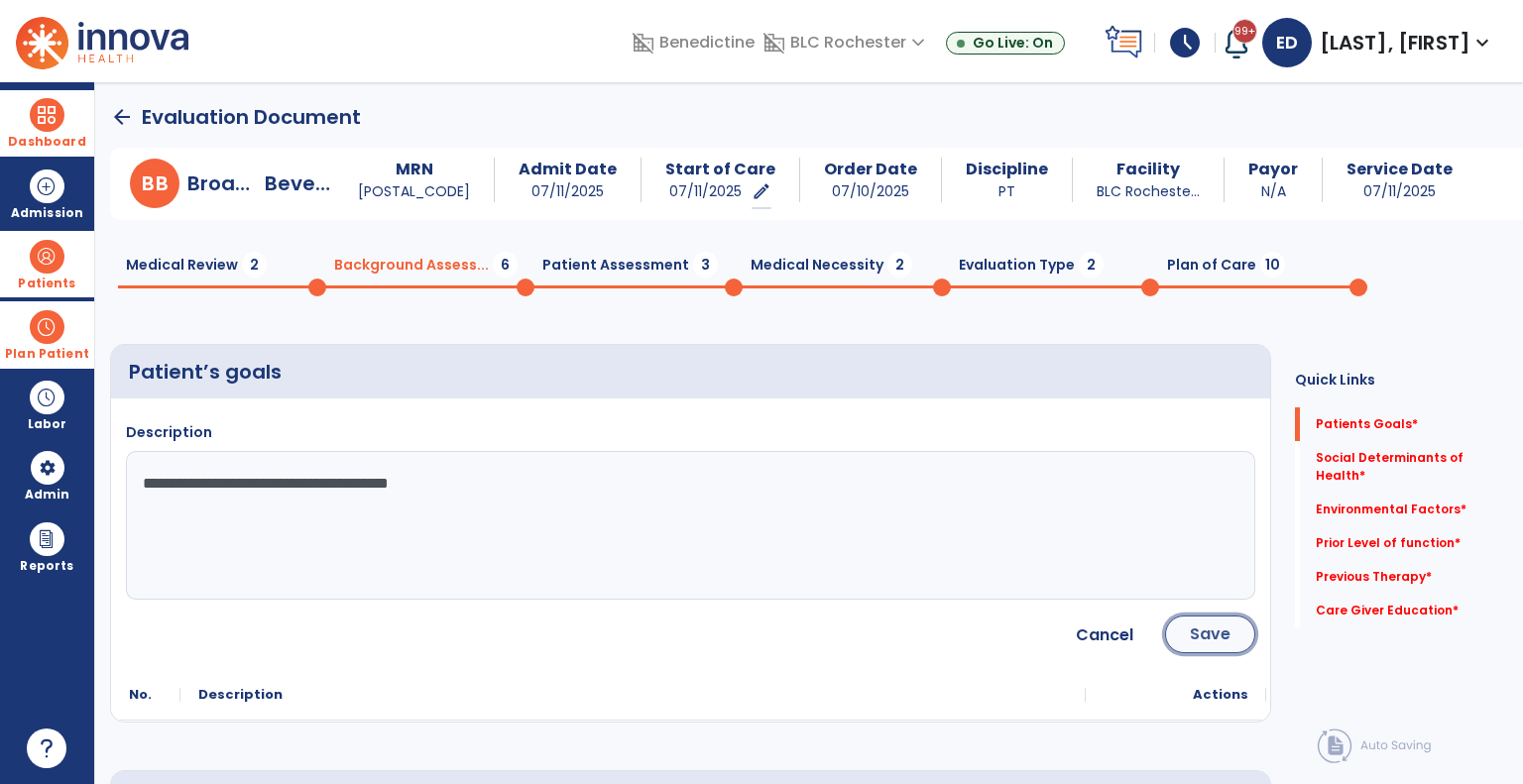 click on "Save" 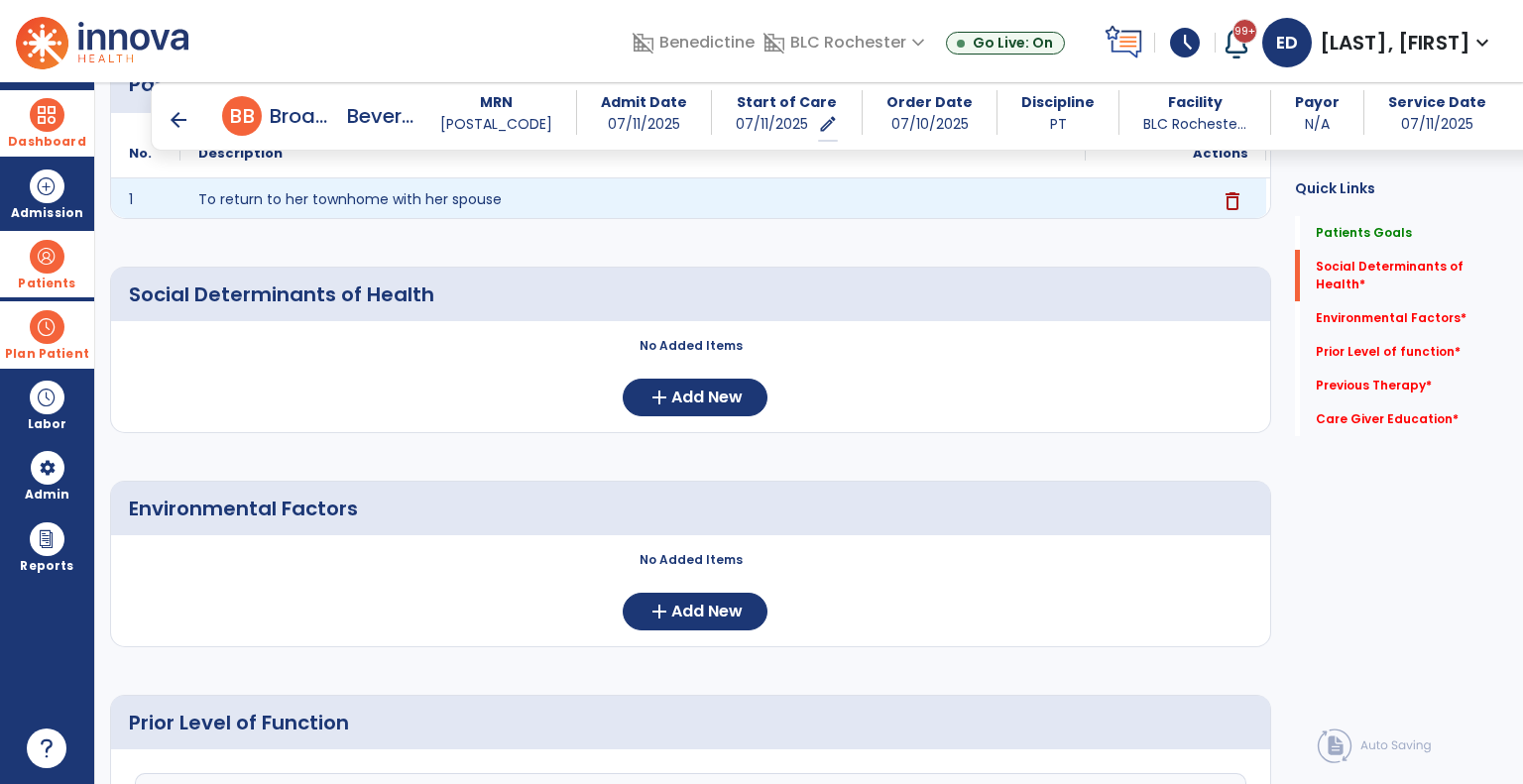 scroll, scrollTop: 277, scrollLeft: 0, axis: vertical 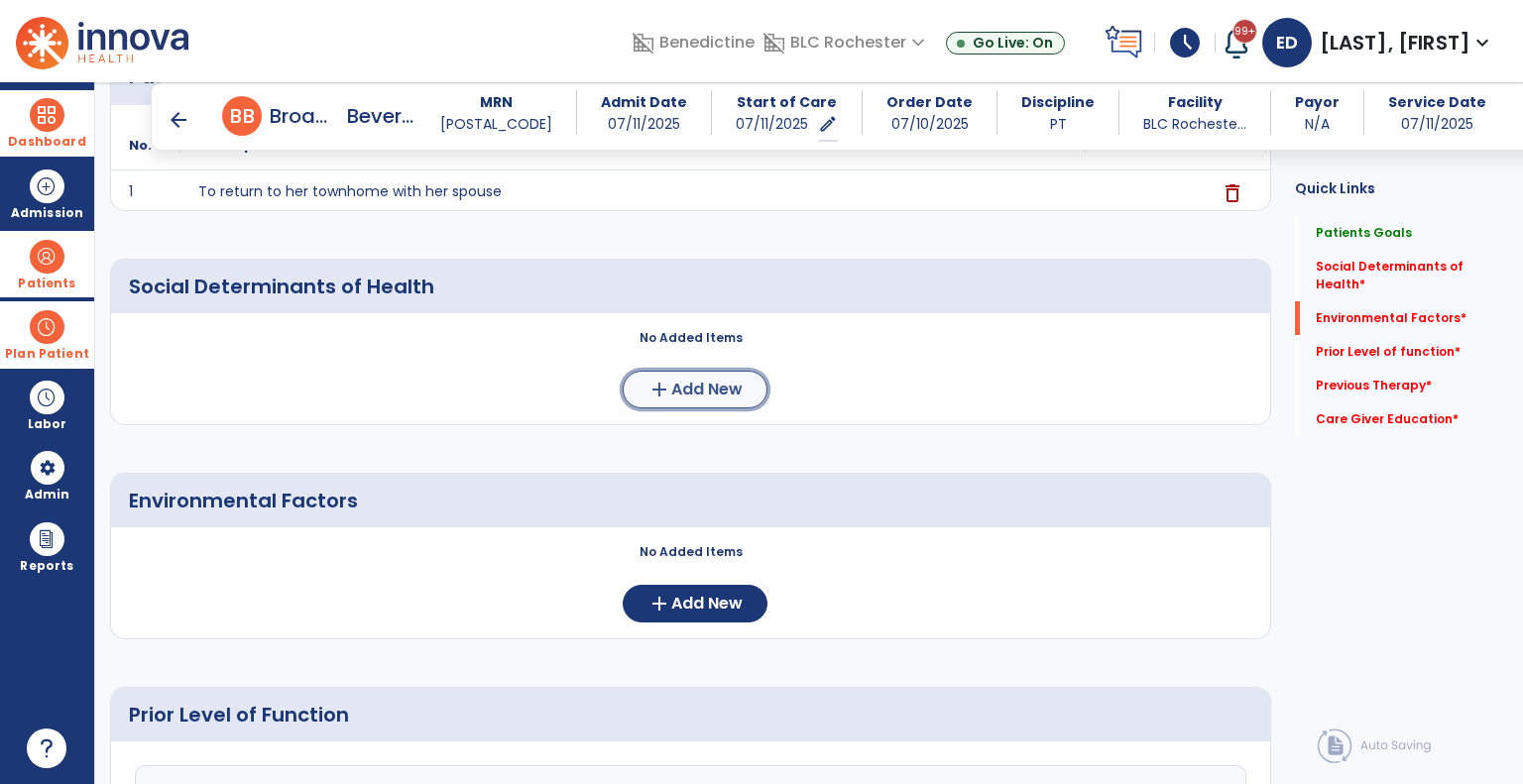 click on "Add New" 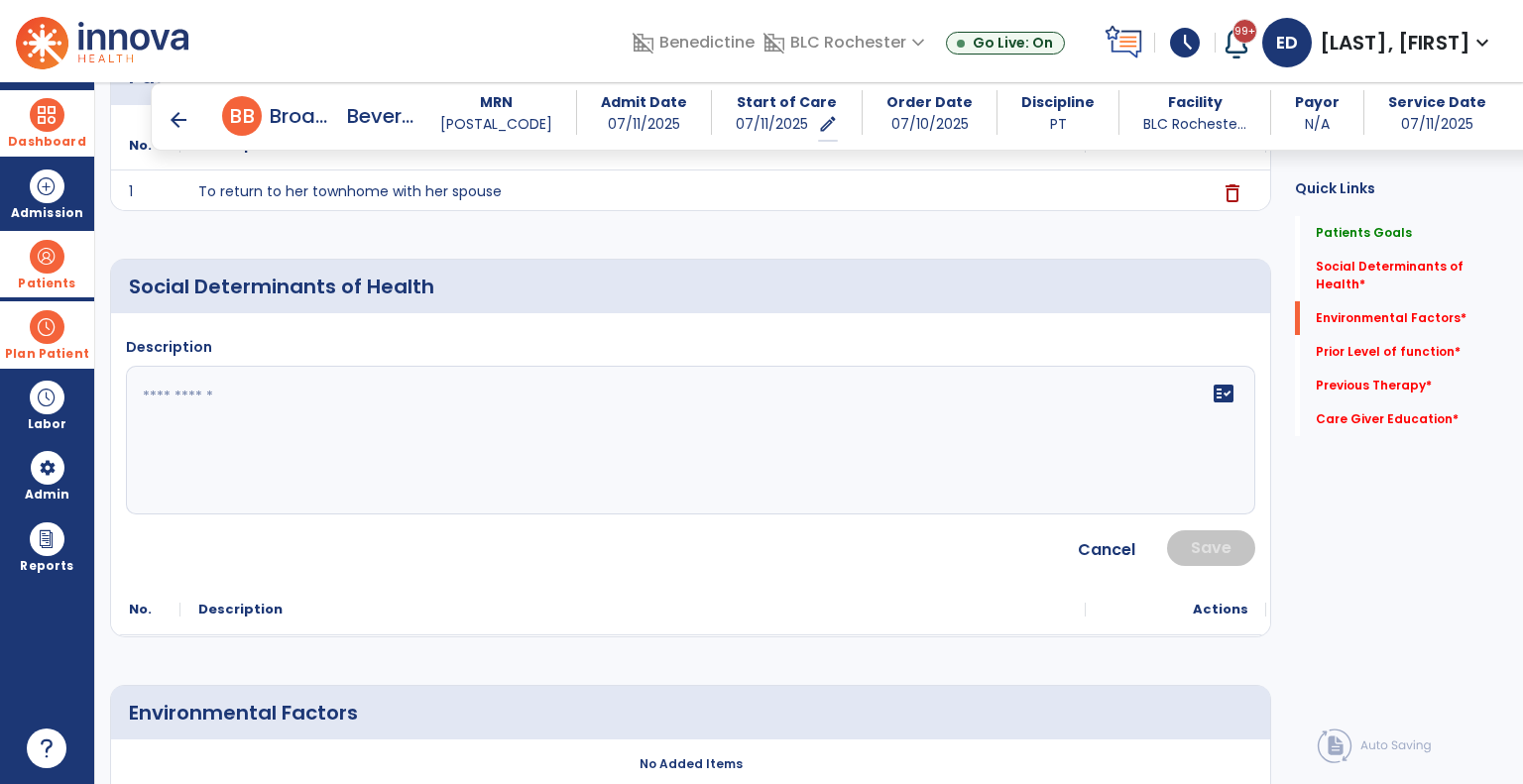click on "fact_check" 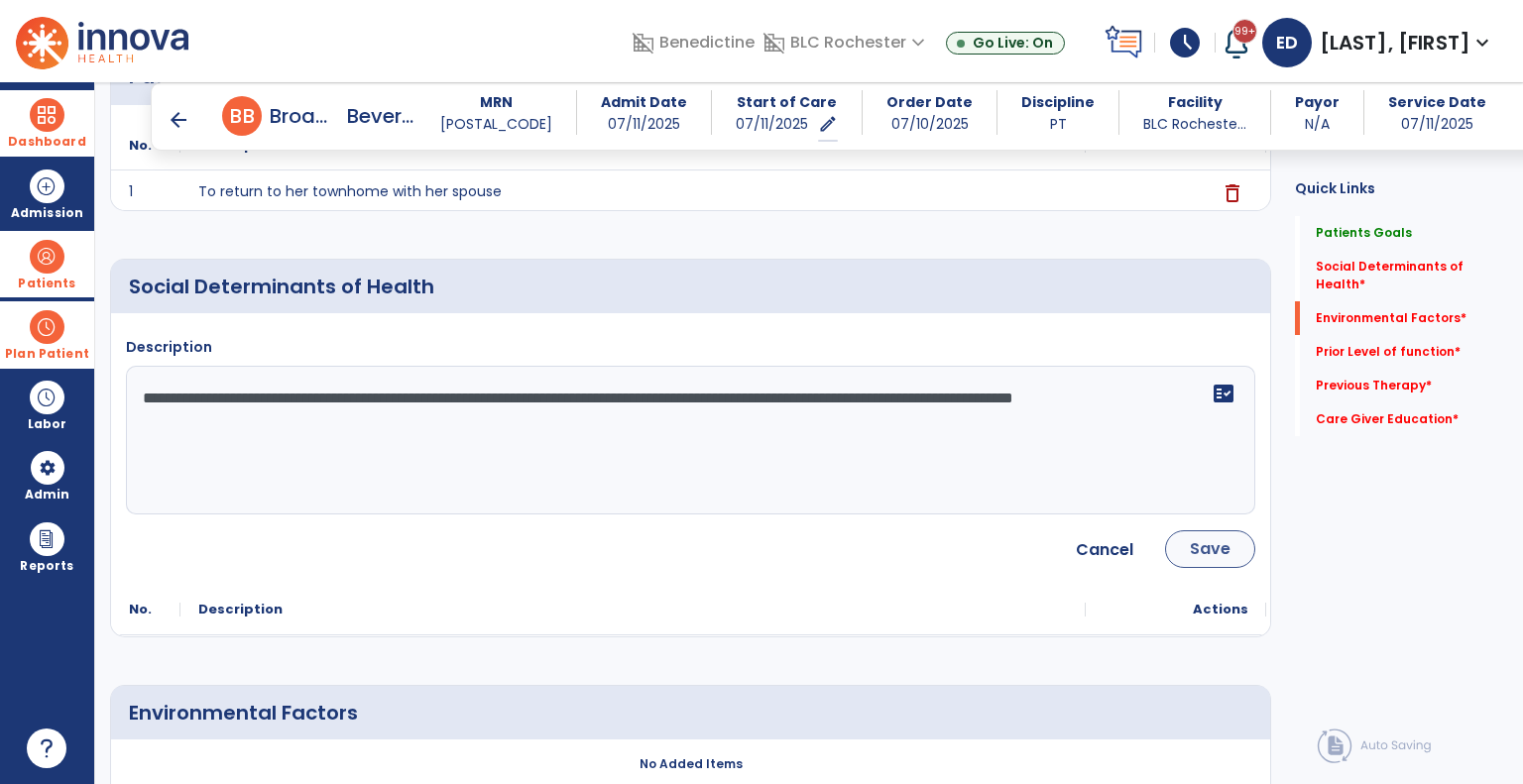 type on "**********" 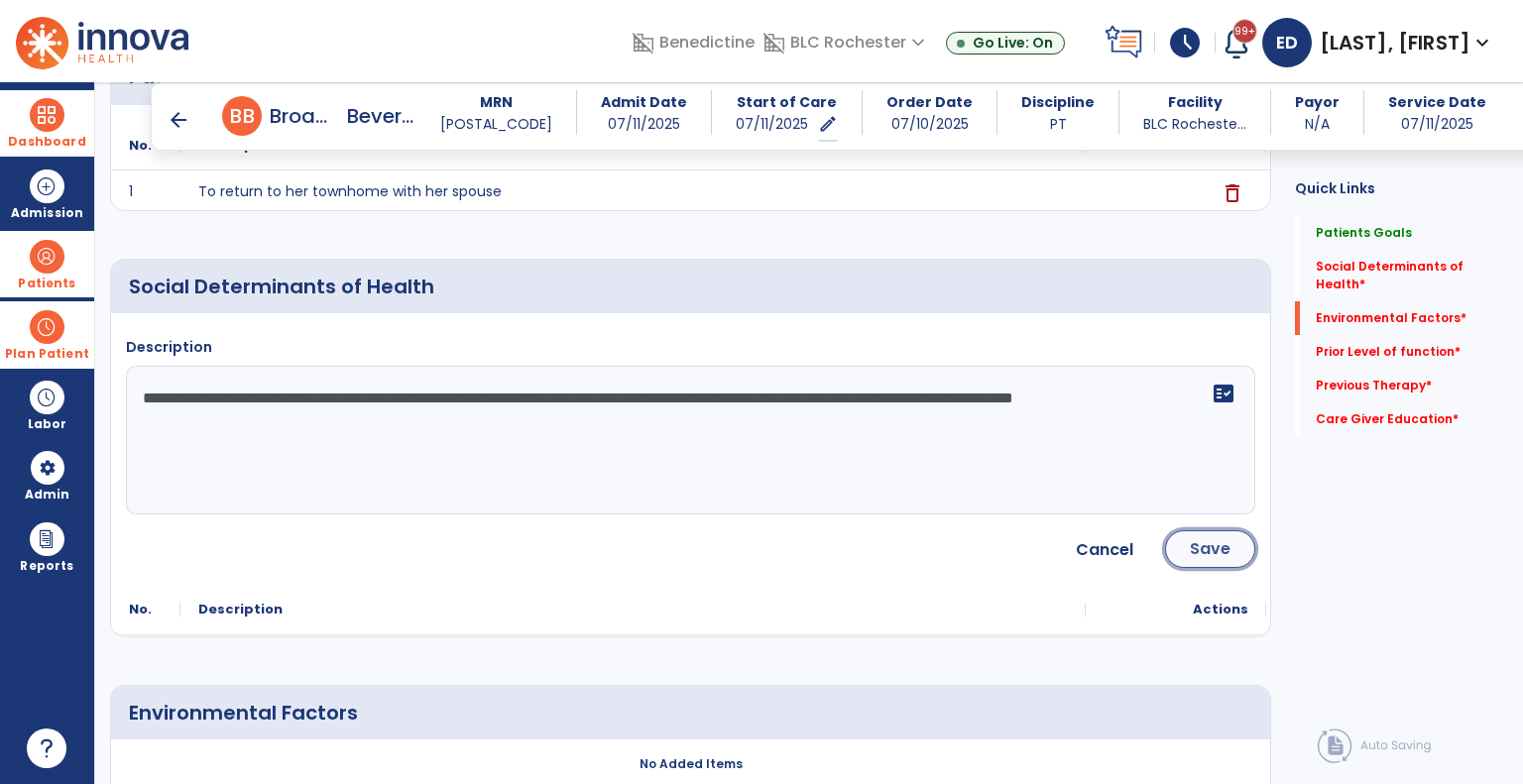 click on "Save" 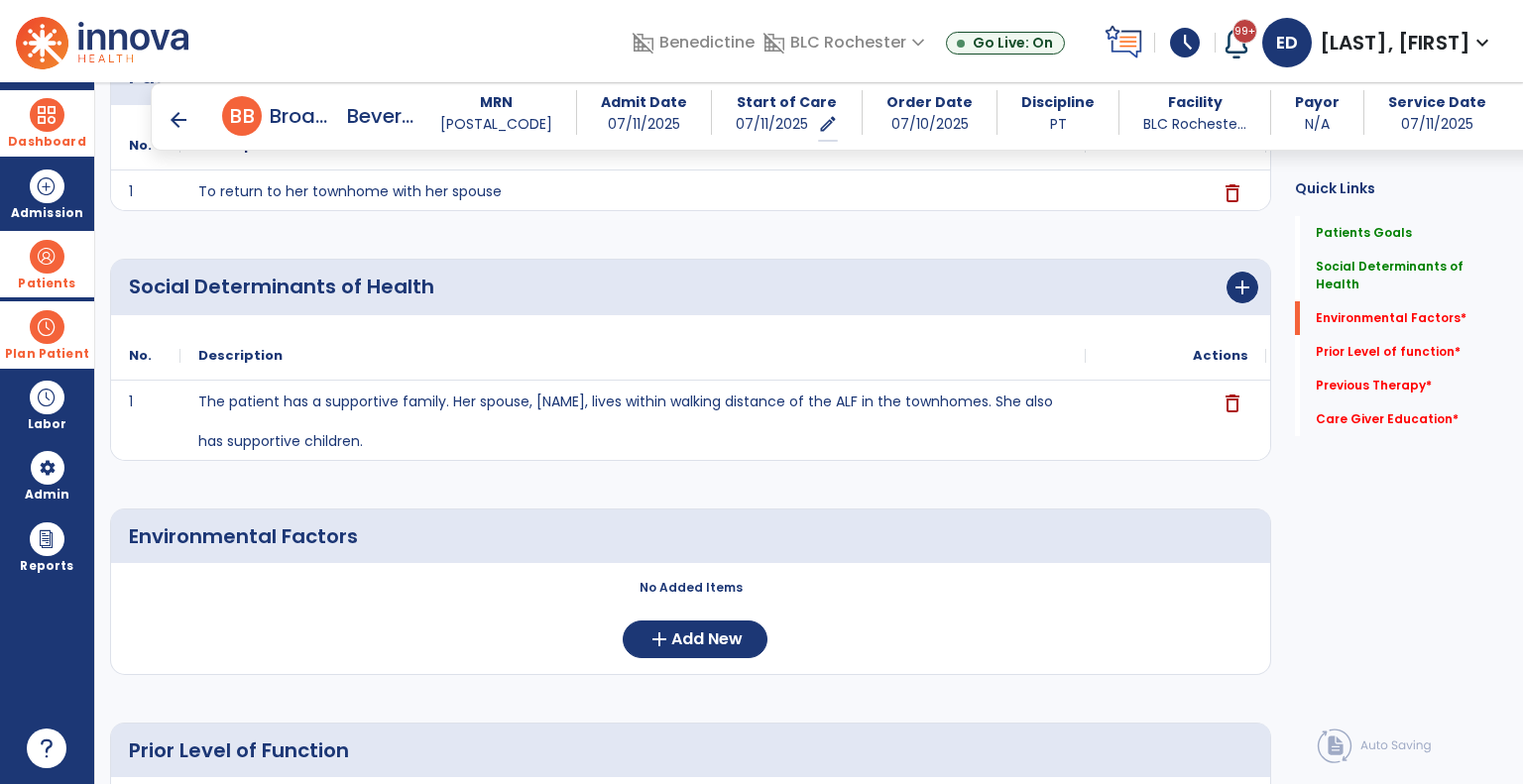 scroll, scrollTop: 448, scrollLeft: 0, axis: vertical 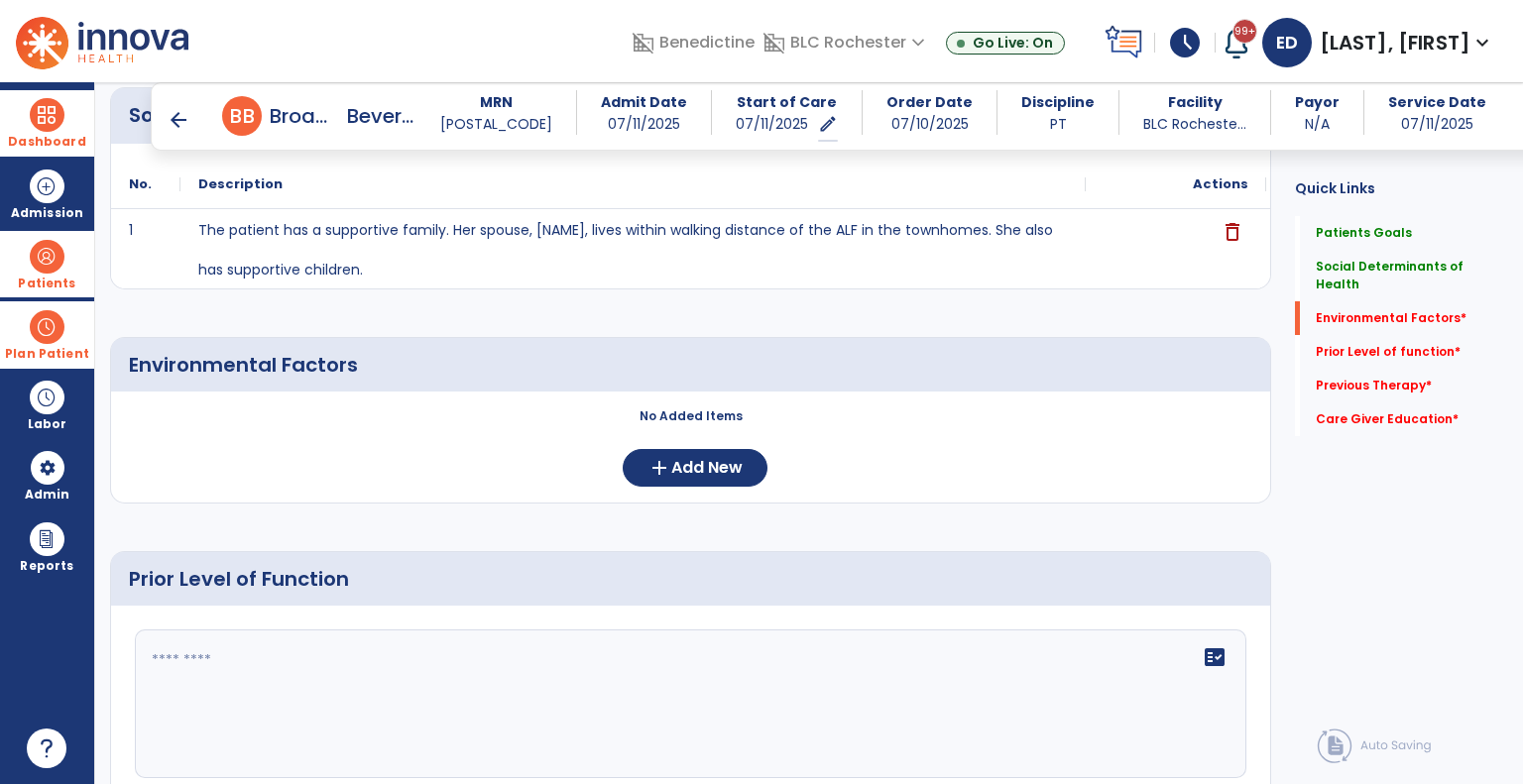 click on "No Added Items  add  Add New" 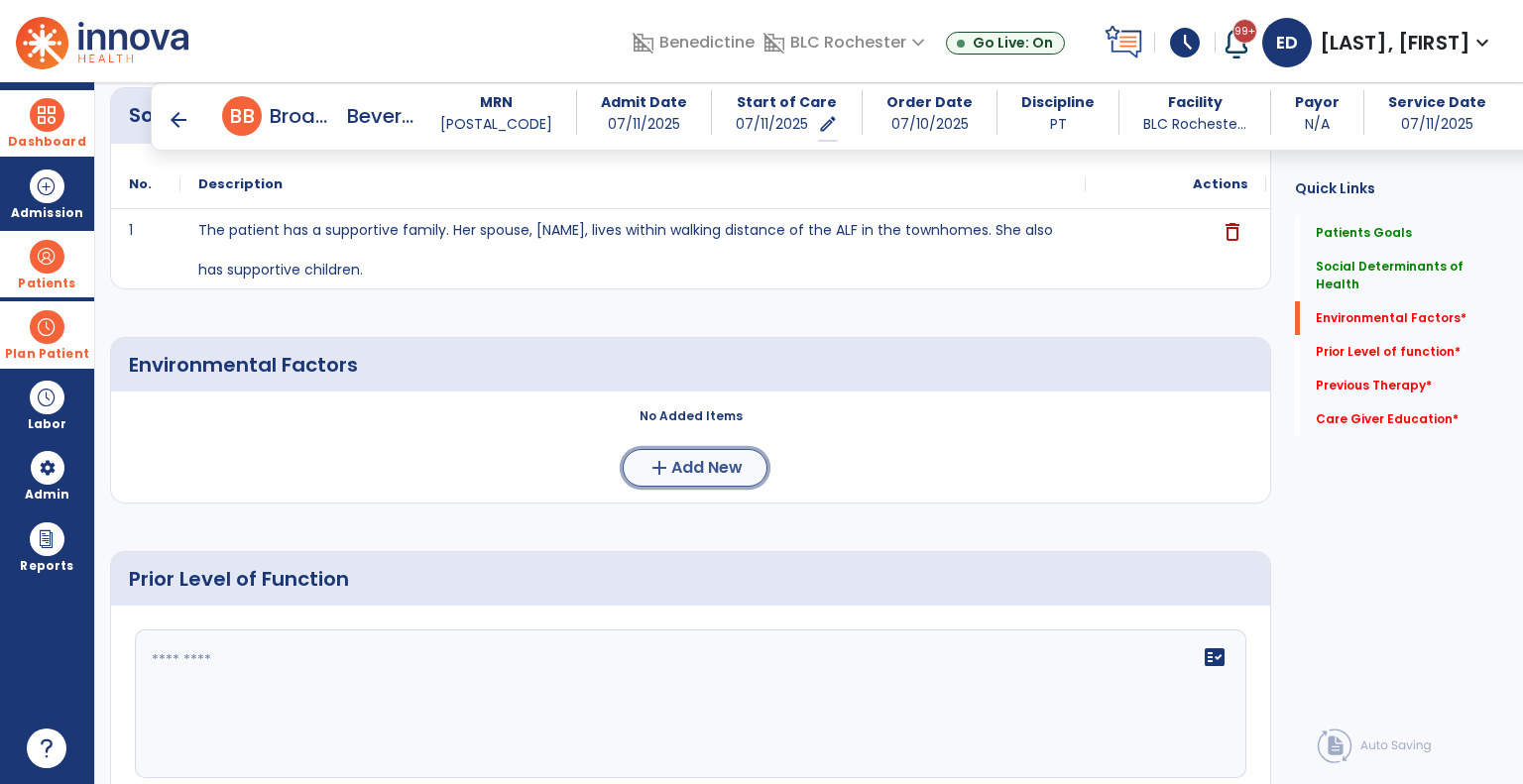 click on "Add New" 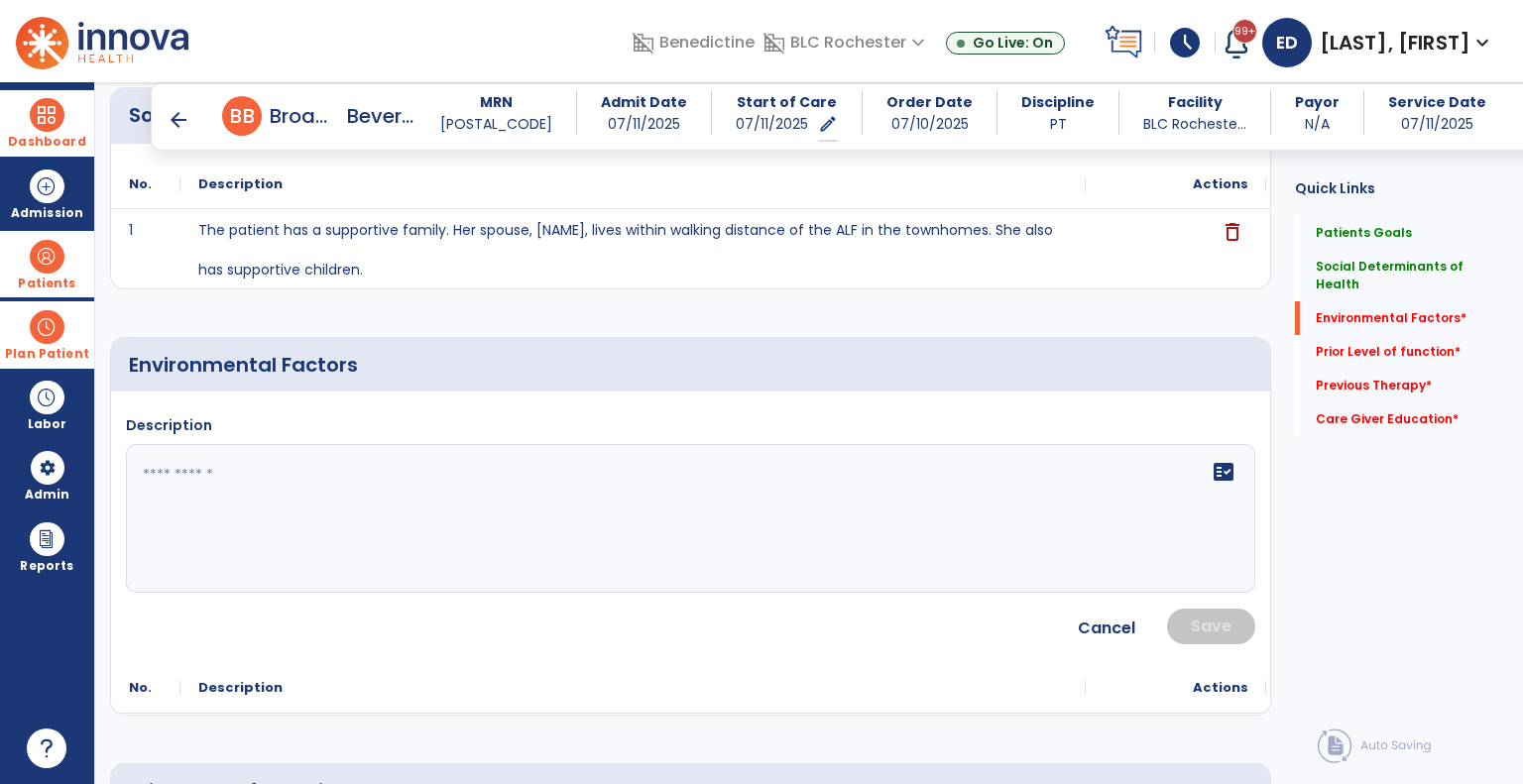 click 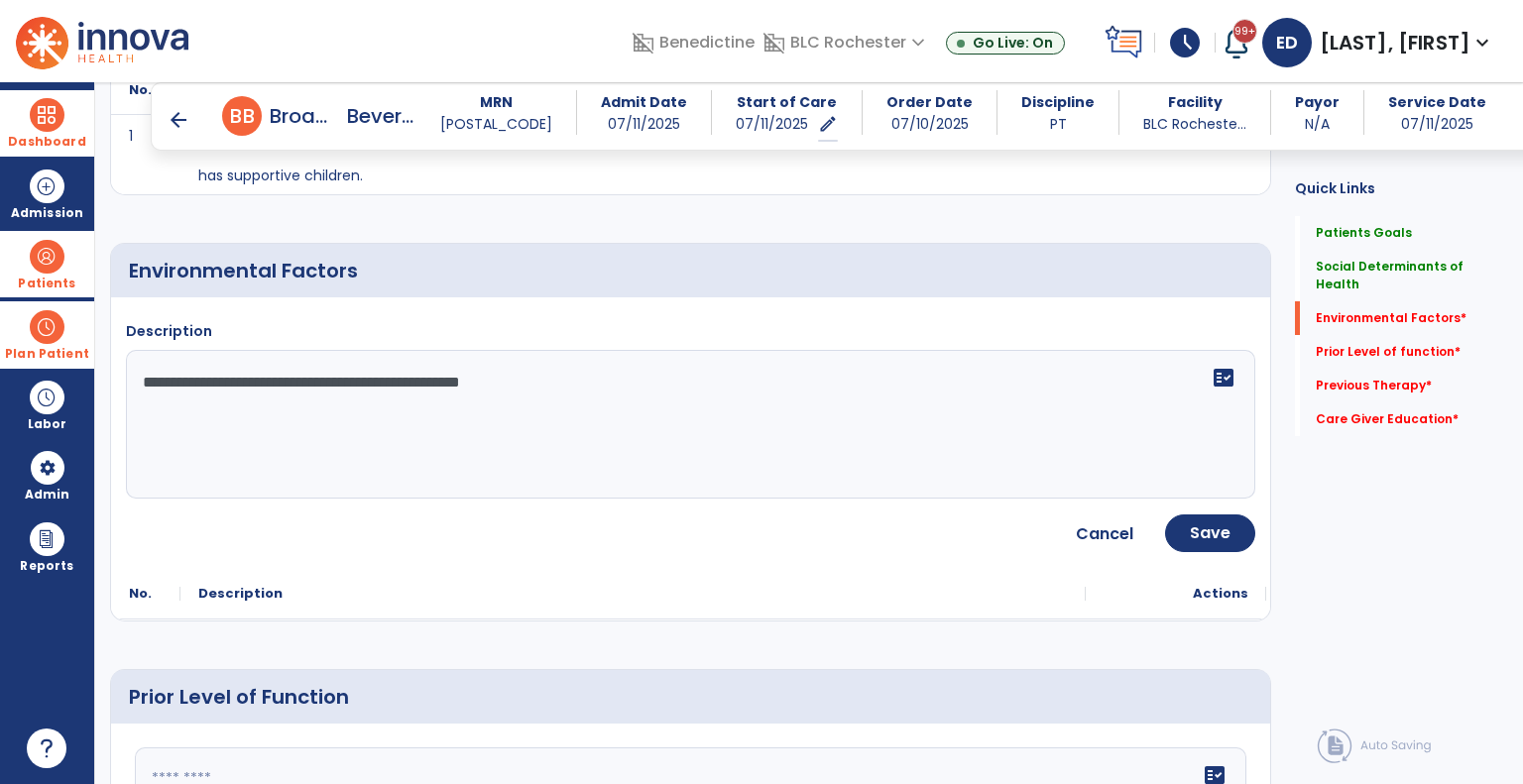 scroll, scrollTop: 577, scrollLeft: 0, axis: vertical 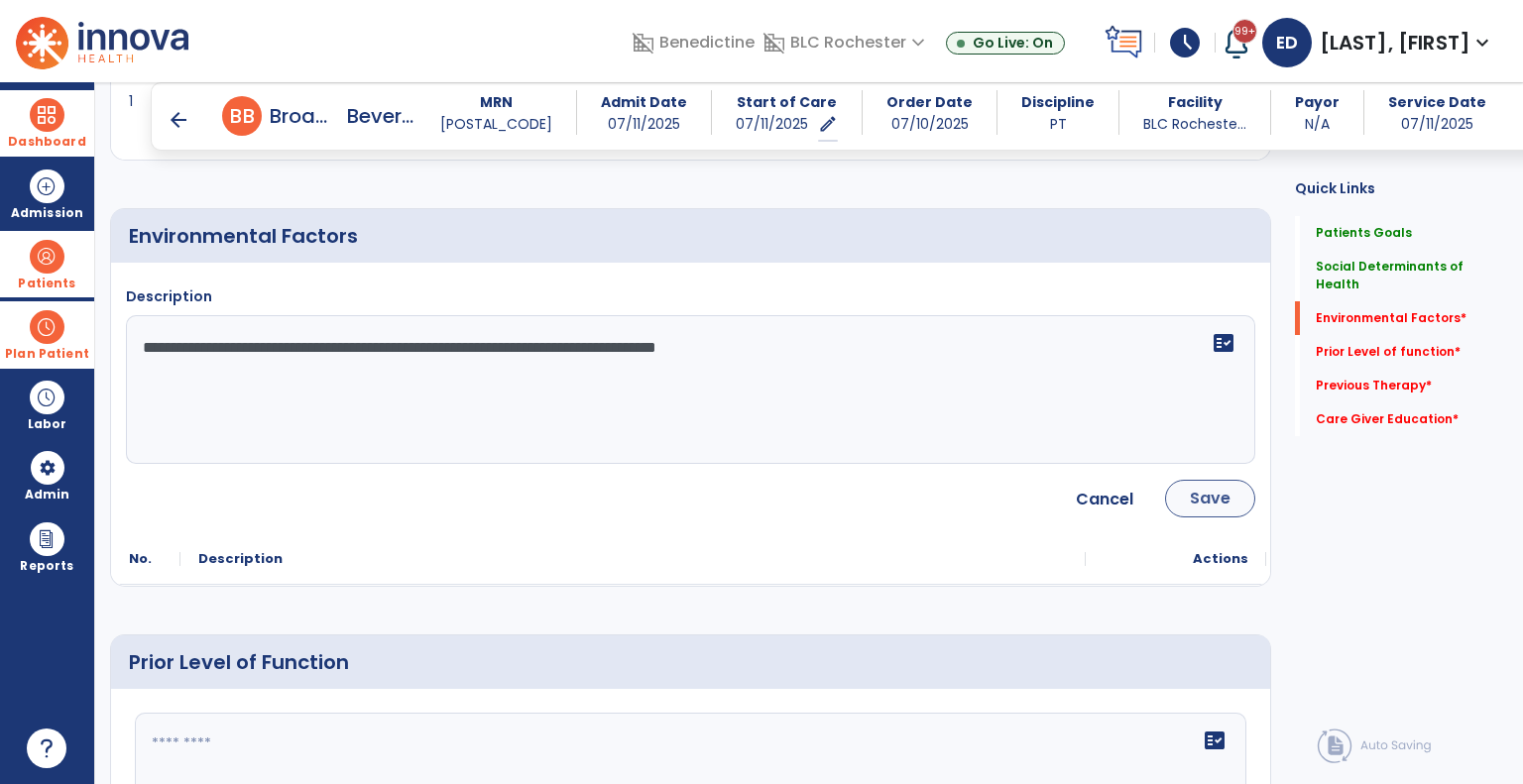 type on "**********" 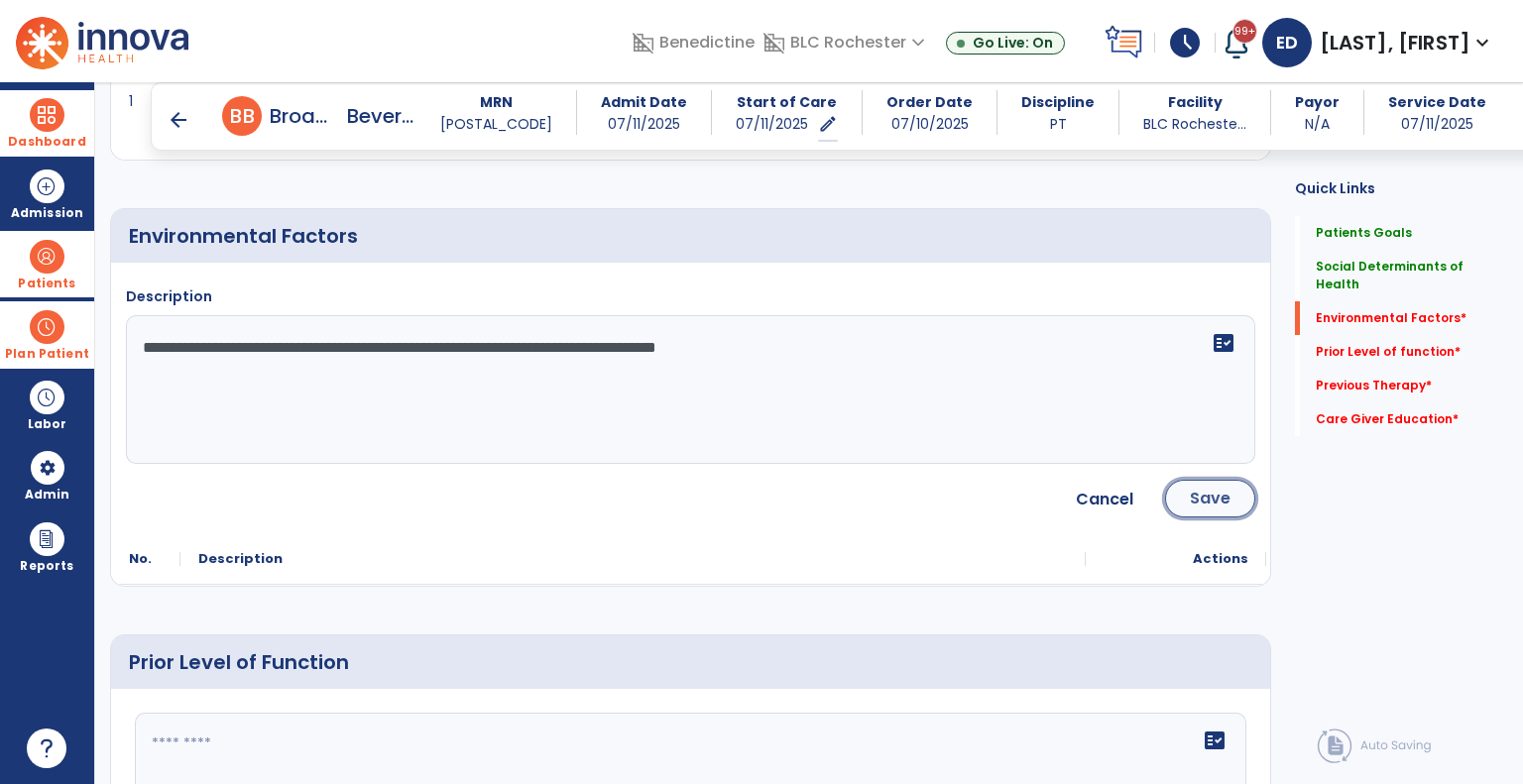 click on "Save" 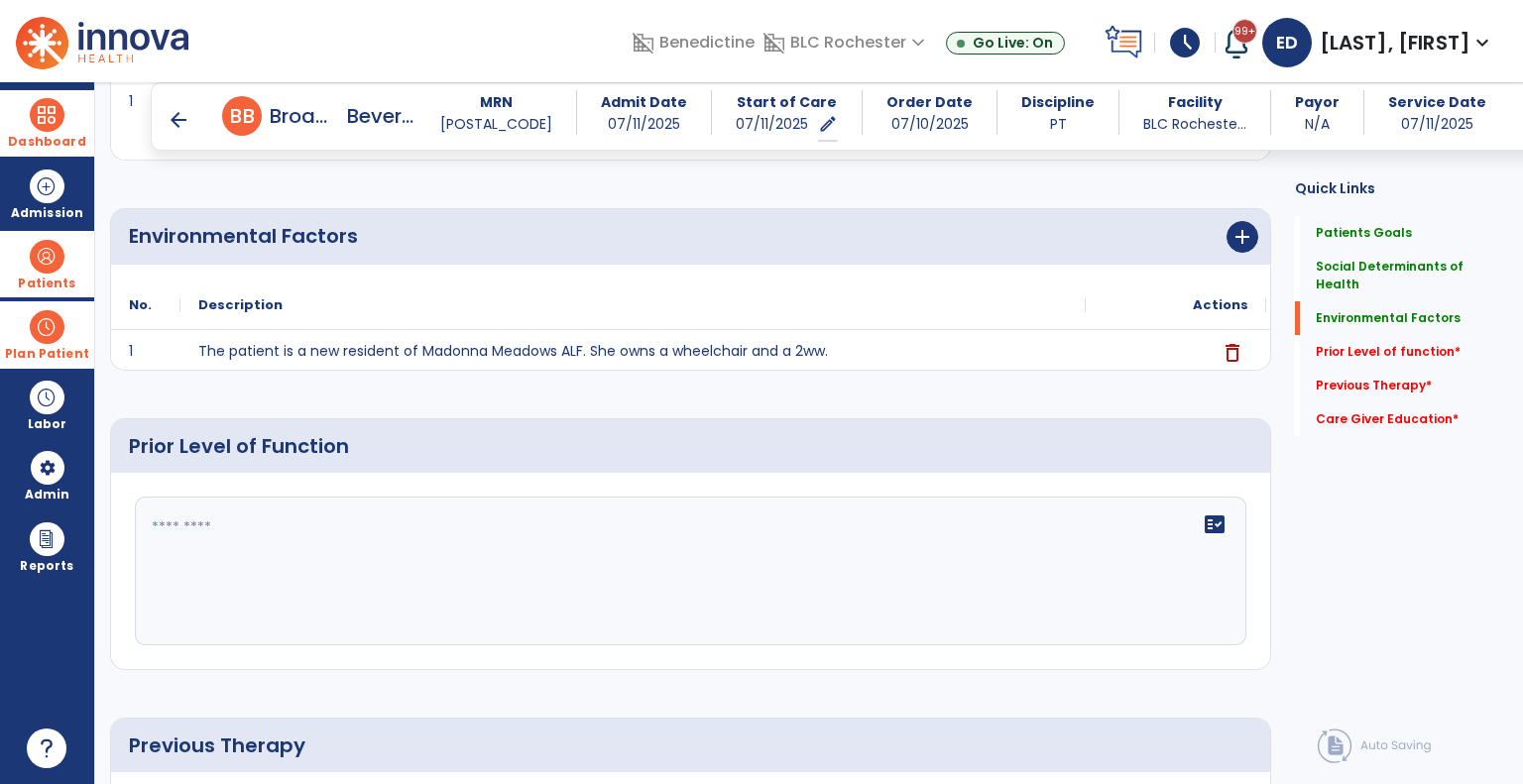 click on "Patients" at bounding box center [47, 264] 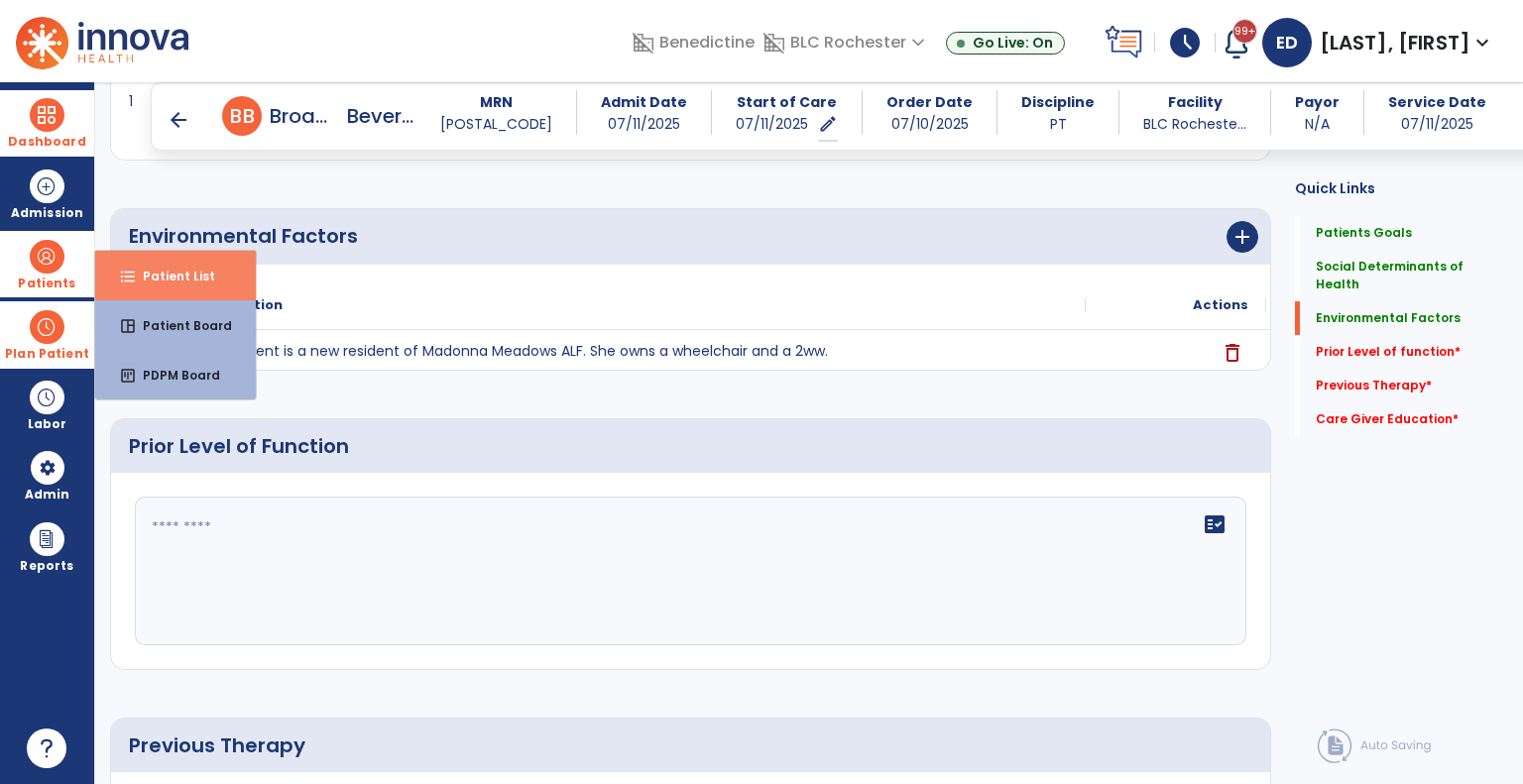 click on "Patient List" at bounding box center [171, 276] 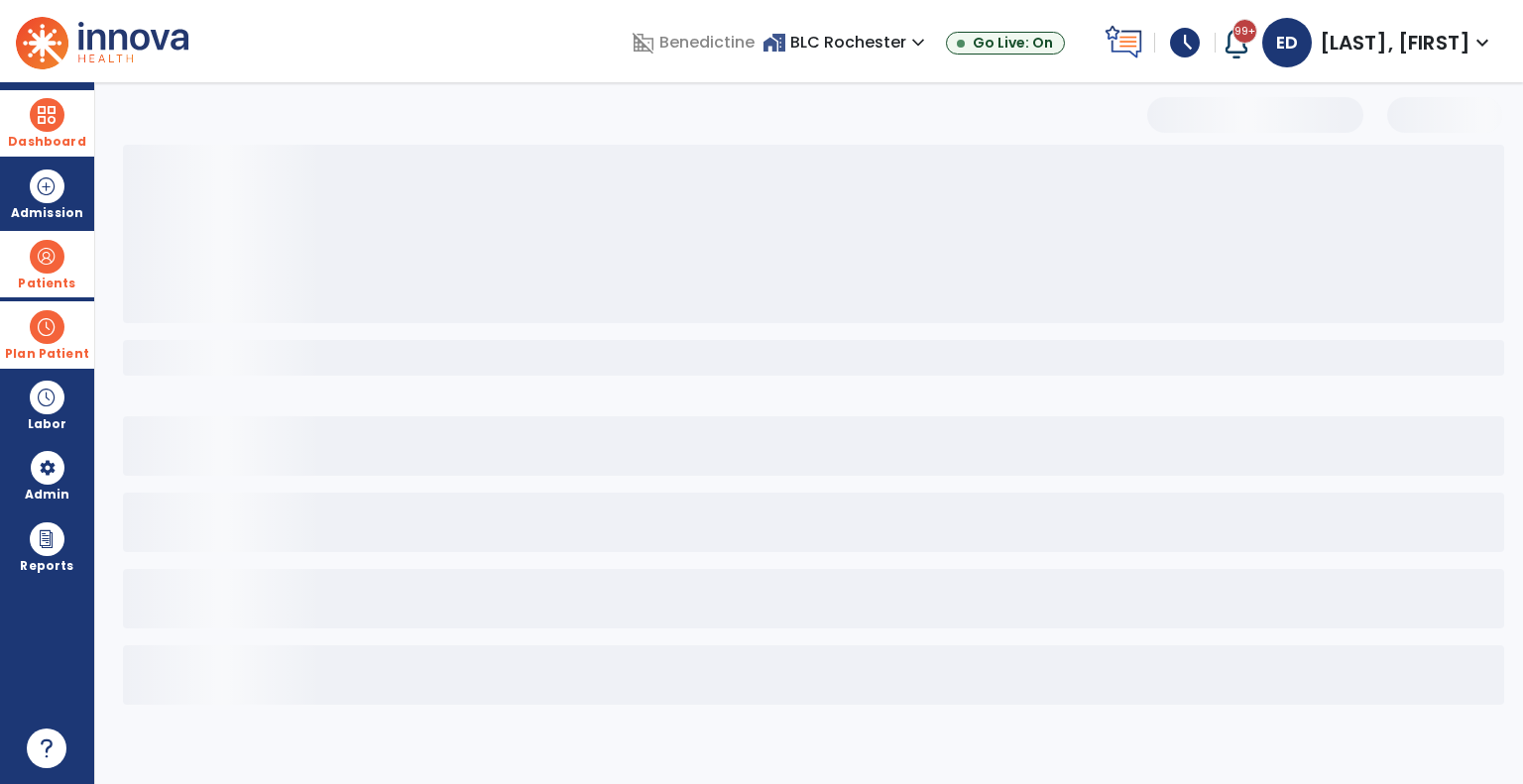 scroll, scrollTop: 0, scrollLeft: 0, axis: both 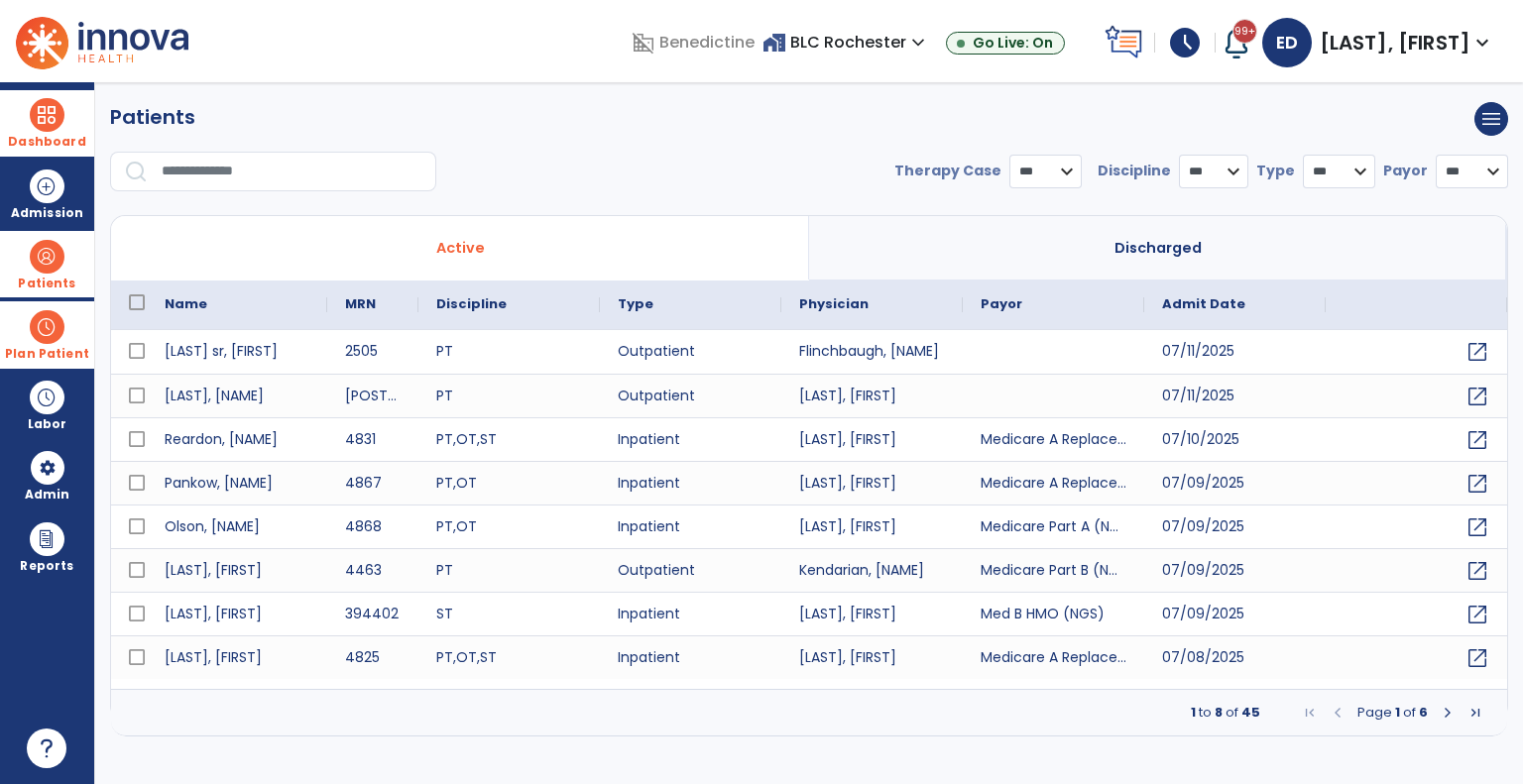 select on "***" 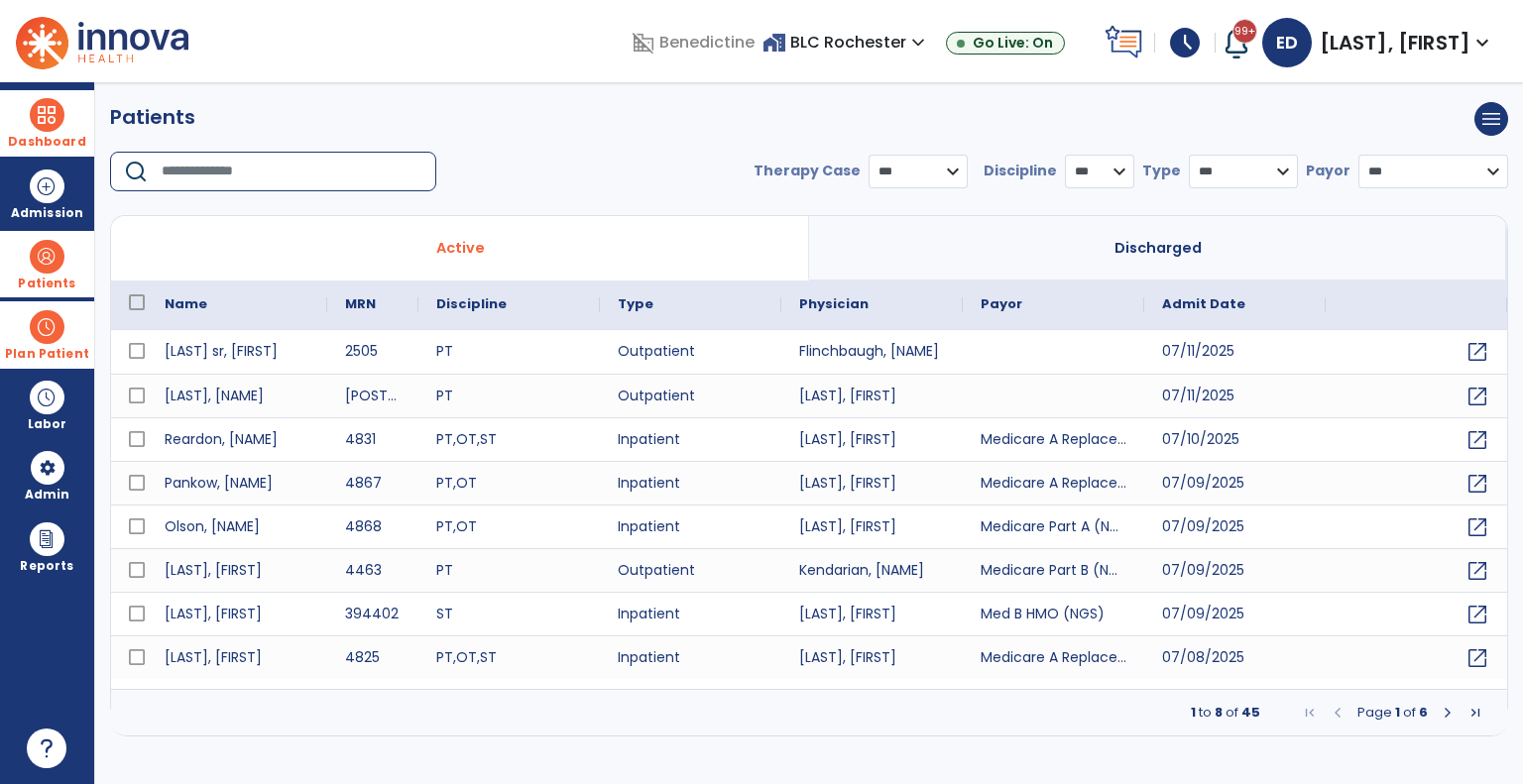click at bounding box center [292, 171] 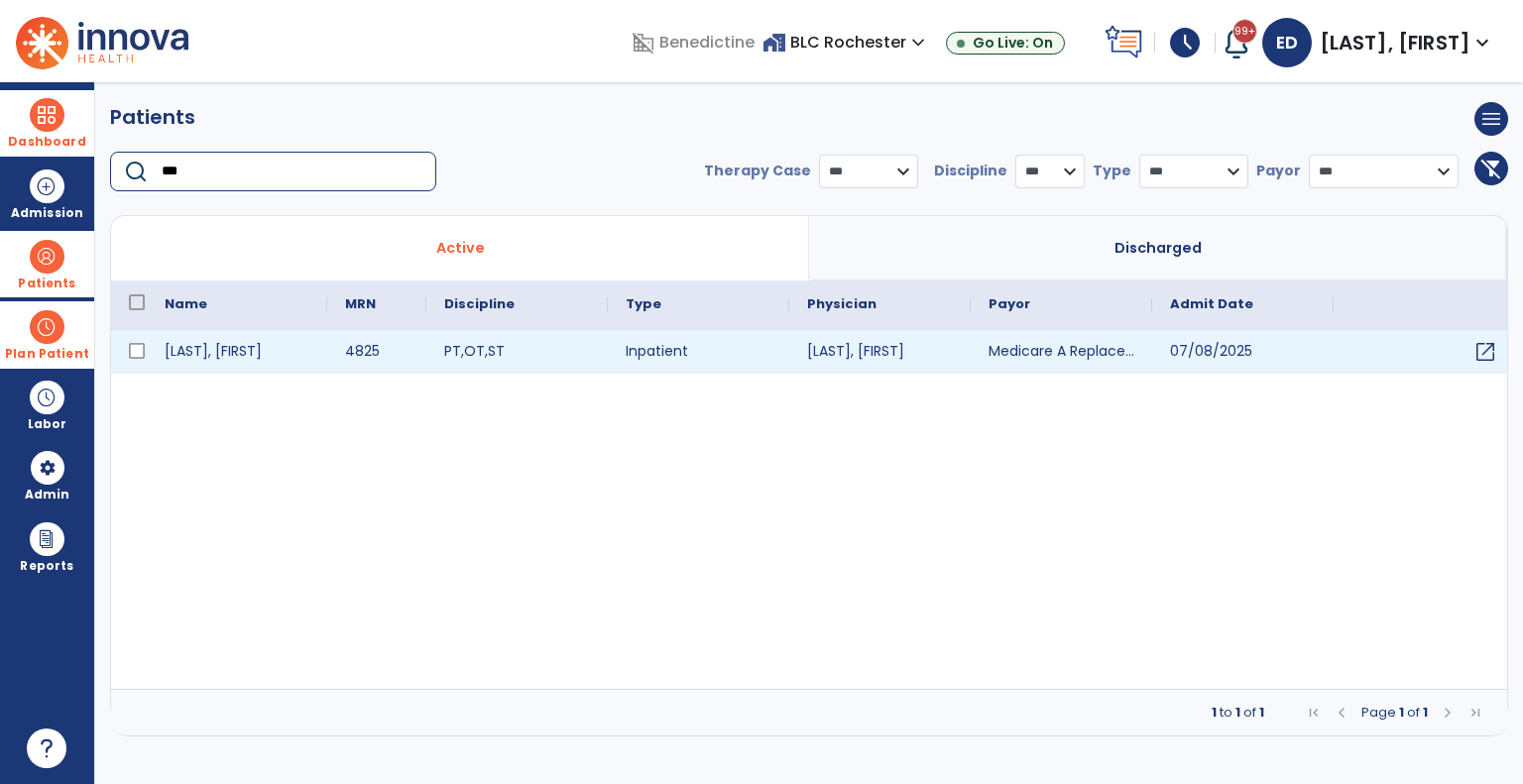 type on "***" 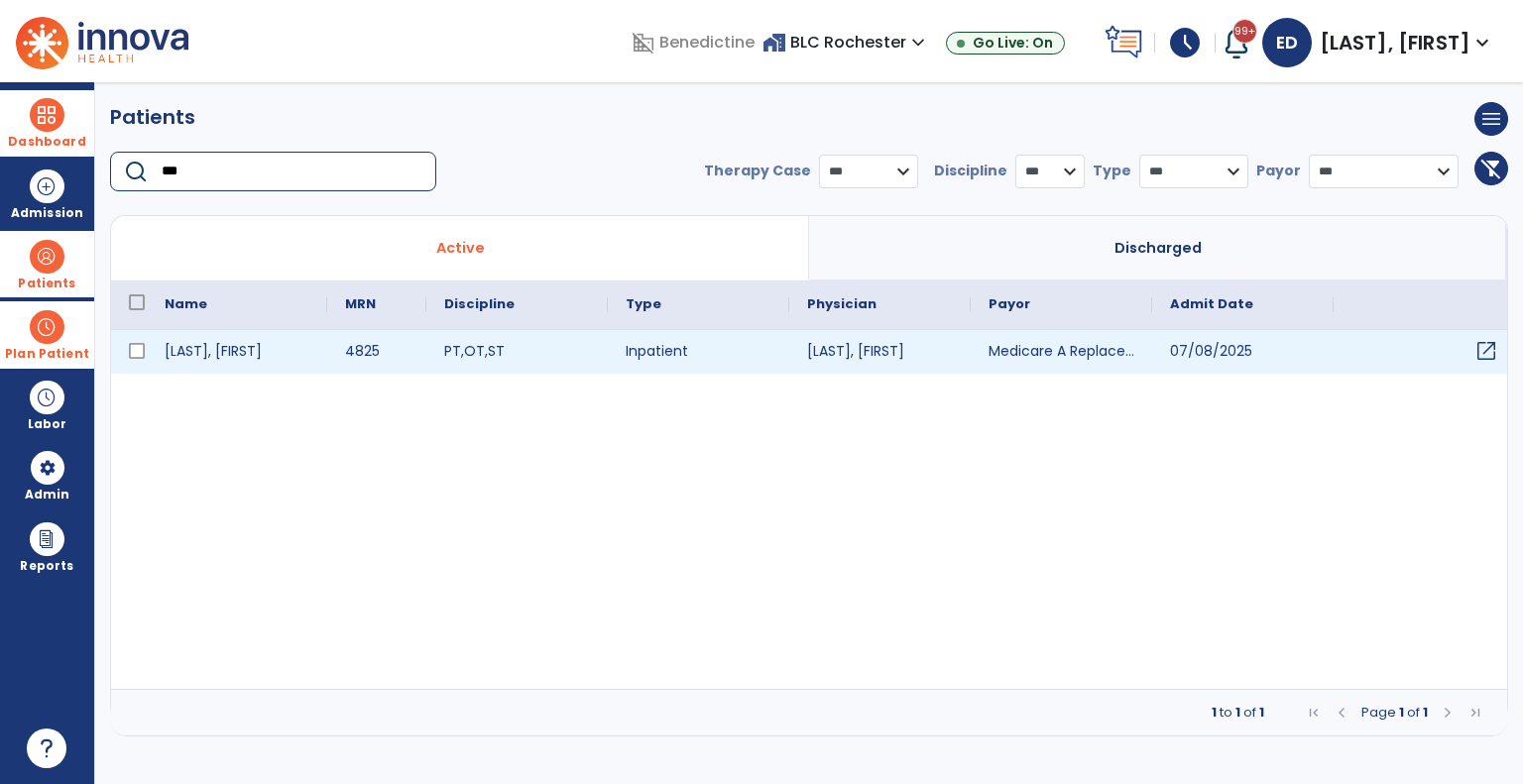 click on "open_in_new" at bounding box center [1486, 351] 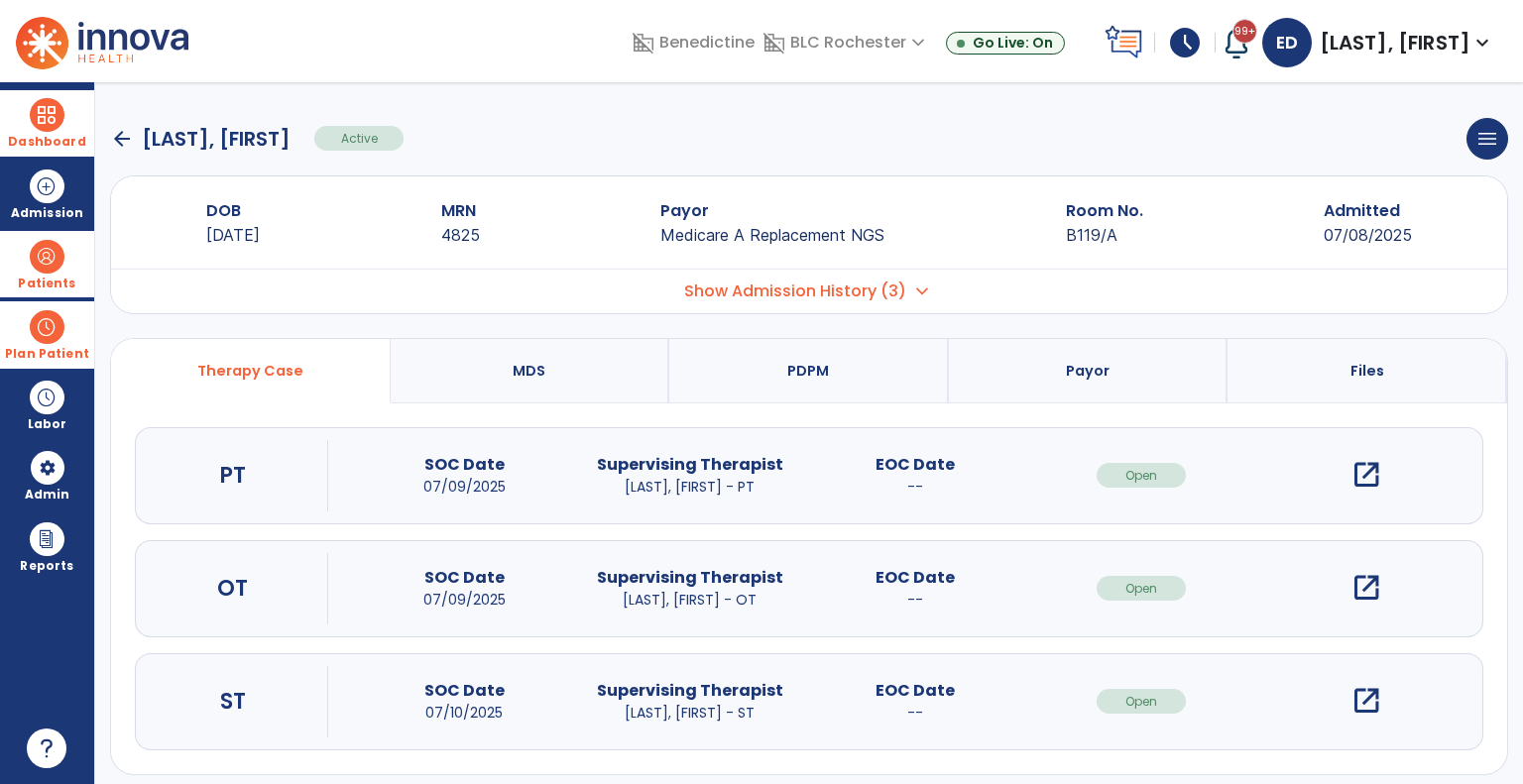click on "open_in_new" at bounding box center [1366, 475] 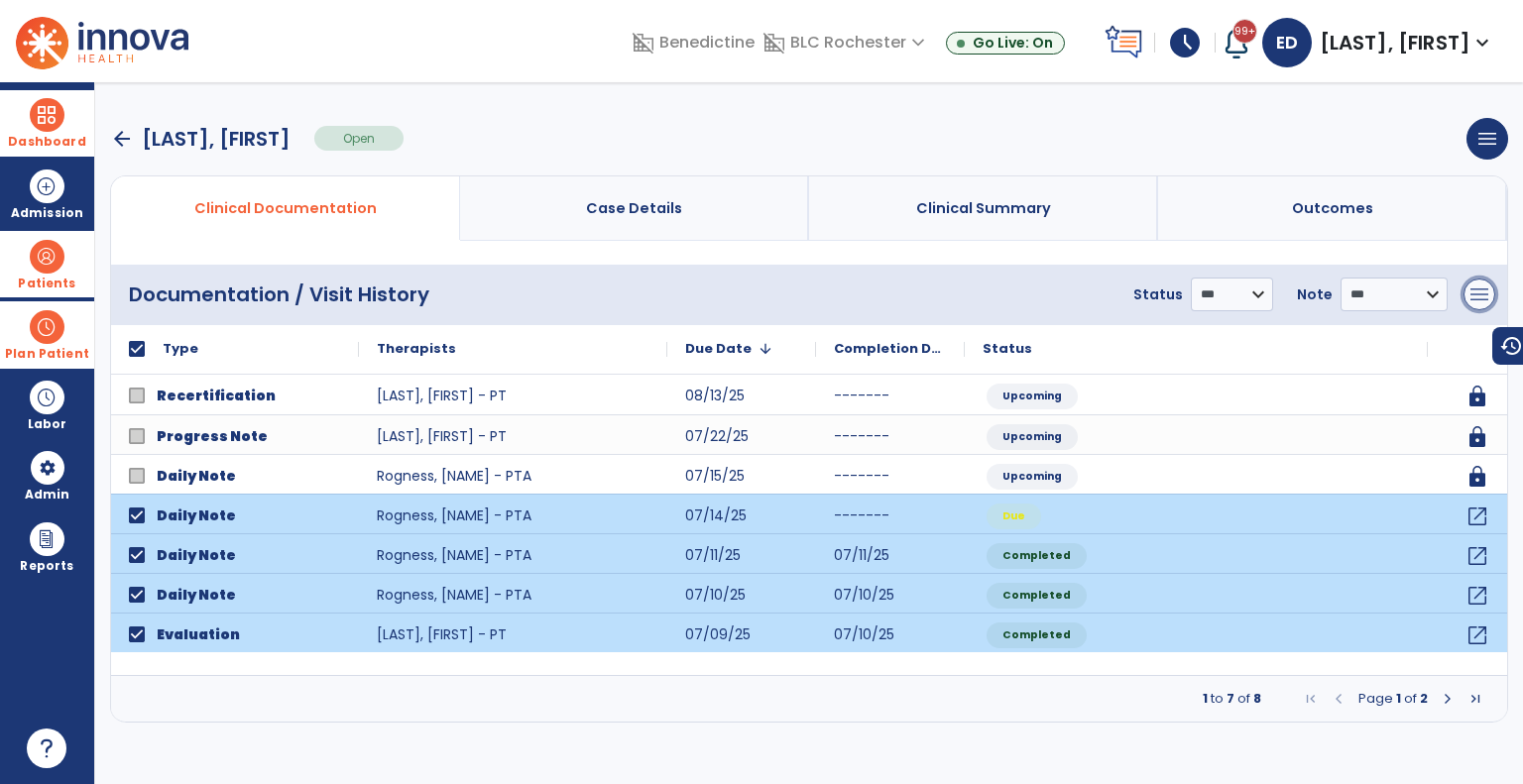 click on "menu" at bounding box center [1479, 294] 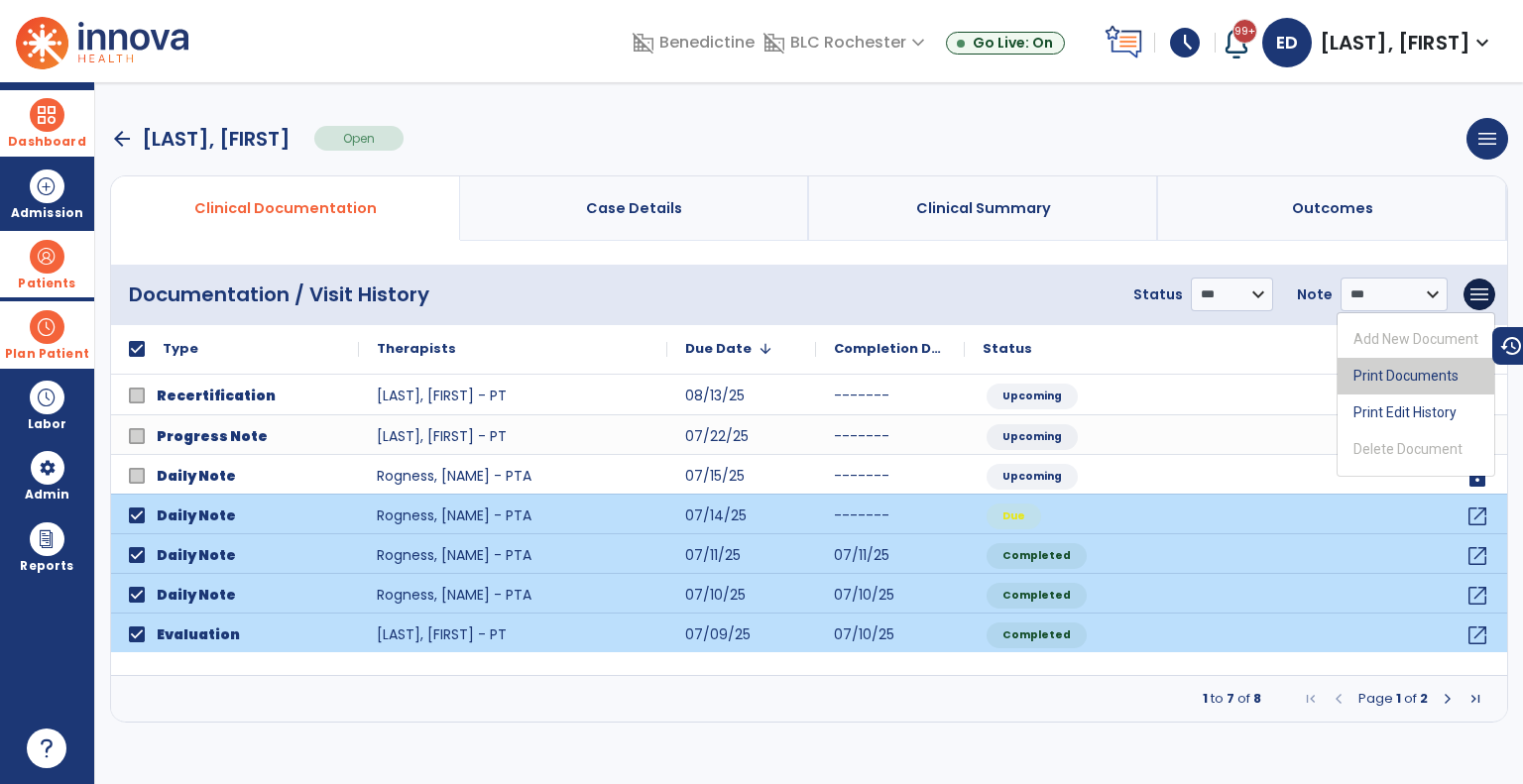 click on "Print Documents" at bounding box center [1416, 376] 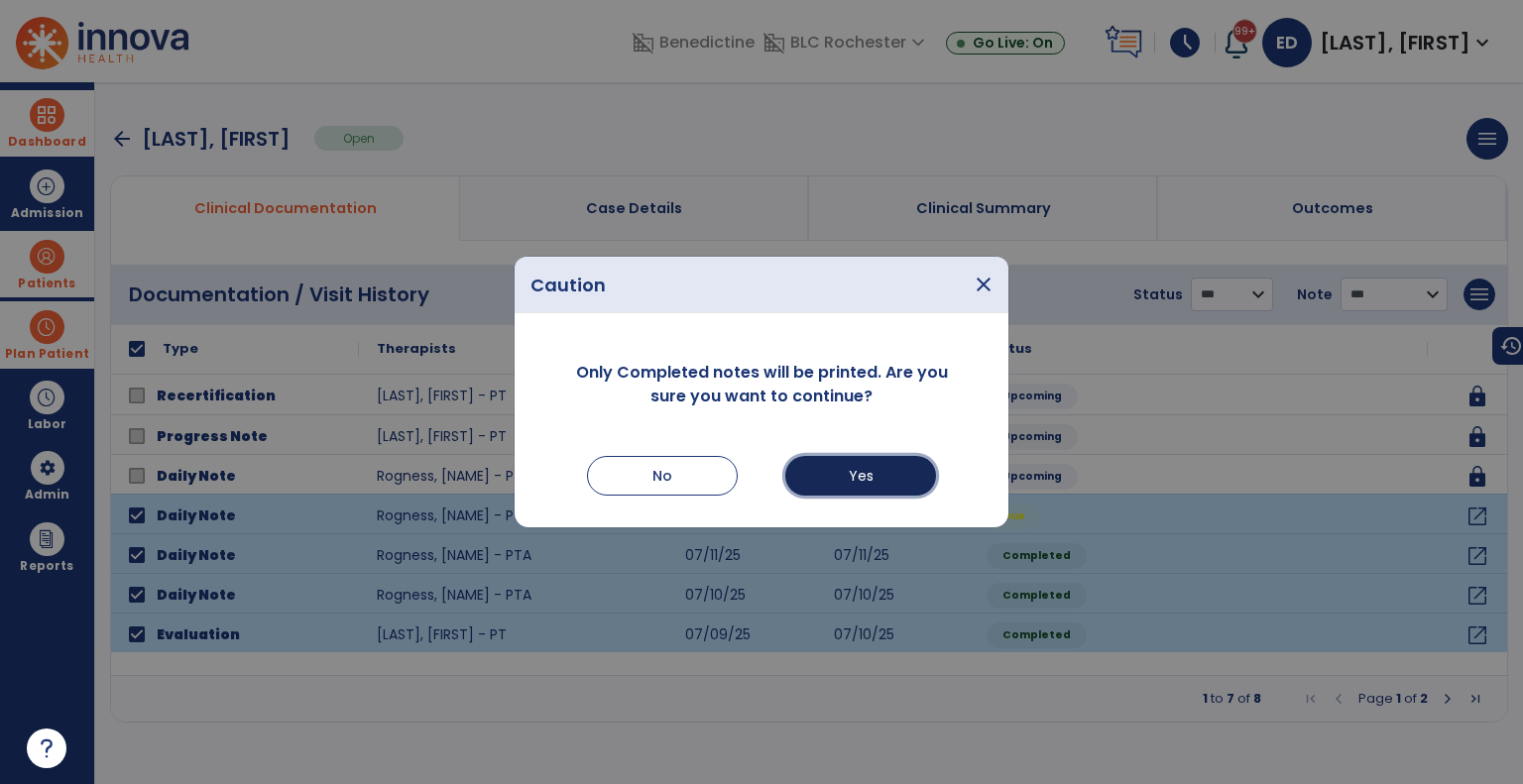 click on "Yes" at bounding box center [861, 476] 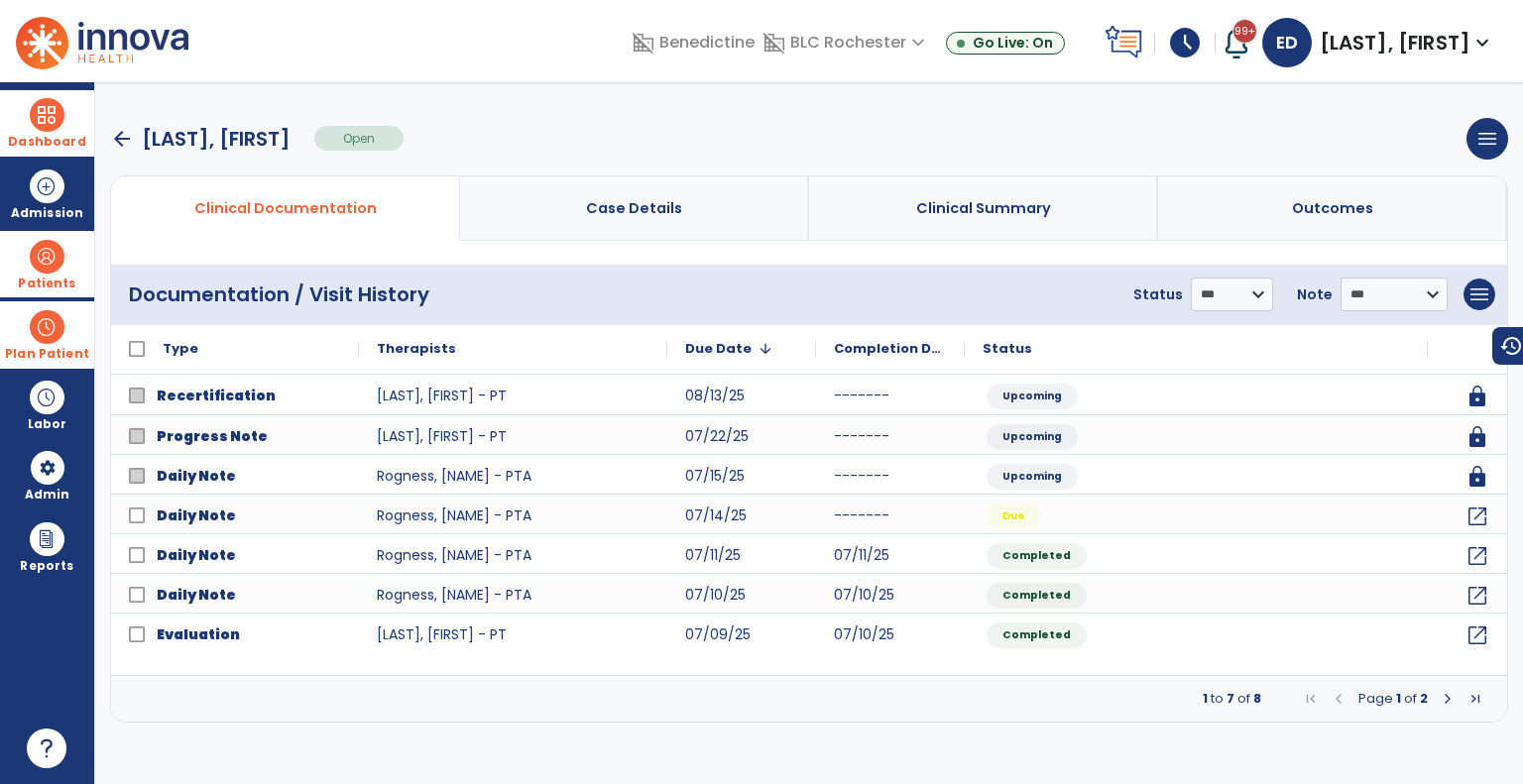click on "arrow_back" at bounding box center [122, 139] 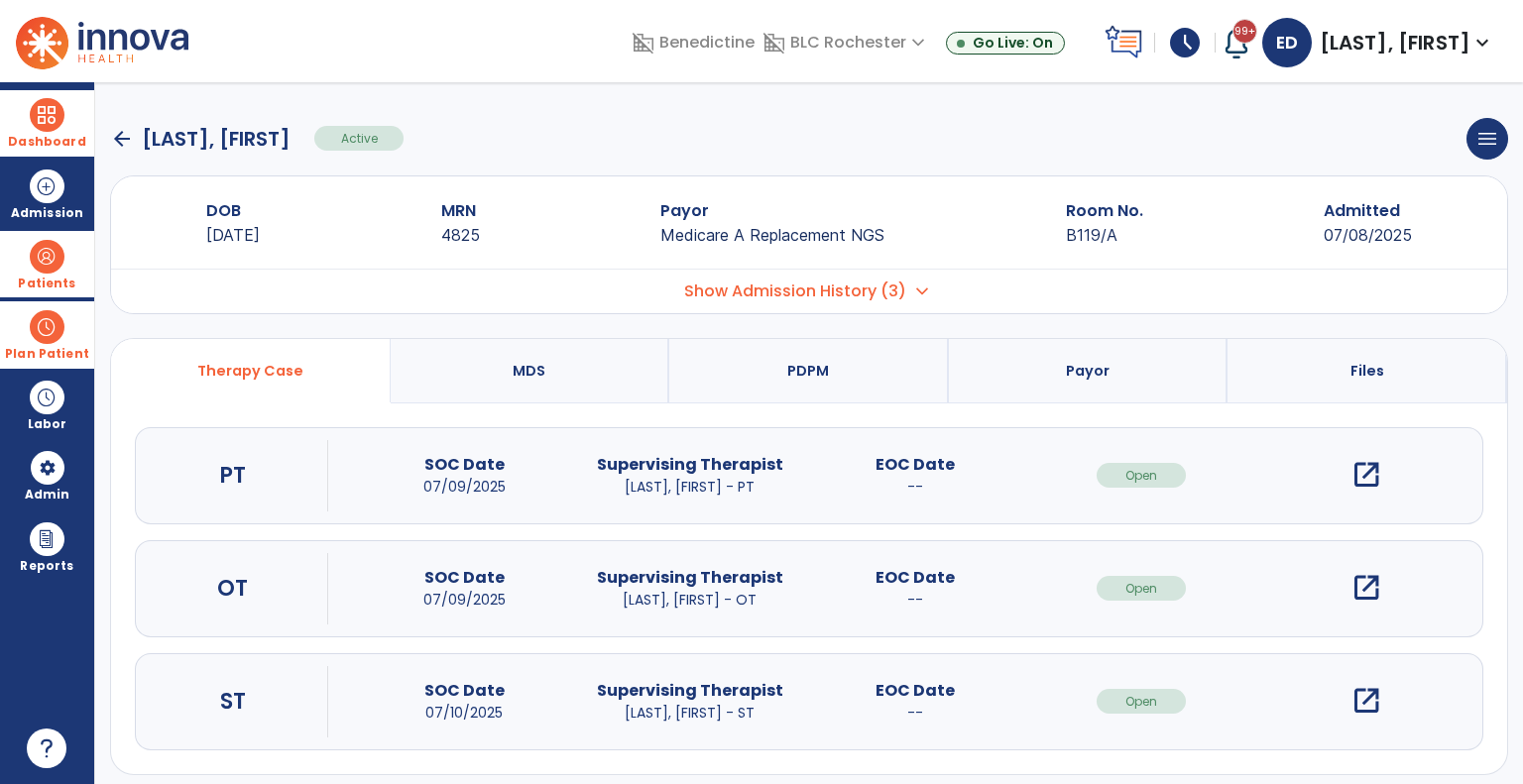 click on "open_in_new" at bounding box center (1366, 588) 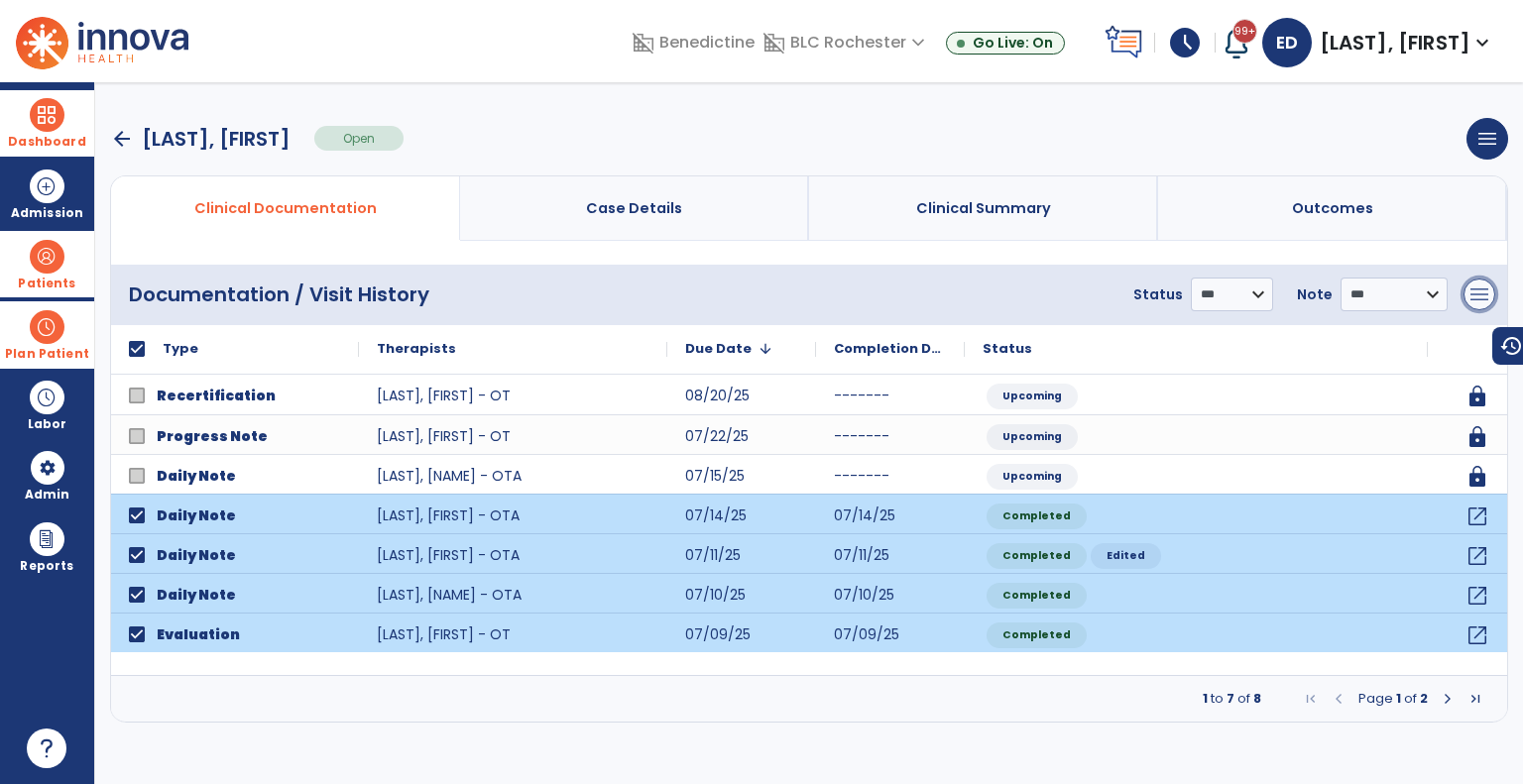 click on "menu" at bounding box center (1479, 294) 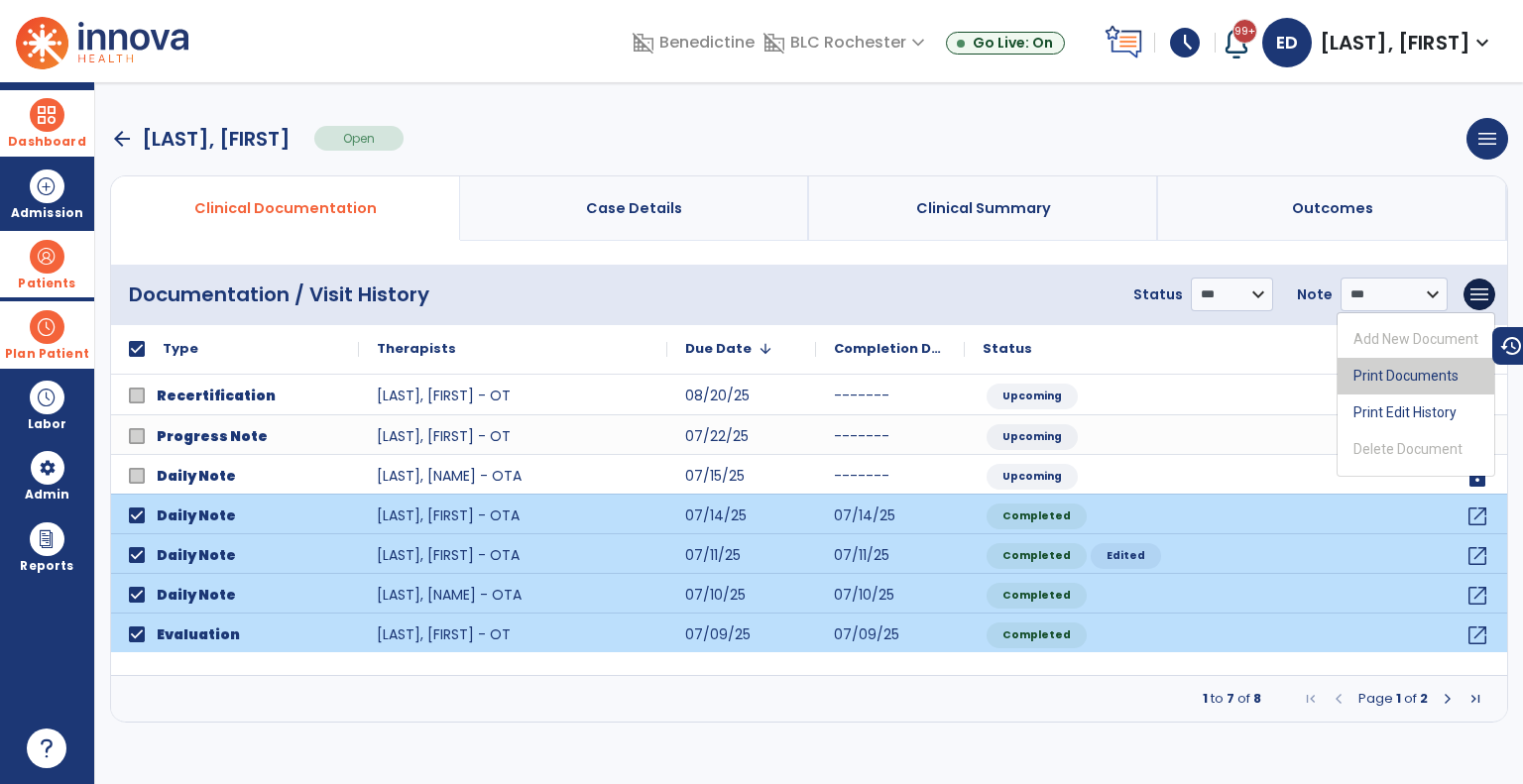click on "Print Documents" at bounding box center (1416, 376) 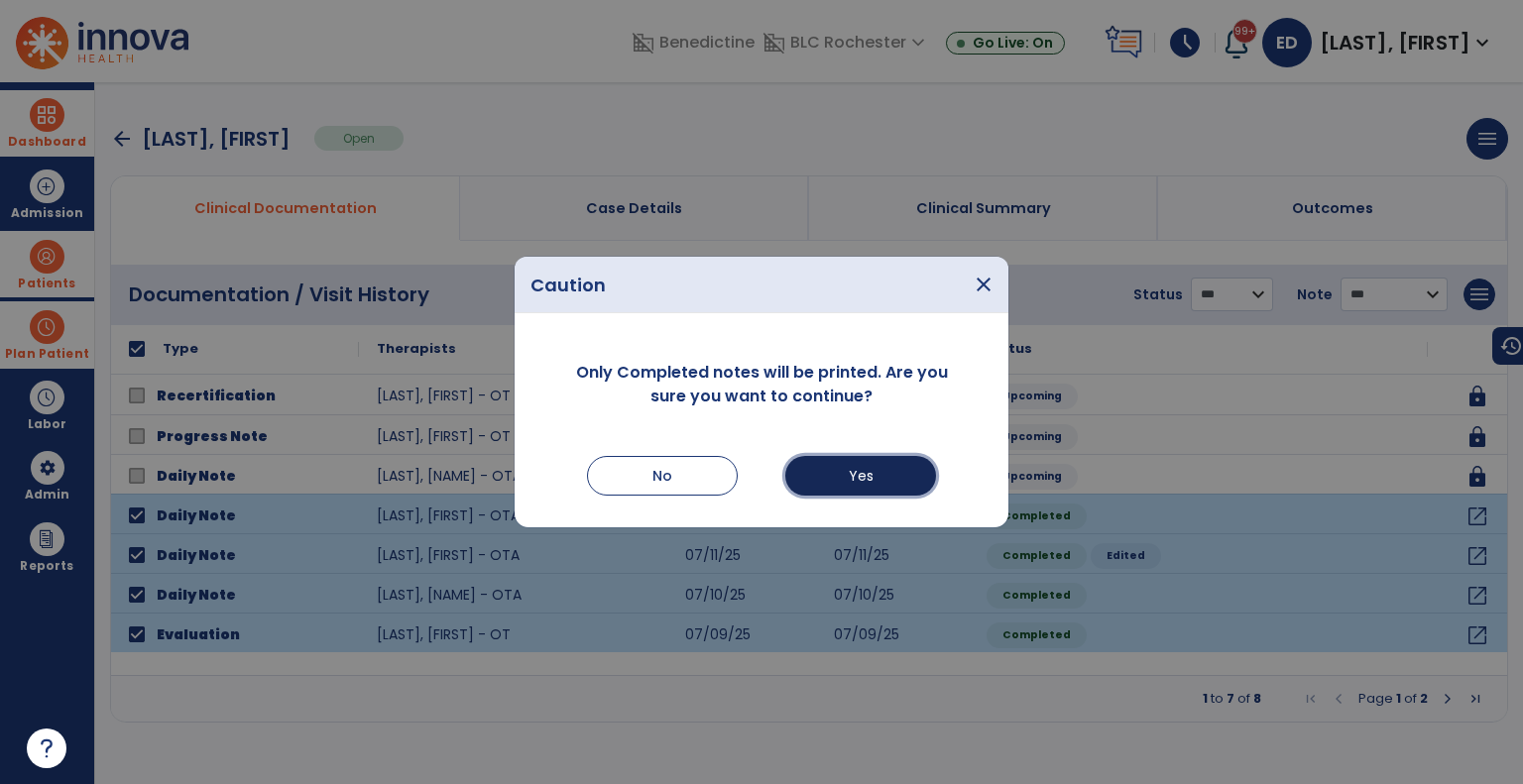 click on "Yes" at bounding box center [861, 476] 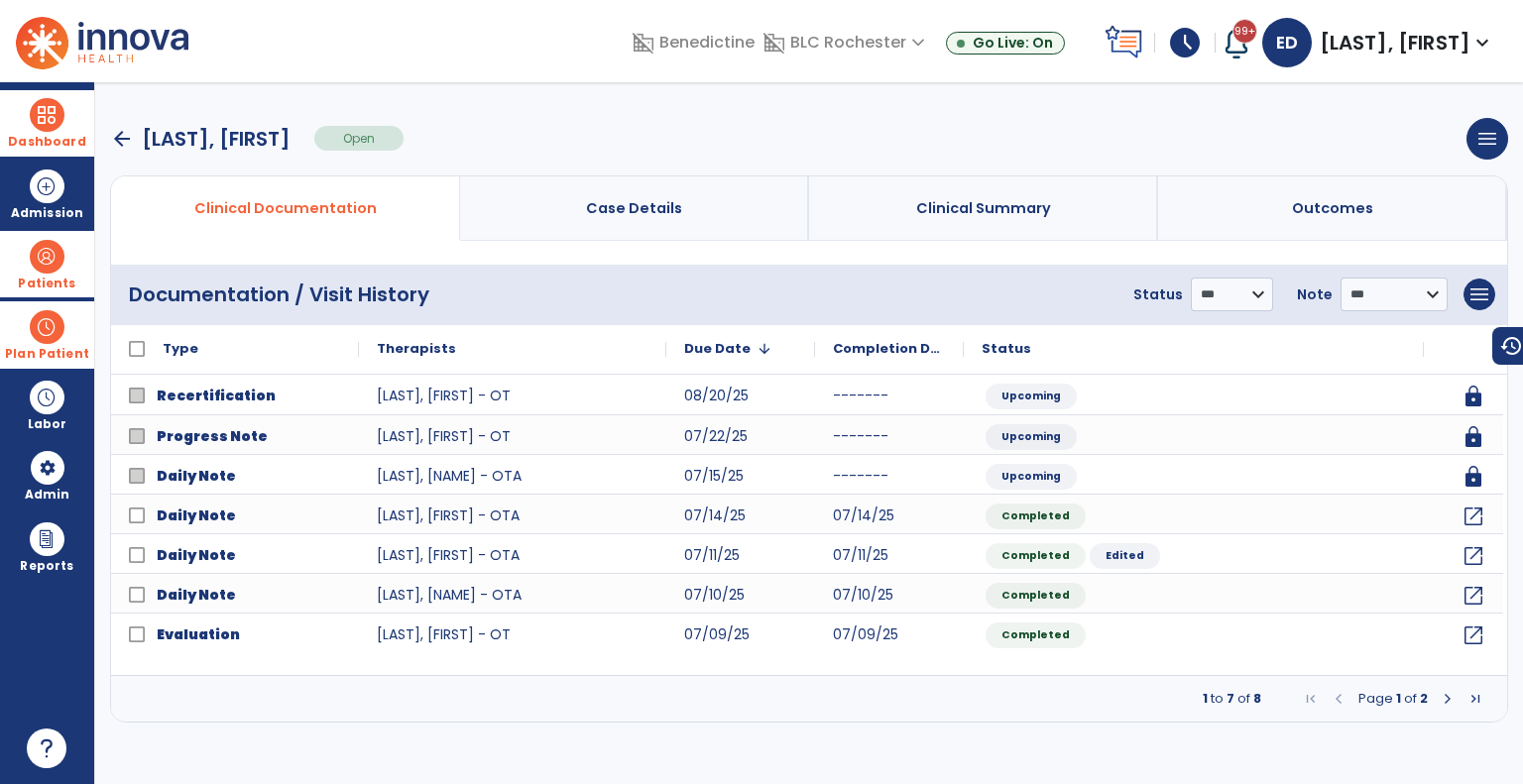 click on "arrow_back" at bounding box center (122, 139) 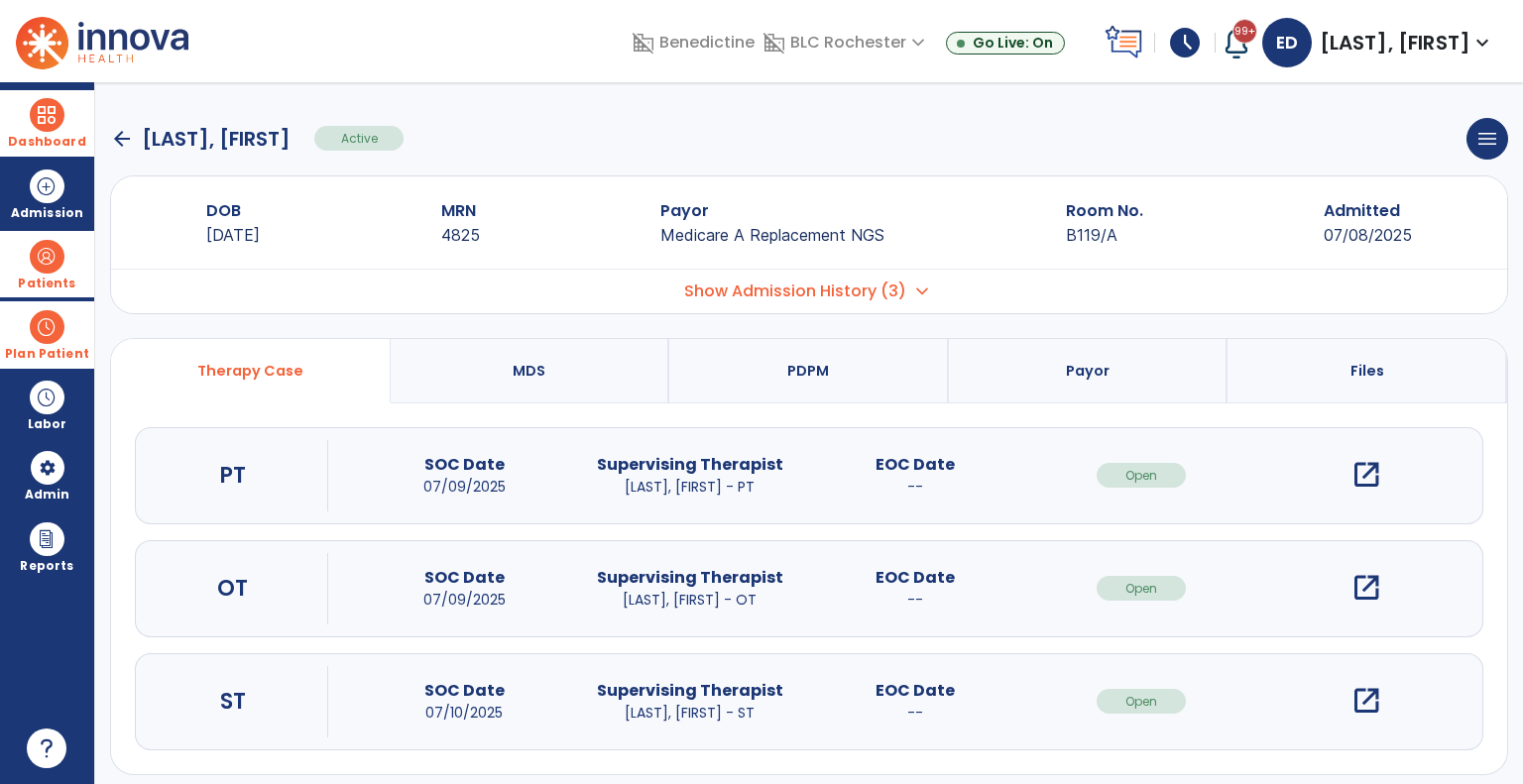 click on "open_in_new" at bounding box center (1366, 701) 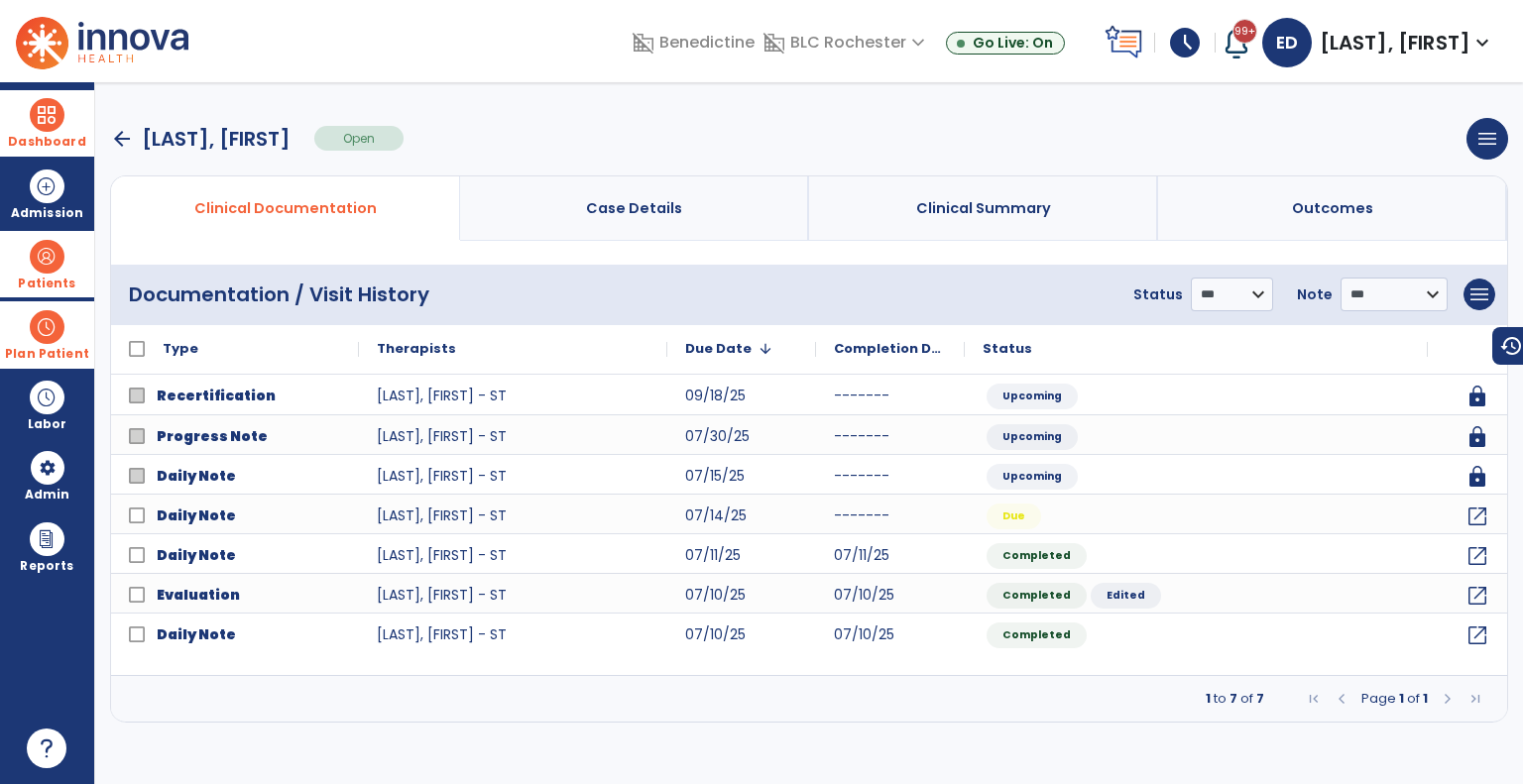 click on "Type" 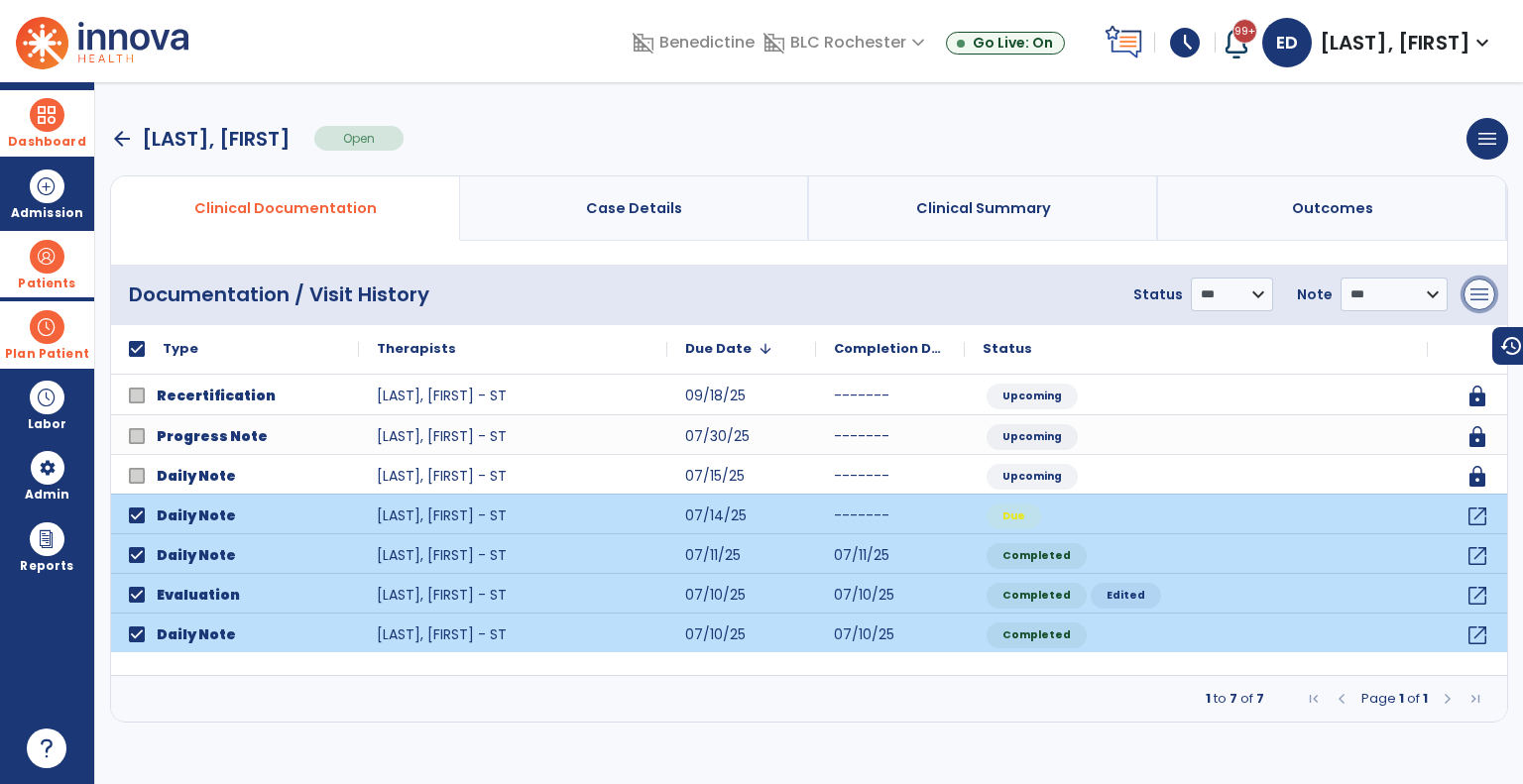 click on "menu" at bounding box center (1479, 294) 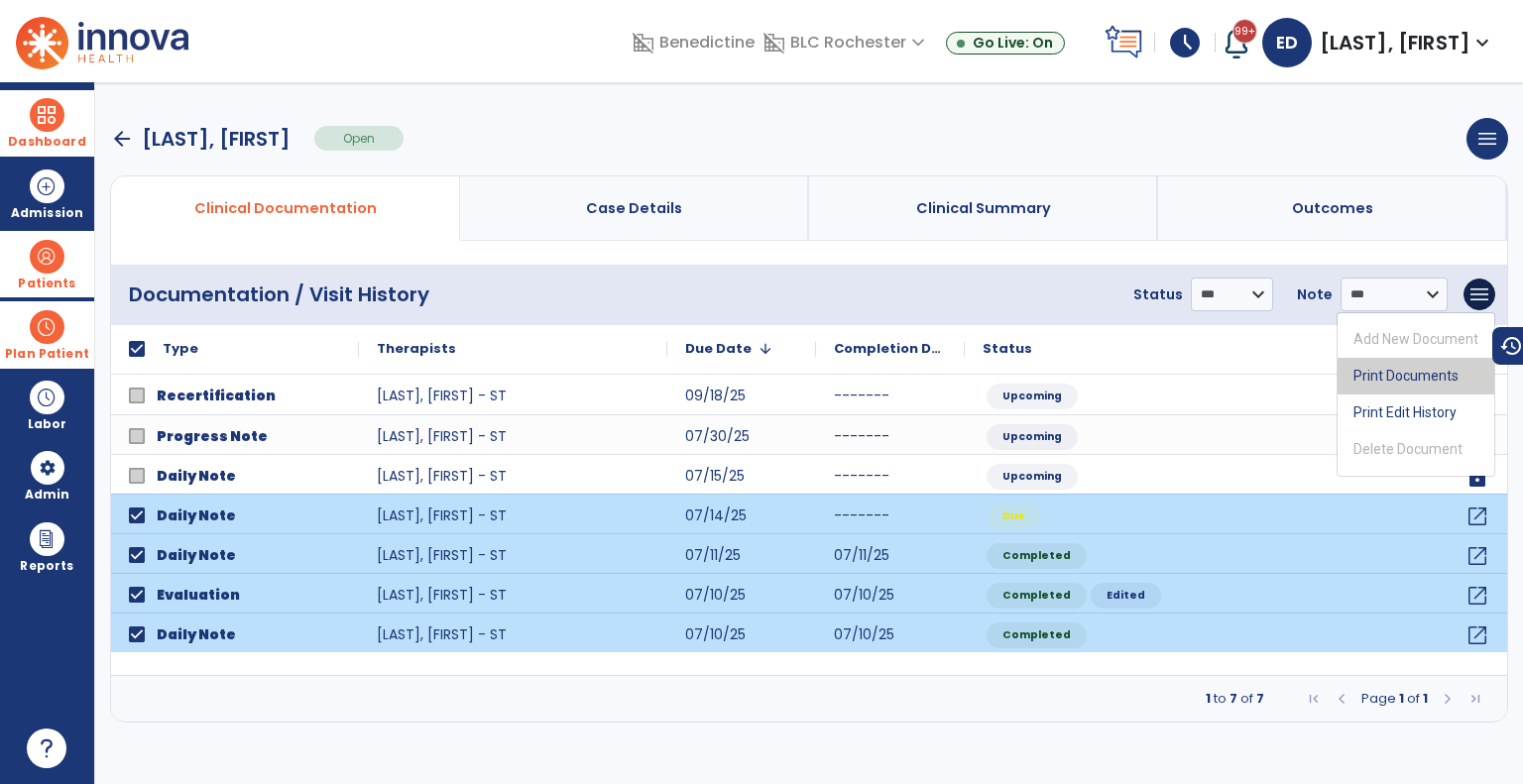 click on "Print Documents" at bounding box center (1416, 376) 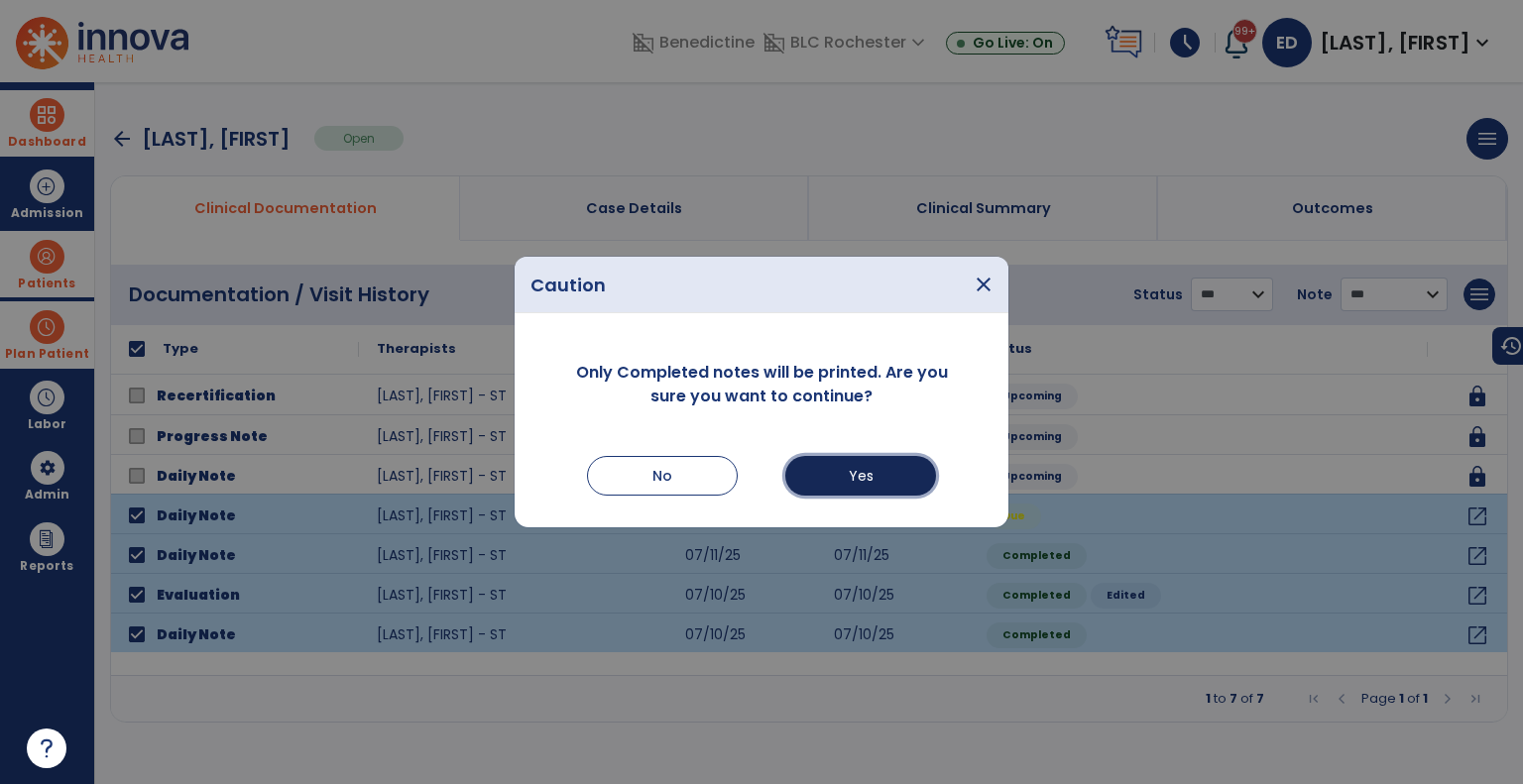 click on "Yes" at bounding box center [861, 476] 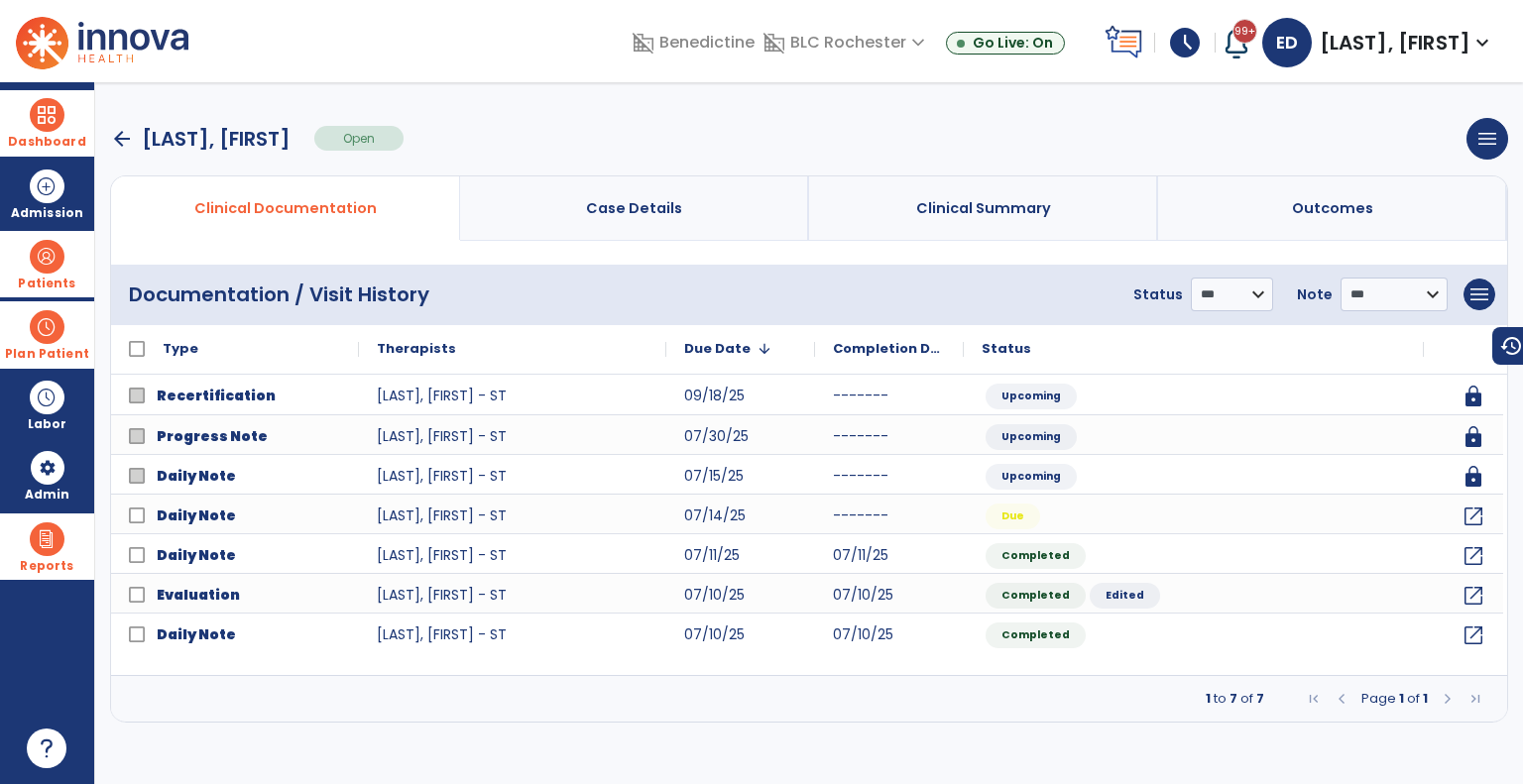 click at bounding box center [47, 539] 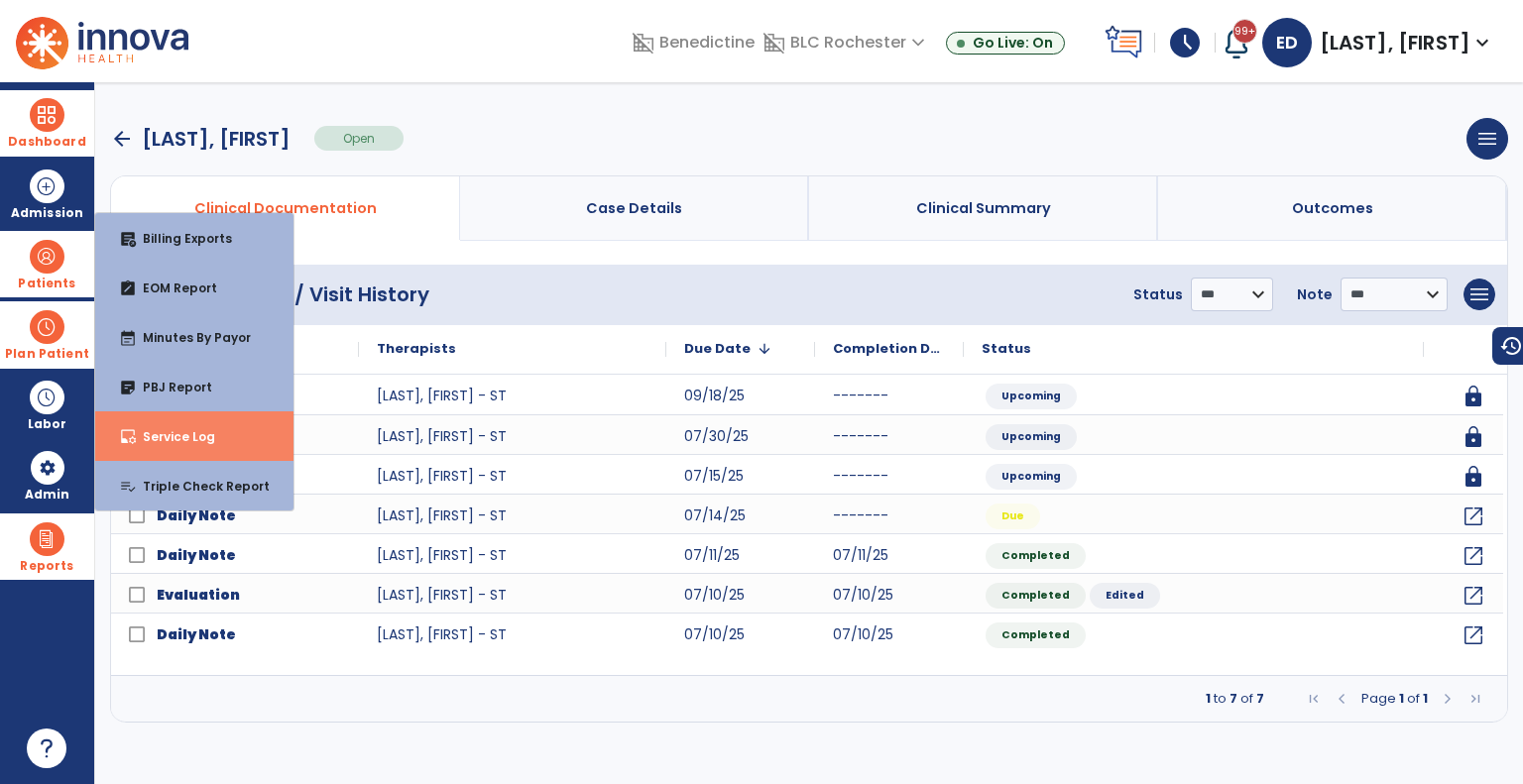 click on "Service Log" at bounding box center [171, 436] 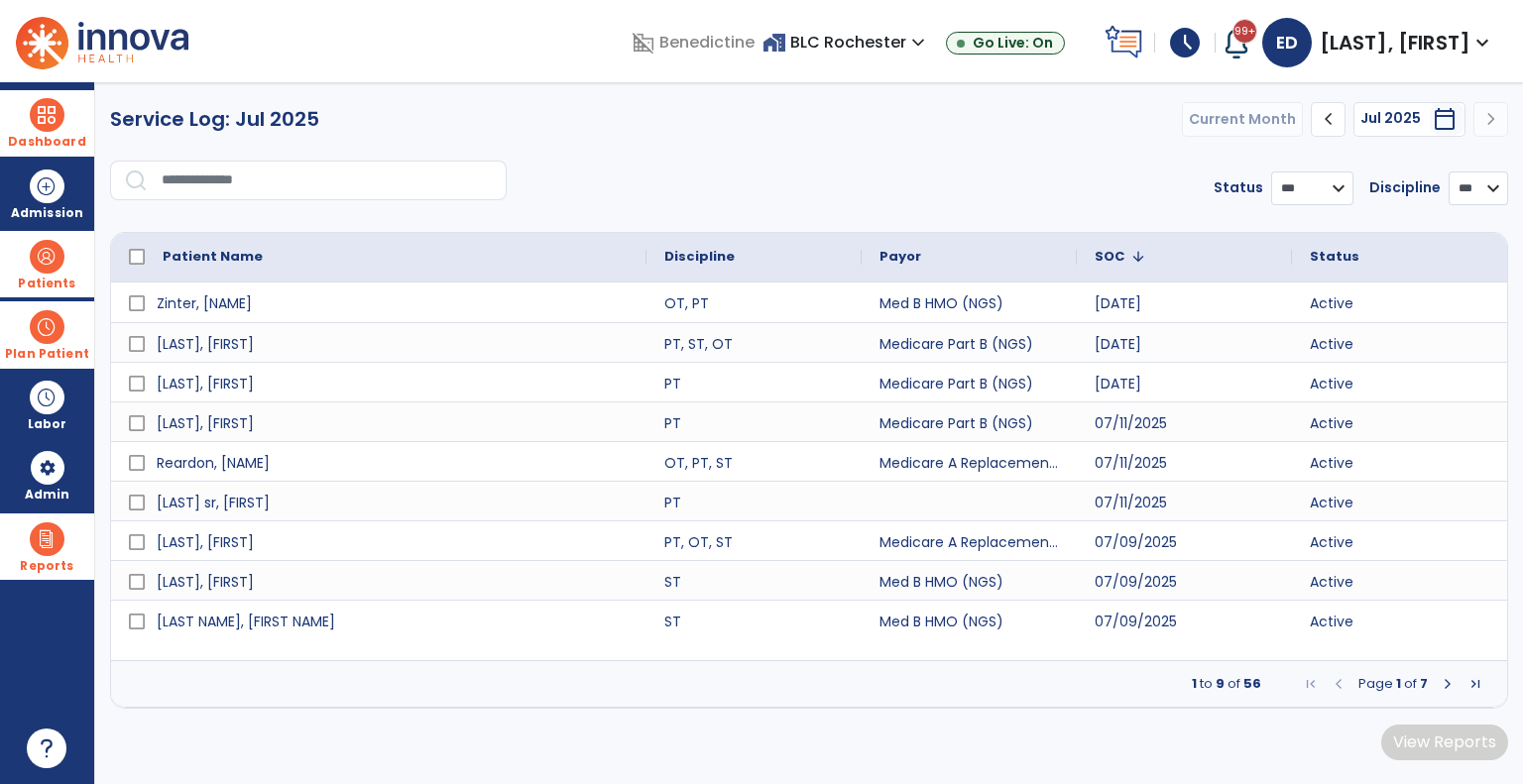 click at bounding box center (327, 180) 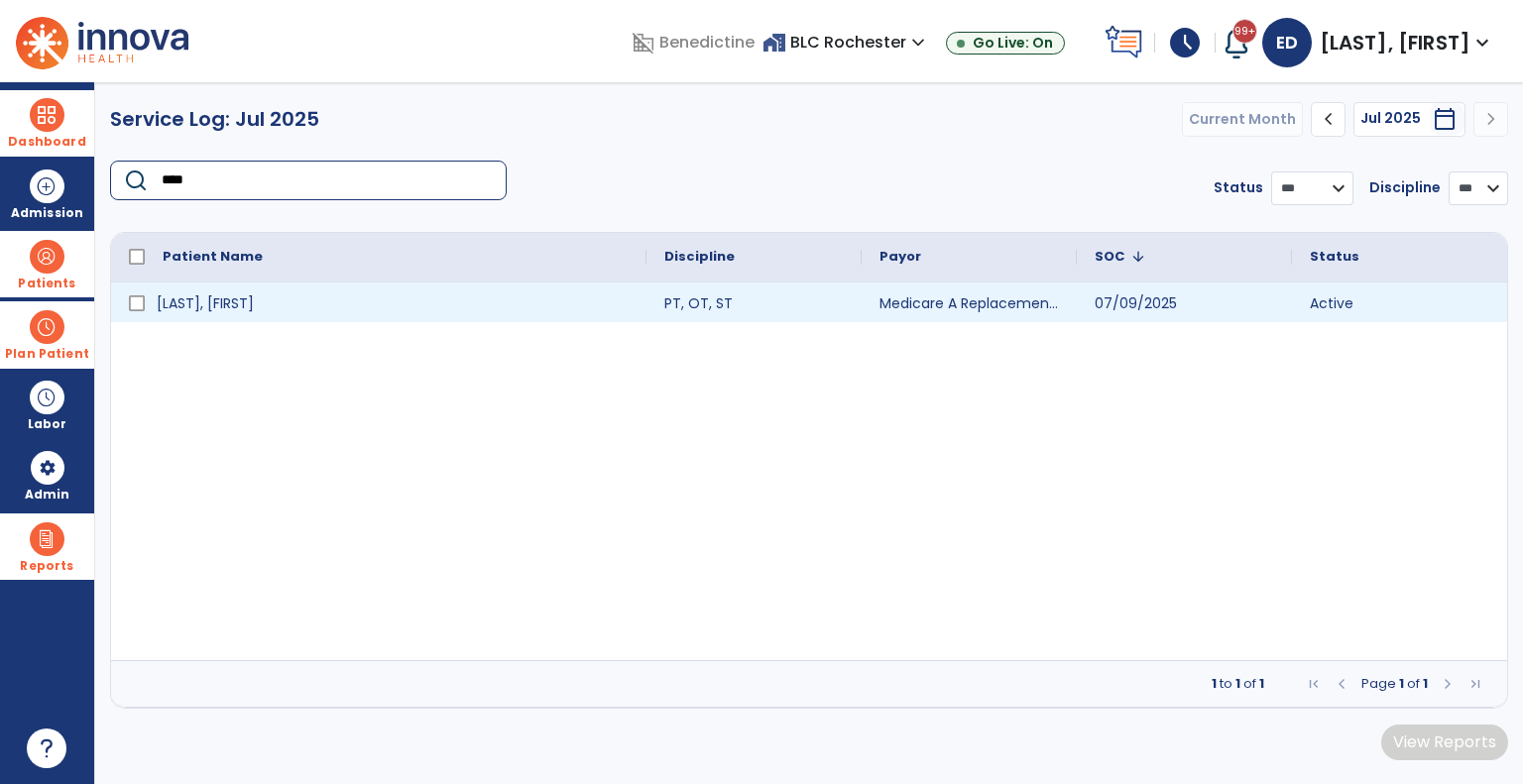 type on "****" 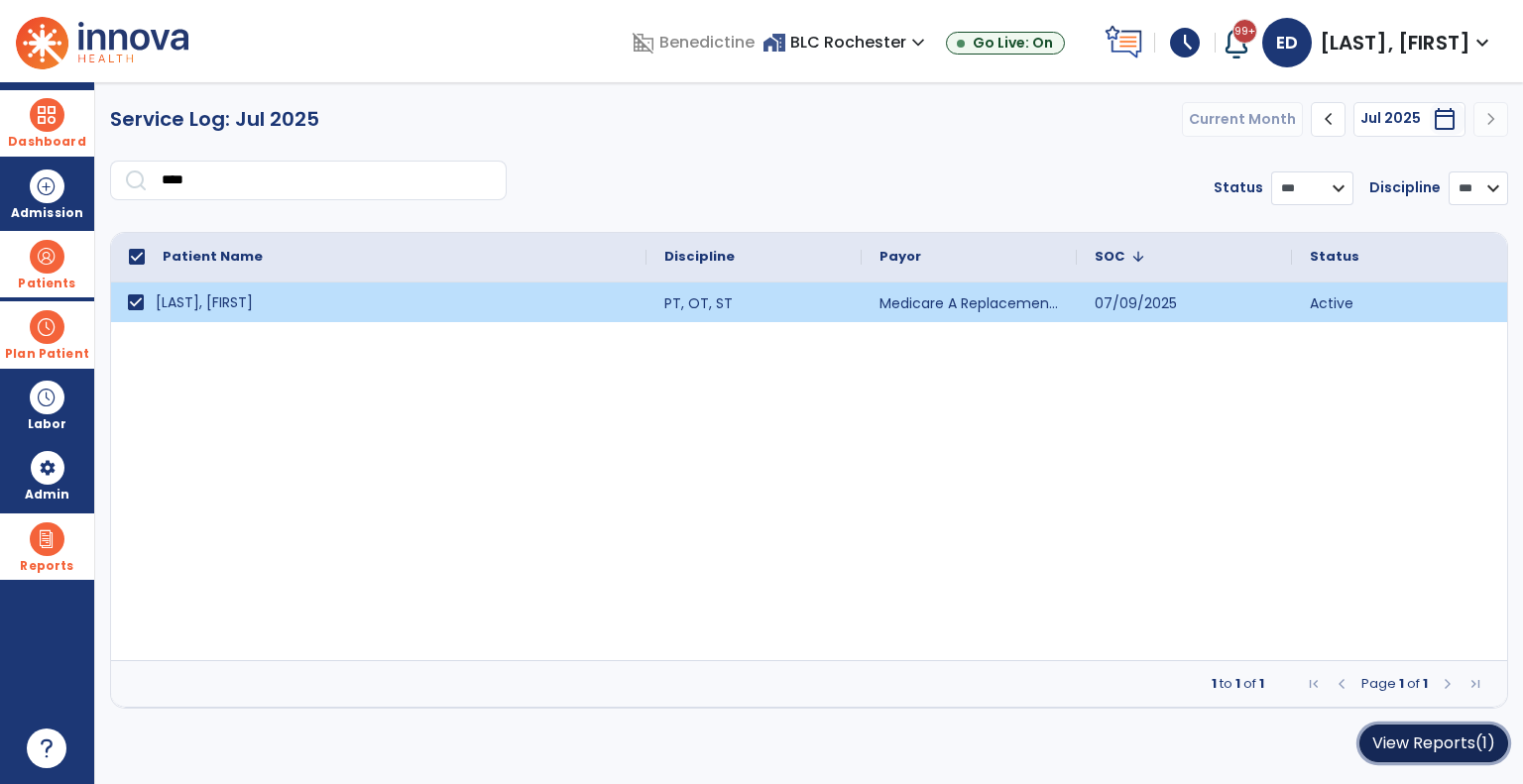 click on "View Reports   (1)" 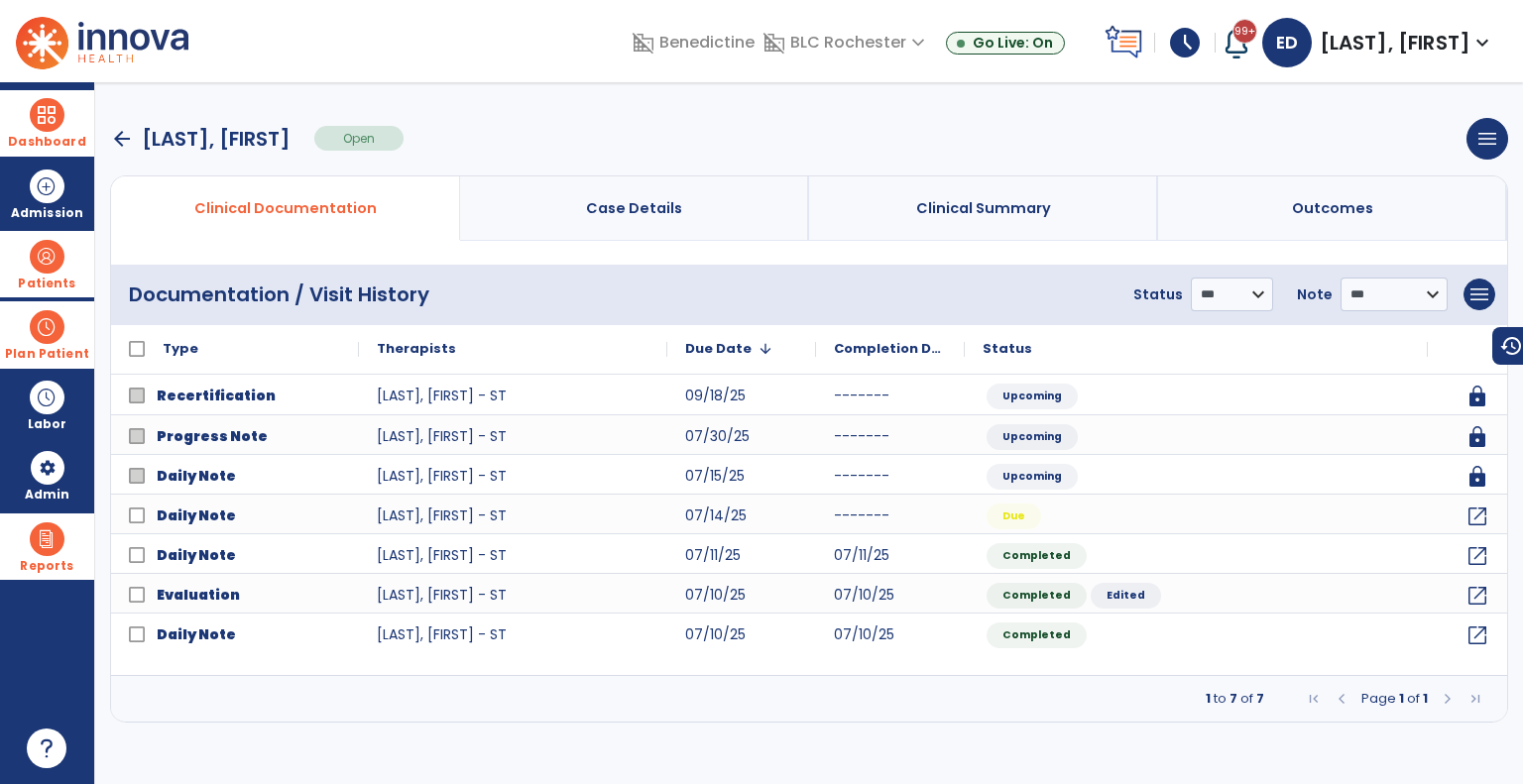 click at bounding box center [47, 257] 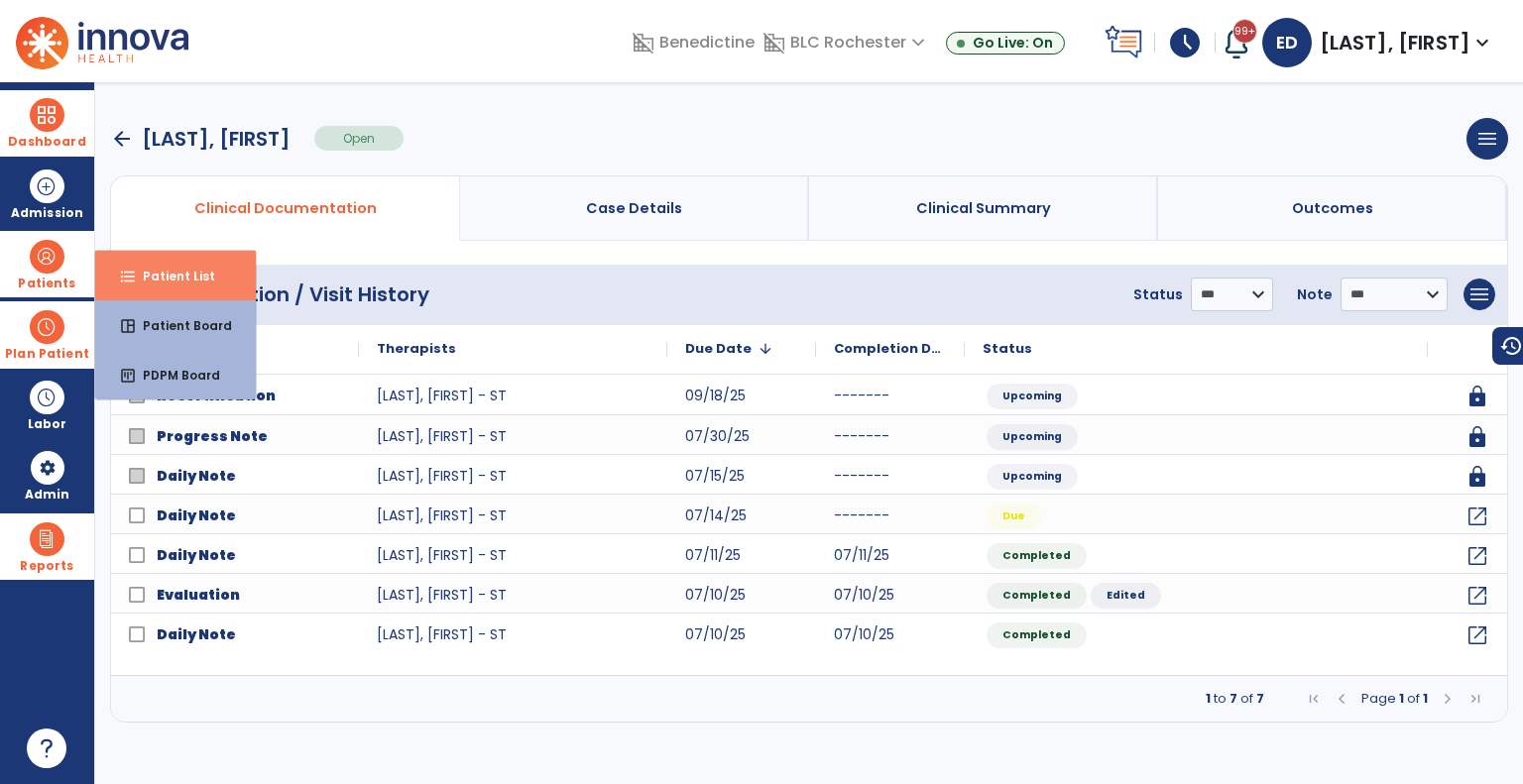 click on "format_list_bulleted  Patient List" at bounding box center (176, 276) 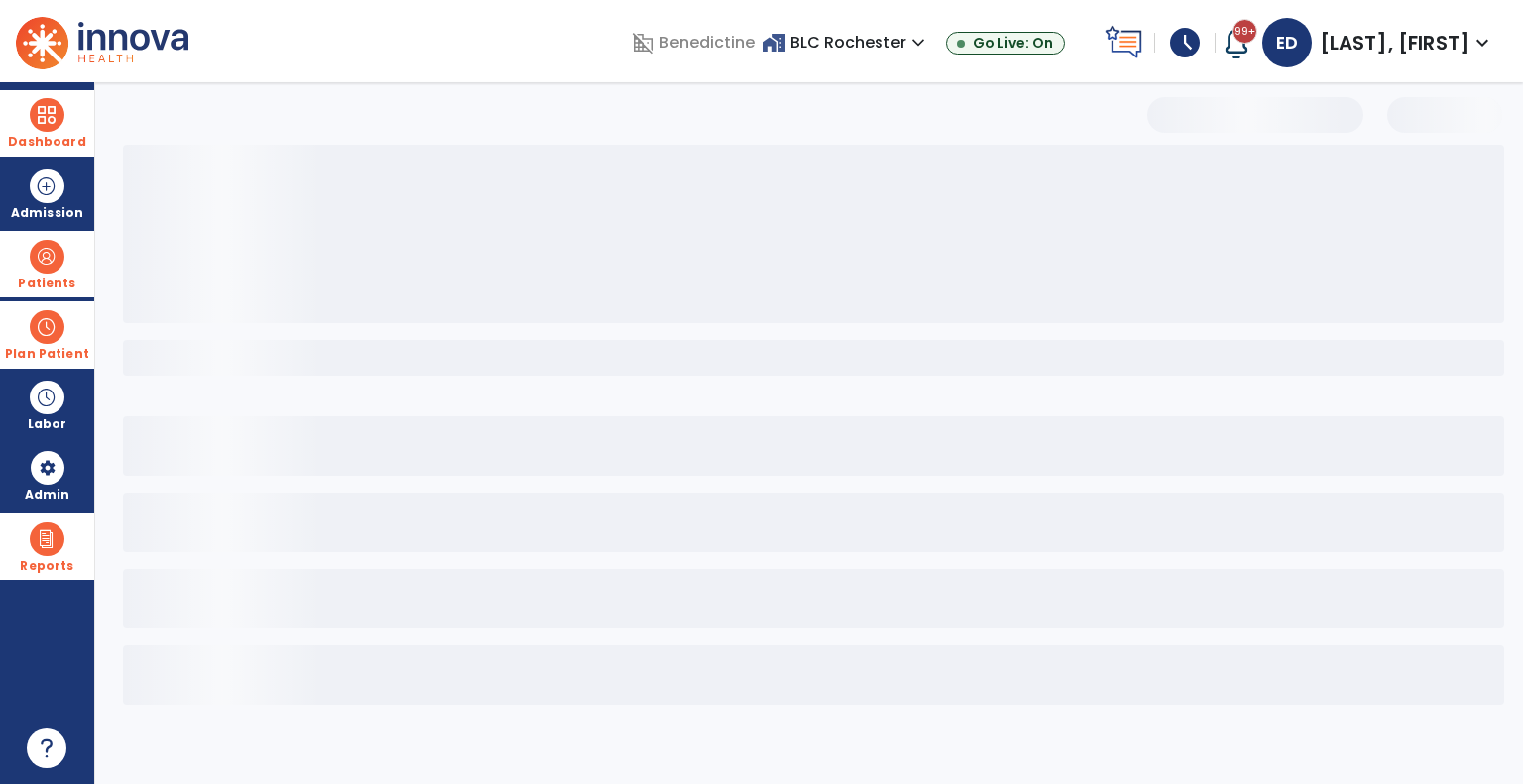 select on "***" 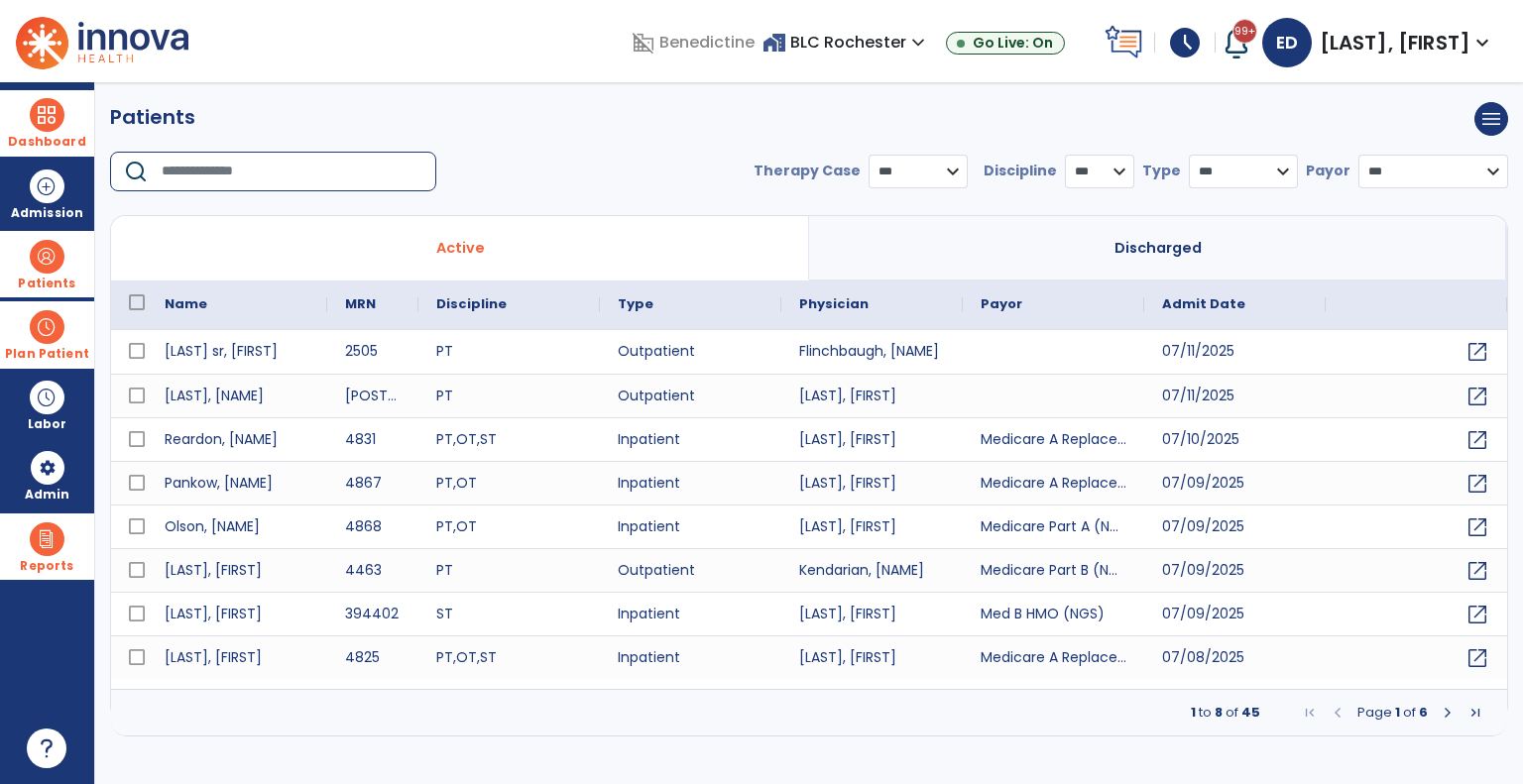 click at bounding box center (292, 171) 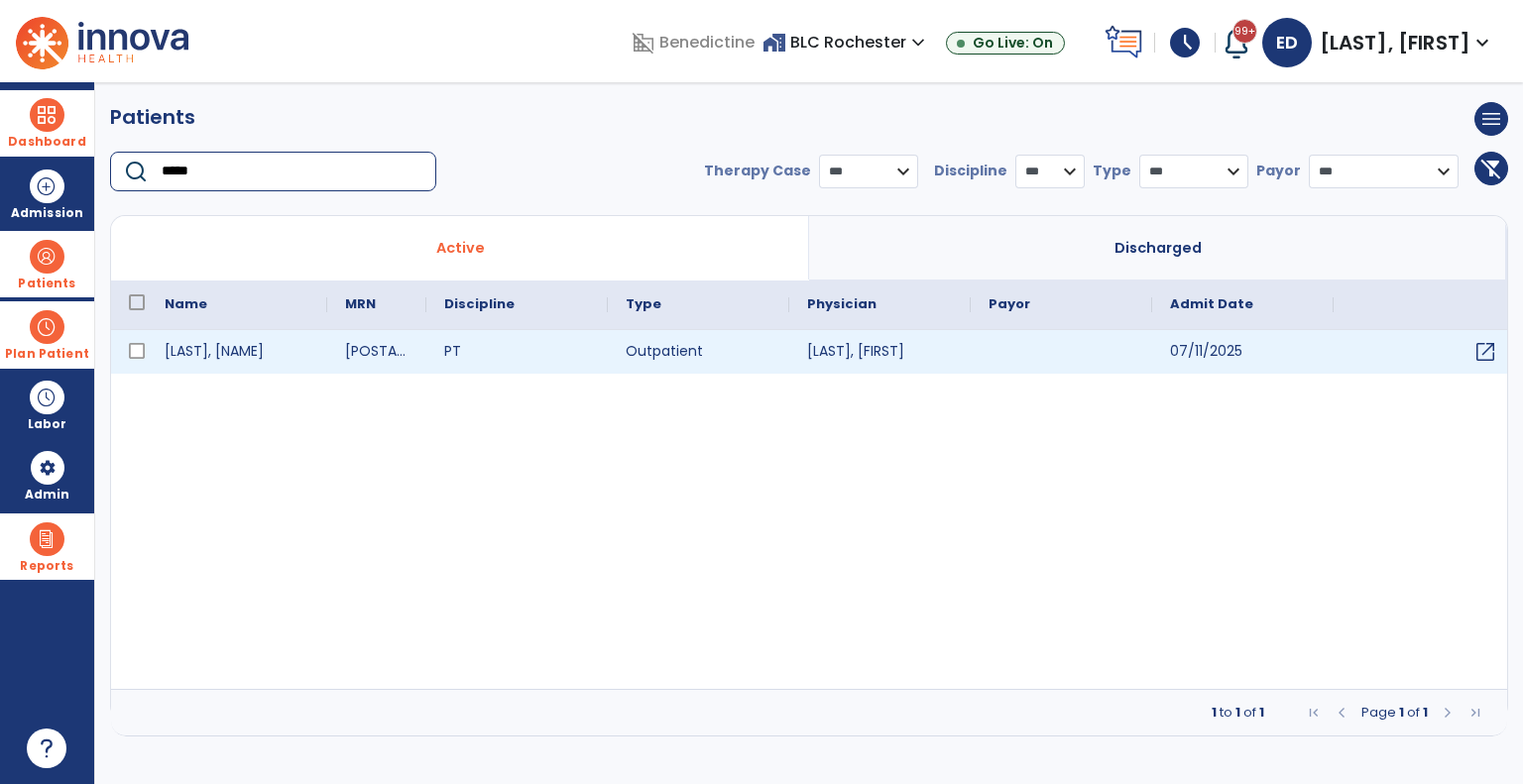 type on "*****" 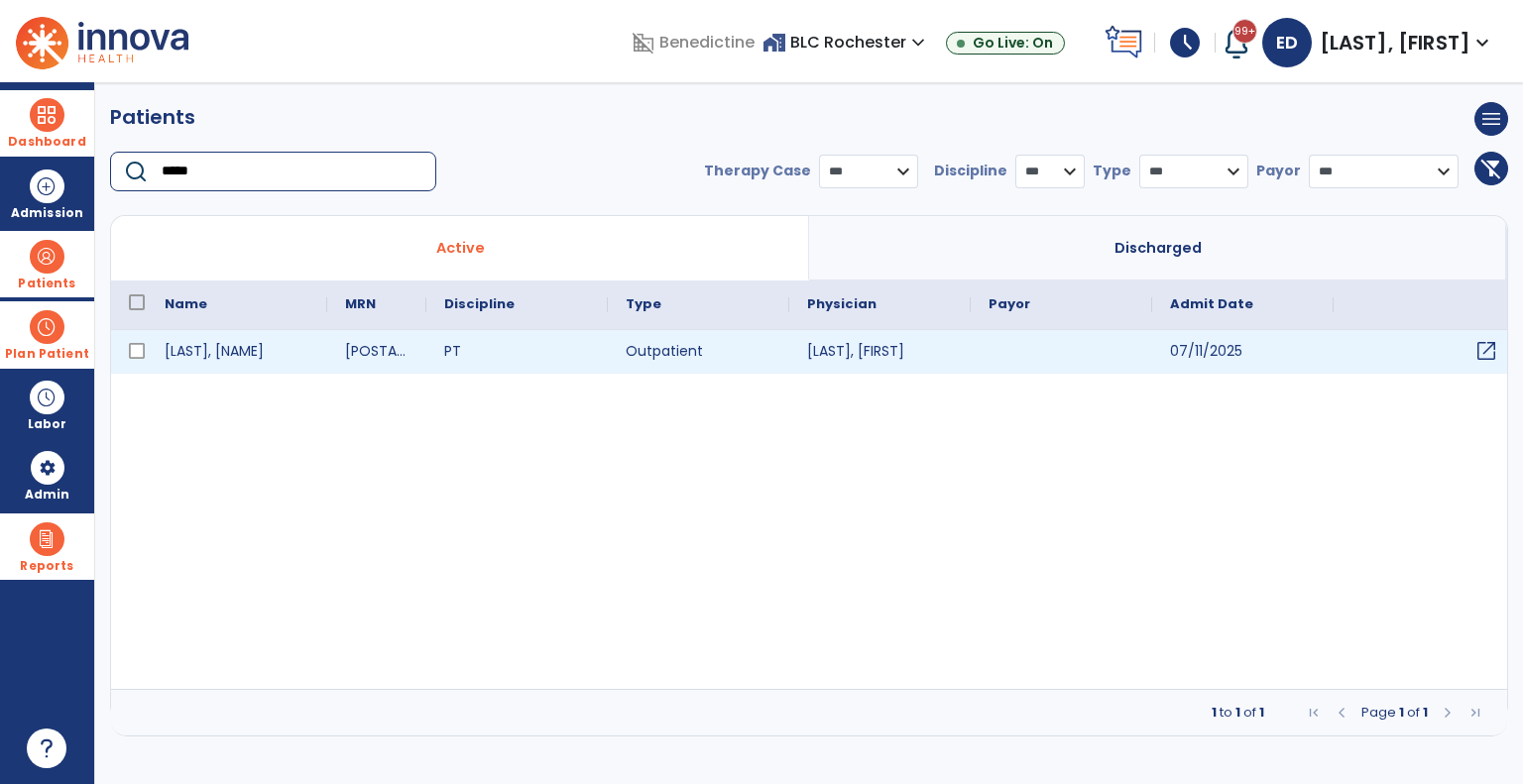 click on "open_in_new" at bounding box center (1486, 351) 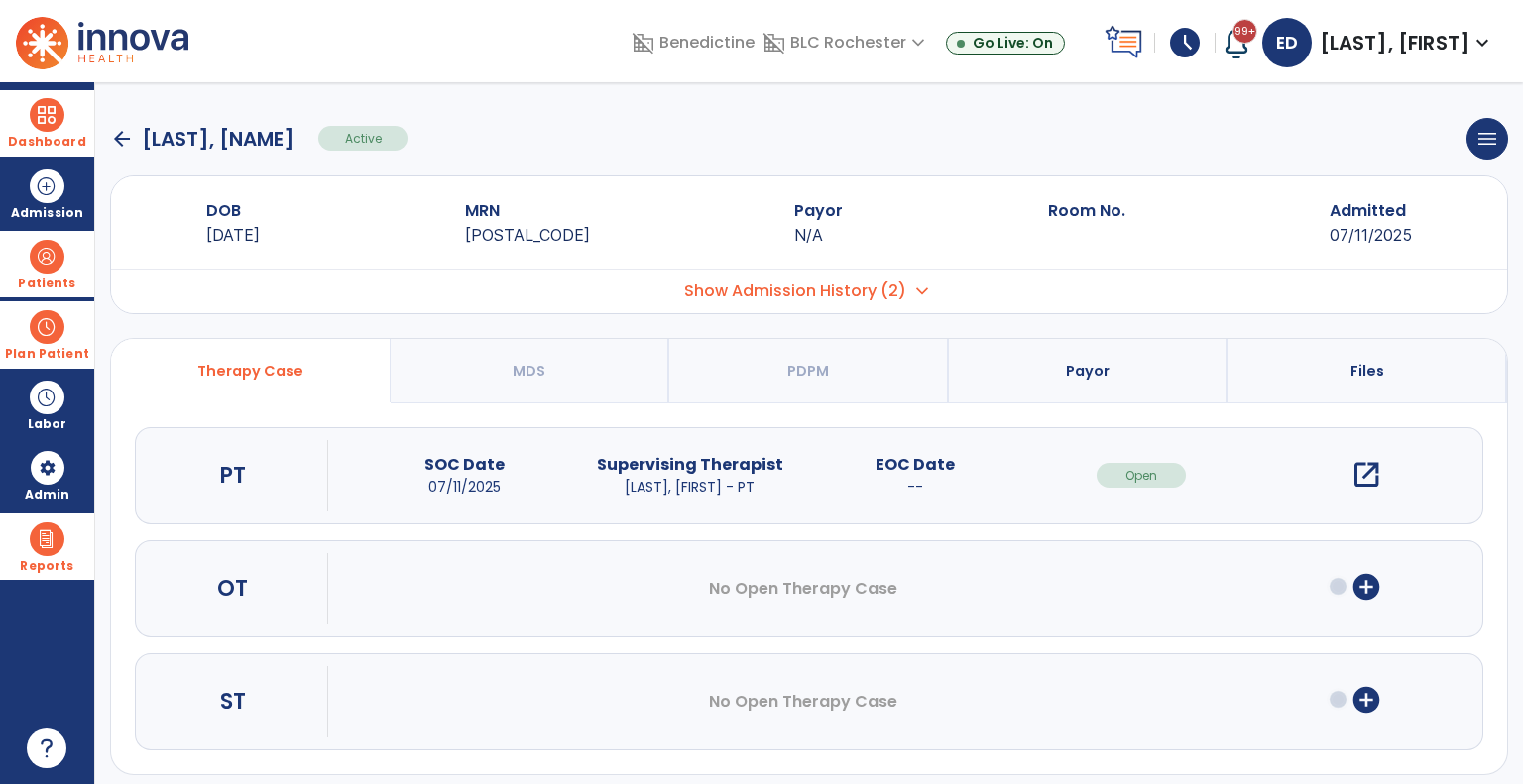 click on "open_in_new" at bounding box center (1366, 475) 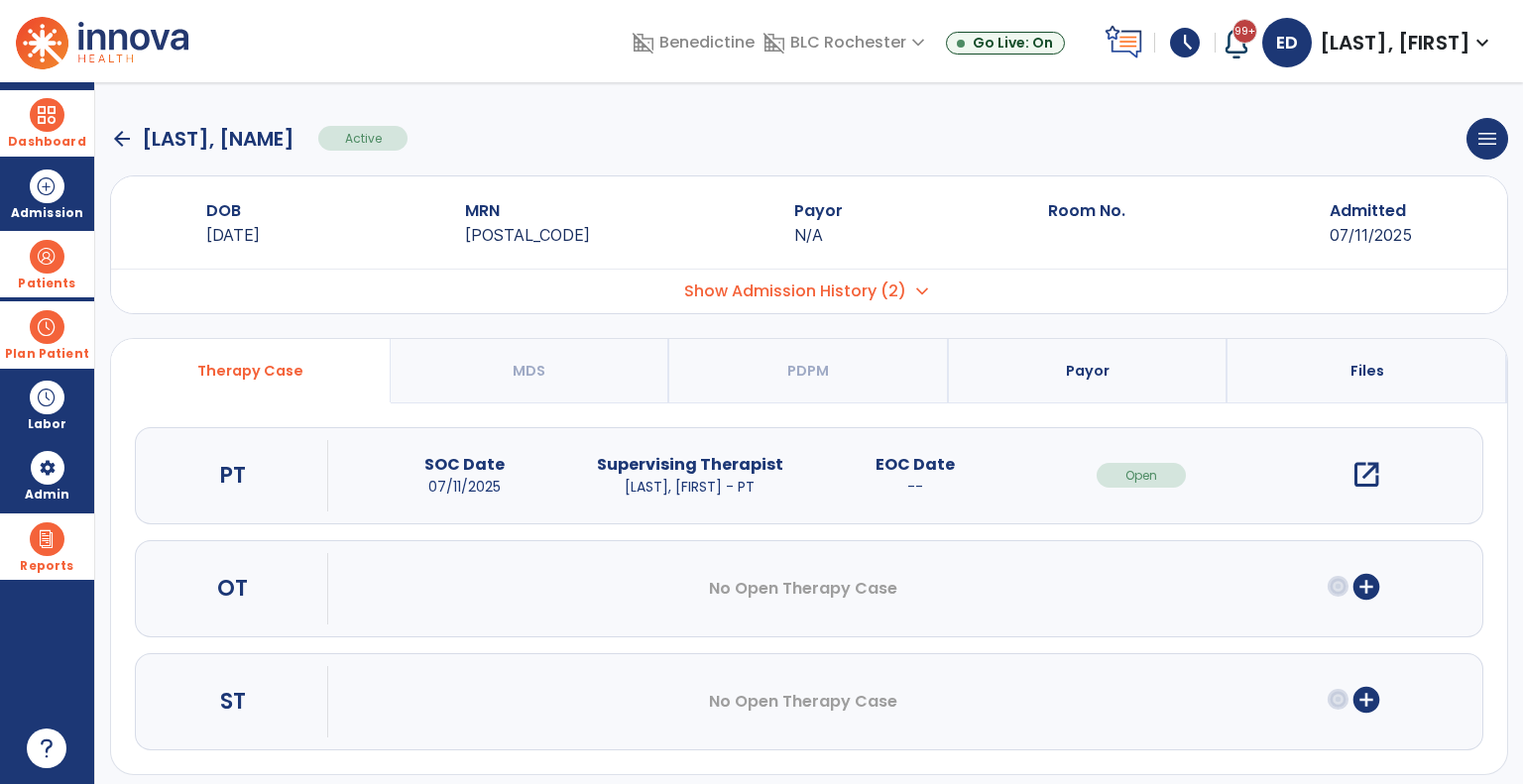click on "open_in_new" at bounding box center (1366, 475) 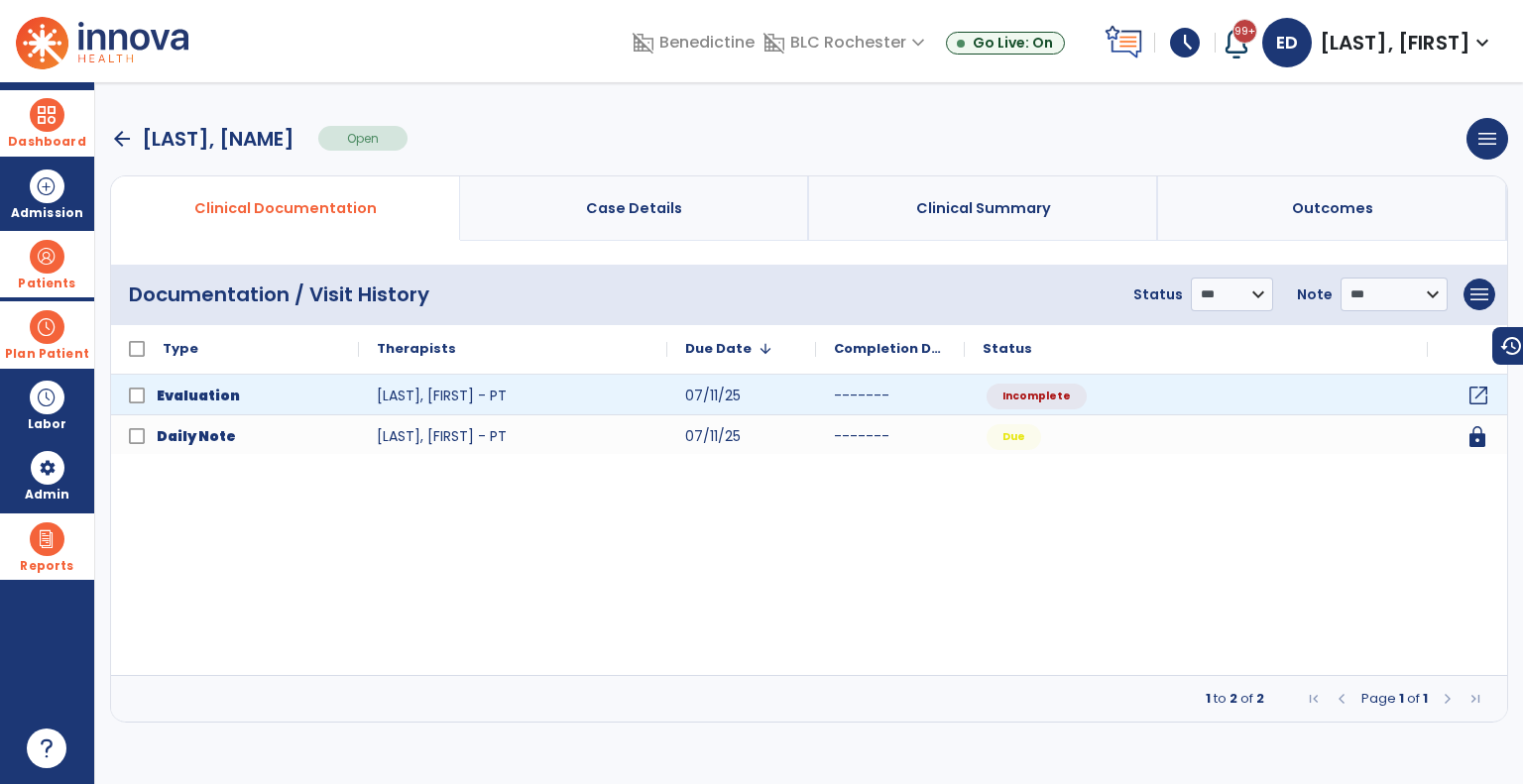 click on "open_in_new" 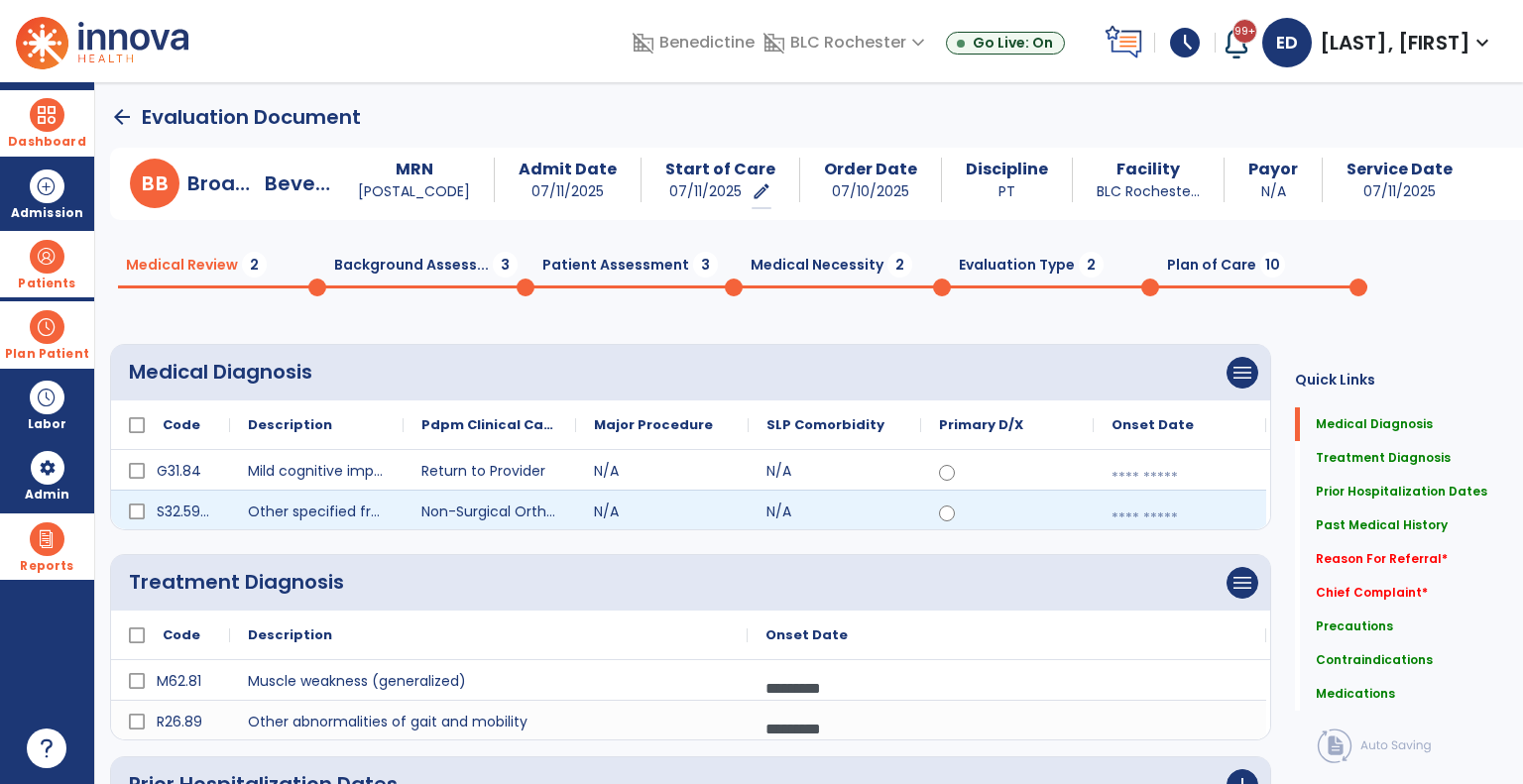 scroll, scrollTop: 16, scrollLeft: 0, axis: vertical 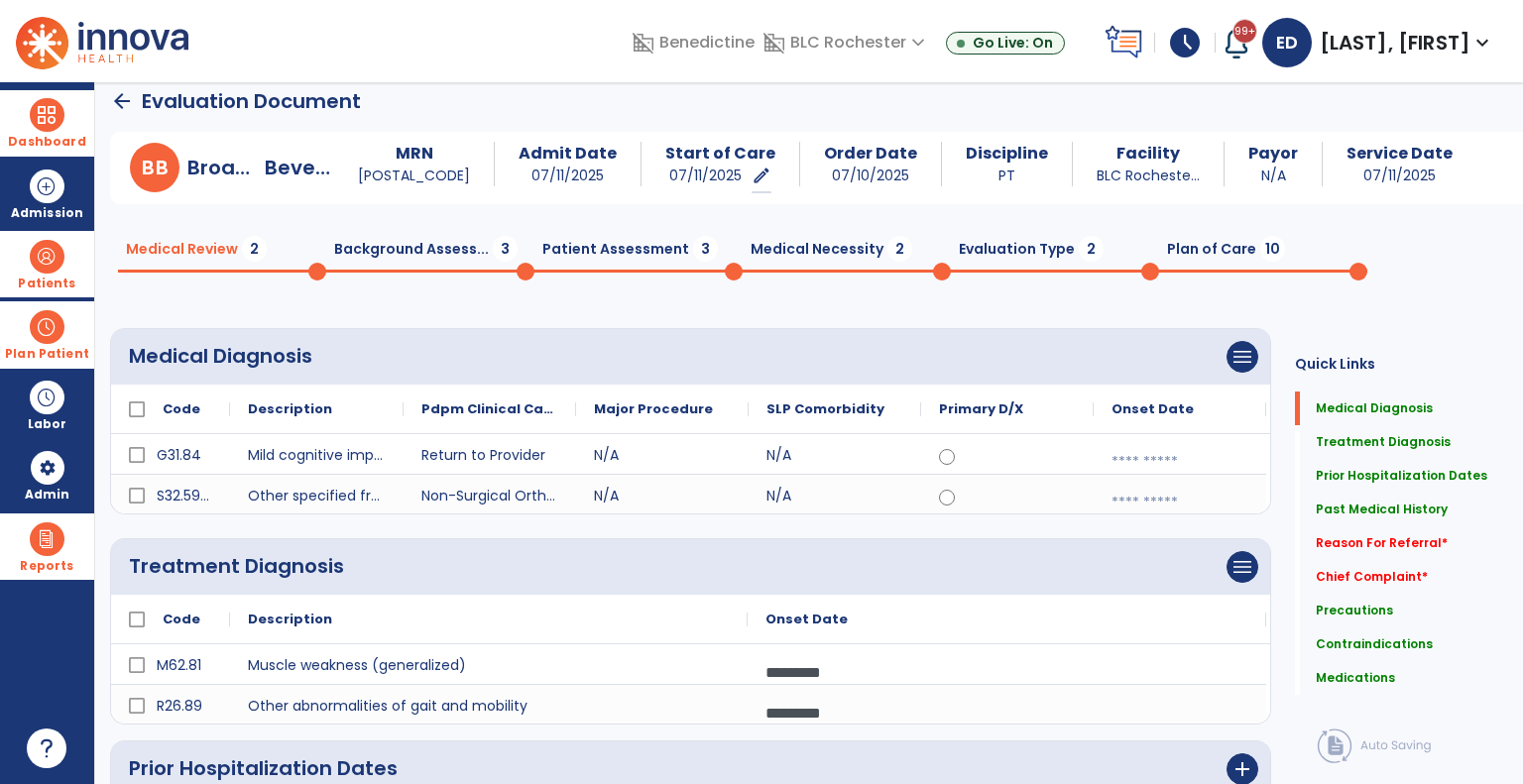 click on "Background Assess...  3" 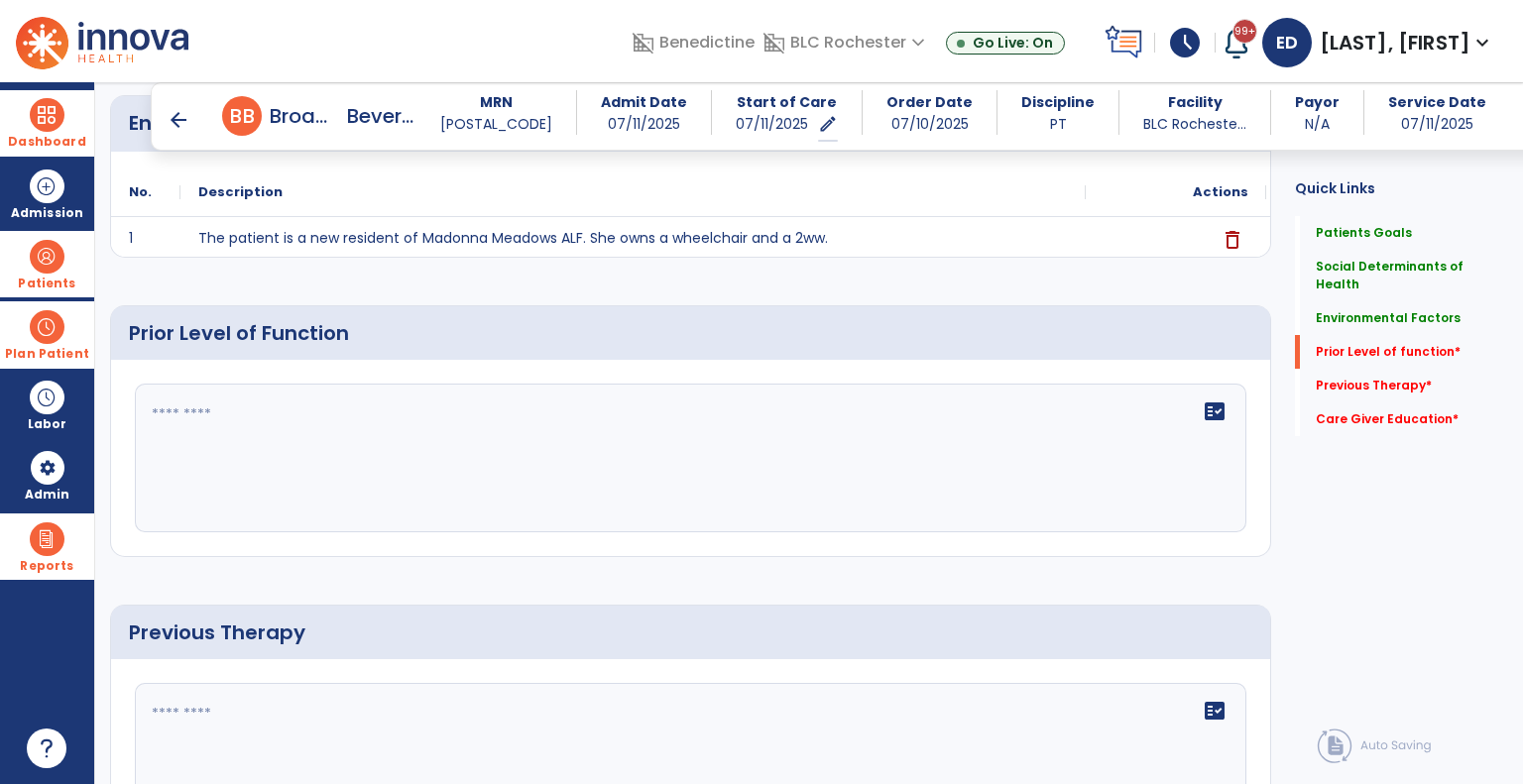 scroll, scrollTop: 759, scrollLeft: 0, axis: vertical 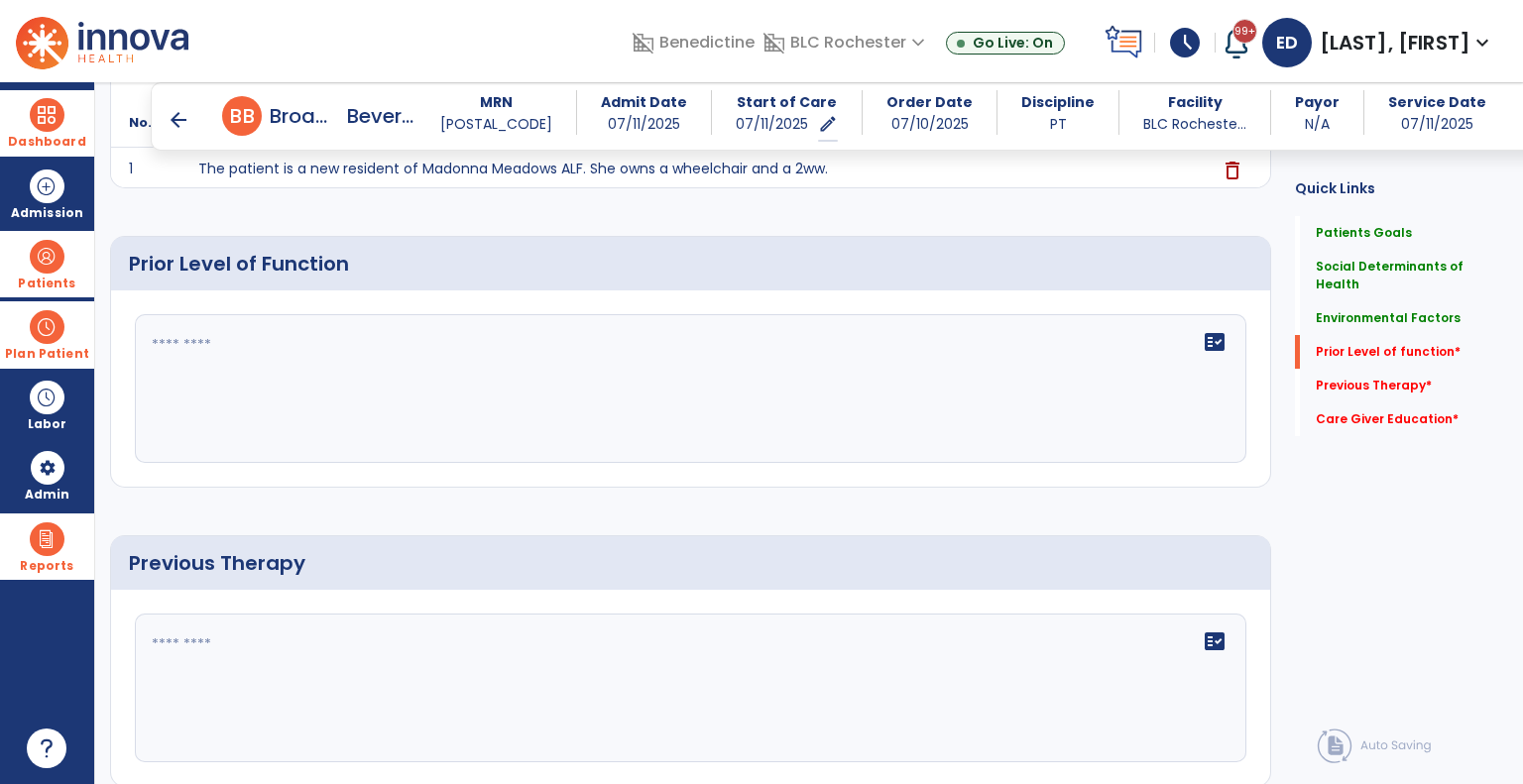 click on "fact_check" 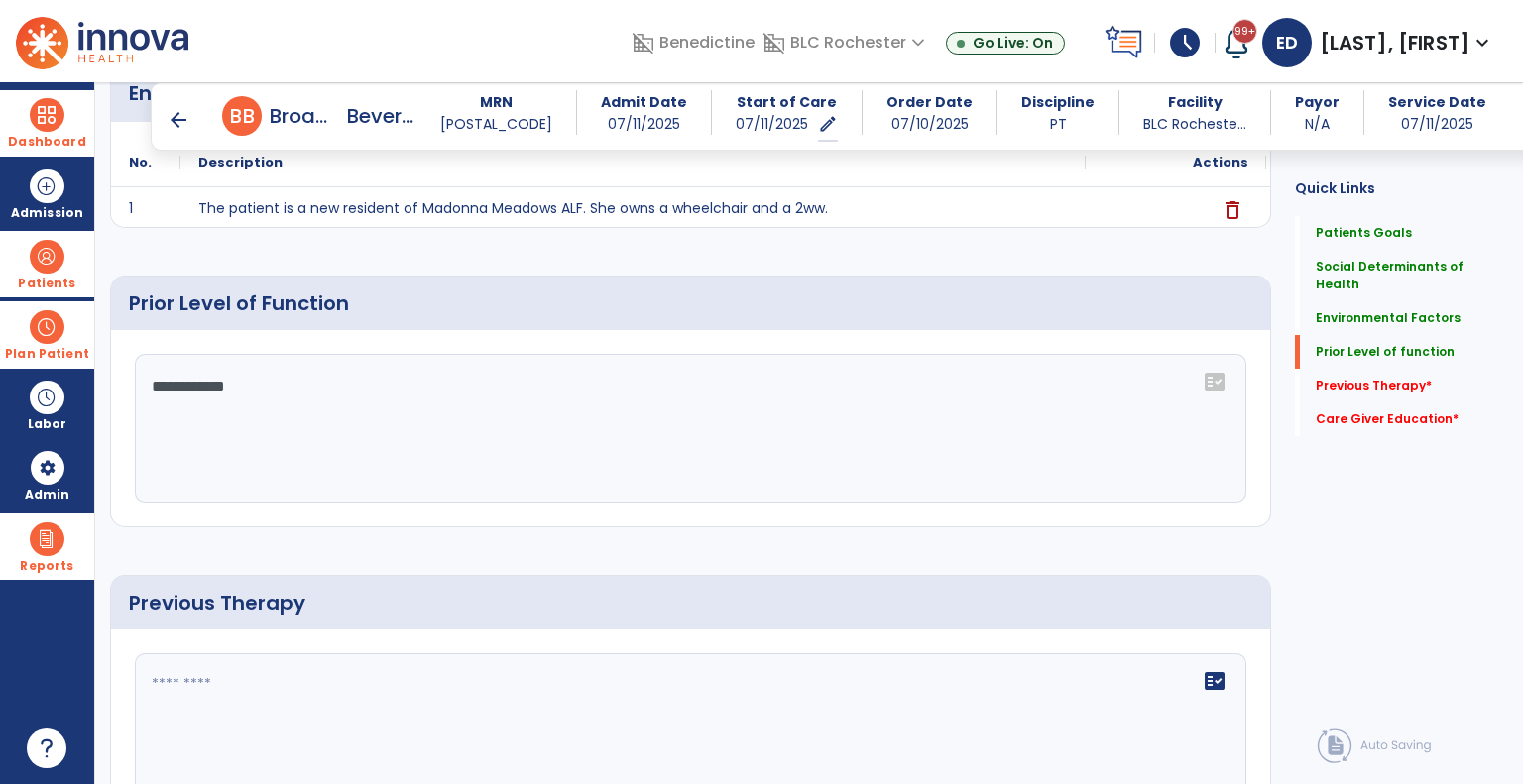 scroll, scrollTop: 759, scrollLeft: 0, axis: vertical 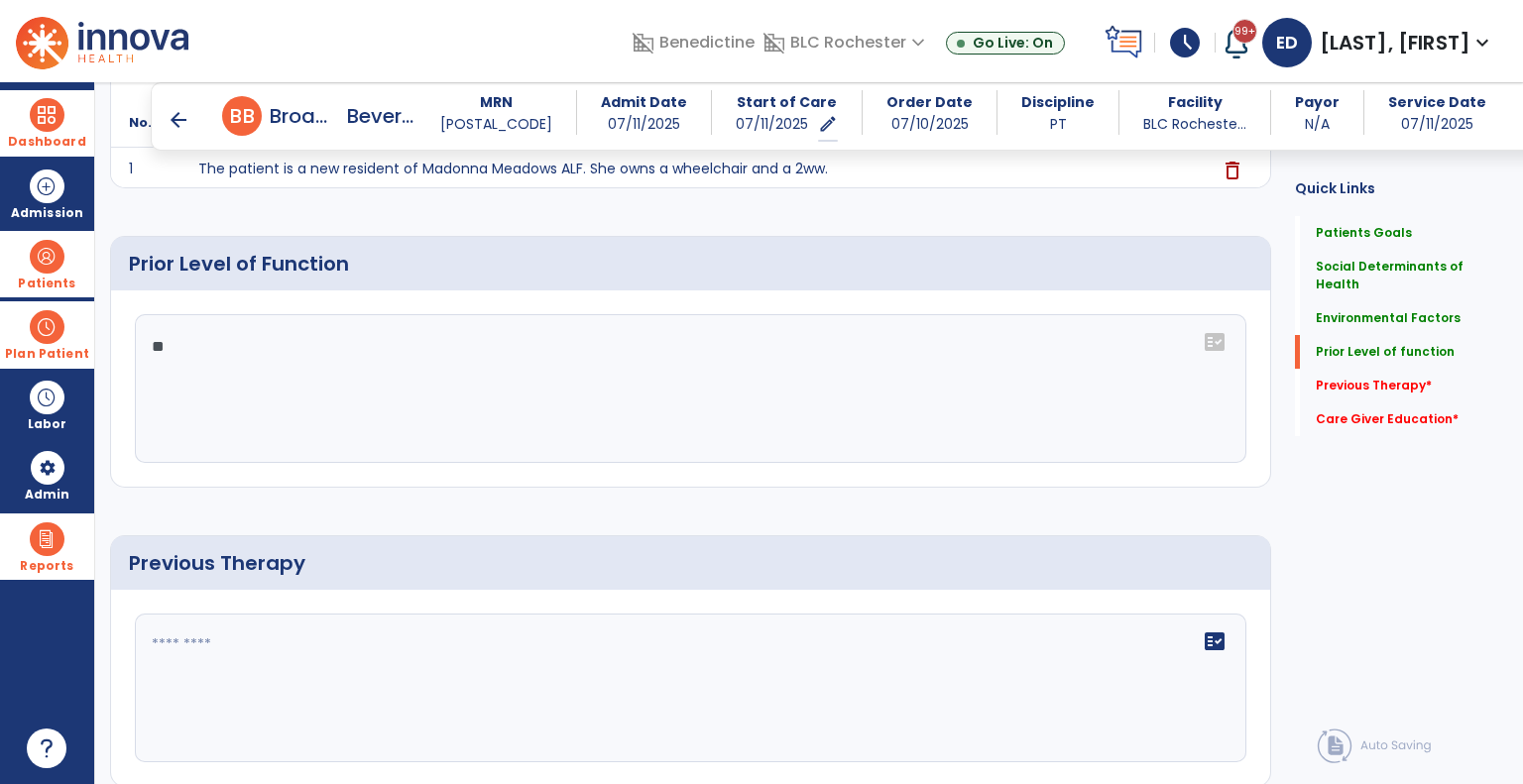 type on "*" 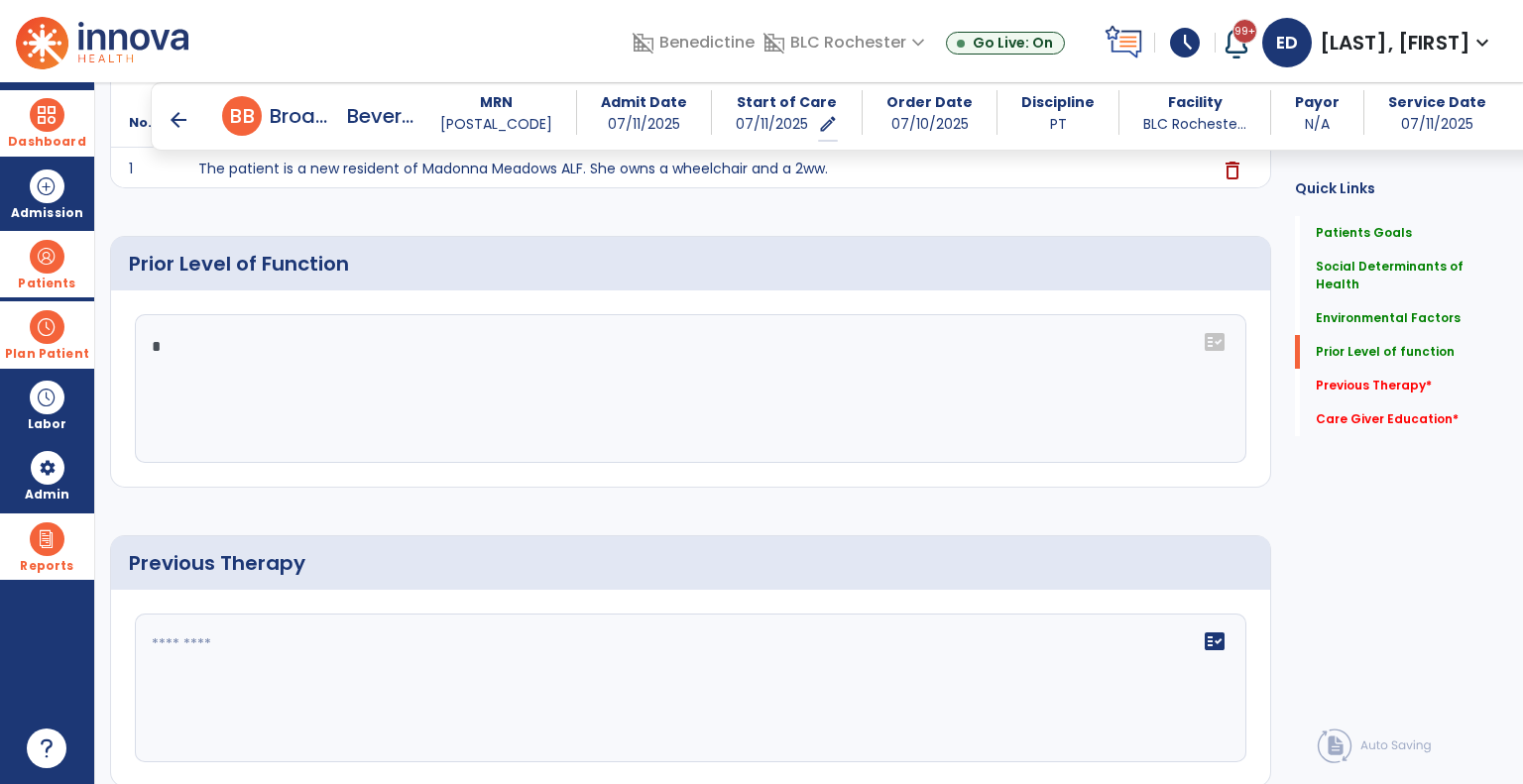 type 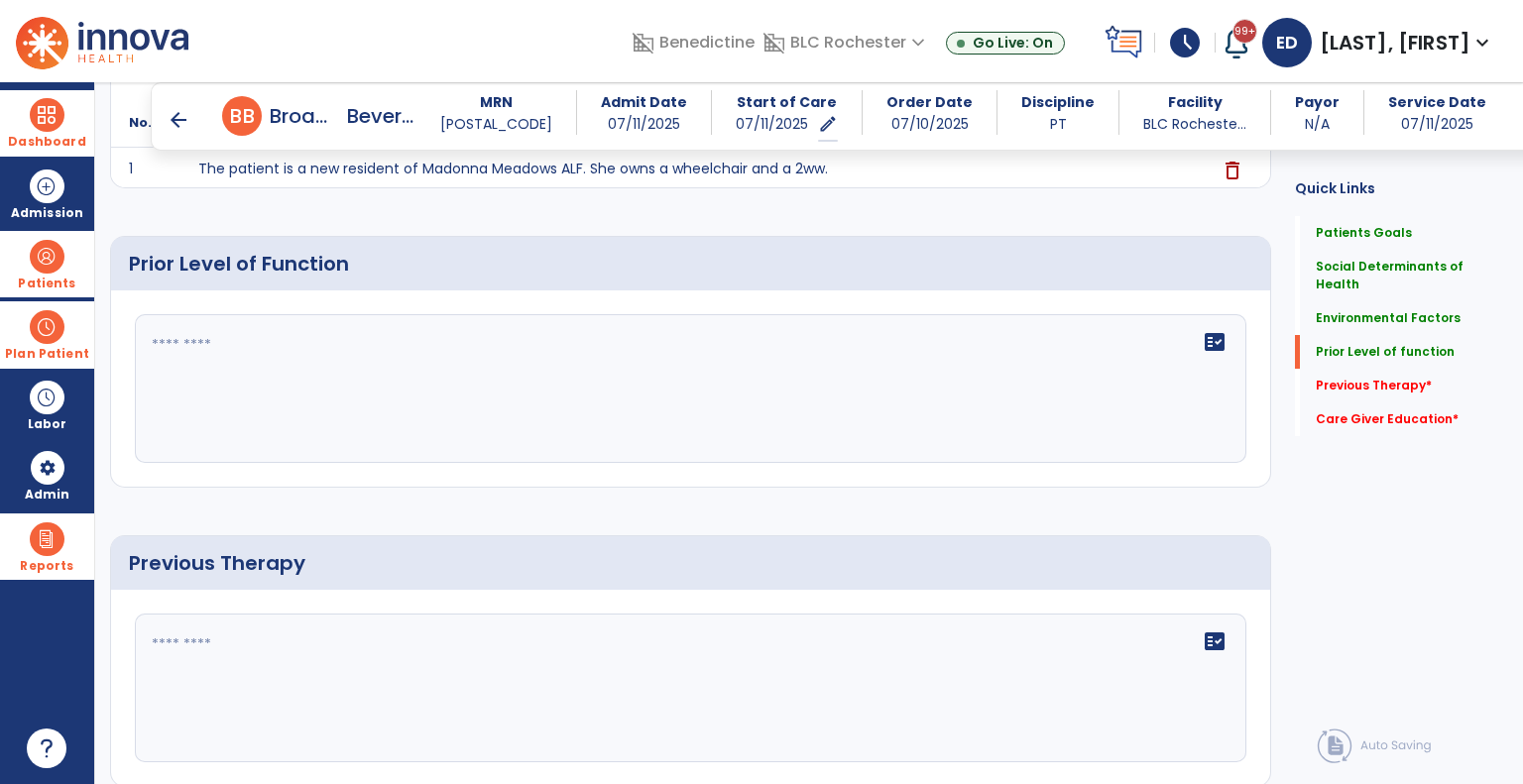 click on "arrow_back" at bounding box center (178, 120) 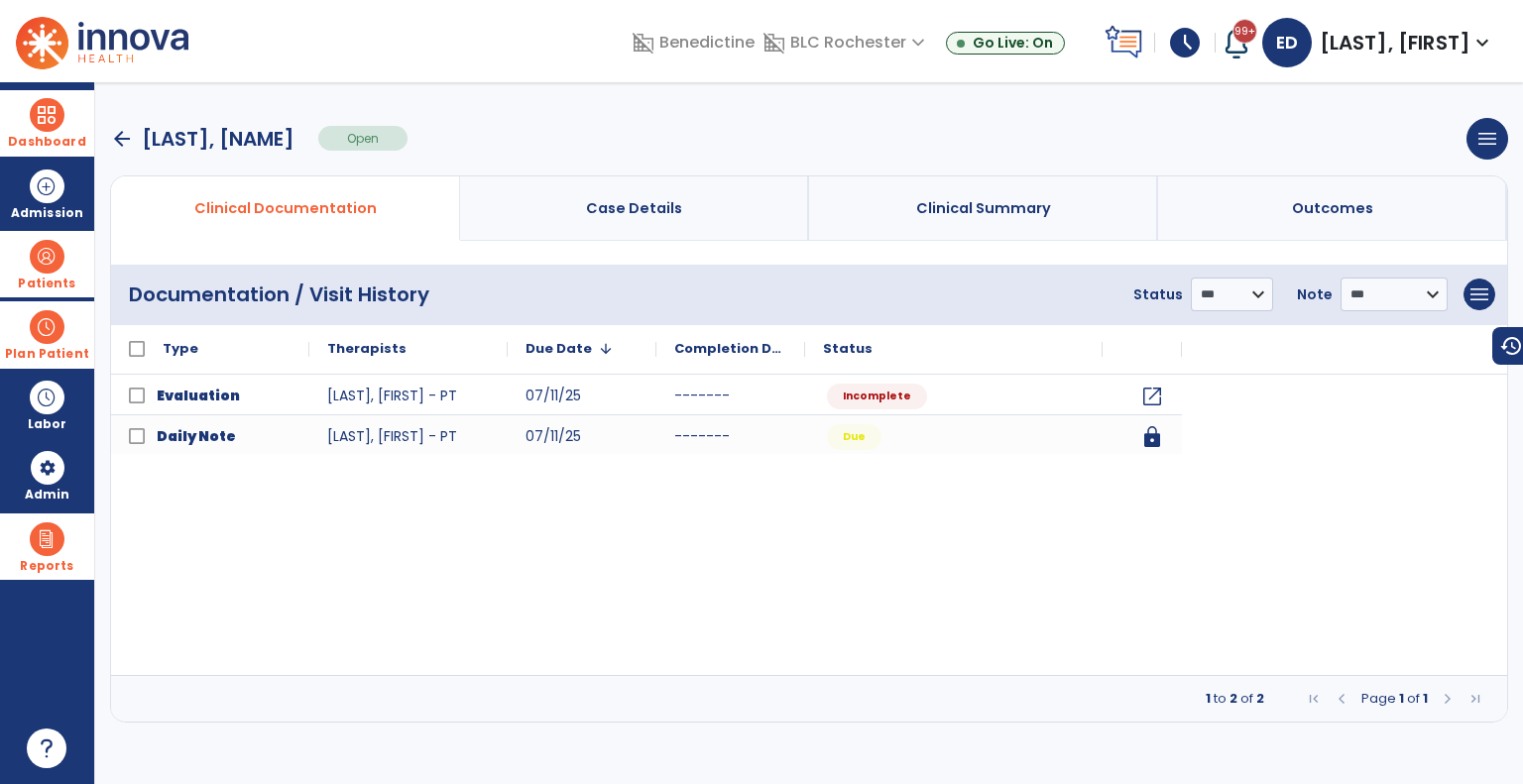 scroll, scrollTop: 0, scrollLeft: 0, axis: both 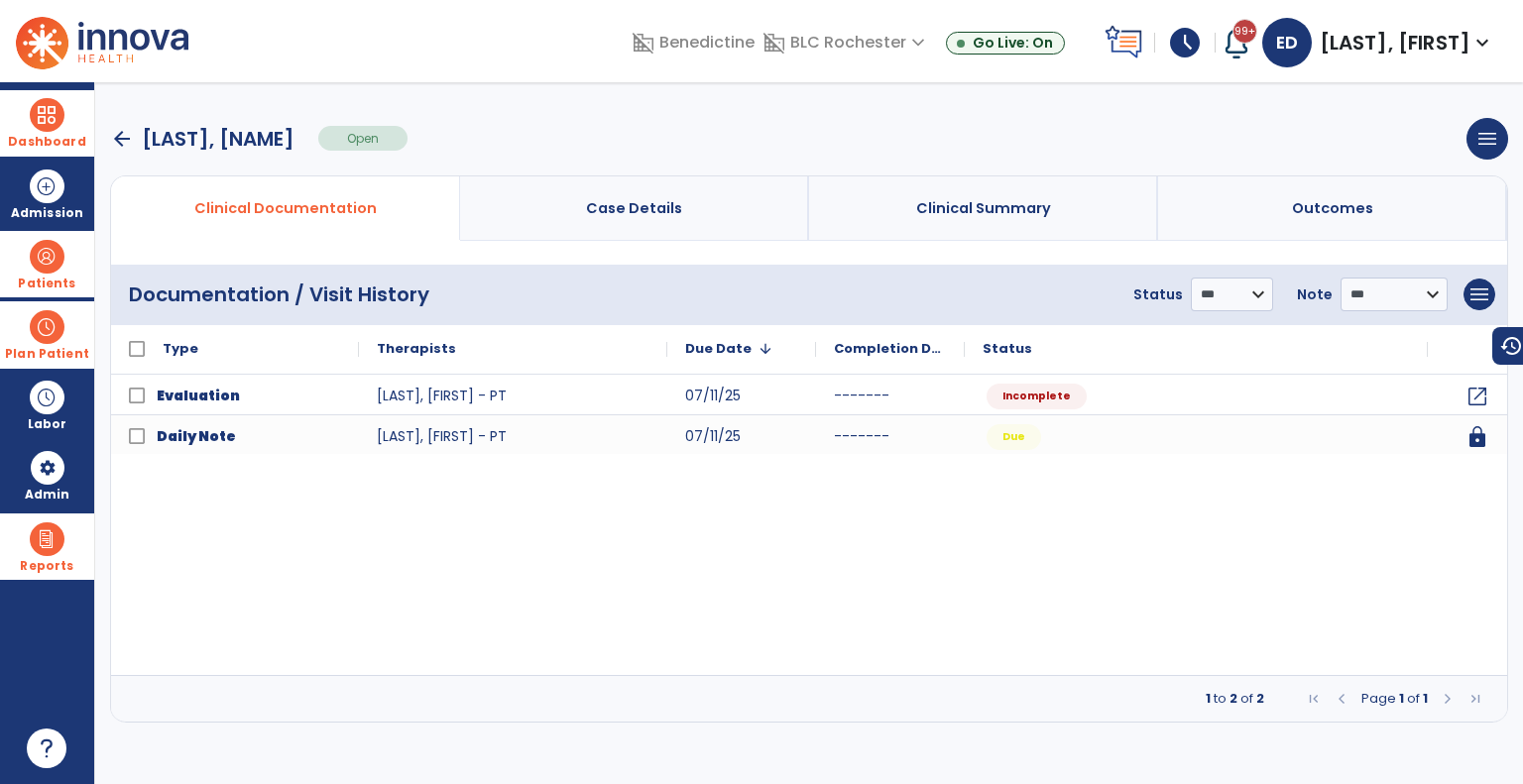 click at bounding box center (47, 257) 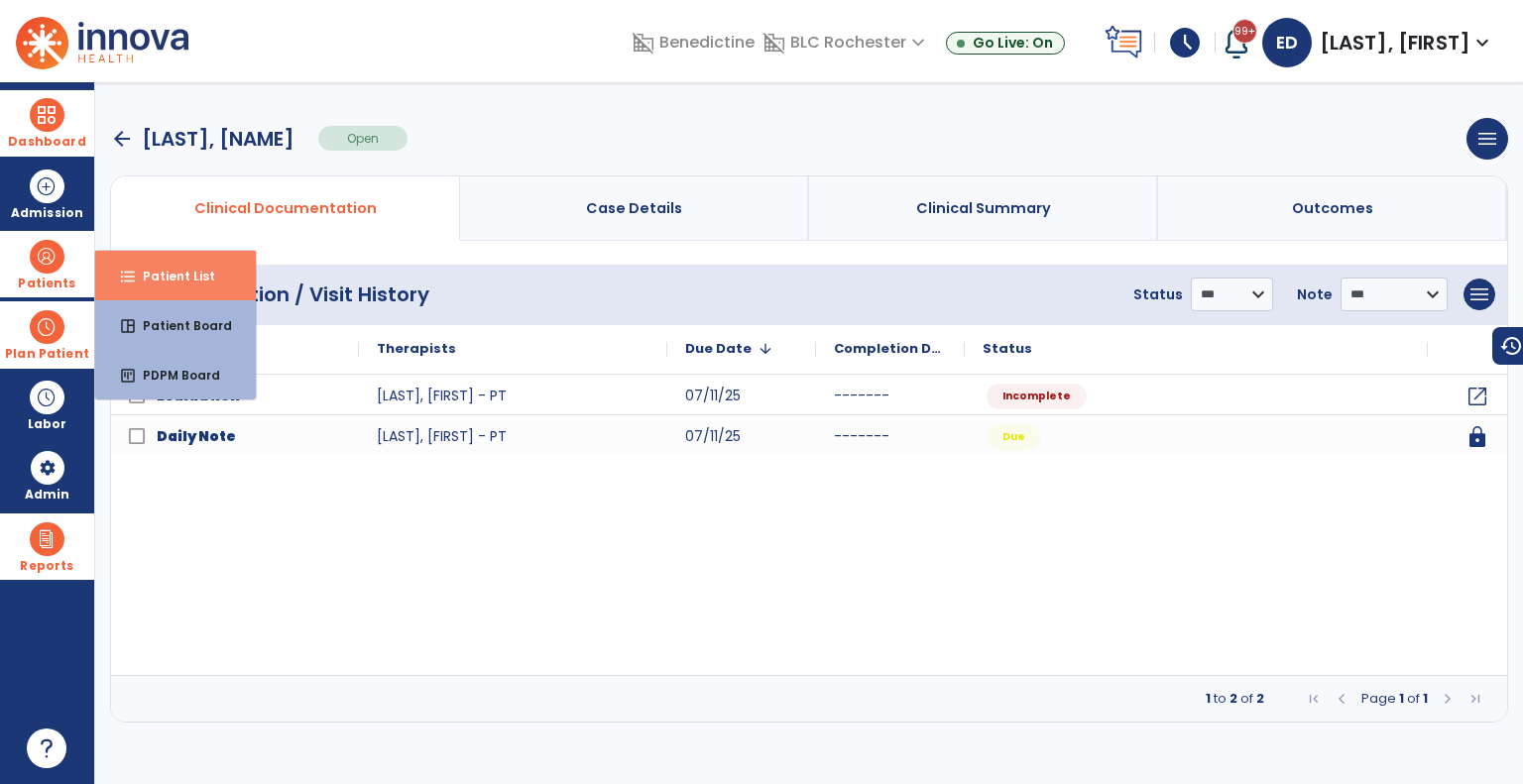 click on "format_list_bulleted  Patient List" at bounding box center [176, 276] 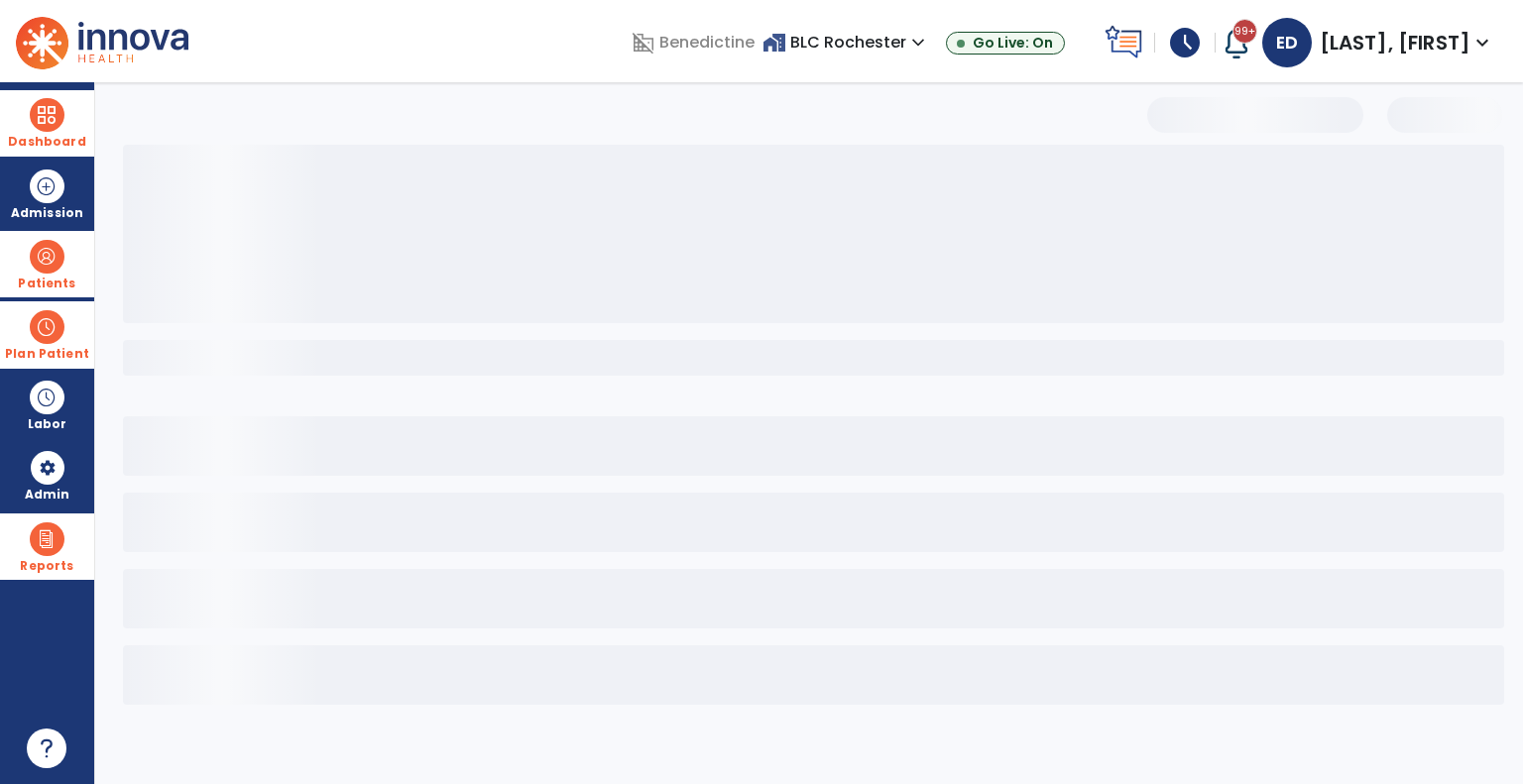 select on "***" 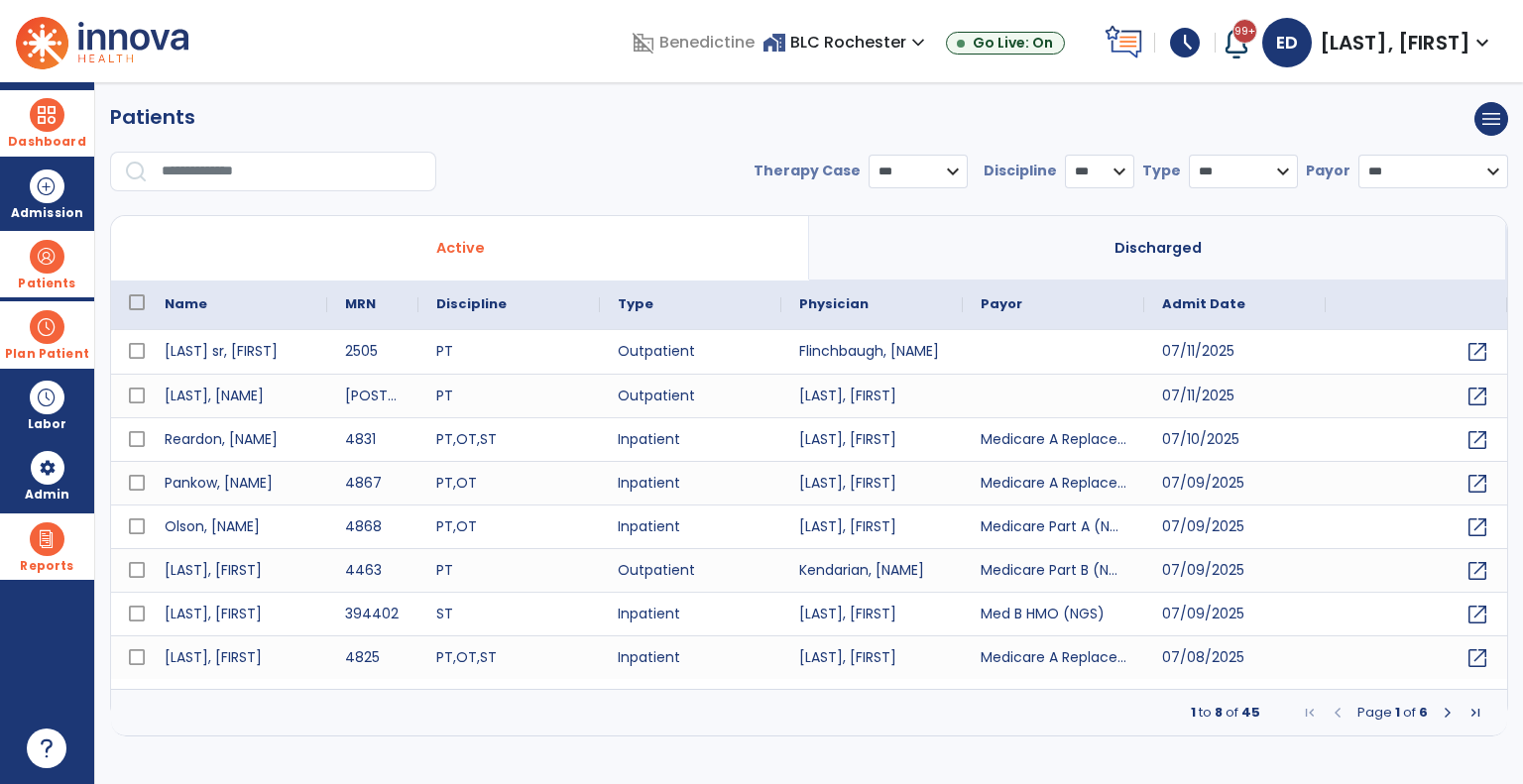 click on "Discharged" at bounding box center (1158, 248) 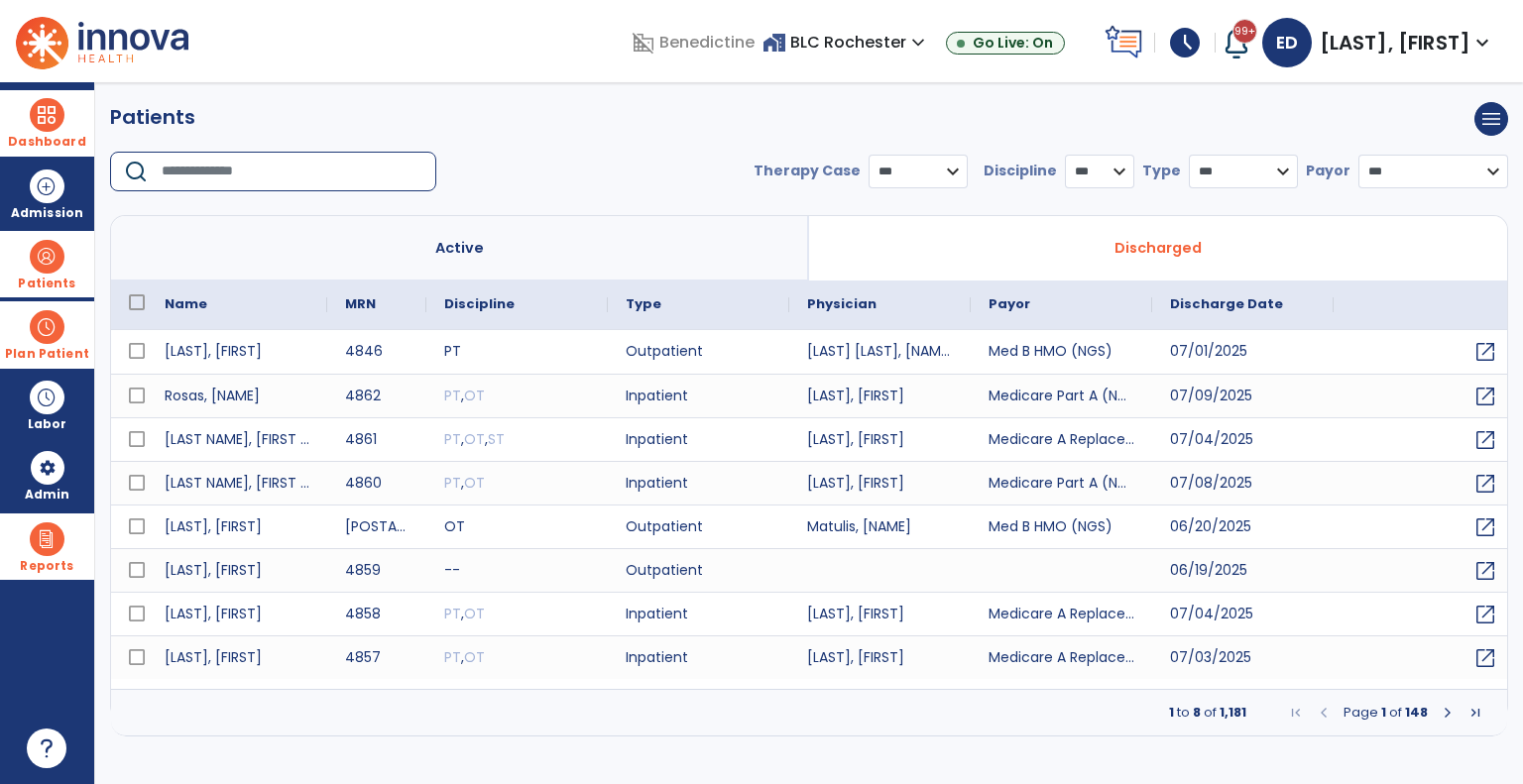 click at bounding box center [292, 171] 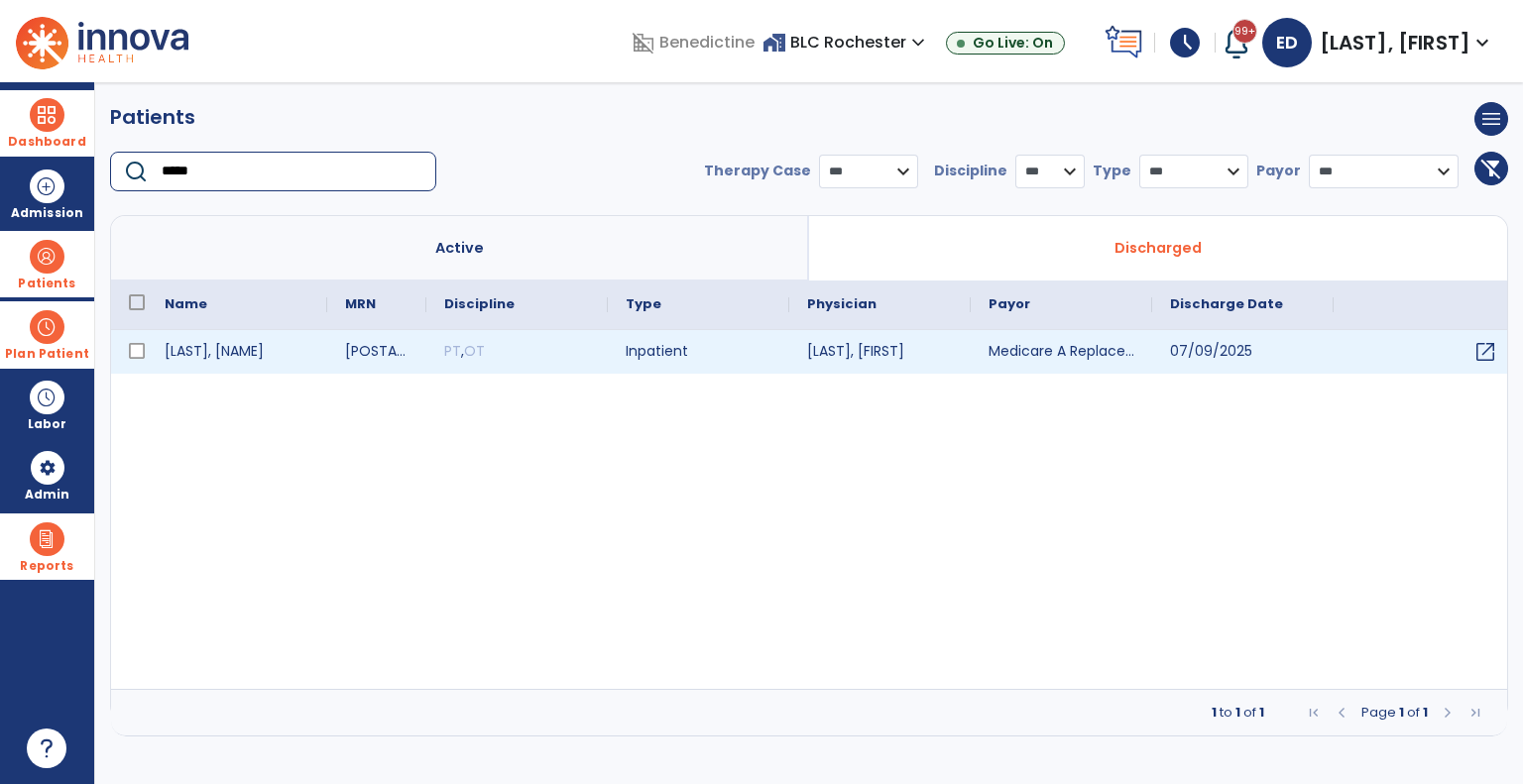 type on "*****" 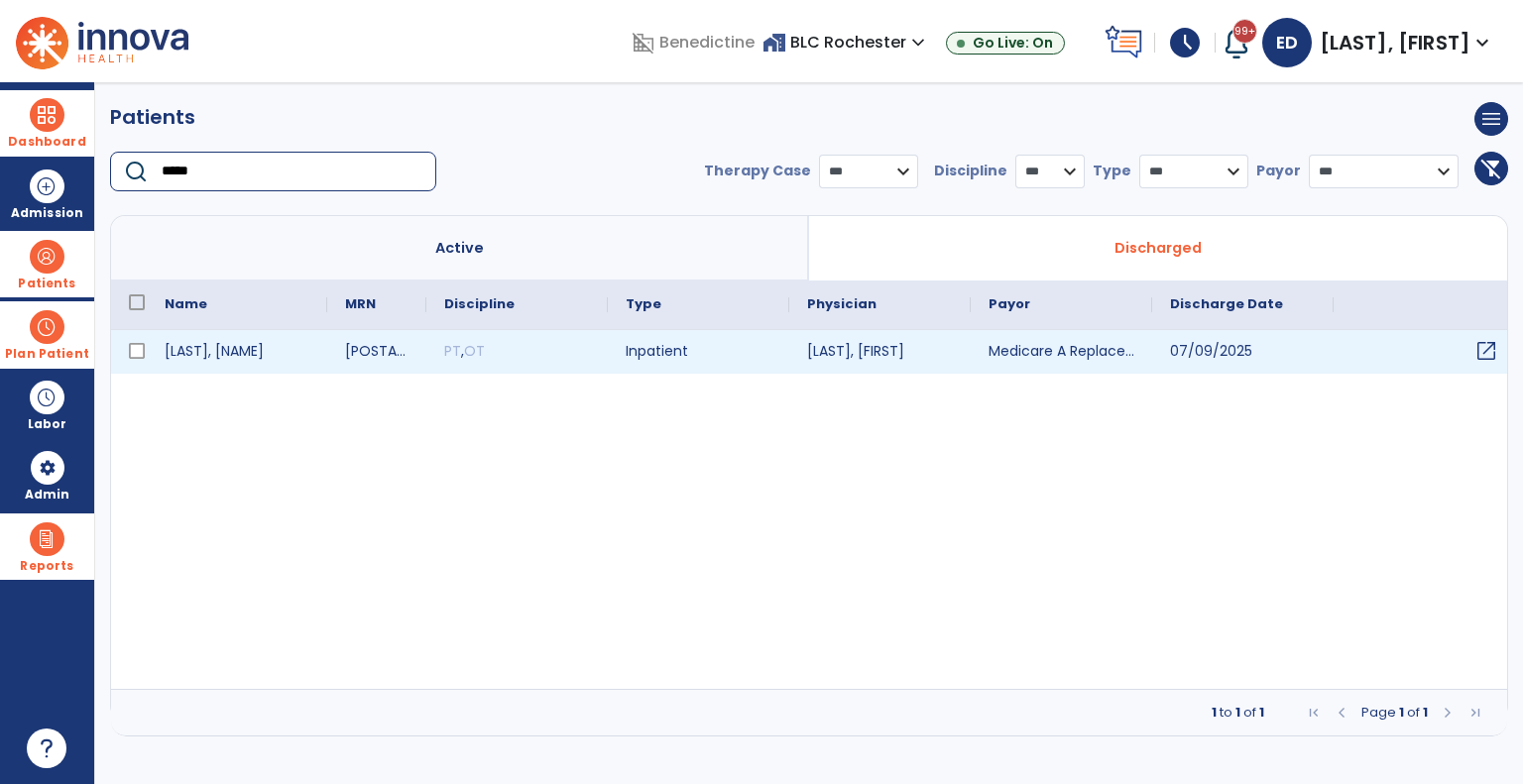 click on "open_in_new" at bounding box center (1486, 351) 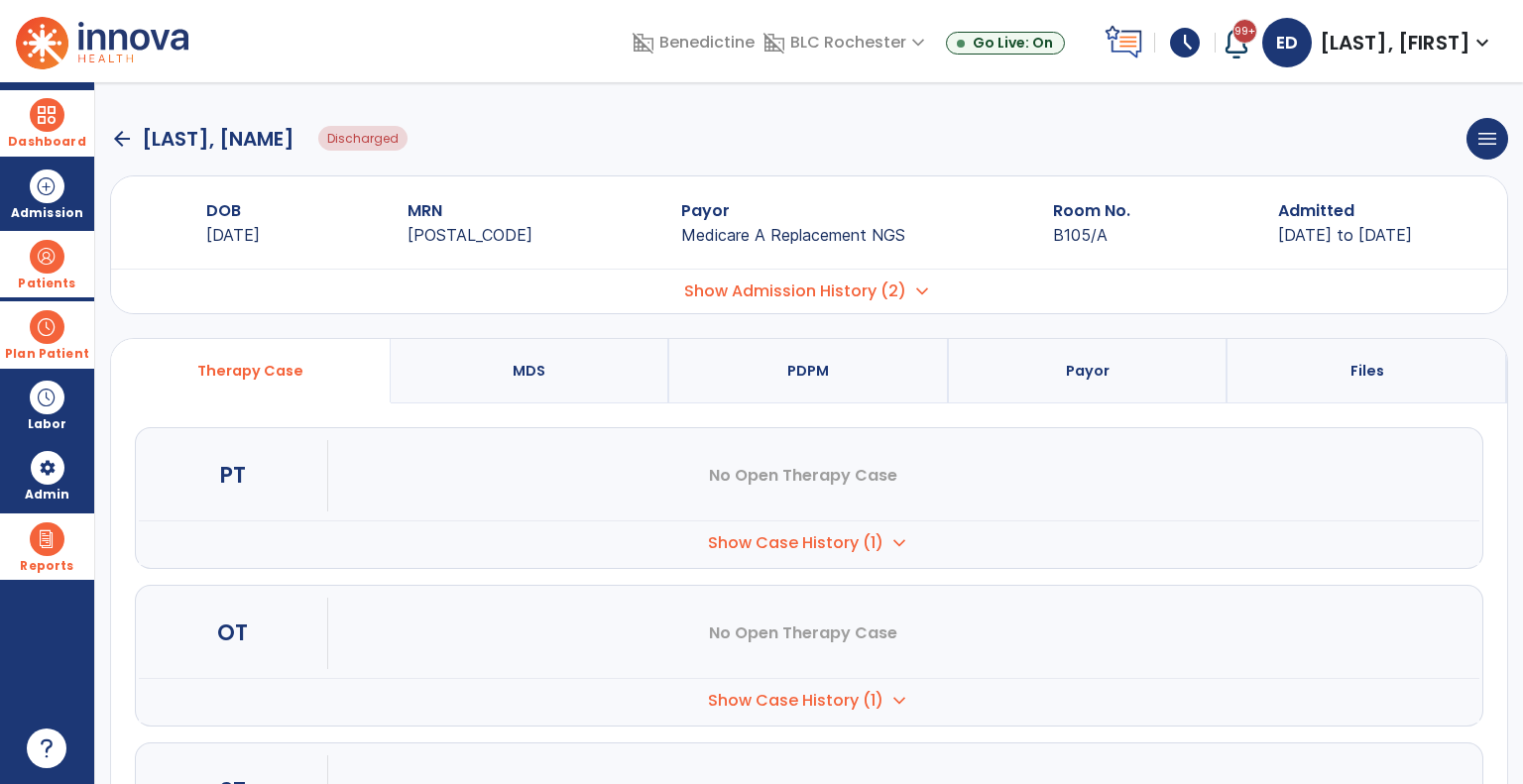 click on "expand_more" at bounding box center (899, 543) 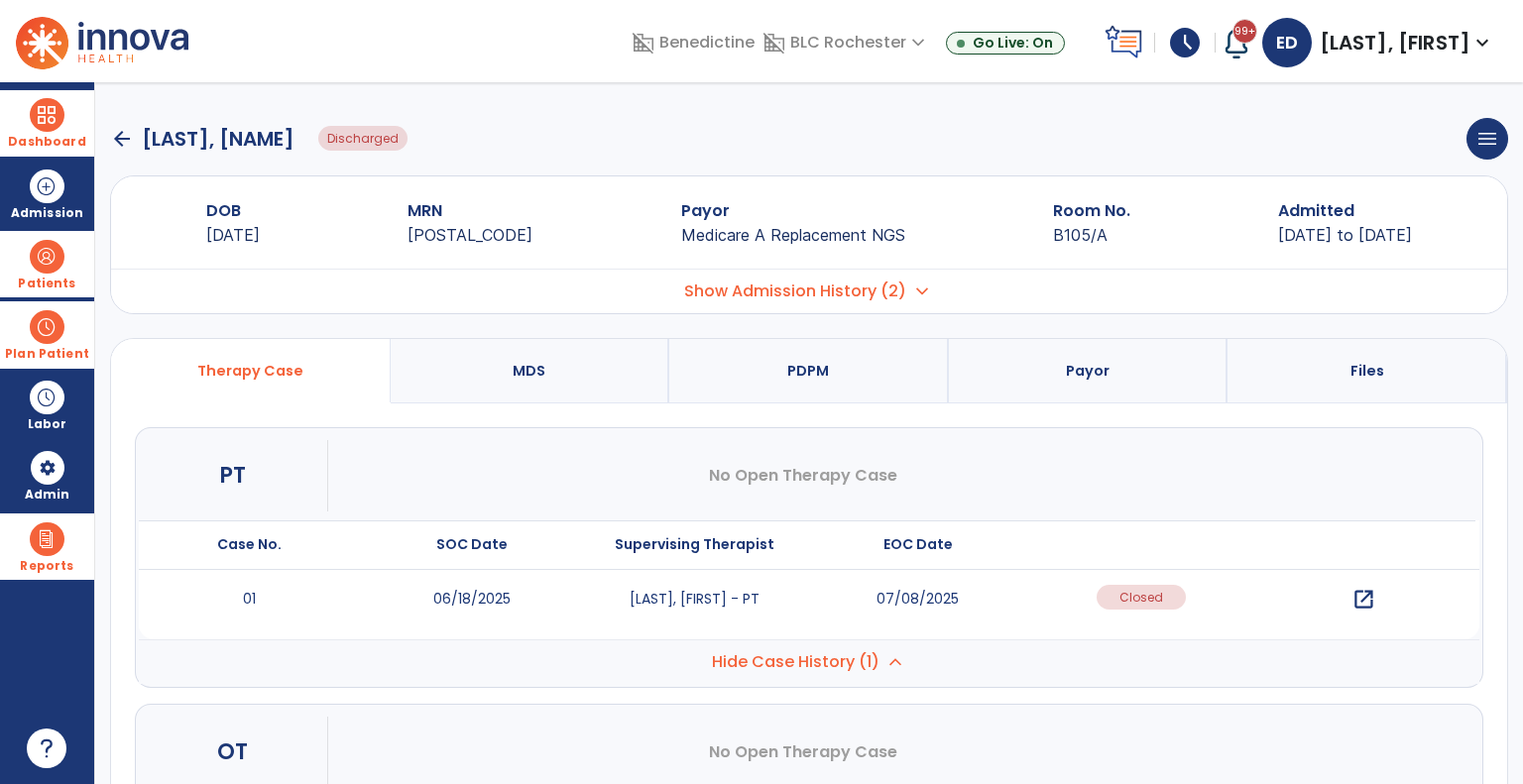click on "open_in_new" at bounding box center [1363, 600] 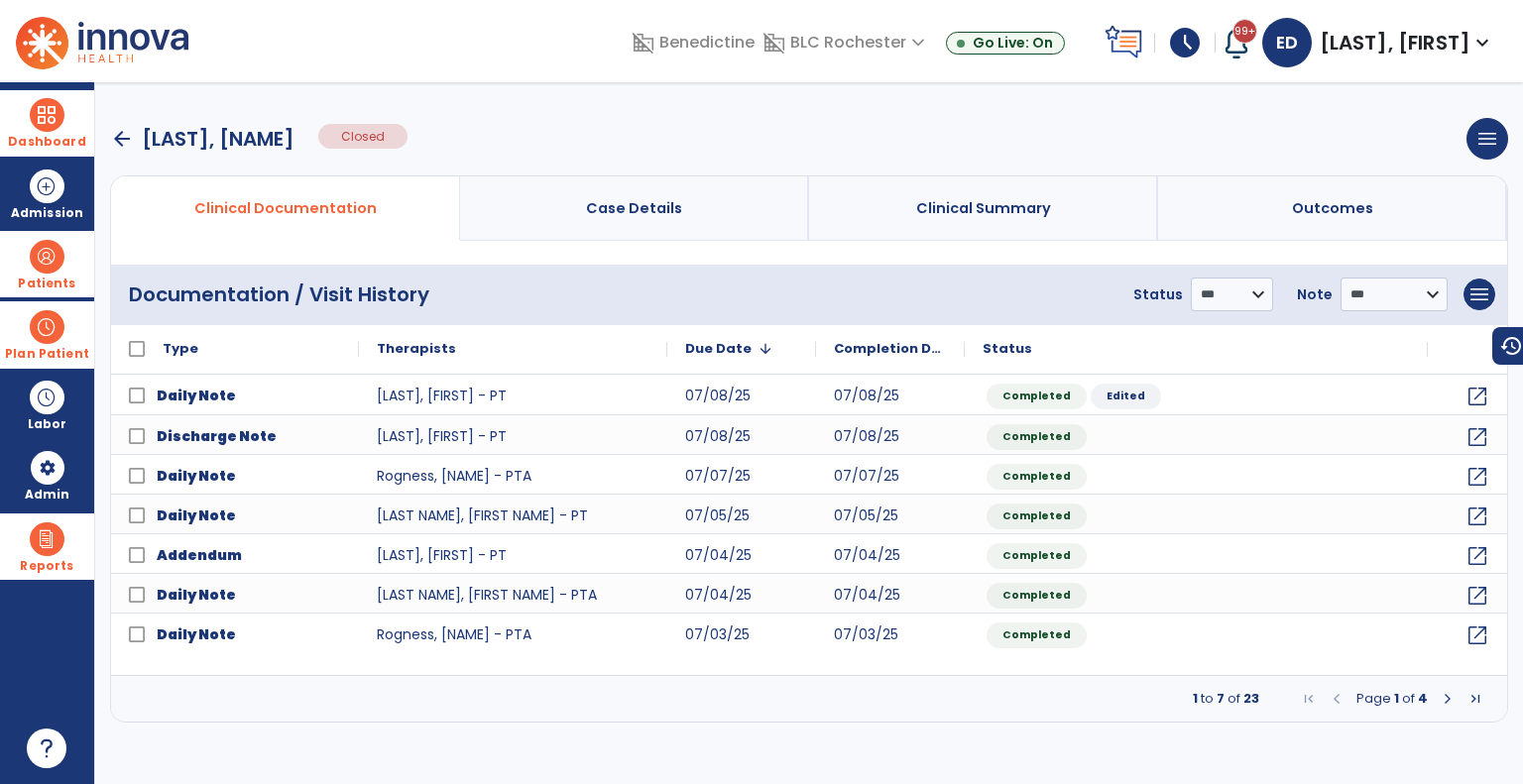 click at bounding box center (1448, 699) 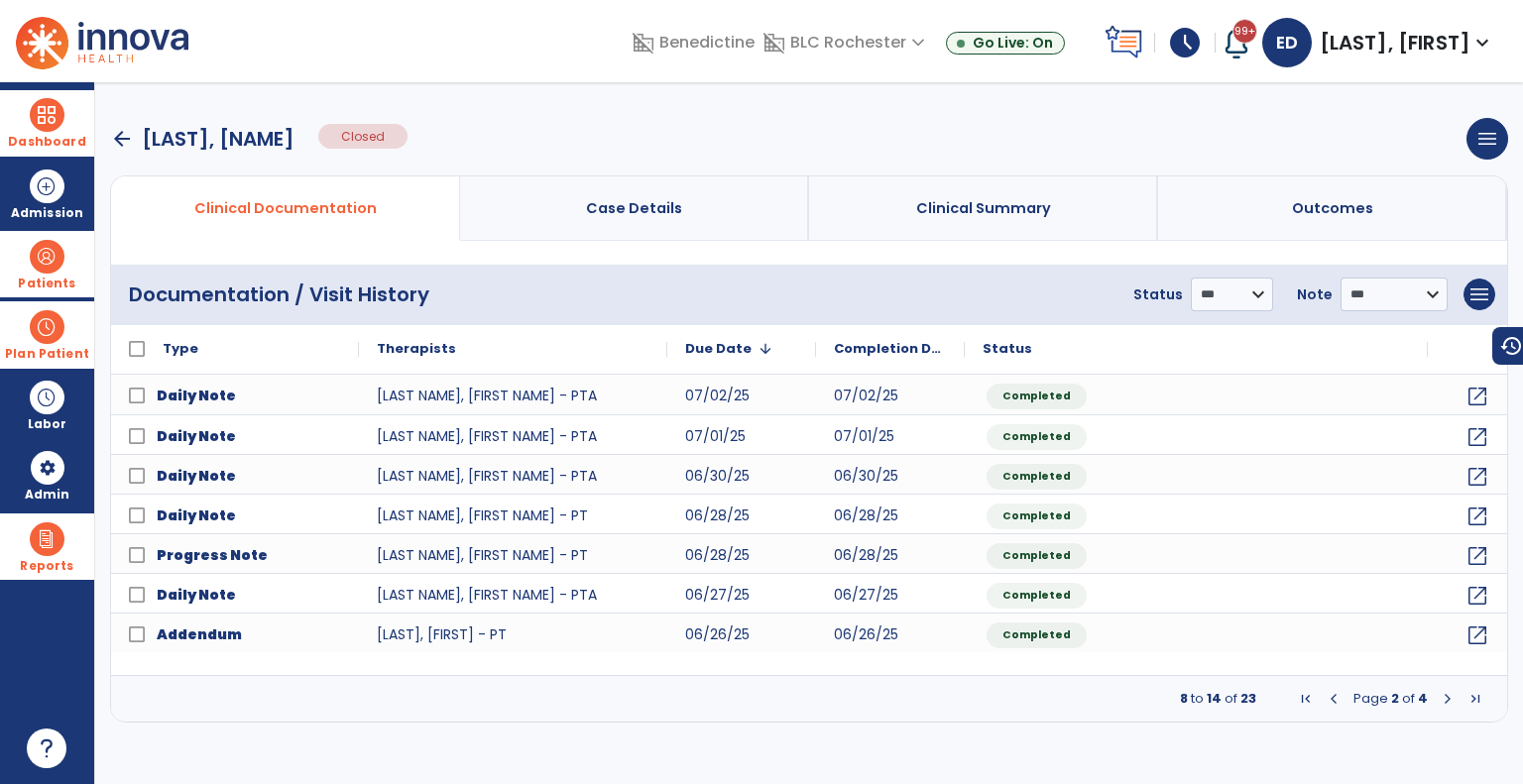 click at bounding box center (1448, 699) 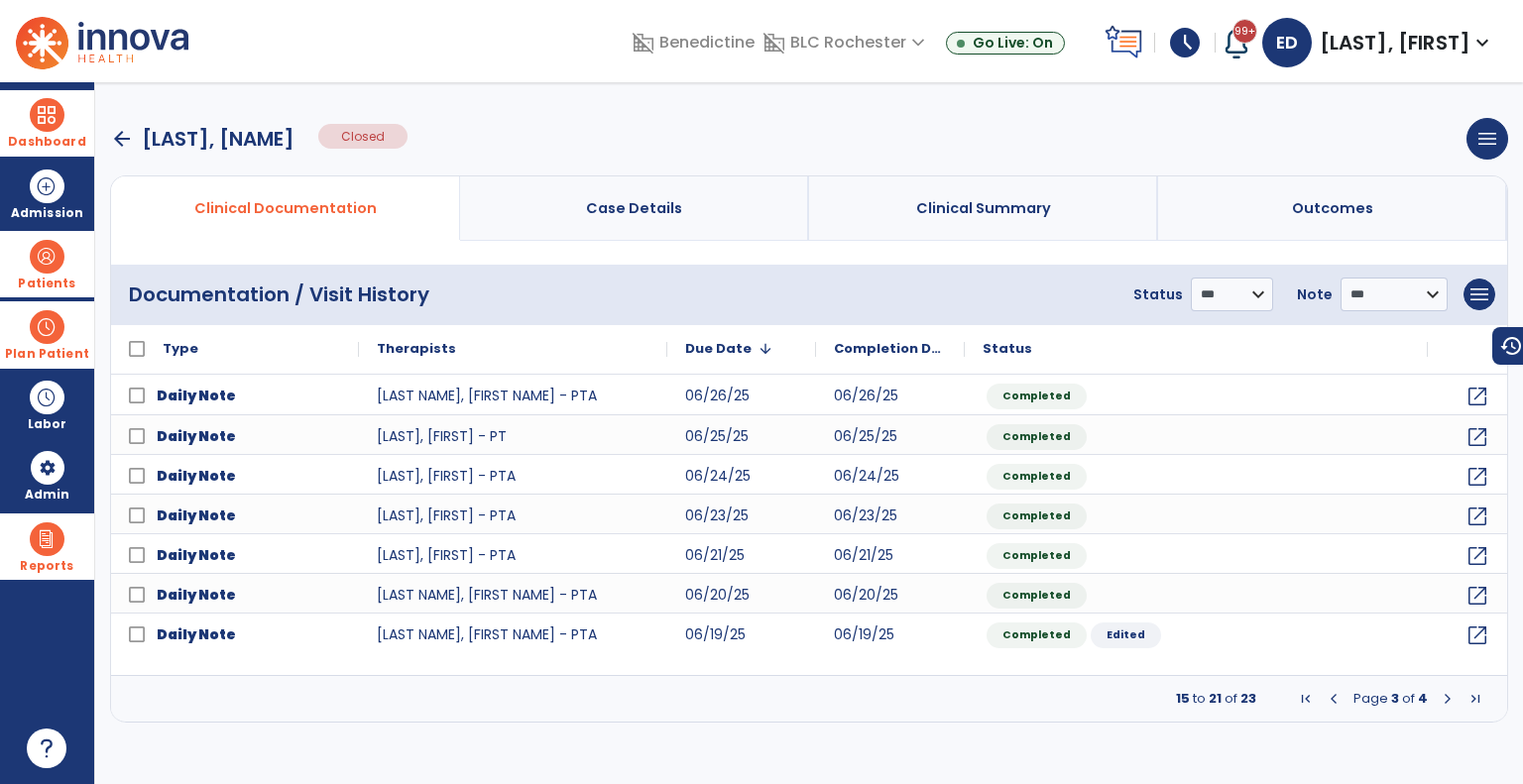 click at bounding box center [1448, 699] 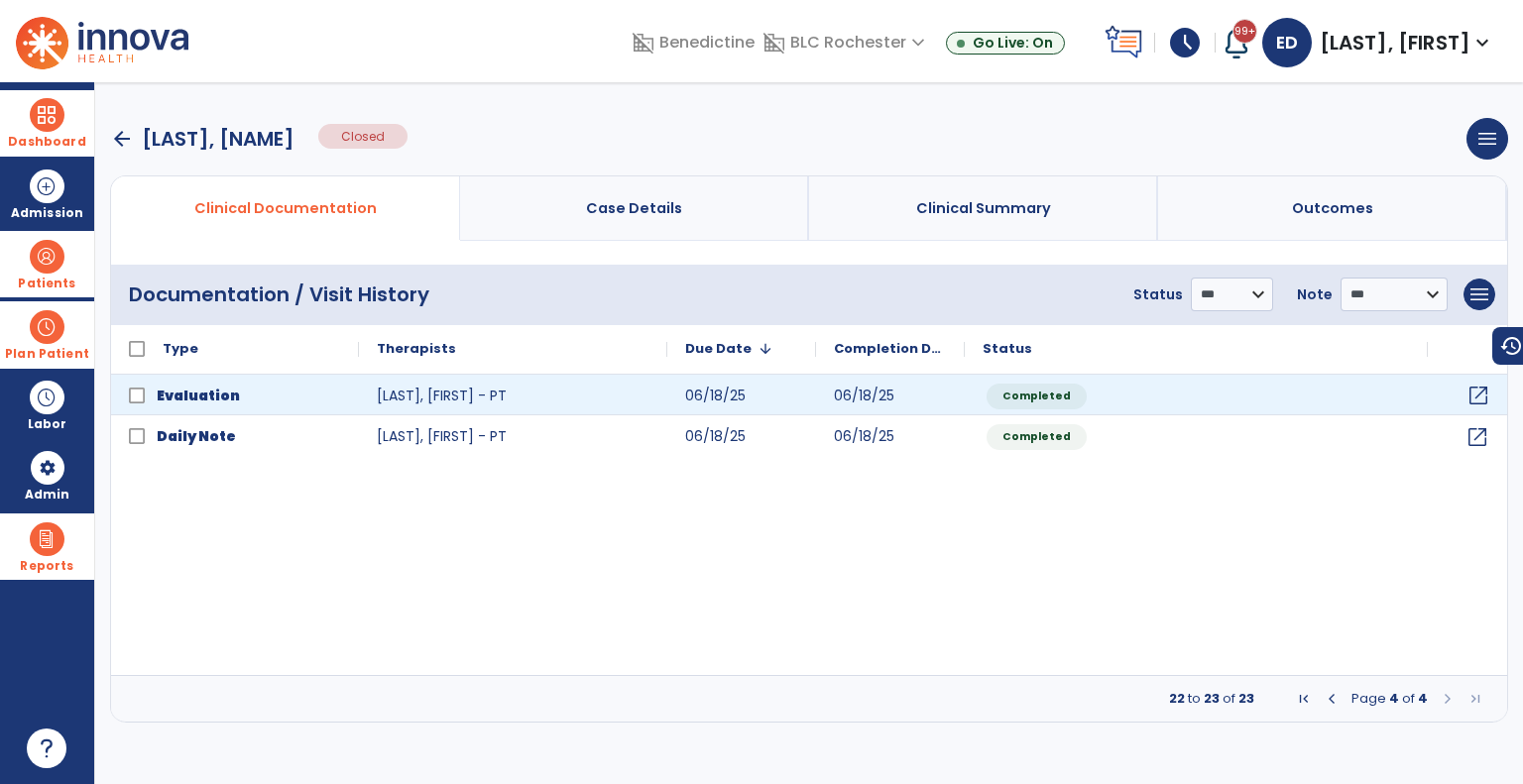 click on "open_in_new" 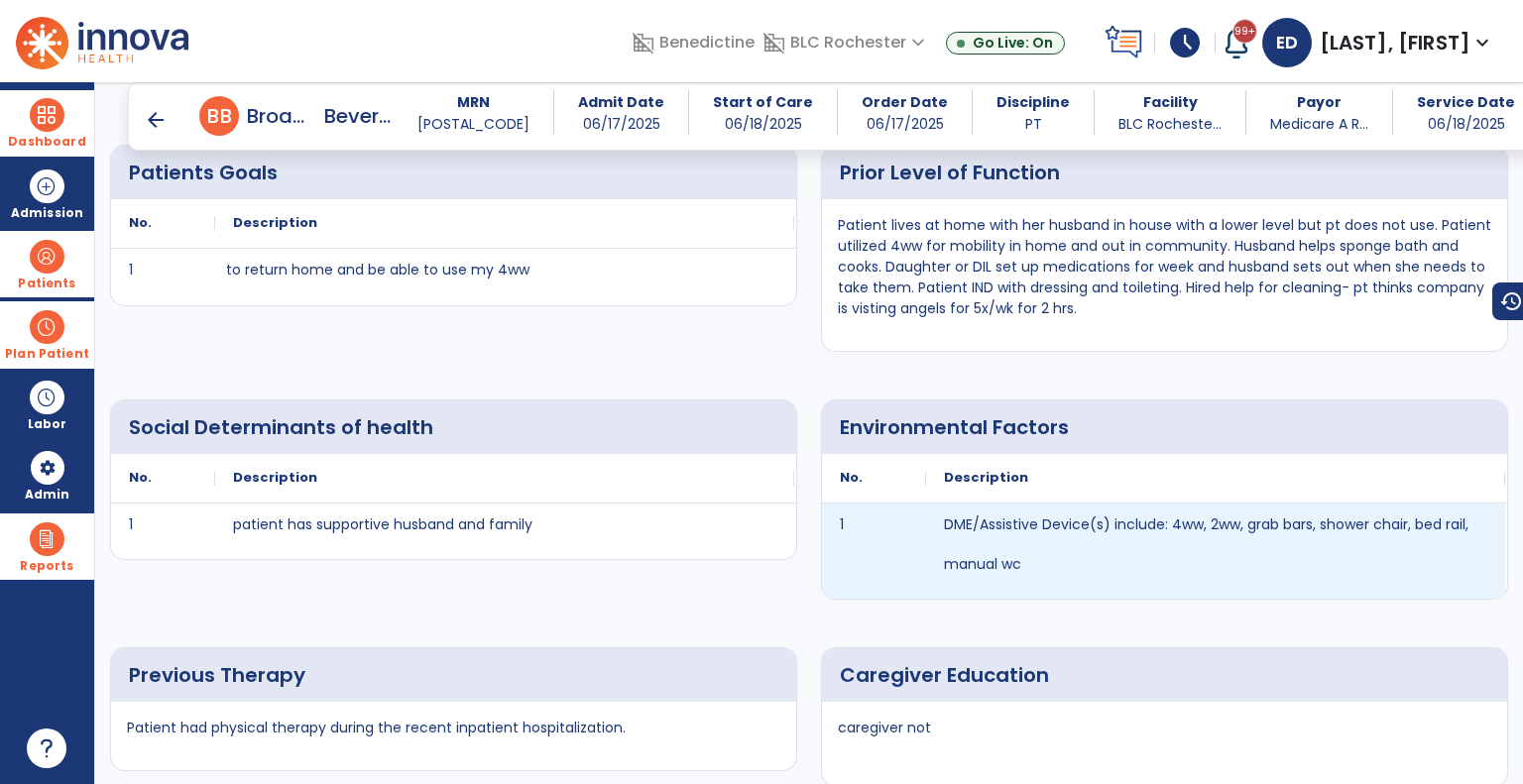 scroll, scrollTop: 1899, scrollLeft: 0, axis: vertical 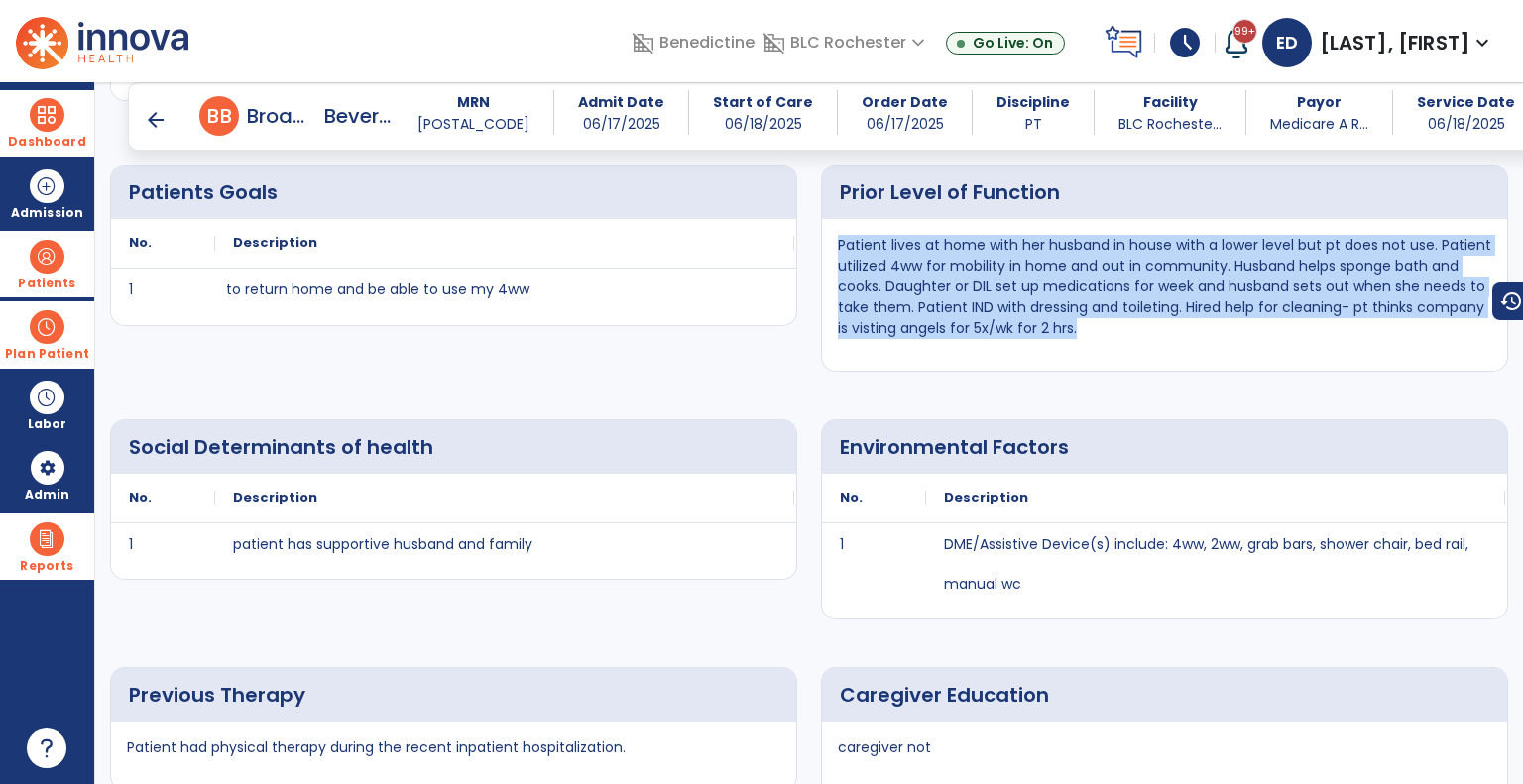 drag, startPoint x: 1093, startPoint y: 333, endPoint x: 832, endPoint y: 241, distance: 276.73995 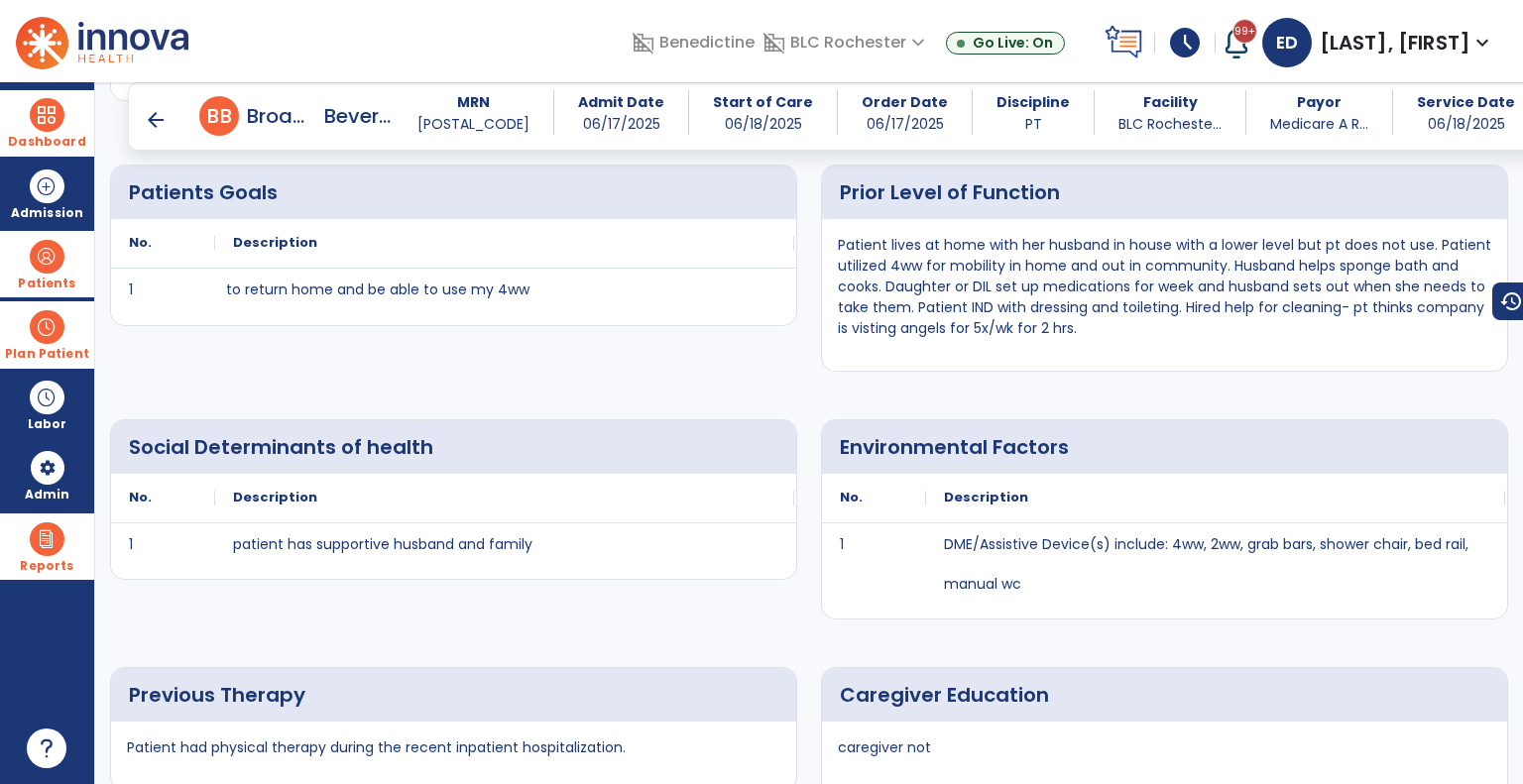 click on "arrow_back" at bounding box center (156, 120) 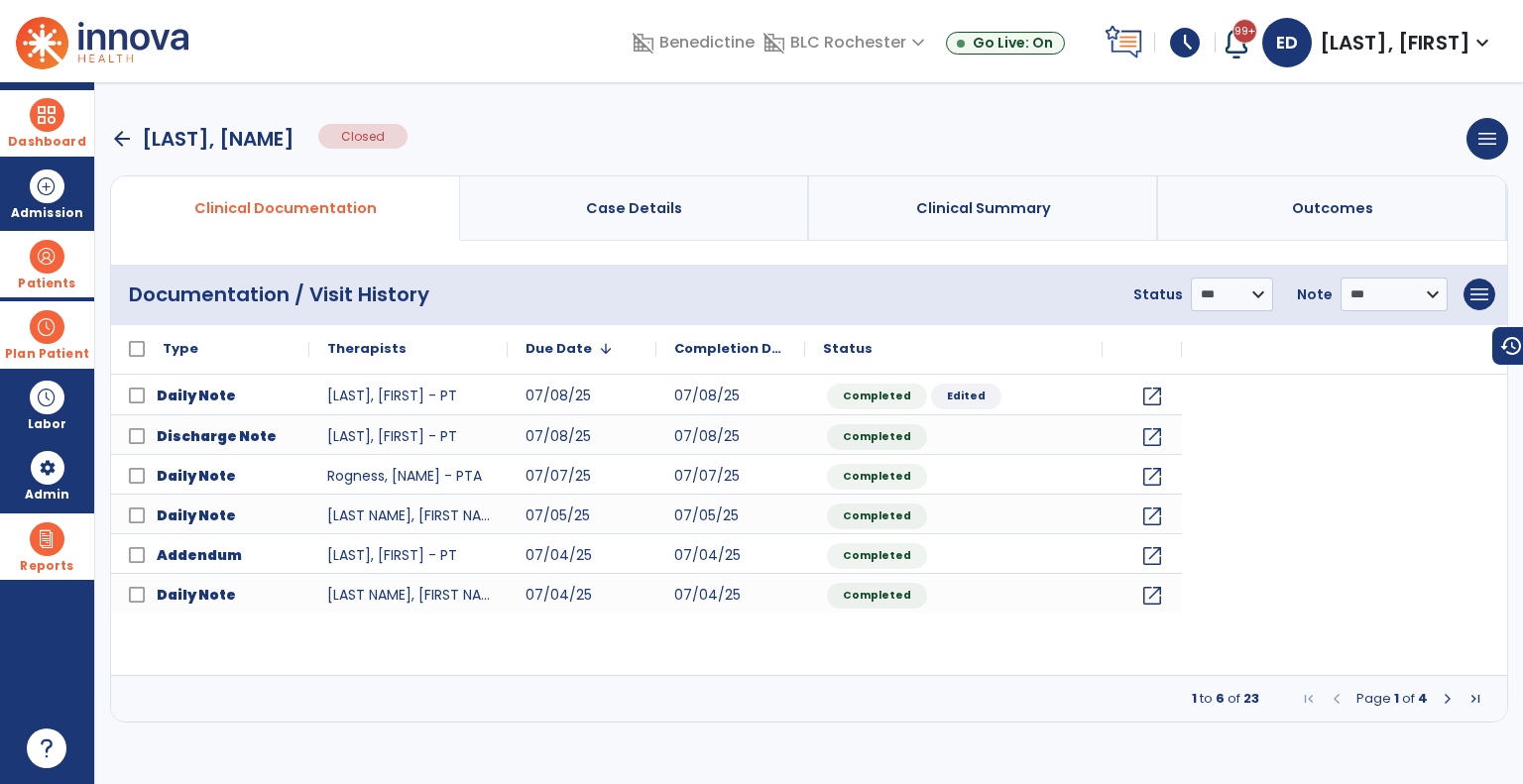 scroll, scrollTop: 0, scrollLeft: 0, axis: both 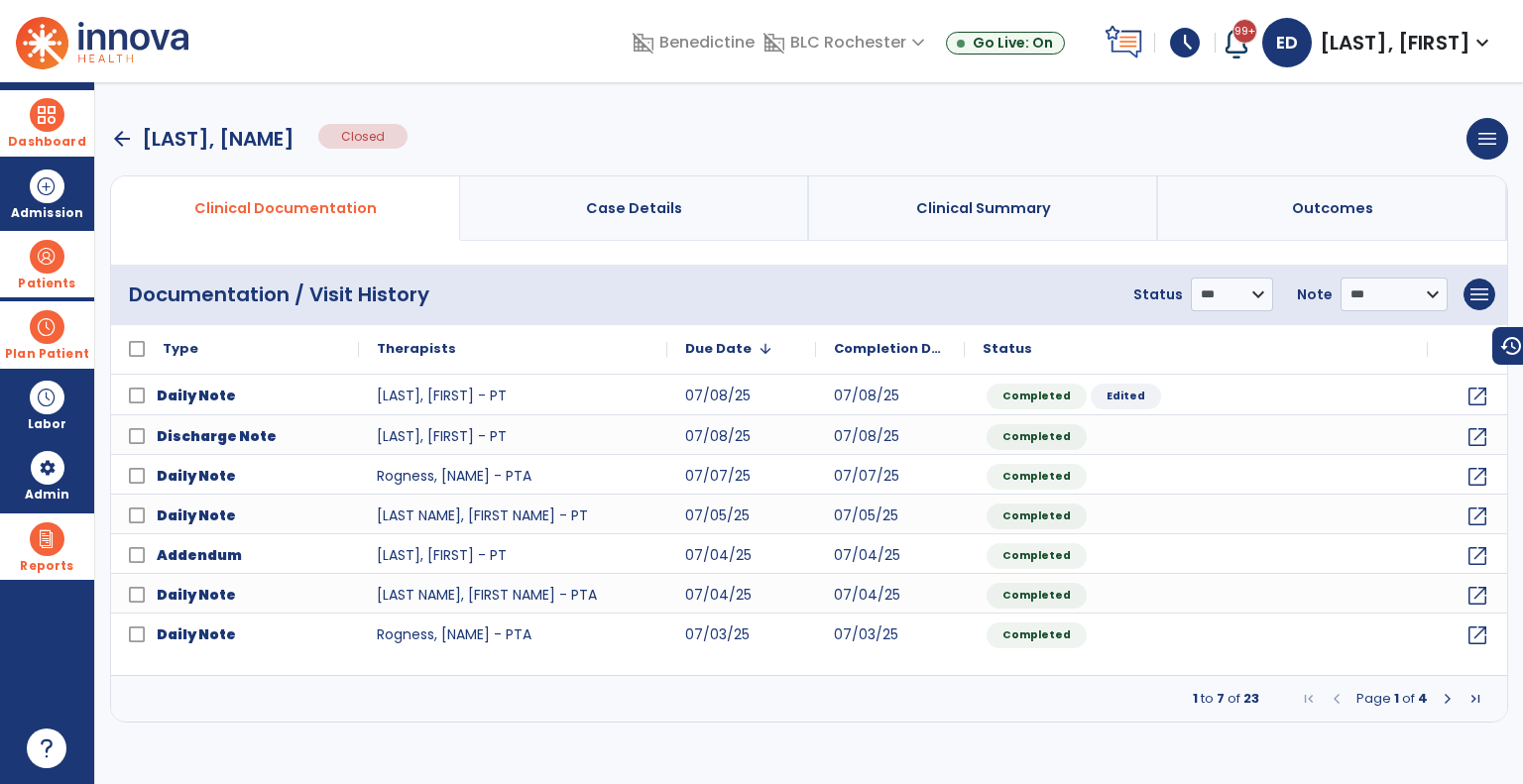 click on "arrow_back" at bounding box center [122, 139] 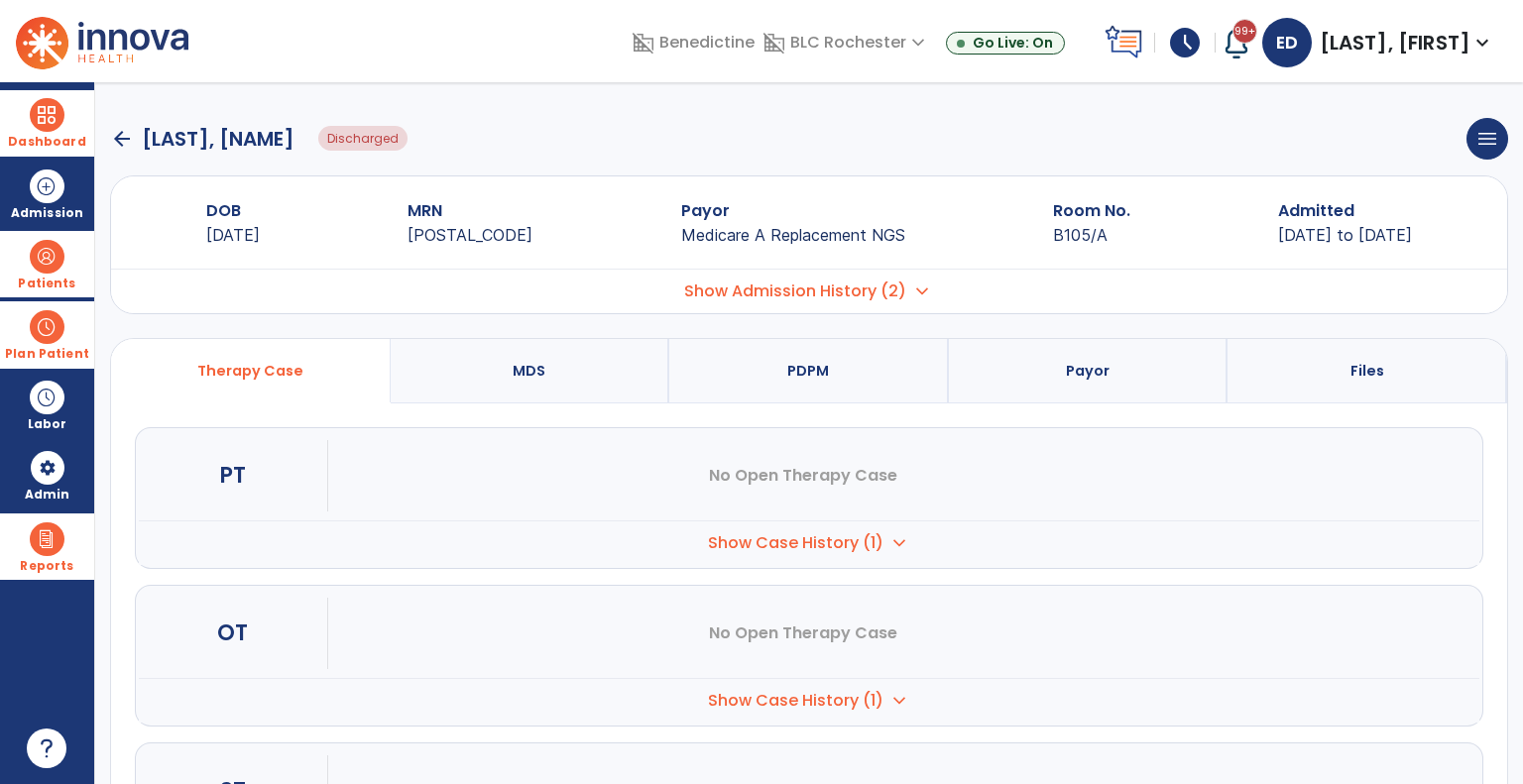 click on "arrow_back" 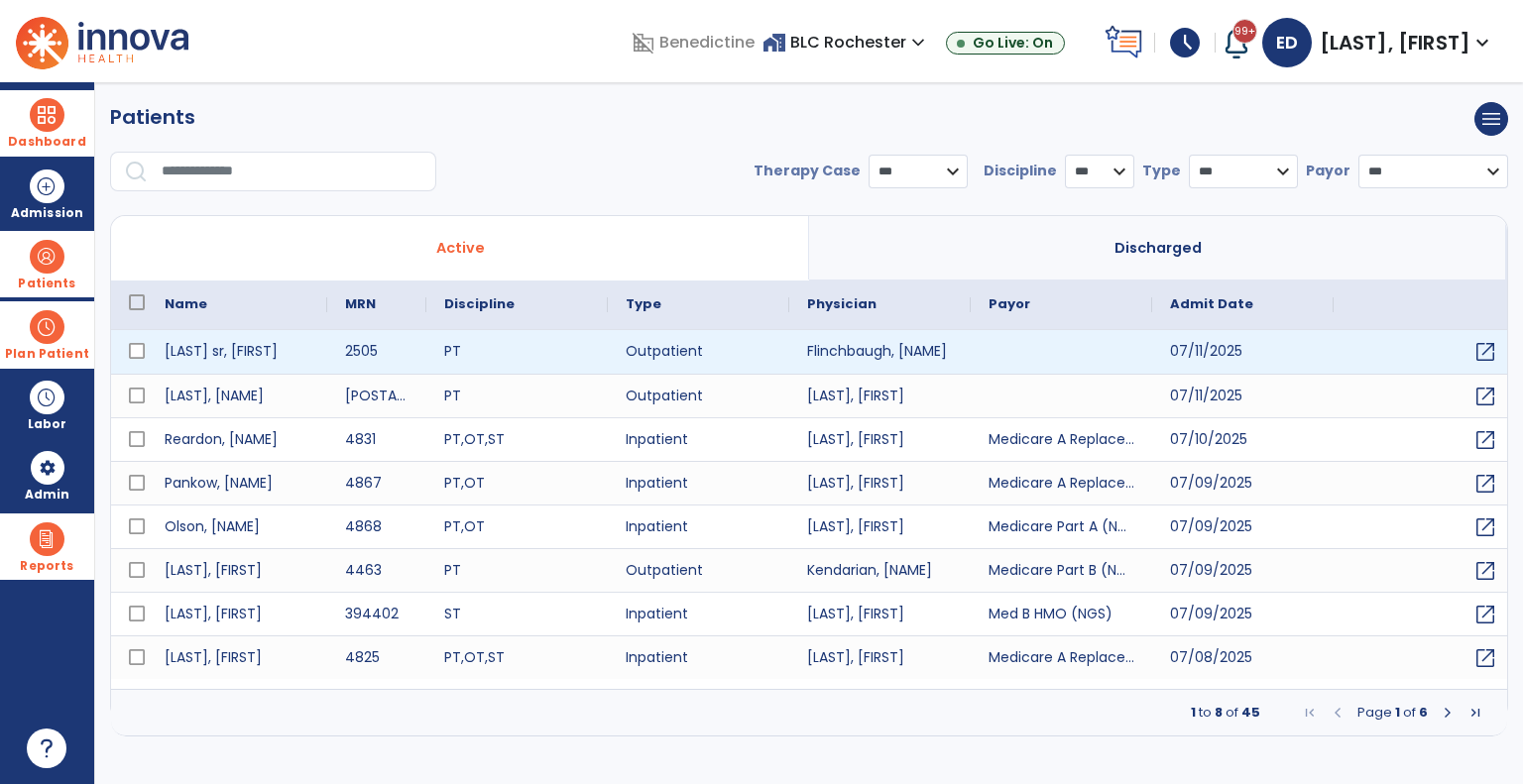 select on "***" 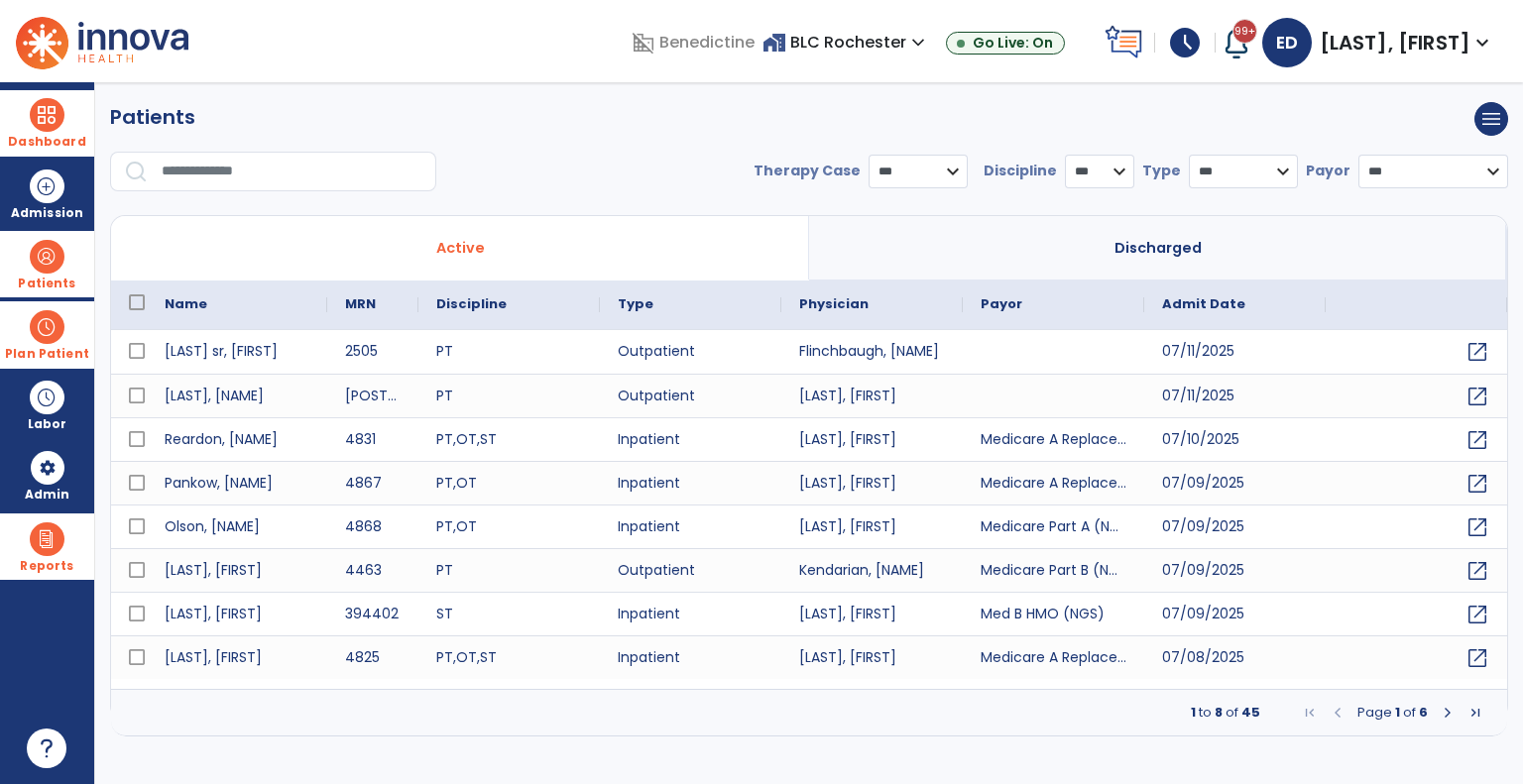 click at bounding box center (292, 171) 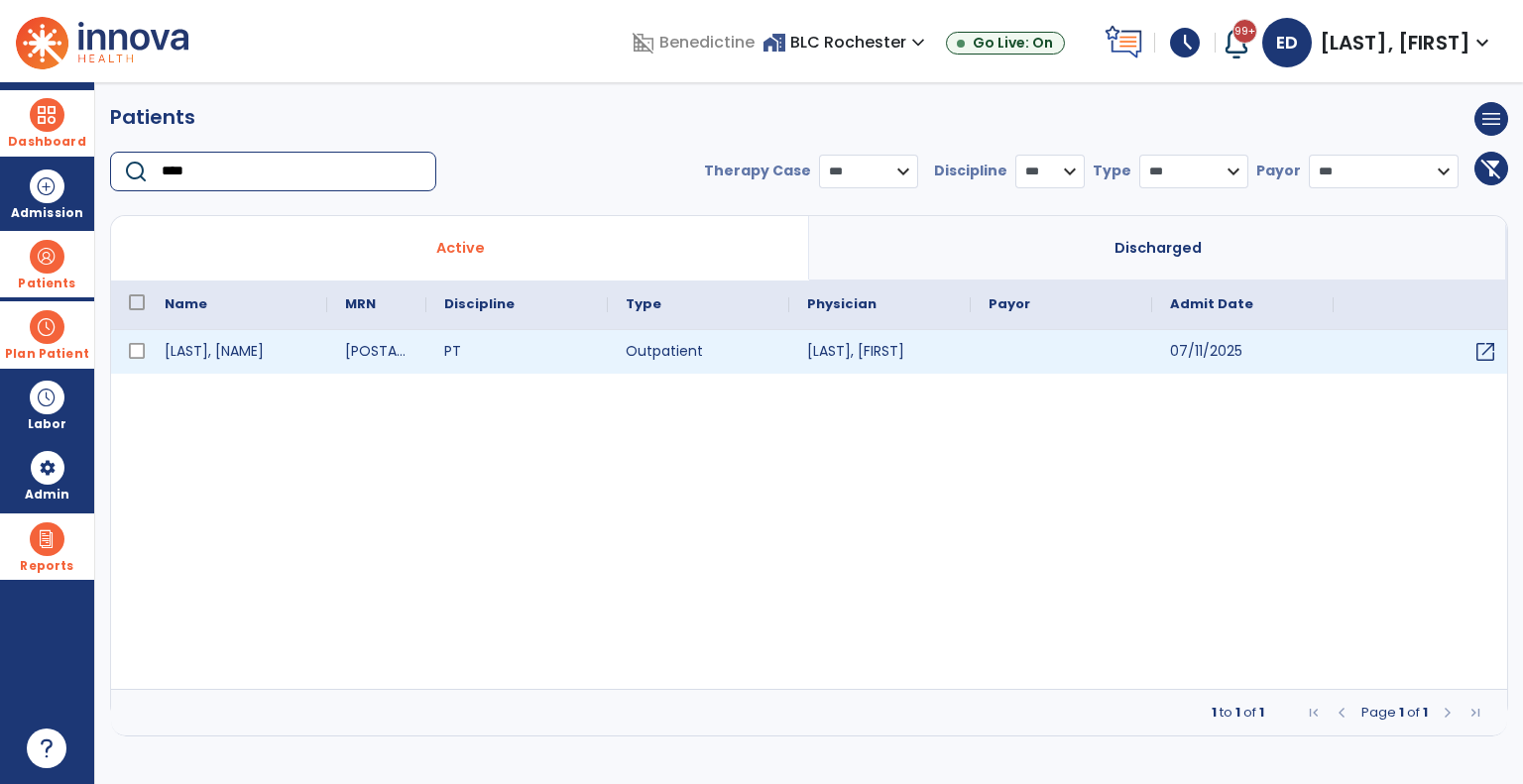 type on "****" 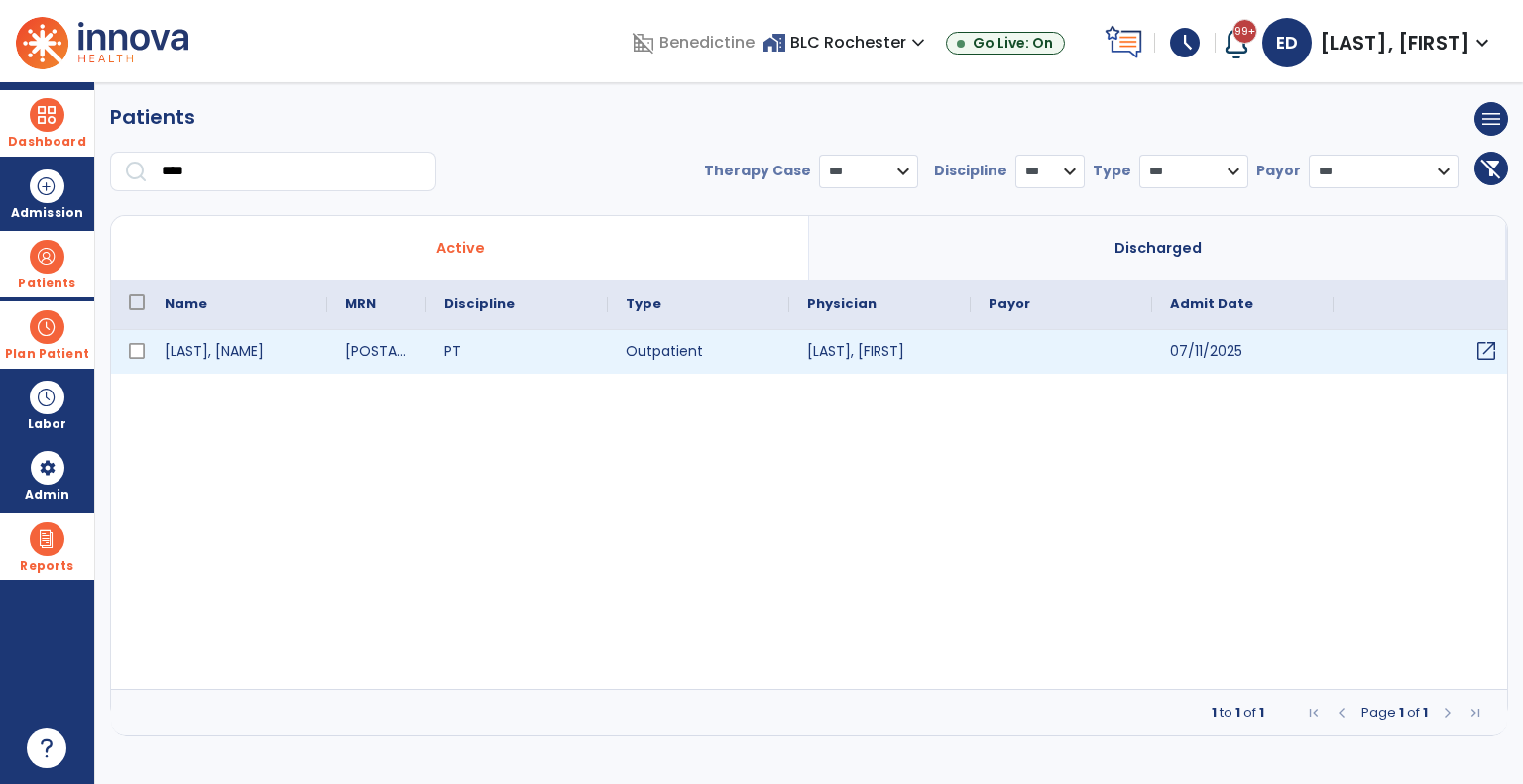 click on "open_in_new" at bounding box center (1486, 351) 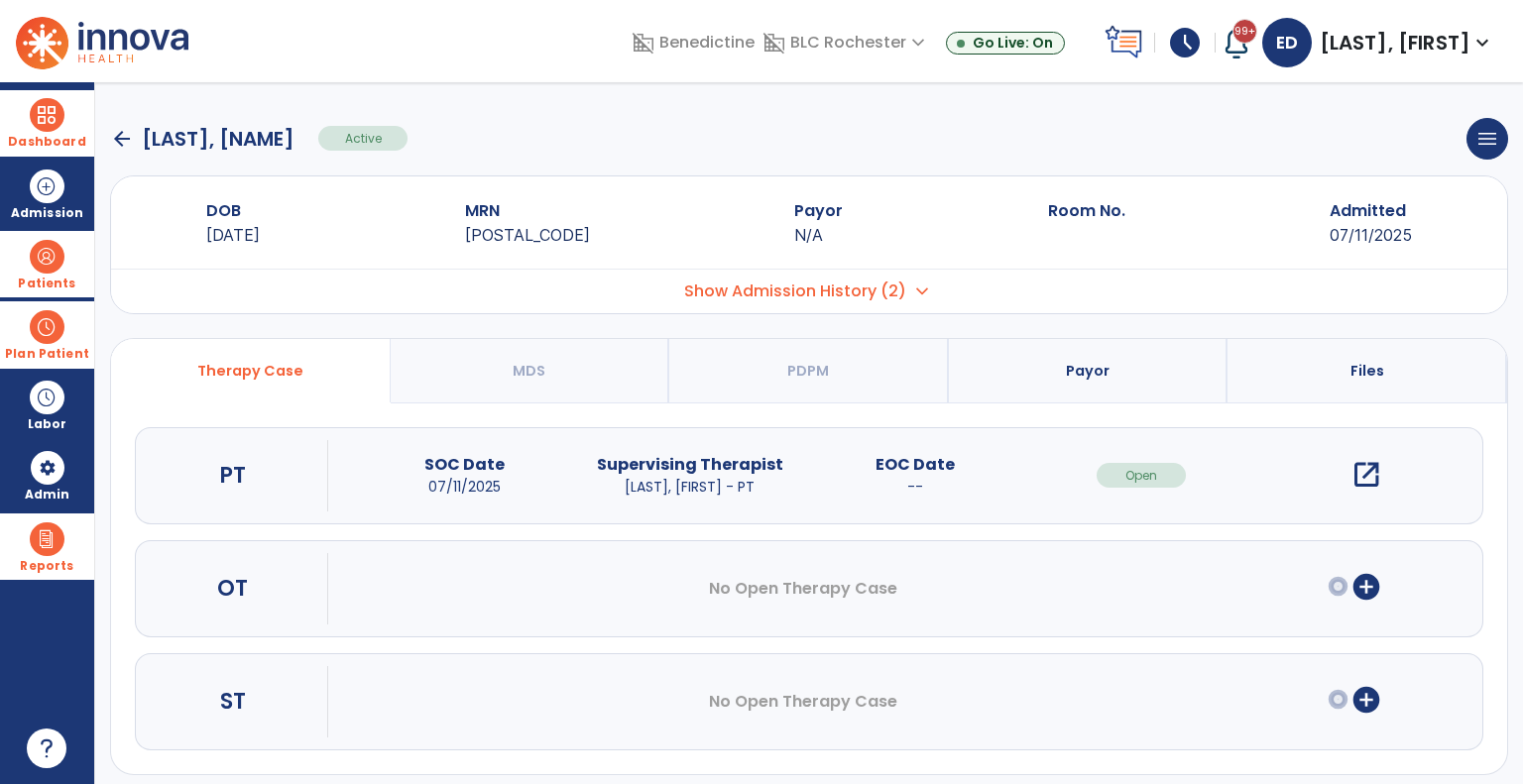 click on "open_in_new" at bounding box center [1366, 475] 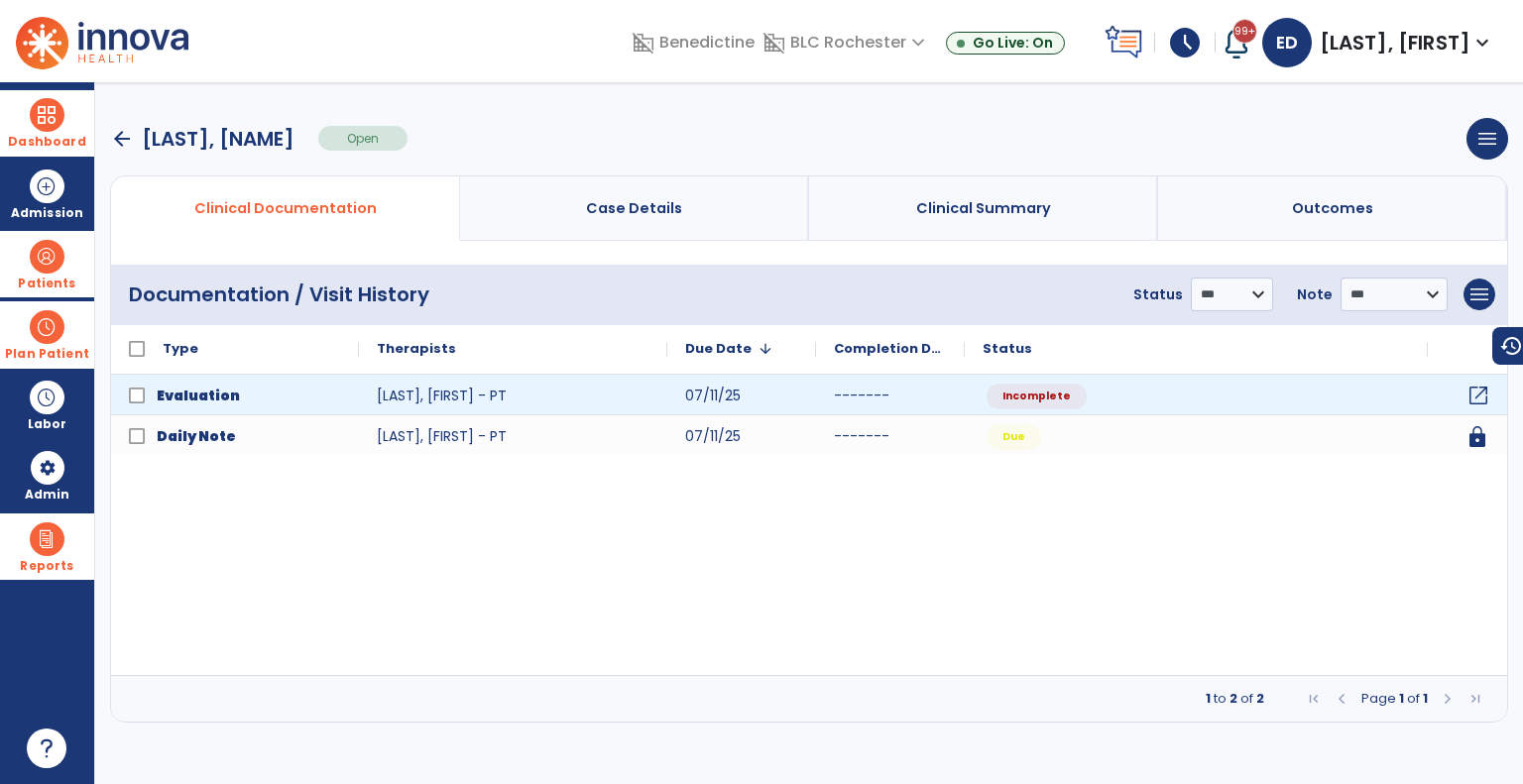 click on "open_in_new" 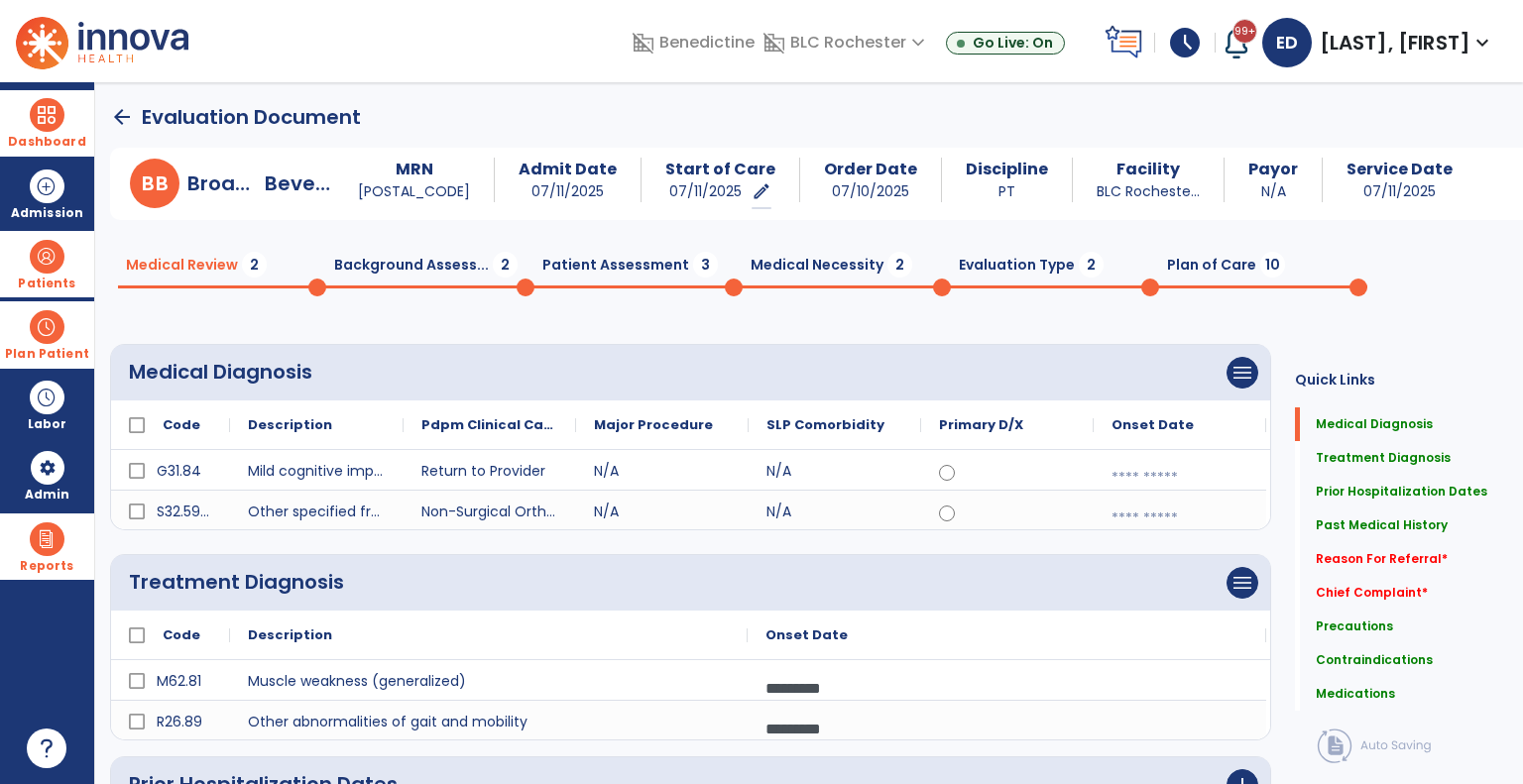 click on "Background Assess...  2" 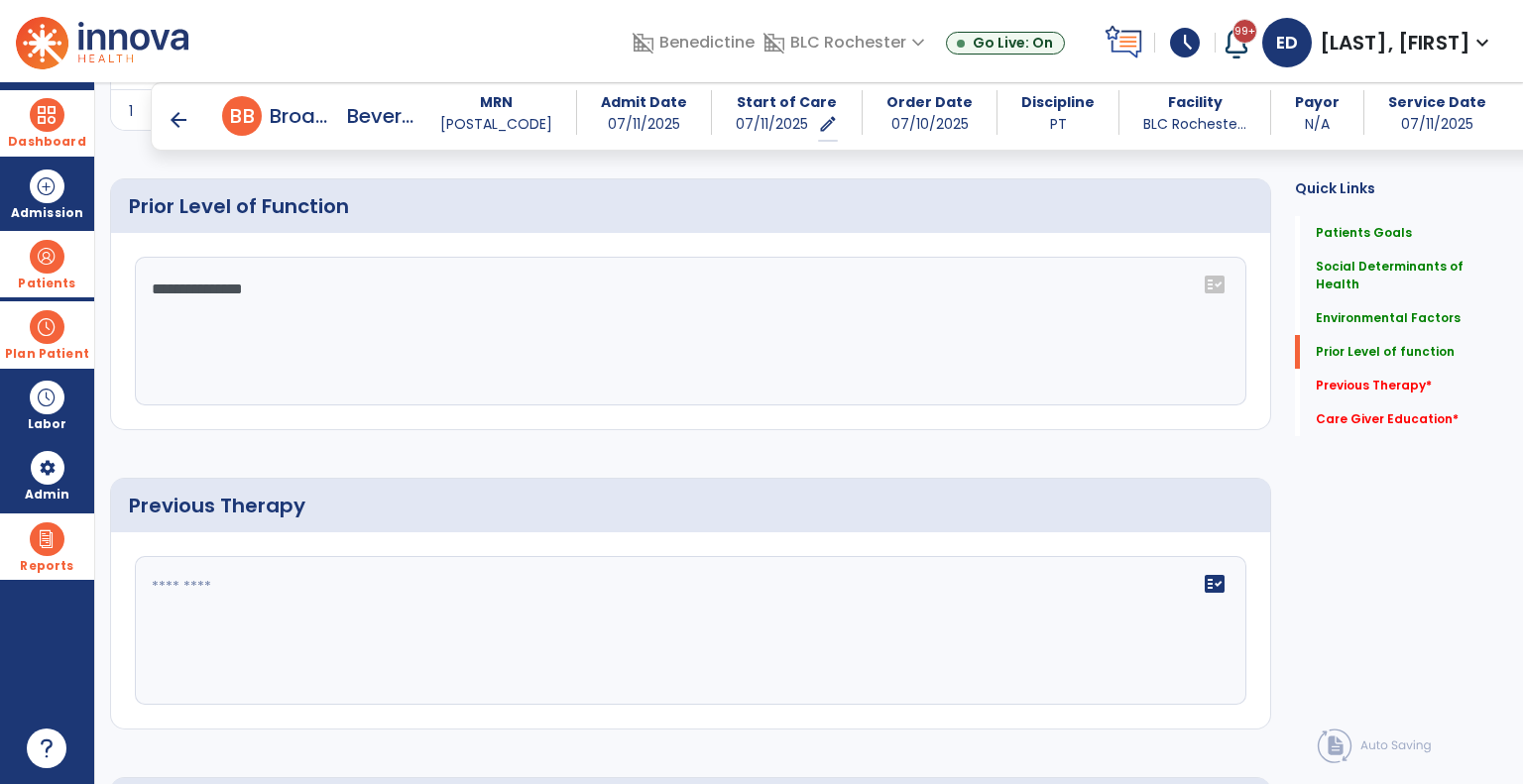 scroll, scrollTop: 825, scrollLeft: 0, axis: vertical 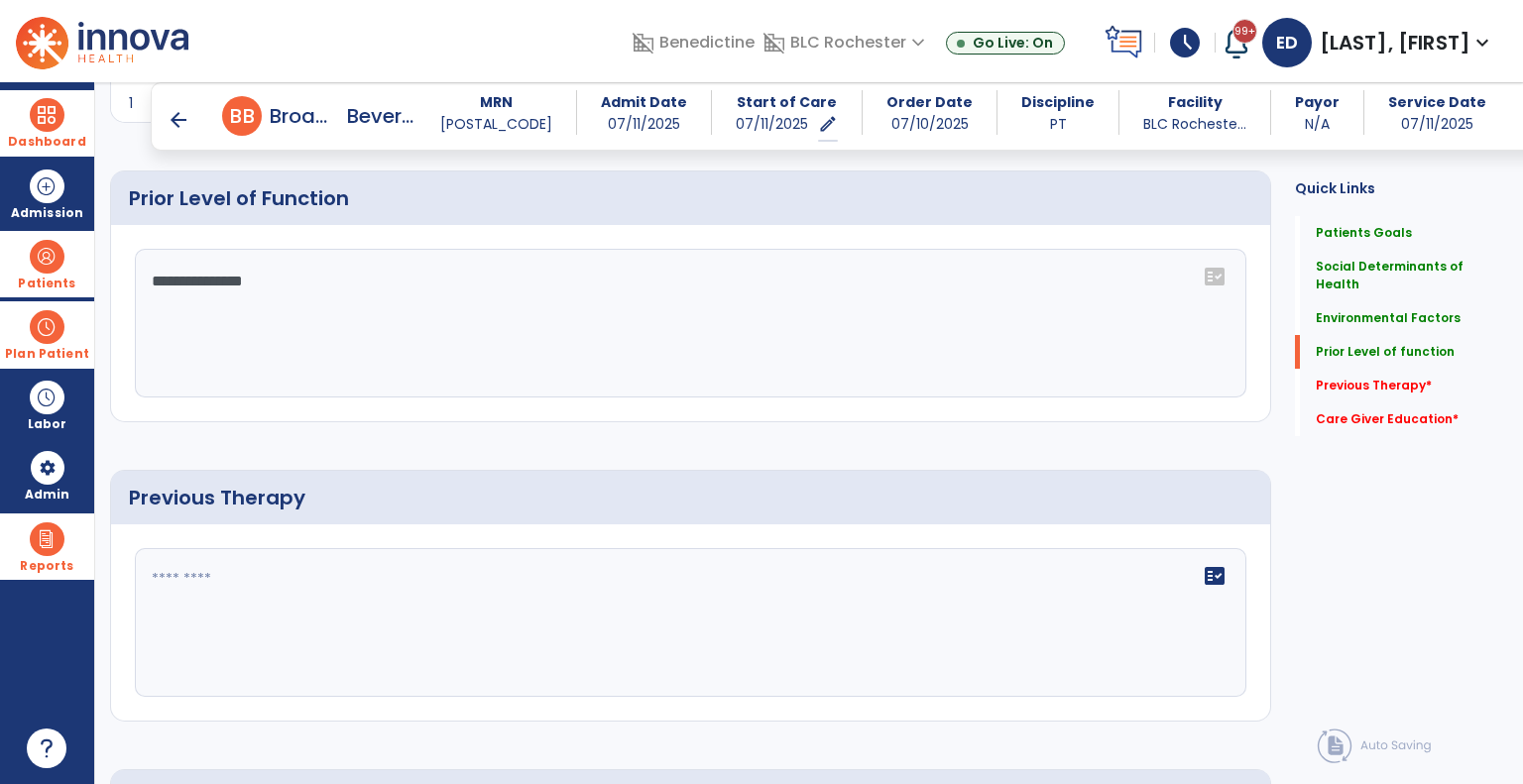 drag, startPoint x: 367, startPoint y: 293, endPoint x: 18, endPoint y: 253, distance: 351.28478 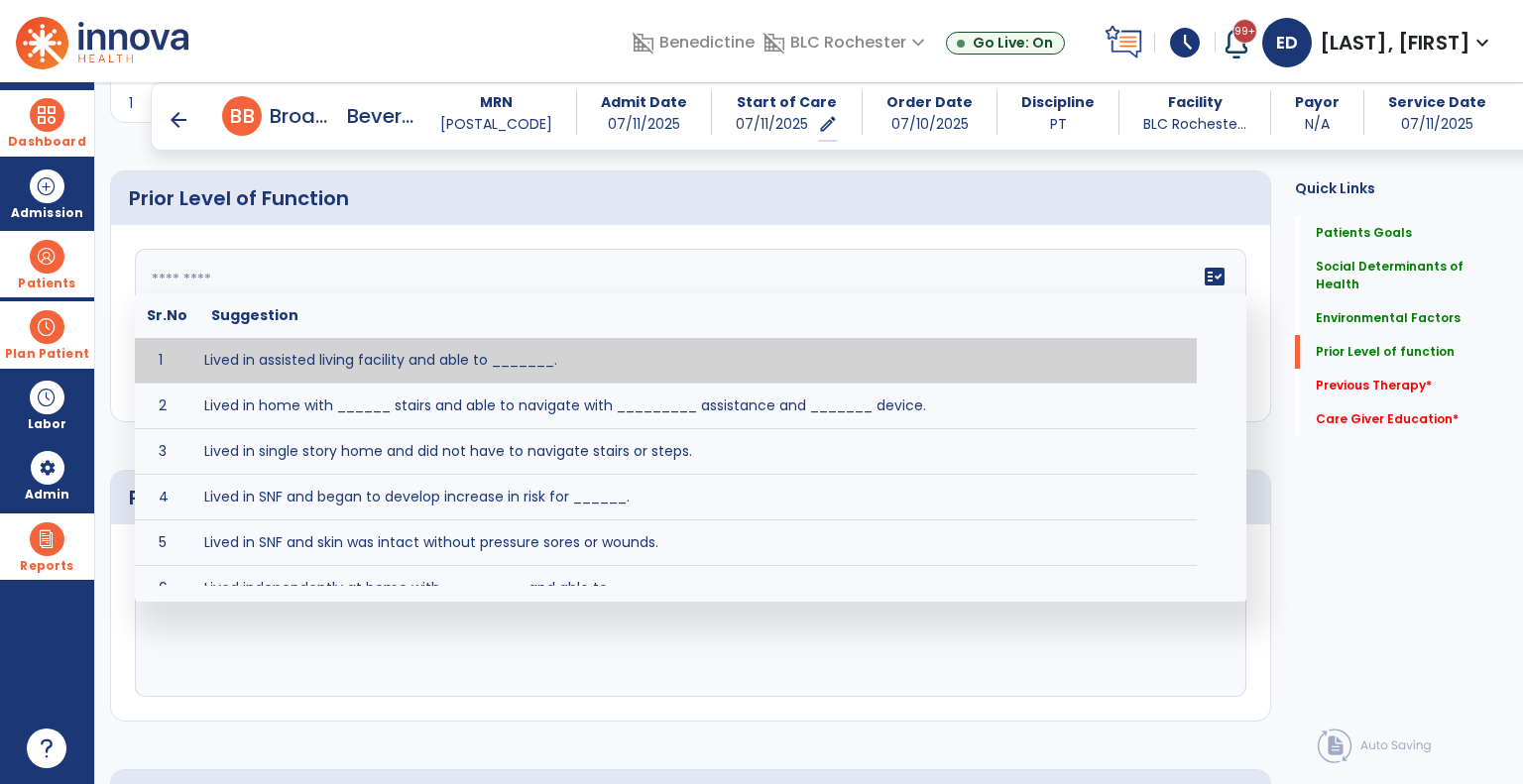 paste on "**********" 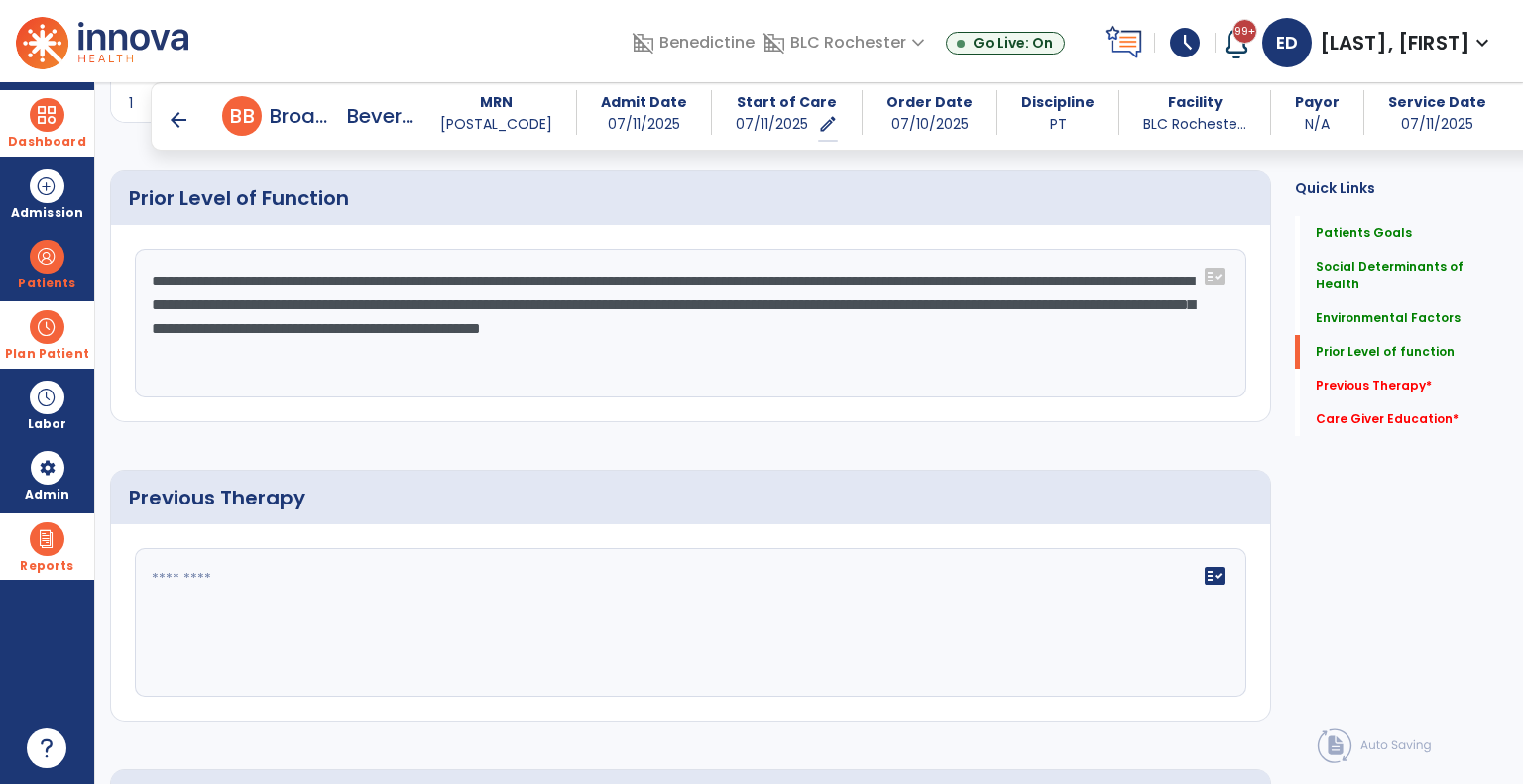 scroll, scrollTop: 825, scrollLeft: 0, axis: vertical 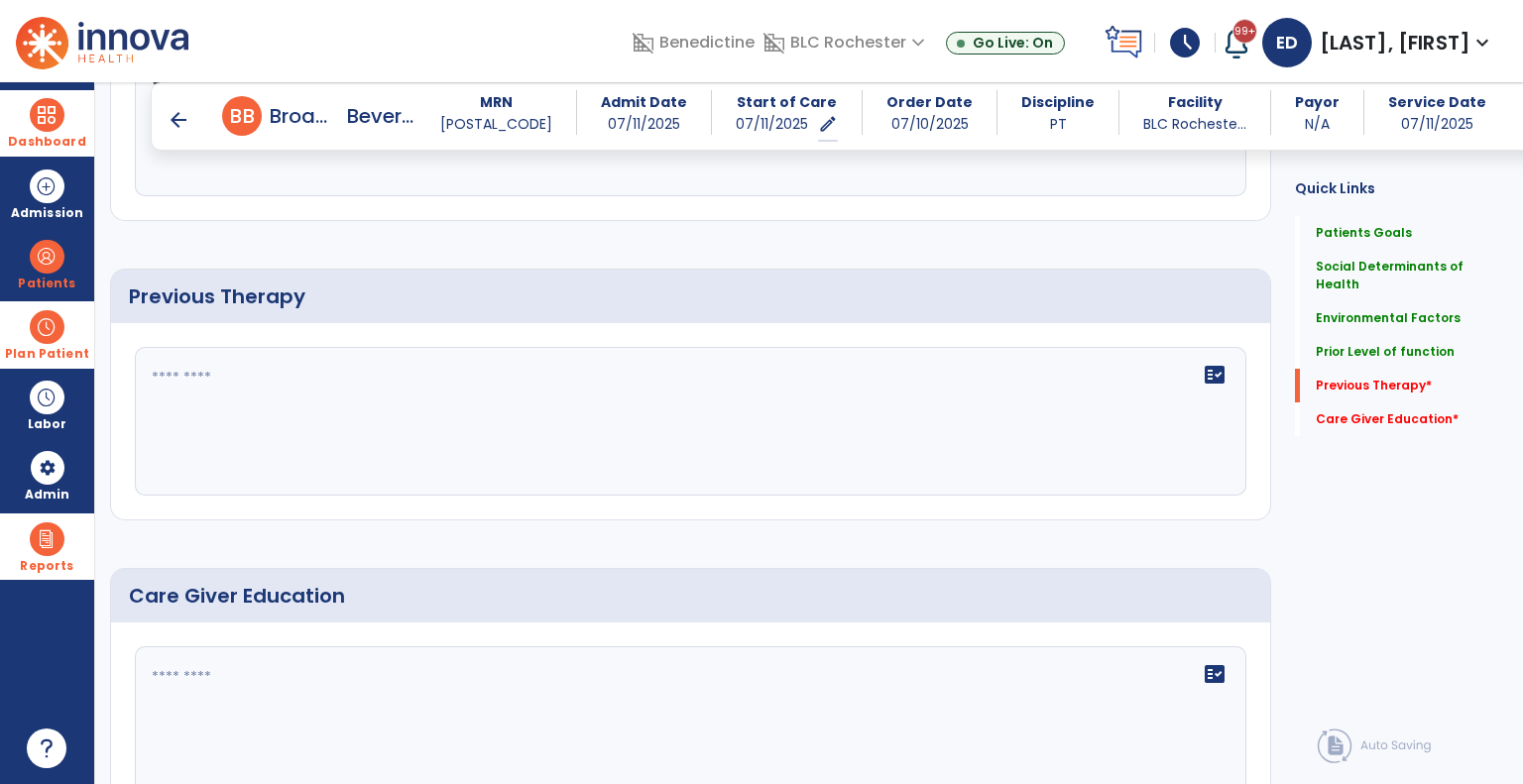 type on "**********" 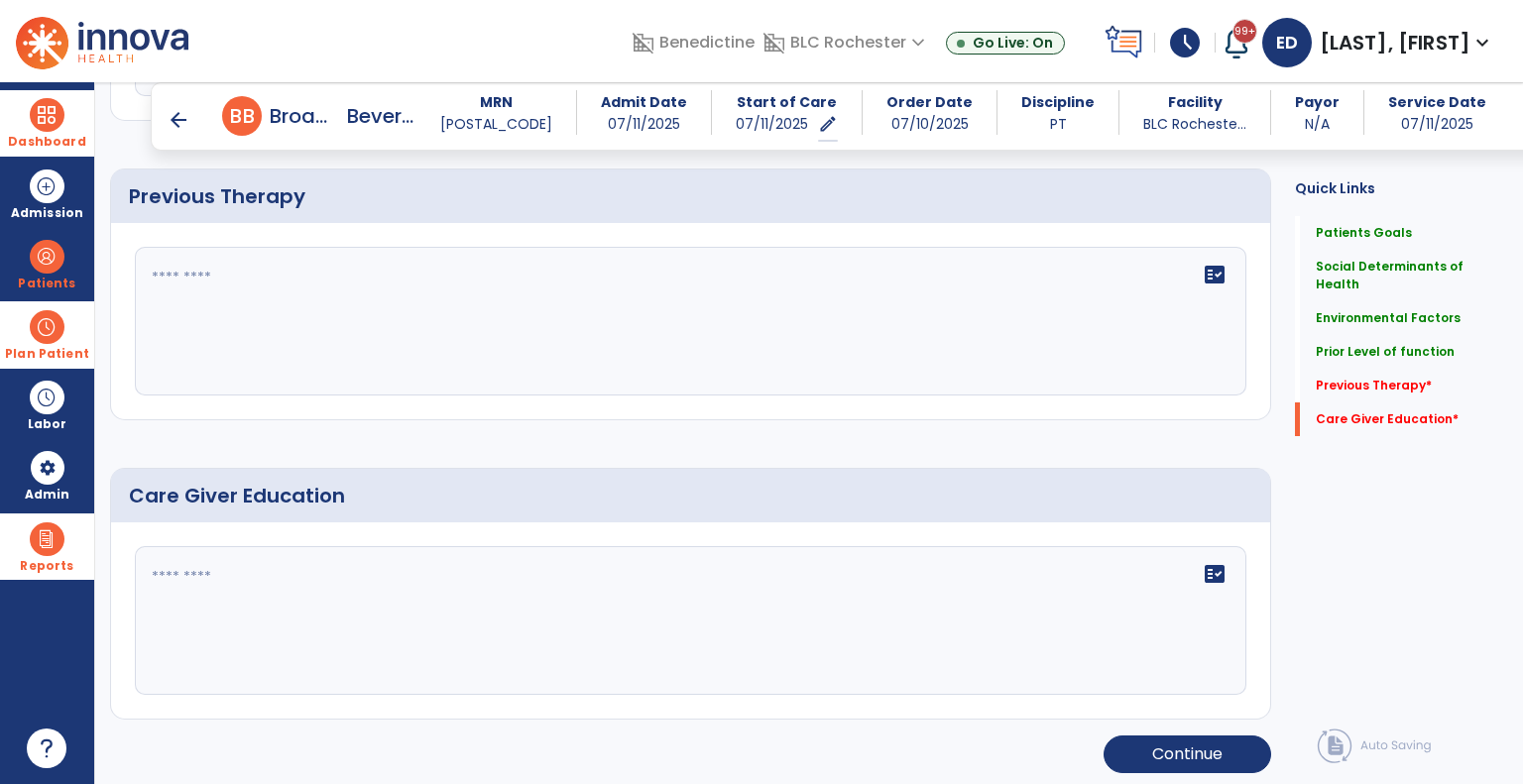 click at bounding box center [47, 327] 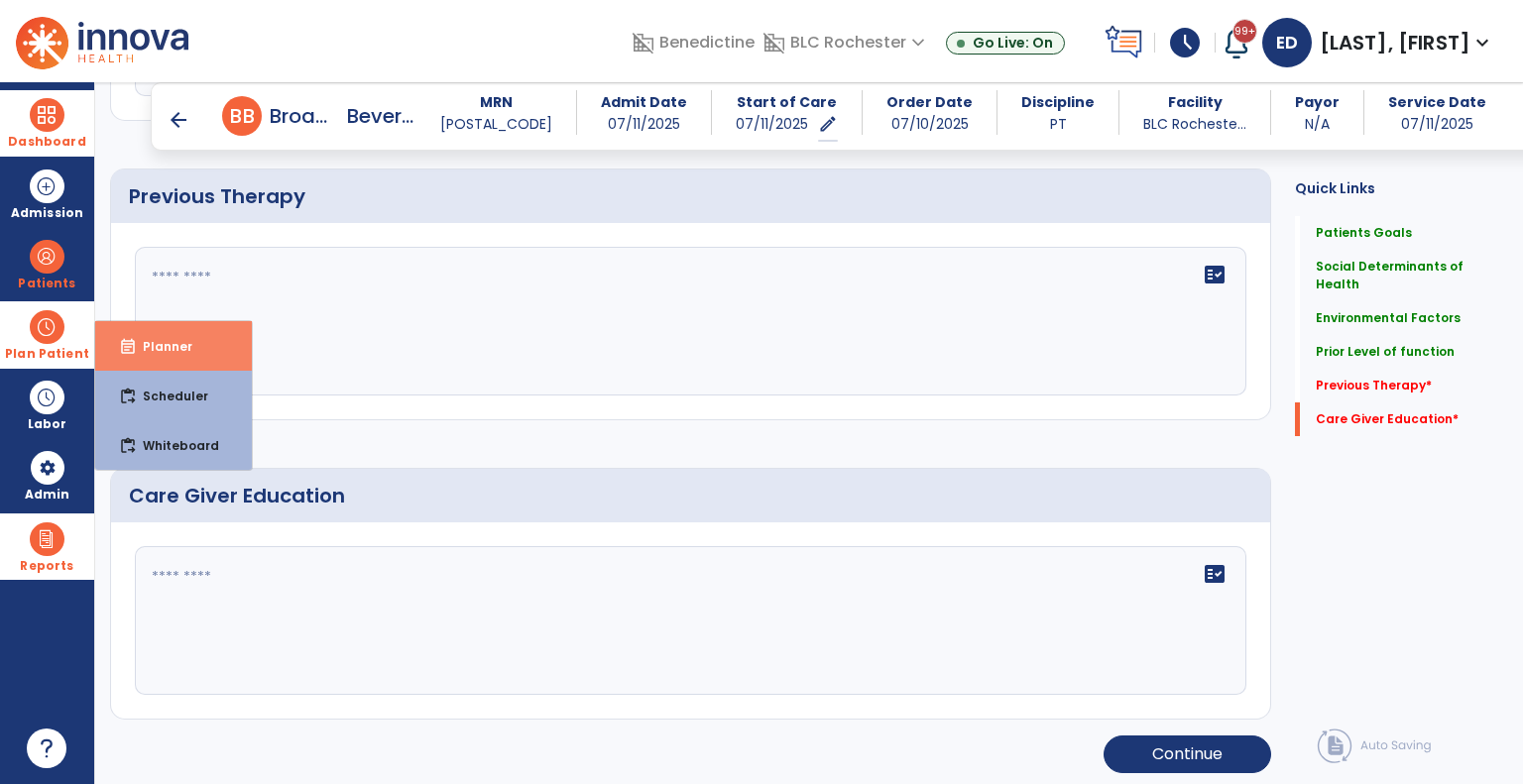 click on "event_note" at bounding box center [128, 347] 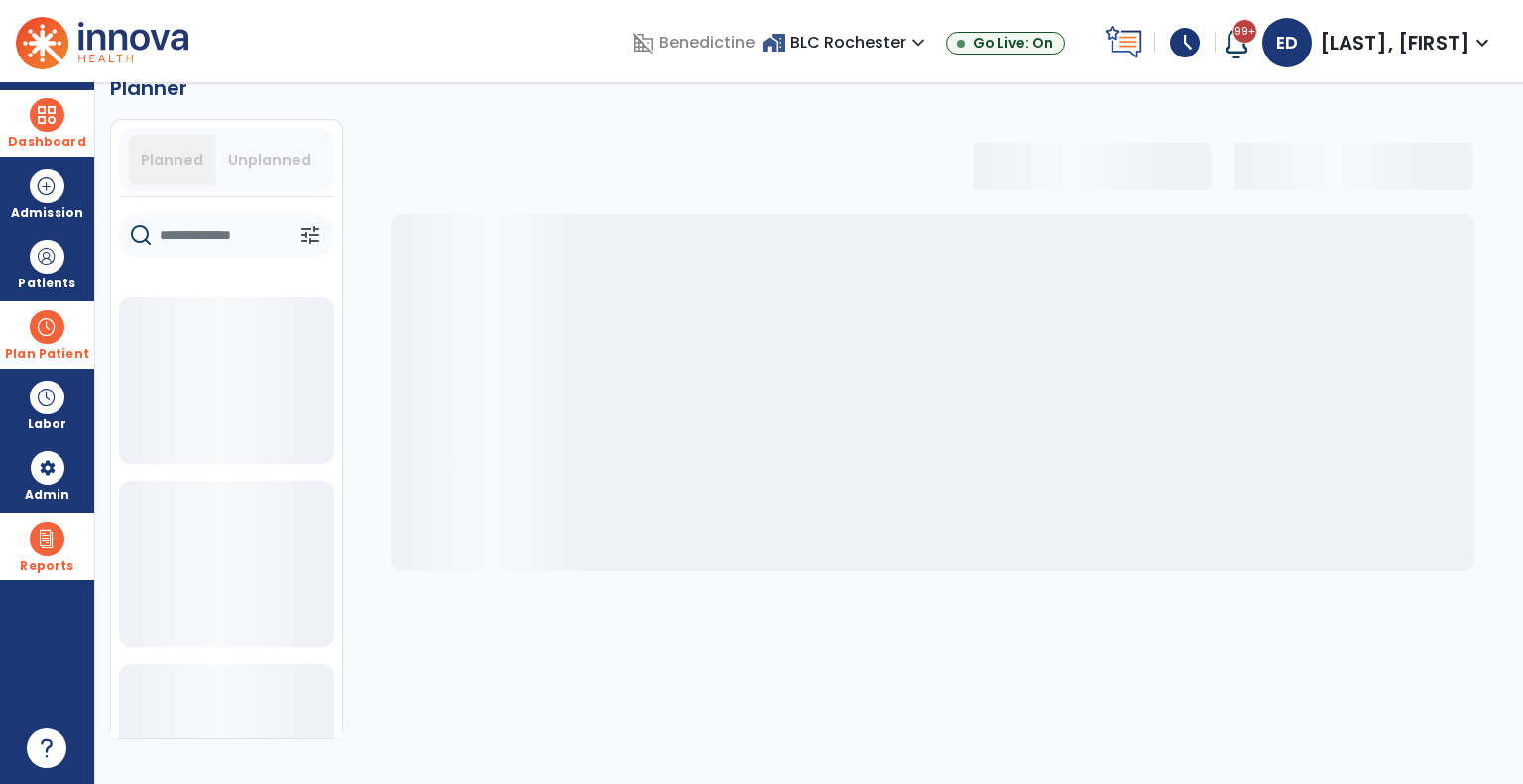 scroll, scrollTop: 36, scrollLeft: 0, axis: vertical 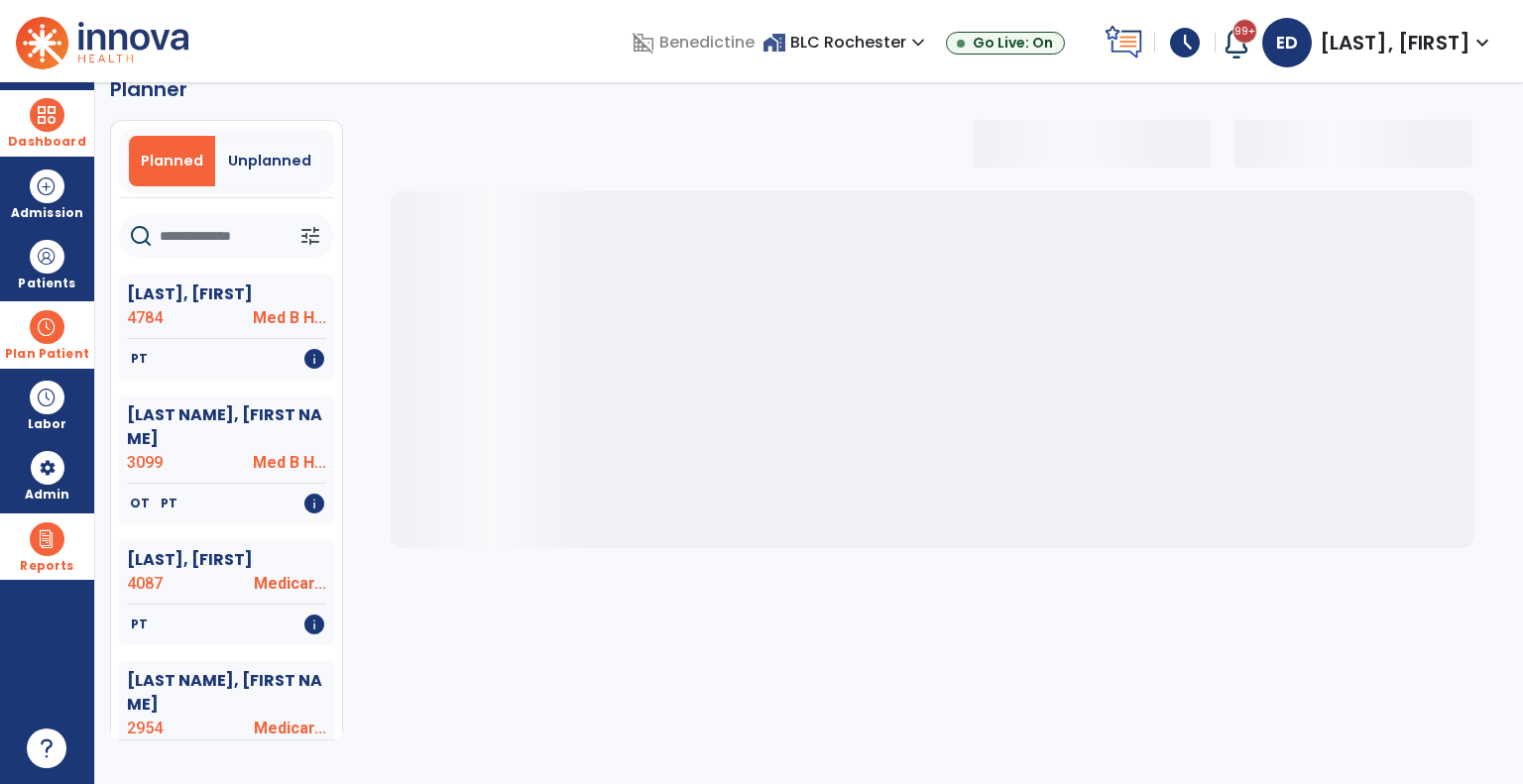 click at bounding box center [47, 539] 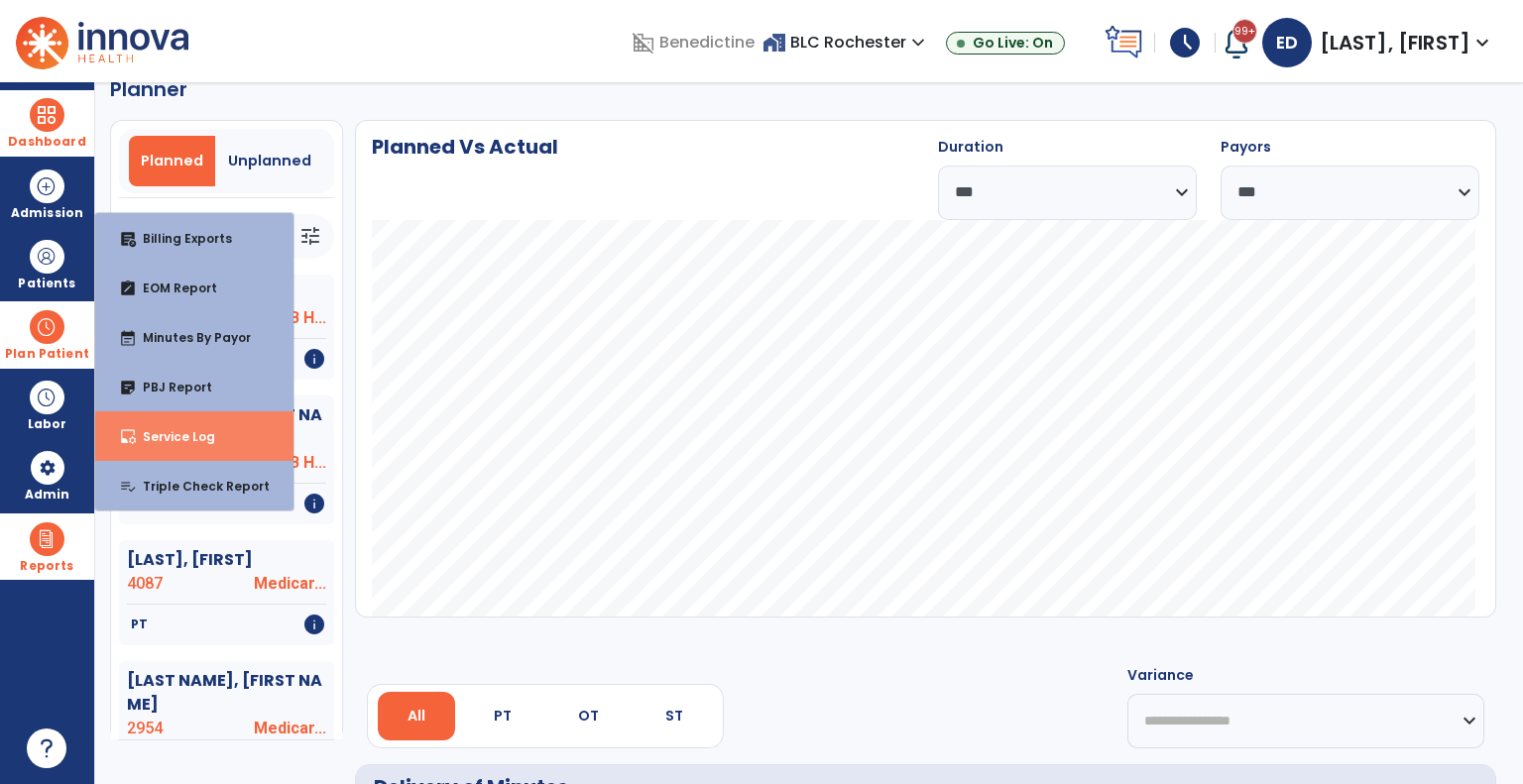 click on "inbox_customize  Service Log" at bounding box center [194, 436] 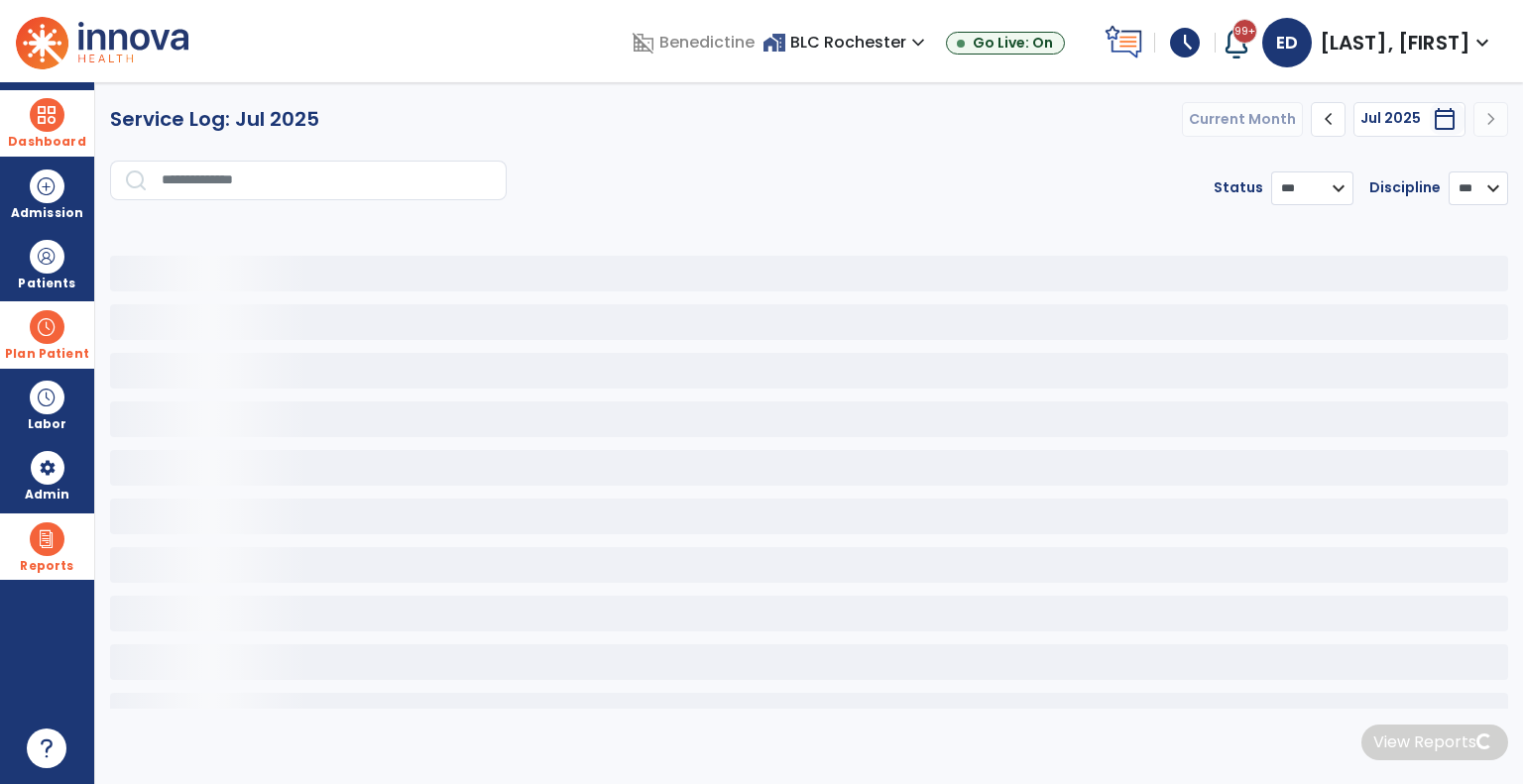 click at bounding box center [327, 180] 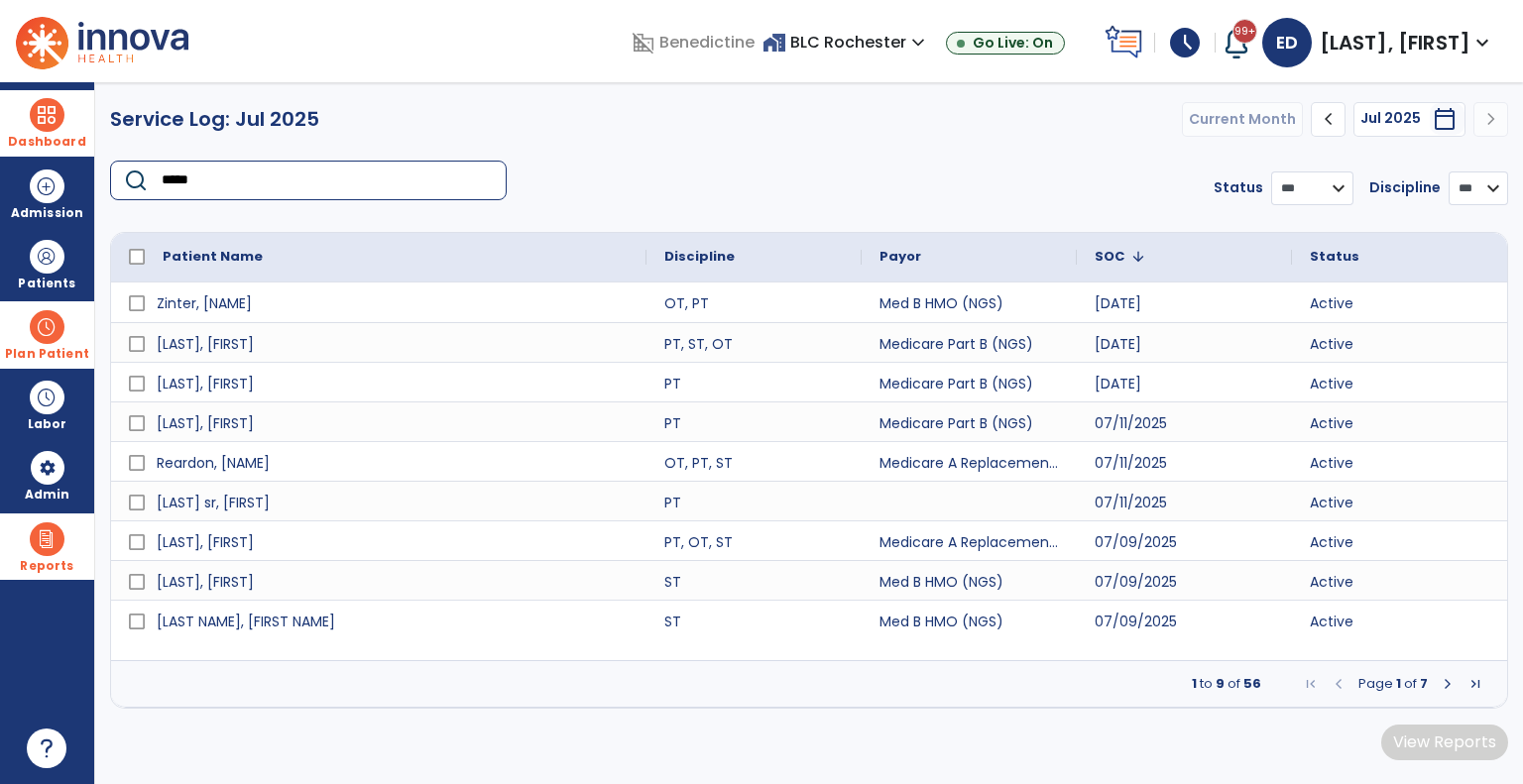 click on "*****" at bounding box center [327, 180] 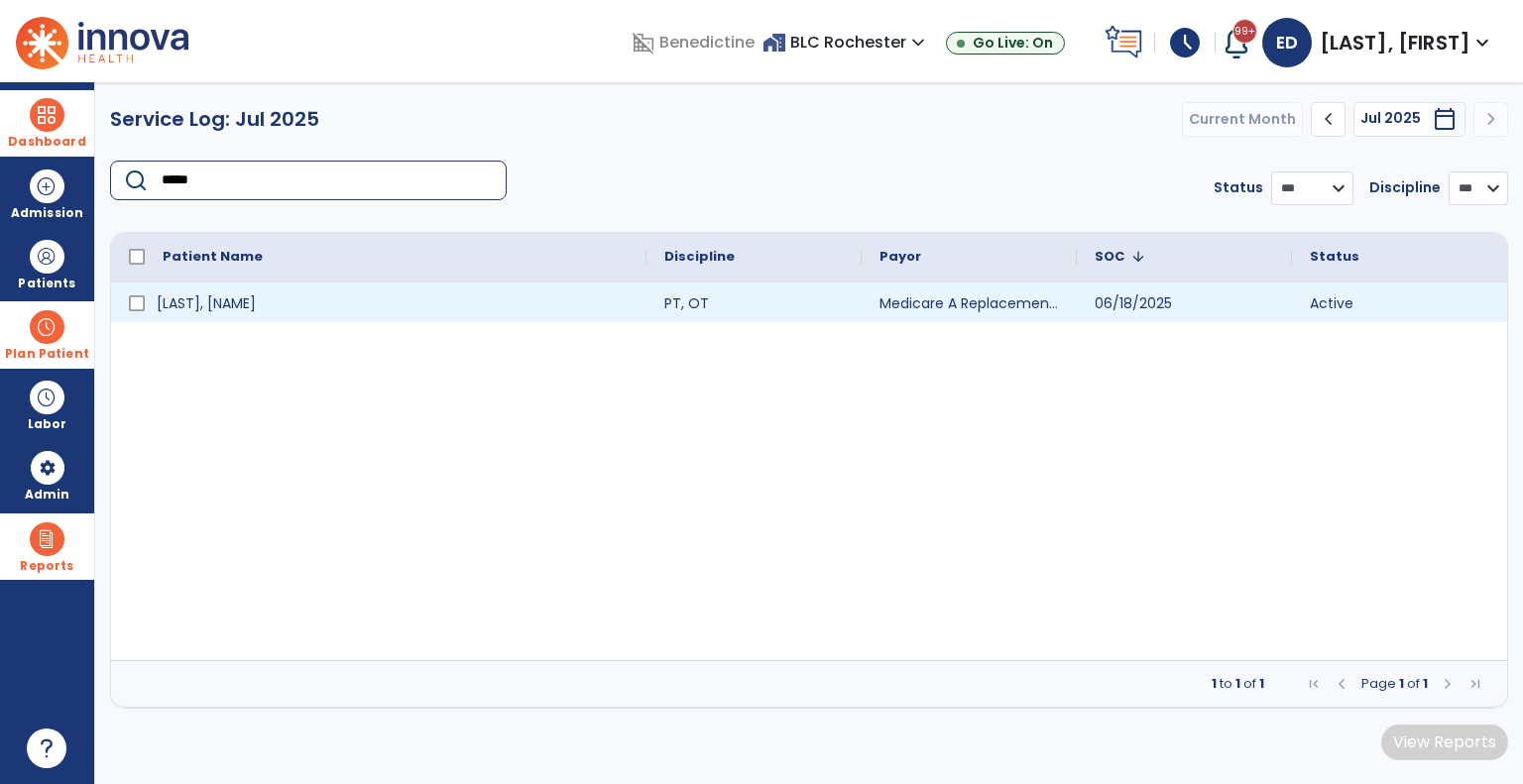 type on "*****" 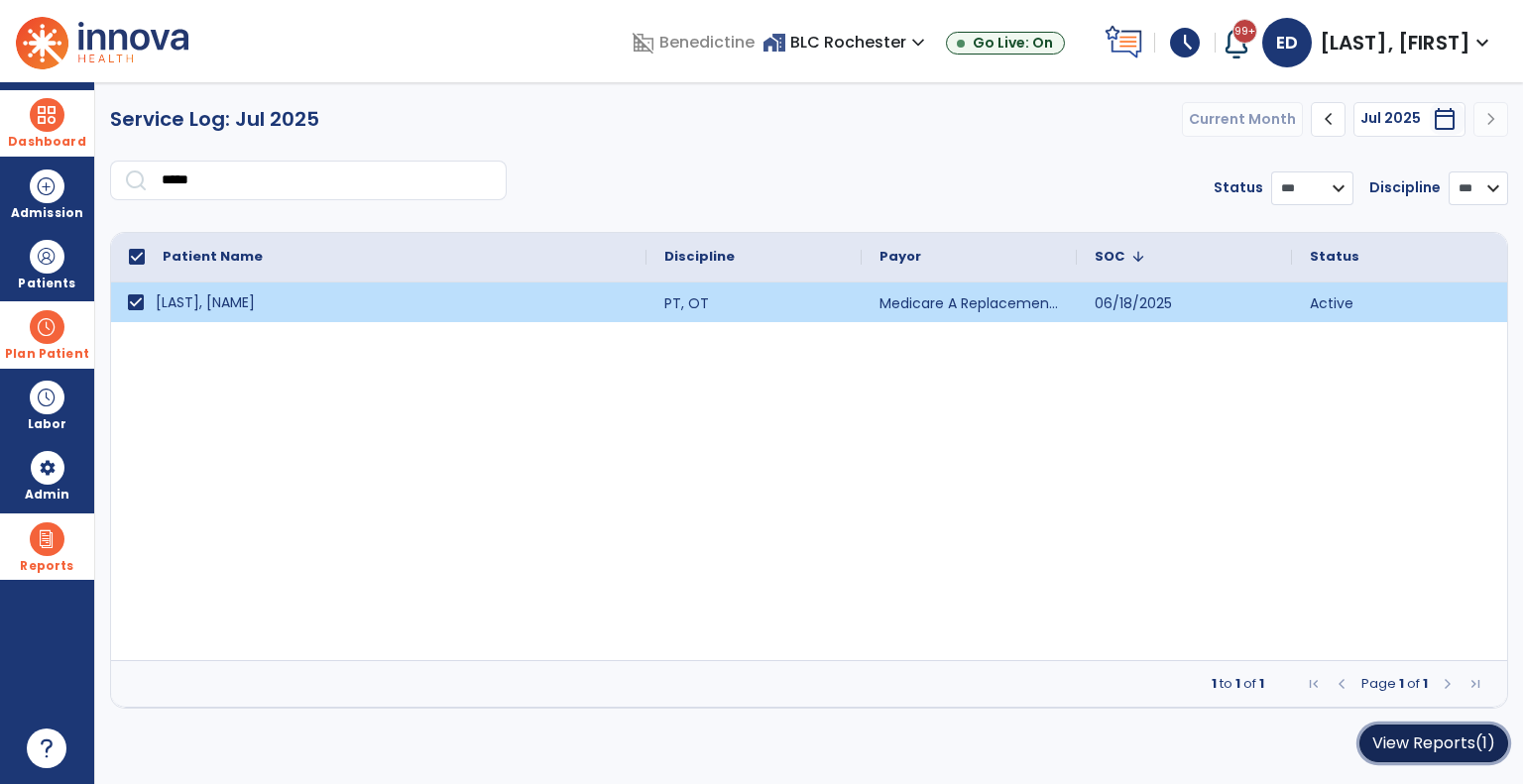 click on "View Reports   (1)" 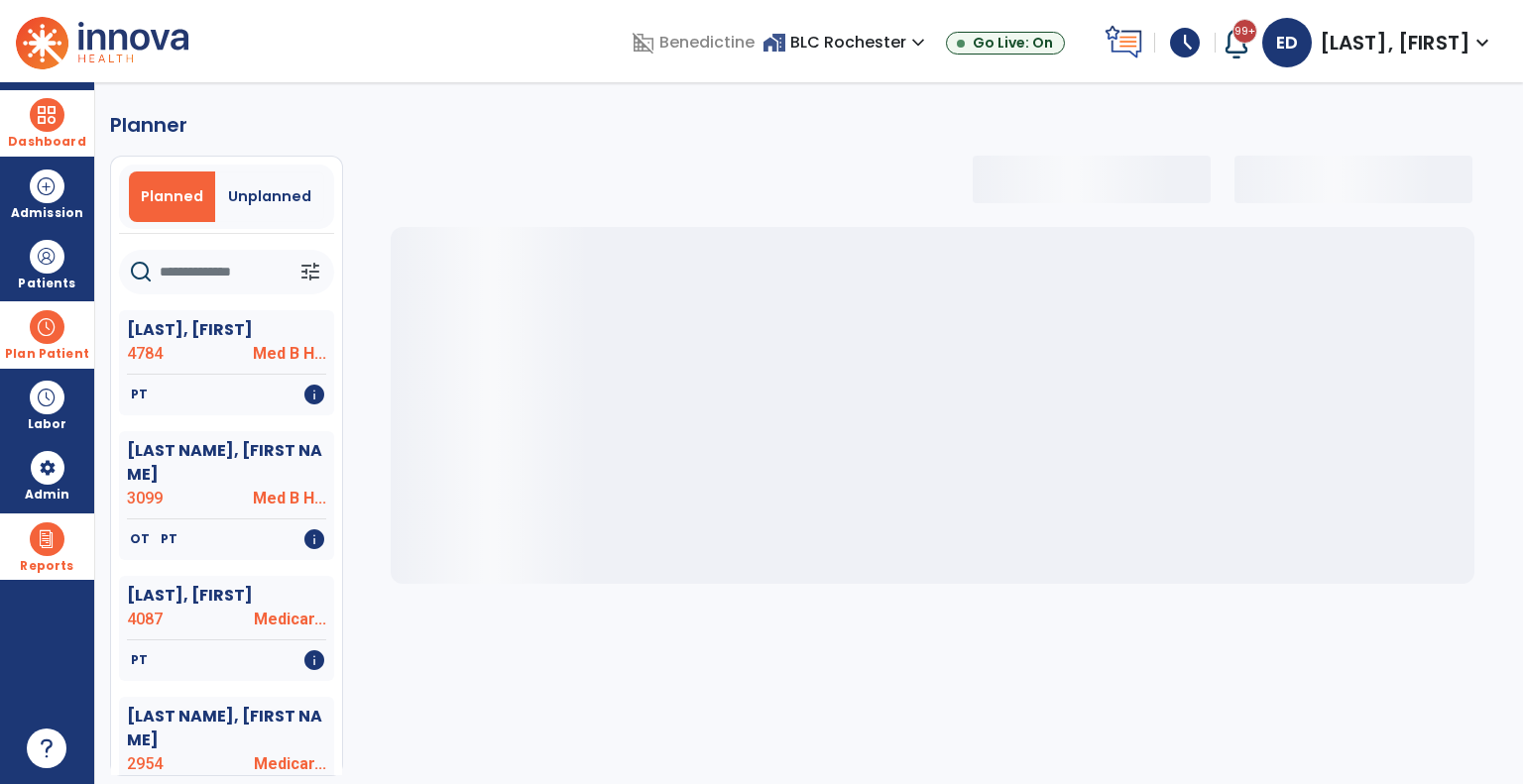 select on "***" 